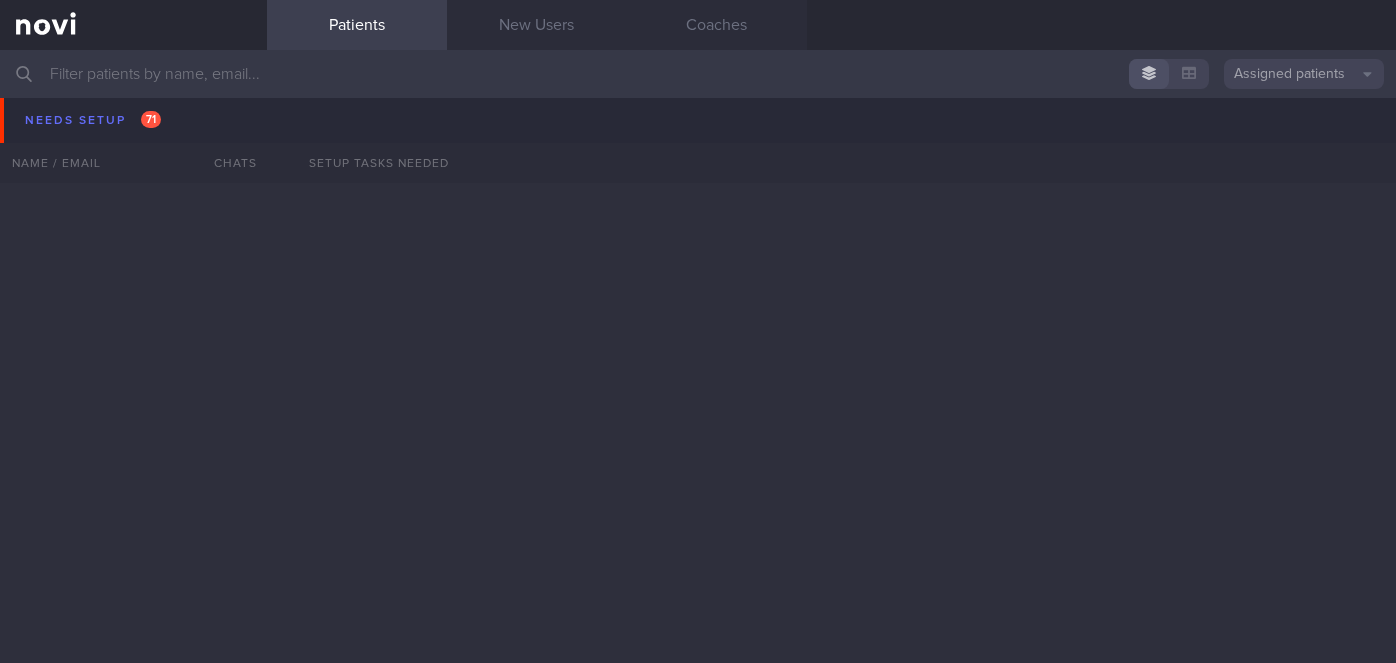 scroll, scrollTop: 0, scrollLeft: 0, axis: both 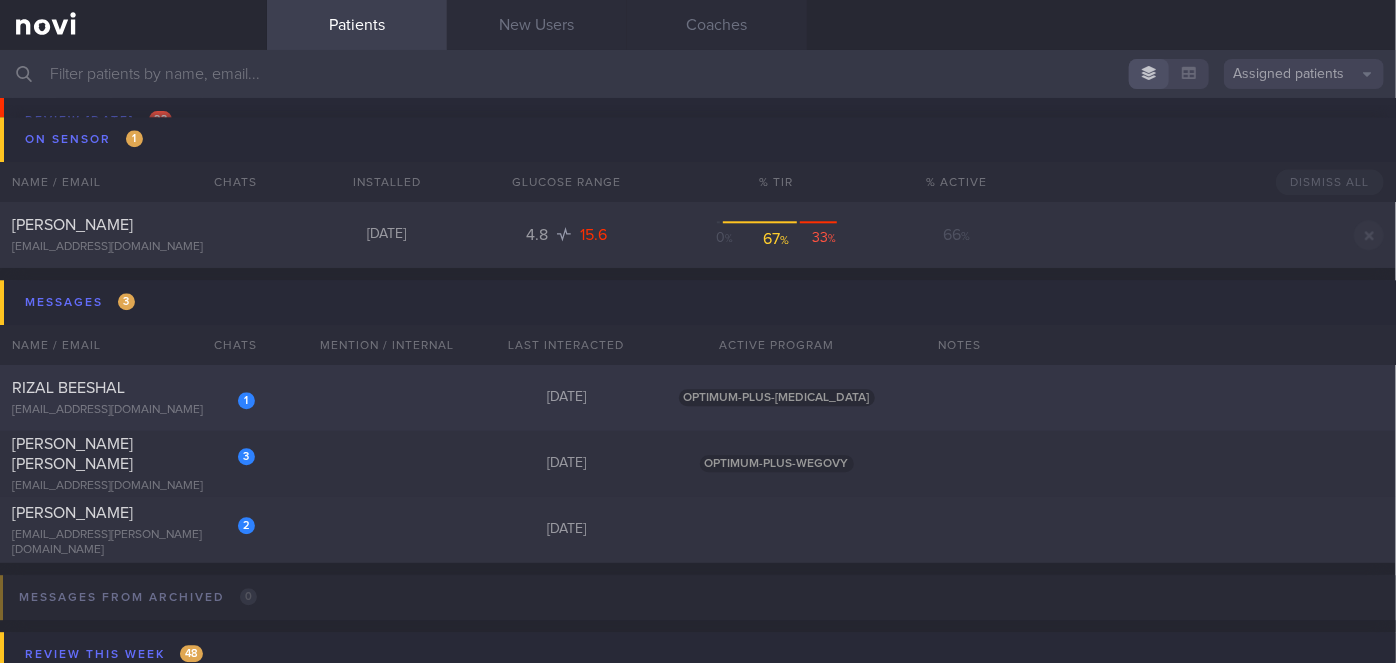 click on "1
RIZAL BEESHAL
[EMAIL_ADDRESS][DOMAIN_NAME]" at bounding box center [133, 398] 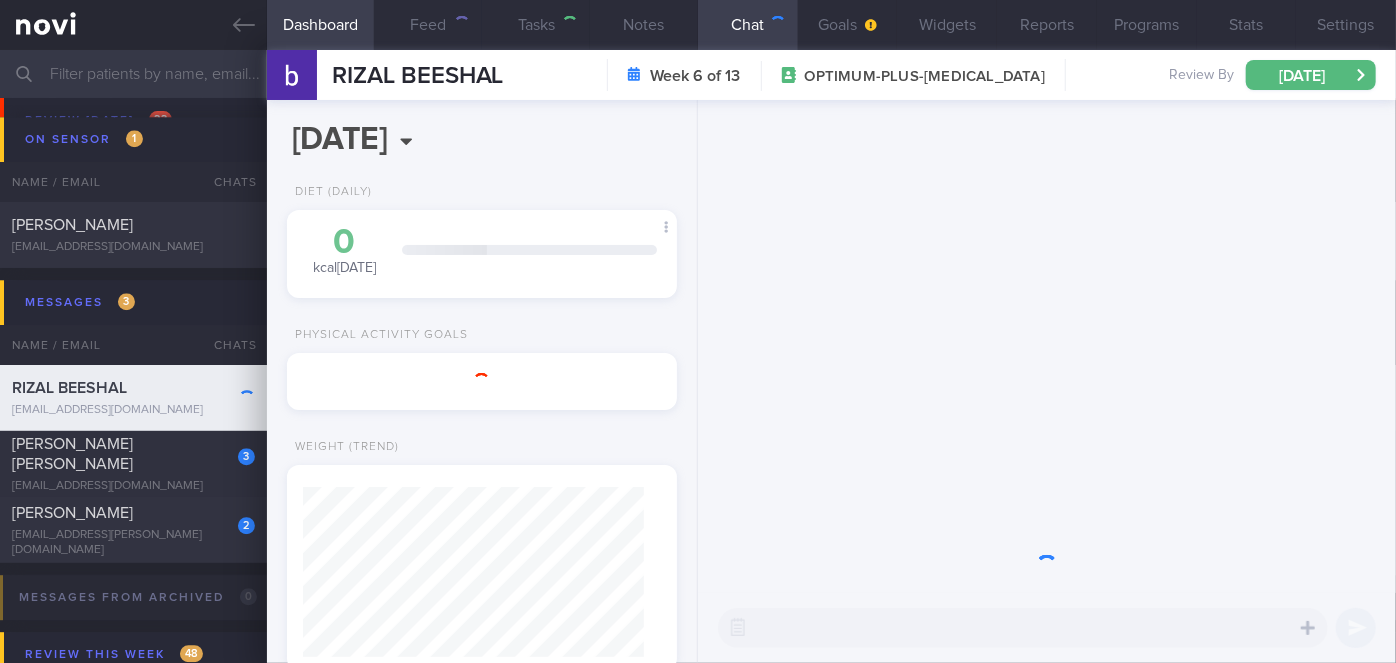 scroll, scrollTop: 999800, scrollLeft: 999658, axis: both 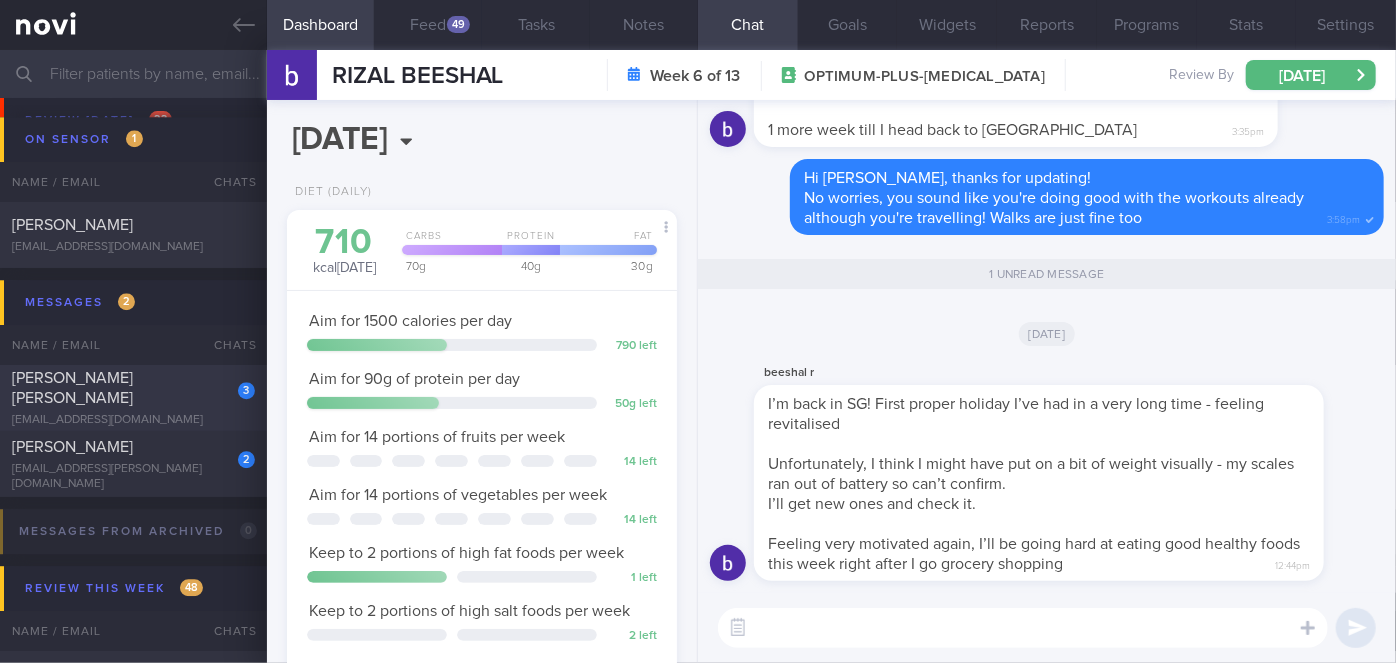 click on "[EMAIL_ADDRESS][DOMAIN_NAME]" at bounding box center [133, 420] 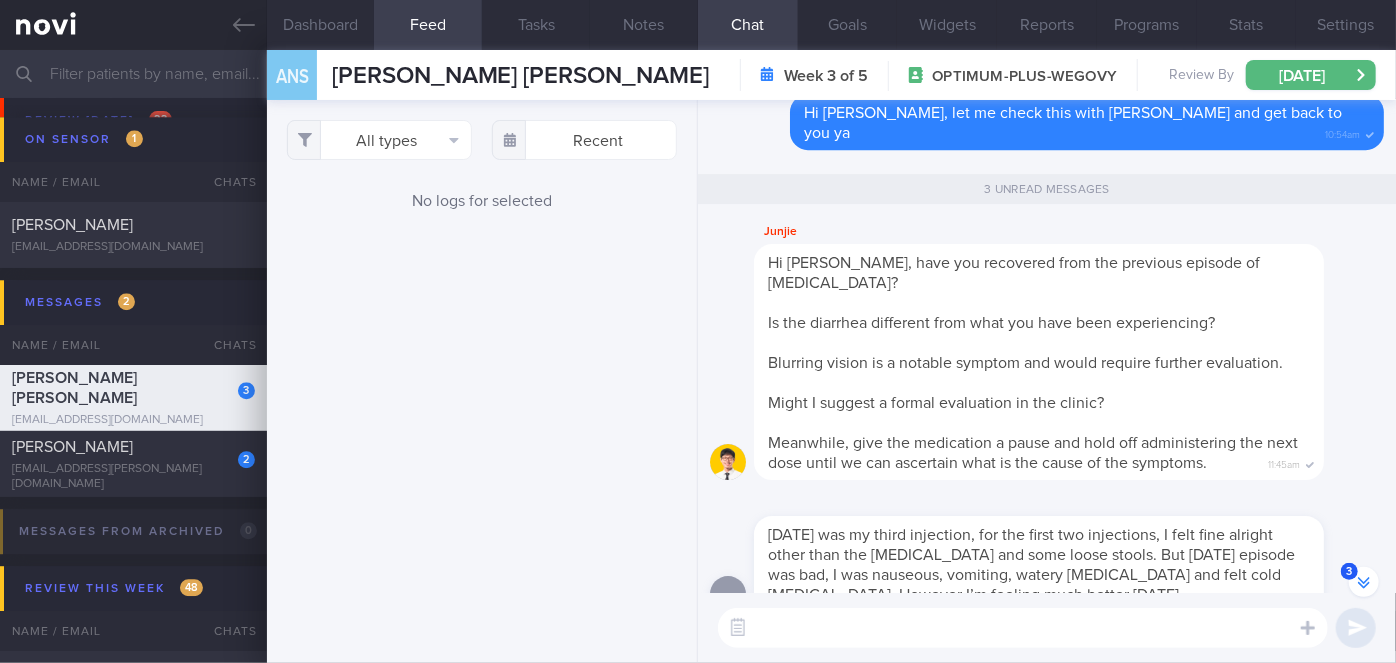 scroll, scrollTop: 0, scrollLeft: 0, axis: both 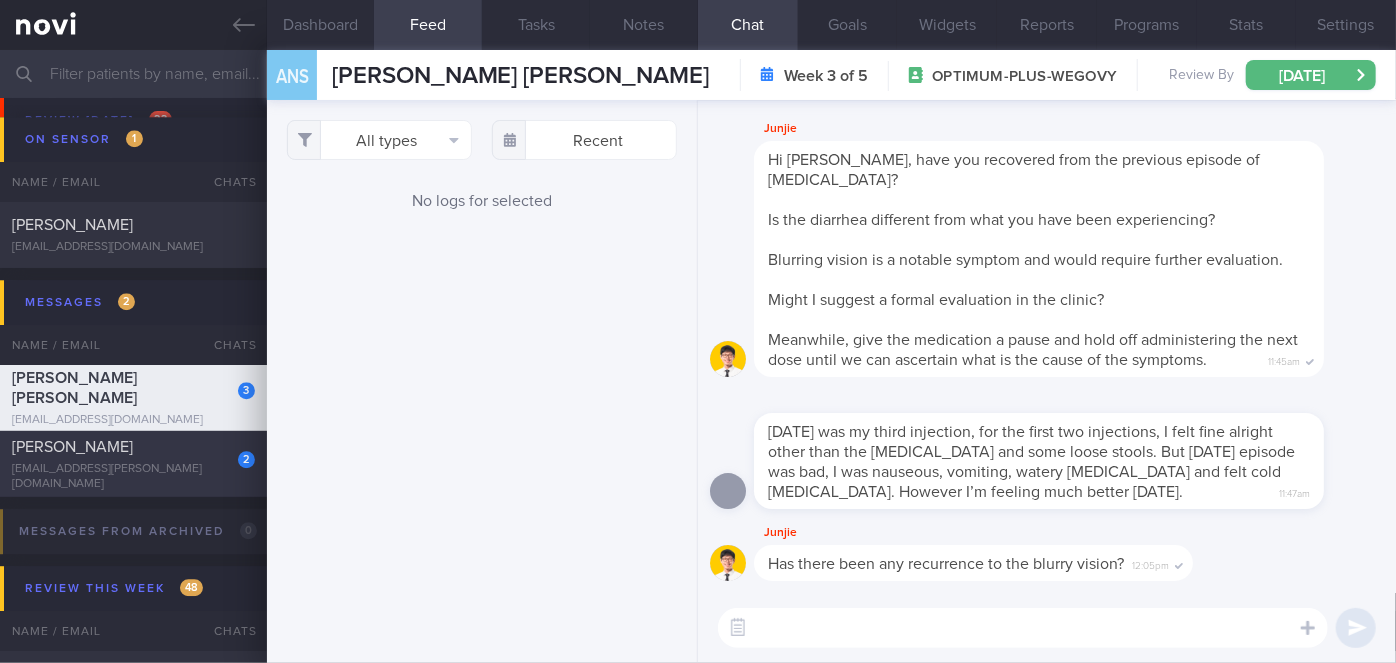 click on "2" at bounding box center (233, 452) 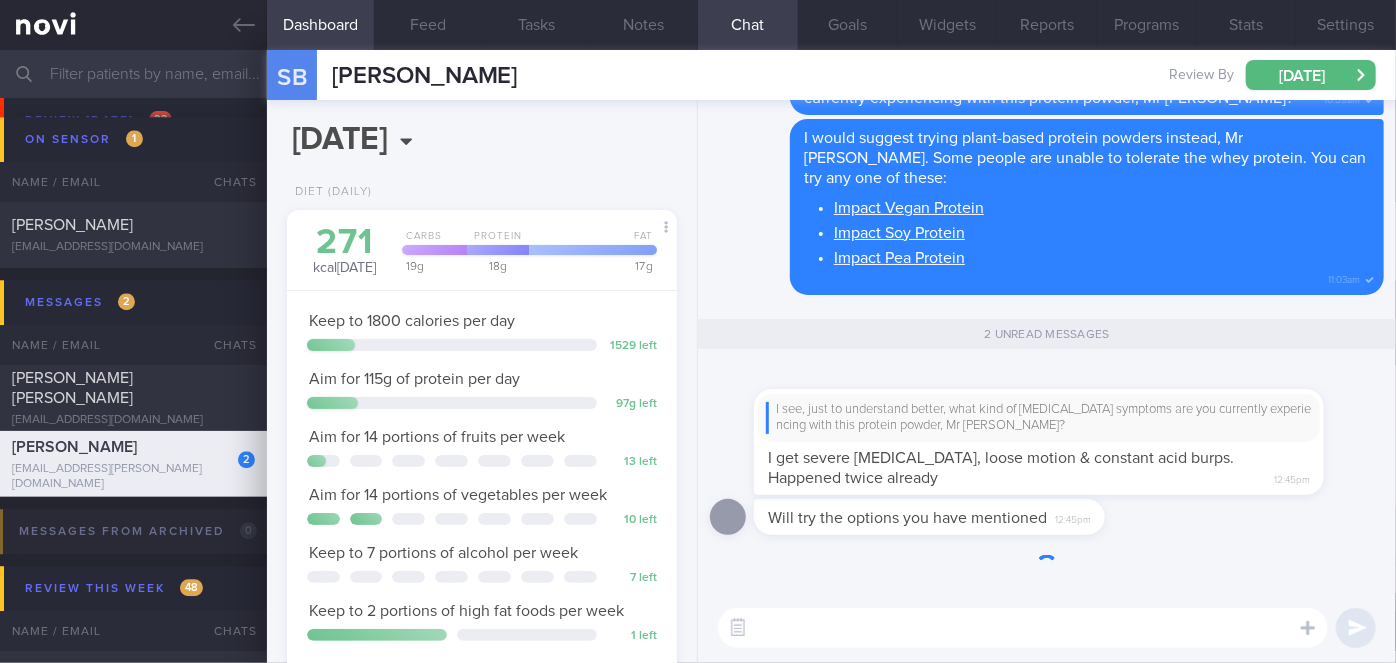 scroll, scrollTop: 999800, scrollLeft: 999658, axis: both 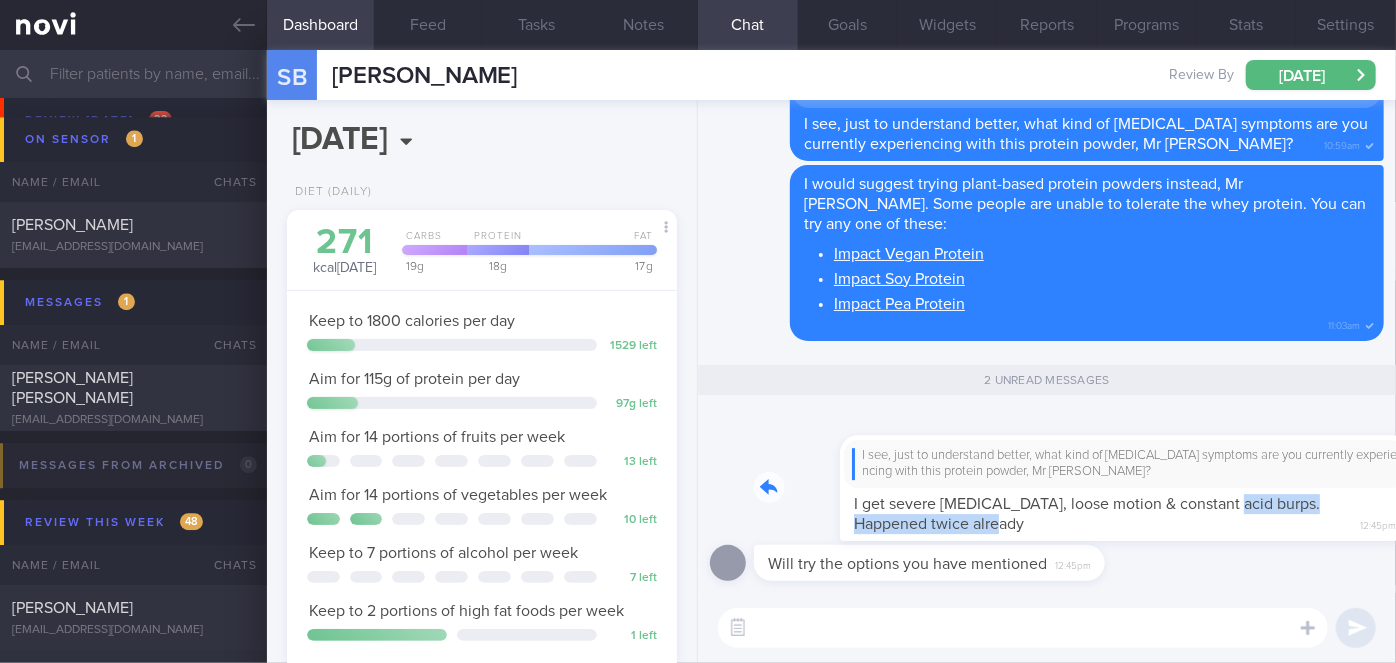 drag, startPoint x: 938, startPoint y: 516, endPoint x: 1133, endPoint y: 514, distance: 195.01025 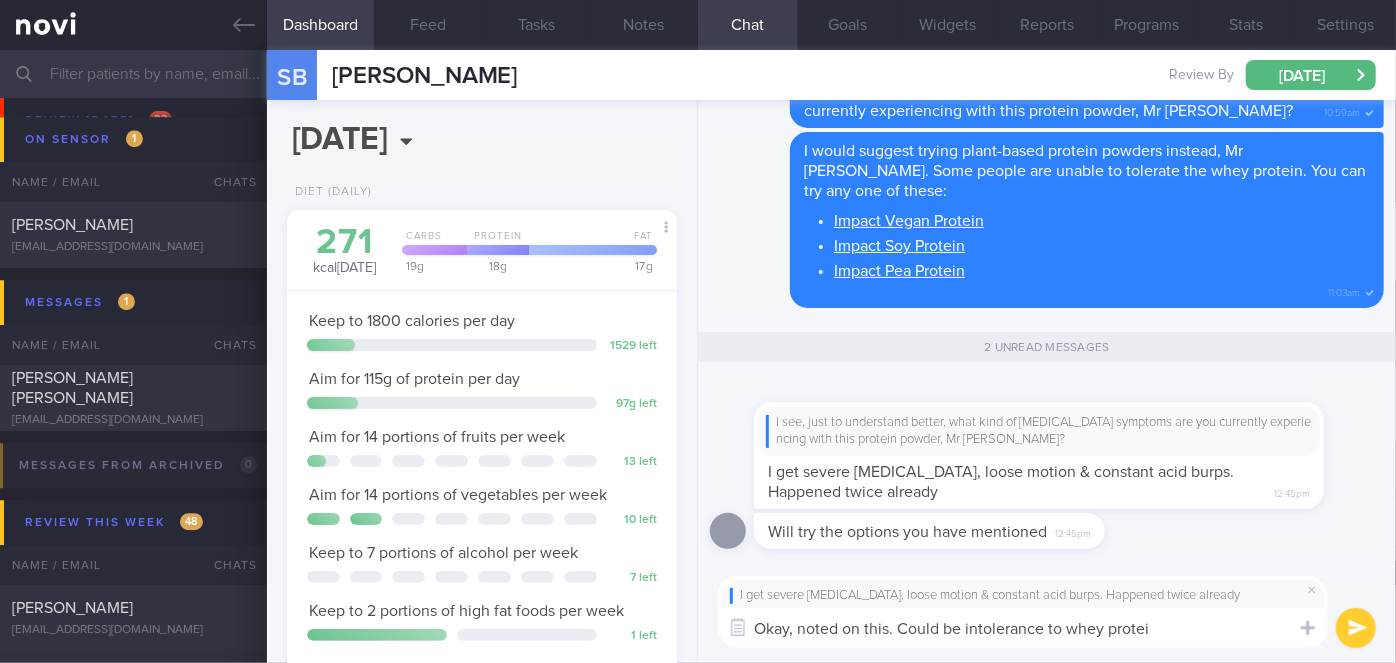 type on "Okay, noted on this. Could be intolerance to whey protein" 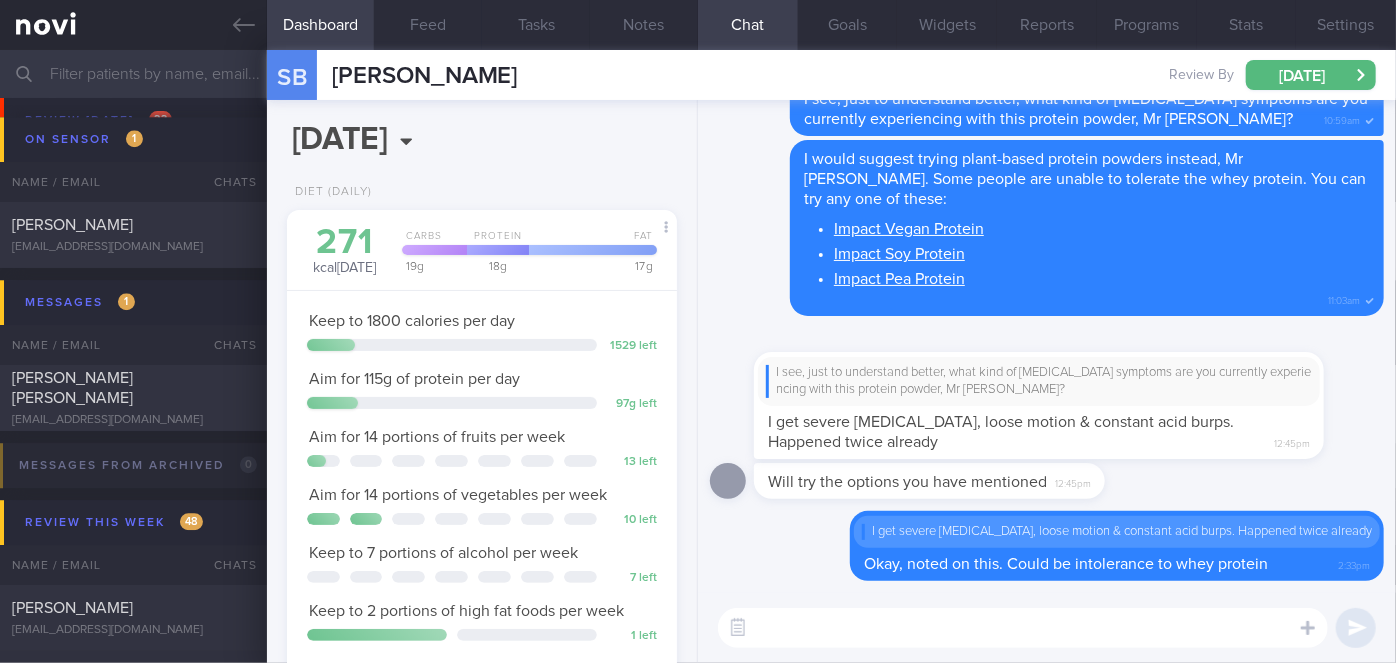 drag, startPoint x: 1041, startPoint y: 492, endPoint x: 1231, endPoint y: 506, distance: 190.51509 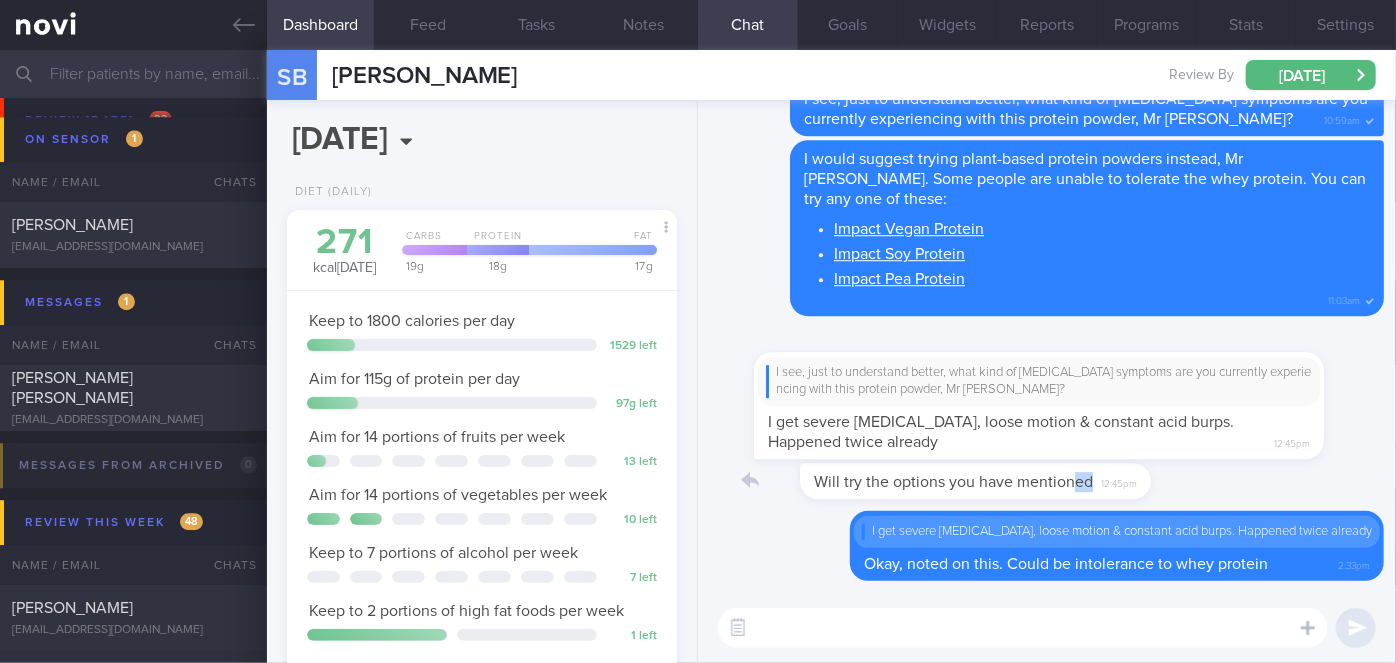 drag, startPoint x: 1026, startPoint y: 490, endPoint x: 1173, endPoint y: 479, distance: 147.411 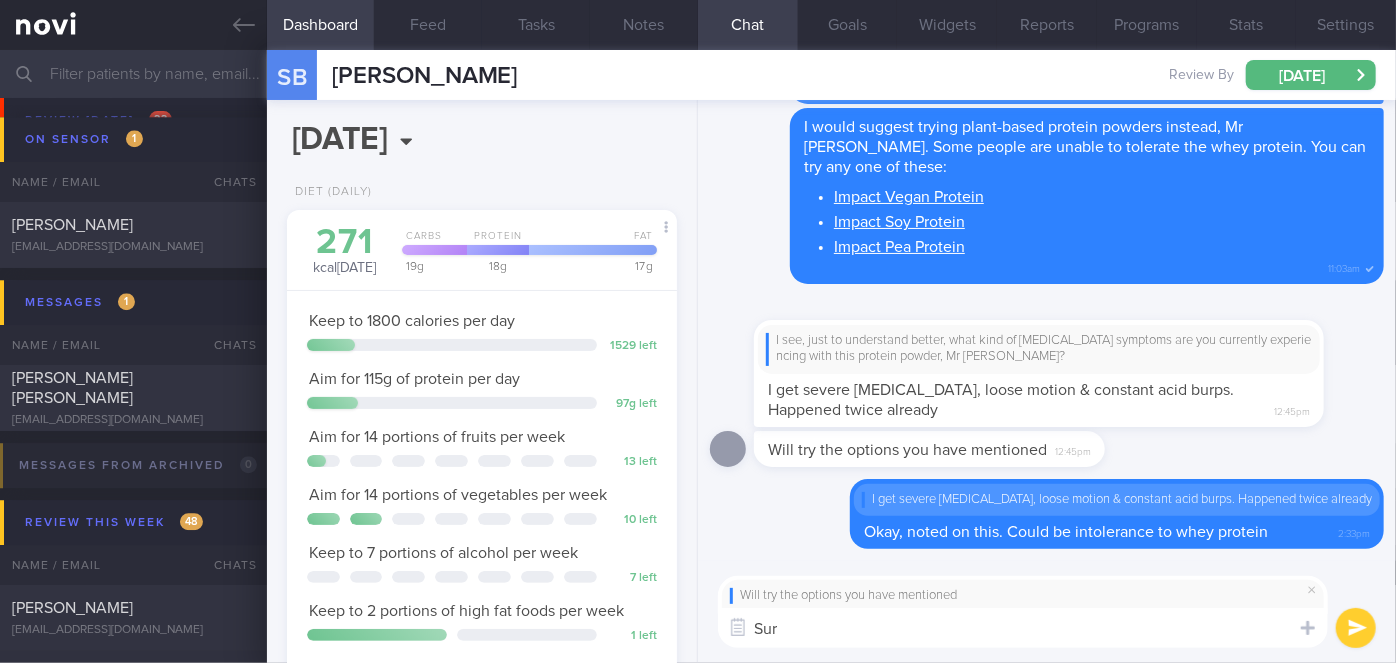 type on "Sure" 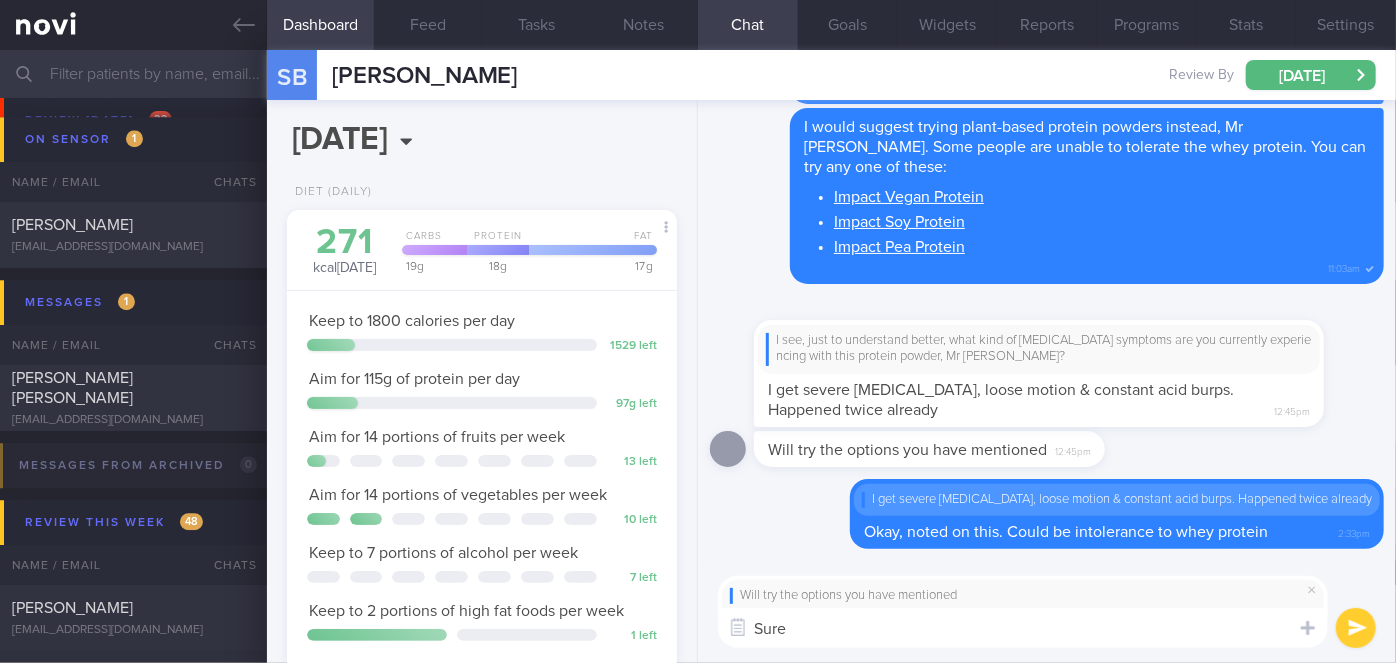 type 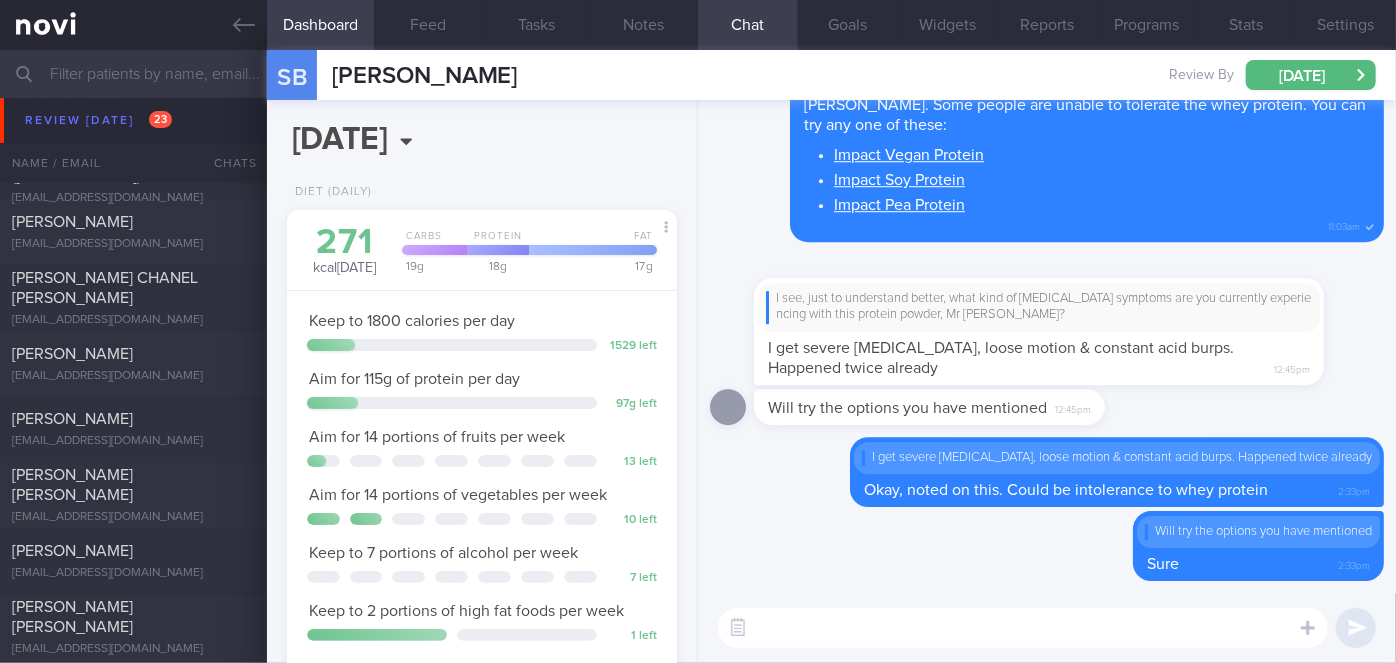 scroll, scrollTop: 5440, scrollLeft: 0, axis: vertical 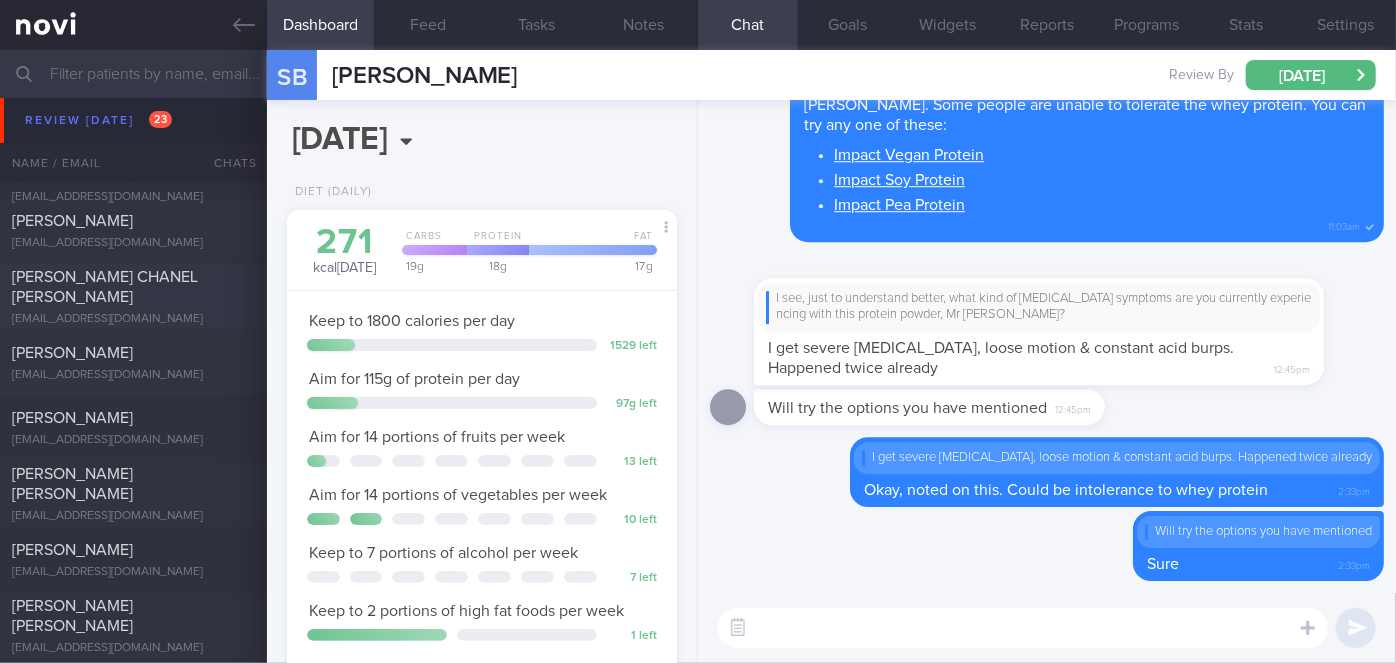 click on "[EMAIL_ADDRESS][DOMAIN_NAME]" at bounding box center [133, 319] 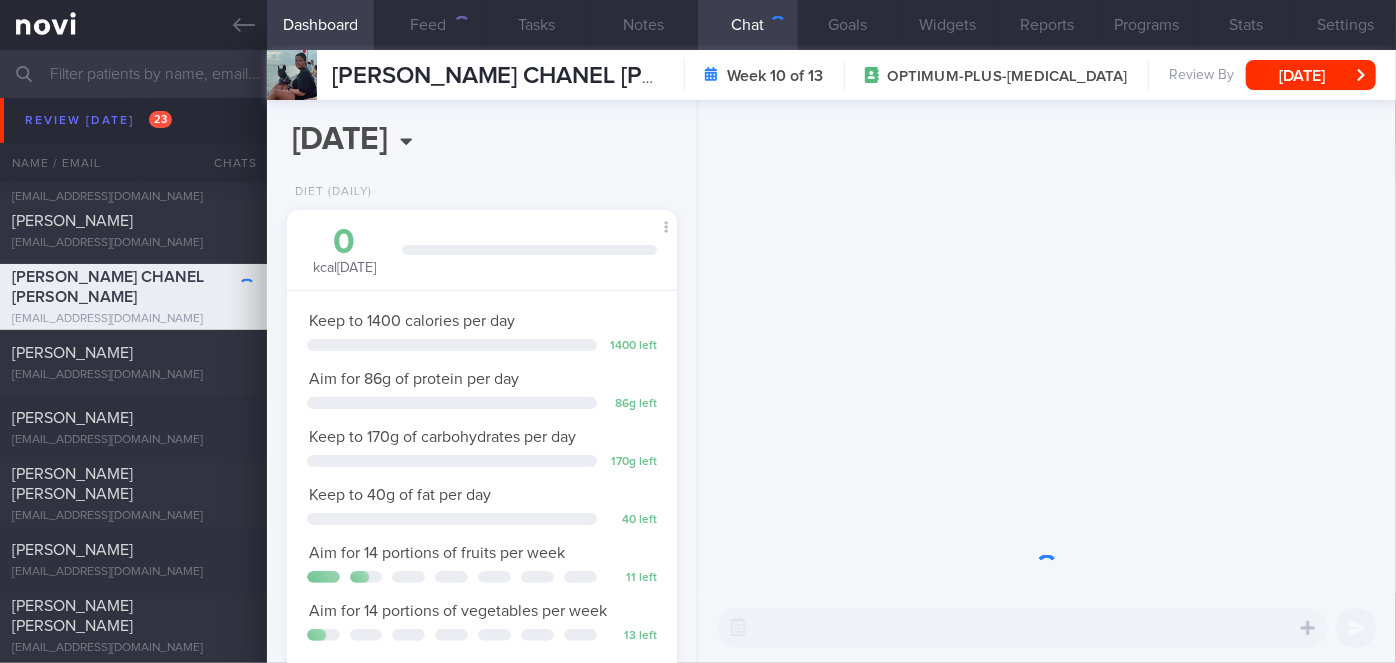 scroll, scrollTop: 999800, scrollLeft: 999658, axis: both 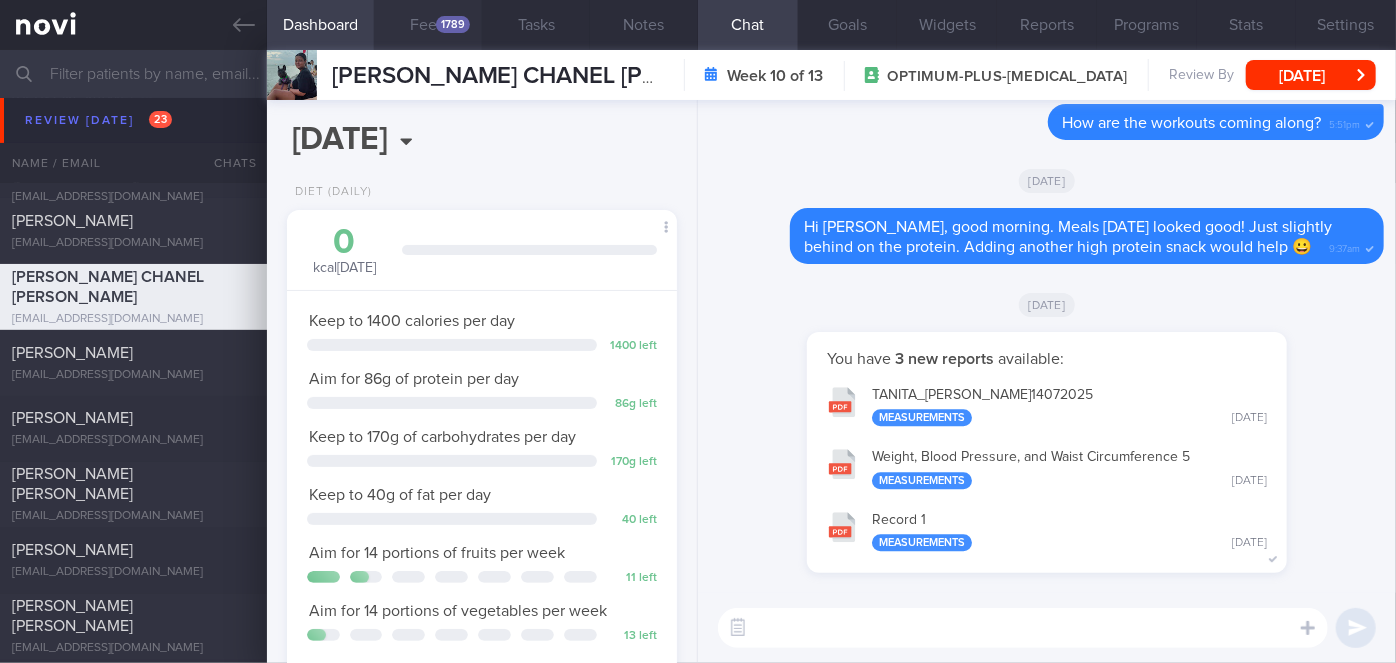 click on "1789" at bounding box center (453, 24) 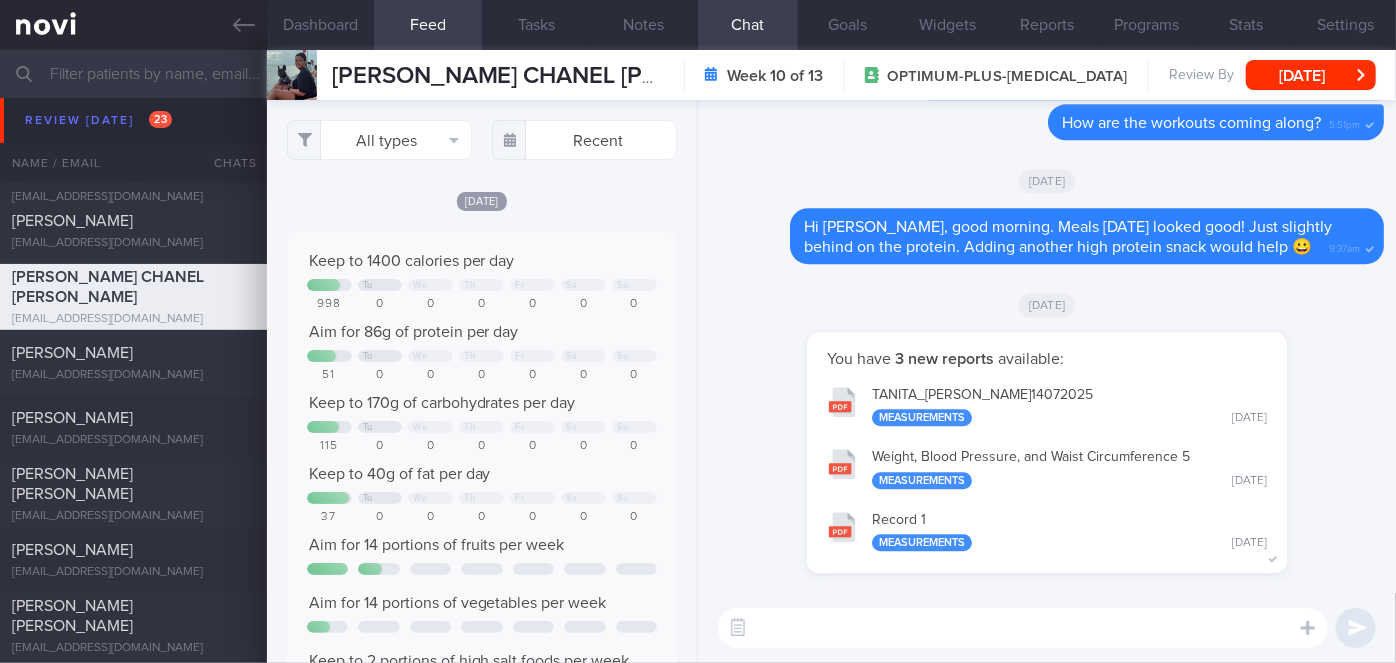 scroll, scrollTop: 999912, scrollLeft: 999648, axis: both 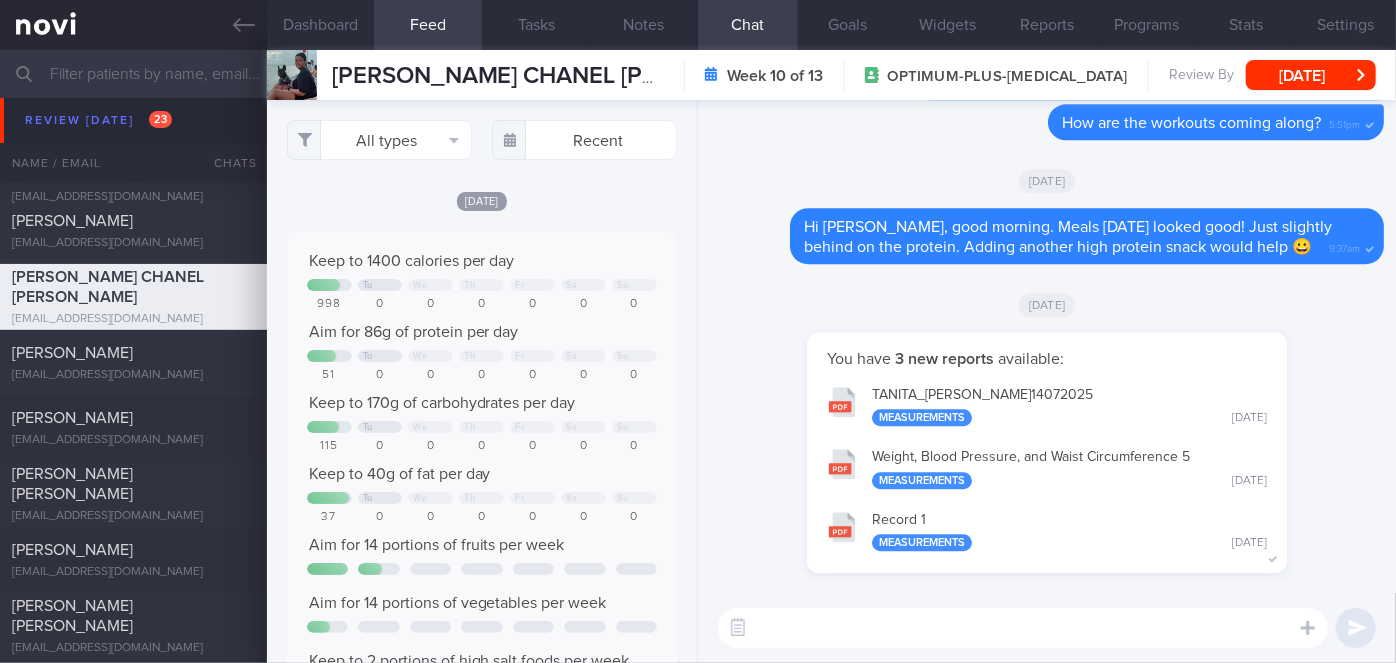 drag, startPoint x: 989, startPoint y: 393, endPoint x: 976, endPoint y: 394, distance: 13.038404 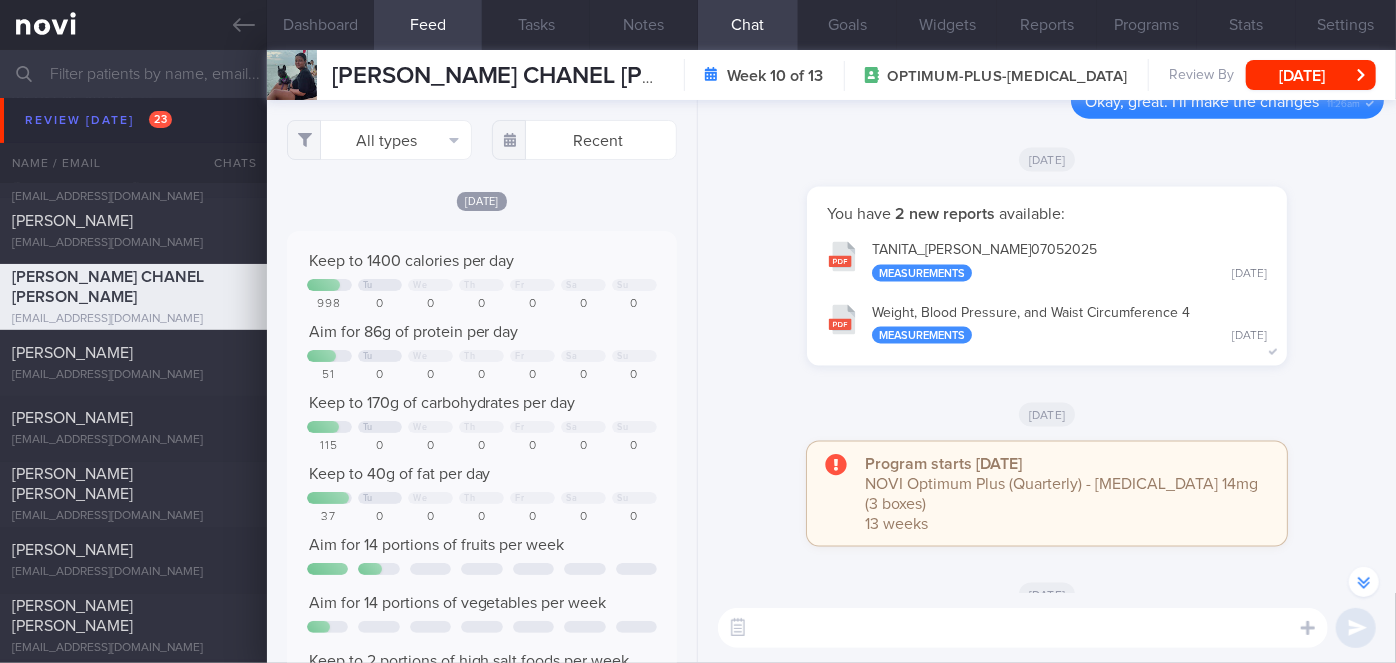 scroll, scrollTop: -4925, scrollLeft: 0, axis: vertical 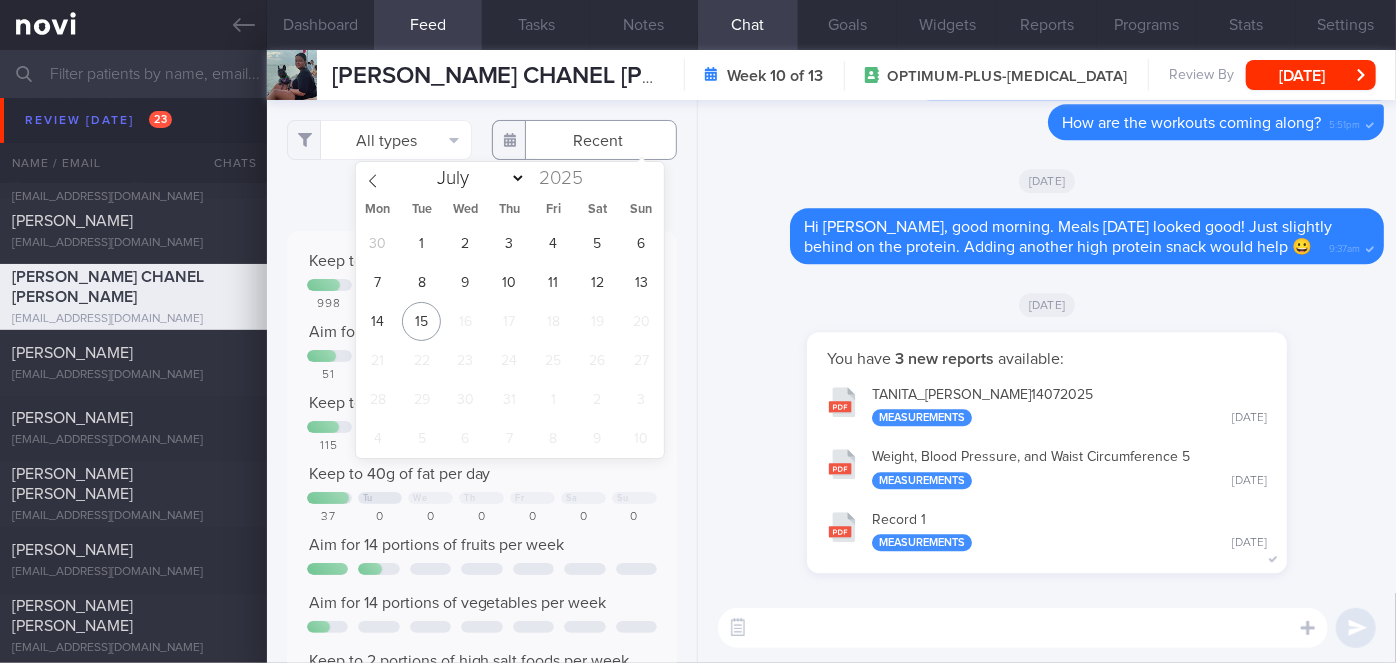 click at bounding box center [584, 140] 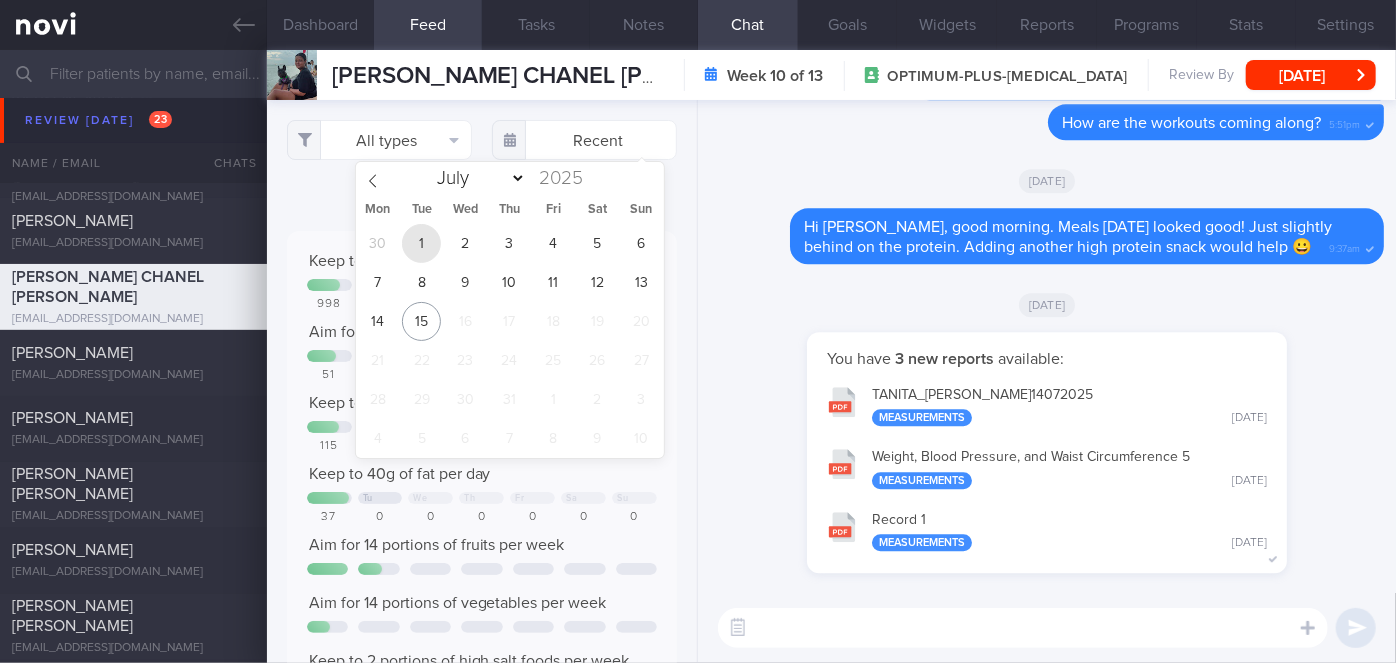 click on "1" at bounding box center (421, 243) 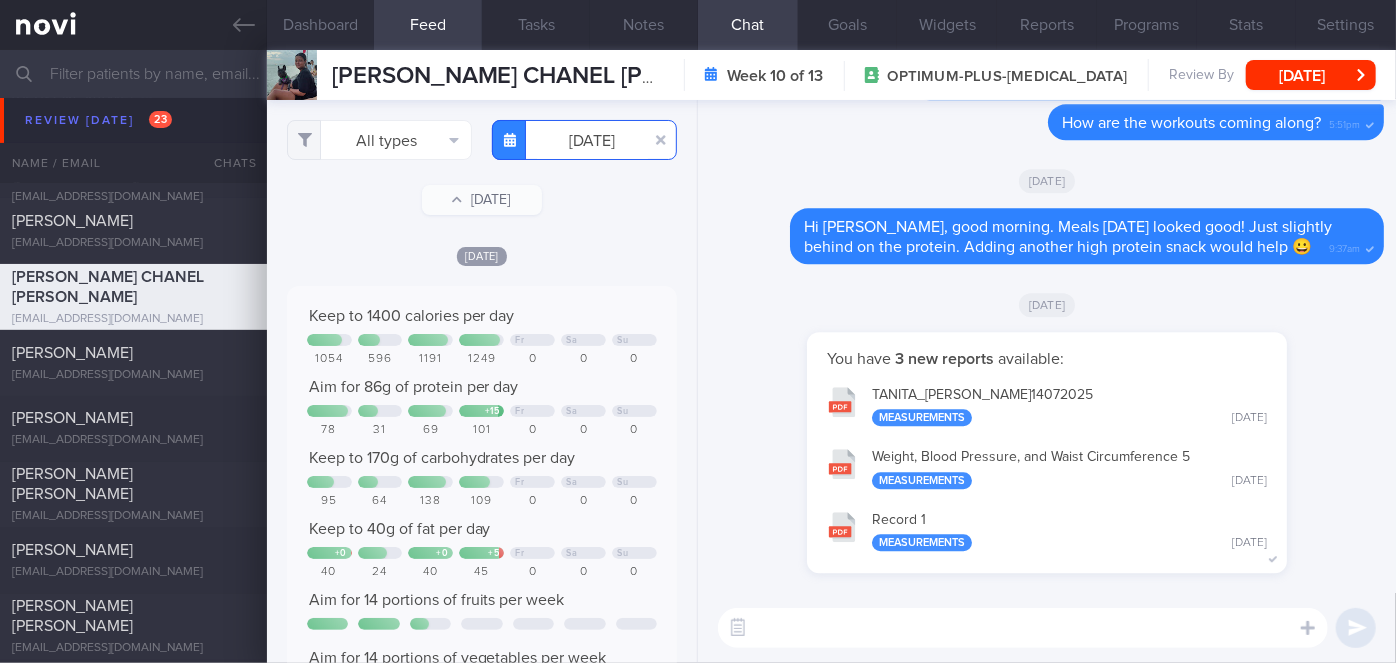 scroll, scrollTop: 999912, scrollLeft: 999648, axis: both 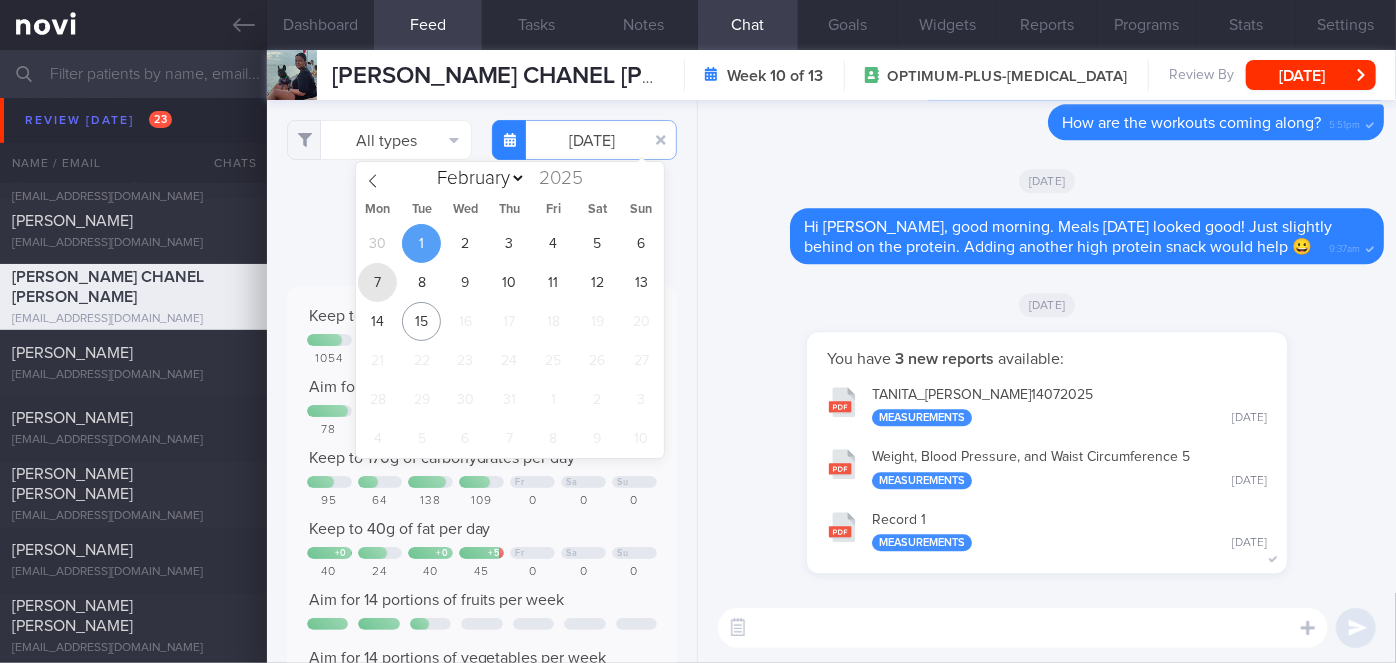 click on "7" at bounding box center [377, 282] 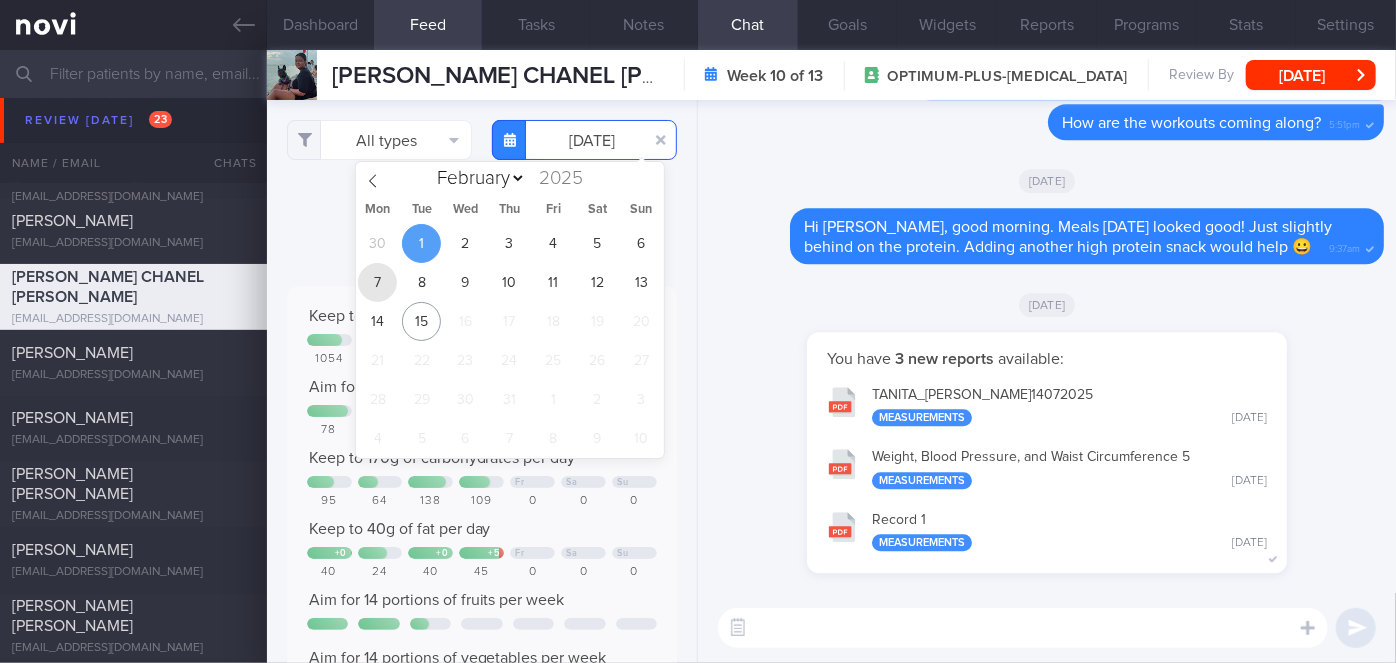 type on "[DATE]" 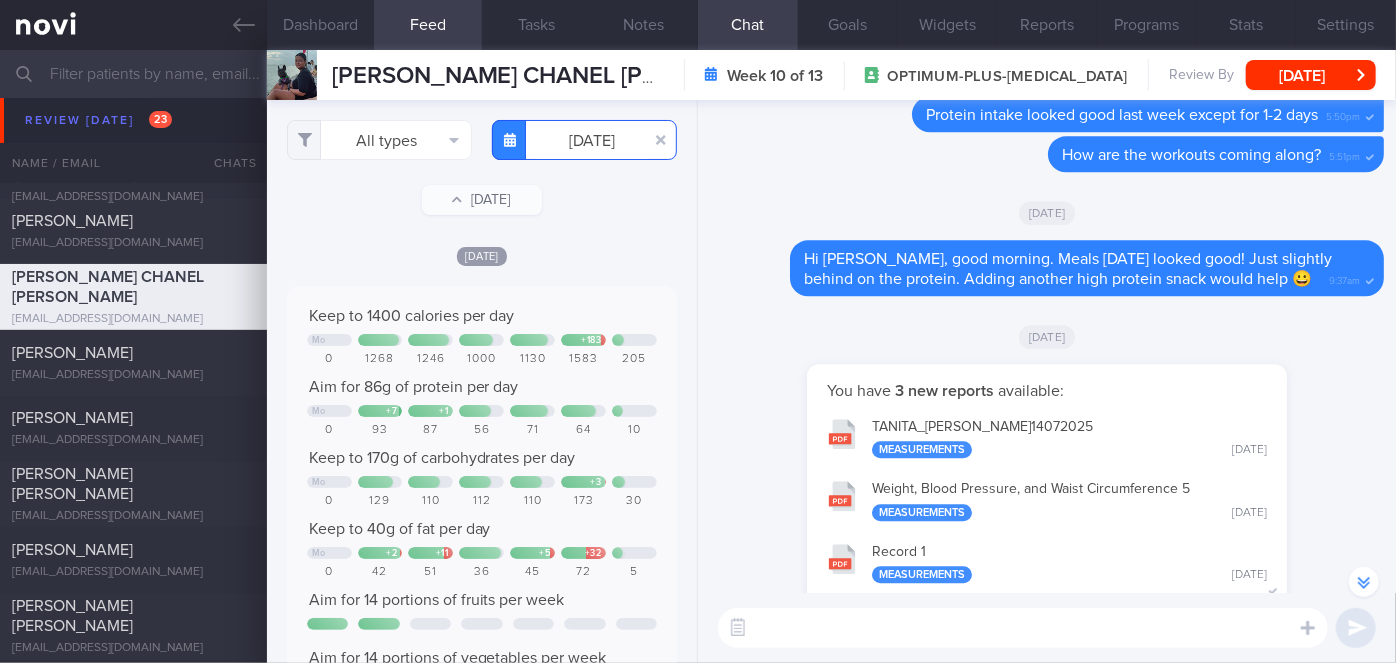 scroll, scrollTop: -29, scrollLeft: 0, axis: vertical 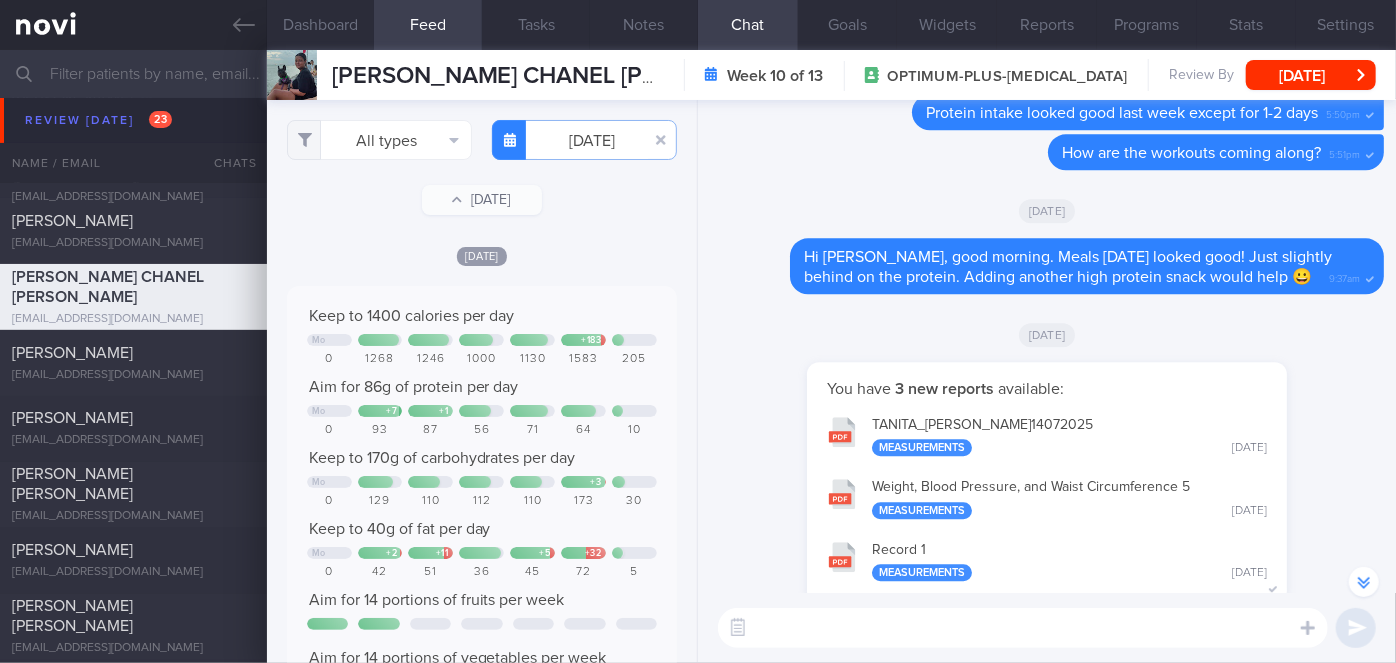 click at bounding box center (1023, 628) 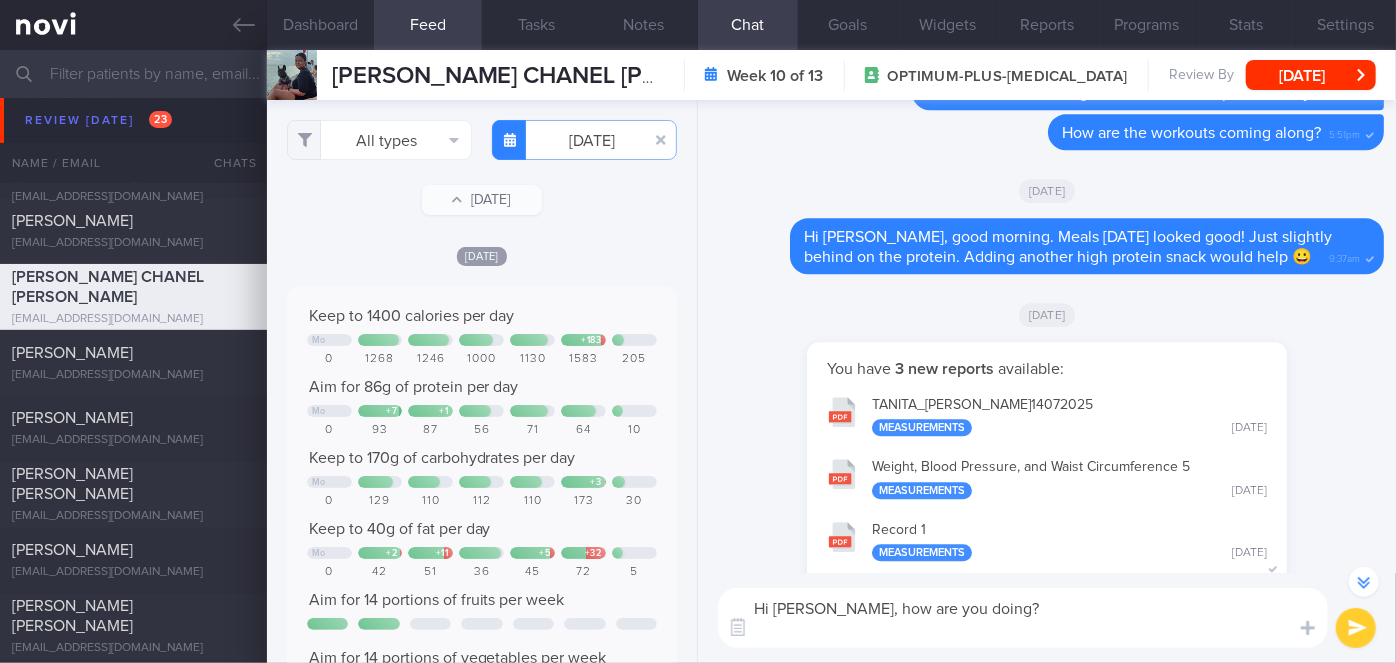 scroll, scrollTop: 0, scrollLeft: 0, axis: both 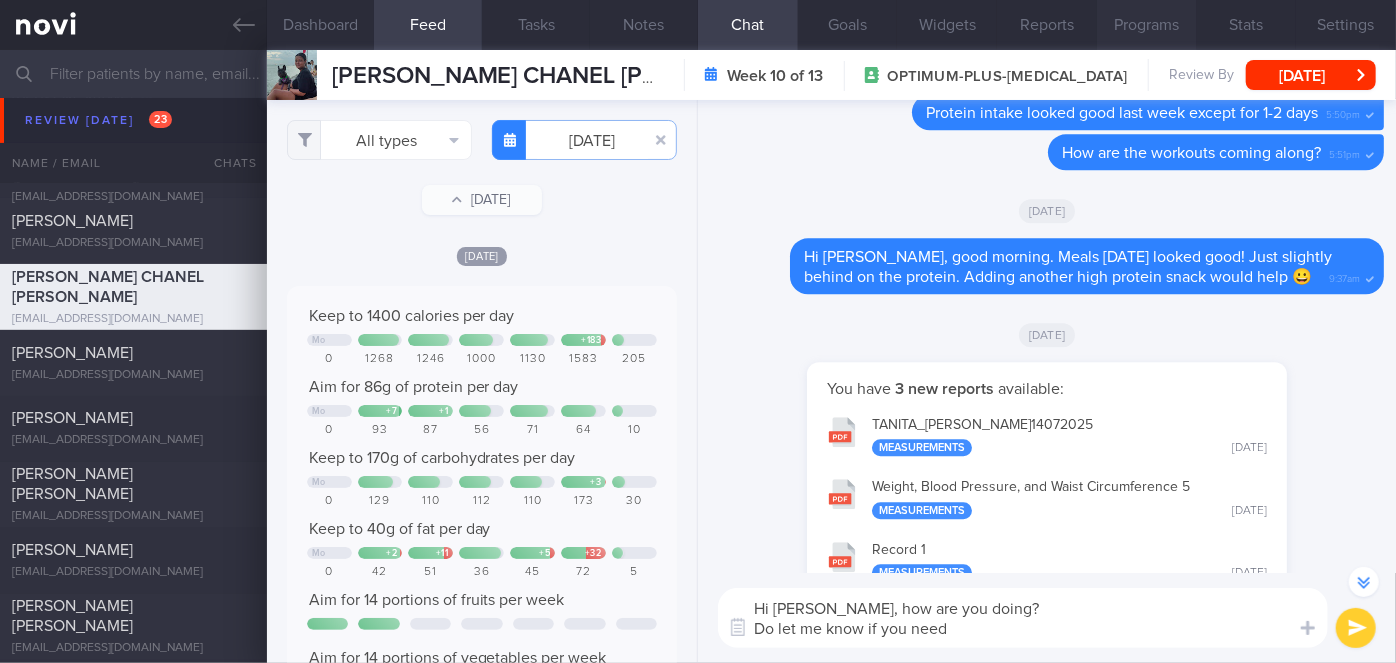 click on "Programs" at bounding box center [1147, 25] 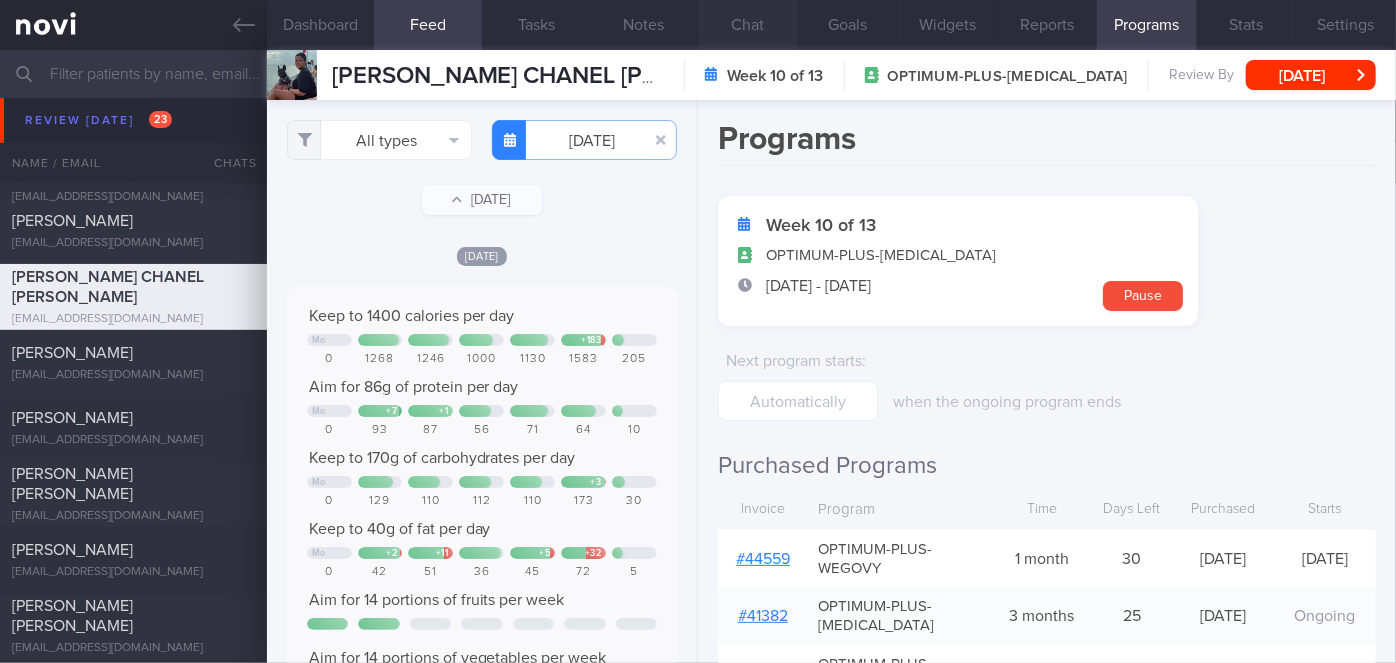 click on "Chat" at bounding box center (748, 25) 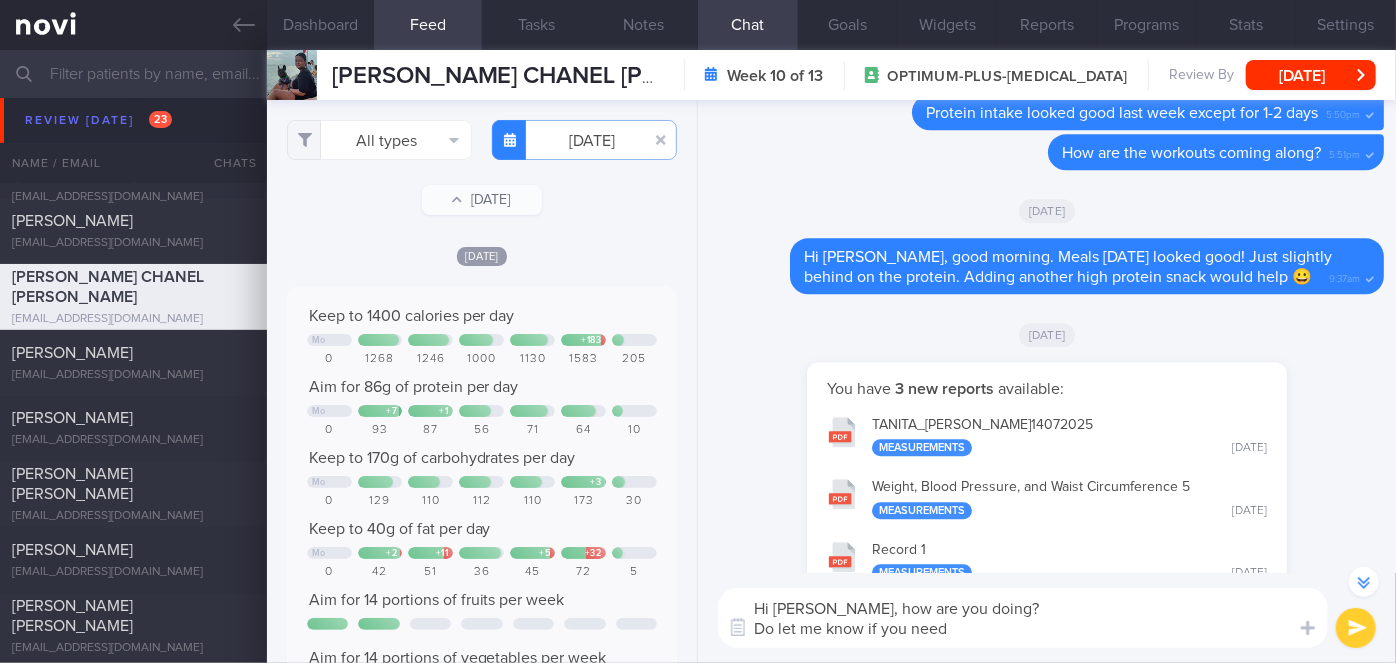 click on "Hi Chanel, how are you doing?
Do let me know if you need" at bounding box center [1023, 618] 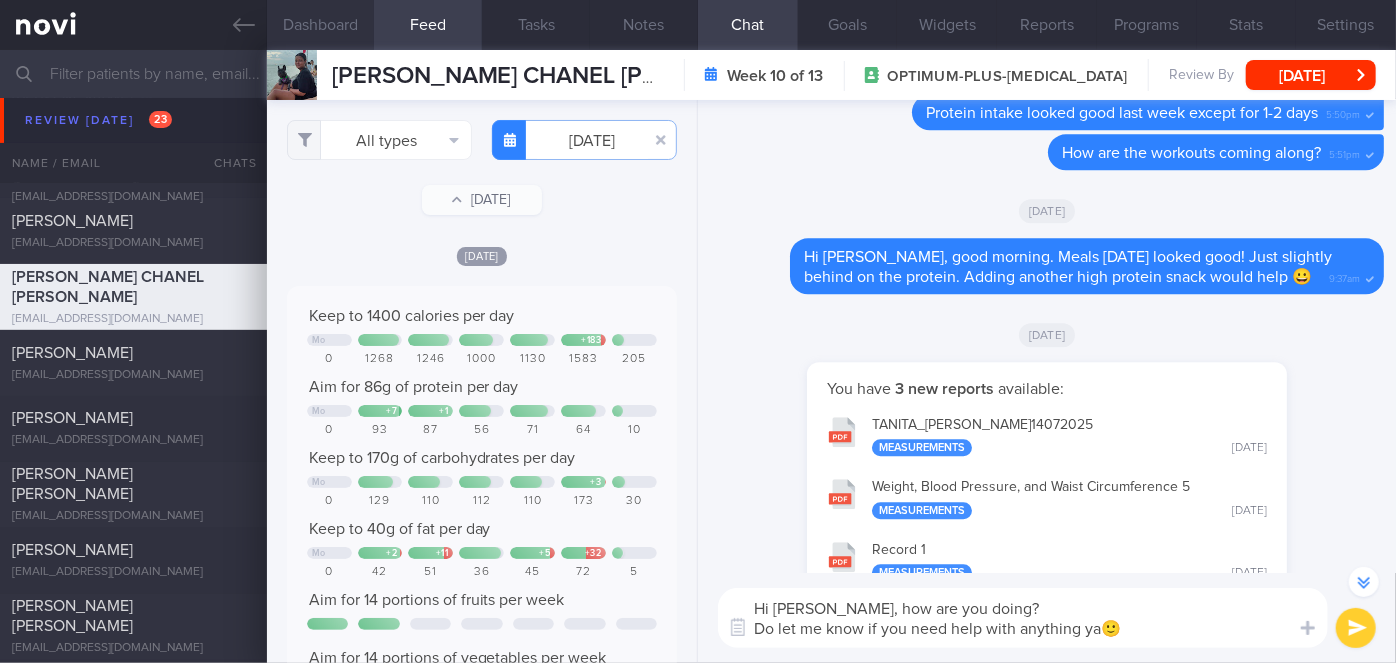 type on "Hi Chanel, how are you doing?
Do let me know if you need help with anything ya🙂" 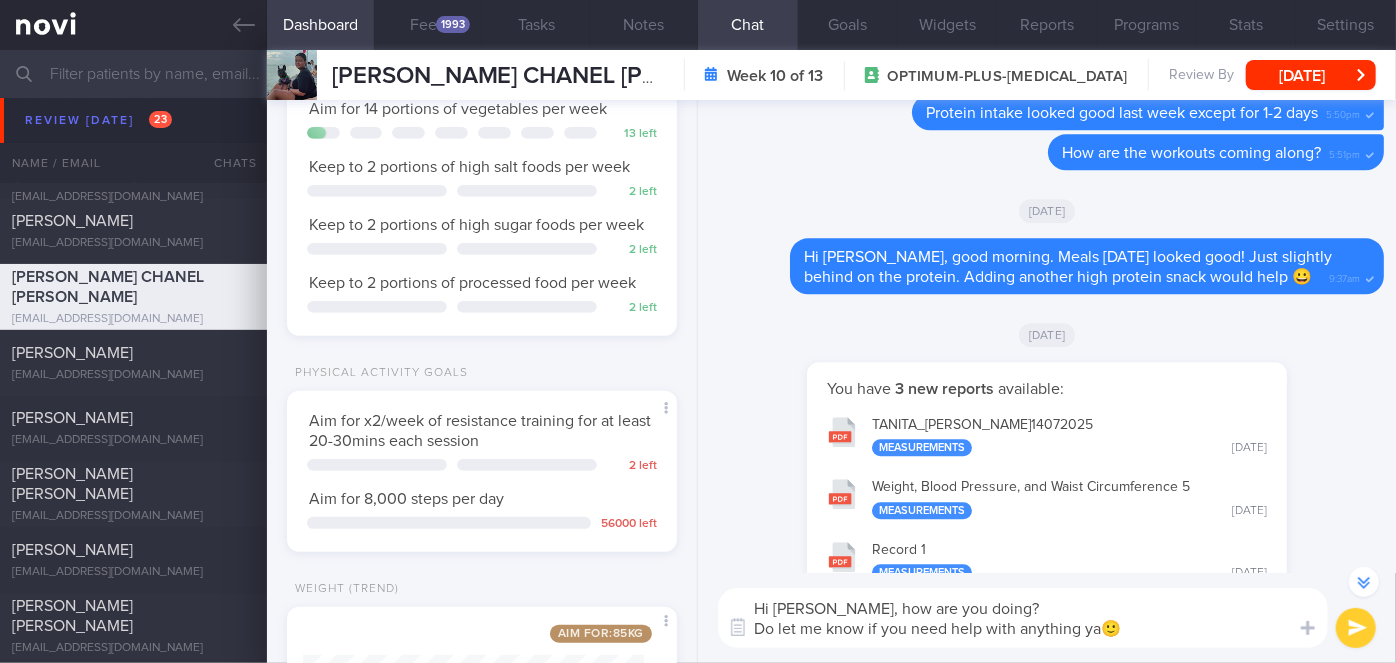 scroll, scrollTop: 746, scrollLeft: 0, axis: vertical 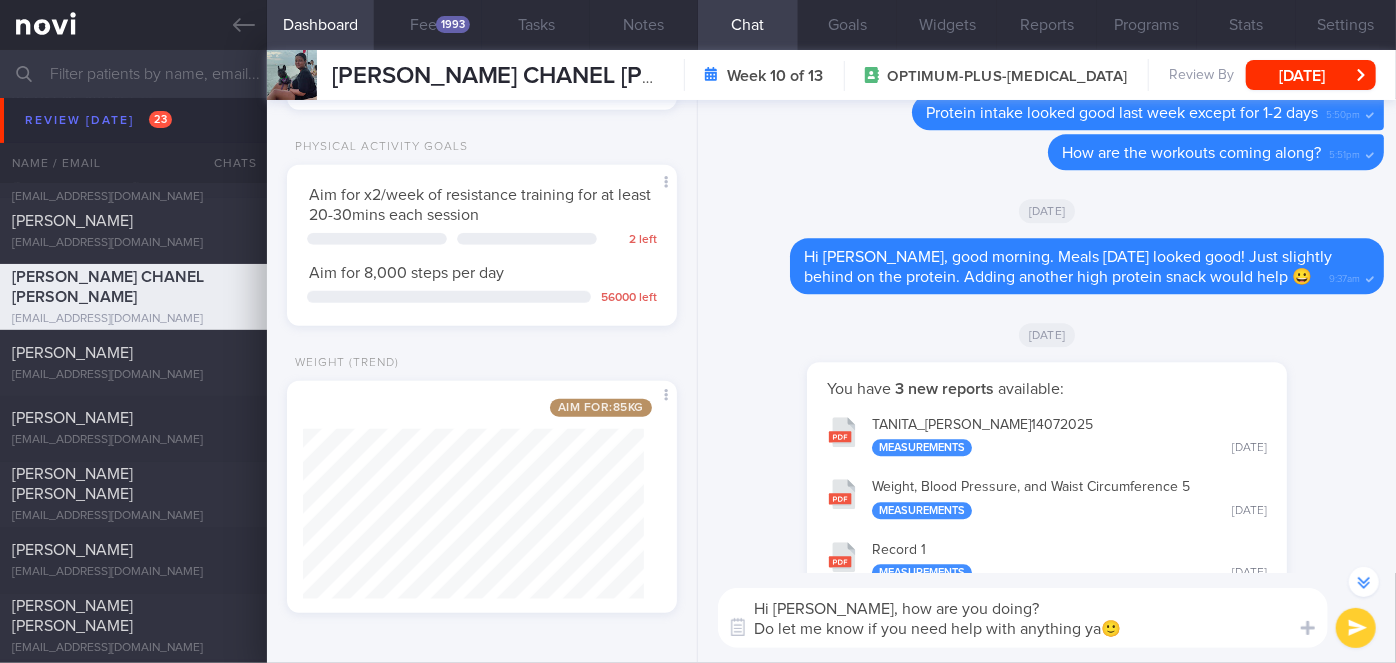 click at bounding box center (1356, 628) 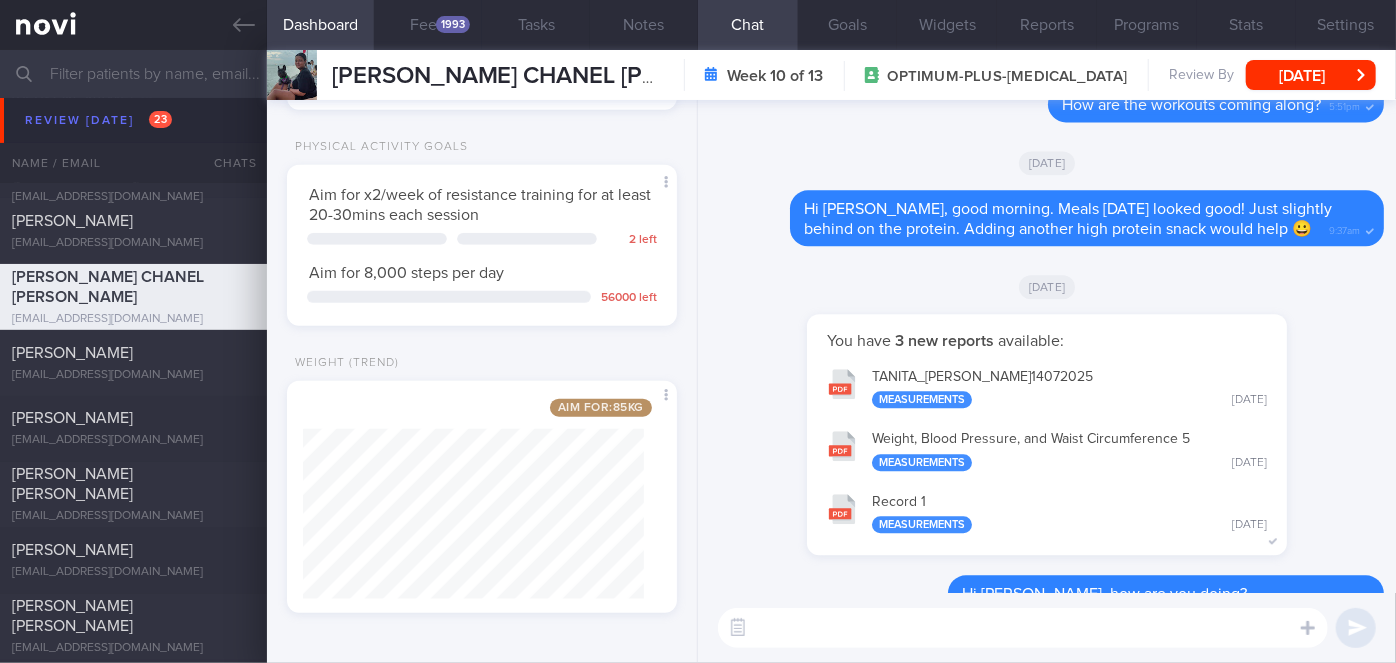 scroll, scrollTop: 0, scrollLeft: 0, axis: both 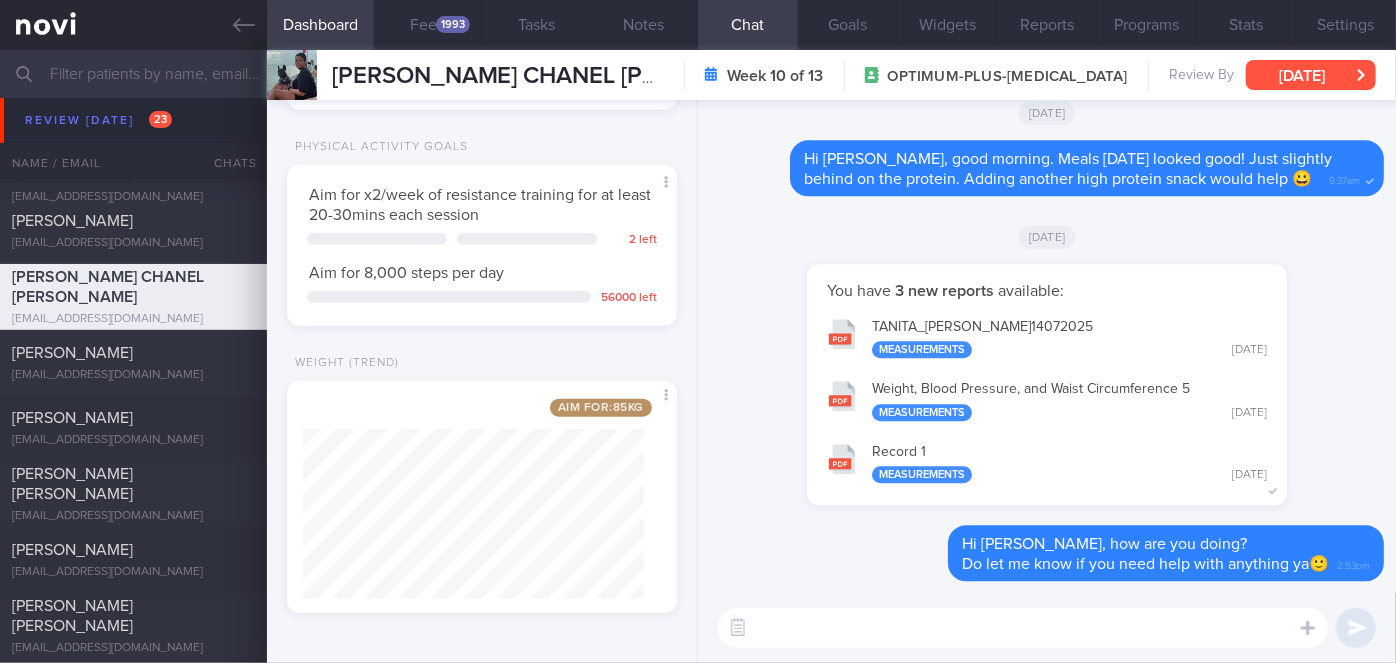 click on "[DATE]" at bounding box center (1311, 75) 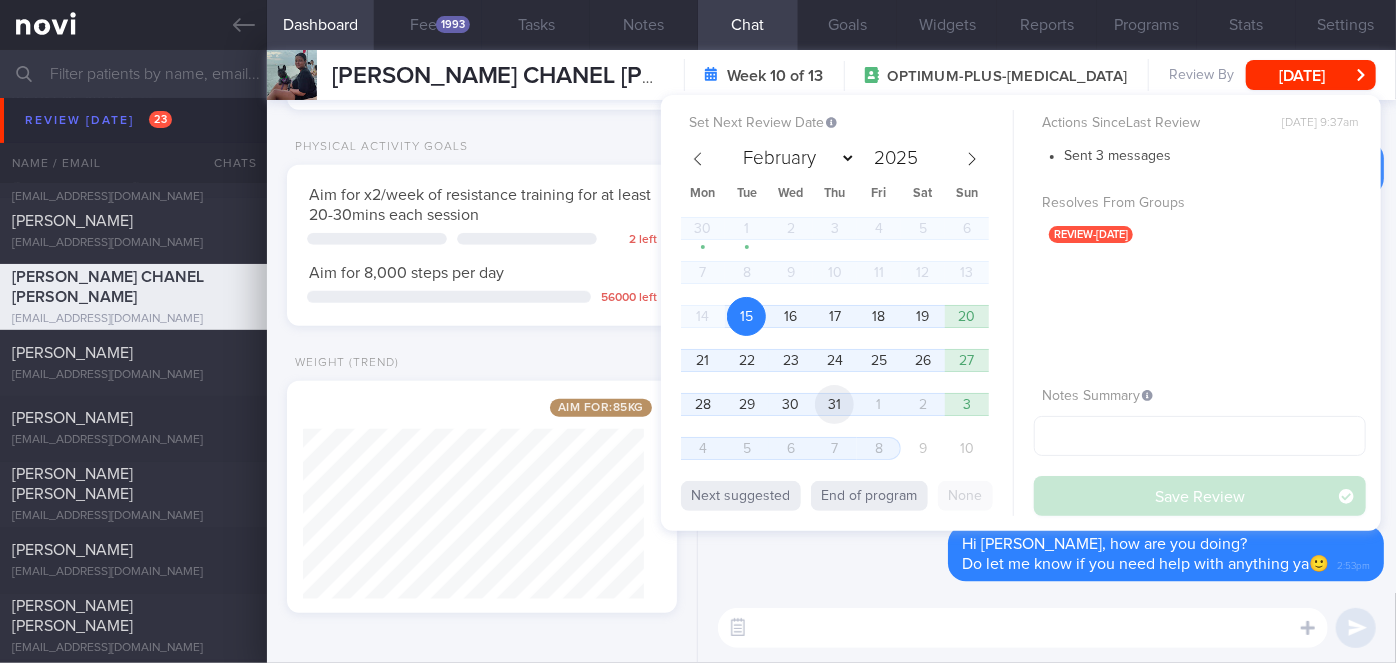 click on "31" at bounding box center (834, 404) 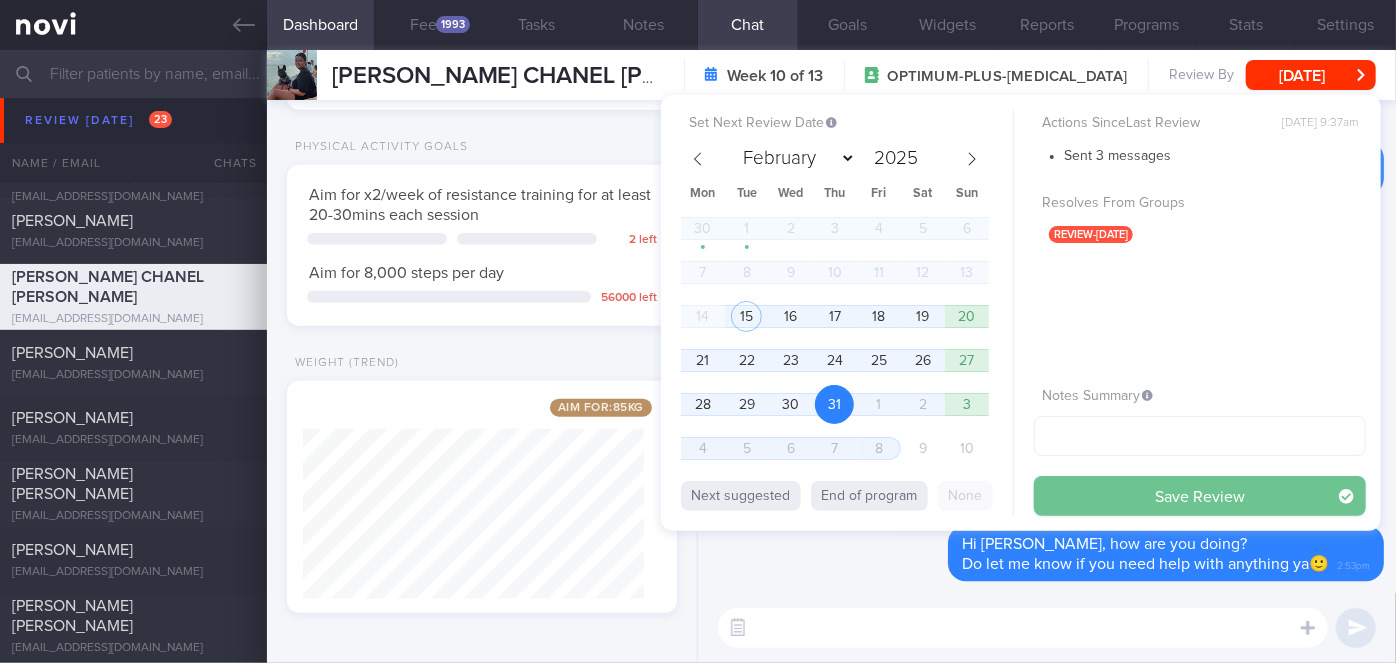 click on "Save Review" at bounding box center (1200, 496) 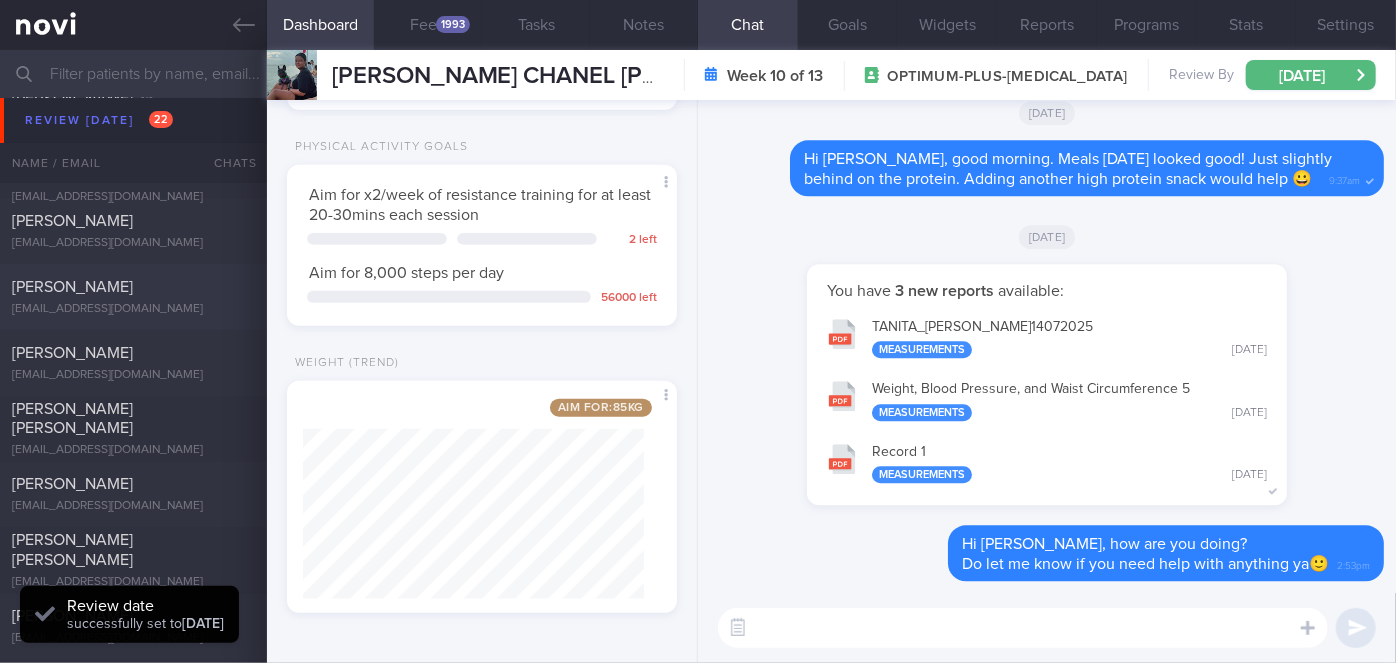 click on "NEO YI-YU" at bounding box center (131, 287) 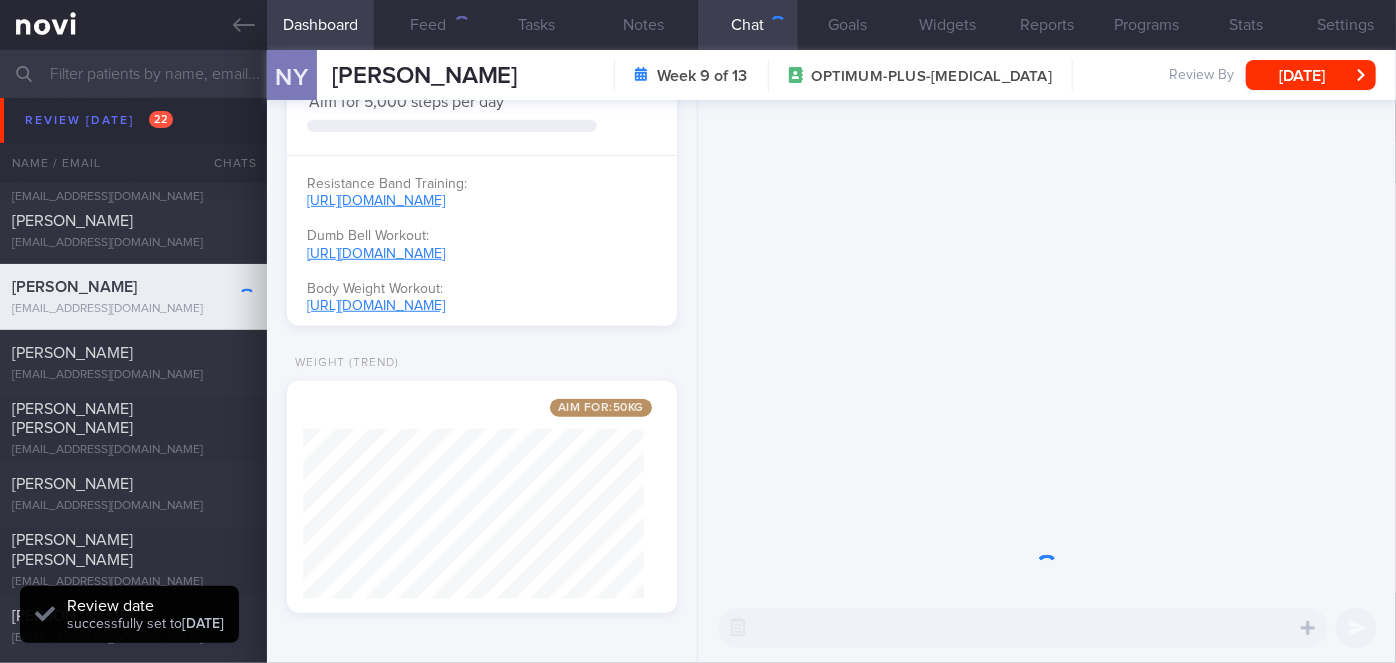 scroll, scrollTop: 56, scrollLeft: 0, axis: vertical 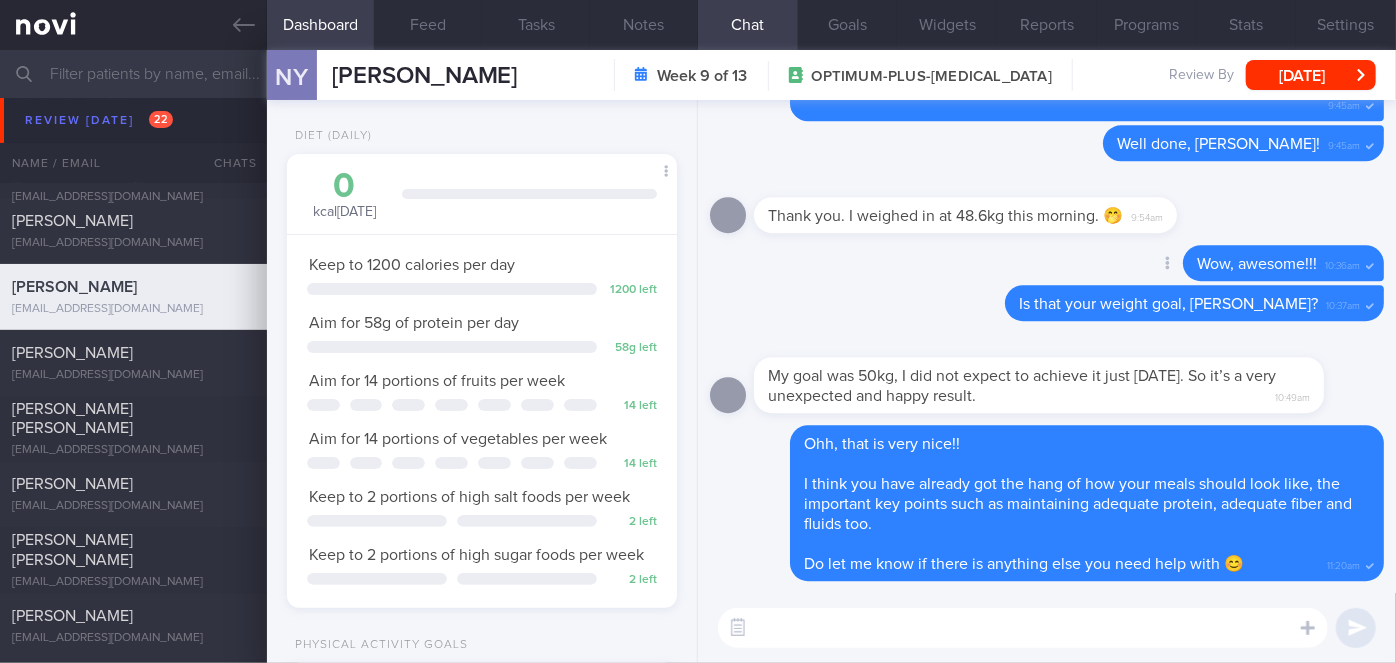 click on "Delete
Wow, awesome!!!
10:36am" at bounding box center [1047, 265] 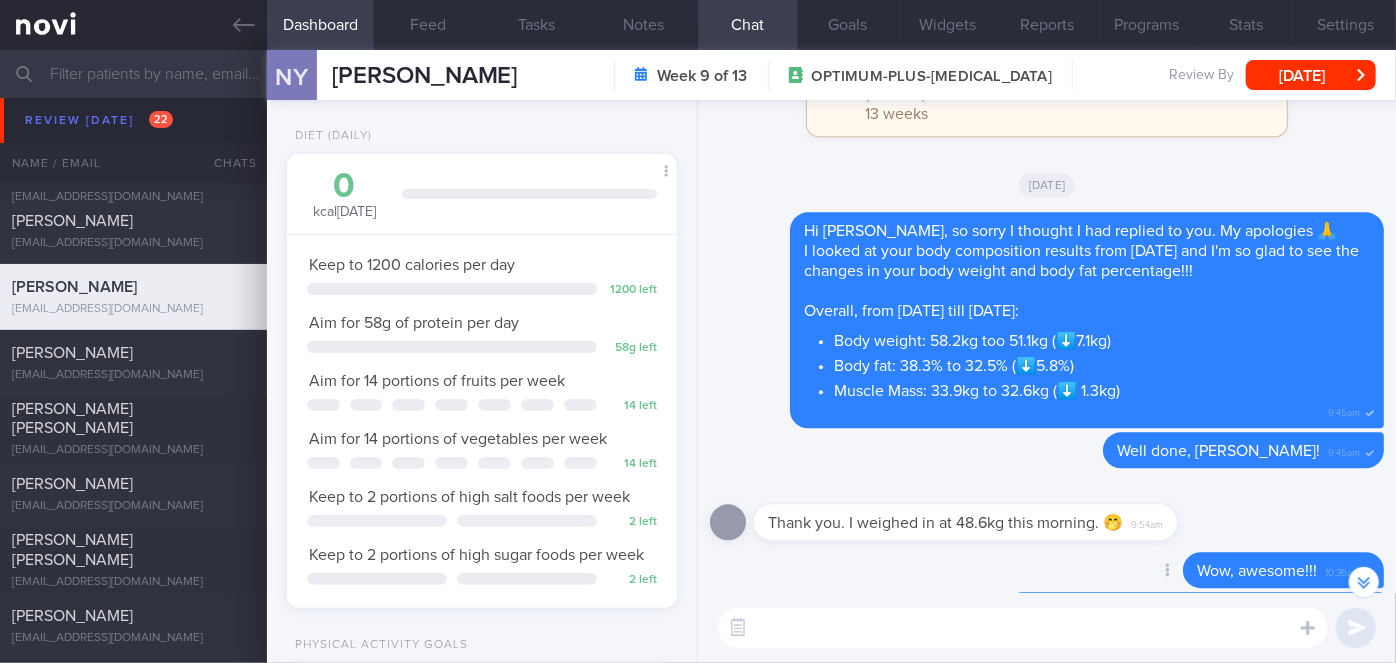 scroll, scrollTop: 0, scrollLeft: 0, axis: both 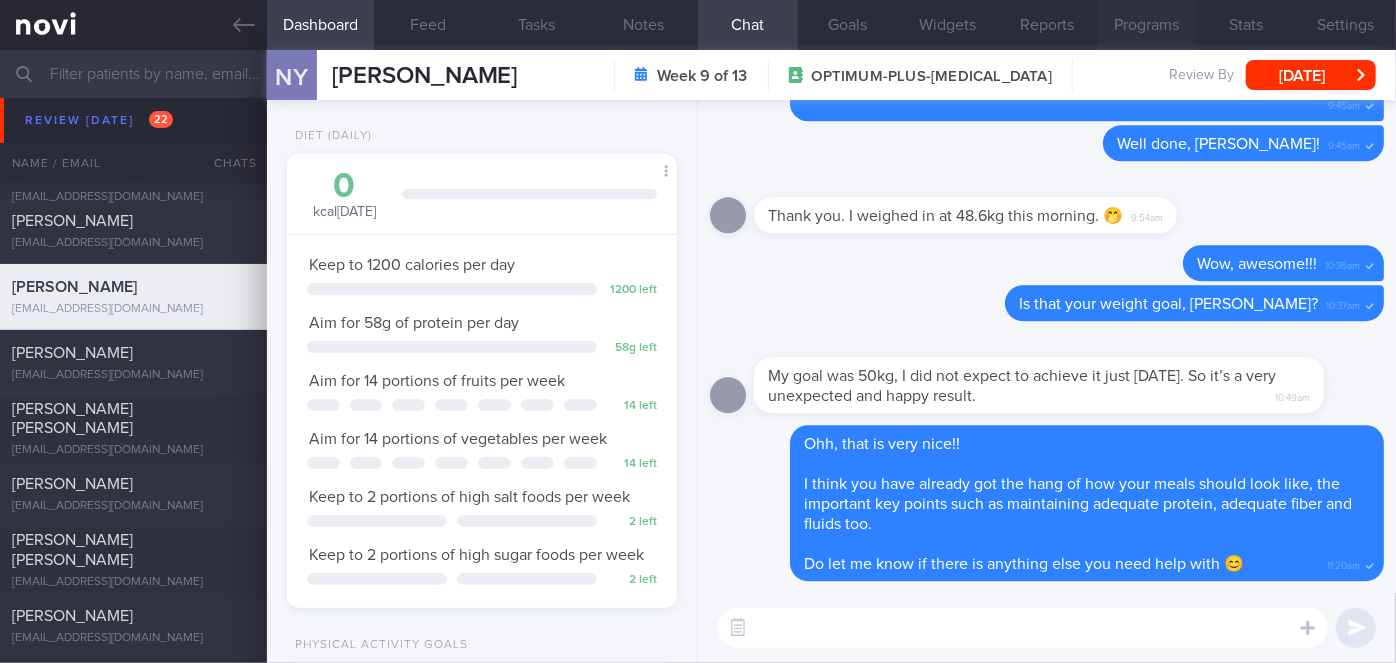 click on "Programs" at bounding box center (1147, 25) 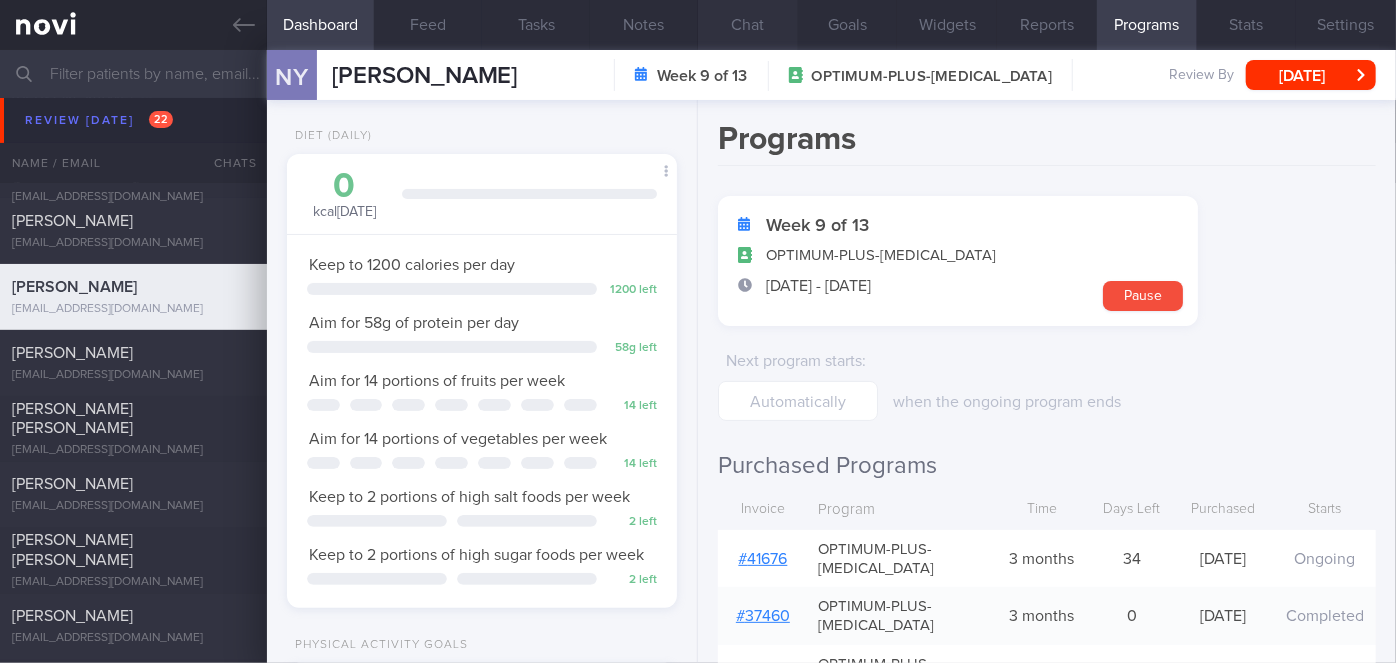 click on "Chat" at bounding box center (748, 25) 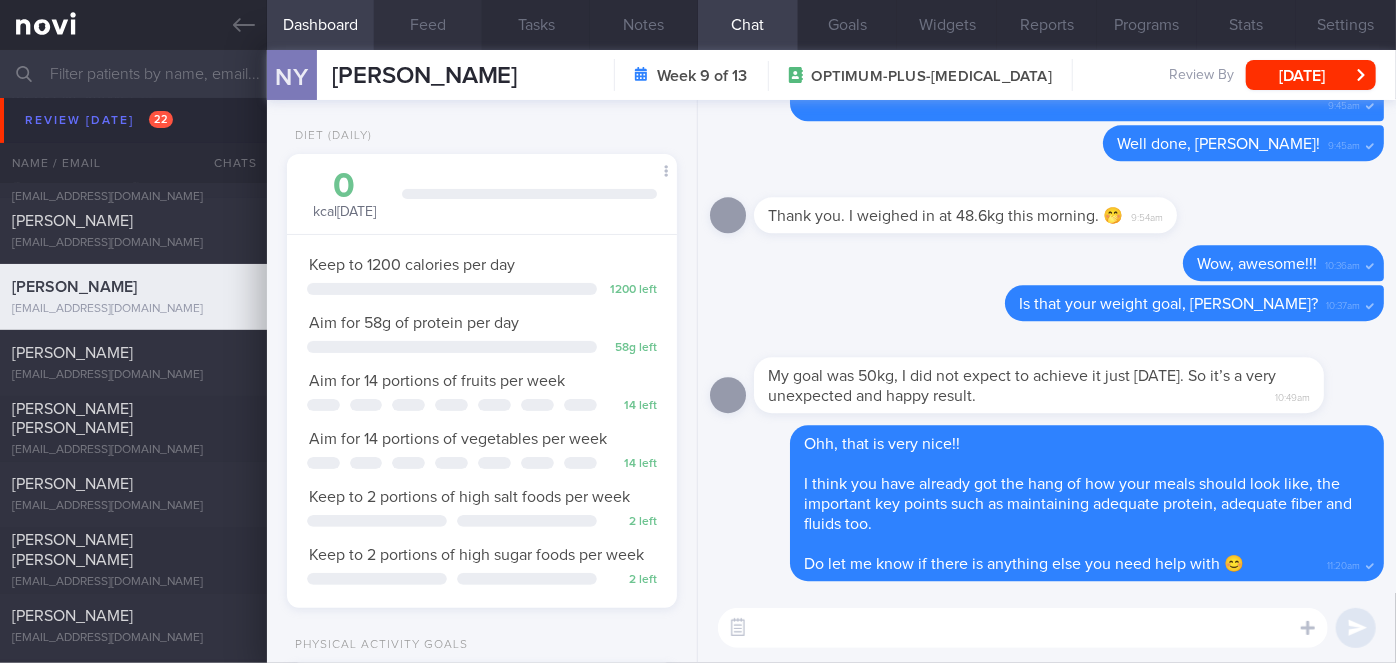 click on "Feed" at bounding box center (428, 25) 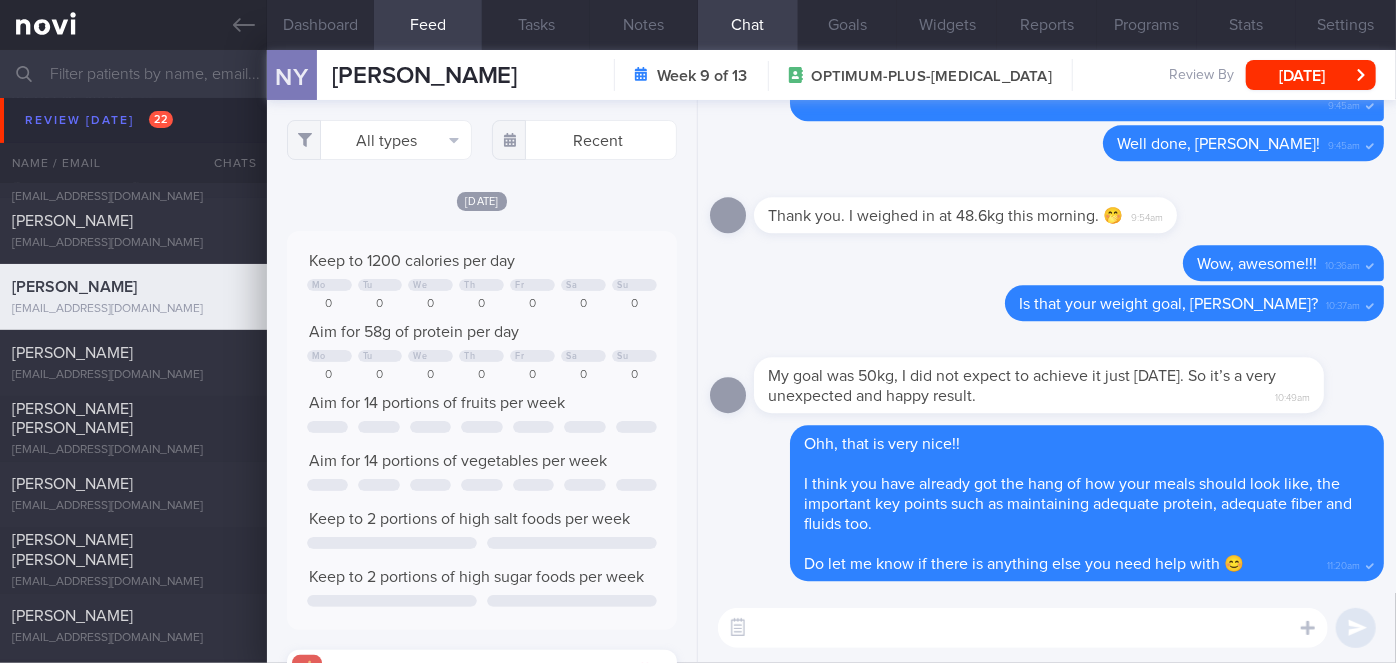 scroll, scrollTop: 999912, scrollLeft: 999648, axis: both 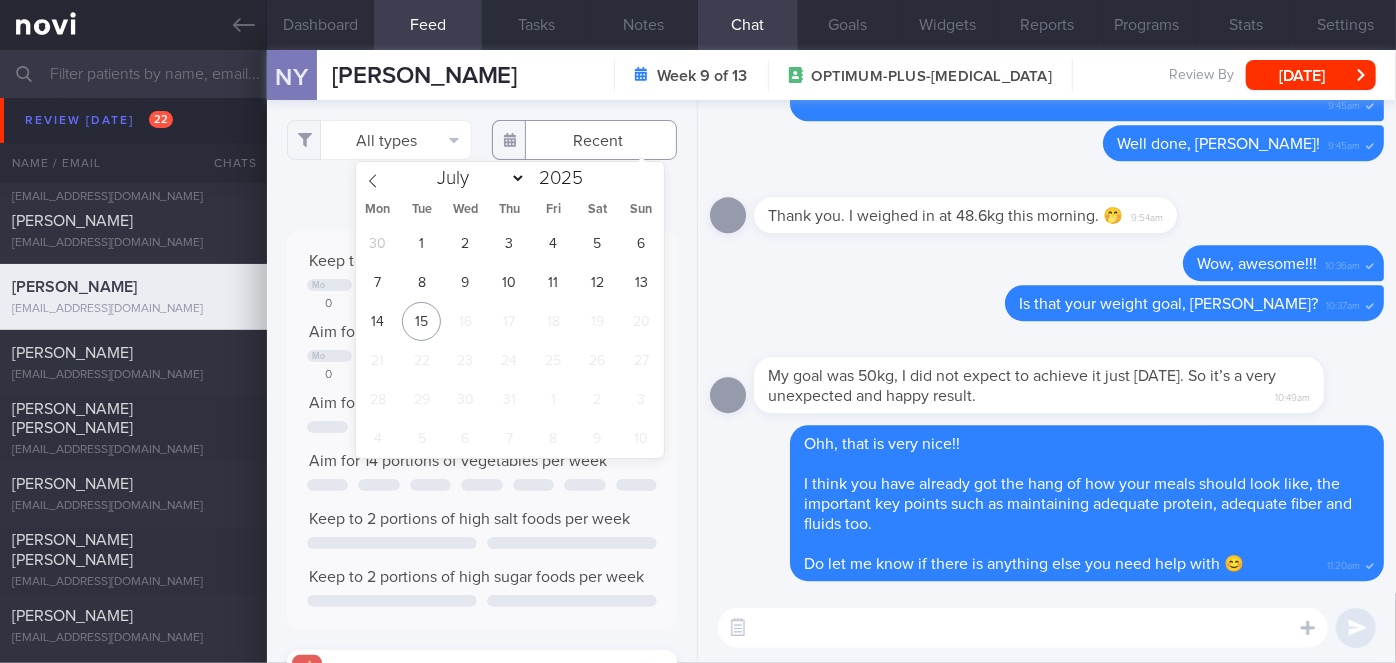 click at bounding box center [584, 140] 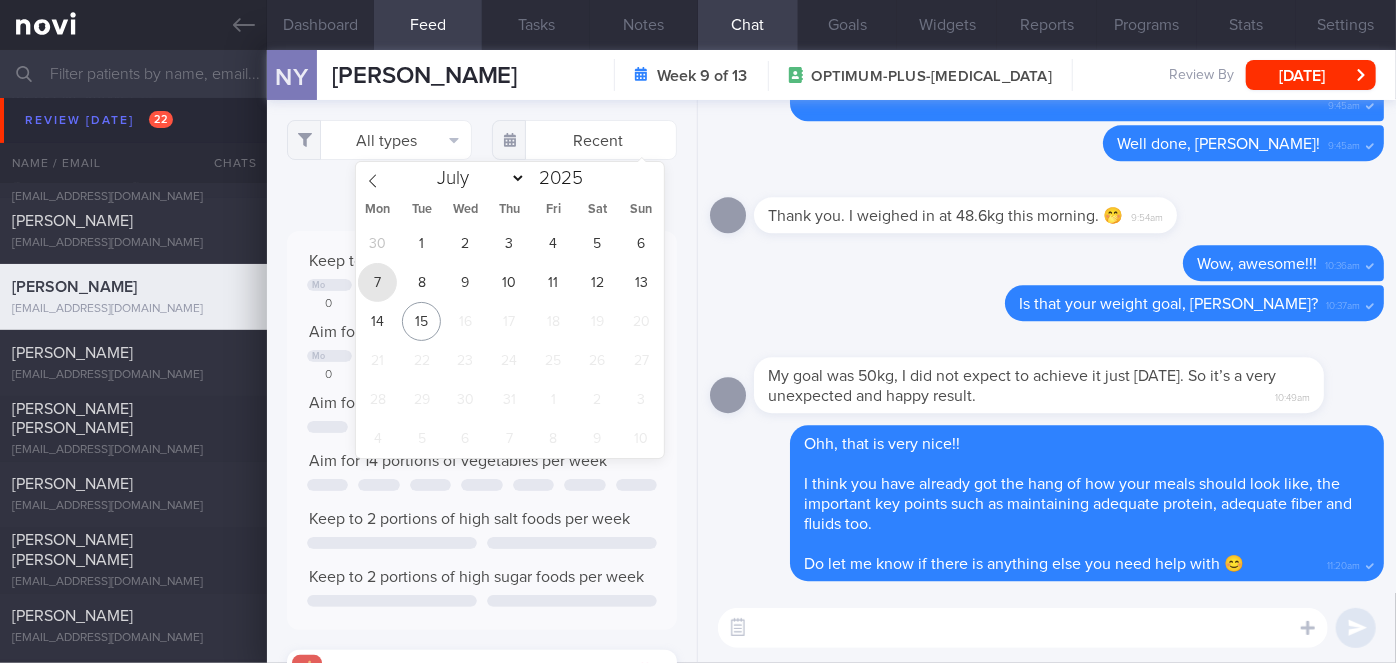 click on "7" at bounding box center [377, 282] 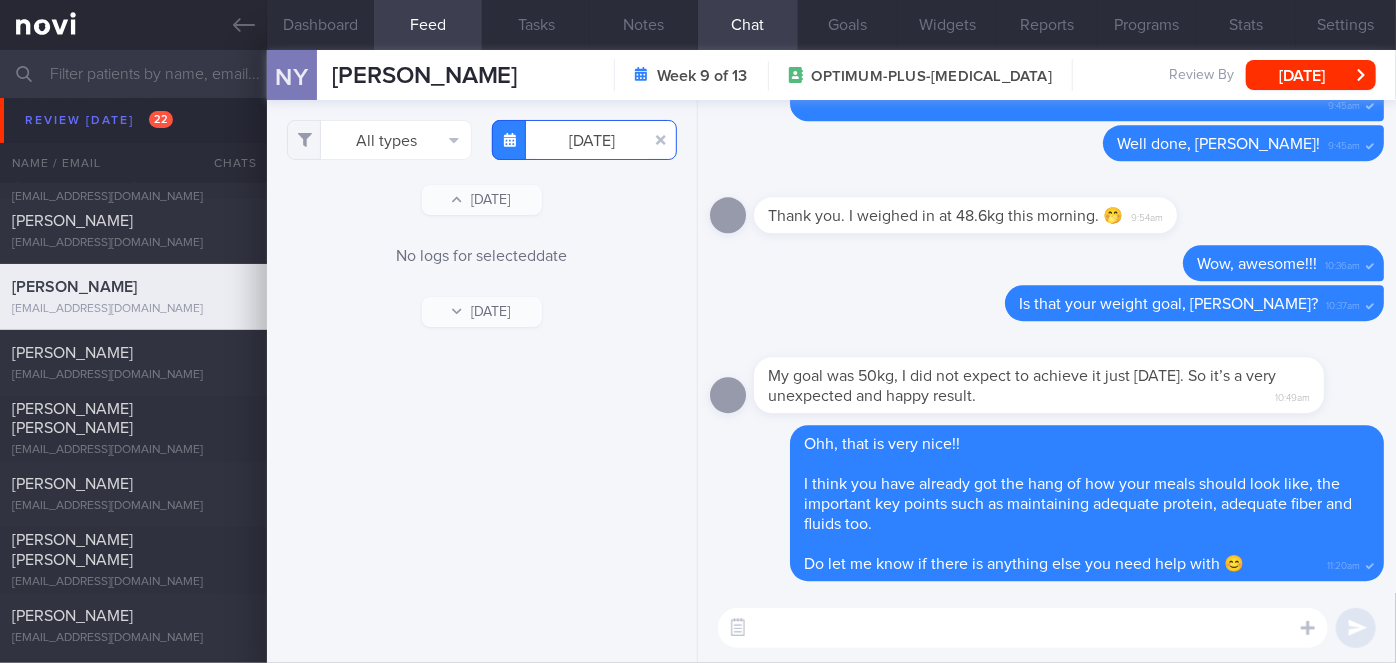 click on "[DATE]" at bounding box center (584, 140) 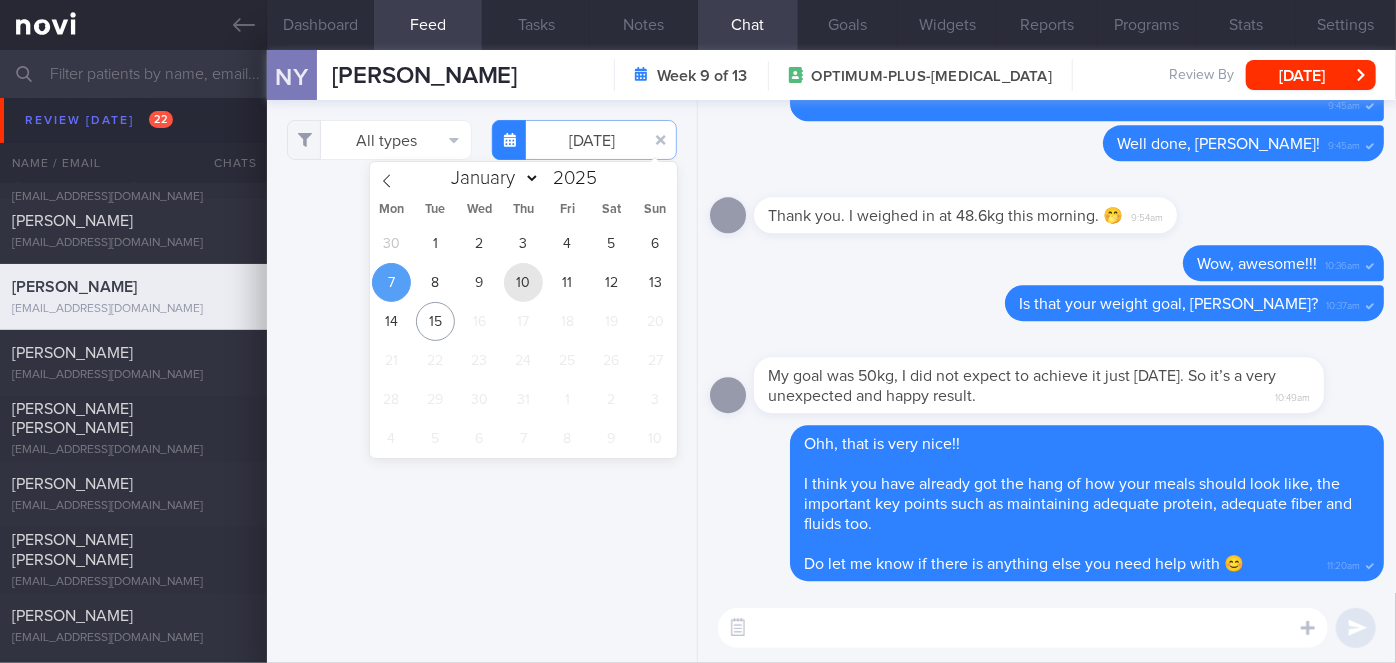 click on "10" at bounding box center (523, 282) 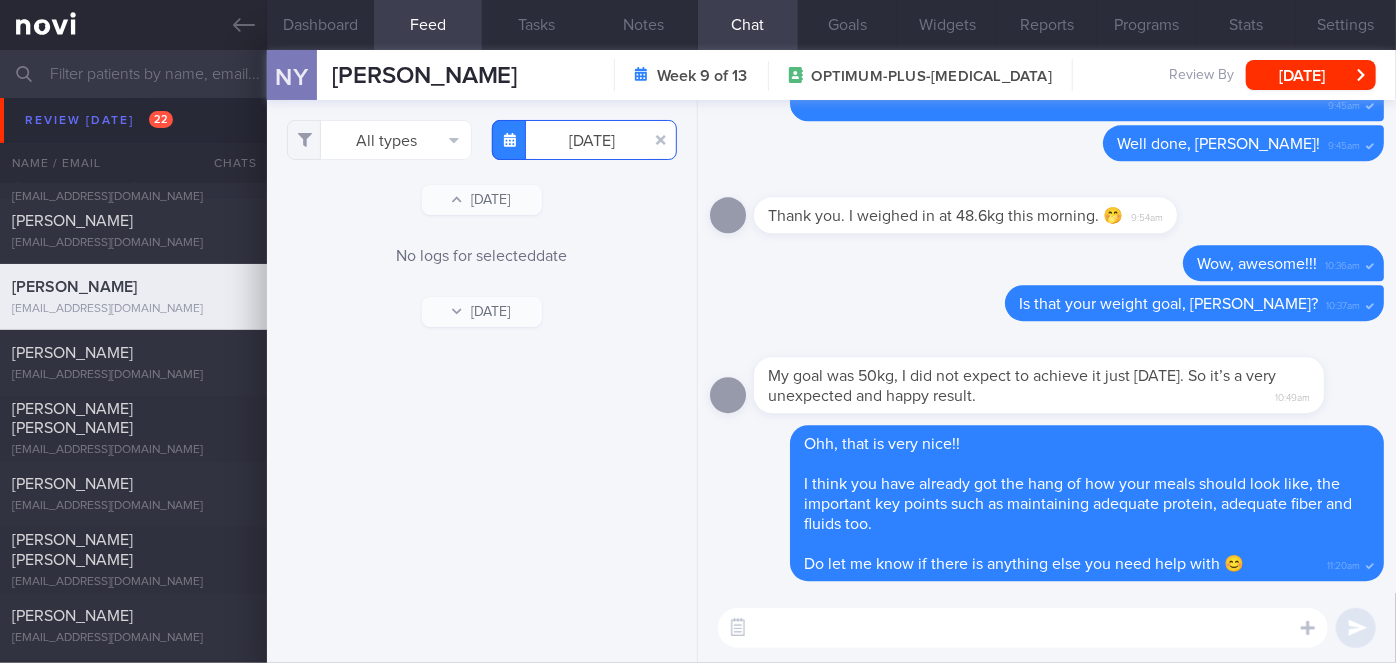 click on "[DATE]" at bounding box center [584, 140] 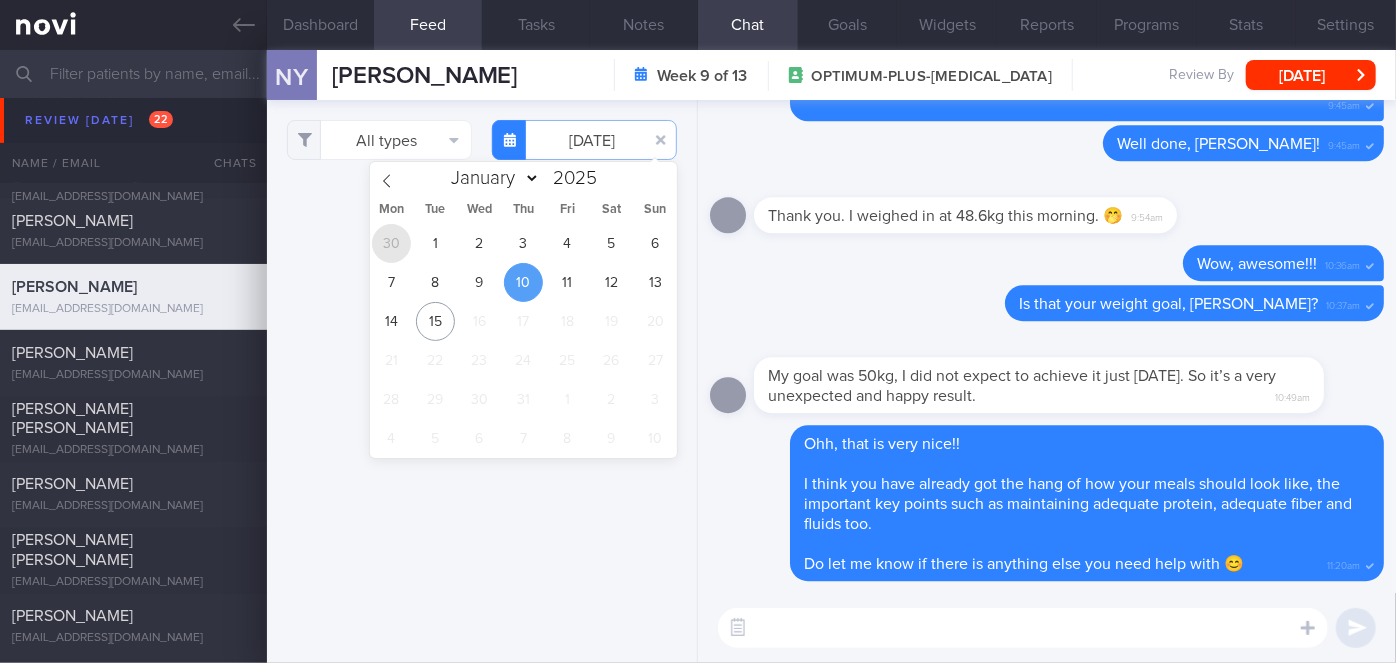 click on "30" at bounding box center [391, 243] 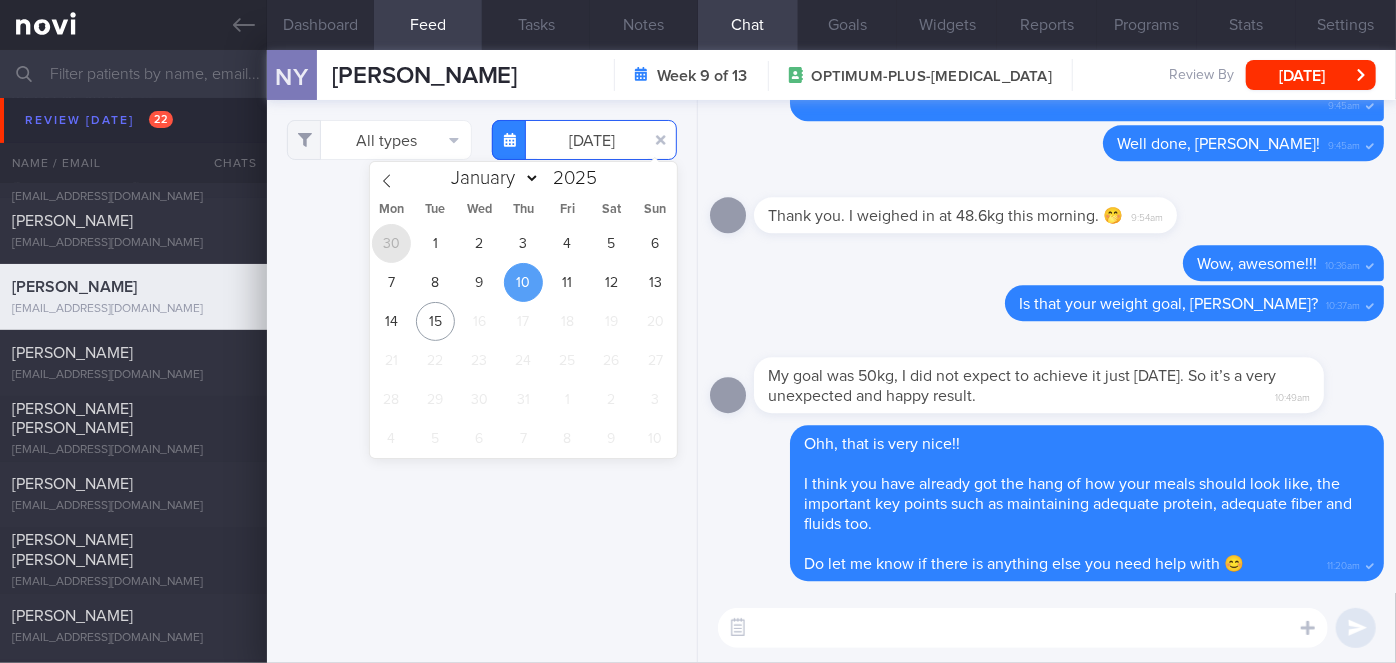 type on "2025-06-30" 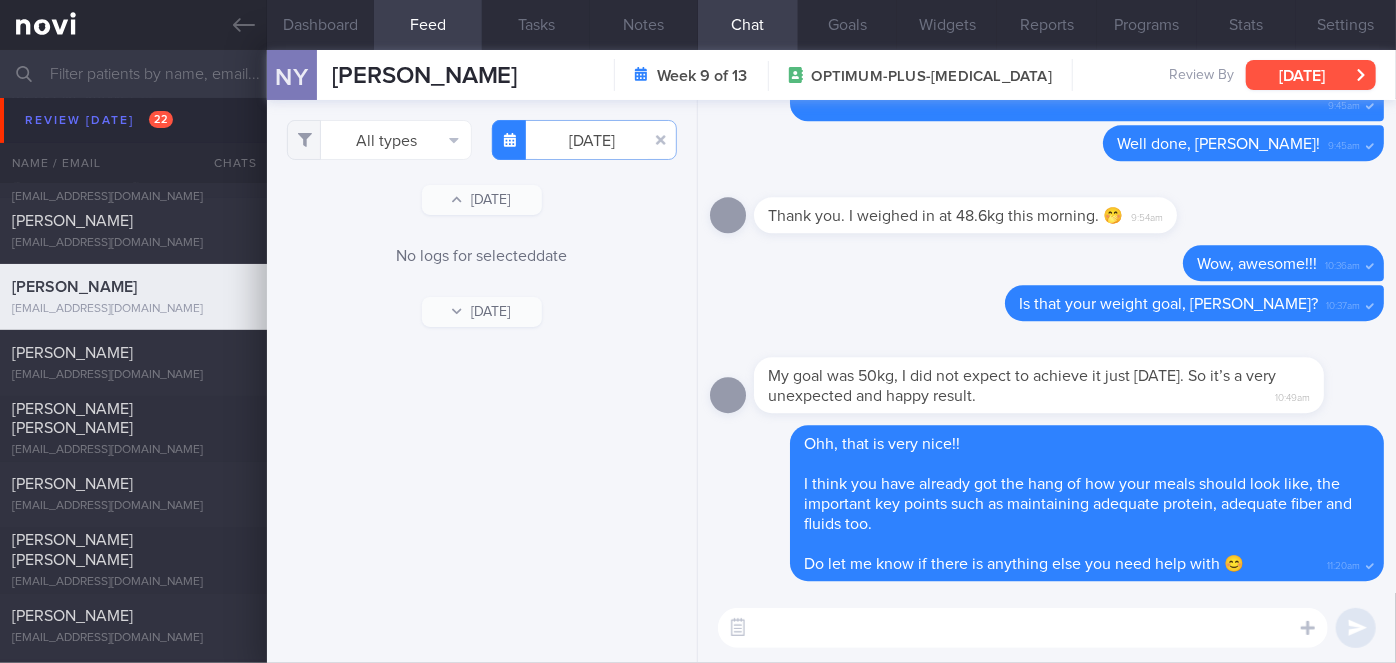 click on "[DATE]" at bounding box center (1311, 75) 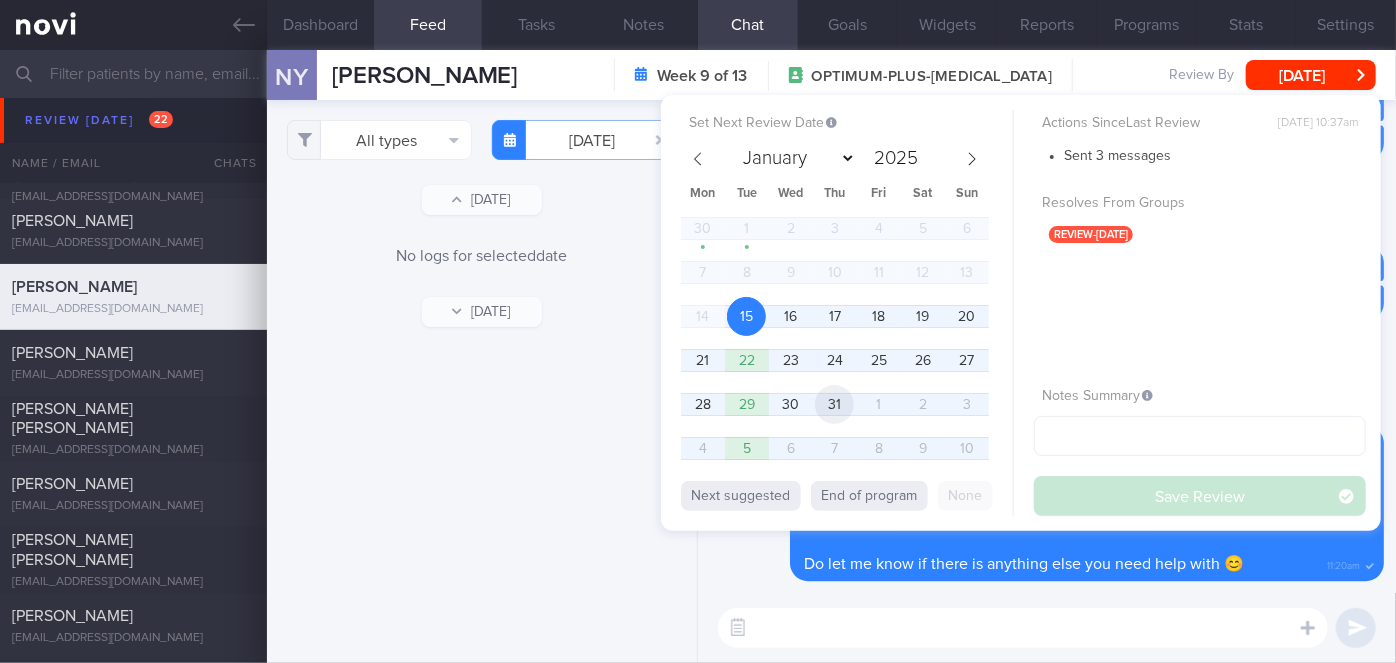 click on "31" at bounding box center [834, 404] 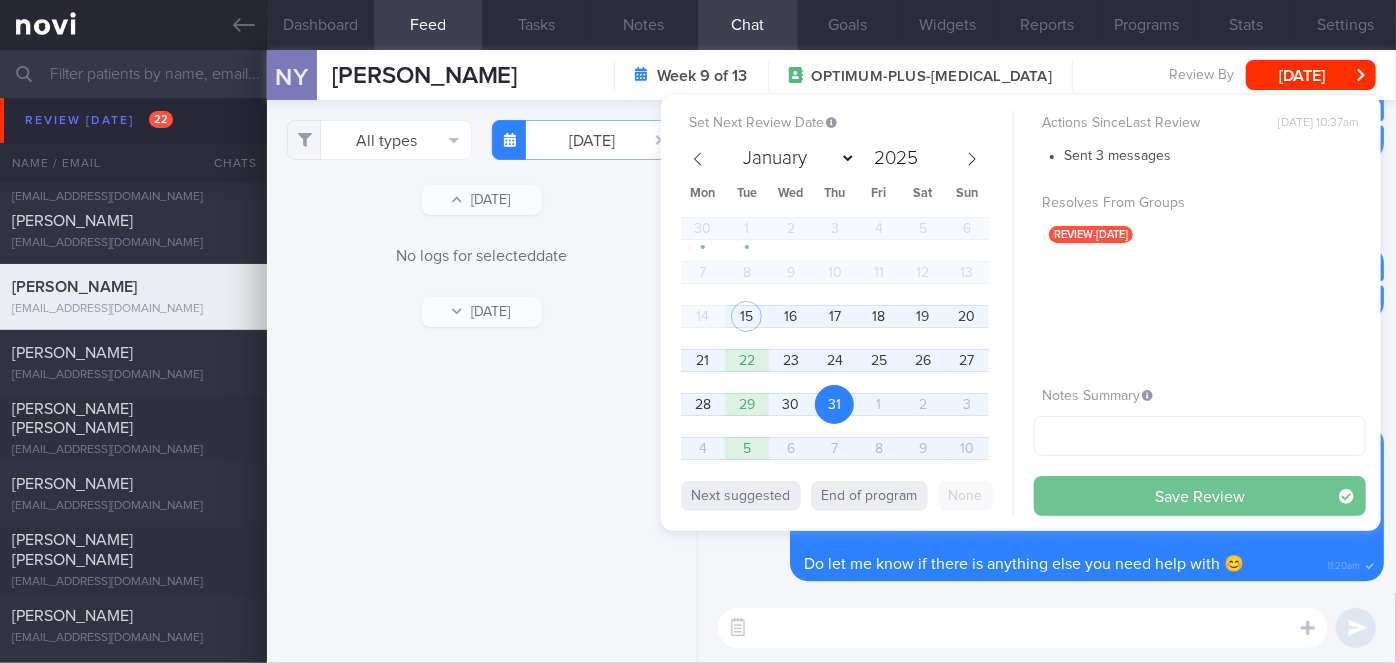click on "Save Review" at bounding box center [1200, 496] 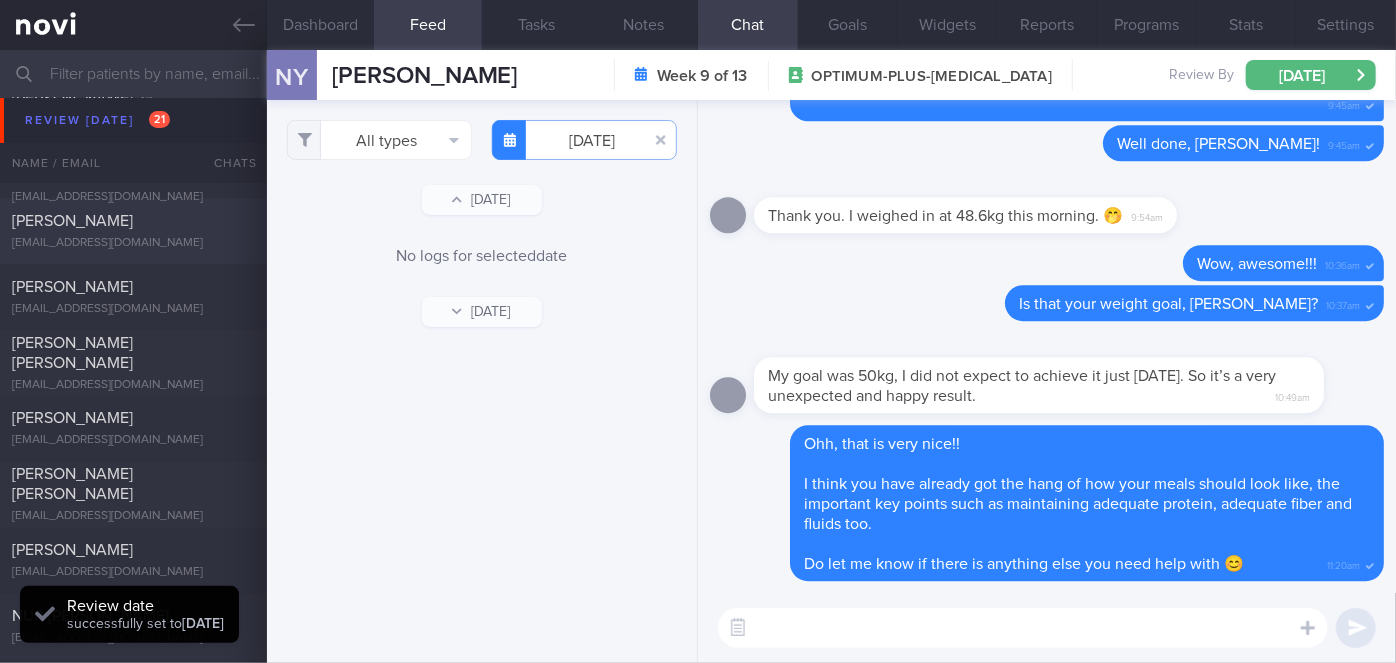 click on "AISHA AHMAD" at bounding box center (131, 221) 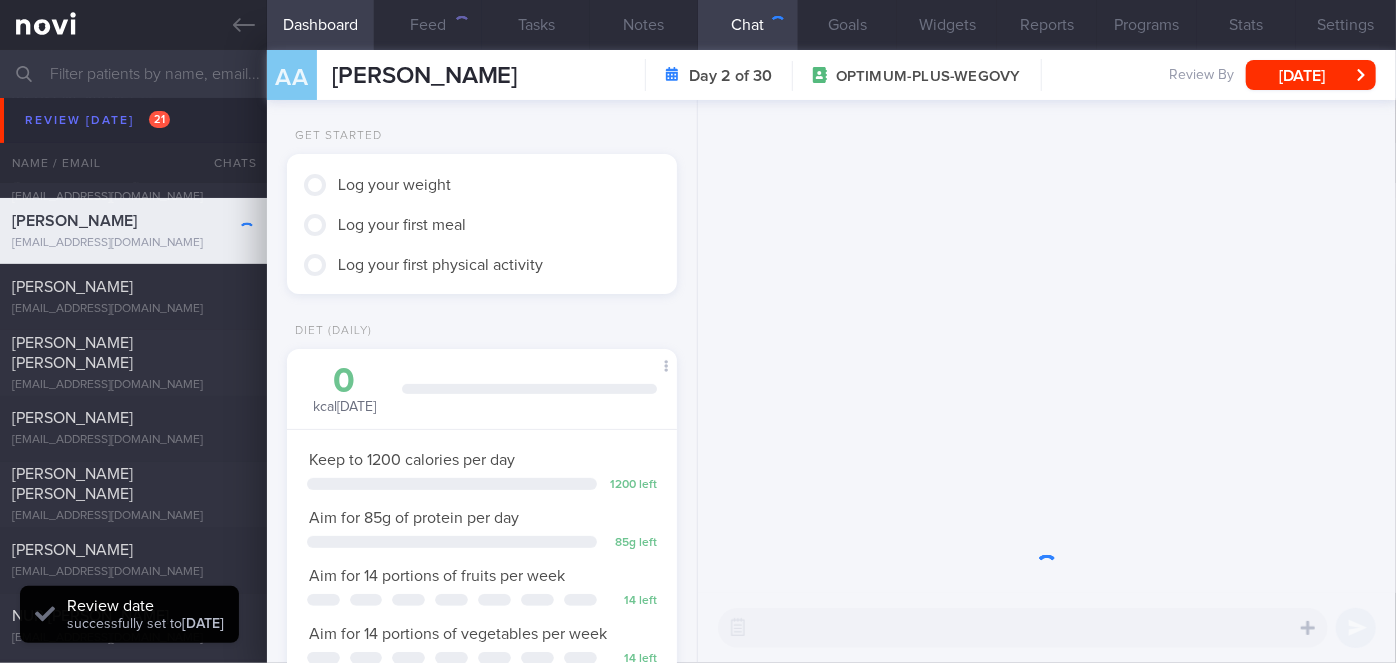 scroll, scrollTop: 999800, scrollLeft: 999658, axis: both 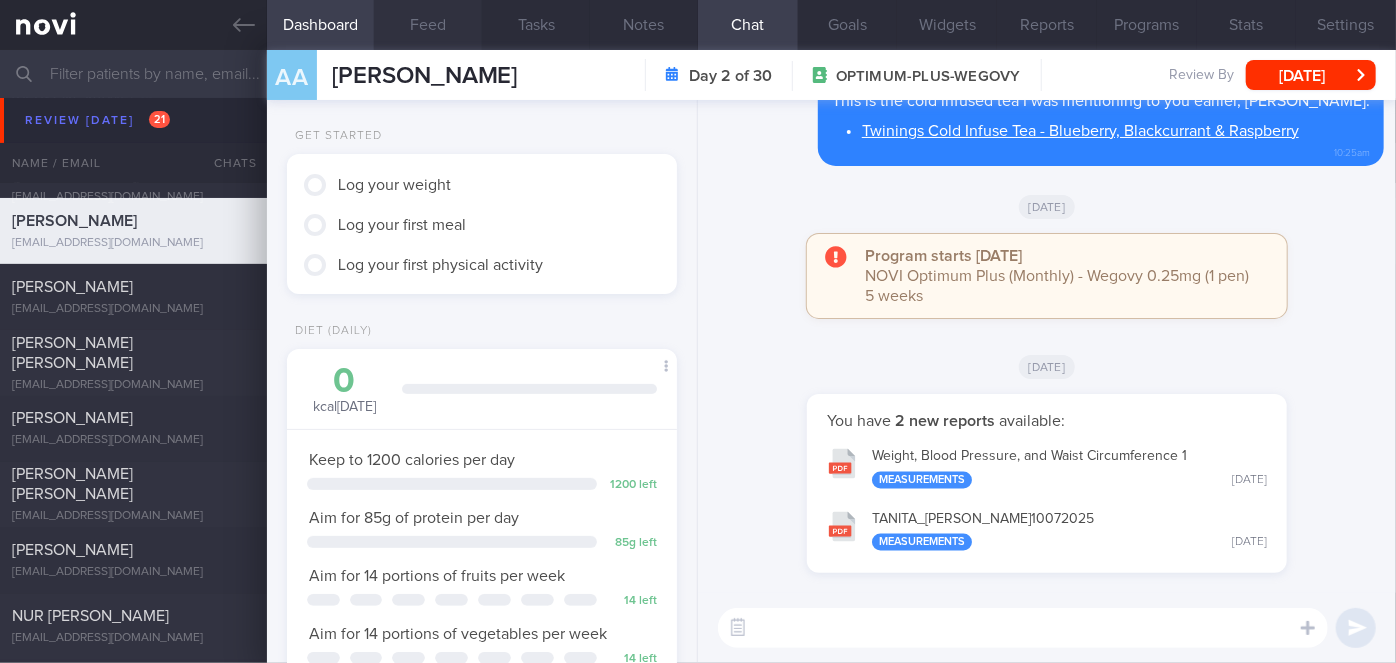 click on "Feed" at bounding box center (428, 25) 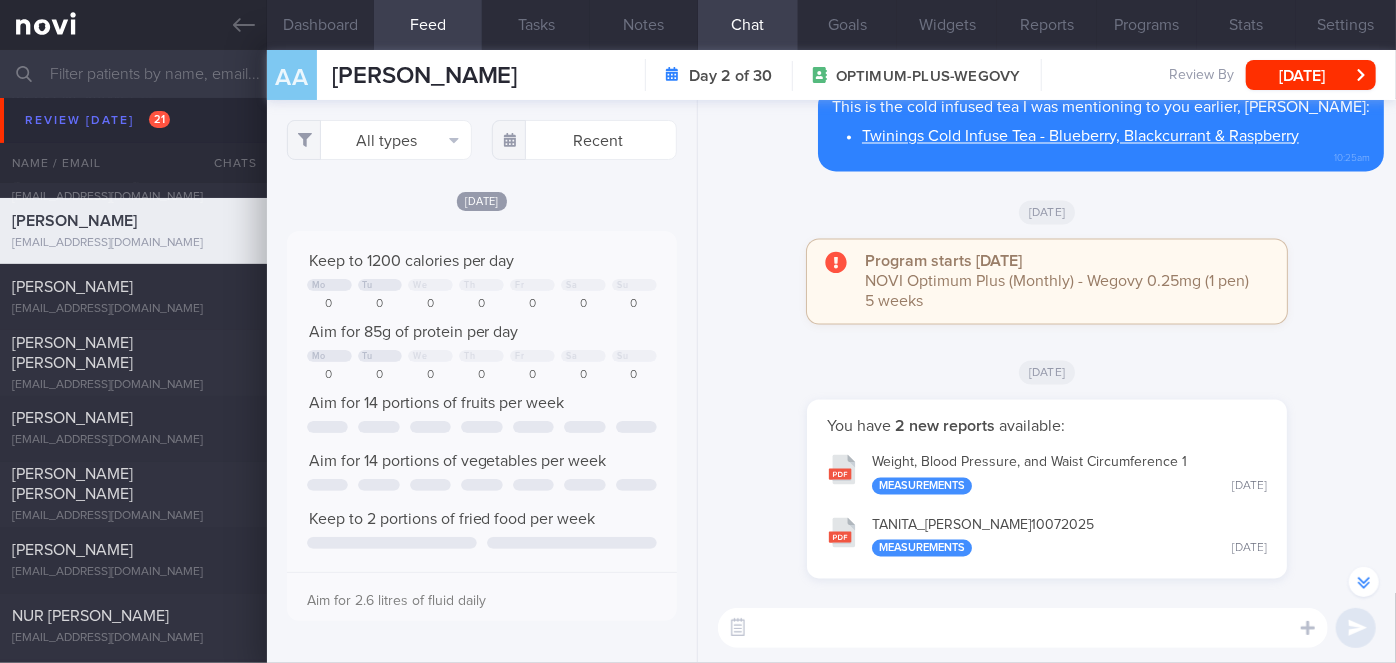 scroll, scrollTop: 0, scrollLeft: 0, axis: both 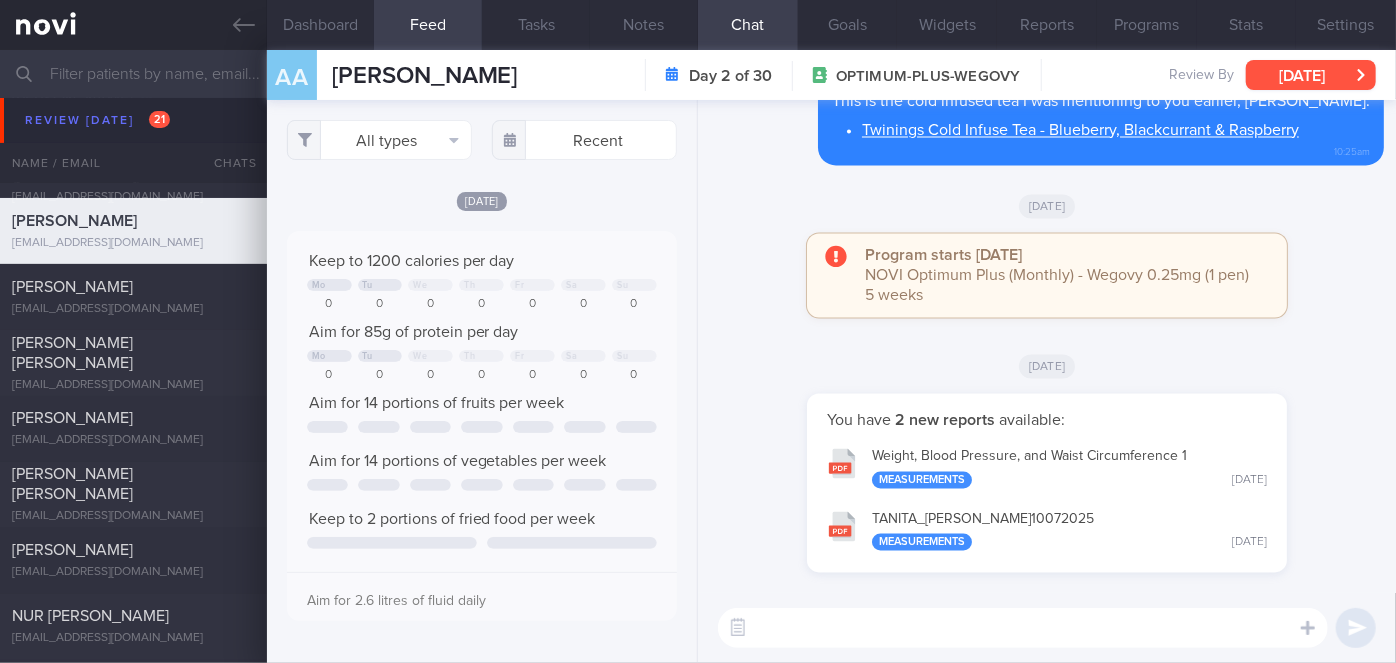 click on "[DATE]" at bounding box center [1311, 75] 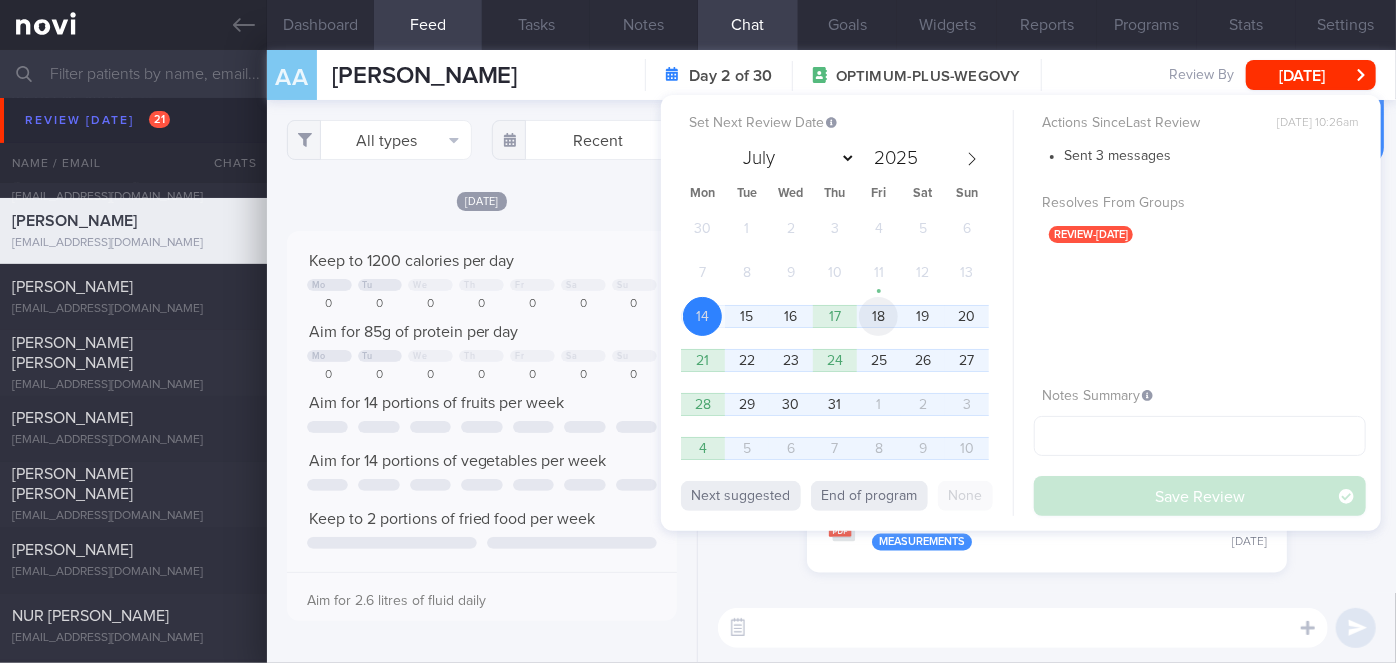 click on "18" at bounding box center (878, 316) 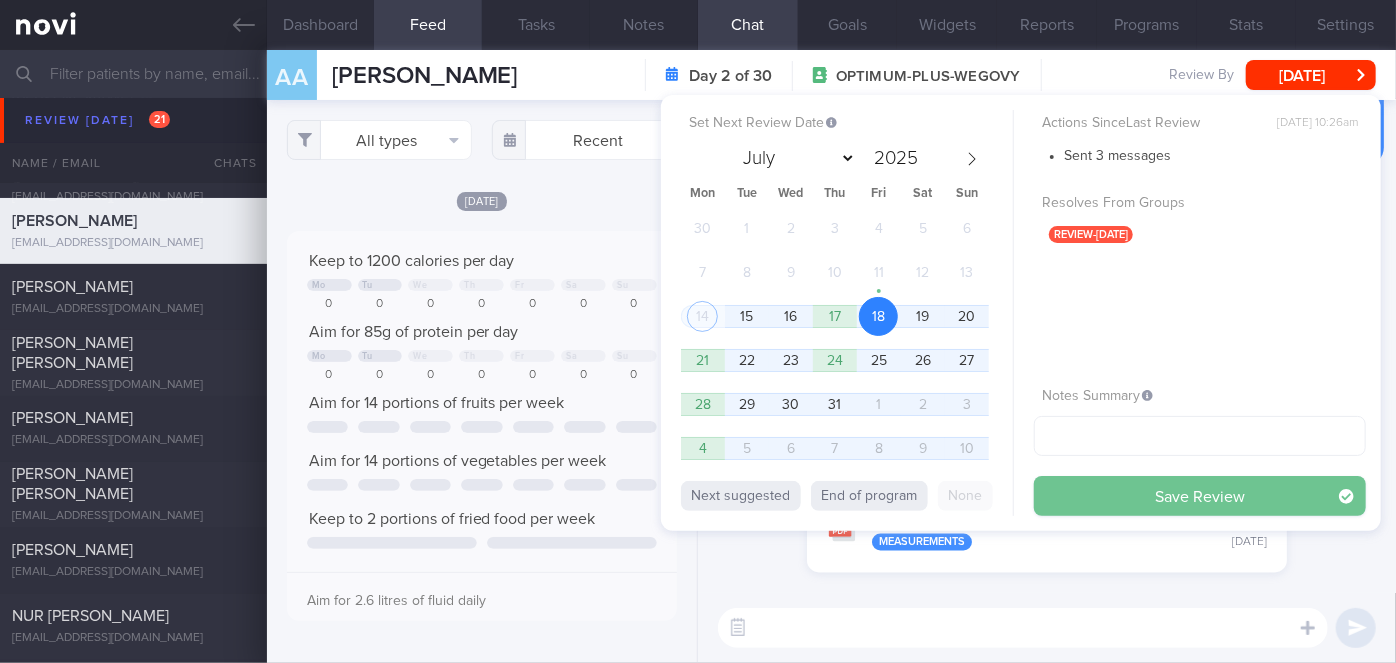click on "Save Review" at bounding box center (1200, 496) 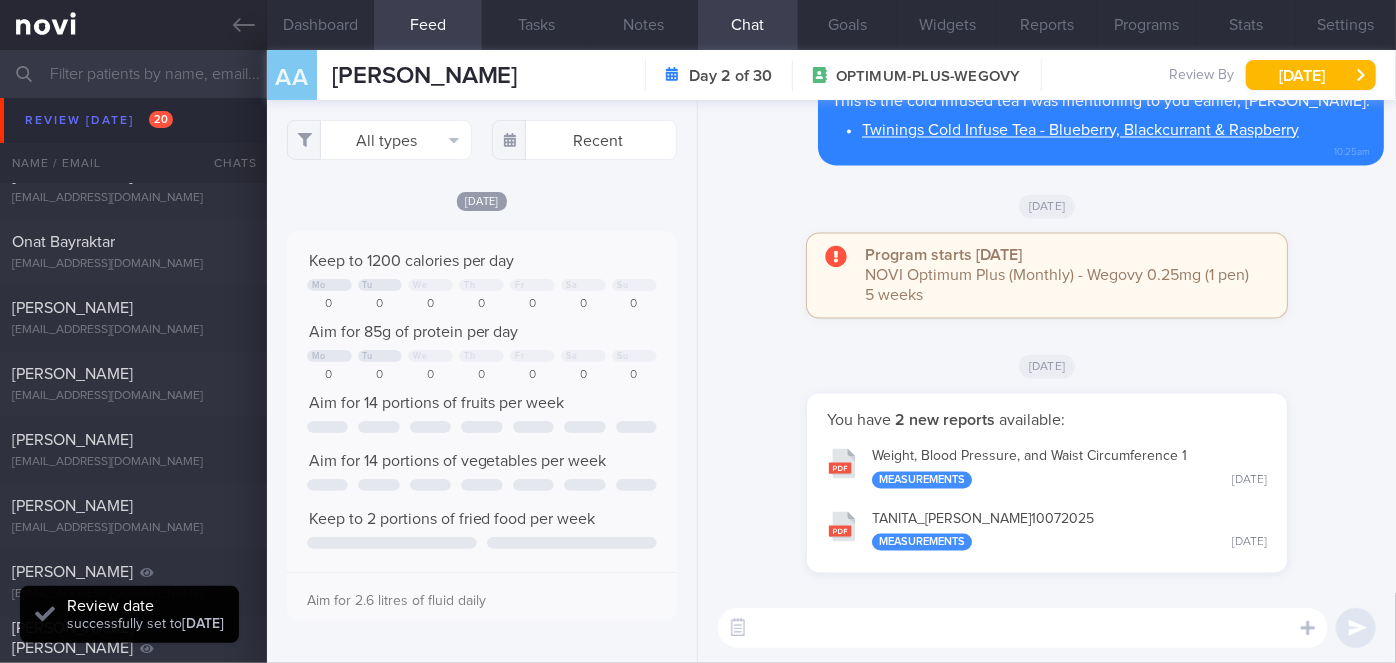 scroll, scrollTop: 4839, scrollLeft: 0, axis: vertical 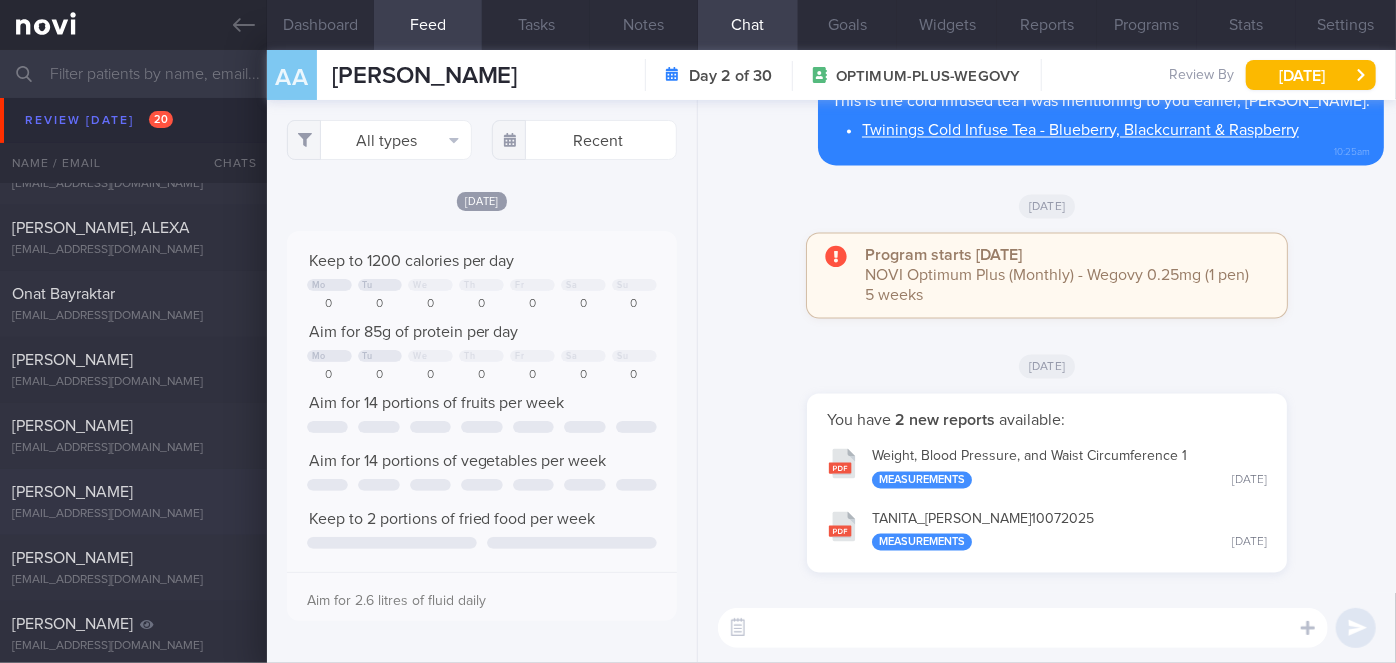 click on "NORASHIKIN BINTE MOHAMMAD PUAD" at bounding box center [131, 492] 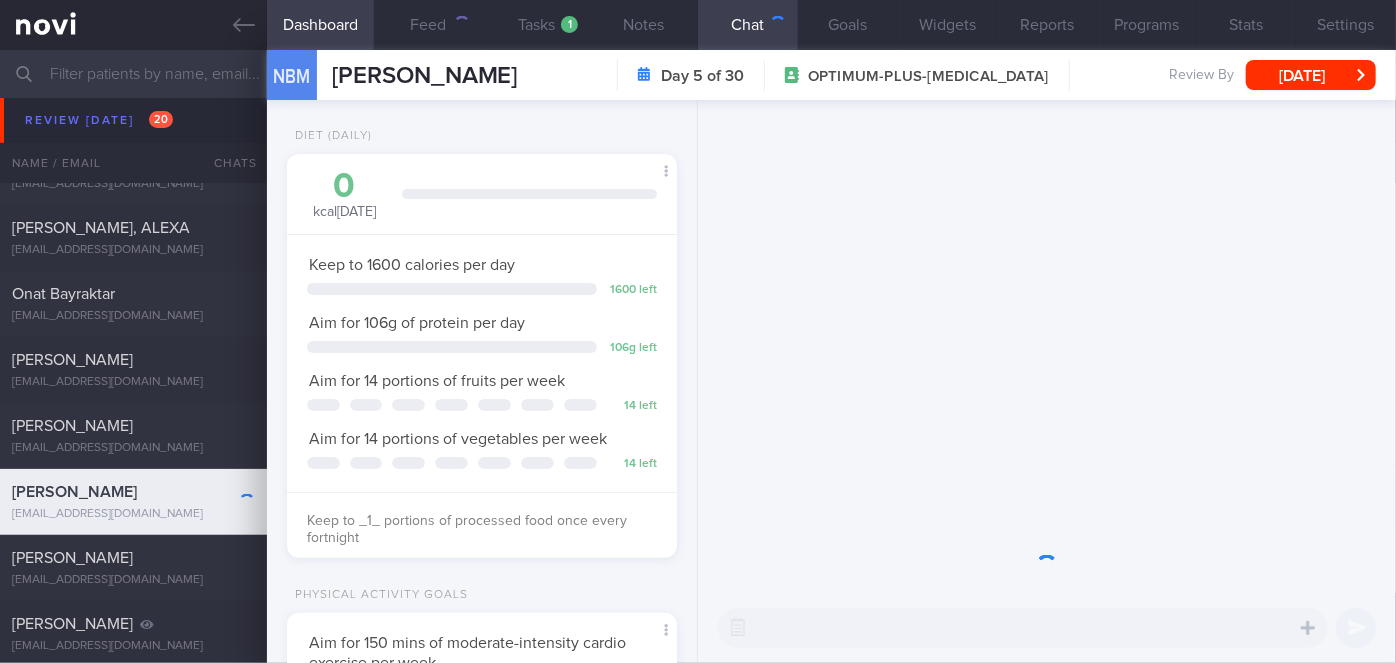 scroll, scrollTop: 999800, scrollLeft: 999658, axis: both 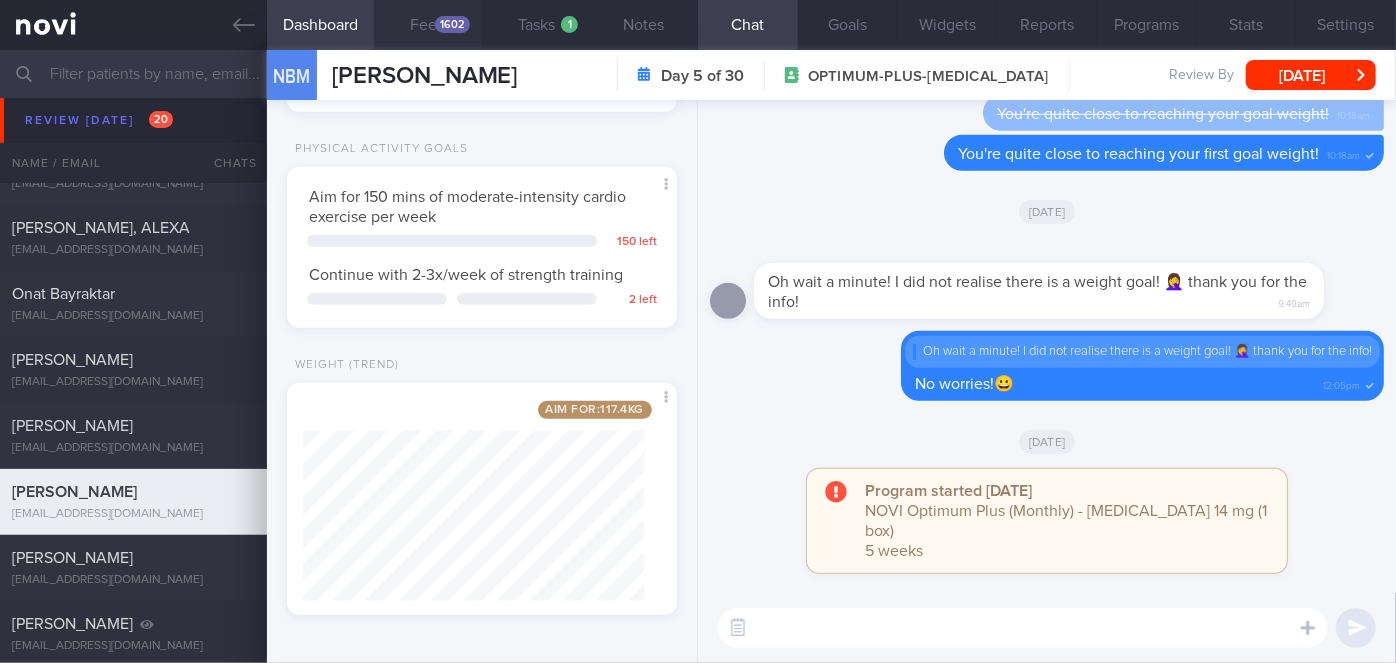 click on "1602" at bounding box center (452, 24) 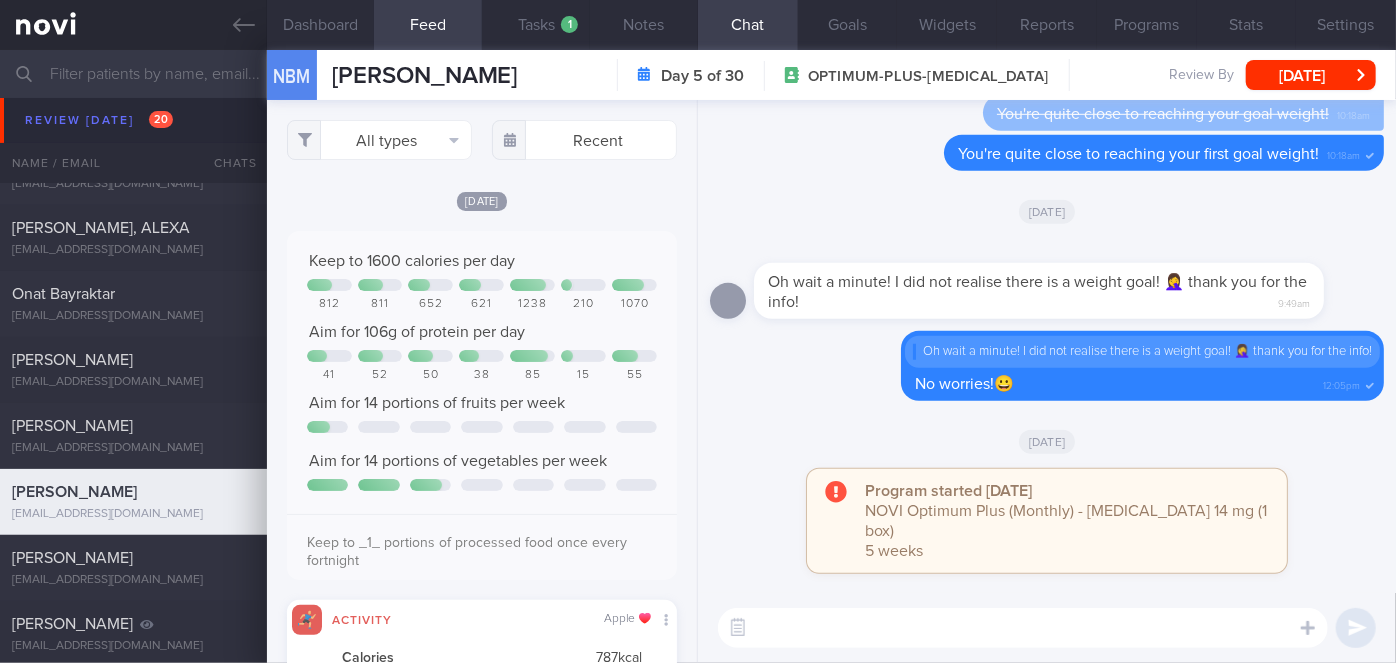 scroll, scrollTop: 999912, scrollLeft: 999648, axis: both 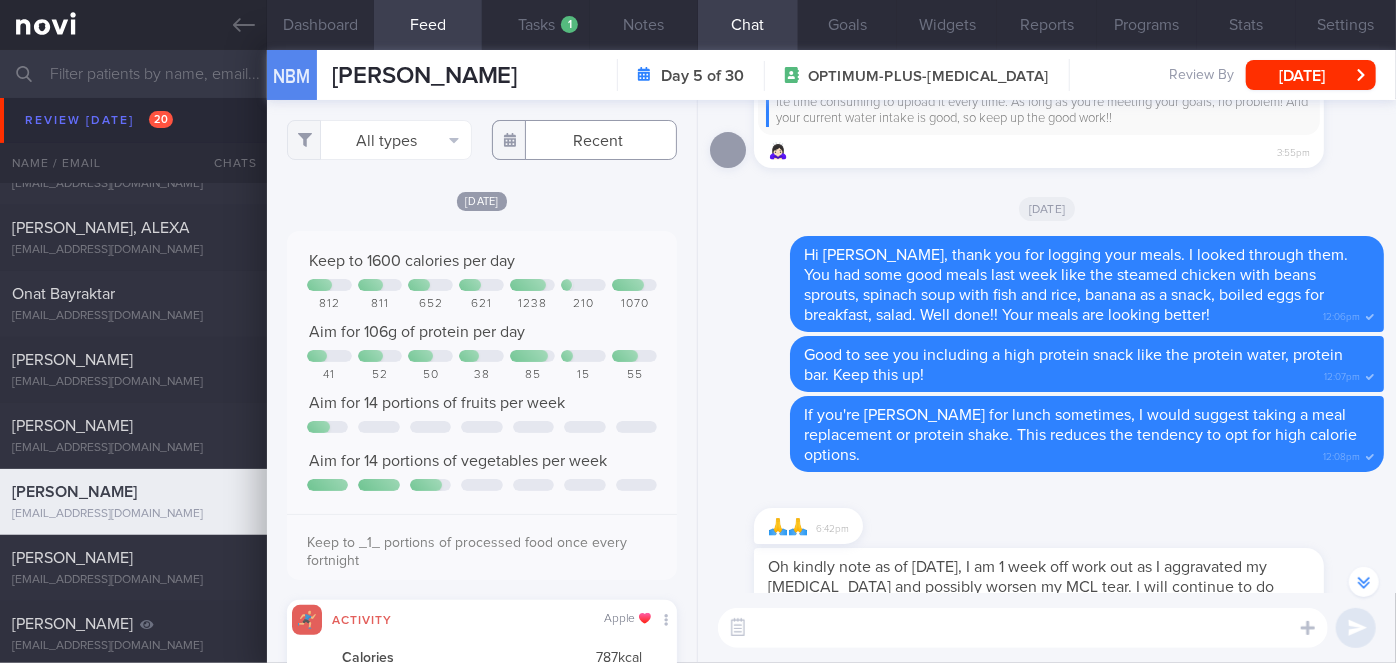 click at bounding box center (584, 140) 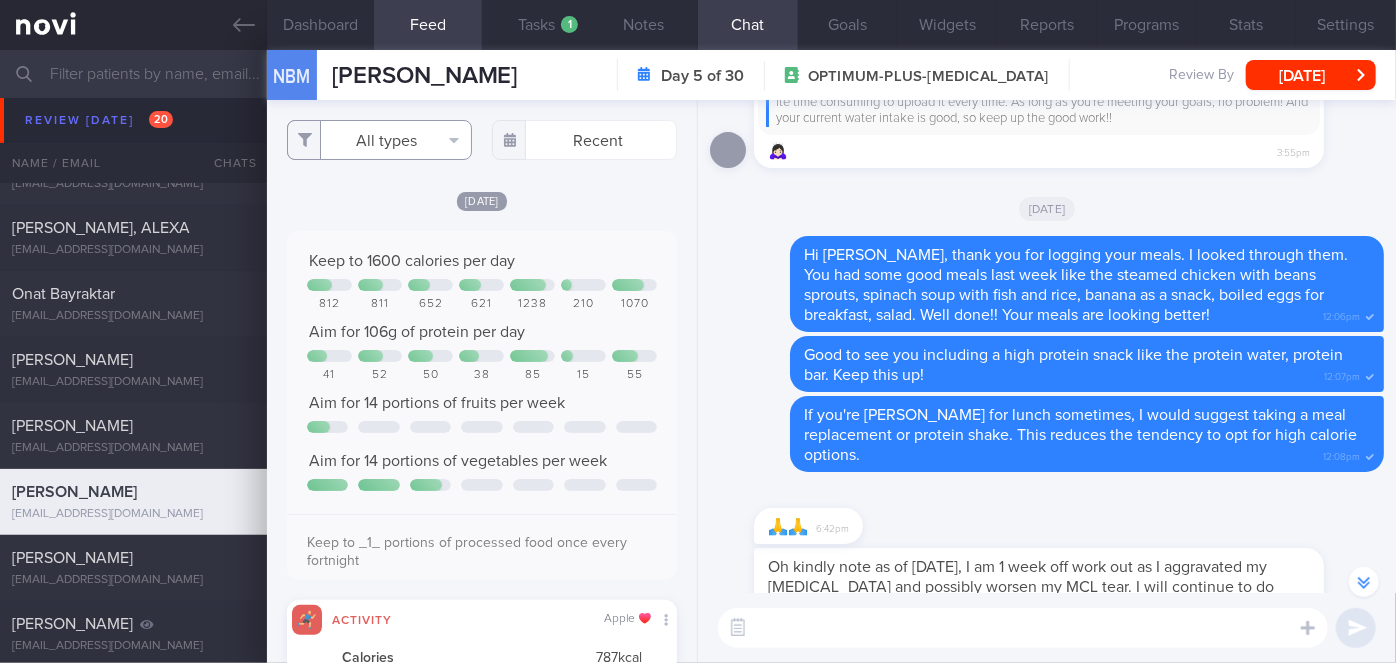 click on "All types" at bounding box center (379, 140) 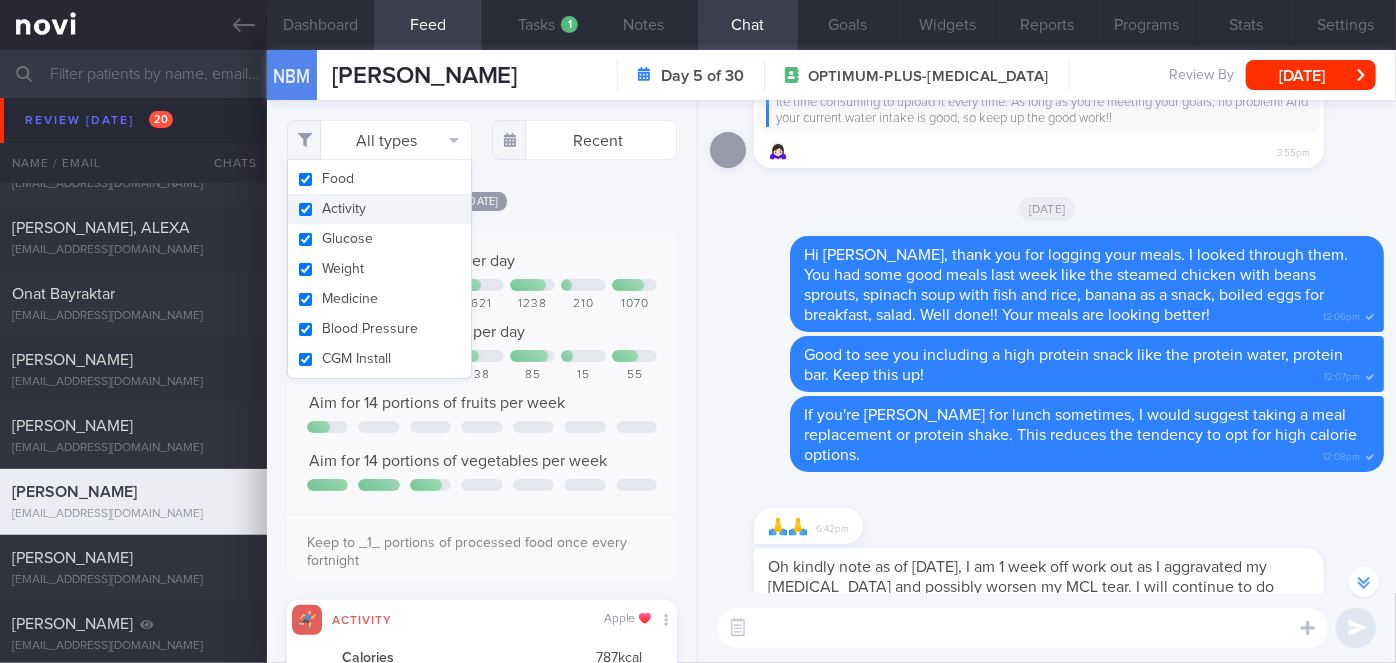 click on "Activity" at bounding box center (379, 209) 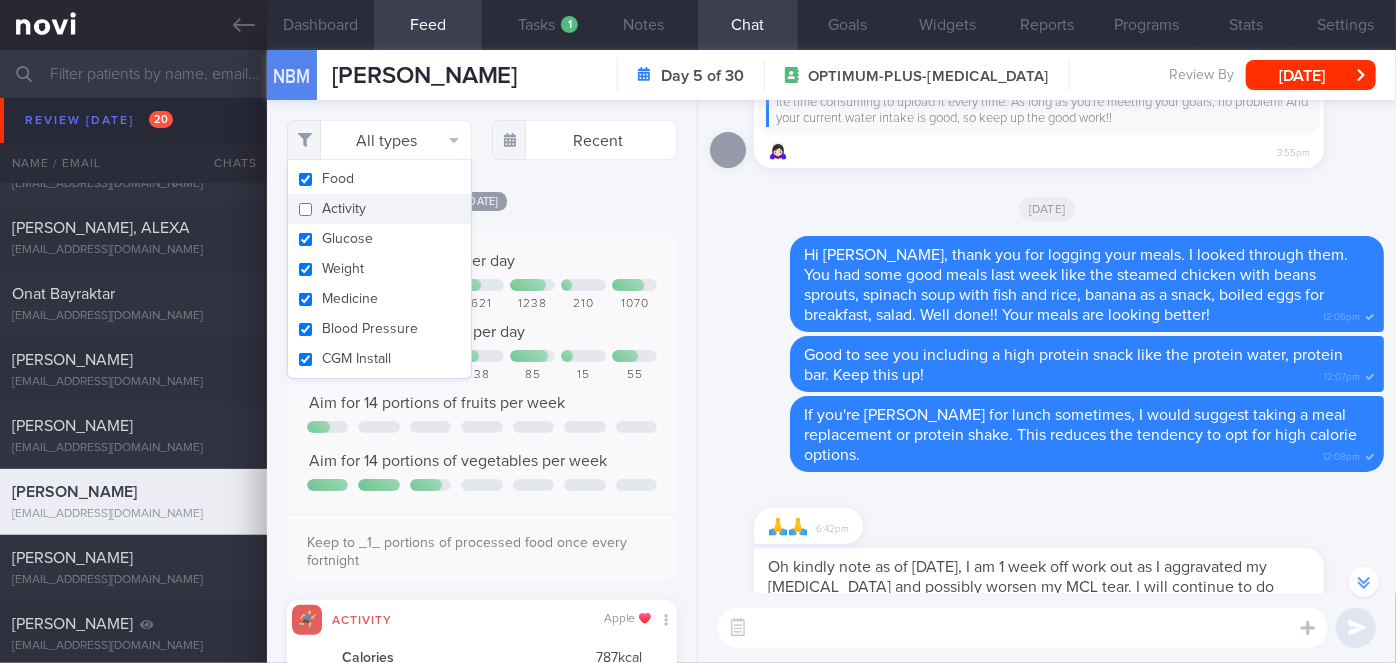 checkbox on "false" 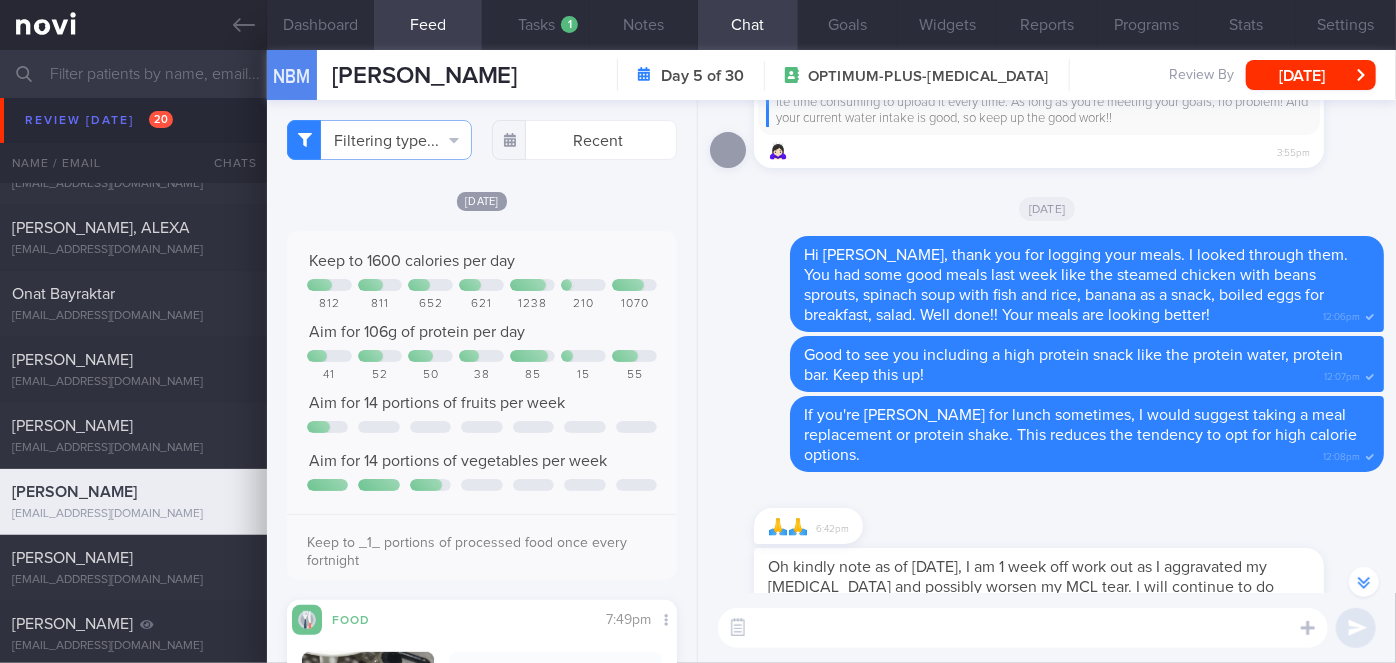 click on "Keep to 1600 calories per day
812
811
652
621
1238
210
1070
Aim for 106g of protein per day
41" at bounding box center [482, 405] 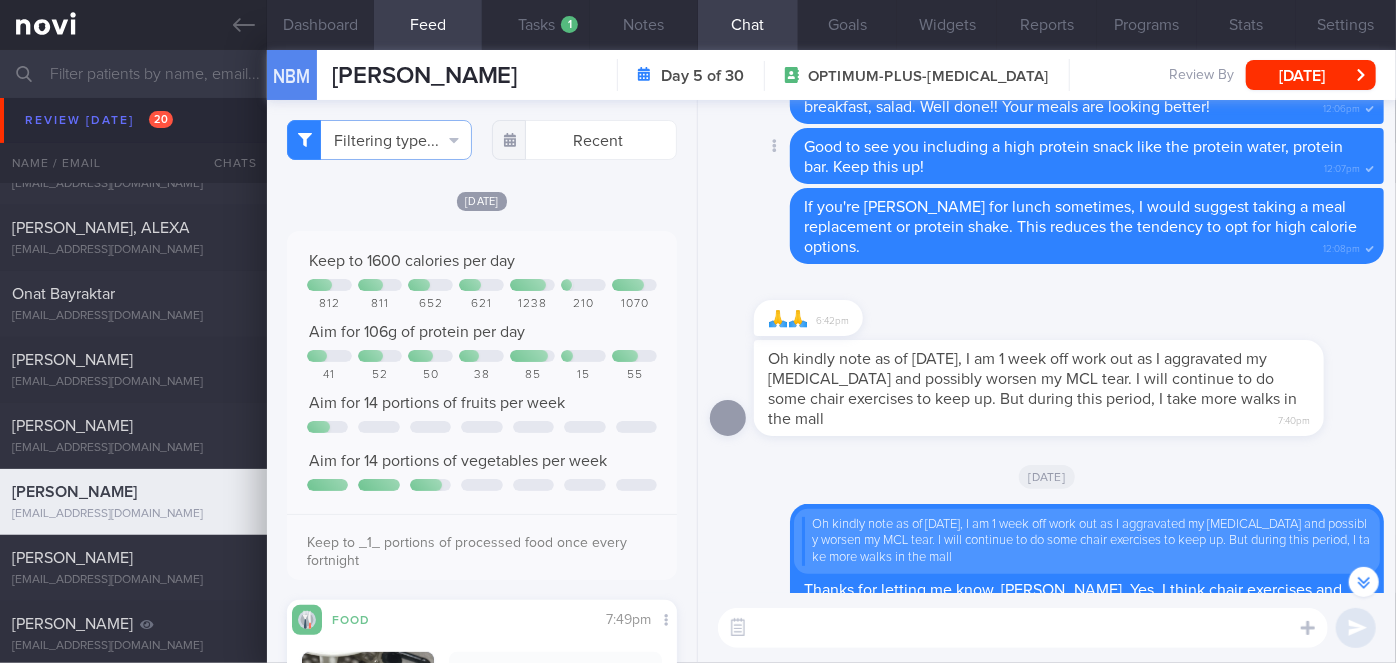 scroll, scrollTop: -575, scrollLeft: 0, axis: vertical 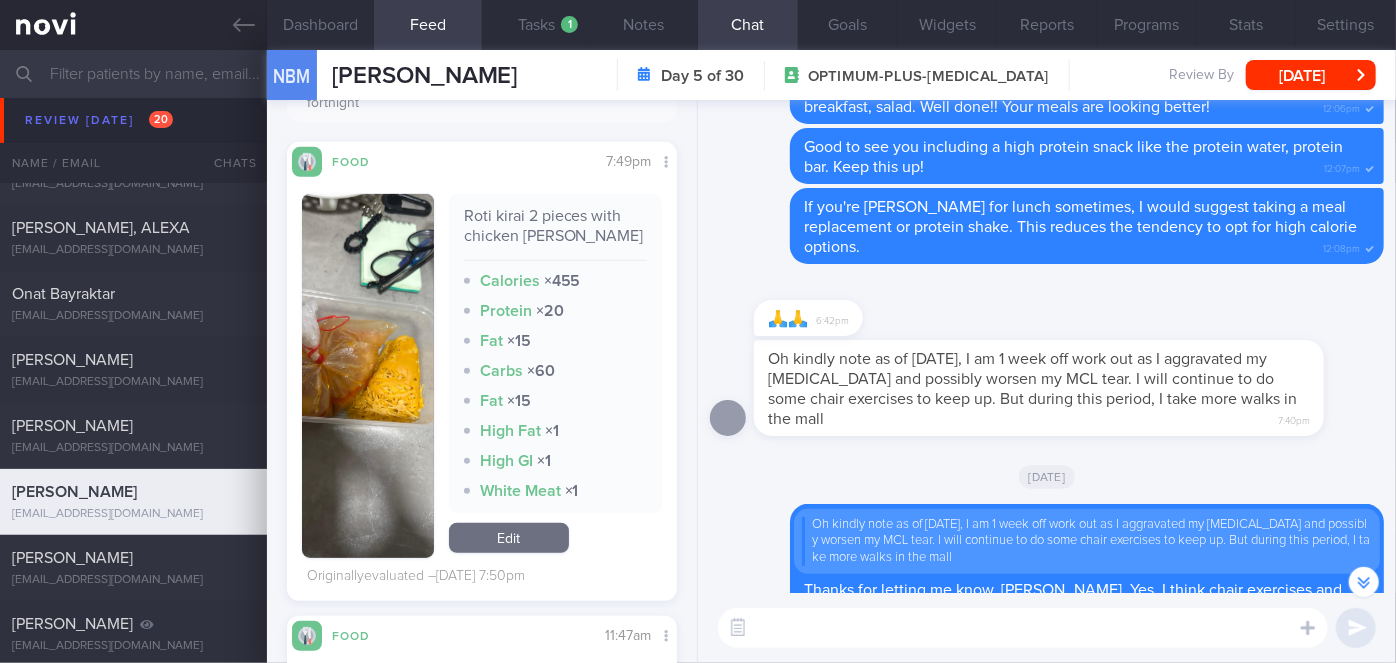 click at bounding box center [368, 376] 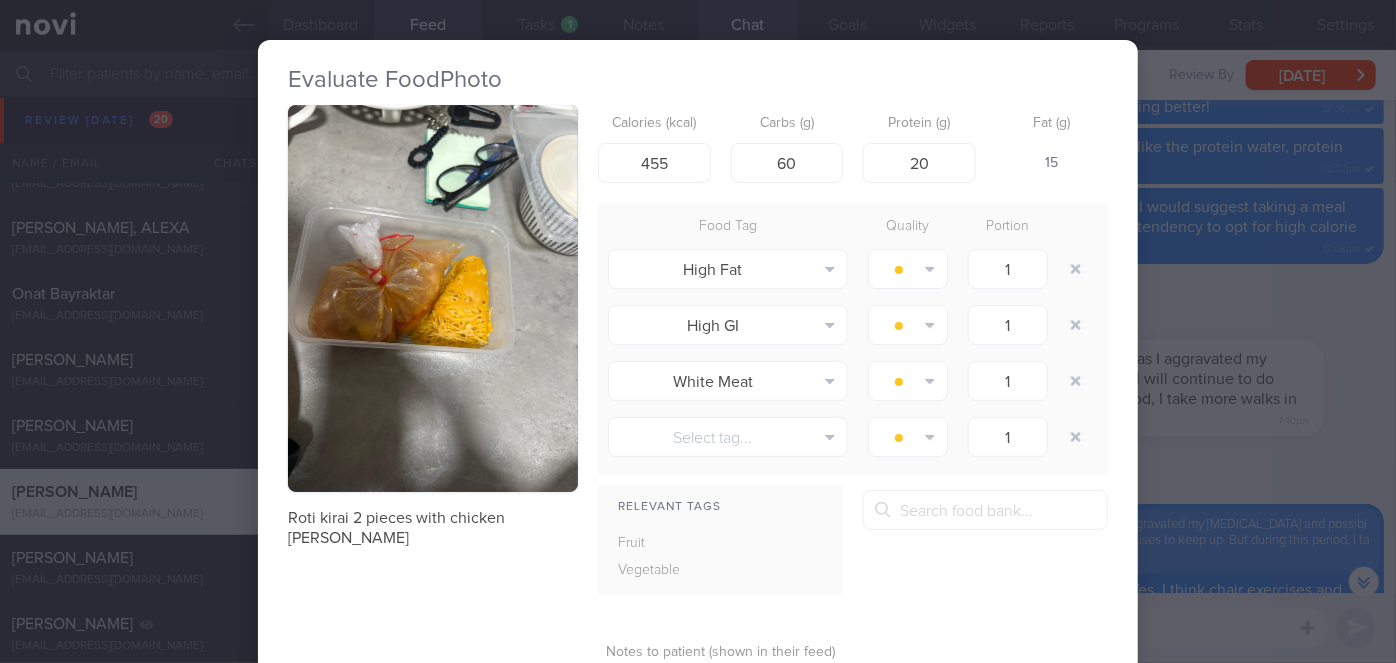 click on "Evaluate Food  Photo
Roti kirai 2 pieces with chicken curry
Calories (kcal)
455
Carbs (g)
60
Protein (g)
20
Fat (g)
15
Food Tag
Quality
Portion
High Fat
Alcohol
Fried
Fruit
Healthy Fats
High Calcium
High Cholesterol
High Fat" at bounding box center (698, 331) 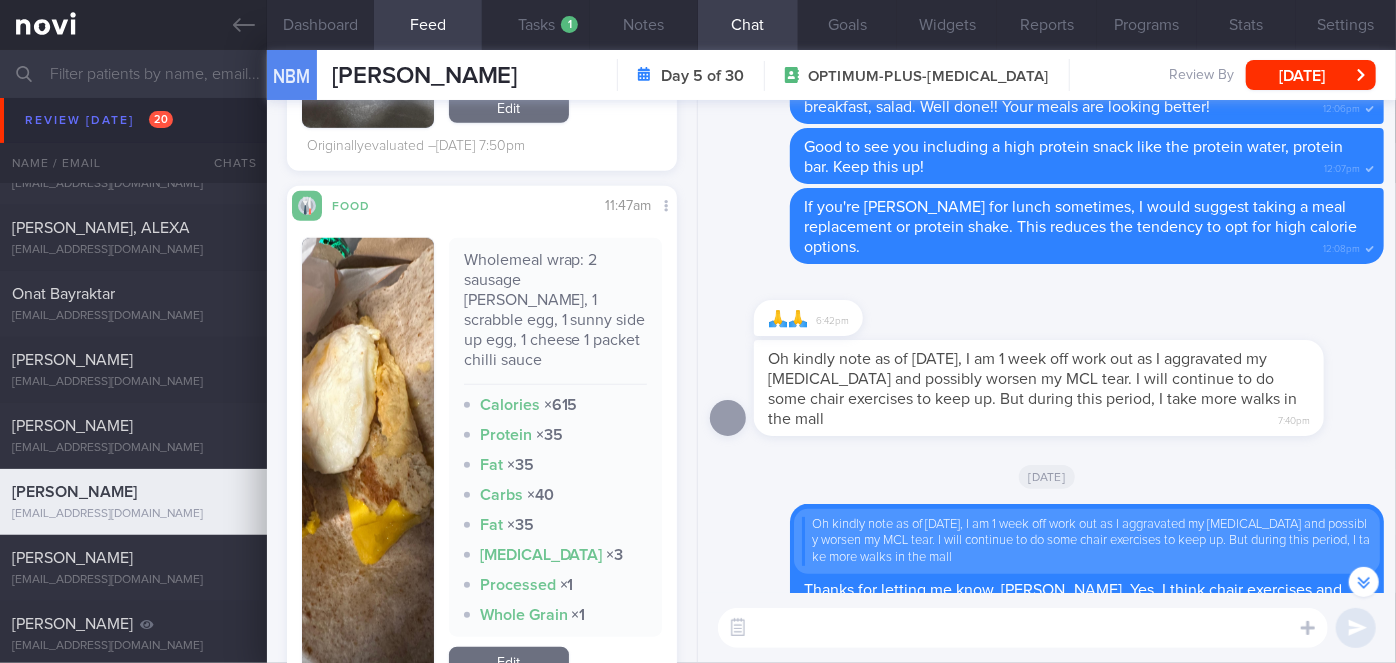 scroll, scrollTop: 887, scrollLeft: 0, axis: vertical 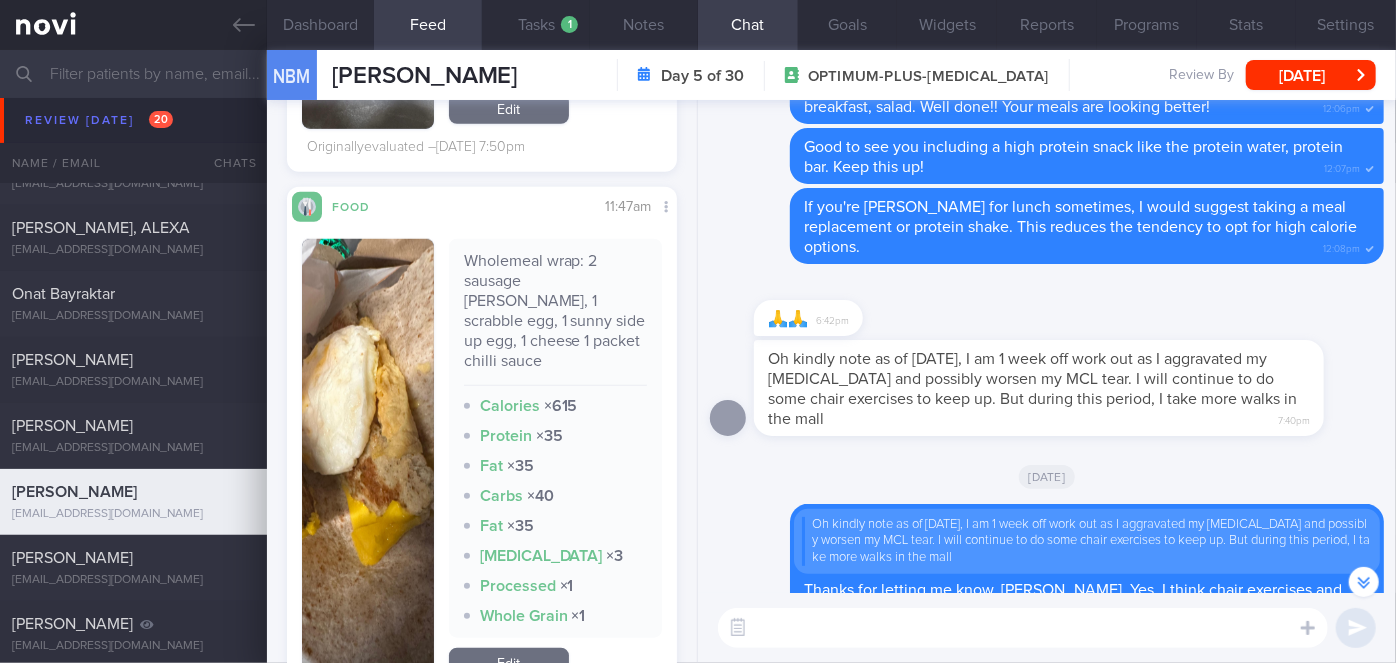 click at bounding box center (368, 461) 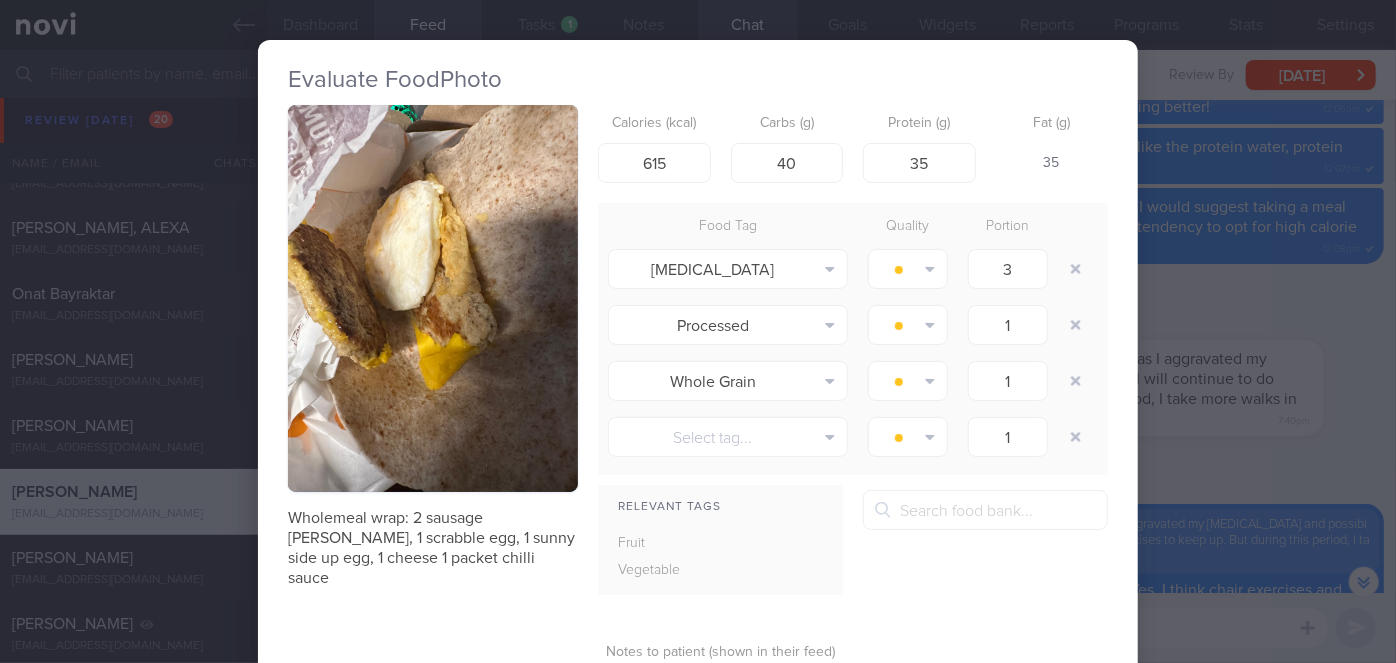 click on "Evaluate Food  Photo
Wholemeal wrap: 2 sausage patty, 1 scrabble egg, 1 sunny side up egg, 1 cheese 1 packet chilli sauce
Calories (kcal)
615
Carbs (g)
40
Protein (g)
35
Fat (g)
35
Food Tag
Quality
Portion
High Cholesterol
Alcohol
Fried
Fruit
Healthy Fats
High Calcium" at bounding box center (698, 331) 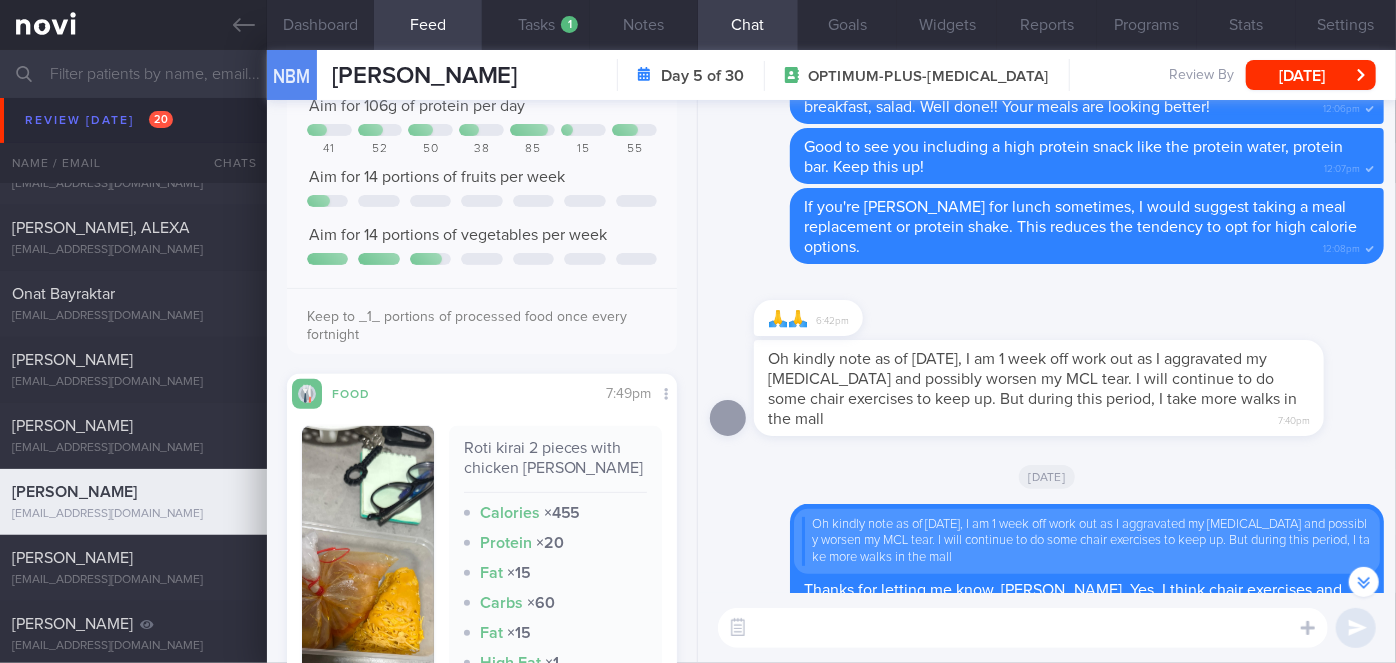 scroll, scrollTop: 0, scrollLeft: 0, axis: both 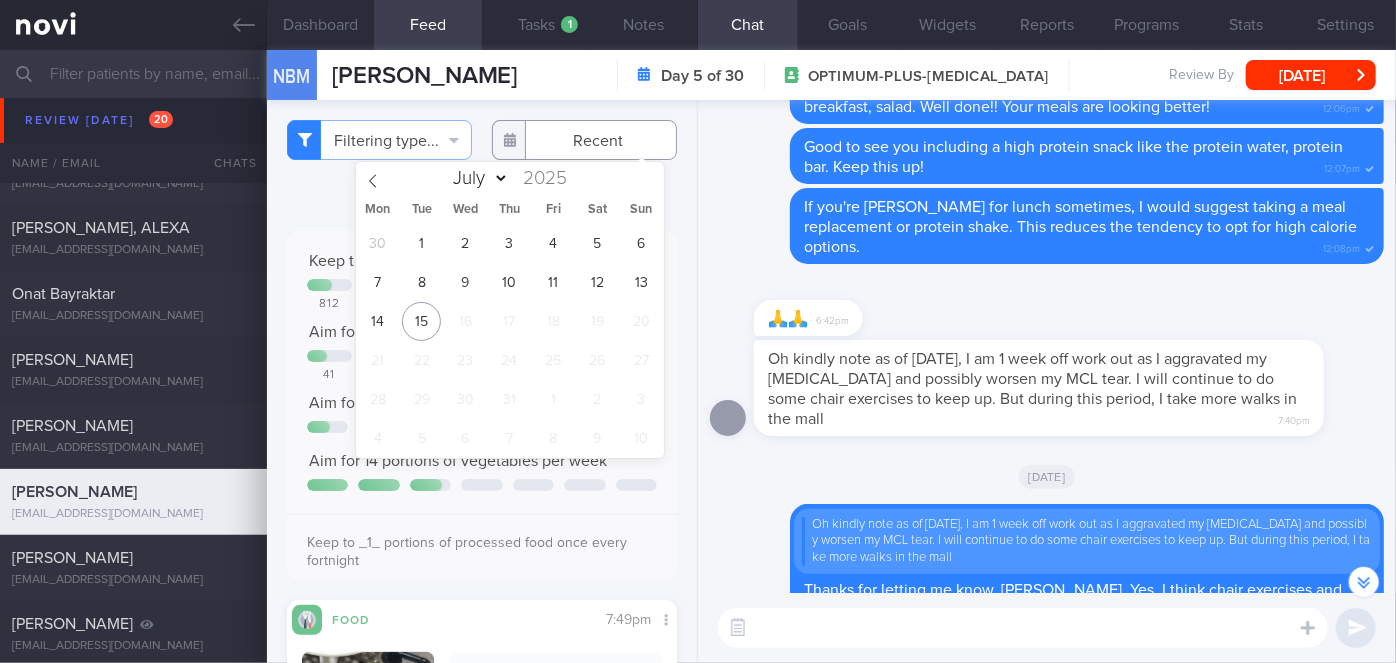 click at bounding box center (584, 140) 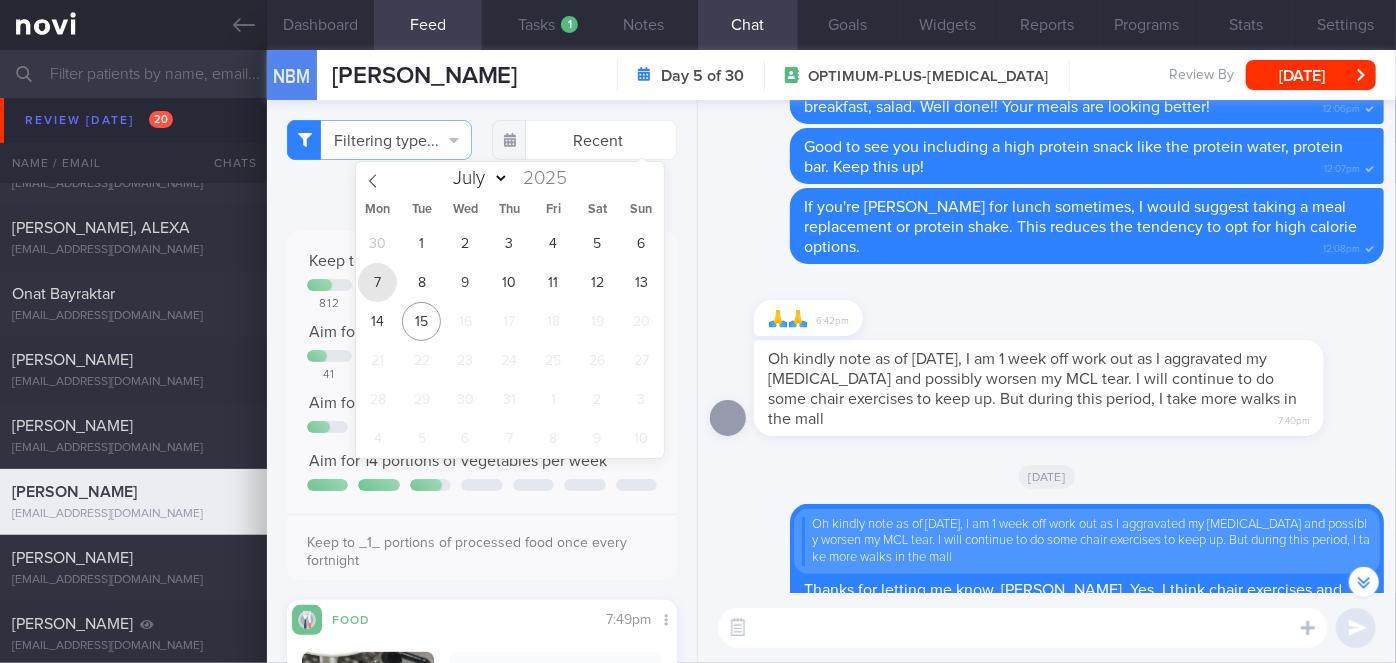 click on "7" at bounding box center (377, 282) 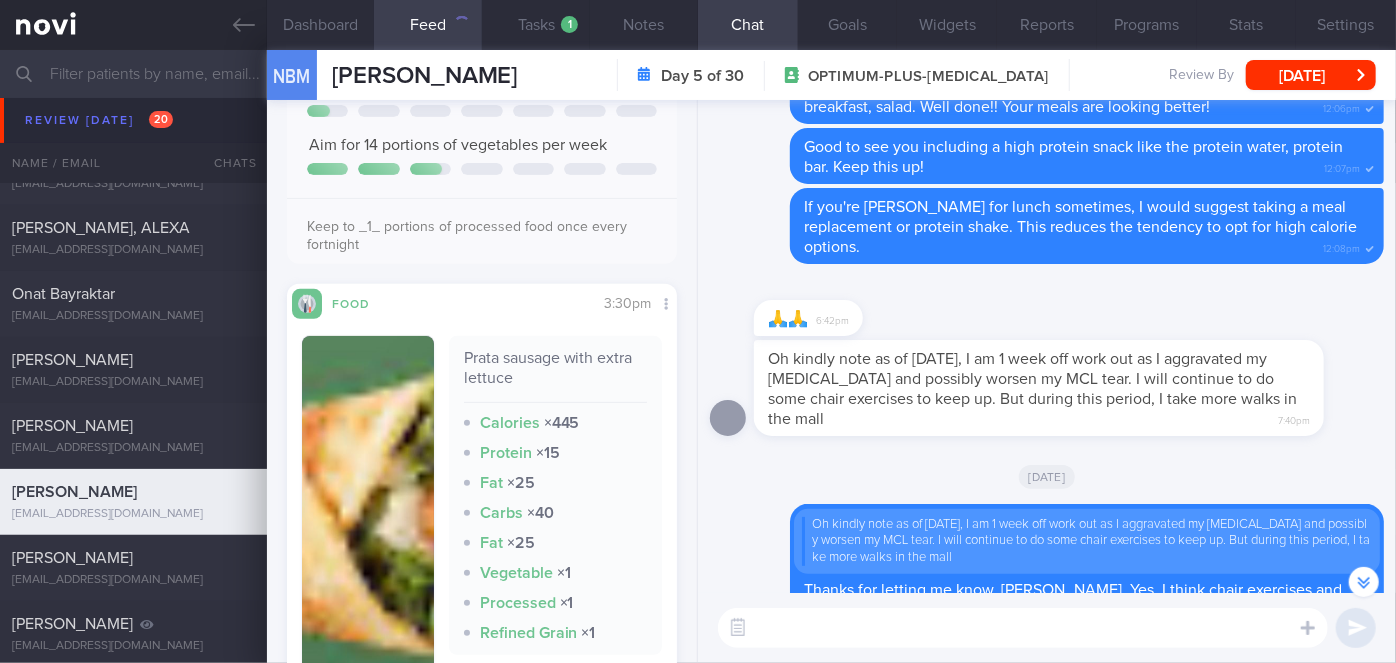 scroll, scrollTop: 373, scrollLeft: 0, axis: vertical 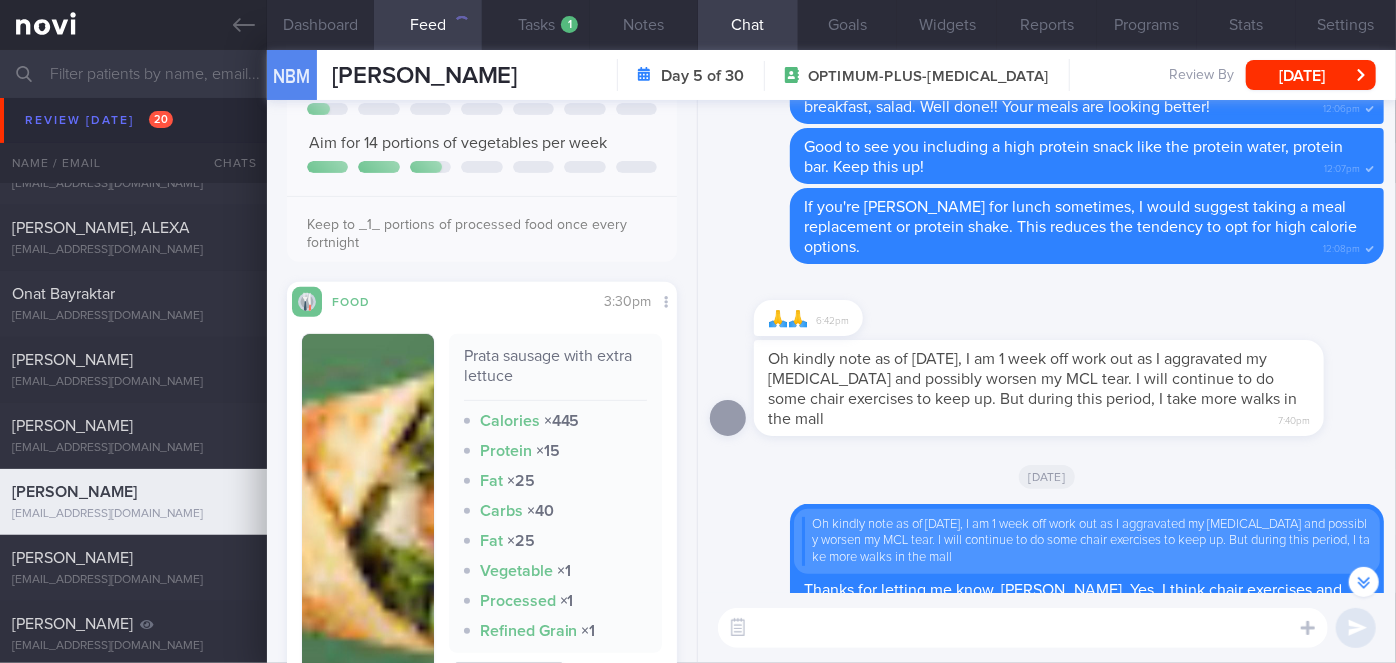 click at bounding box center (368, 516) 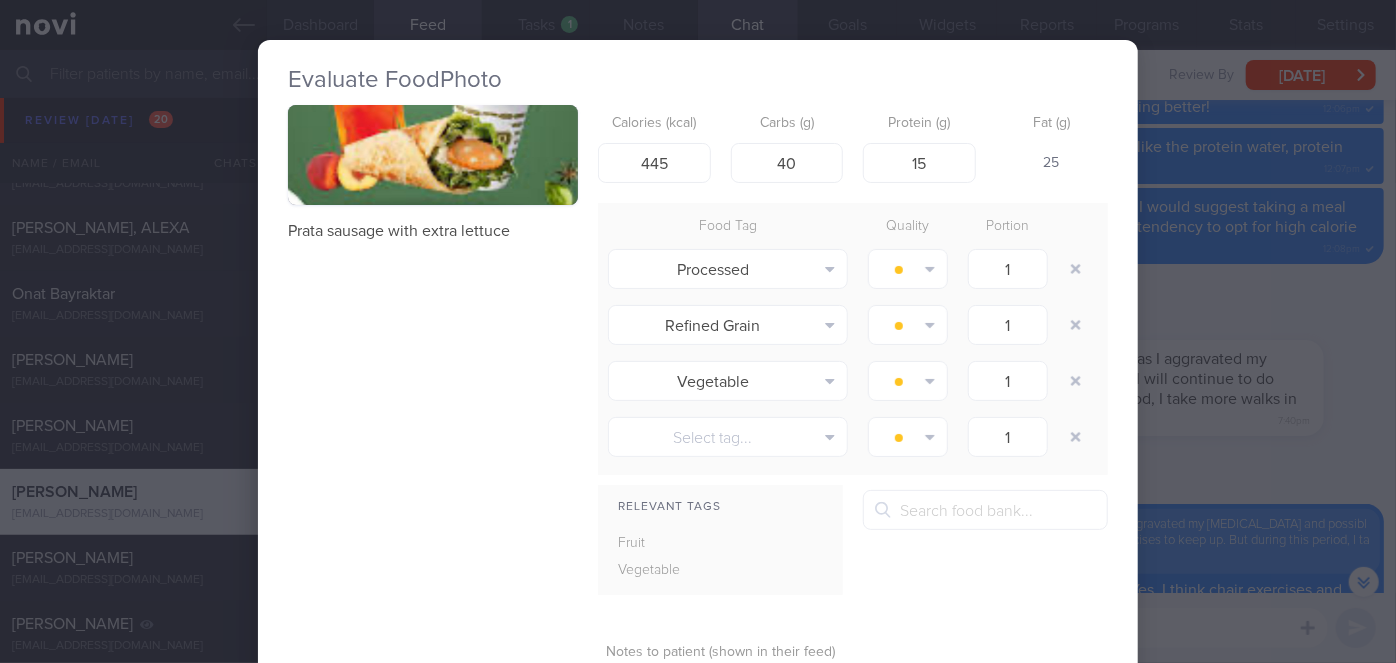 click on "Evaluate Food  Photo
Prata sausage with extra lettuce
Calories (kcal)
445
Carbs (g)
40
Protein (g)
15
Fat (g)
25
Food Tag
Quality
Portion
Processed
Alcohol
Fried
Fruit
Healthy Fats
High Calcium
High Cholesterol
High Fat" at bounding box center [698, 331] 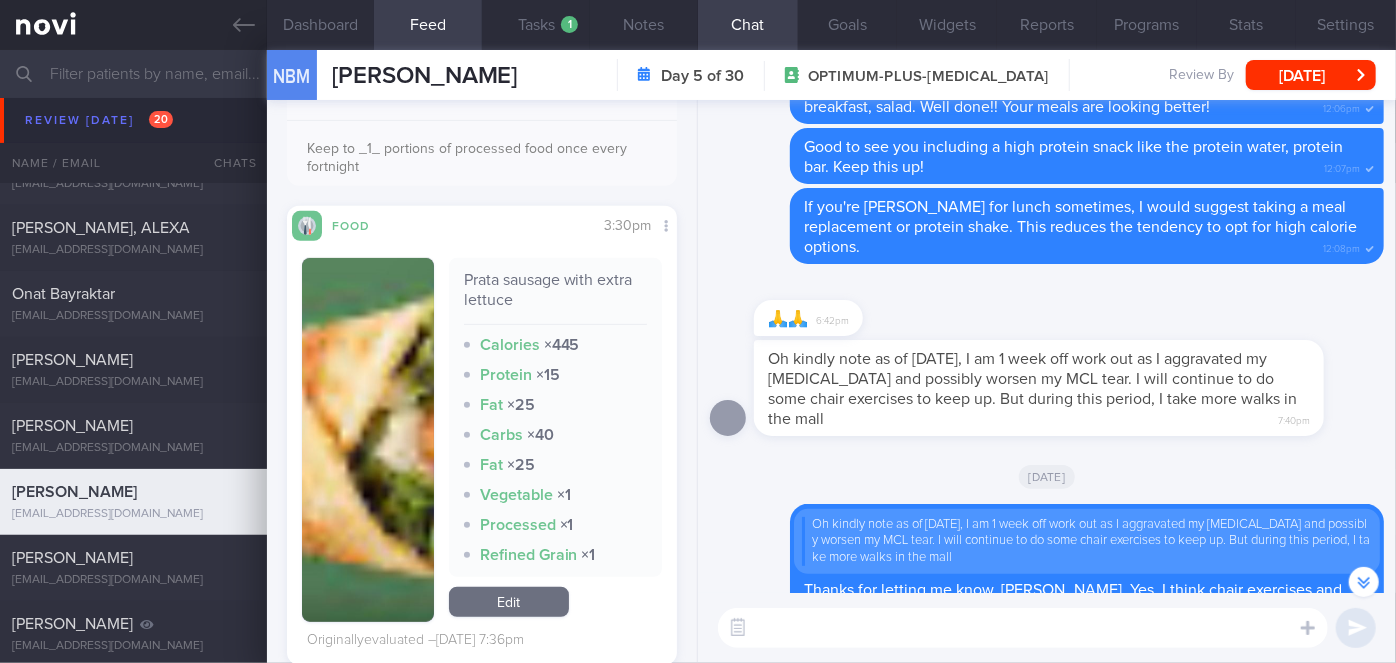 scroll, scrollTop: 0, scrollLeft: 0, axis: both 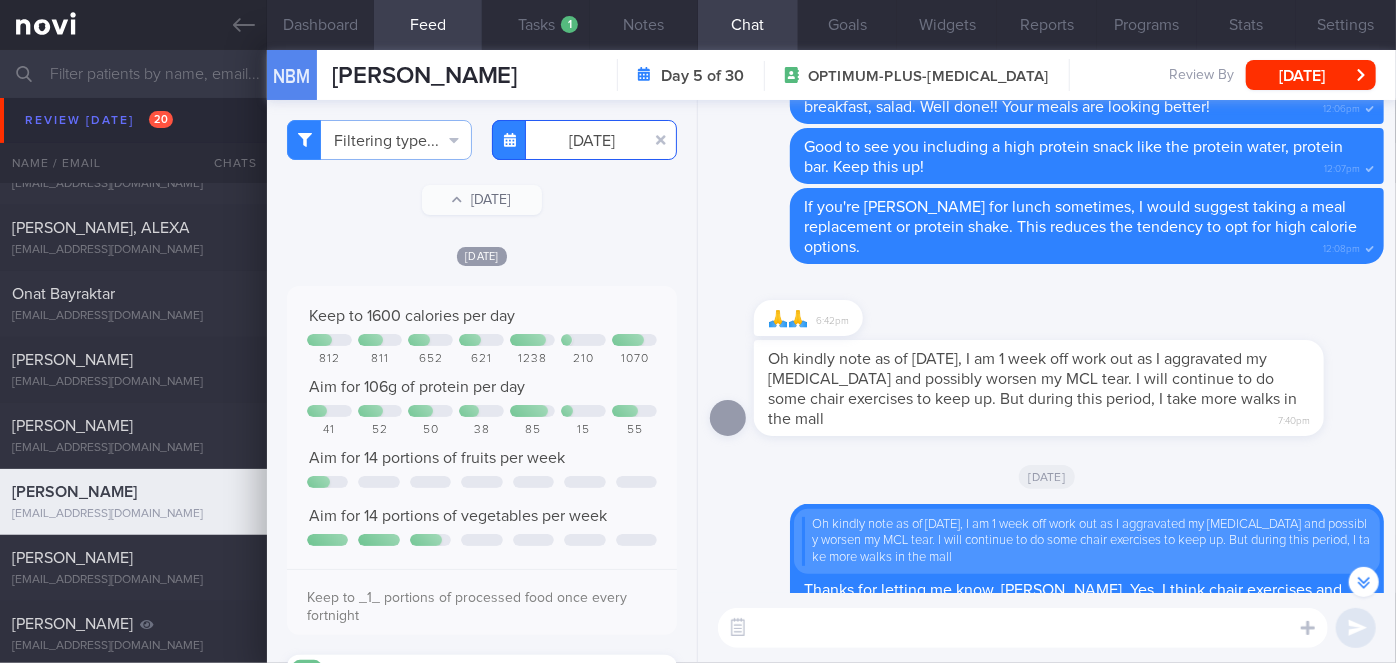 click on "[DATE]" at bounding box center [584, 140] 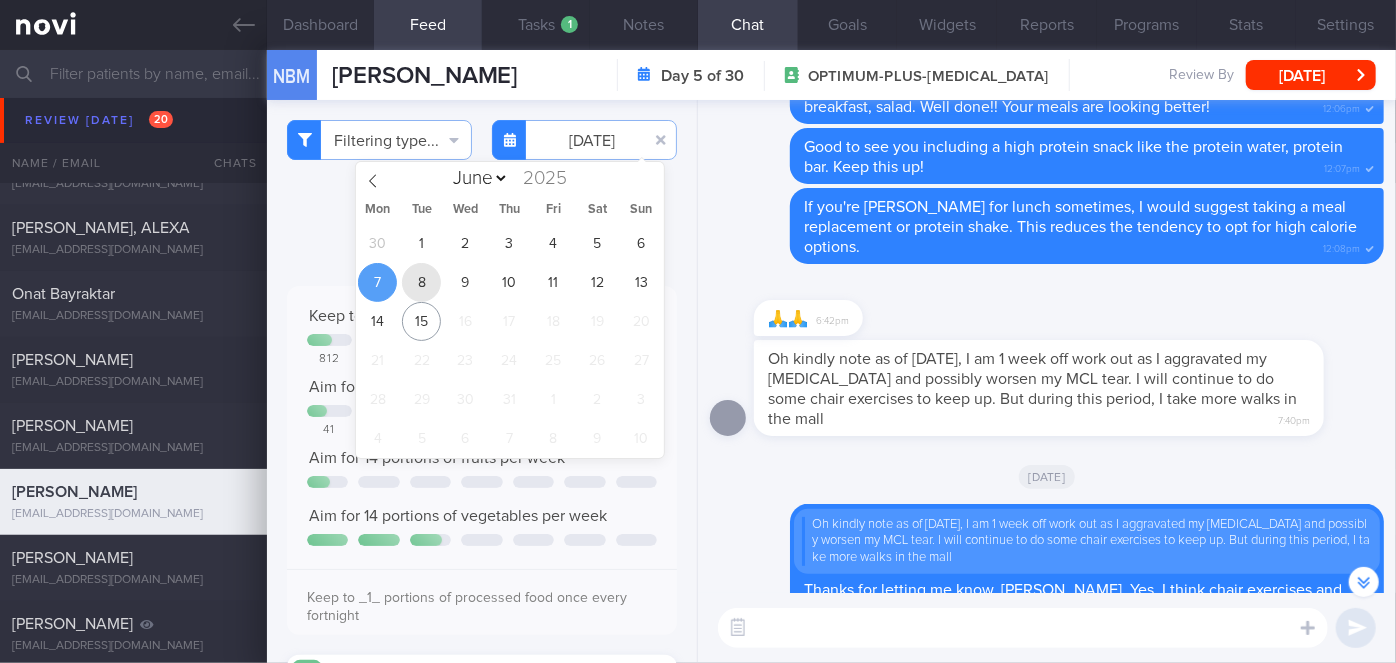 click on "8" at bounding box center (421, 282) 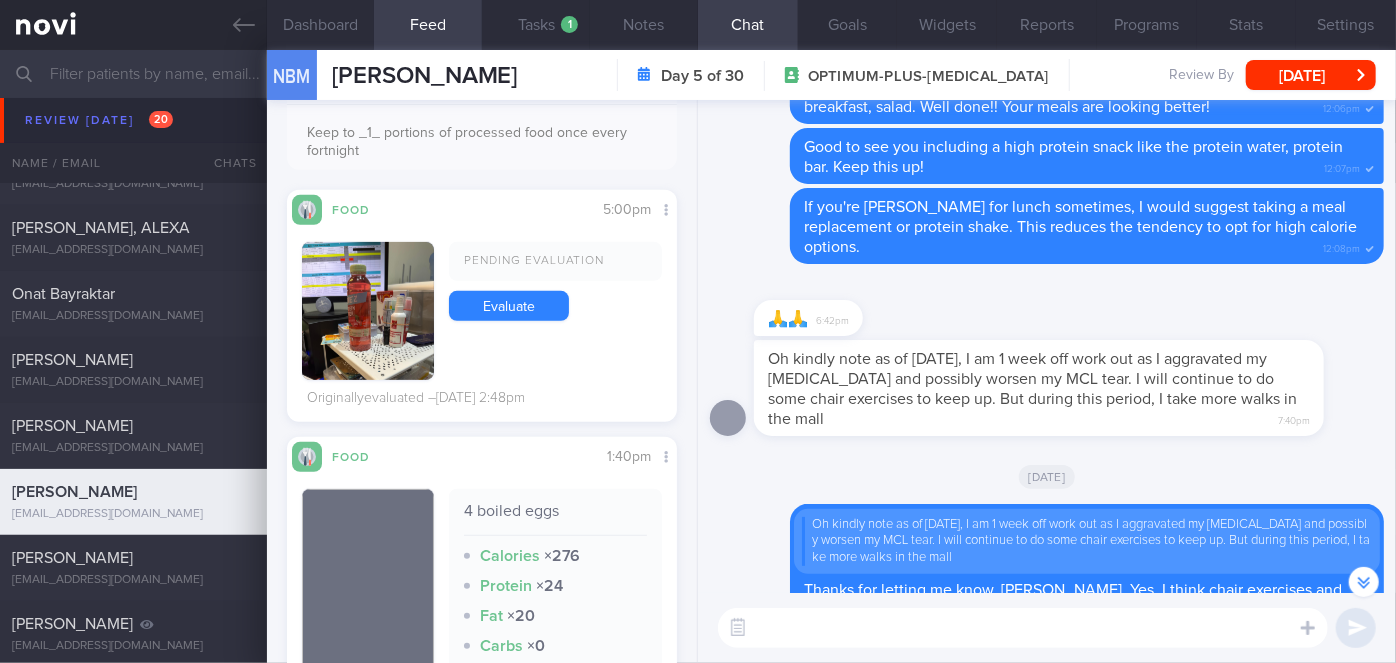 scroll, scrollTop: 466, scrollLeft: 0, axis: vertical 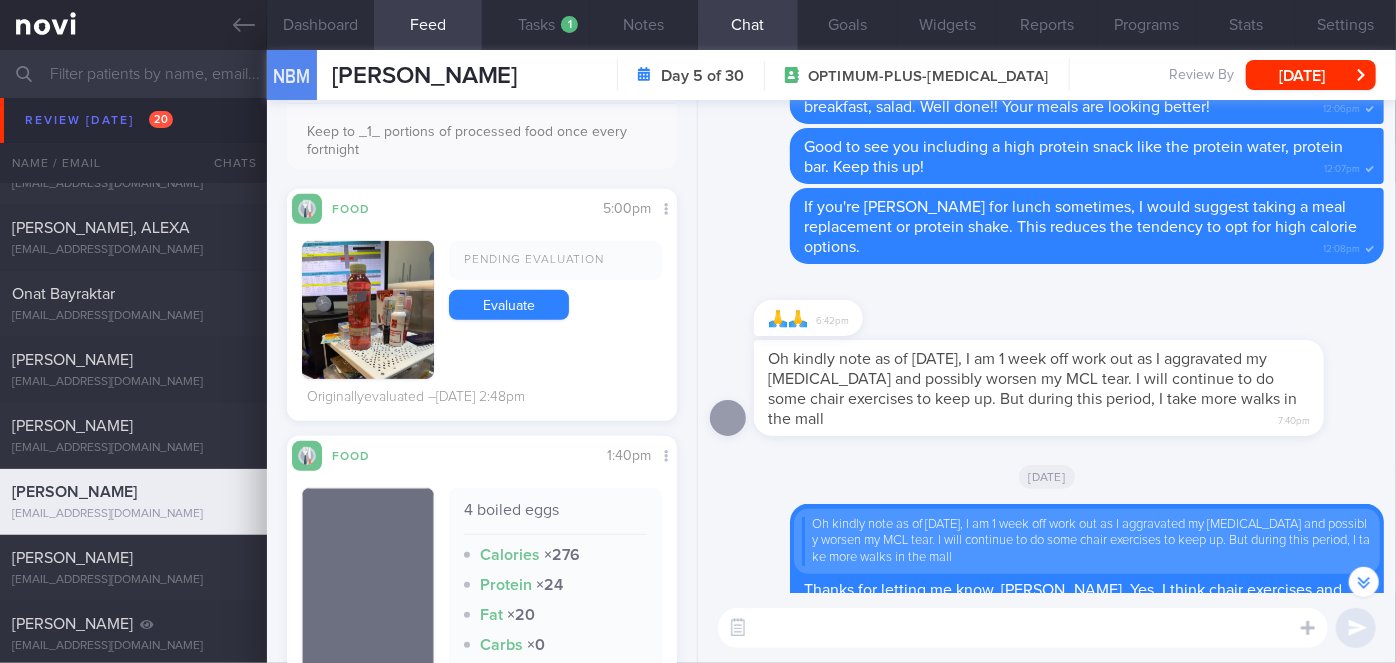 click at bounding box center [368, 310] 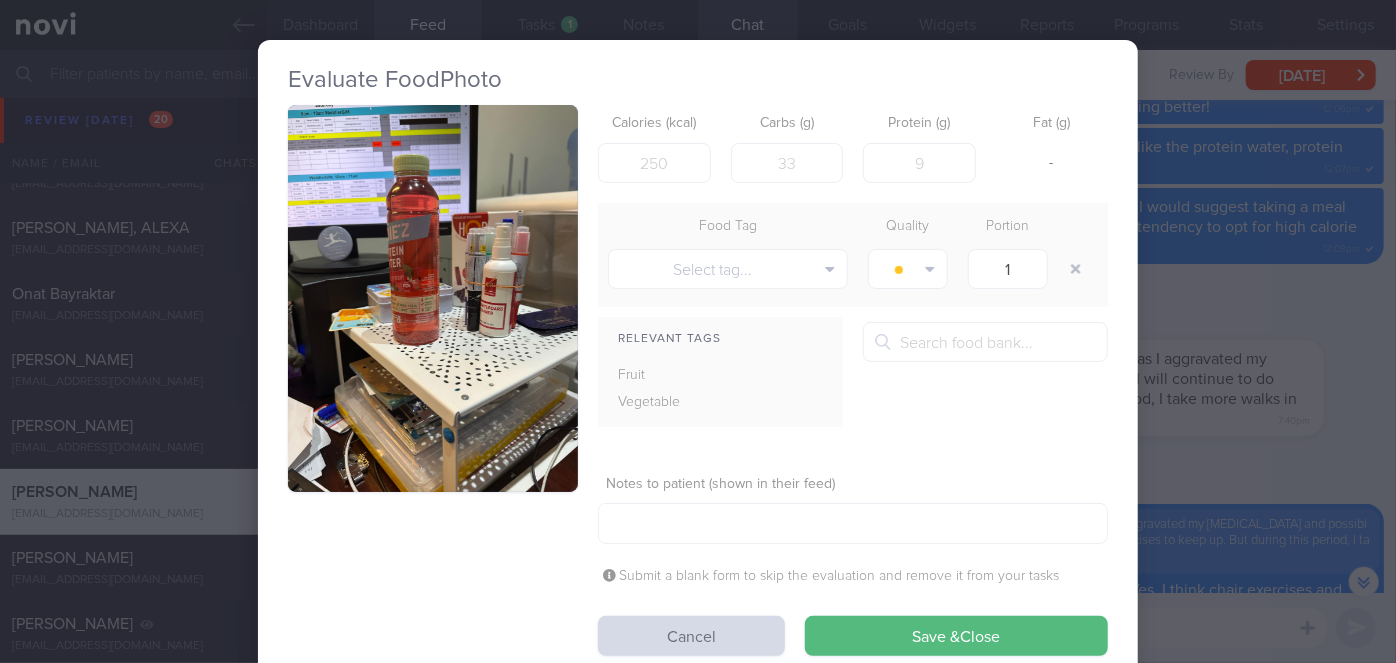 scroll, scrollTop: 57, scrollLeft: 0, axis: vertical 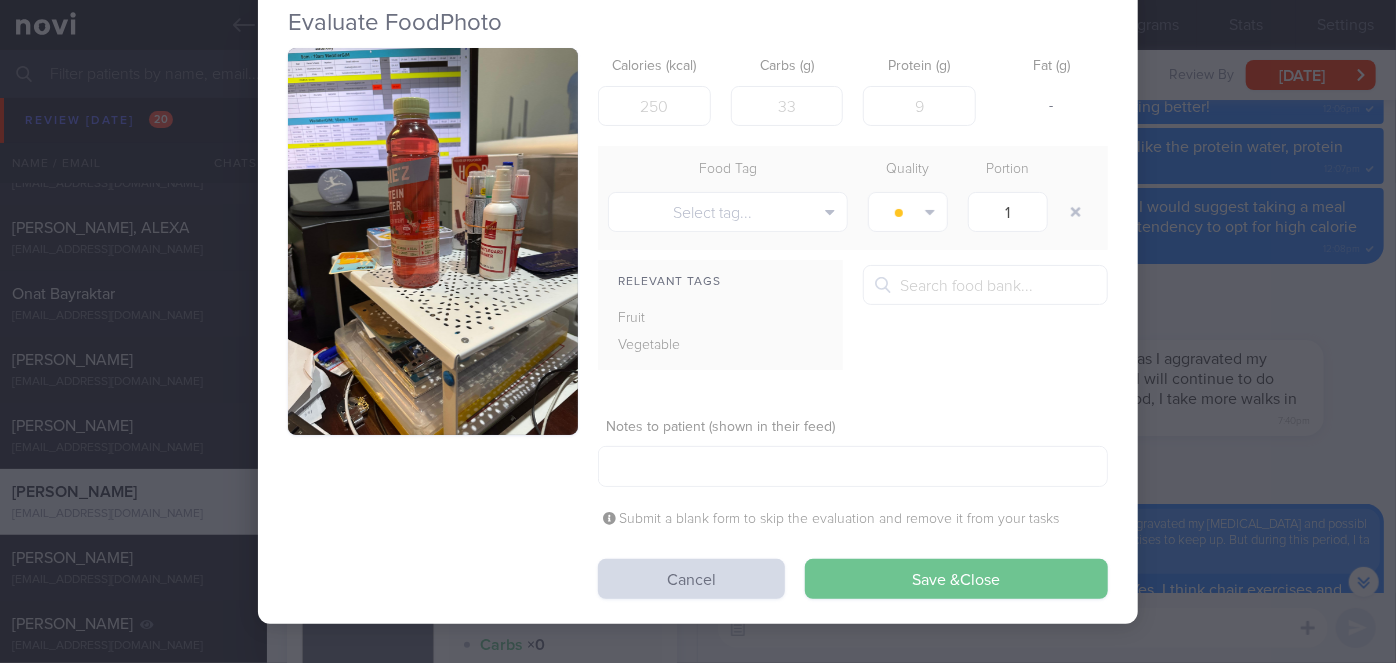 click on "Save &
Close" at bounding box center [956, 579] 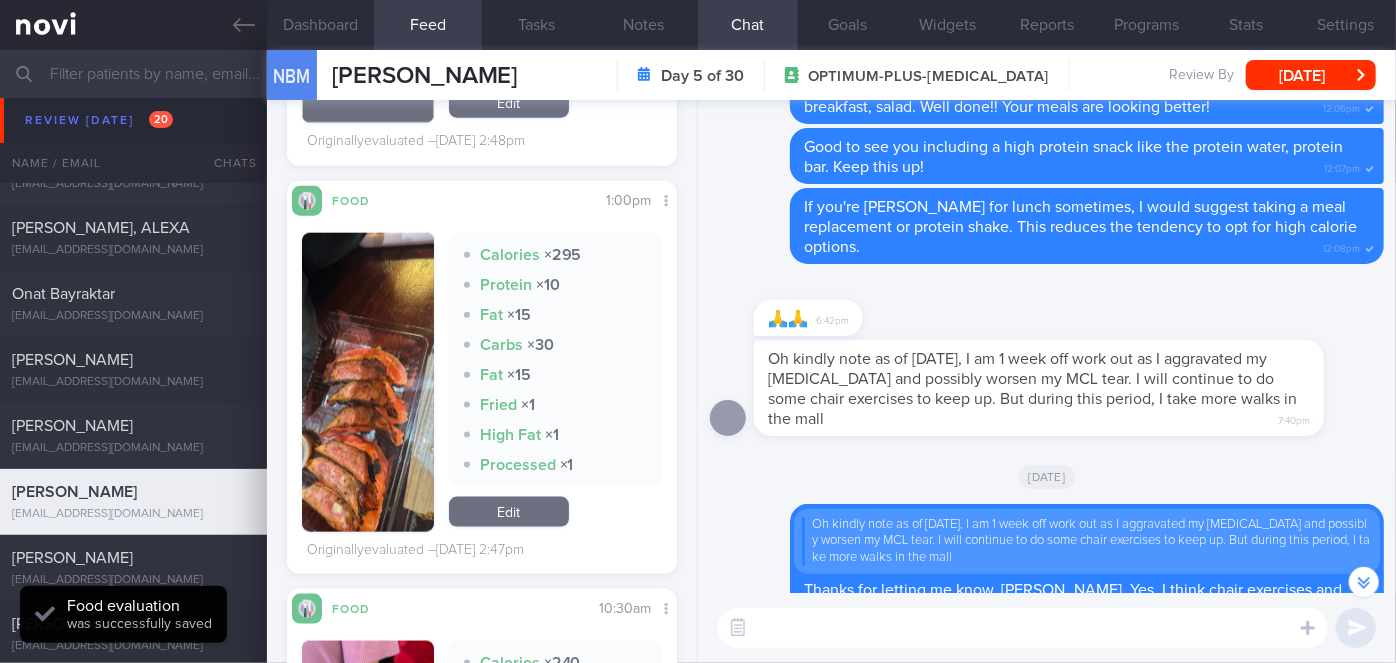 scroll, scrollTop: 1146, scrollLeft: 0, axis: vertical 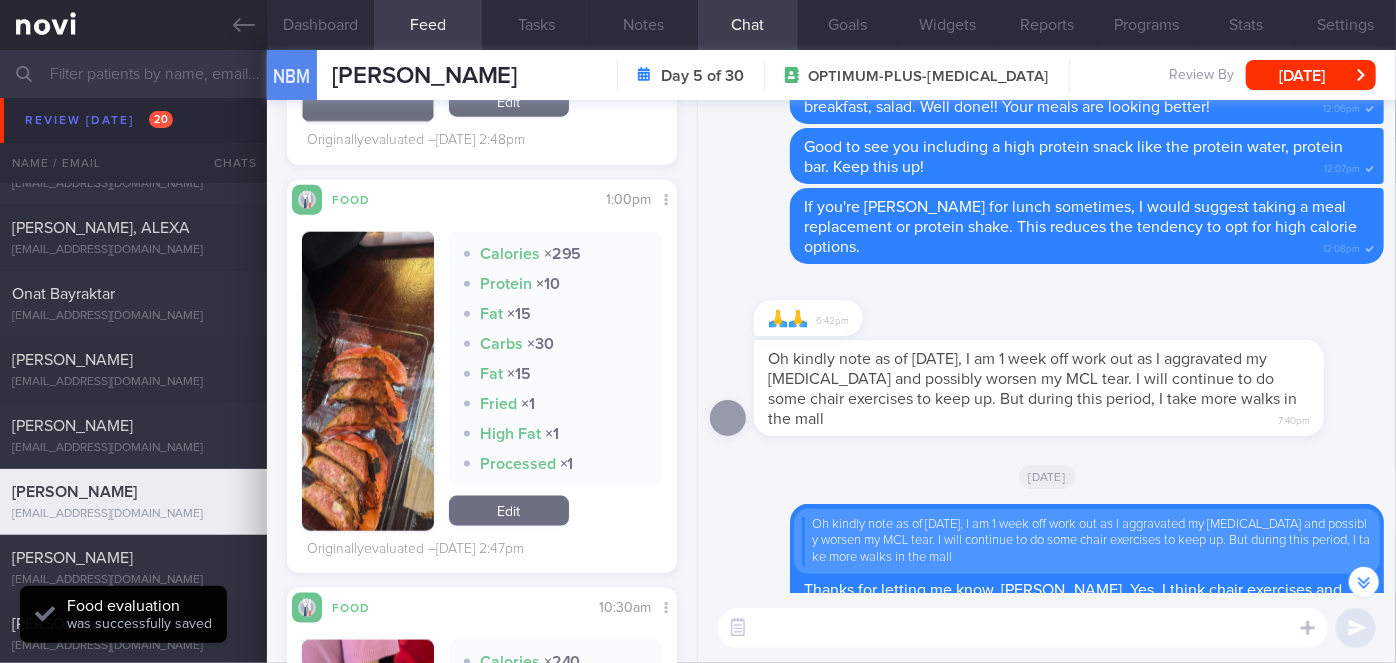 click at bounding box center (368, 381) 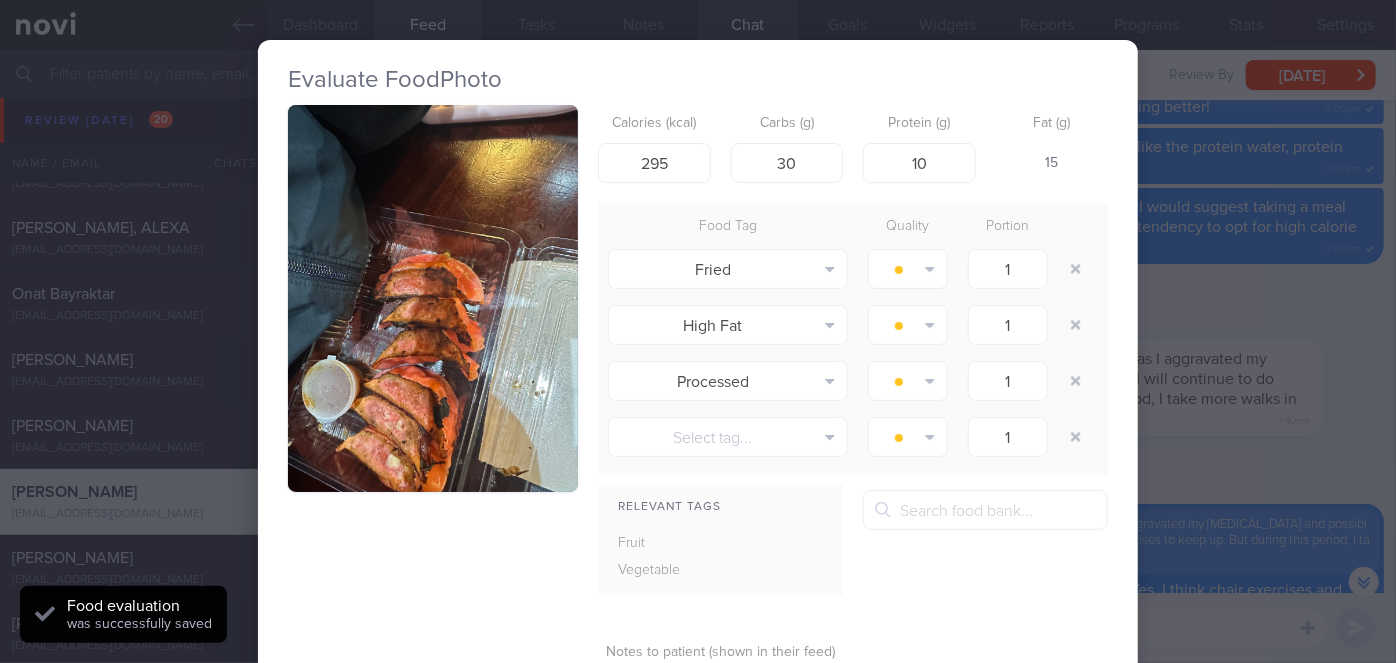 click at bounding box center [433, 298] 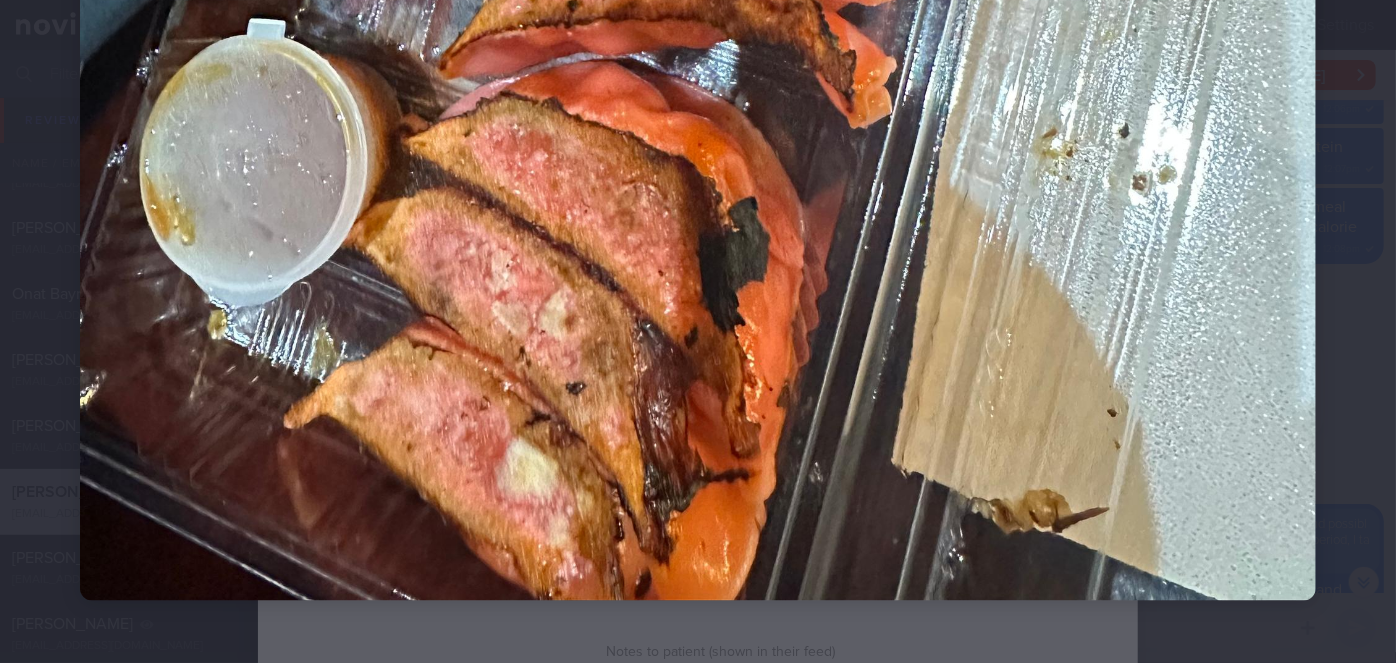 scroll, scrollTop: 1126, scrollLeft: 0, axis: vertical 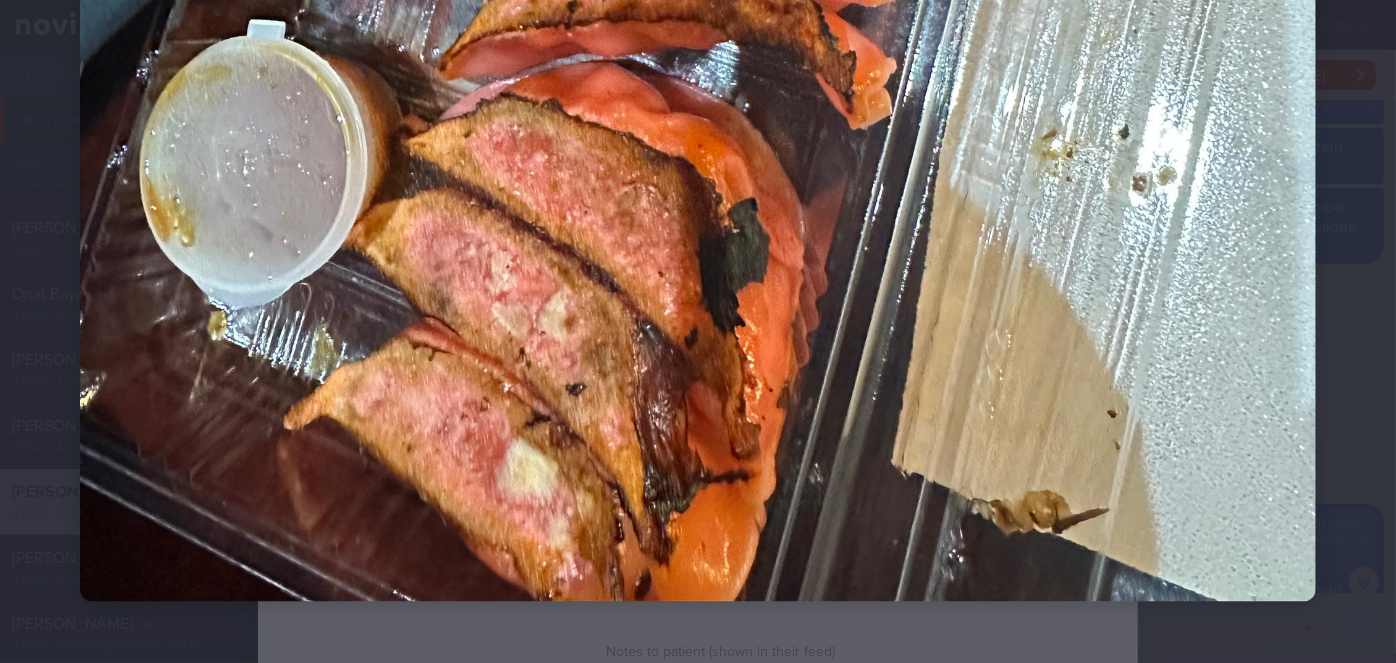 click at bounding box center [698, -222] 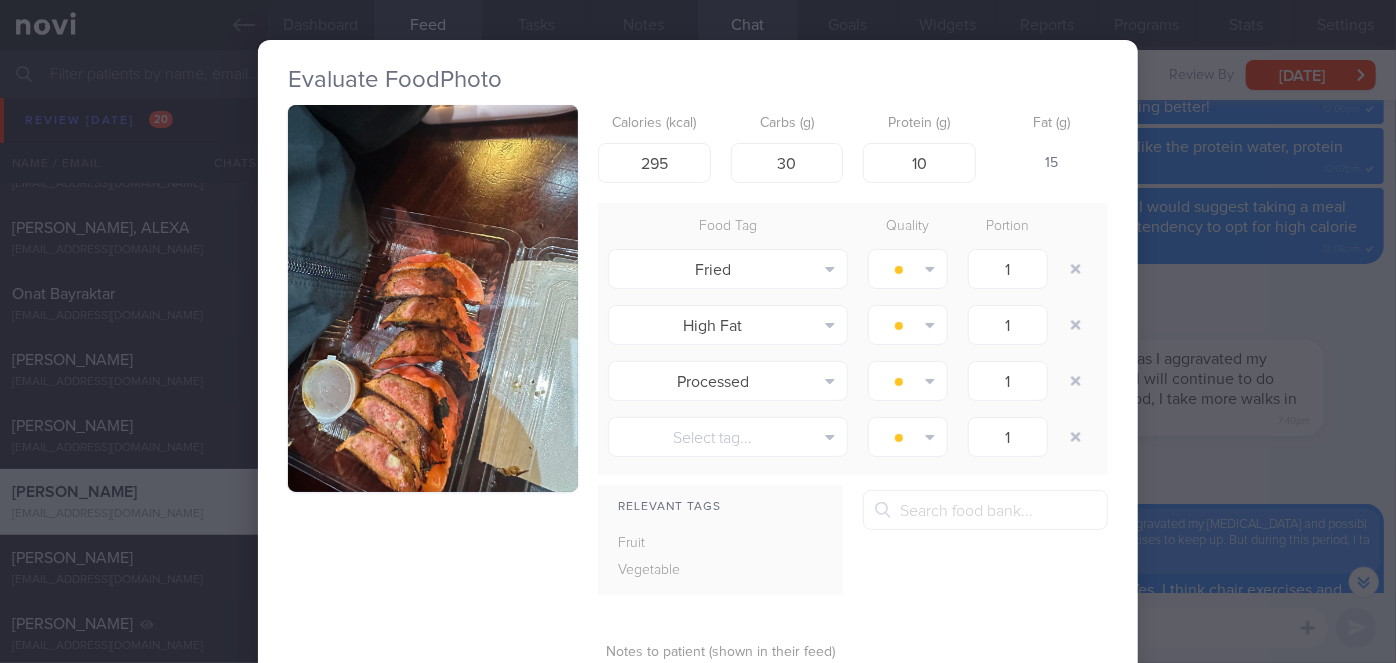 click on "Evaluate Food  Photo
Calories (kcal)
295
Carbs (g)
30
Protein (g)
10
Fat (g)
15
Food Tag
Quality
Portion
Fried
Alcohol
Fried
Fruit
Healthy Fats
High Calcium
High Cholesterol
High Fat
High Fibre" at bounding box center [698, 331] 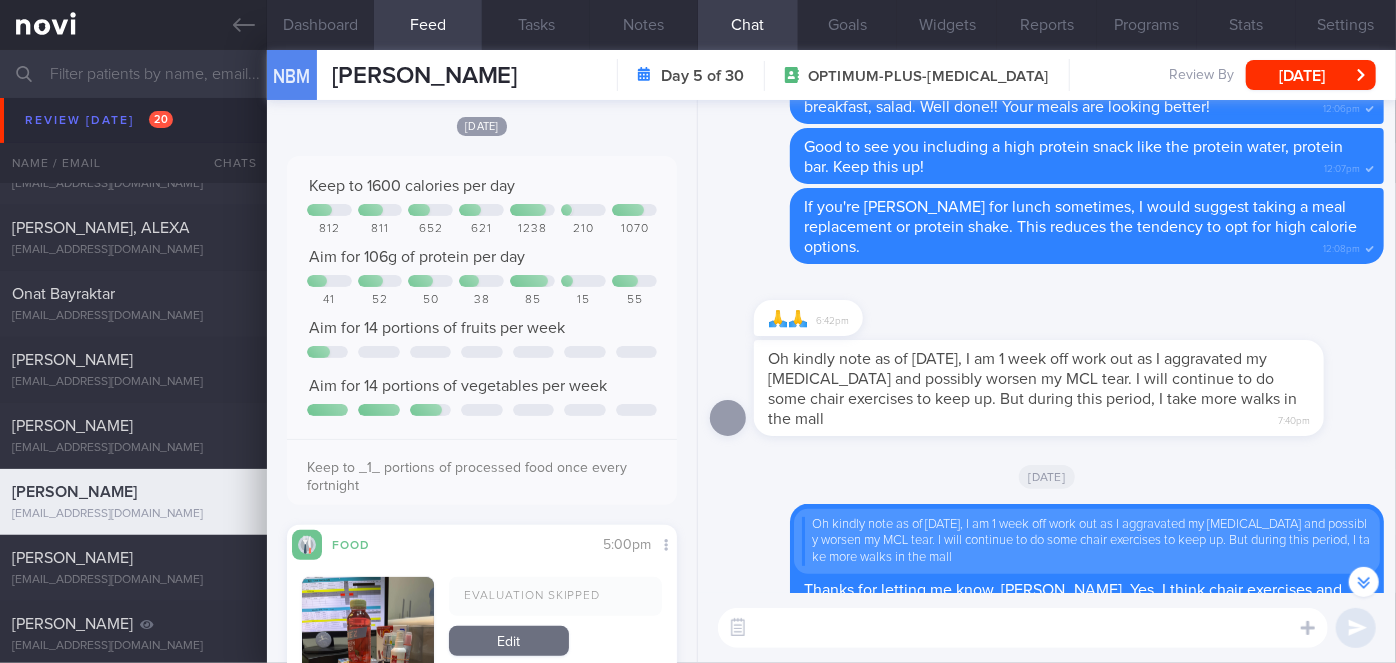 scroll, scrollTop: 0, scrollLeft: 0, axis: both 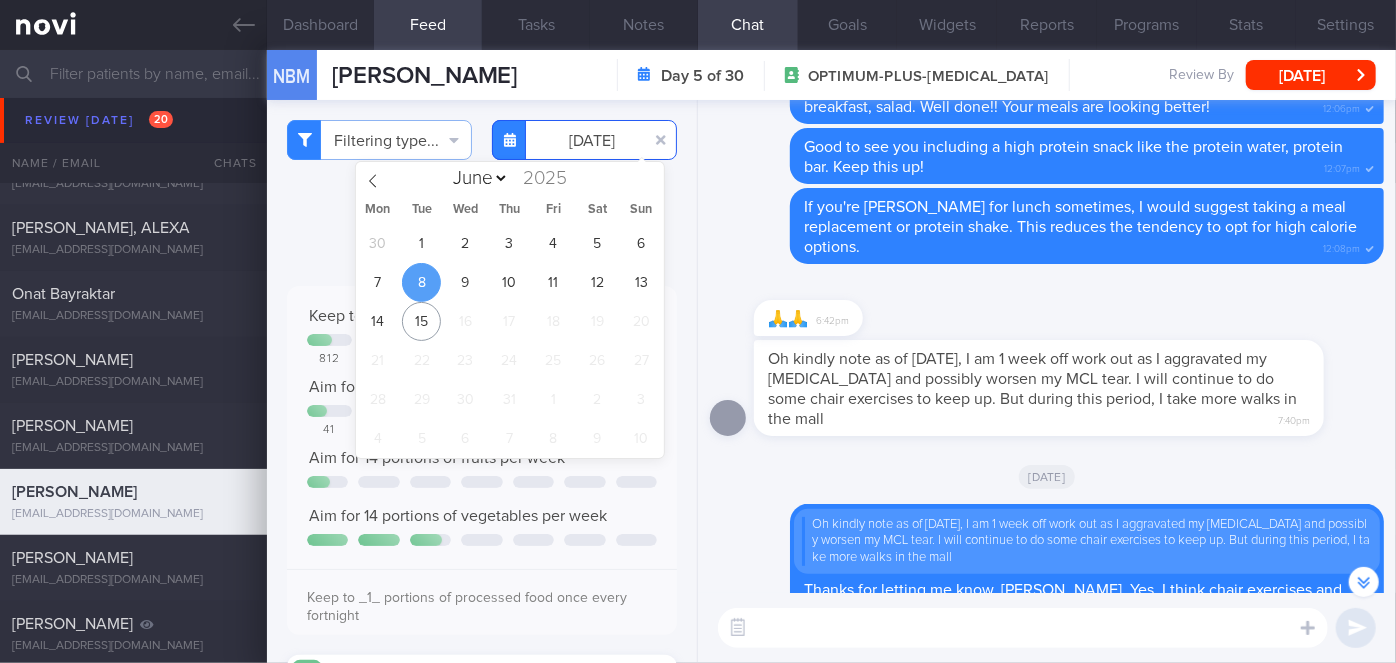 click on "[DATE]" at bounding box center [584, 140] 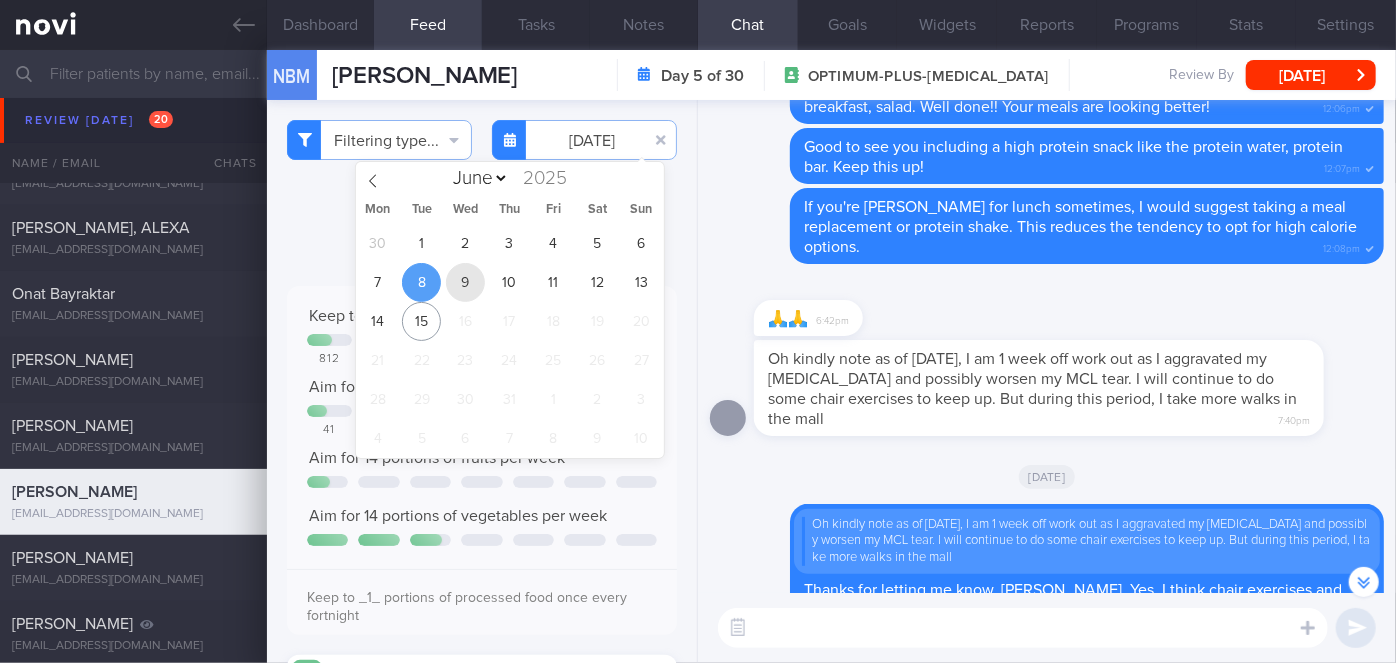 click on "9" at bounding box center (465, 282) 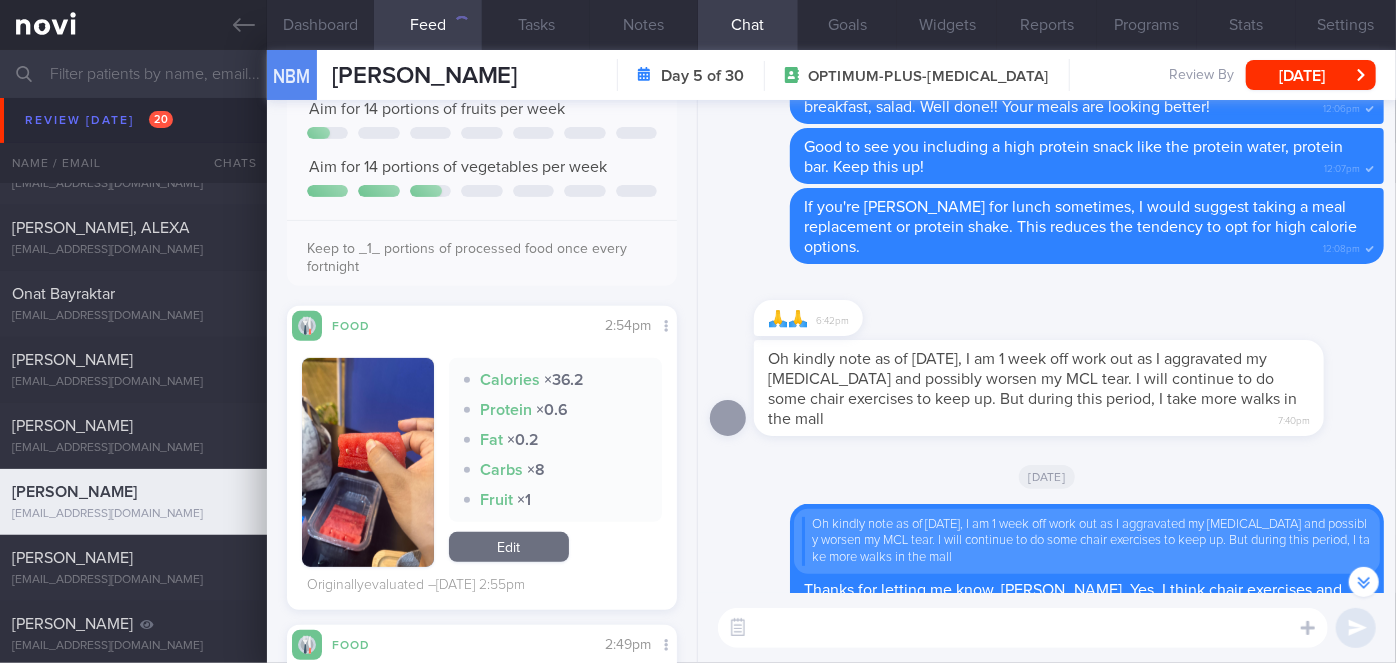 scroll, scrollTop: 760, scrollLeft: 0, axis: vertical 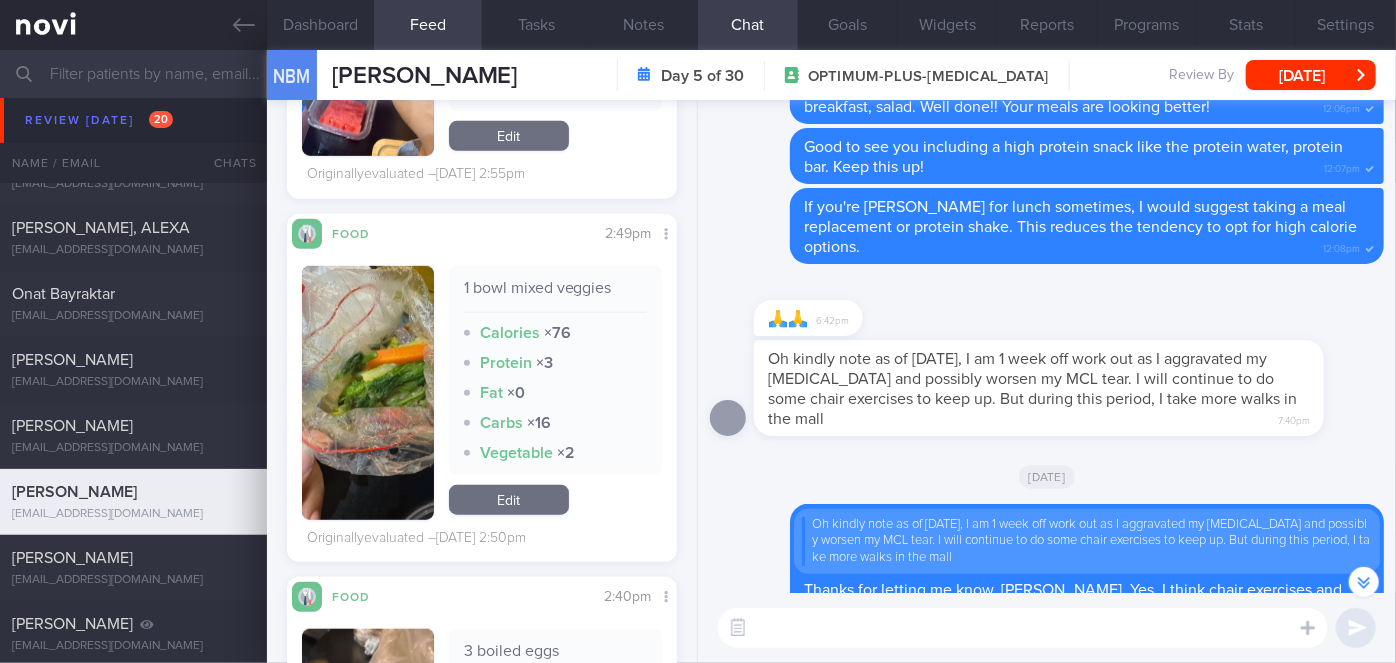 click at bounding box center [368, 393] 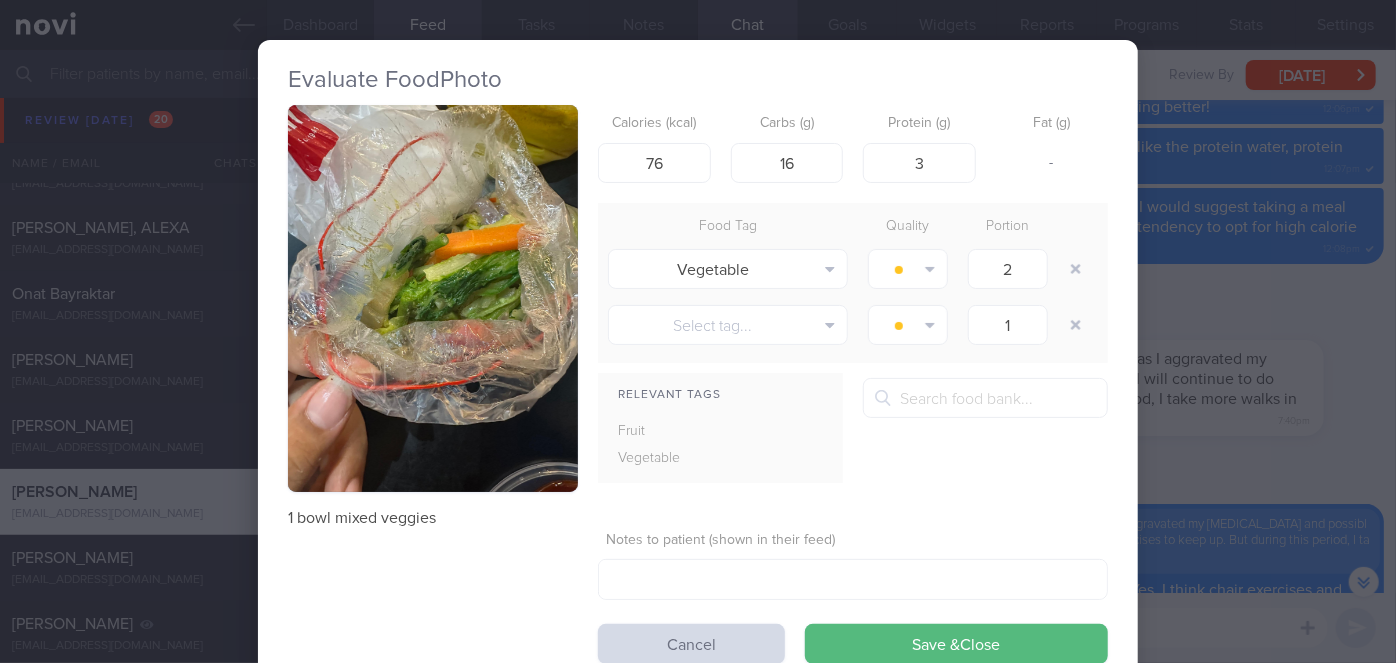 click at bounding box center (433, 298) 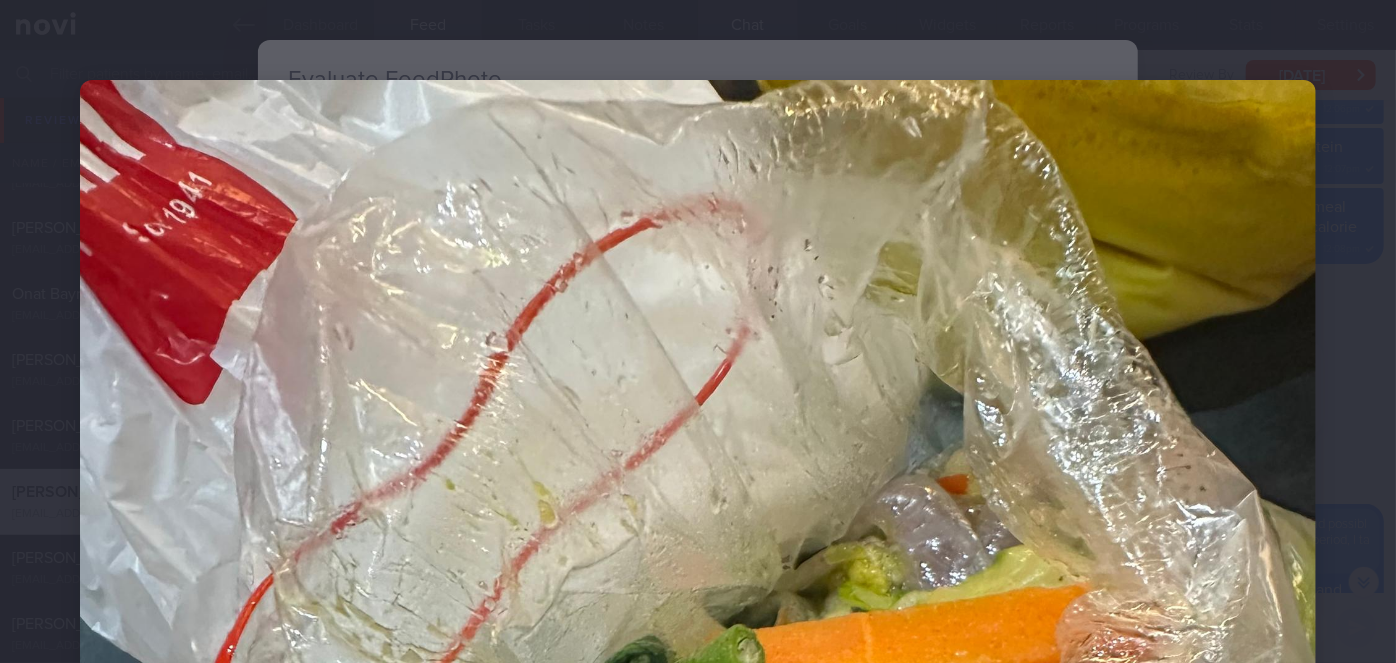scroll, scrollTop: 488, scrollLeft: 0, axis: vertical 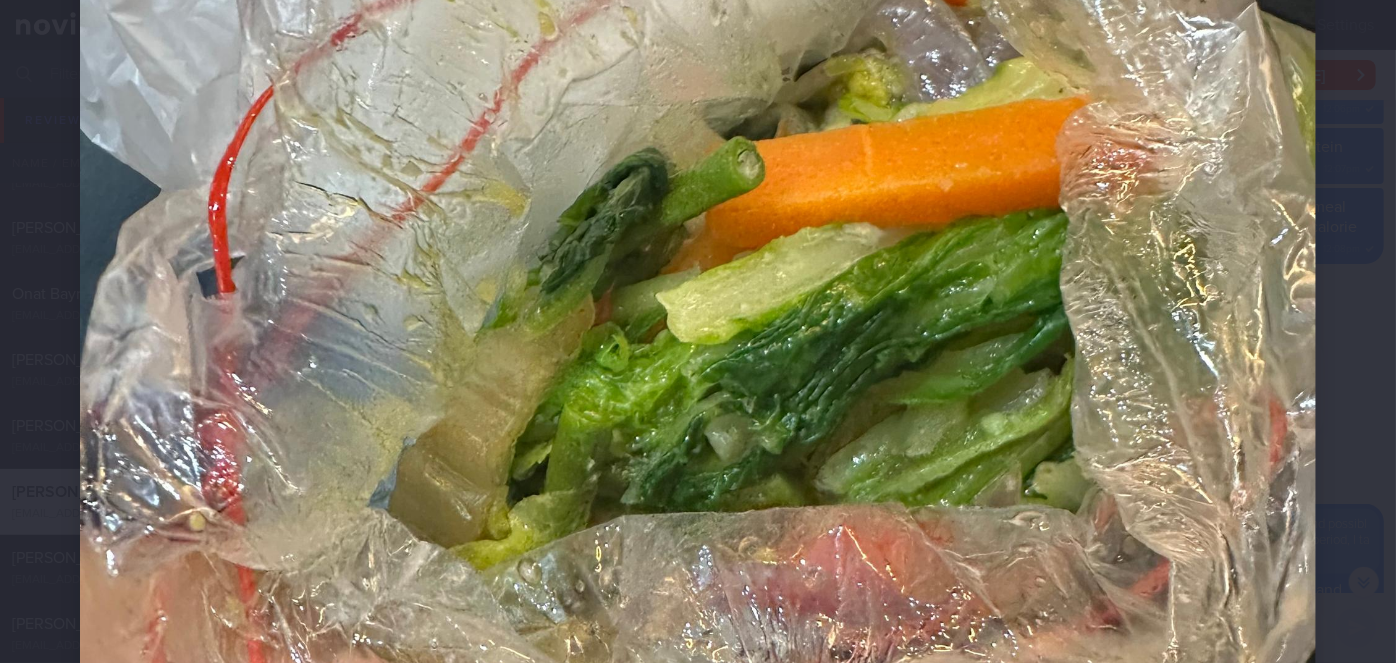 click at bounding box center [698, 416] 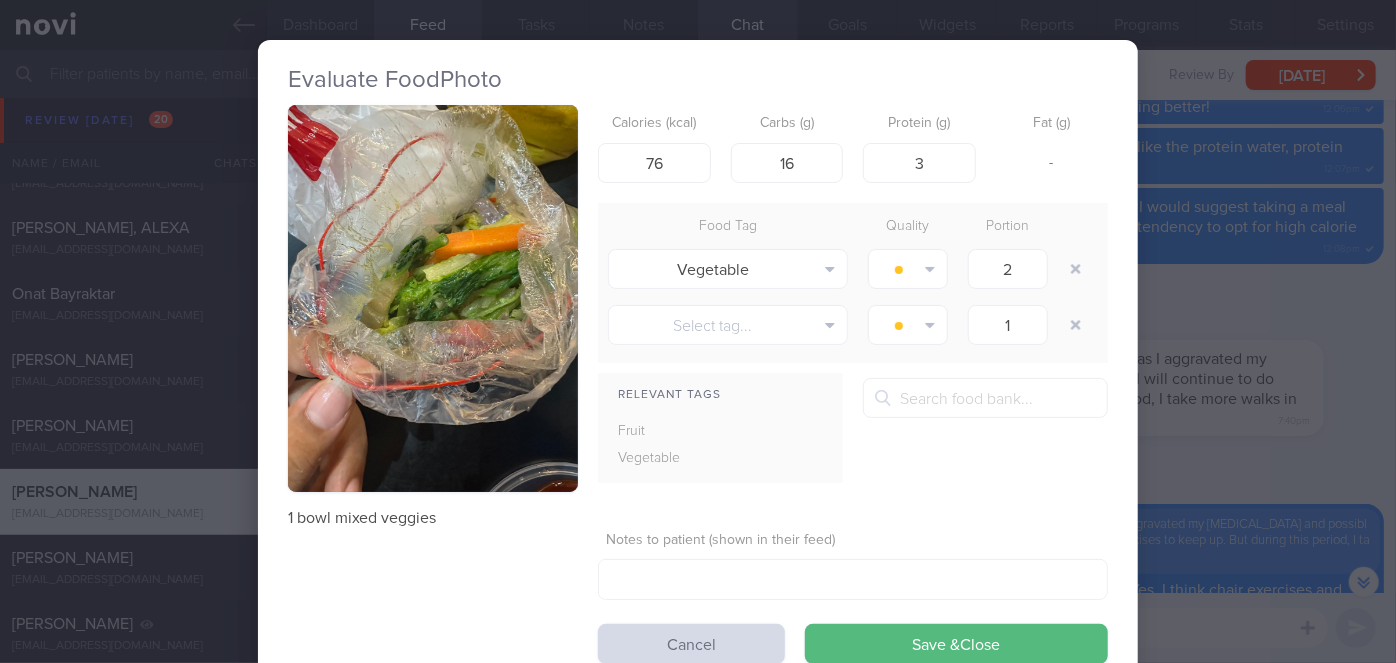 click on "Evaluate Food  Photo
1 bowl mixed veggies
Calories (kcal)
76
Carbs (g)
16
Protein (g)
3
Fat (g)
-
Food Tag
Quality
Portion
Vegetable
Alcohol
Fried
Fruit
Healthy Fats
High Calcium
High Cholesterol
High Fat" at bounding box center [698, 331] 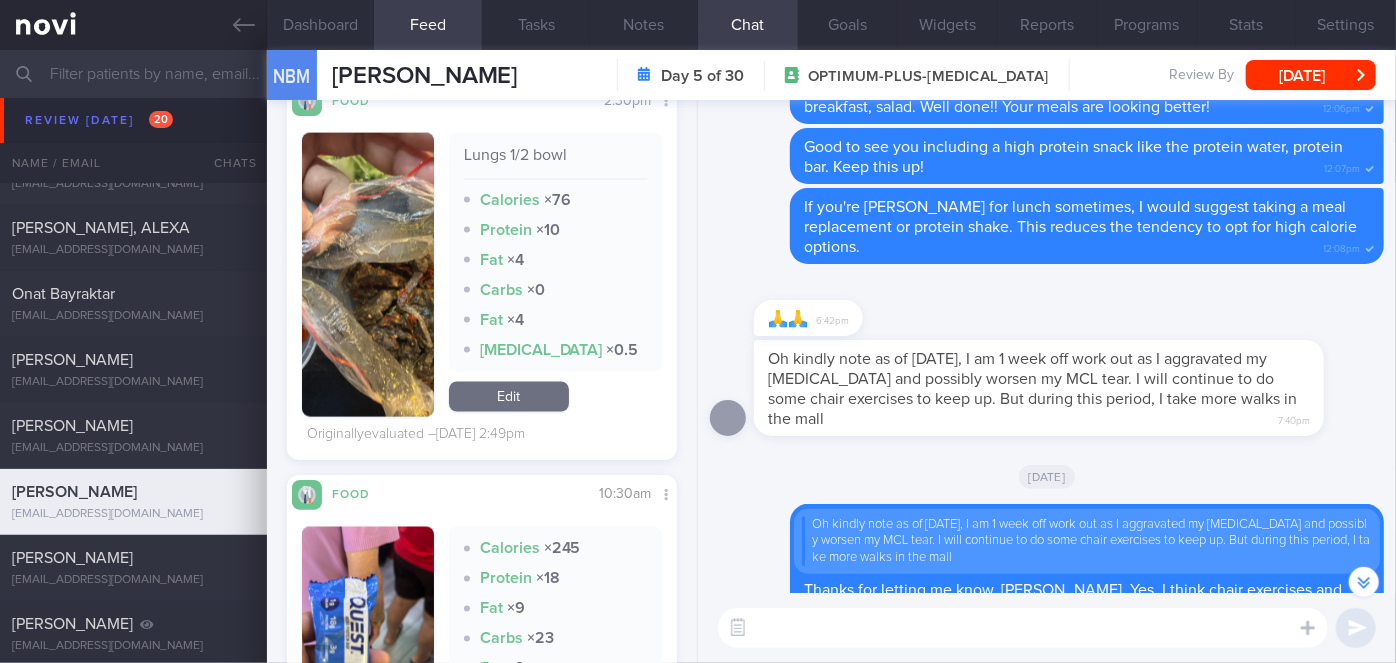 scroll, scrollTop: 1633, scrollLeft: 0, axis: vertical 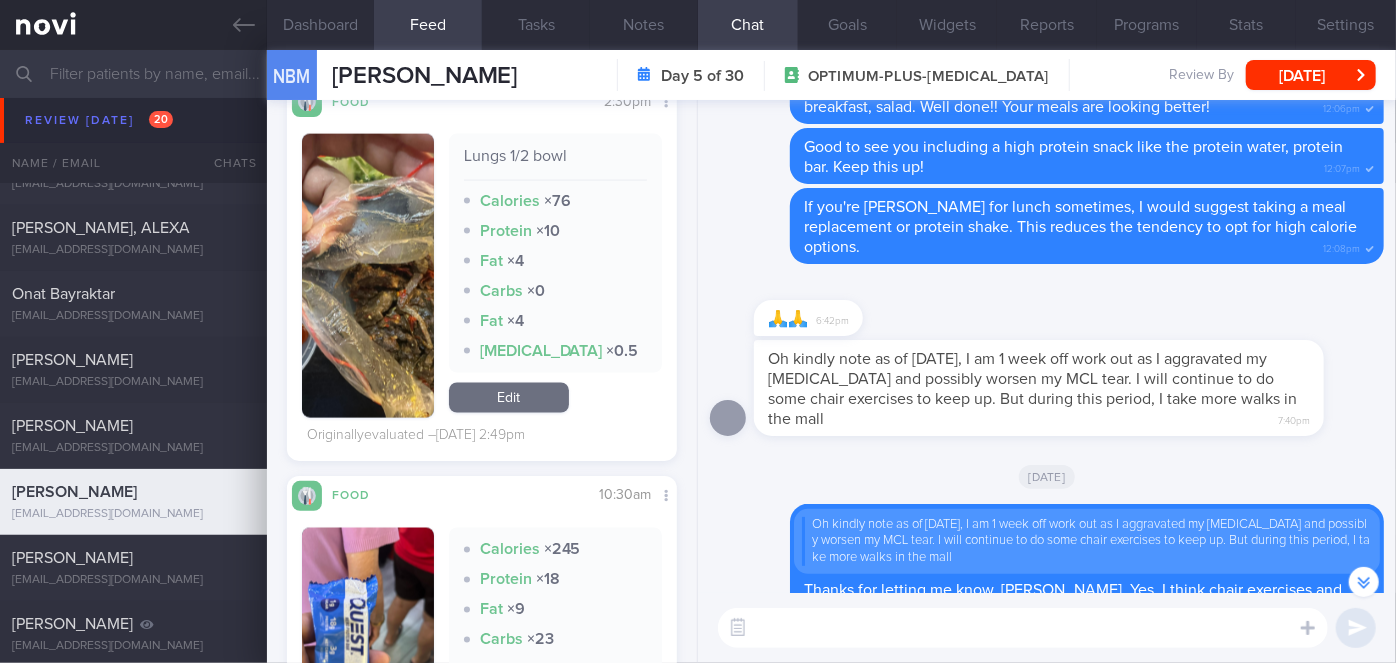click at bounding box center (368, 276) 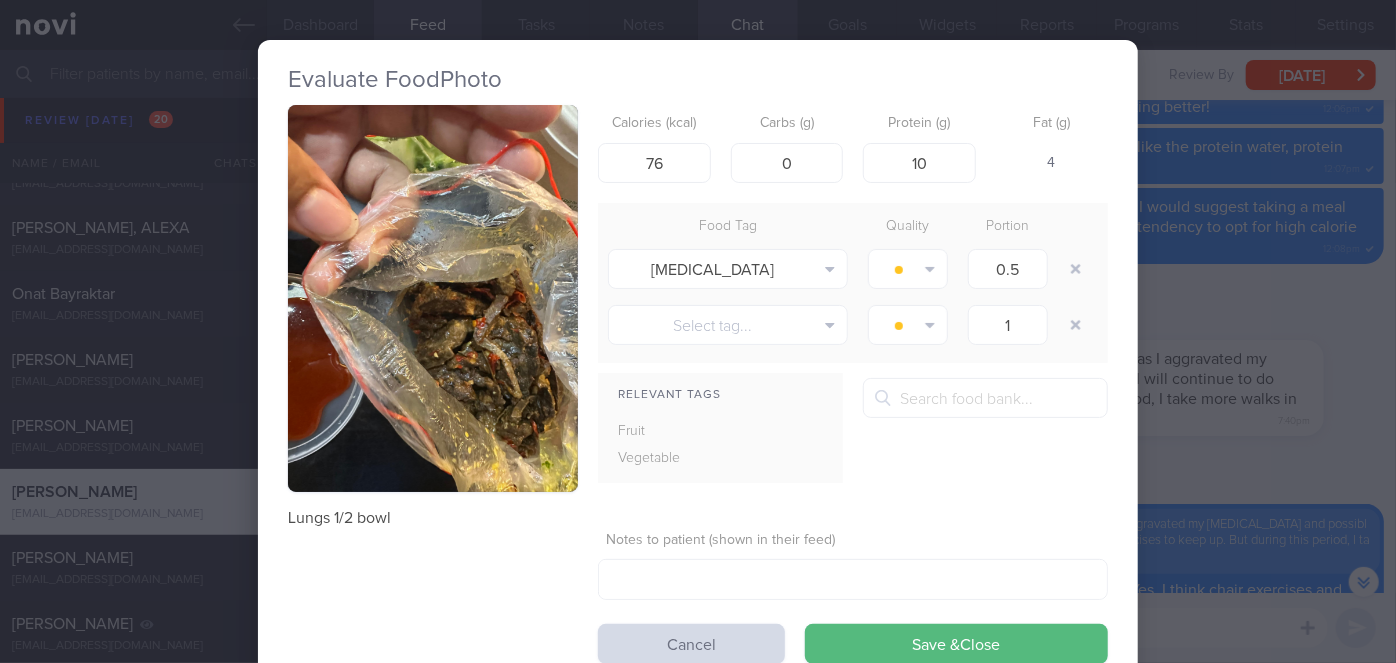 click on "Evaluate Food  Photo
Lungs 1/2 bowl
Calories (kcal)
76
Carbs (g)
0
Protein (g)
10
Fat (g)
4
Food Tag
Quality
Portion
High Cholesterol
Alcohol
Fried
Fruit
Healthy Fats
High Calcium
High Cholesterol
High Fat" at bounding box center (698, 331) 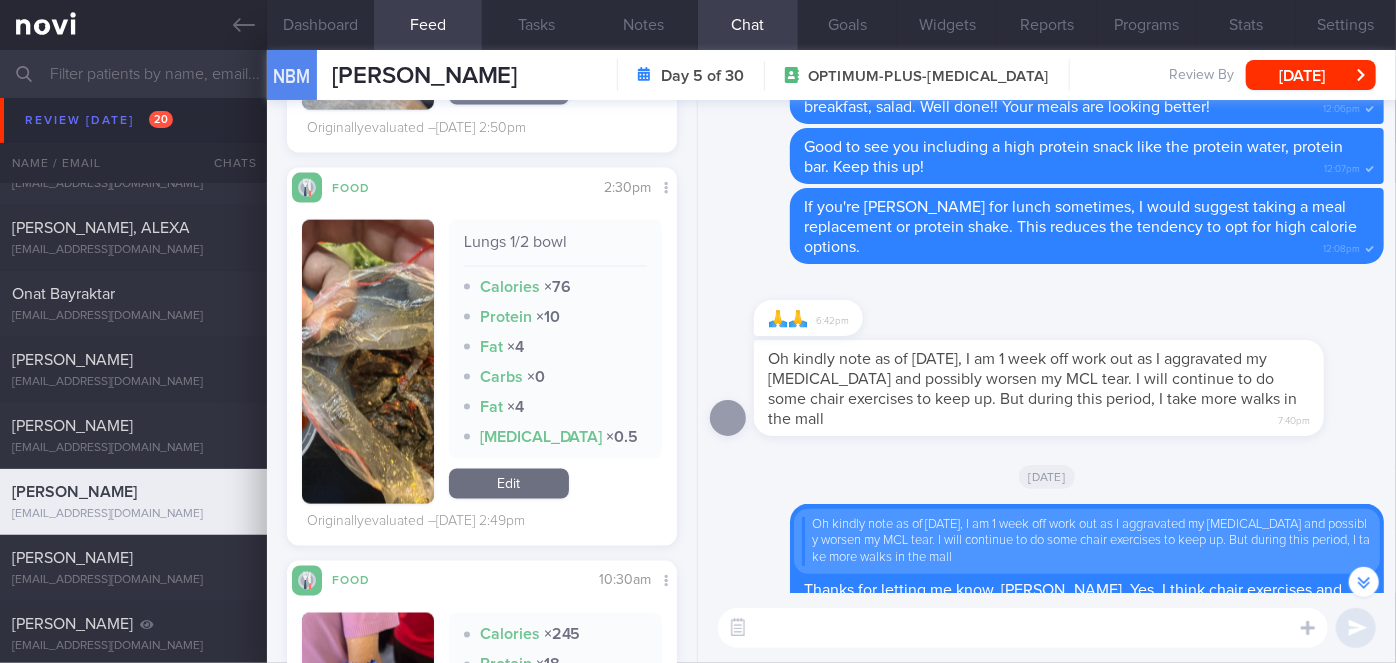 scroll, scrollTop: 1564, scrollLeft: 0, axis: vertical 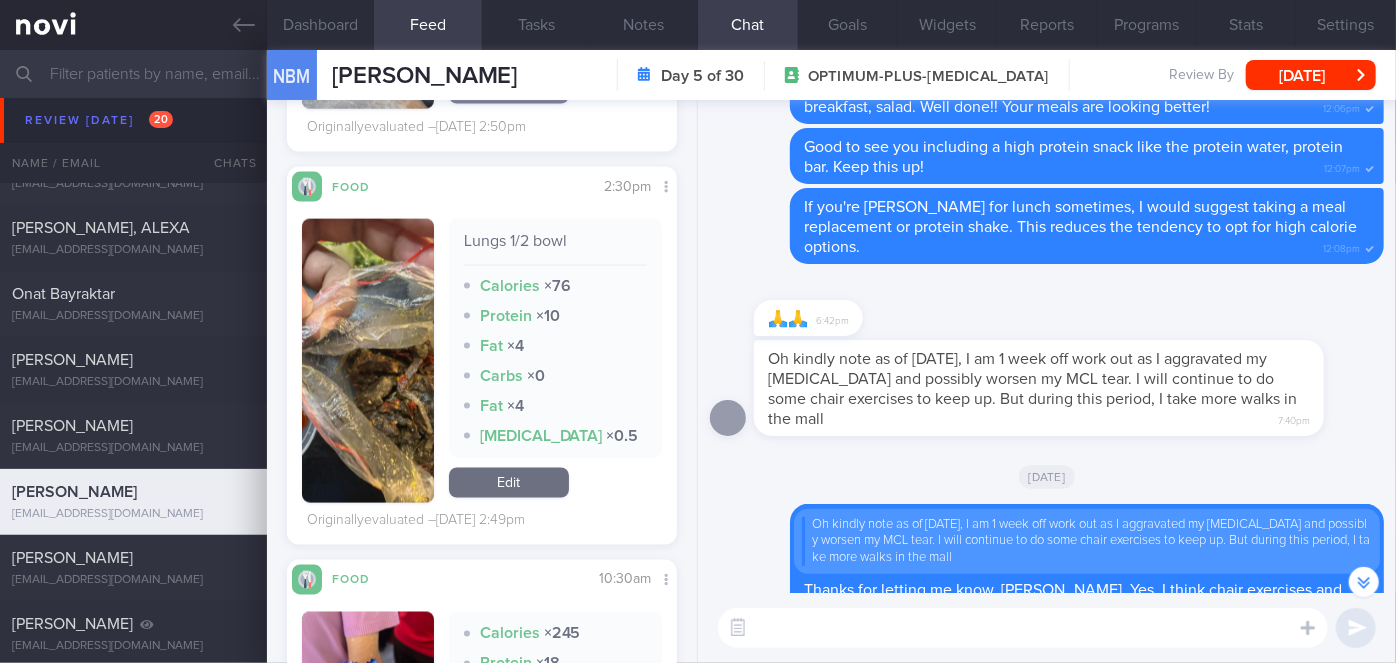 click at bounding box center [368, 361] 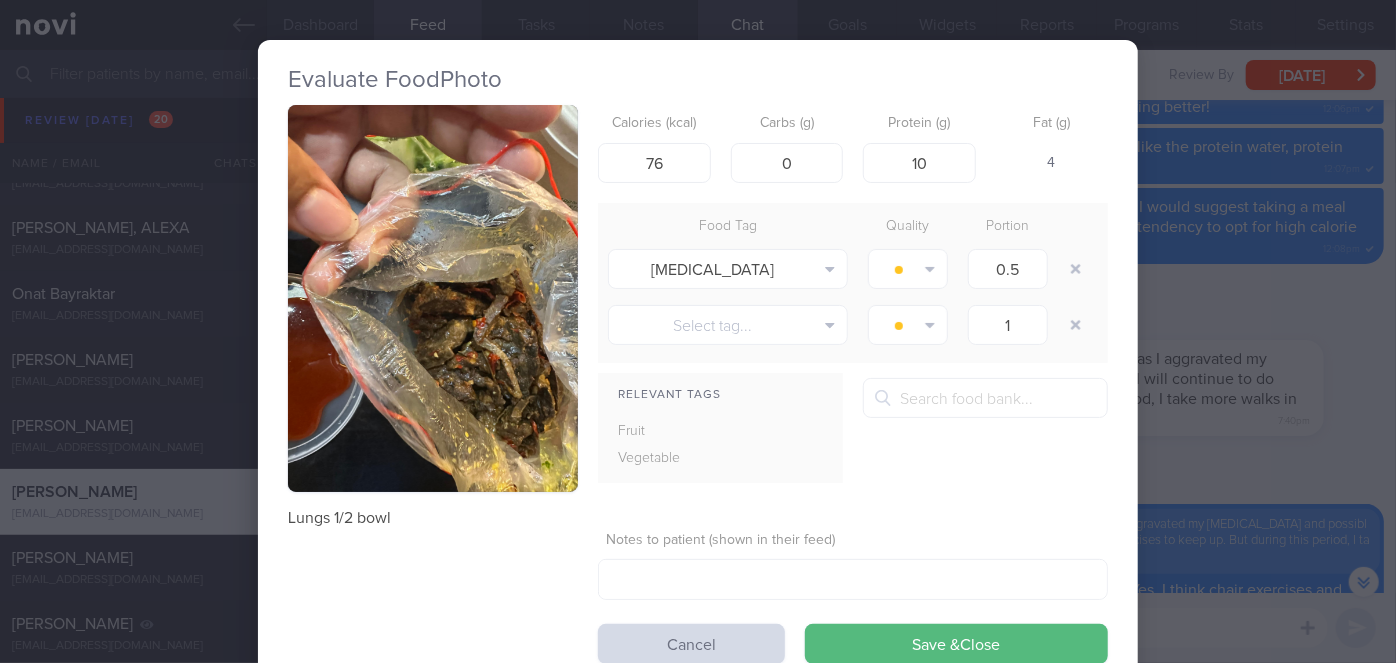 click on "Evaluate Food  Photo
Lungs 1/2 bowl
Calories (kcal)
76
Carbs (g)
0
Protein (g)
10
Fat (g)
4
Food Tag
Quality
Portion
High Cholesterol
Alcohol
Fried
Fruit
Healthy Fats
High Calcium
High Cholesterol
High Fat" at bounding box center [698, 331] 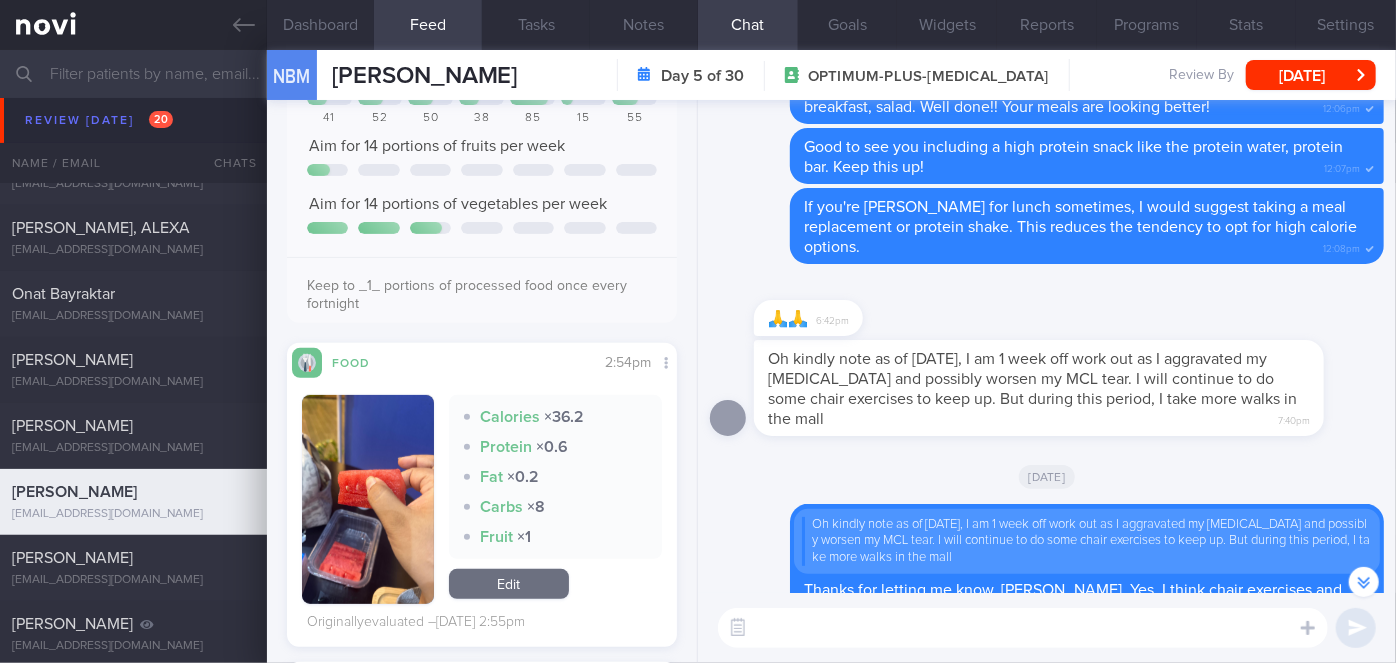 scroll, scrollTop: 0, scrollLeft: 0, axis: both 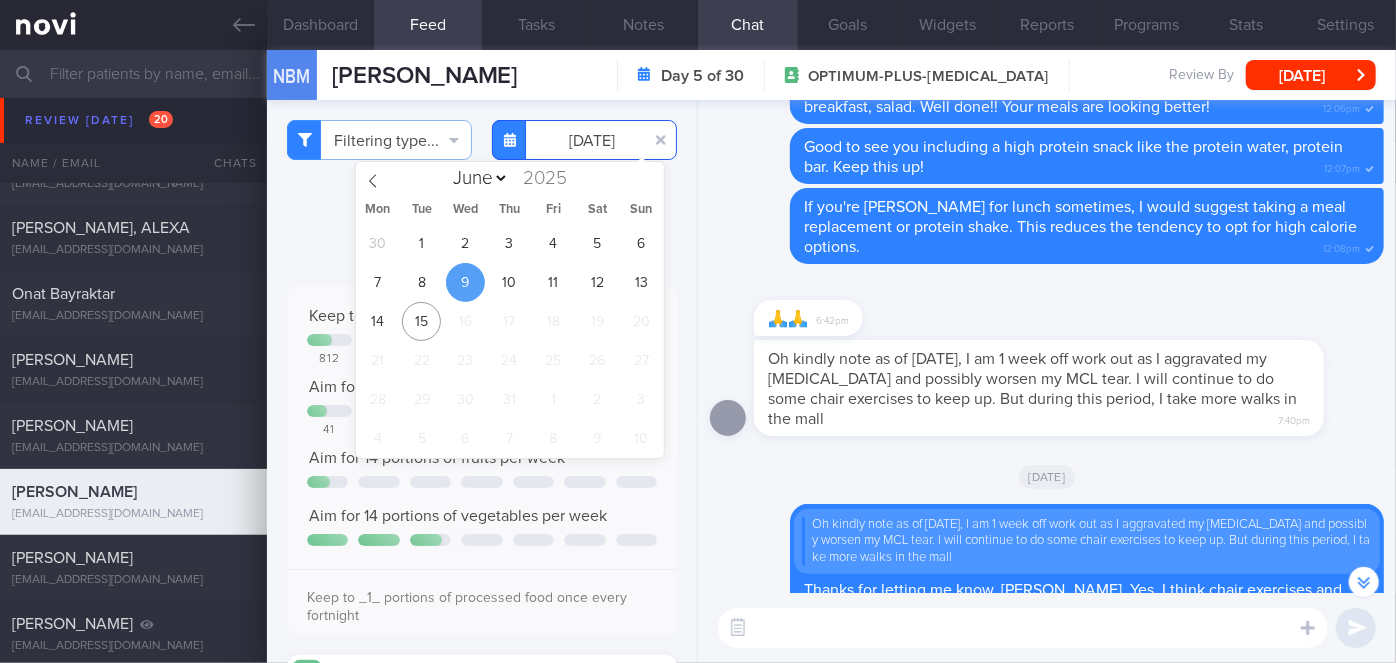 click on "[DATE]" at bounding box center [584, 140] 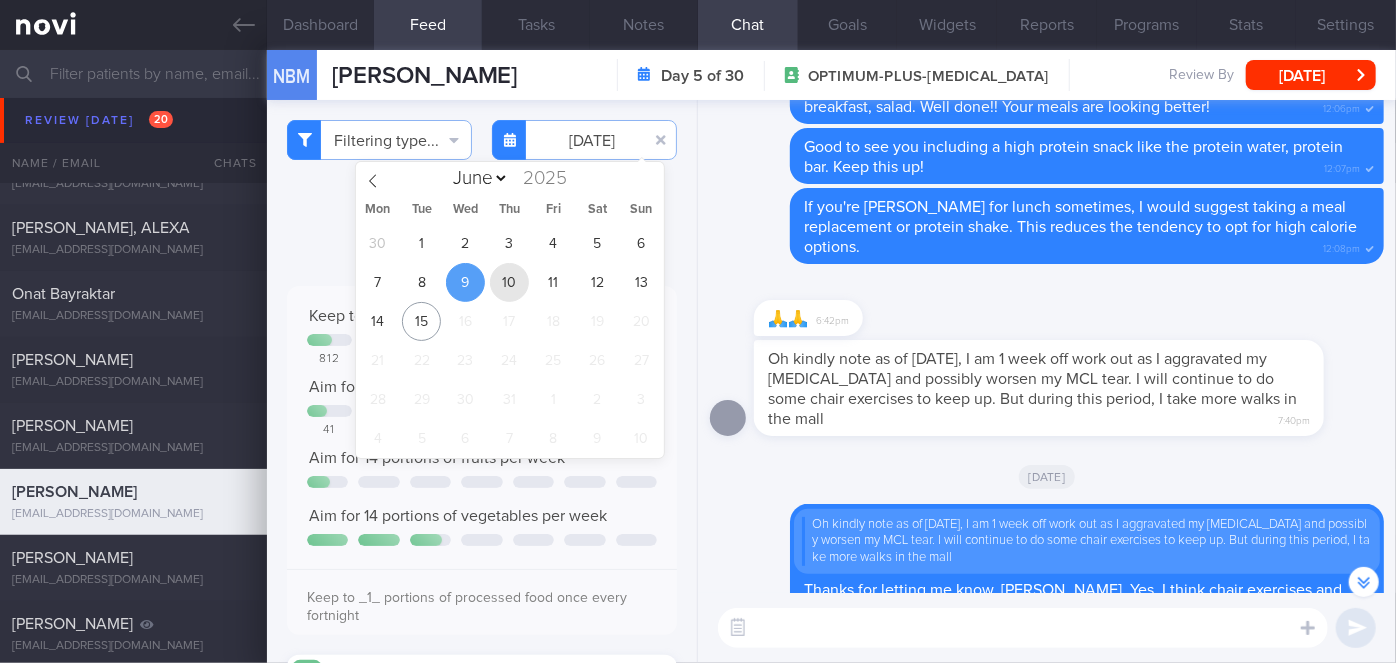 click on "10" at bounding box center [509, 282] 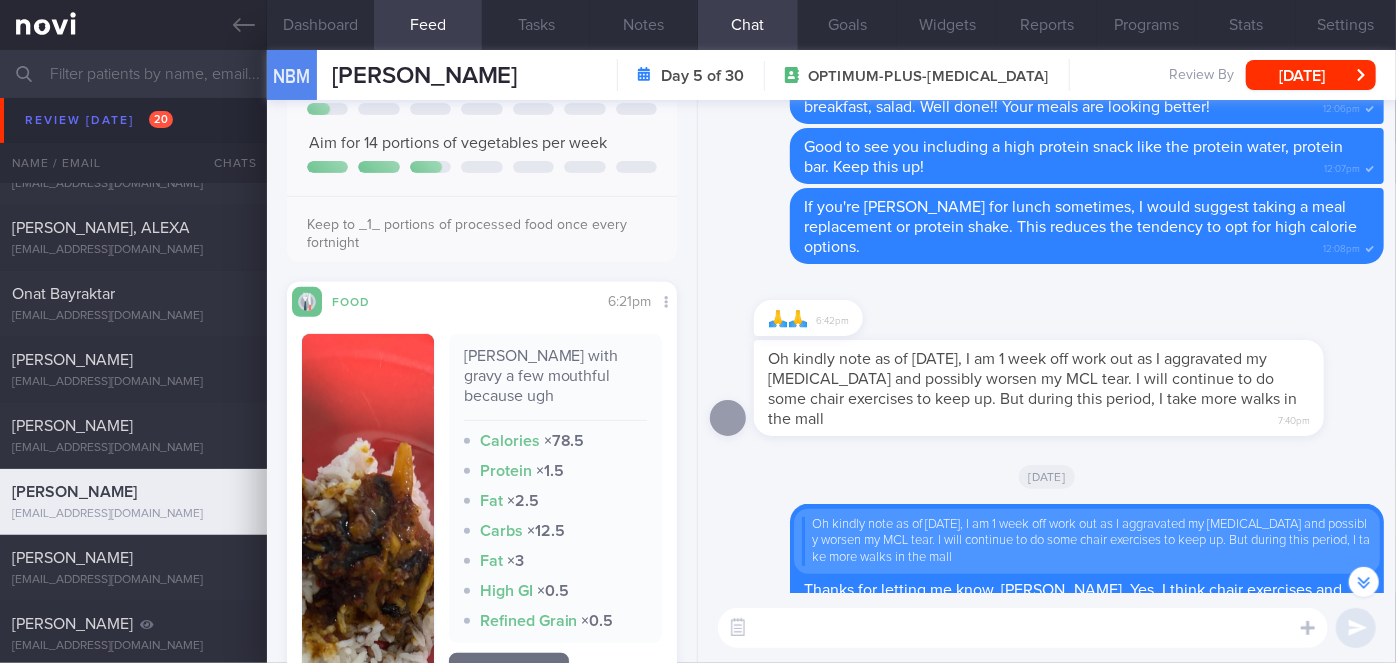 scroll, scrollTop: 374, scrollLeft: 0, axis: vertical 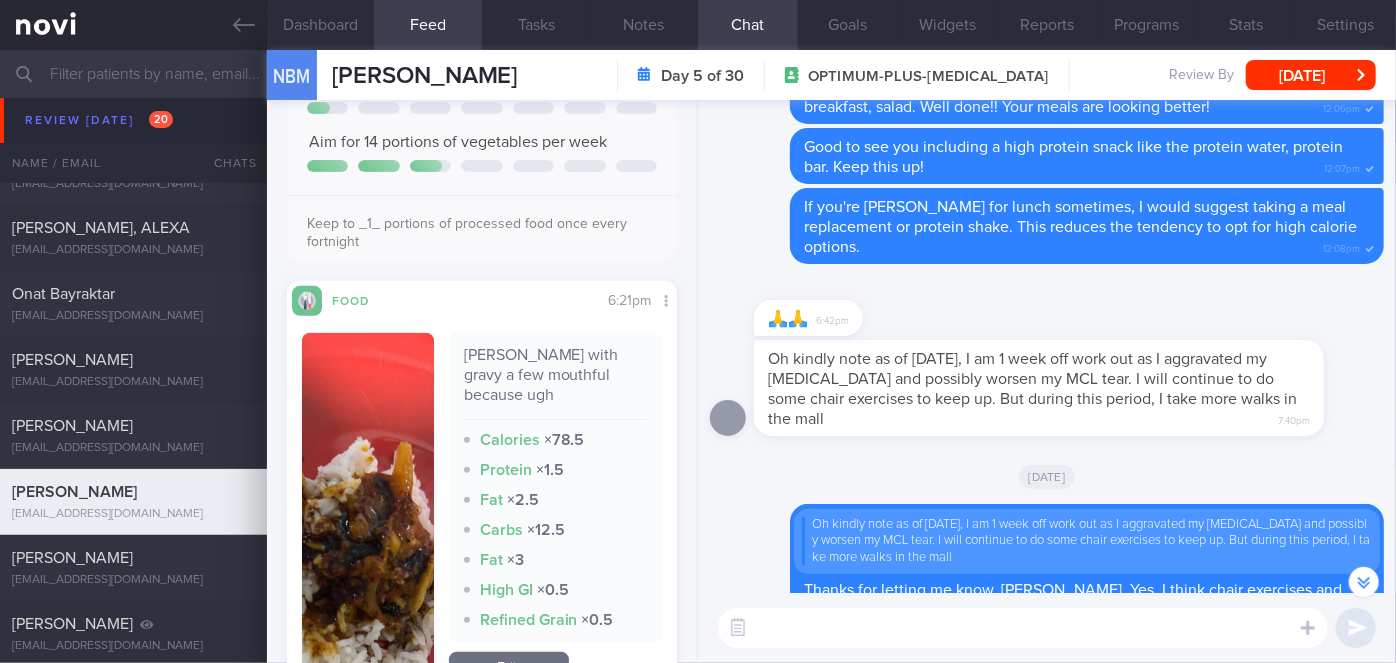 click at bounding box center [368, 510] 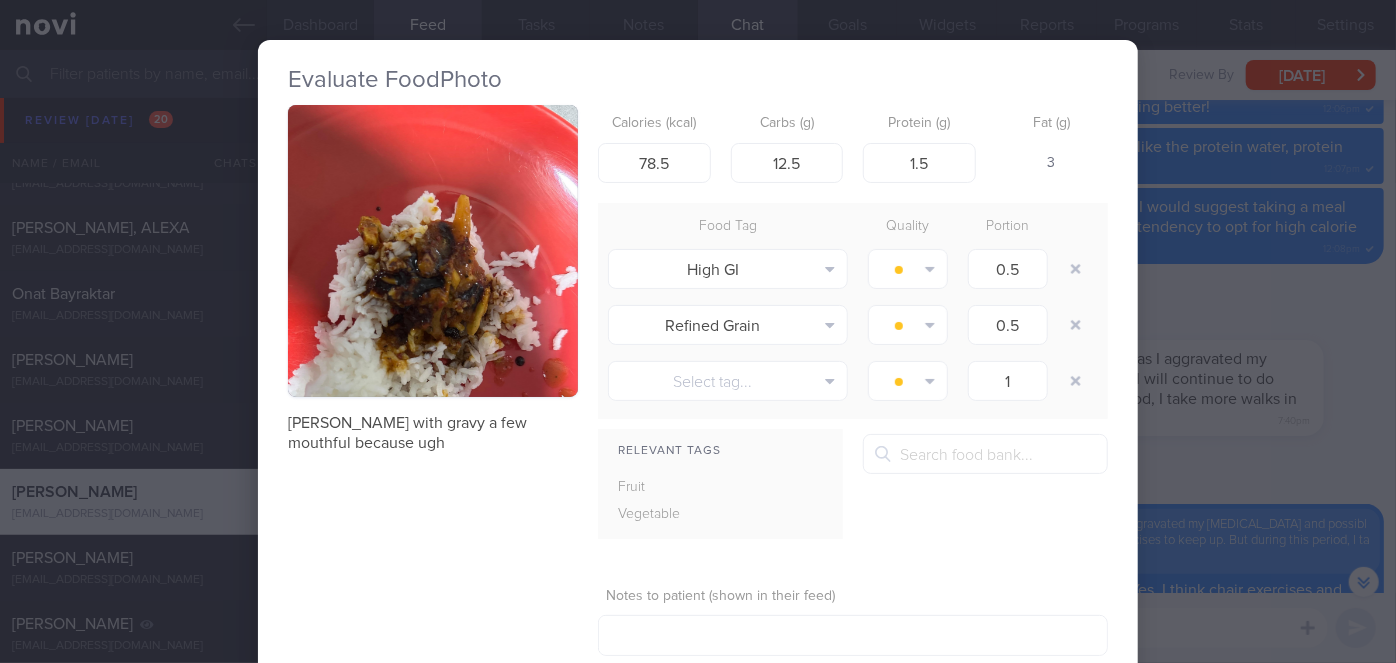 click on "Evaluate Food  Photo
Rice with gravy a few mouthful because ugh
Calories (kcal)
78.5
Carbs (g)
12.5
Protein (g)
1.5
Fat (g)
3
Food Tag
Quality
Portion
High GI
Alcohol
Fried
Fruit
Healthy Fats
High Calcium
High Cholesterol" at bounding box center (698, 331) 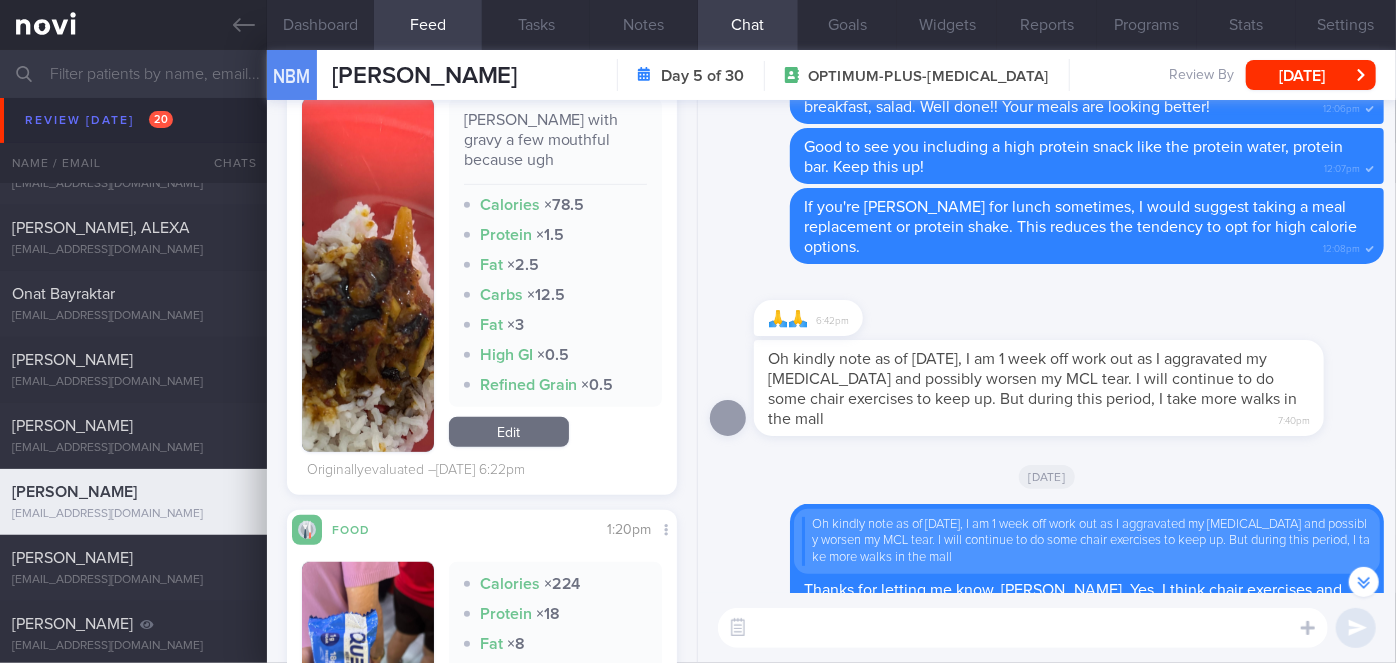 scroll, scrollTop: 0, scrollLeft: 0, axis: both 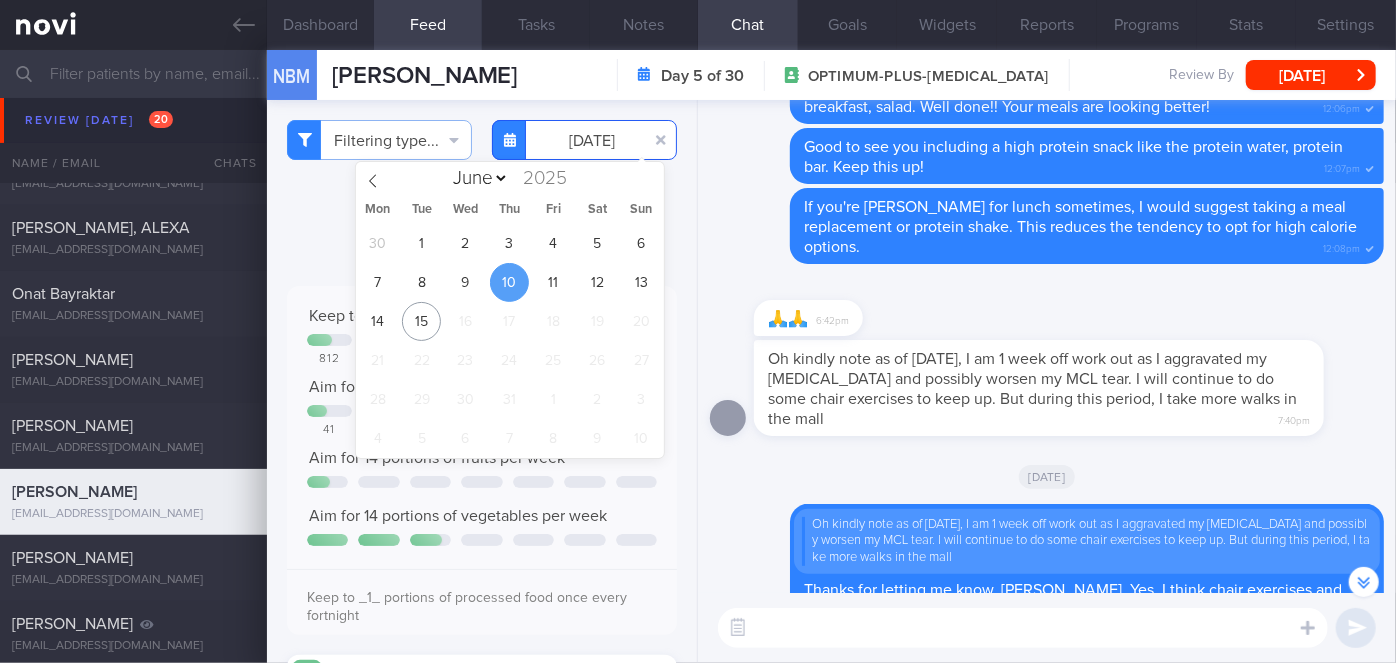 click on "[DATE]" at bounding box center (584, 140) 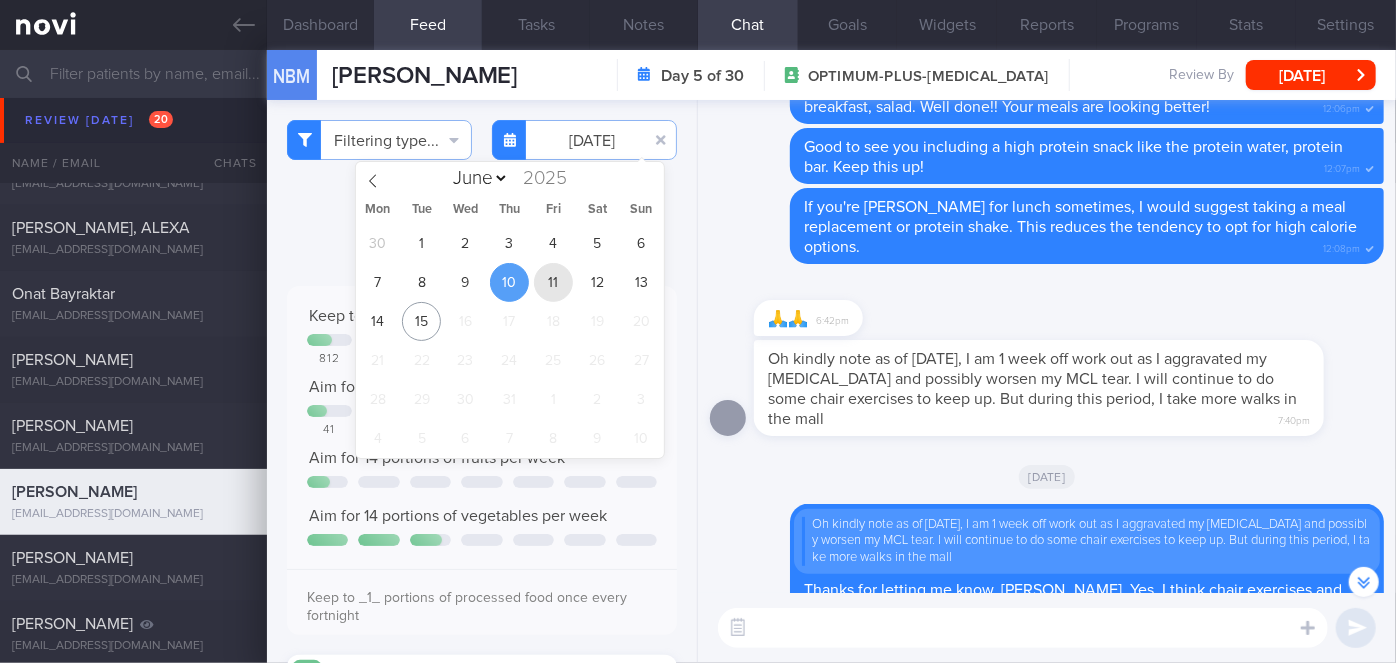 click on "11" at bounding box center [553, 282] 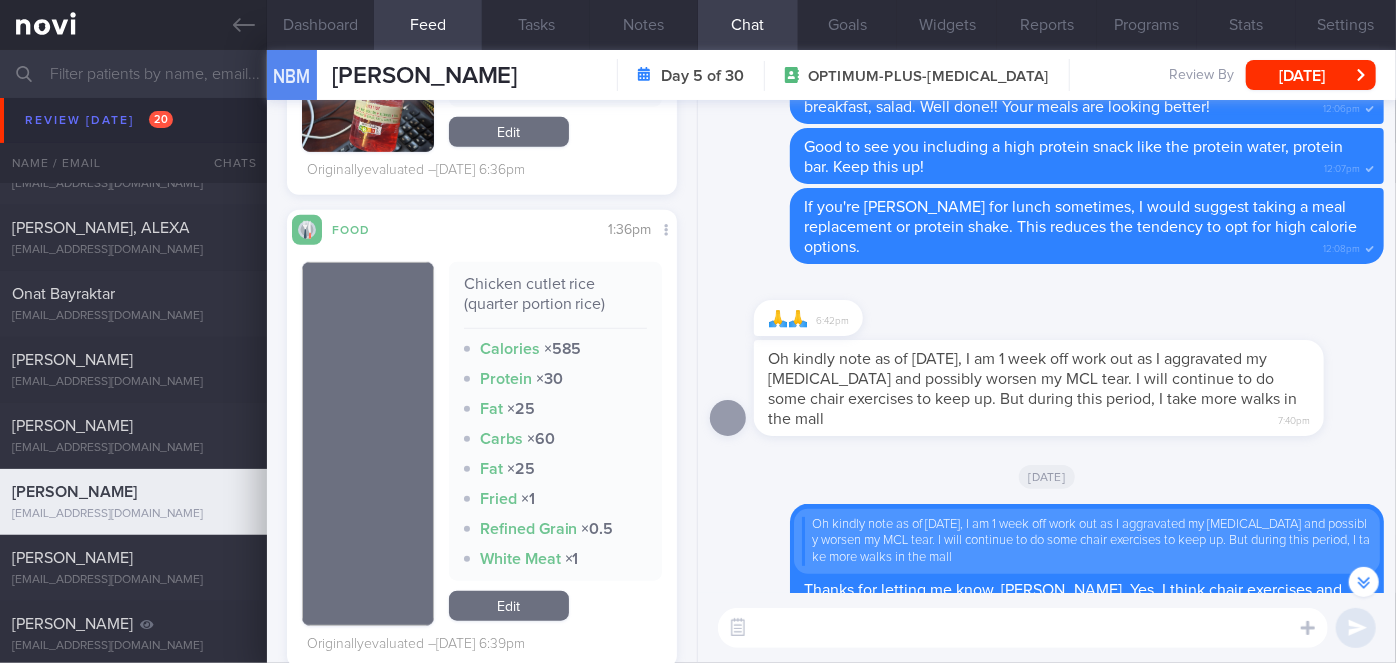 scroll, scrollTop: 0, scrollLeft: 0, axis: both 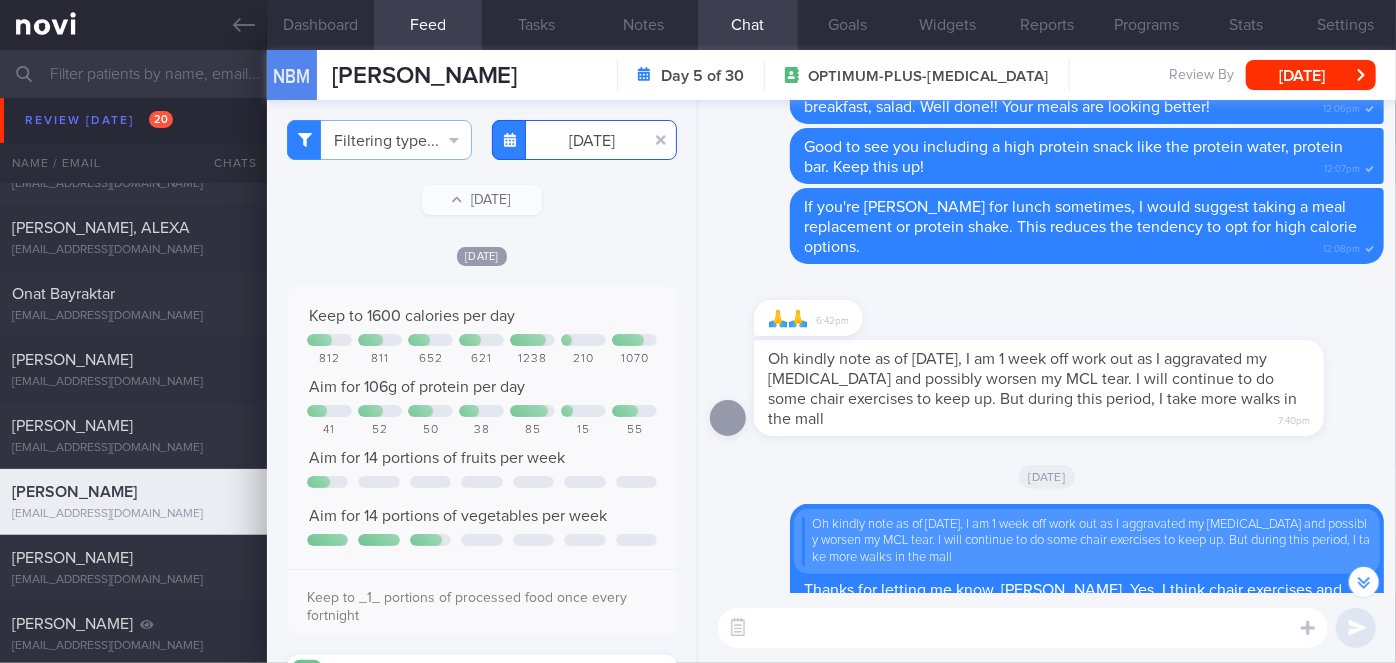 click on "[DATE]" at bounding box center (584, 140) 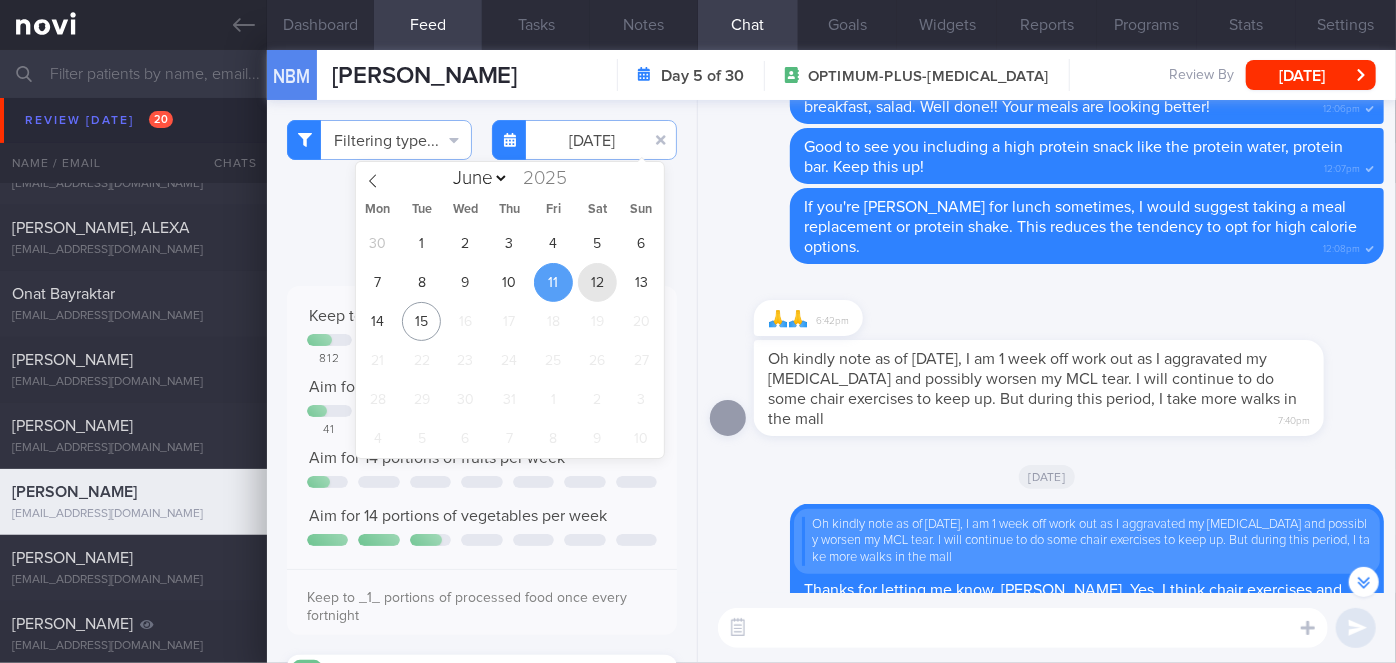 click on "12" at bounding box center (597, 282) 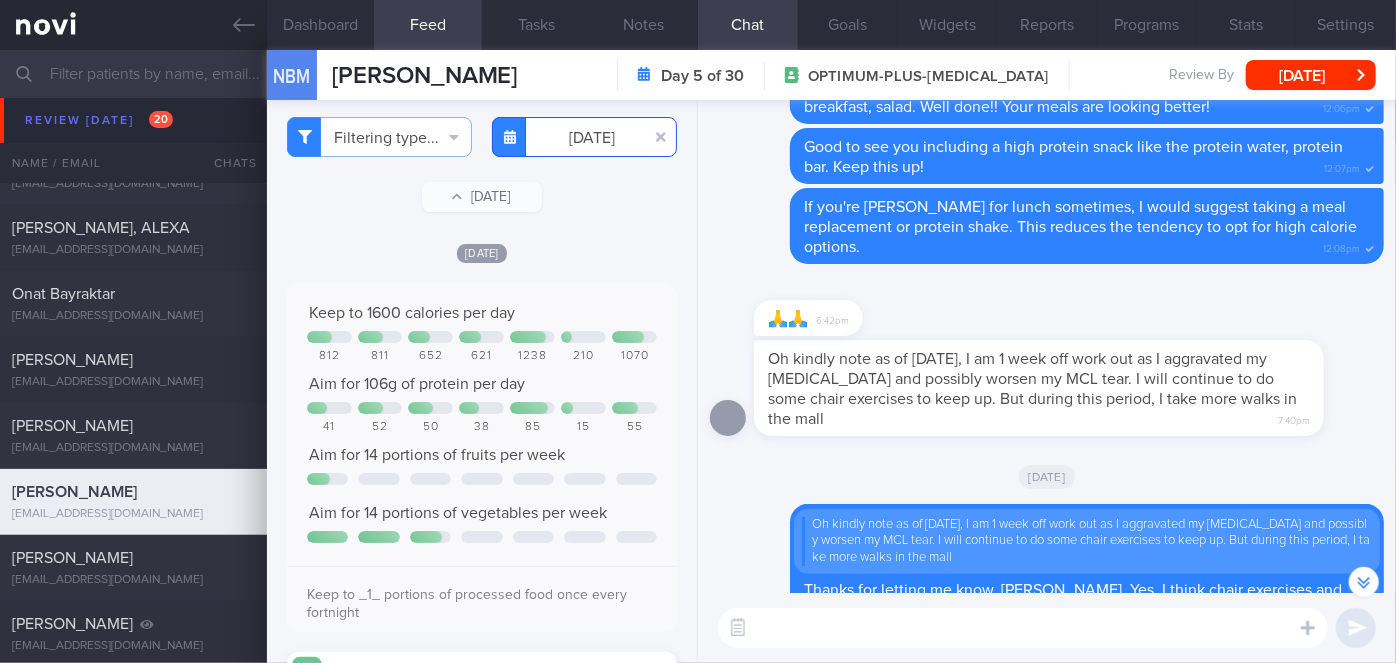 scroll, scrollTop: 0, scrollLeft: 0, axis: both 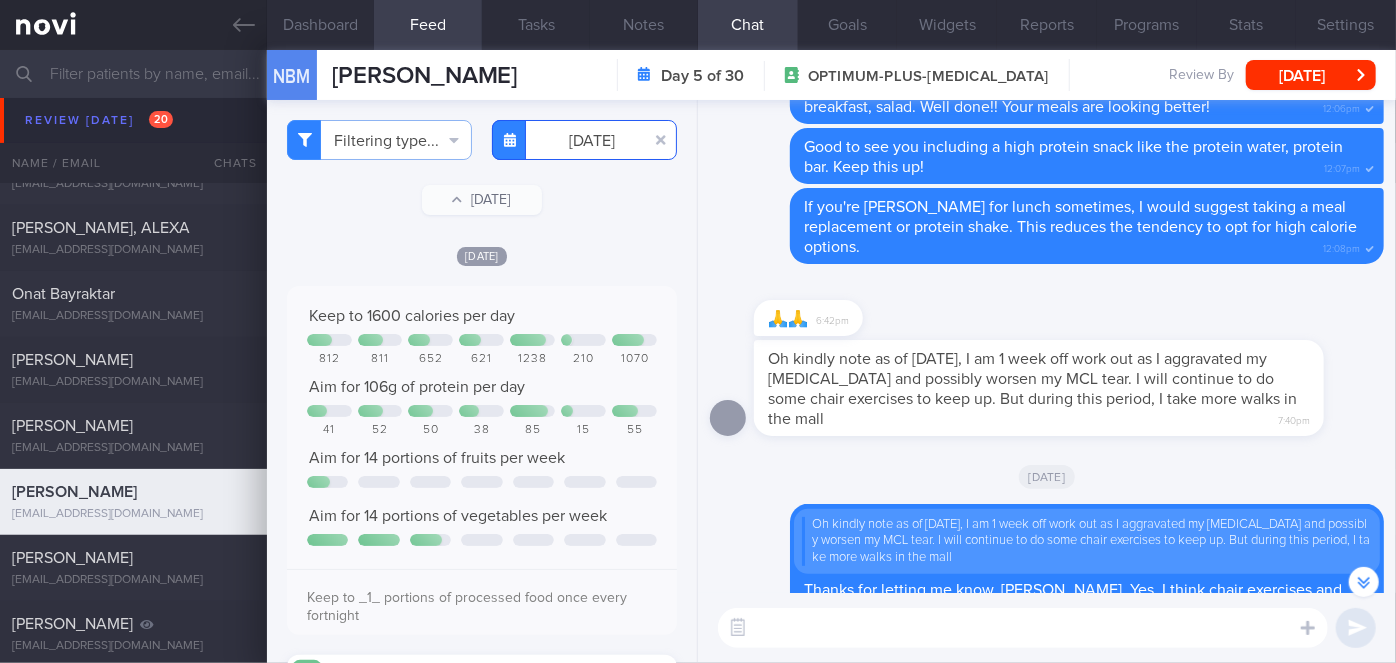 click on "[DATE]" at bounding box center [584, 140] 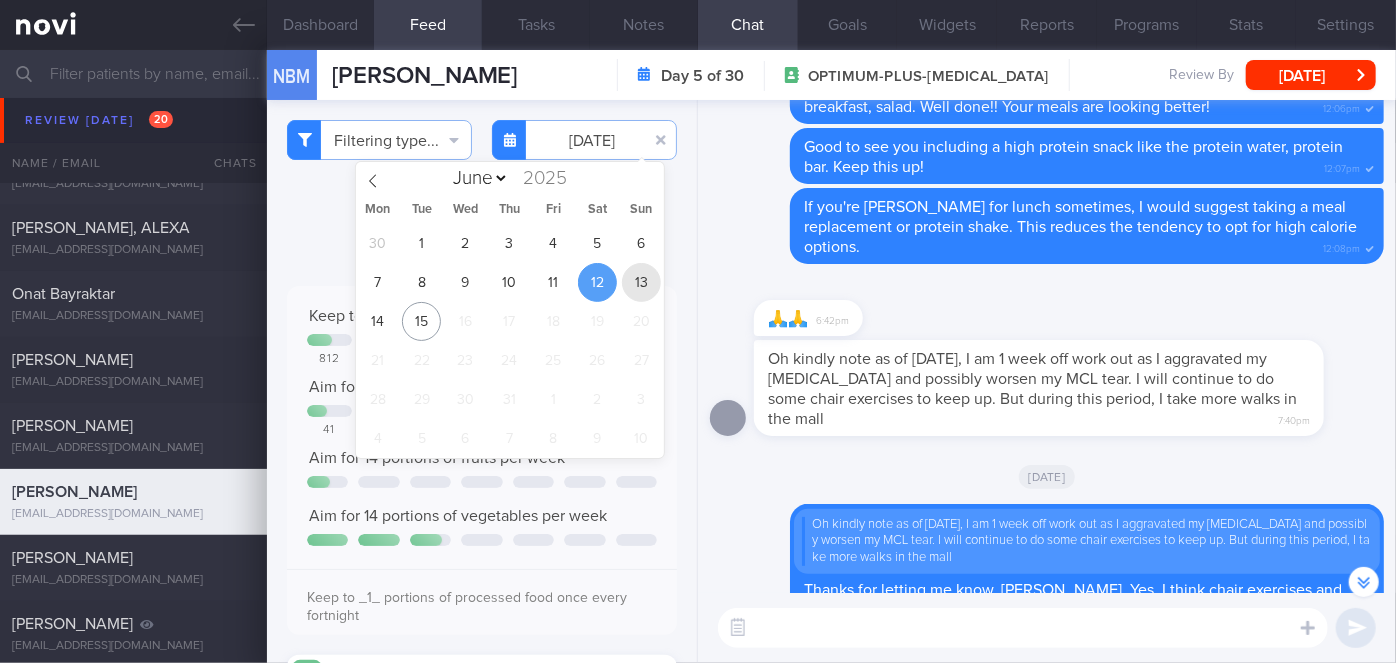 click on "13" at bounding box center (641, 282) 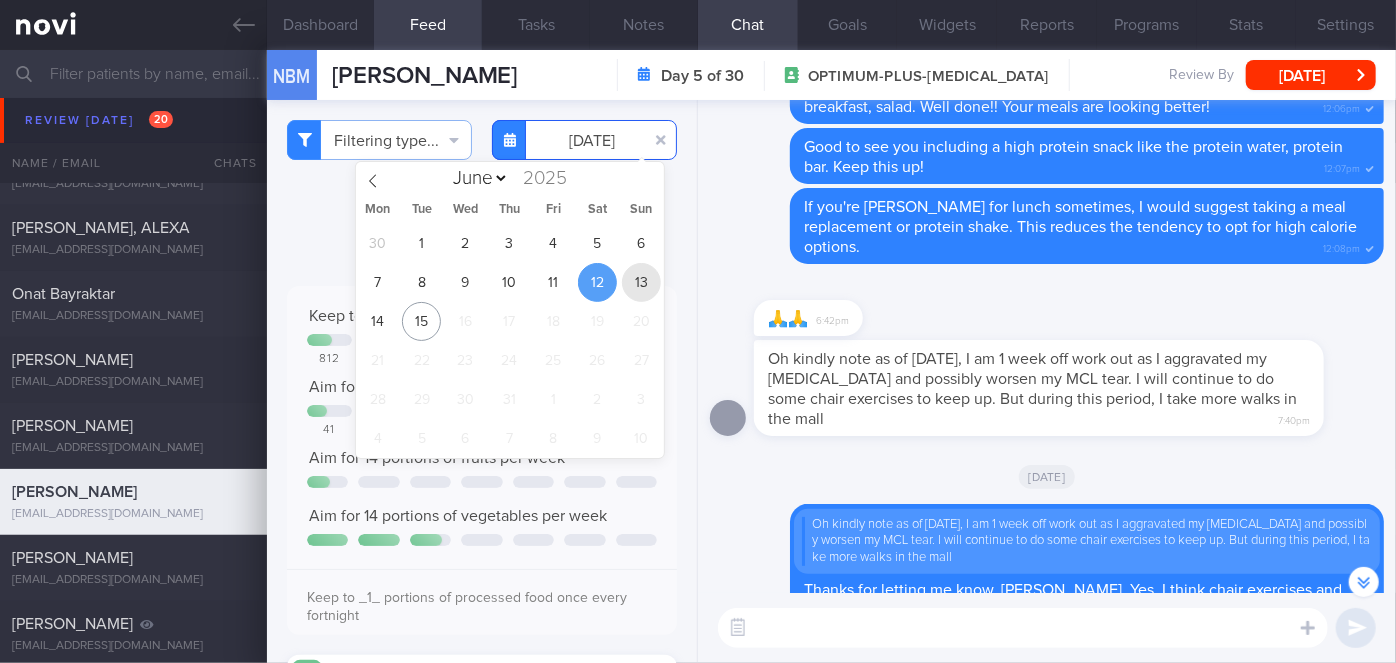 type on "[DATE]" 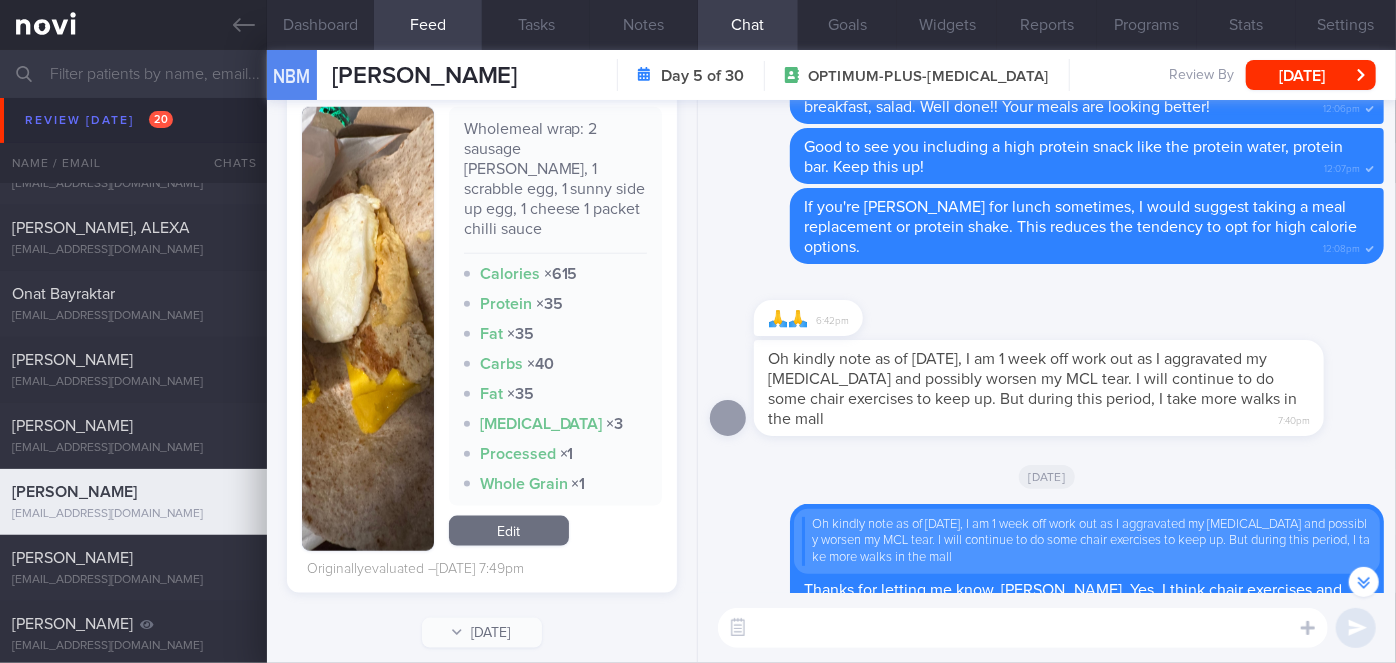 scroll, scrollTop: 0, scrollLeft: 0, axis: both 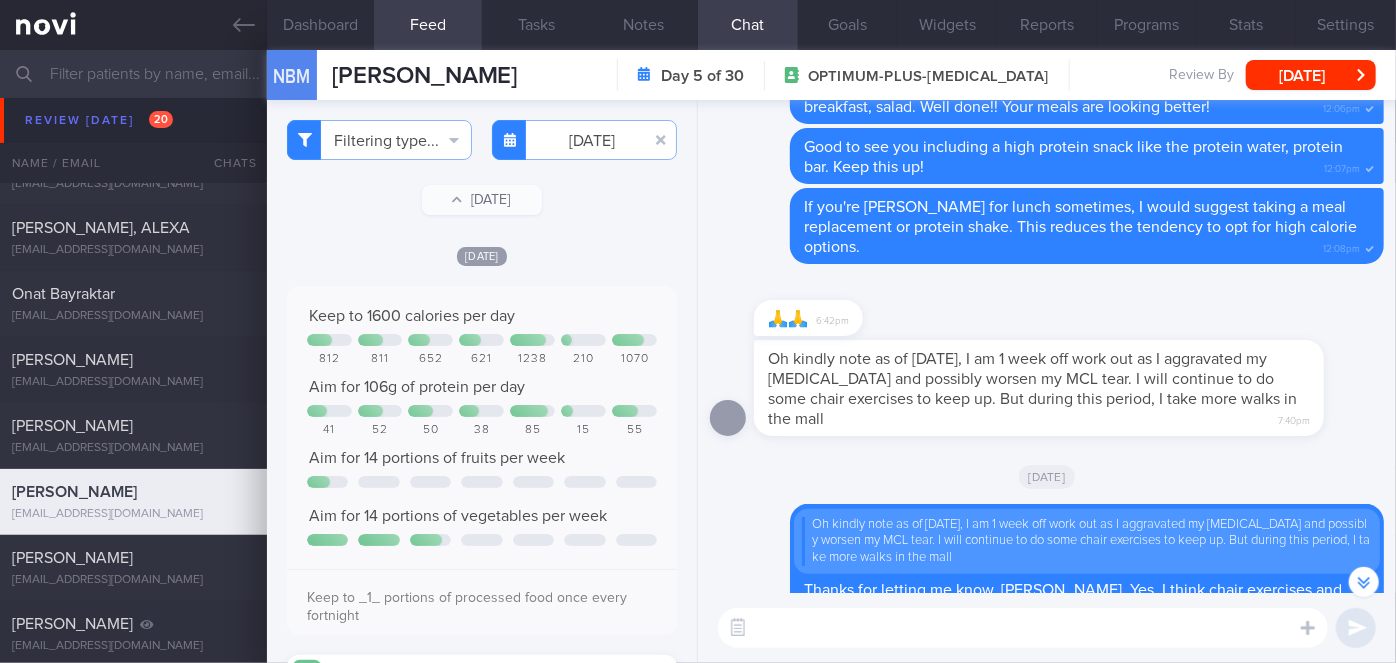 click at bounding box center (1023, 628) 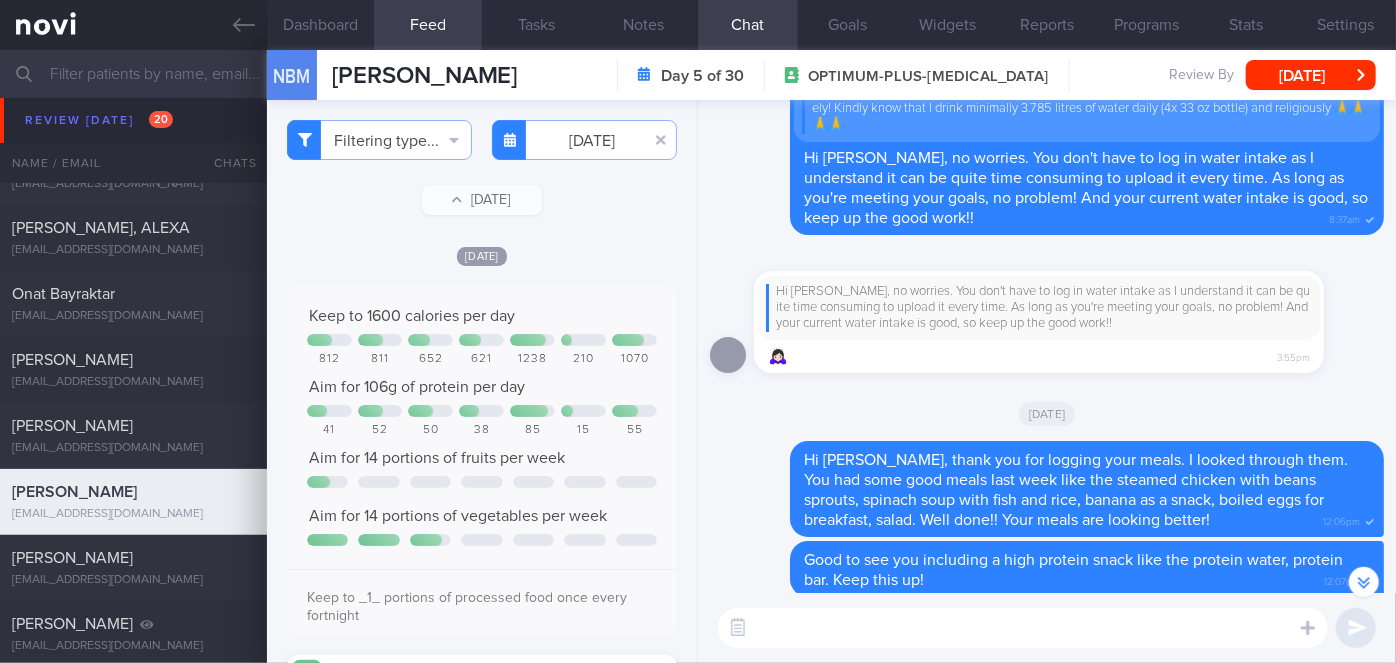 scroll, scrollTop: 0, scrollLeft: 0, axis: both 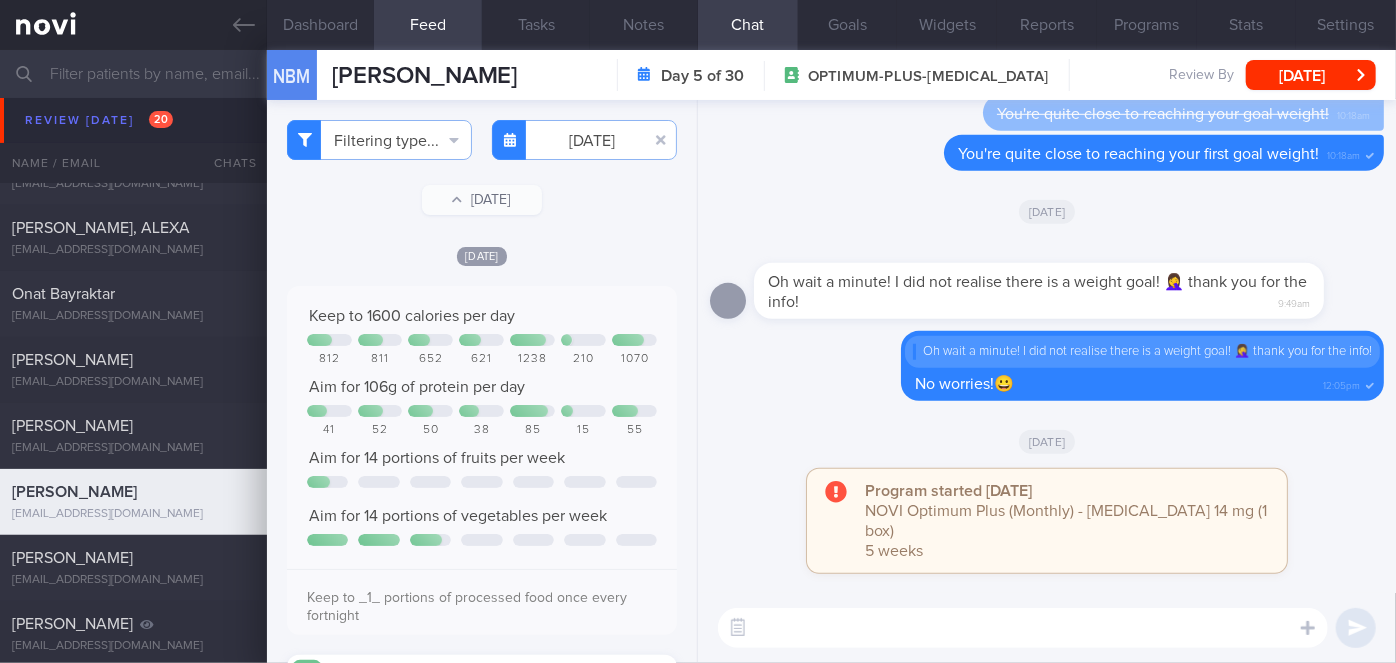 click at bounding box center (1023, 628) 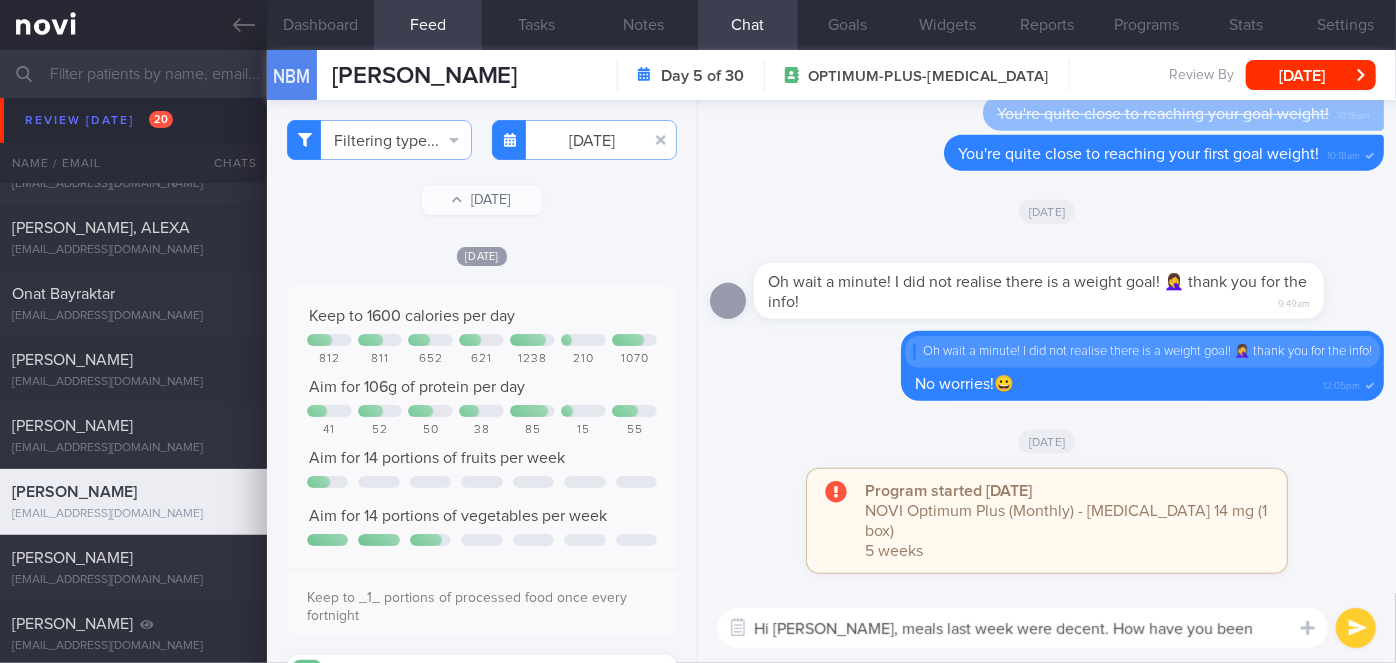 type on "Hi Nikki, meals last week were decent. How have you been feeling overall?" 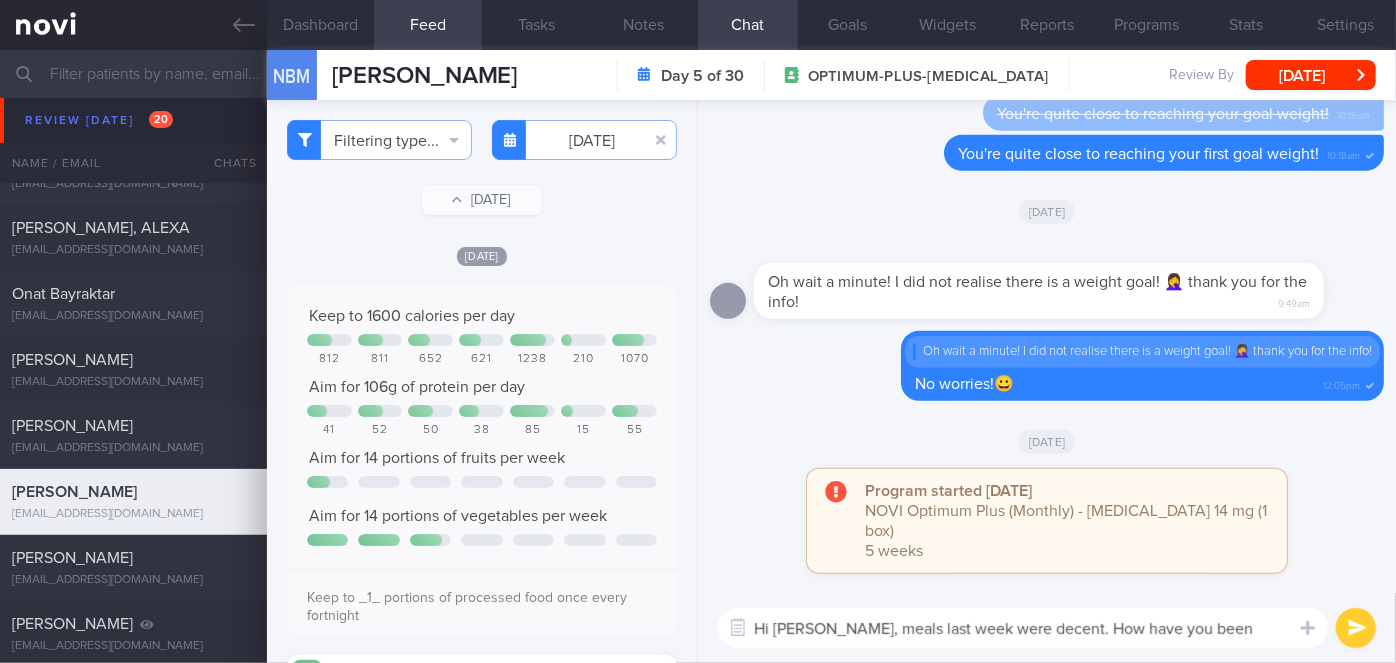 type 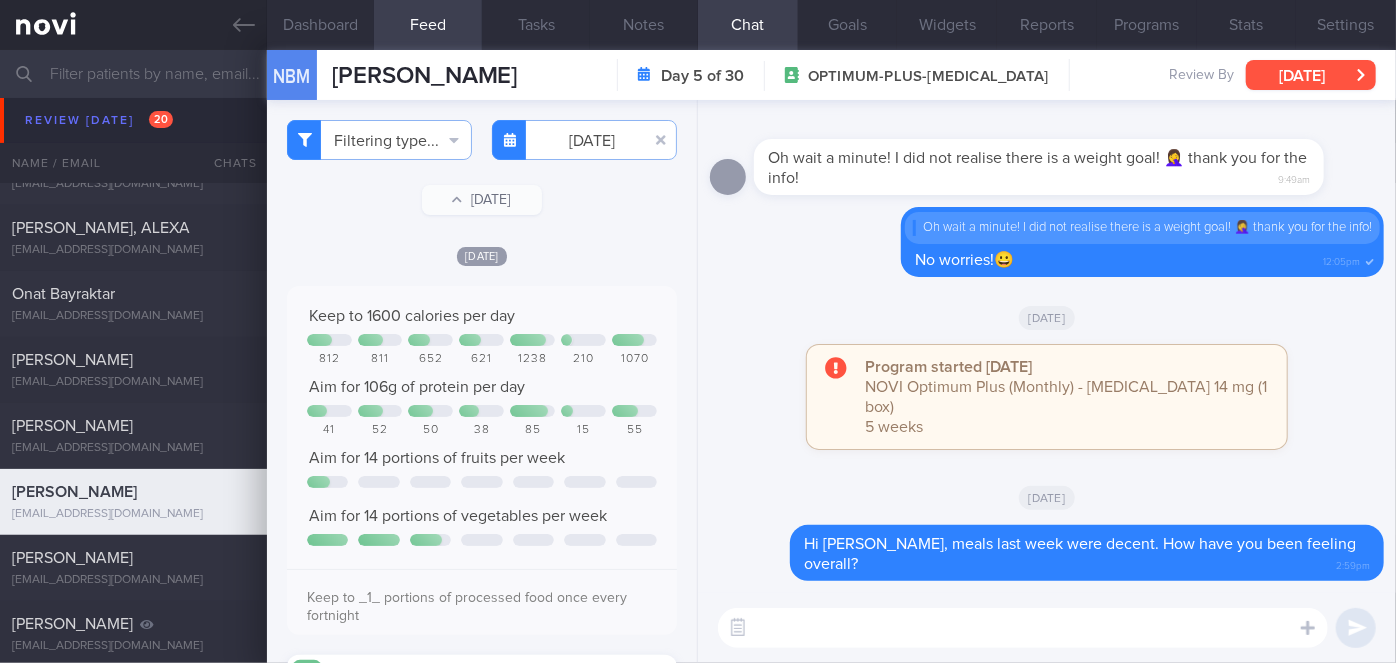 click on "[DATE]" at bounding box center (1311, 75) 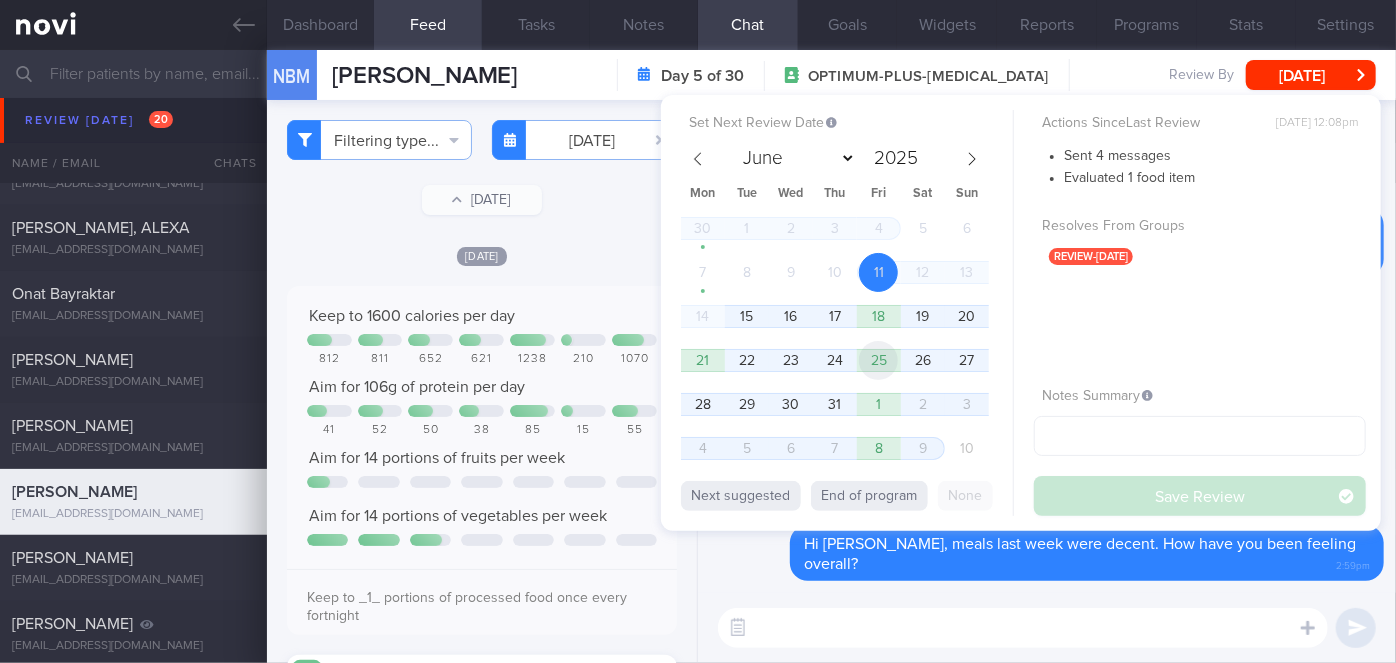 click on "25" at bounding box center [878, 360] 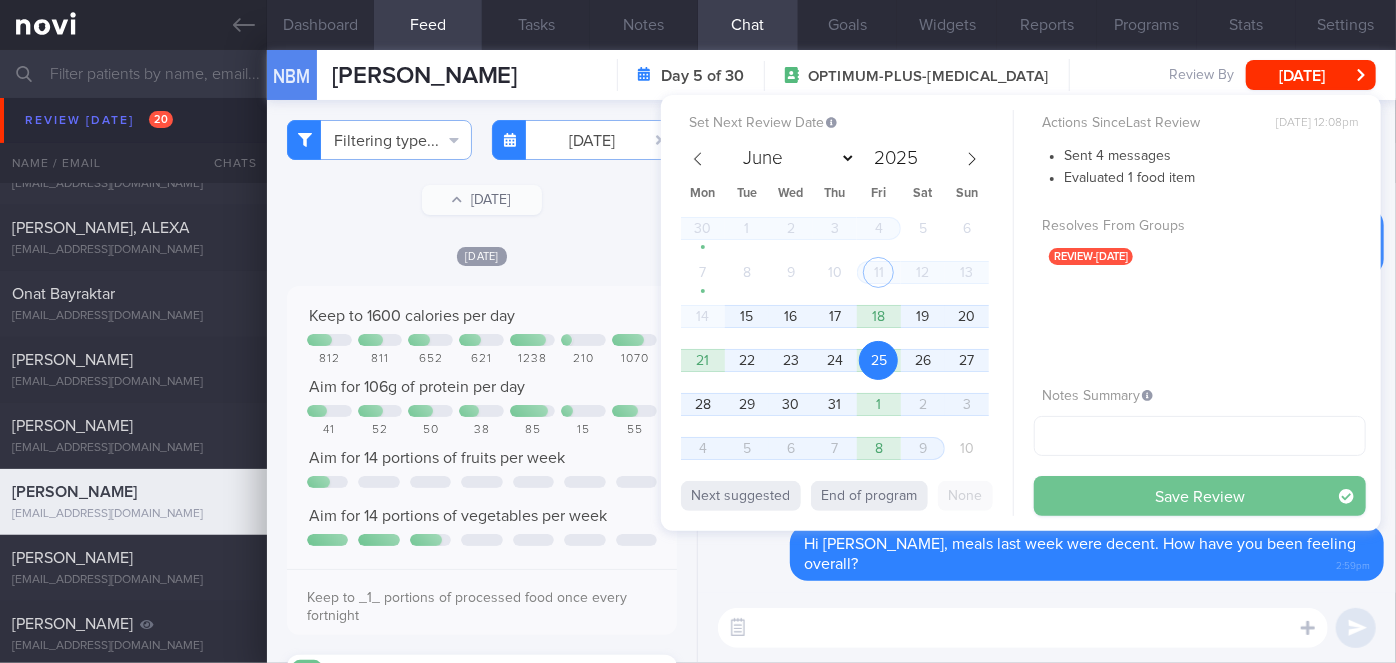 click on "Save Review" at bounding box center (1200, 496) 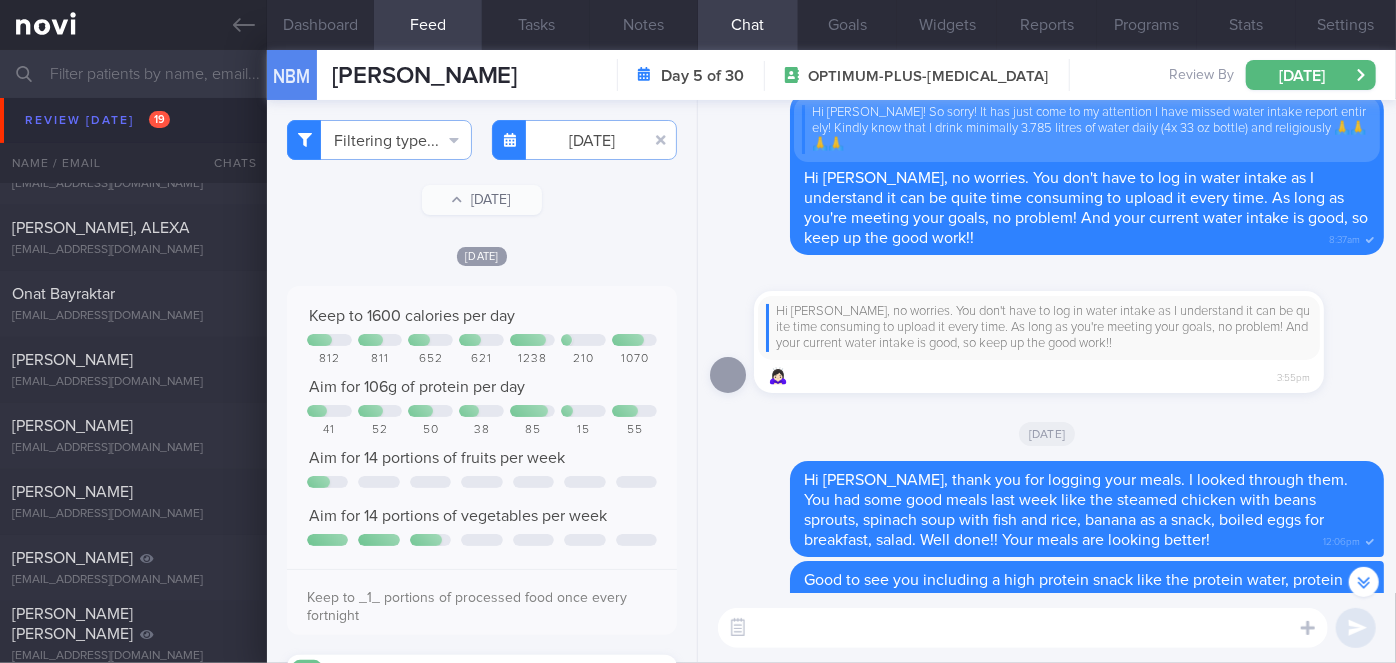 scroll, scrollTop: 0, scrollLeft: 0, axis: both 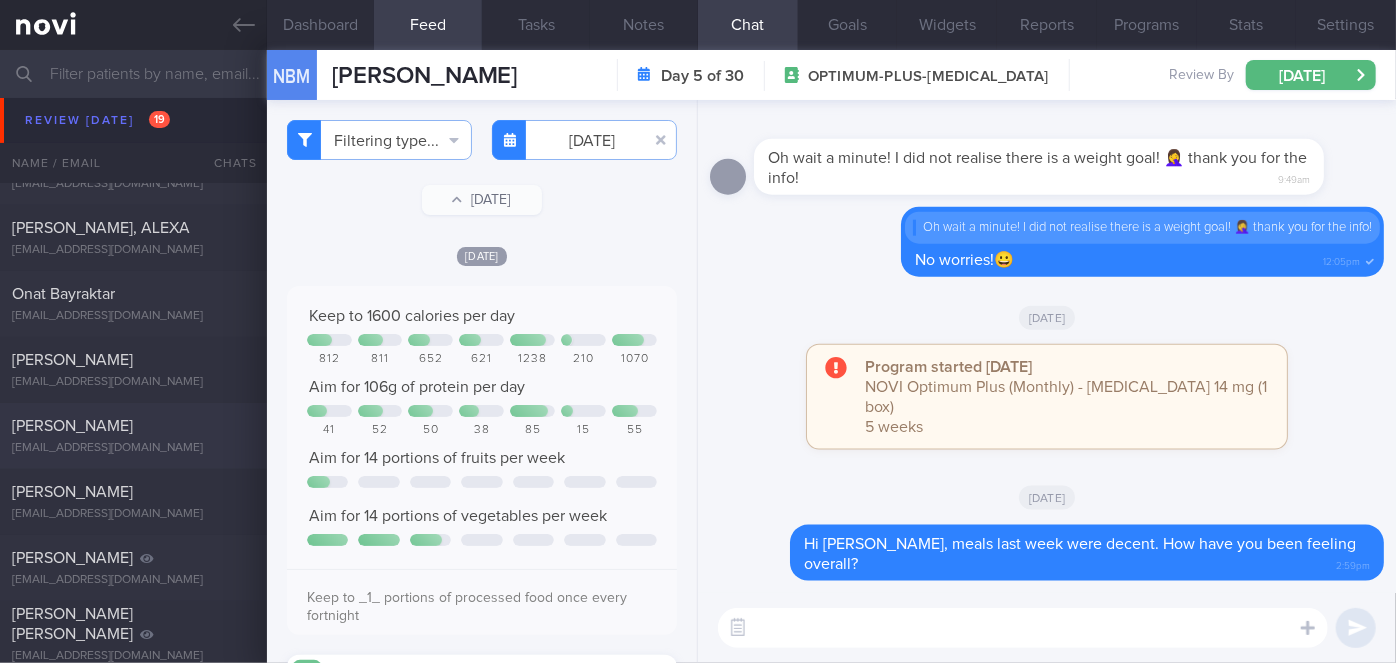 click on "Chua Lee Hong" at bounding box center (131, 426) 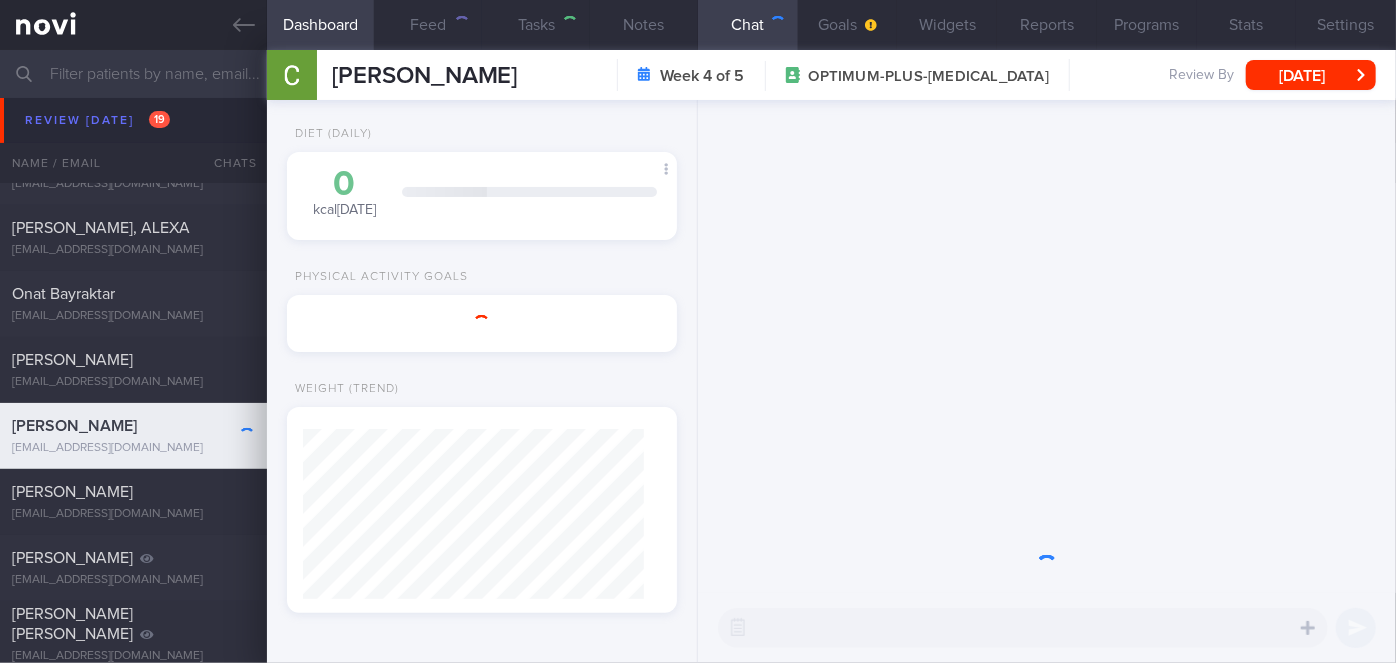 scroll, scrollTop: 56, scrollLeft: 0, axis: vertical 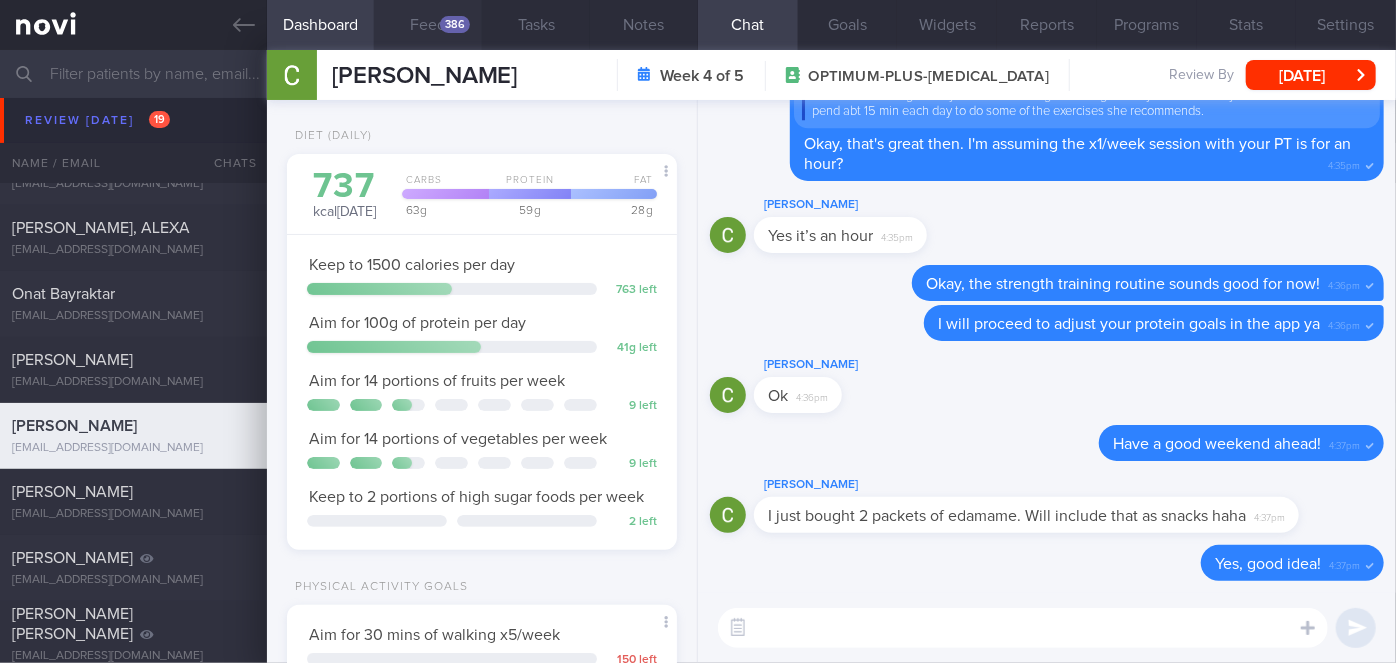 click on "386" at bounding box center (455, 24) 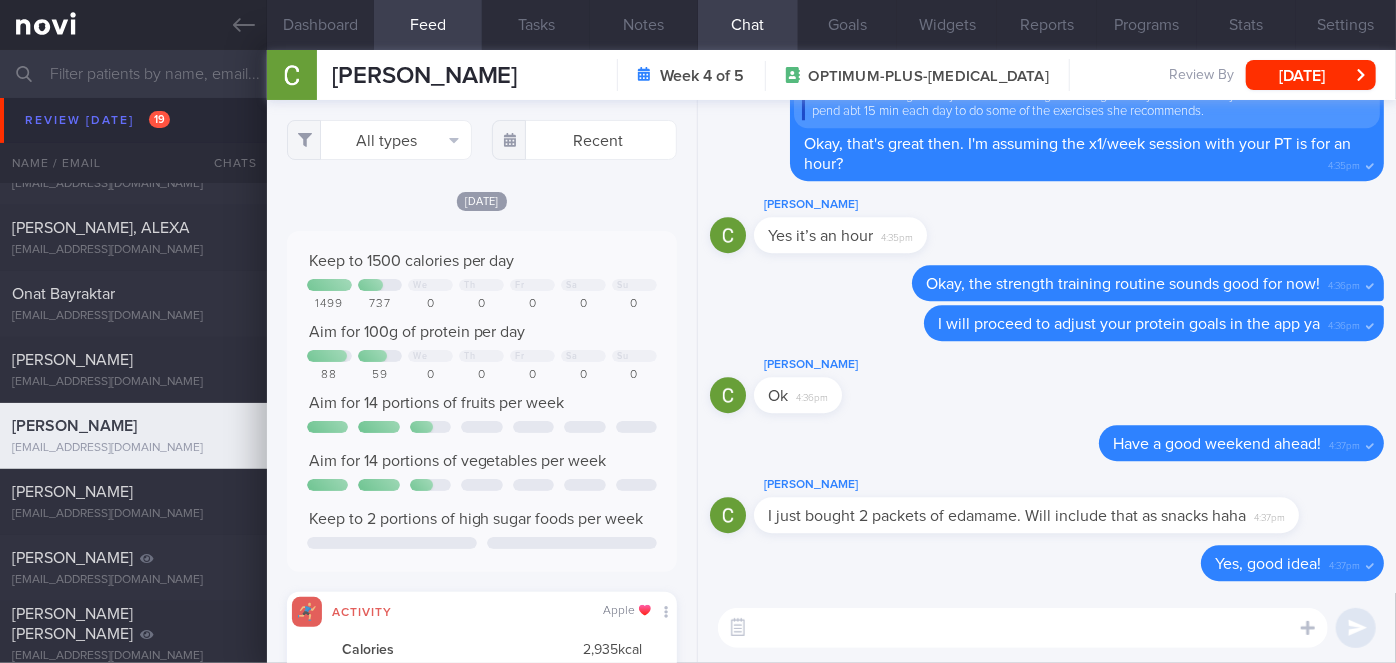 scroll, scrollTop: 999912, scrollLeft: 999648, axis: both 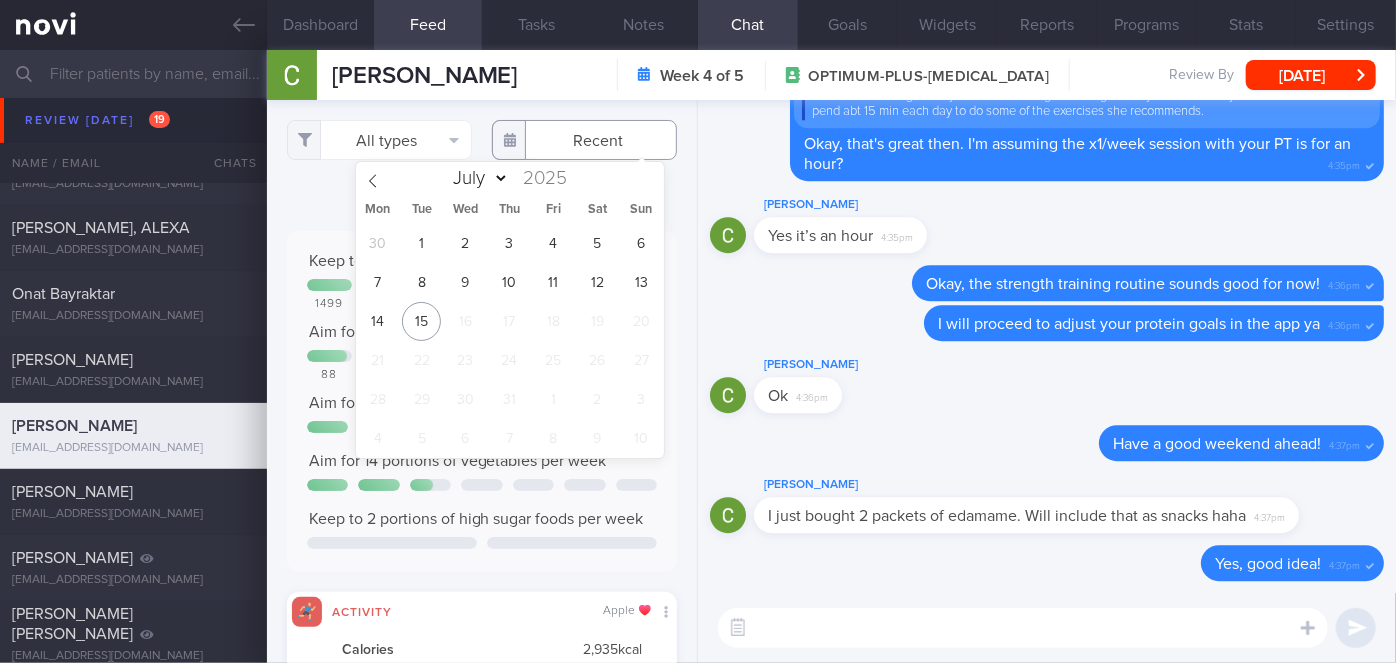 click at bounding box center [584, 140] 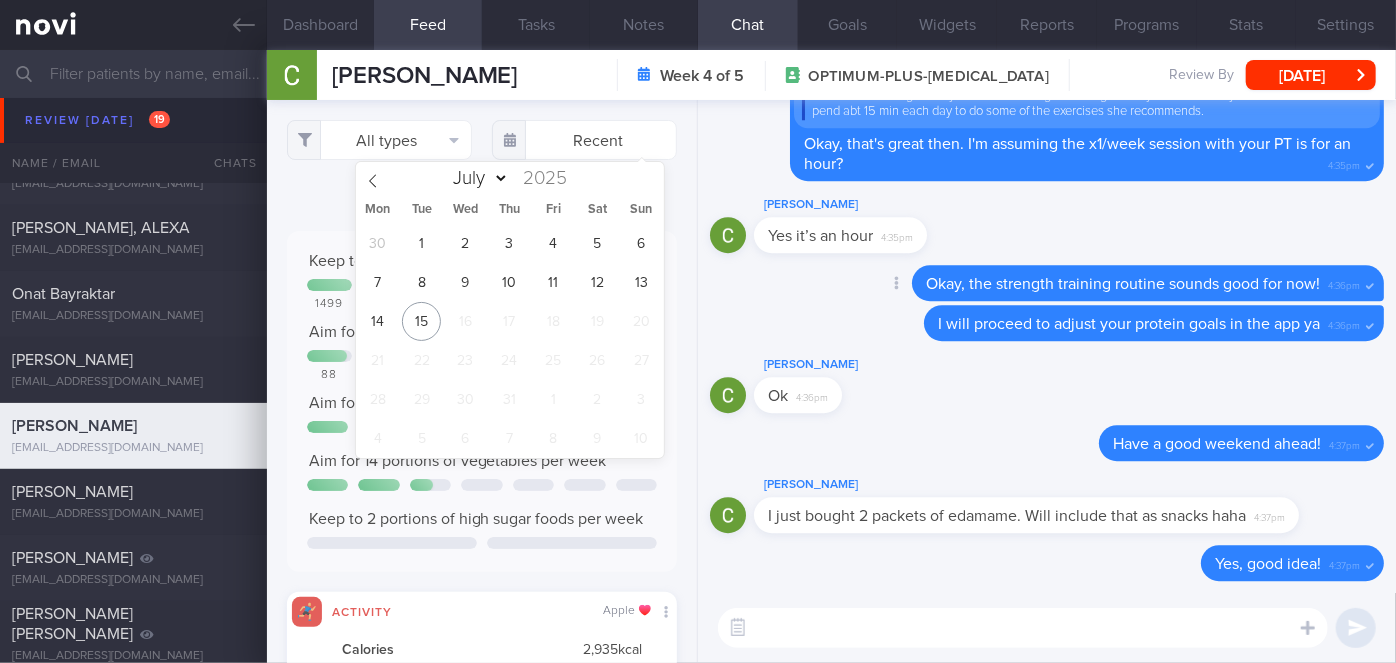 click on "Delete
Okay, the strength training routine sounds good for now!
4:36pm" at bounding box center [1108, 283] 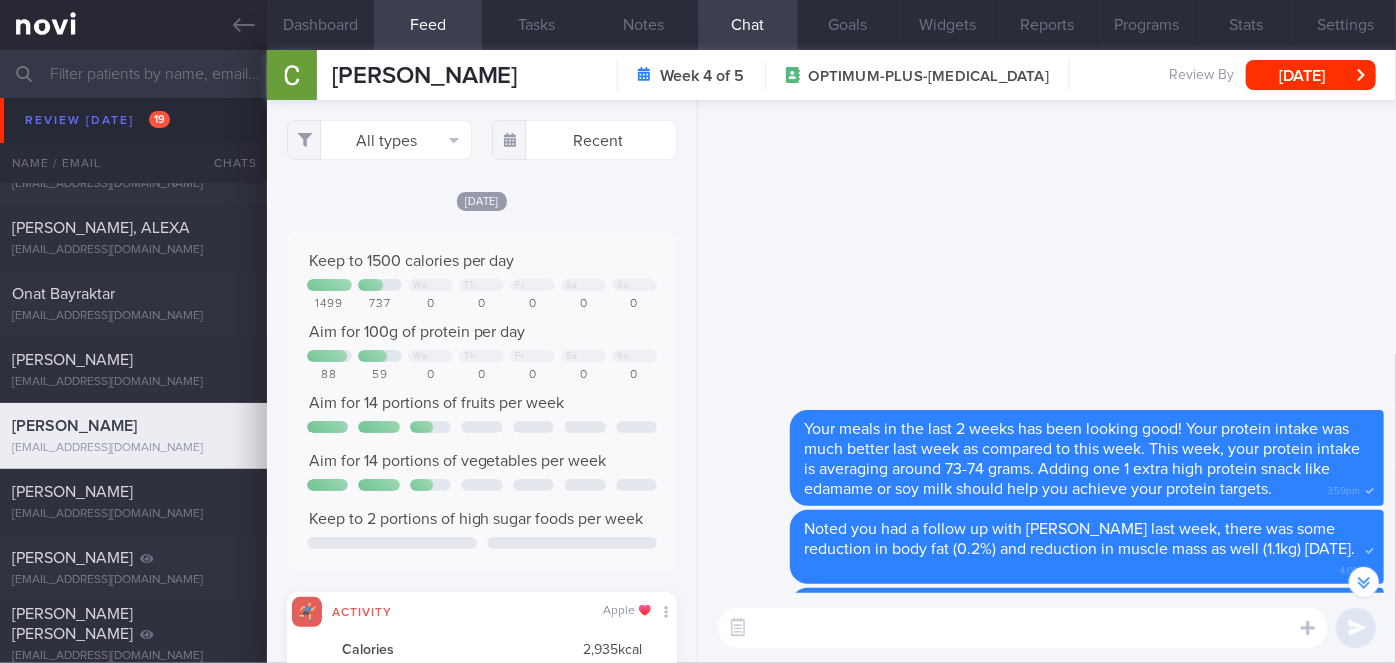 scroll, scrollTop: 0, scrollLeft: 0, axis: both 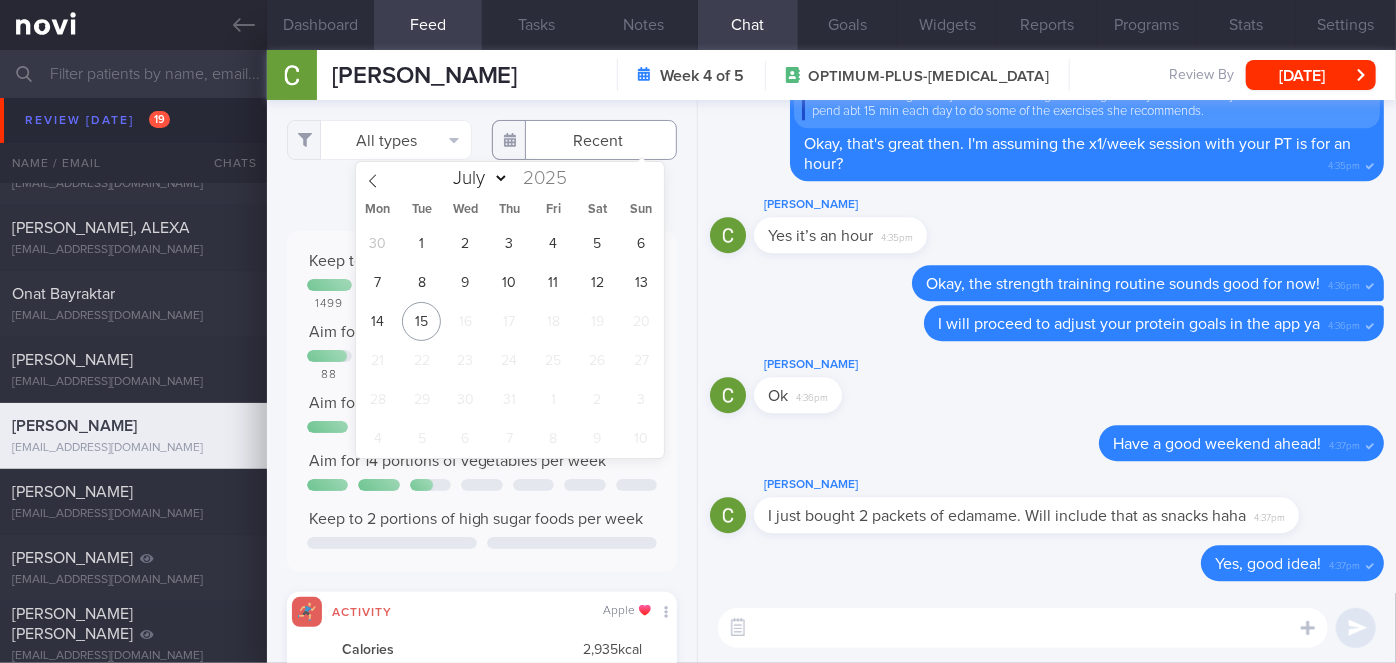 click at bounding box center (584, 140) 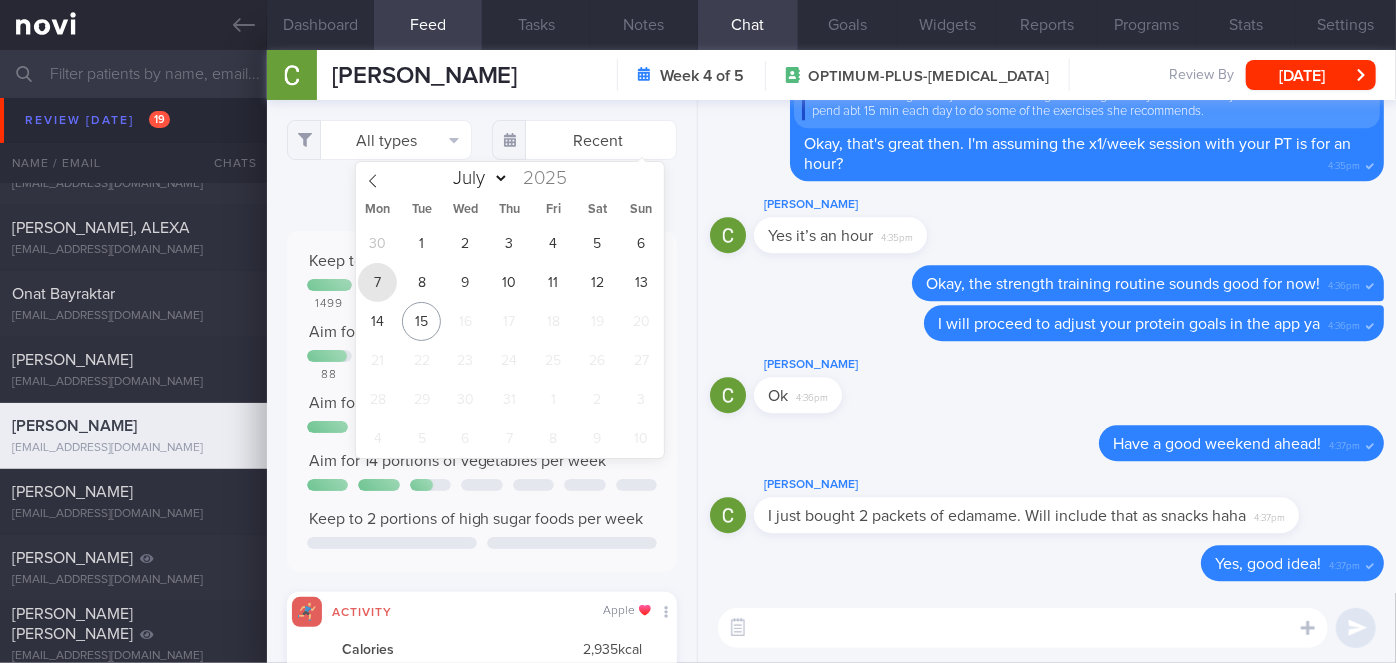 click on "7" at bounding box center (377, 282) 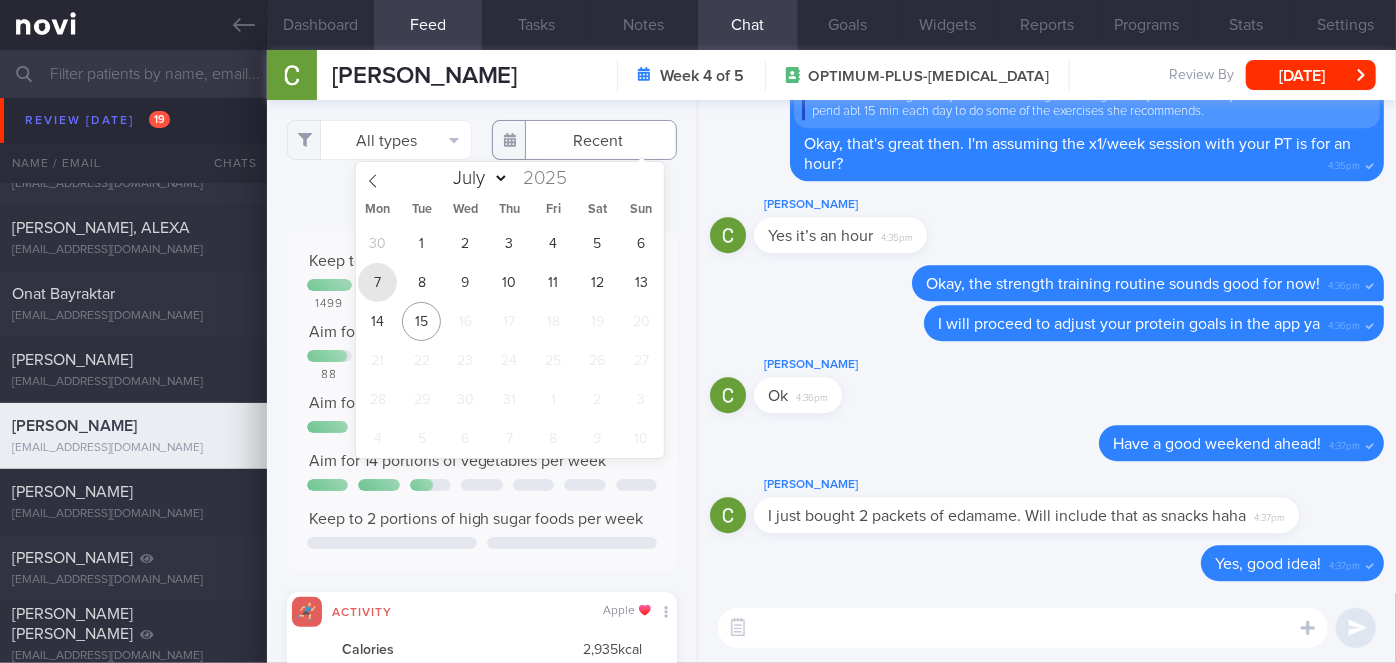 type on "[DATE]" 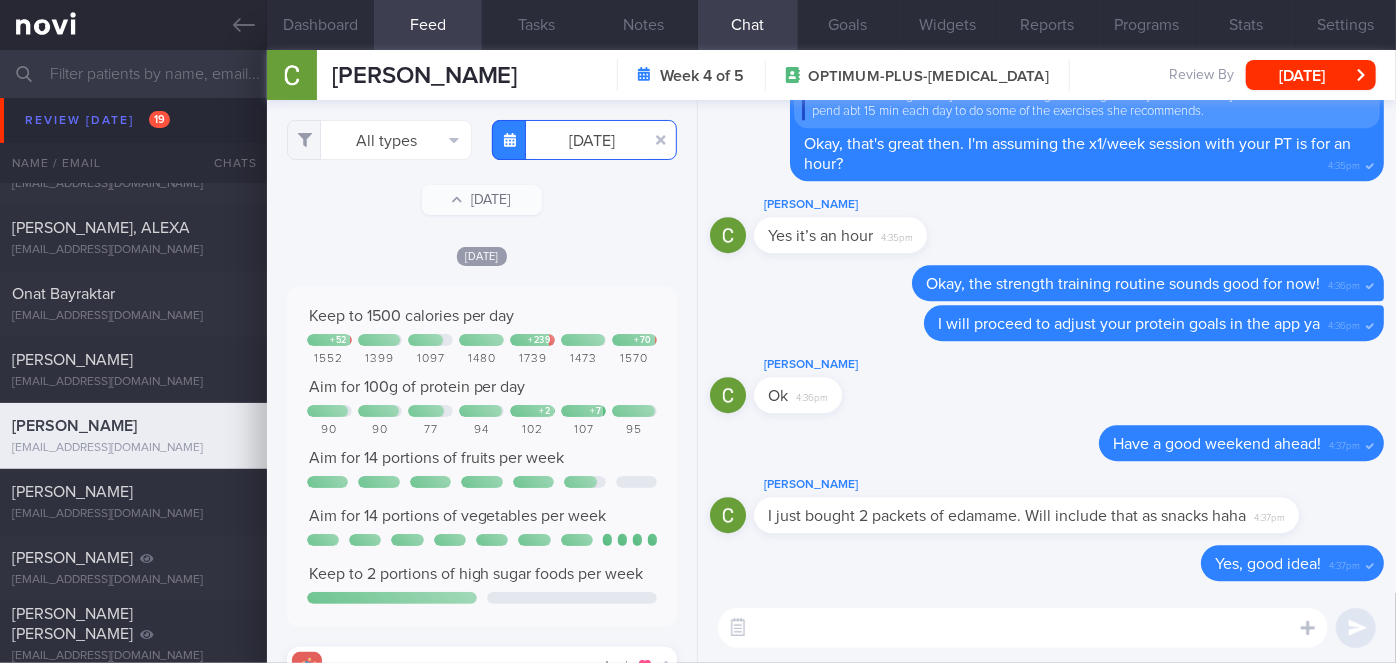 scroll, scrollTop: 999912, scrollLeft: 999648, axis: both 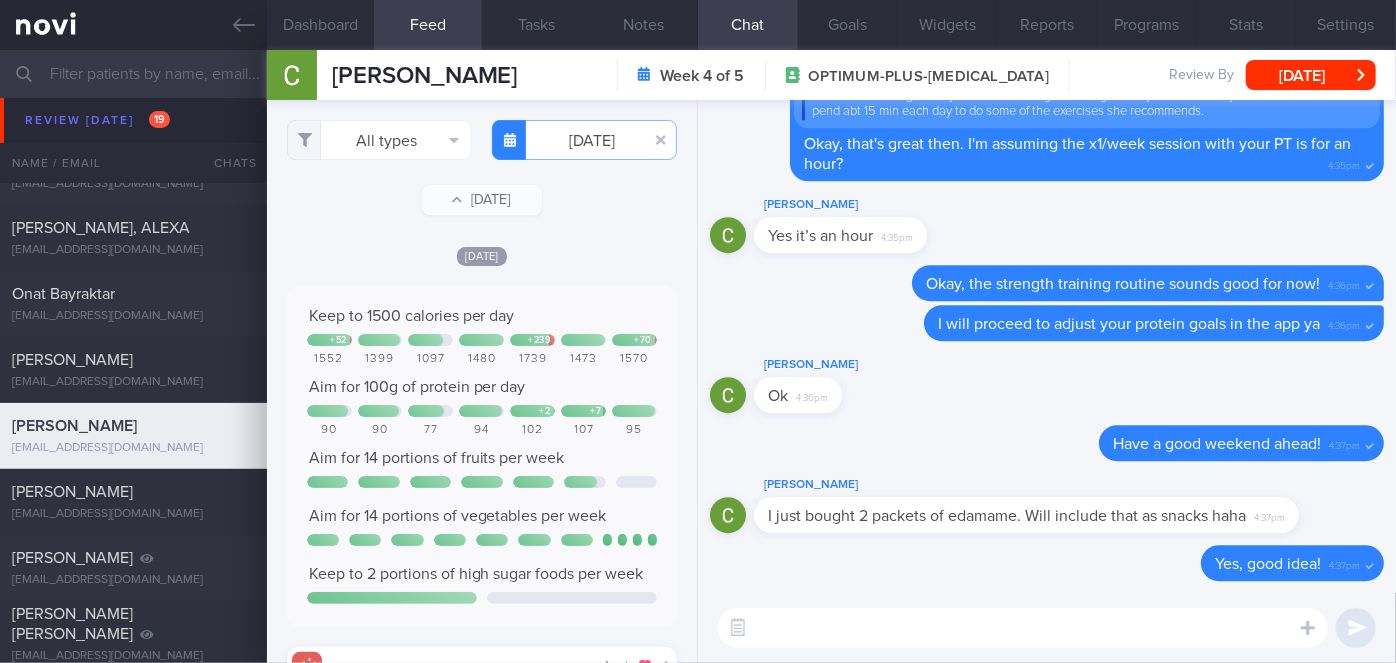 click on "All types
Food
Activity
Glucose
Weight
Medicine
Blood Pressure
CGM Install
Mon, 7 Jul
2025-07-07
Tue, 8 Jul
Mon, 7 Jul" at bounding box center [482, 381] 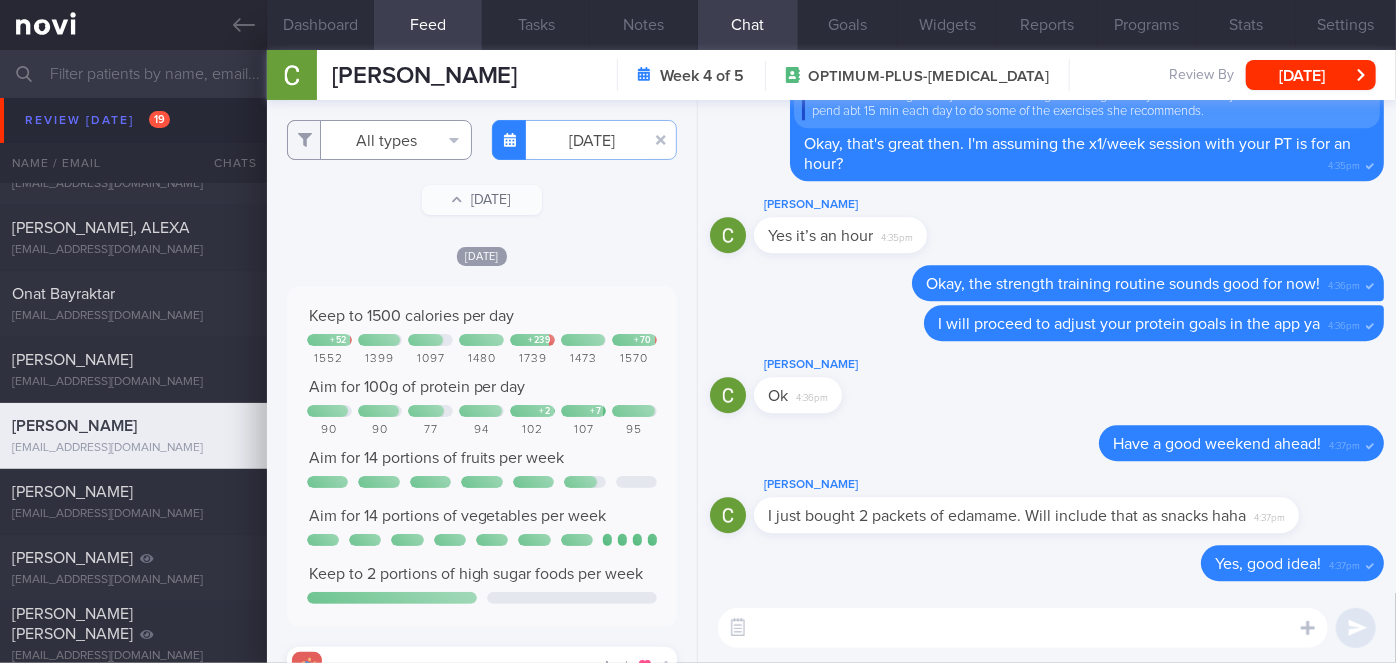 click on "All types" at bounding box center [379, 140] 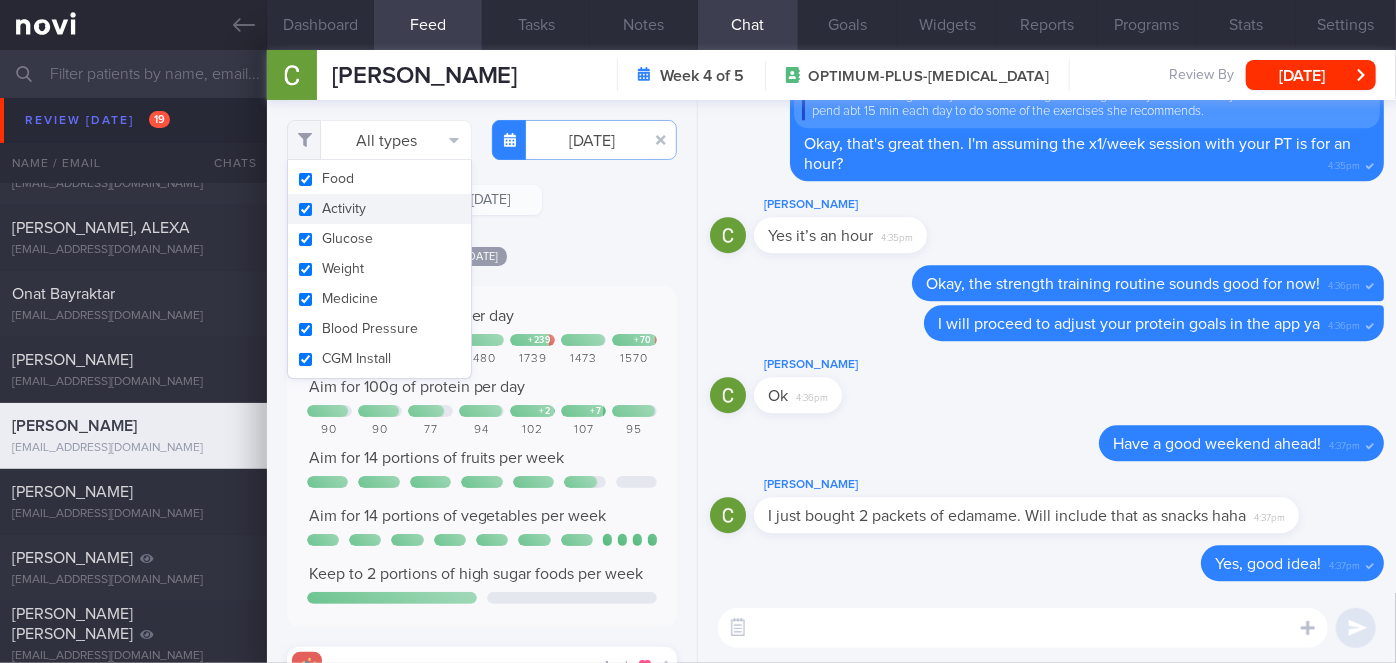 click on "Activity" at bounding box center [379, 209] 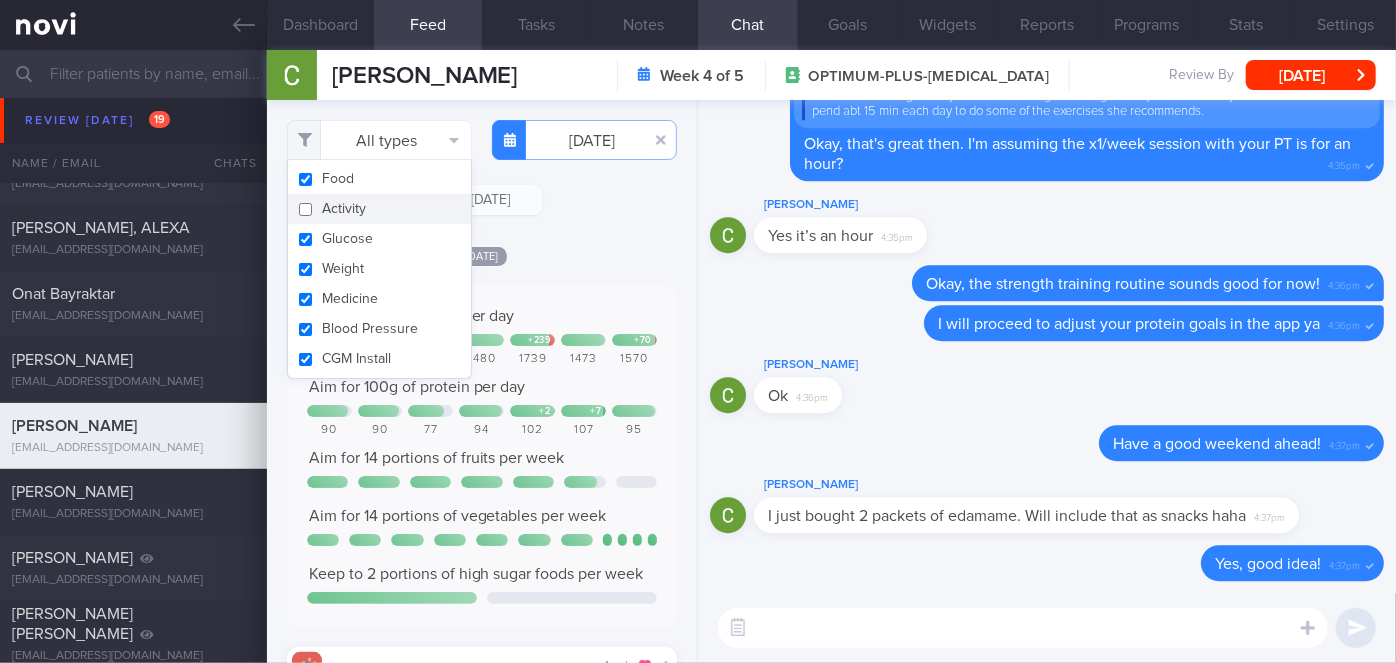 checkbox on "false" 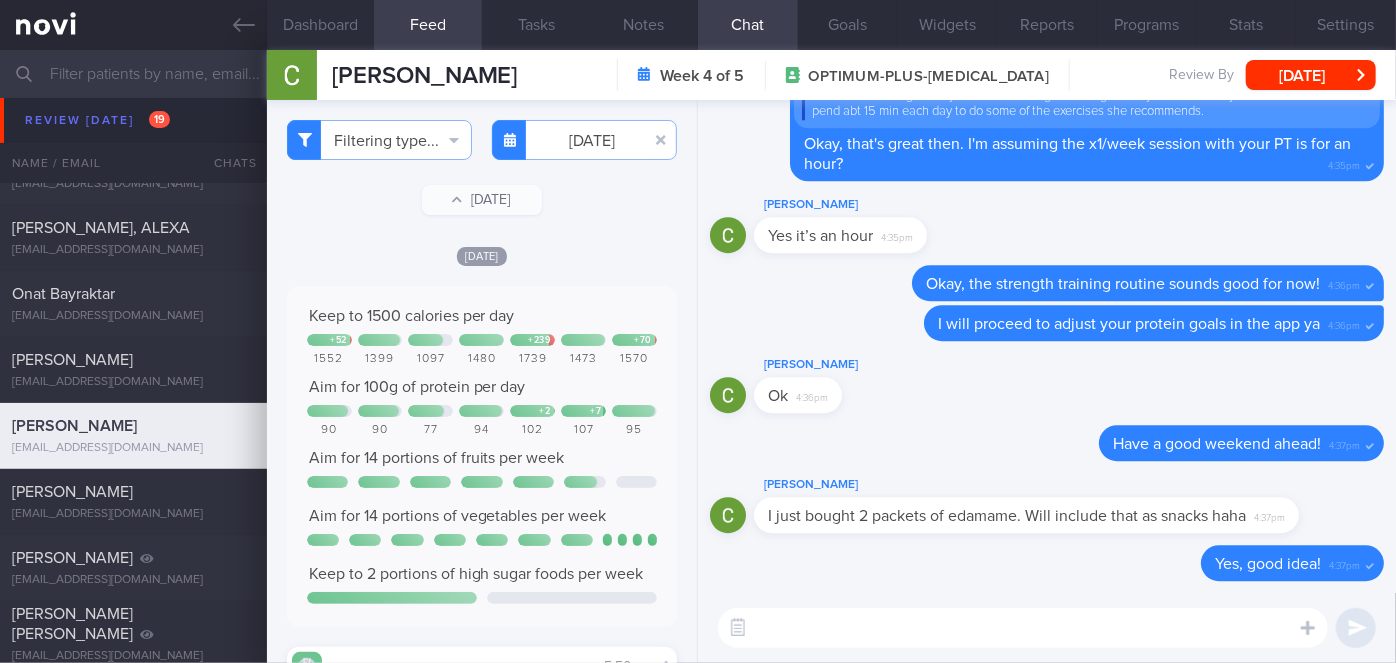 click on "[DATE]" at bounding box center [482, 255] 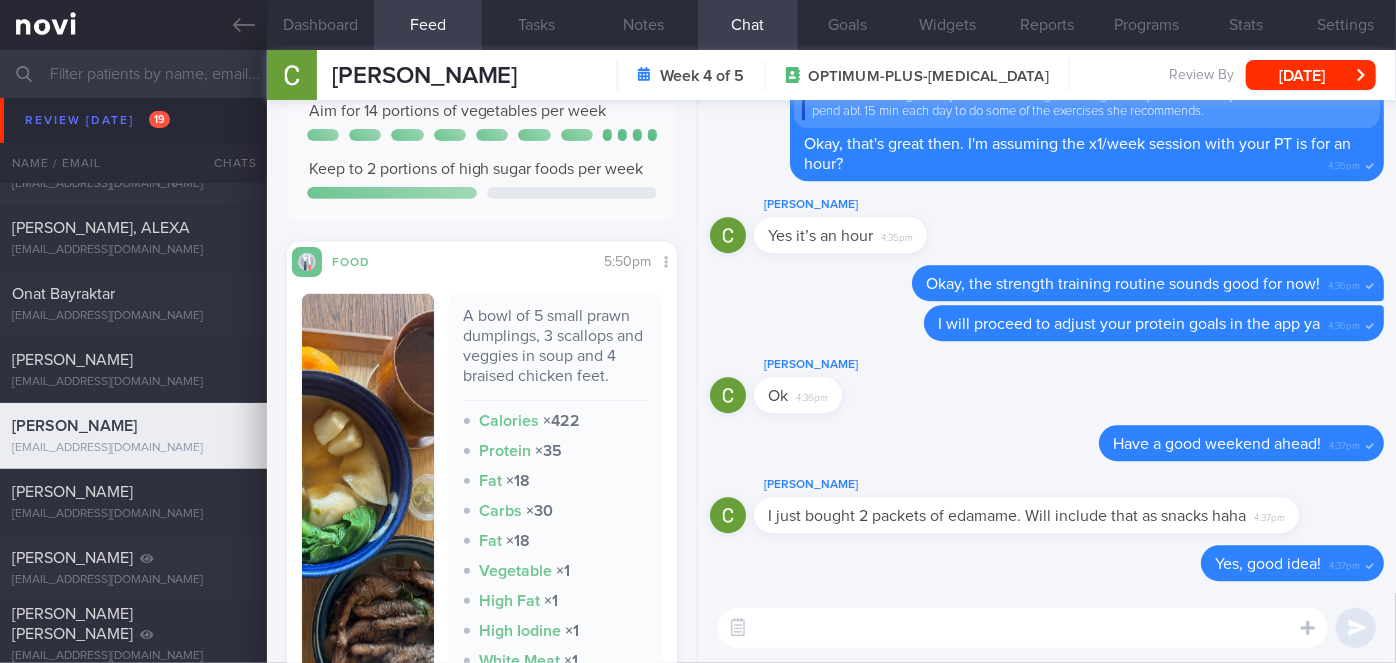 click at bounding box center (368, 511) 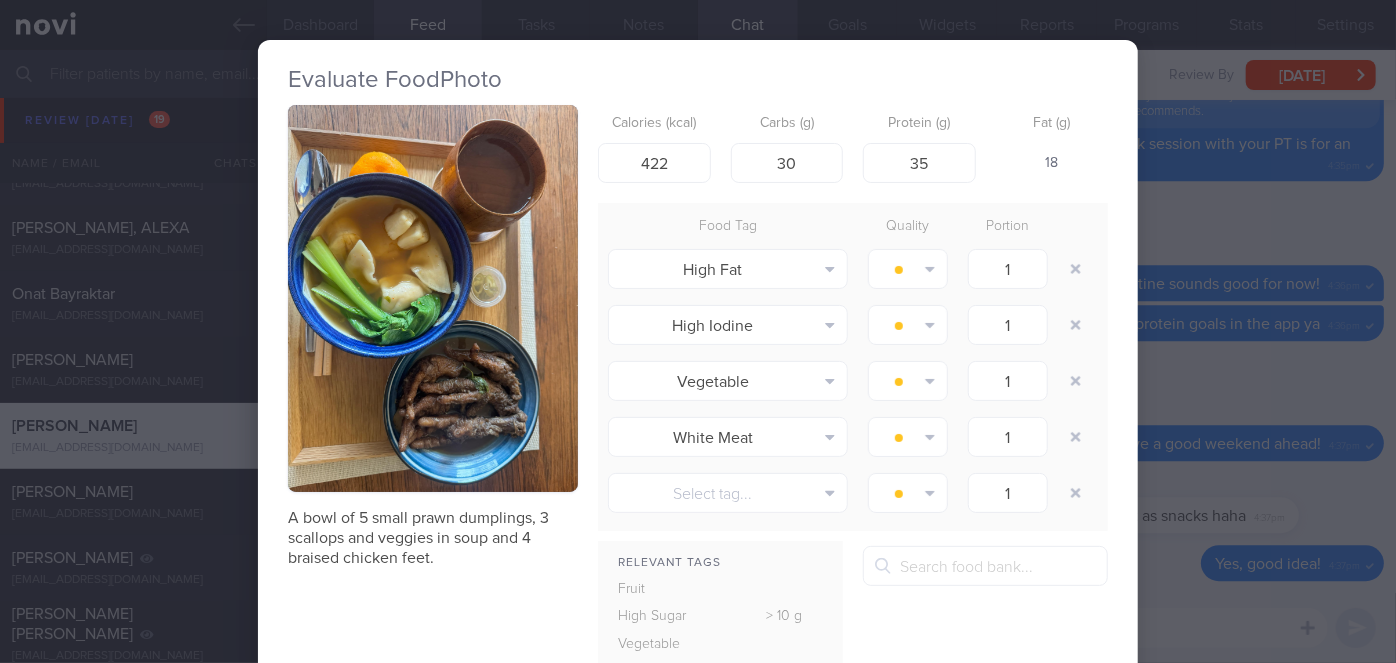 click on "Evaluate Food  Photo
A bowl of 5 small prawn dumplings, 3 scallops and veggies in soup and 4 braised chicken feet.
Calories (kcal)
422
Carbs (g)
30
Protein (g)
35
Fat (g)
18
Food Tag
Quality
Portion
High Fat
Alcohol
Fried
Fruit
Healthy Fats
High Calcium" at bounding box center [698, 331] 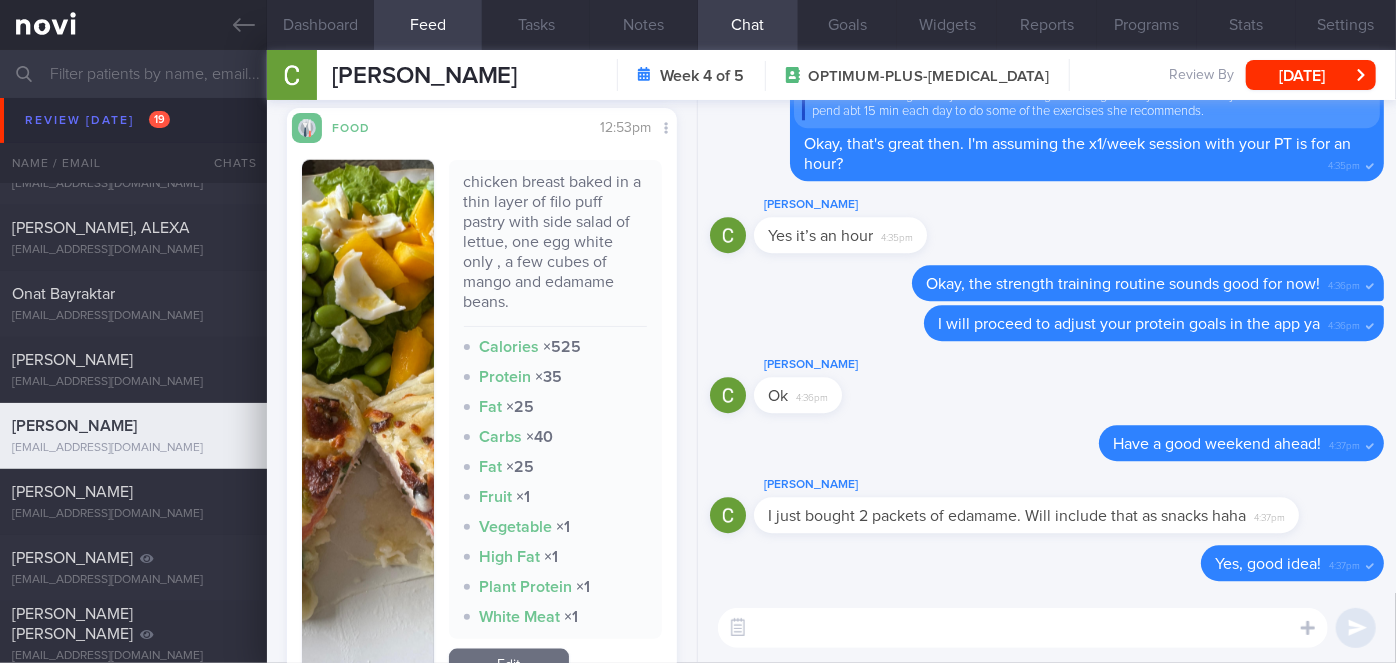 click at bounding box center [368, 422] 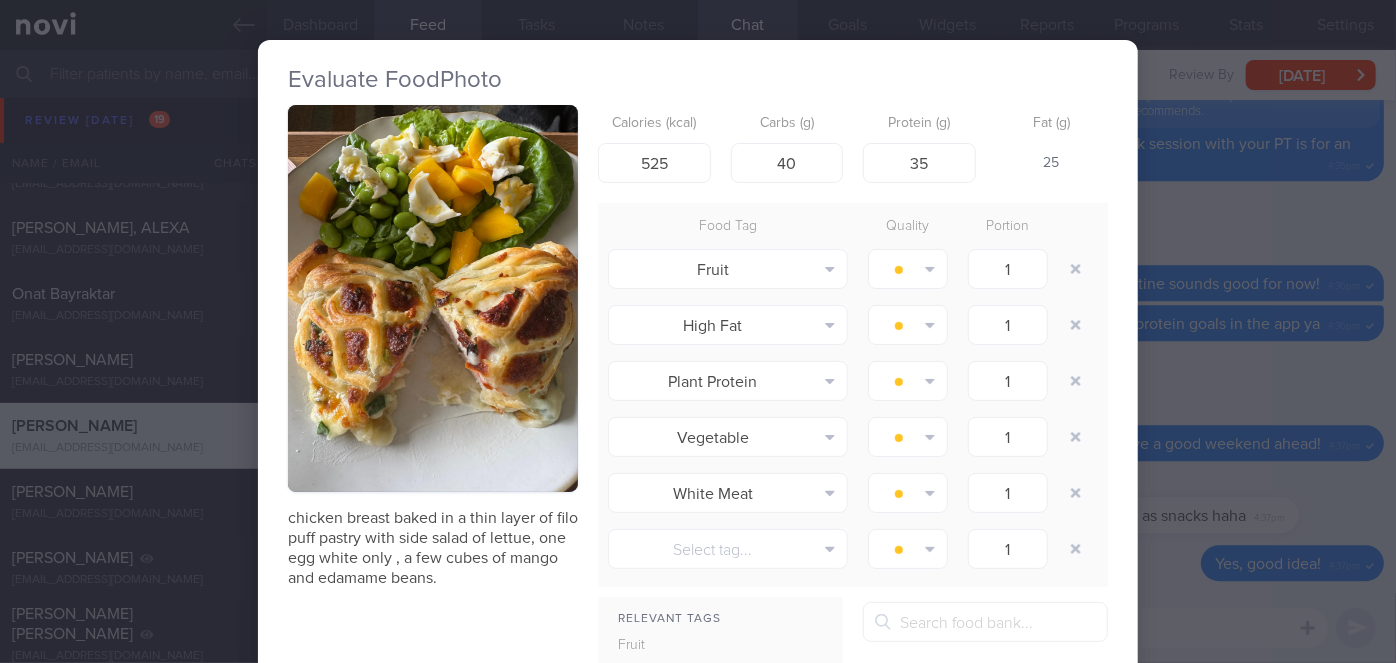 click on "Evaluate Food  Photo
chicken breast baked in a thin layer of filo puff pastry with side salad of lettue, one egg white only , a few cubes of mango and edamame beans.
Calories (kcal)
525
Carbs (g)
40
Protein (g)
35
Fat (g)
25
Food Tag
Quality
Portion
Fruit
Alcohol
Fried
Fruit
Healthy Fats" at bounding box center [698, 331] 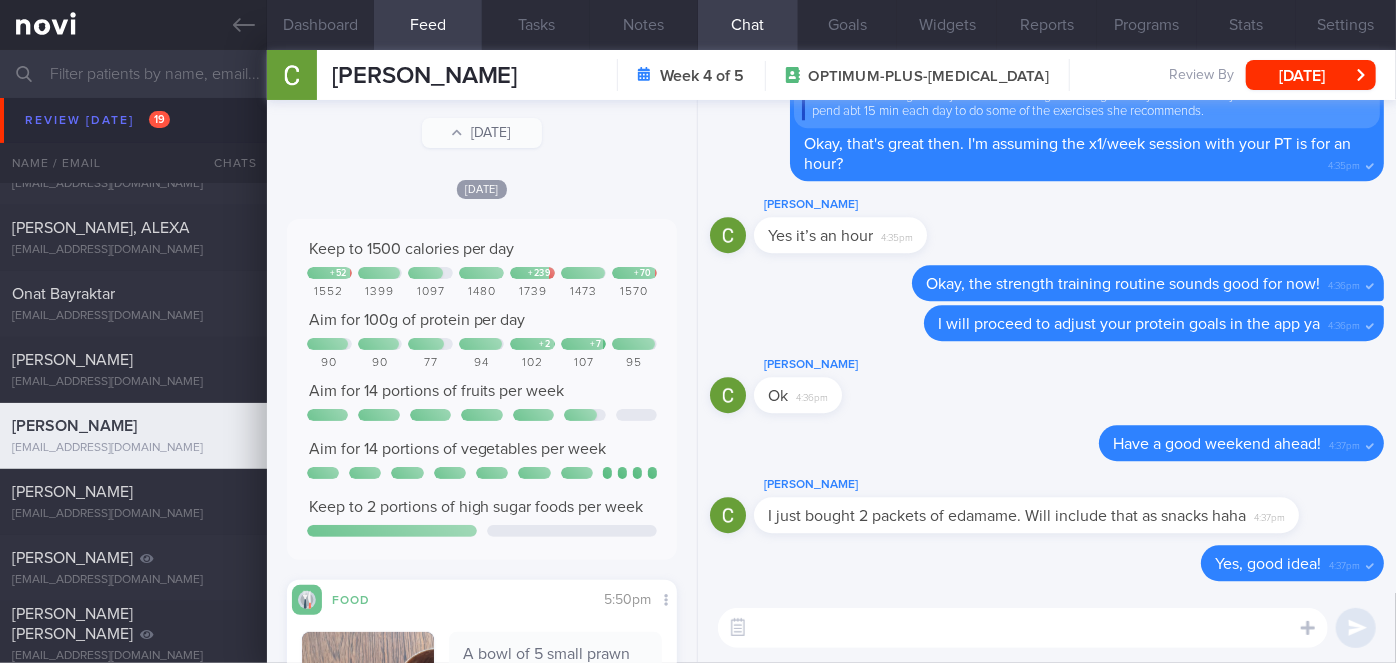 scroll, scrollTop: 0, scrollLeft: 0, axis: both 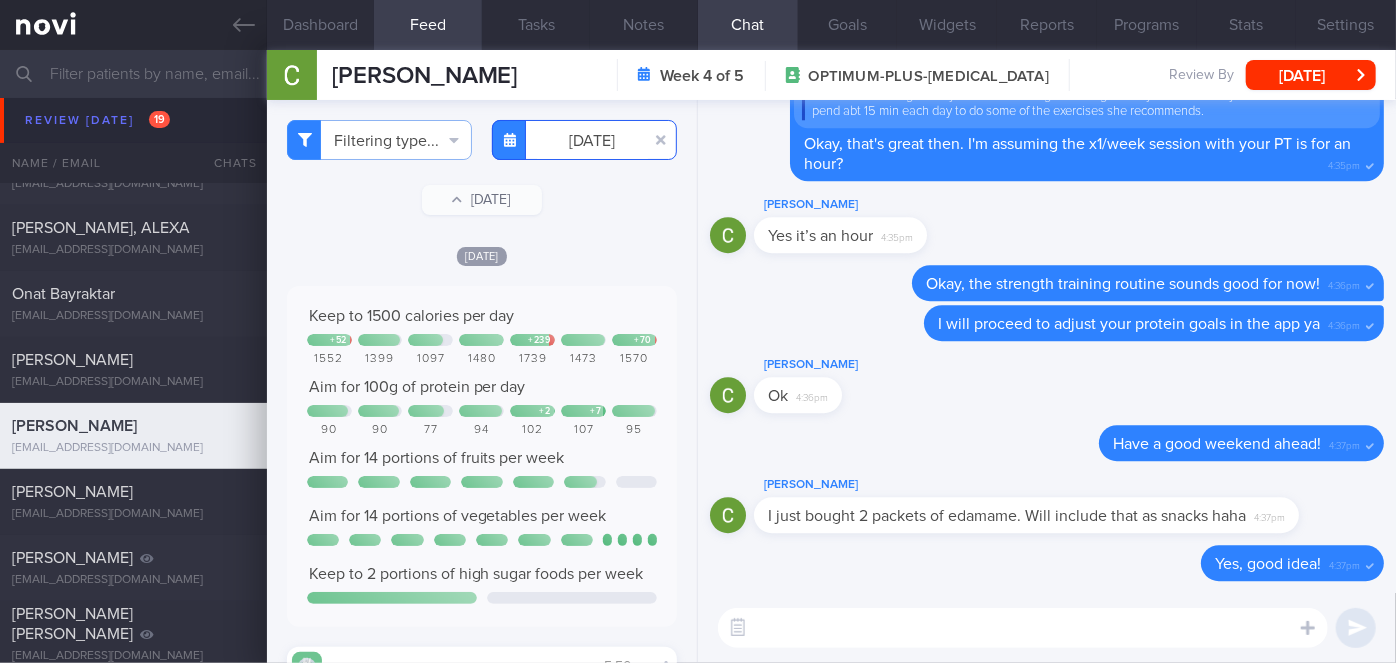 click on "[DATE]" at bounding box center (584, 140) 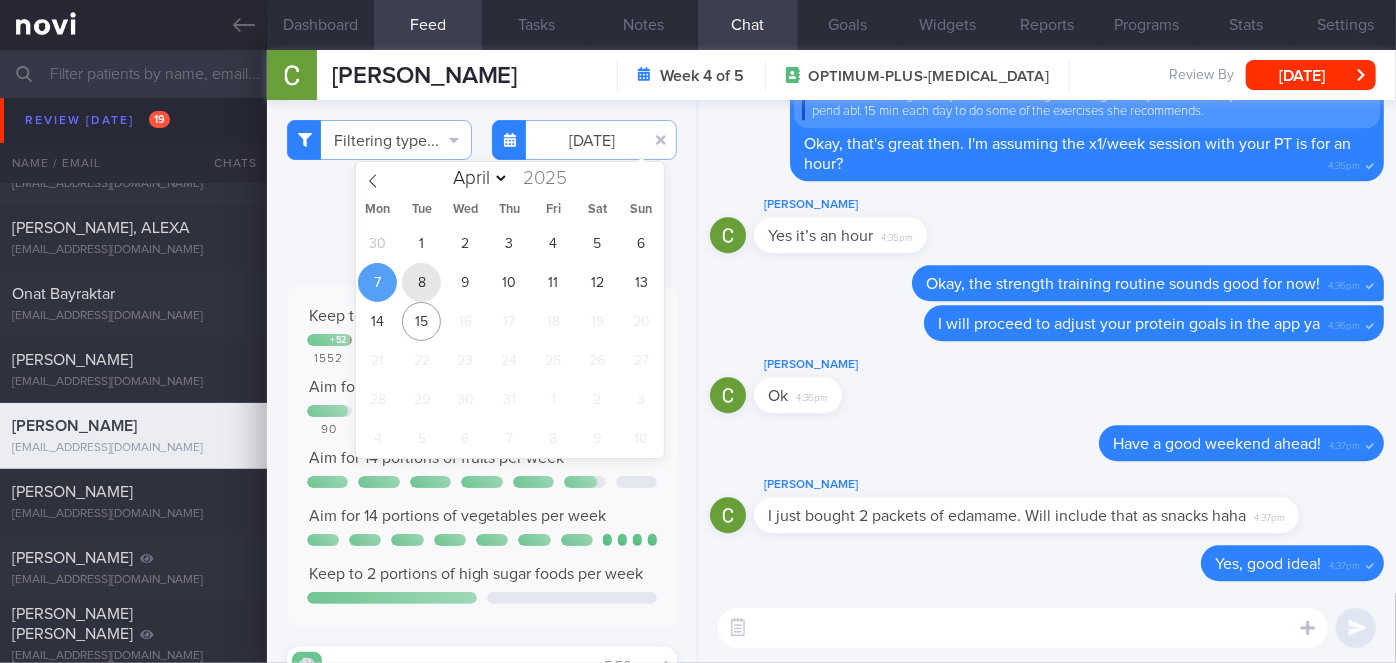 click on "8" at bounding box center (421, 282) 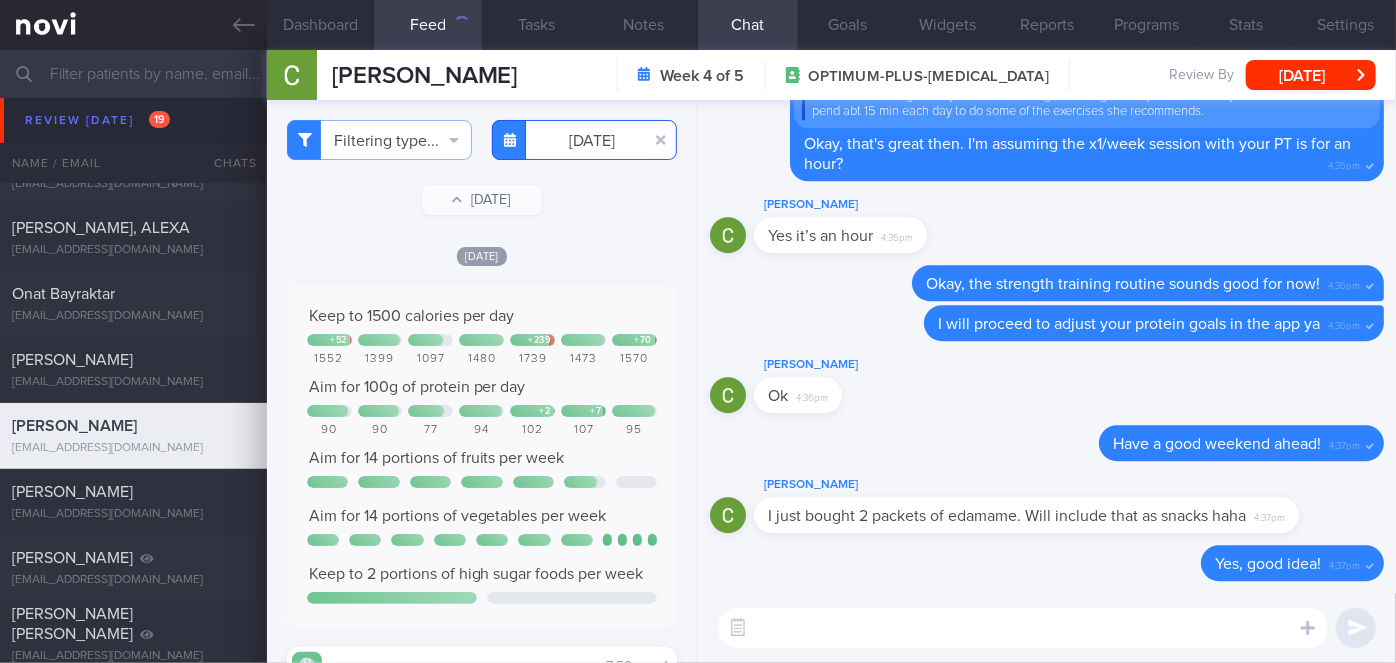 scroll, scrollTop: 378, scrollLeft: 0, axis: vertical 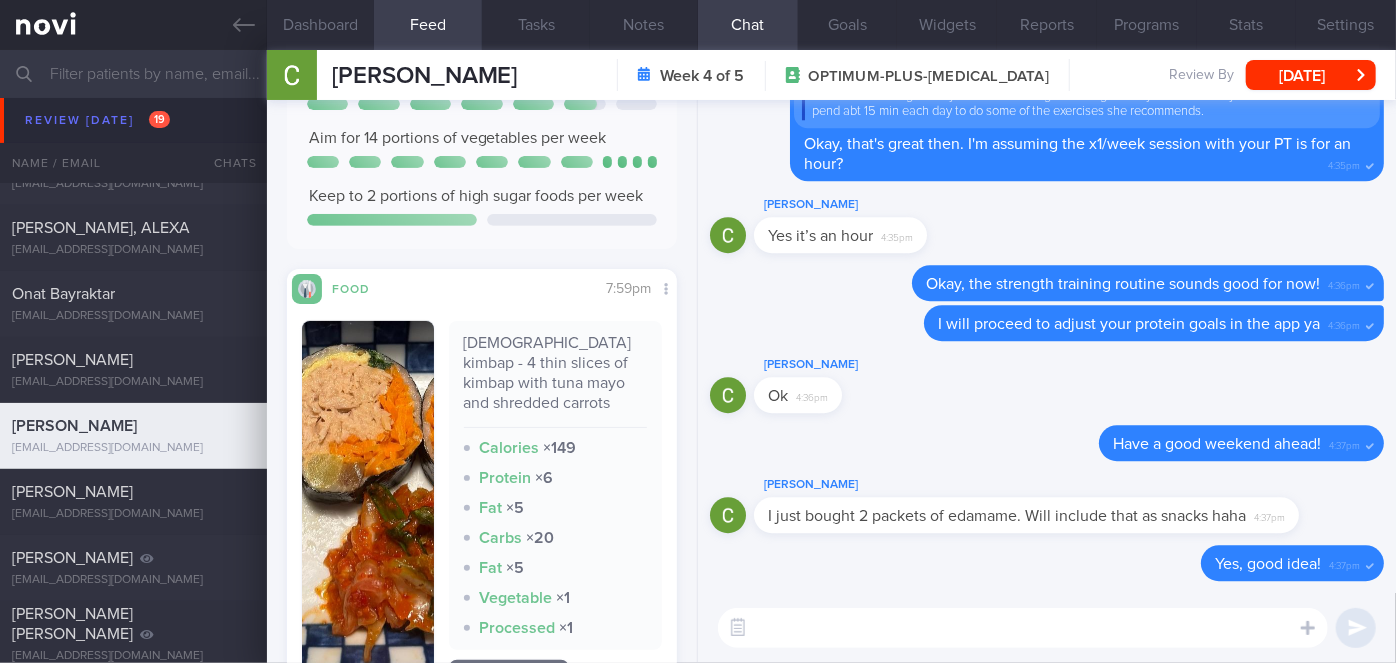 click at bounding box center [368, 508] 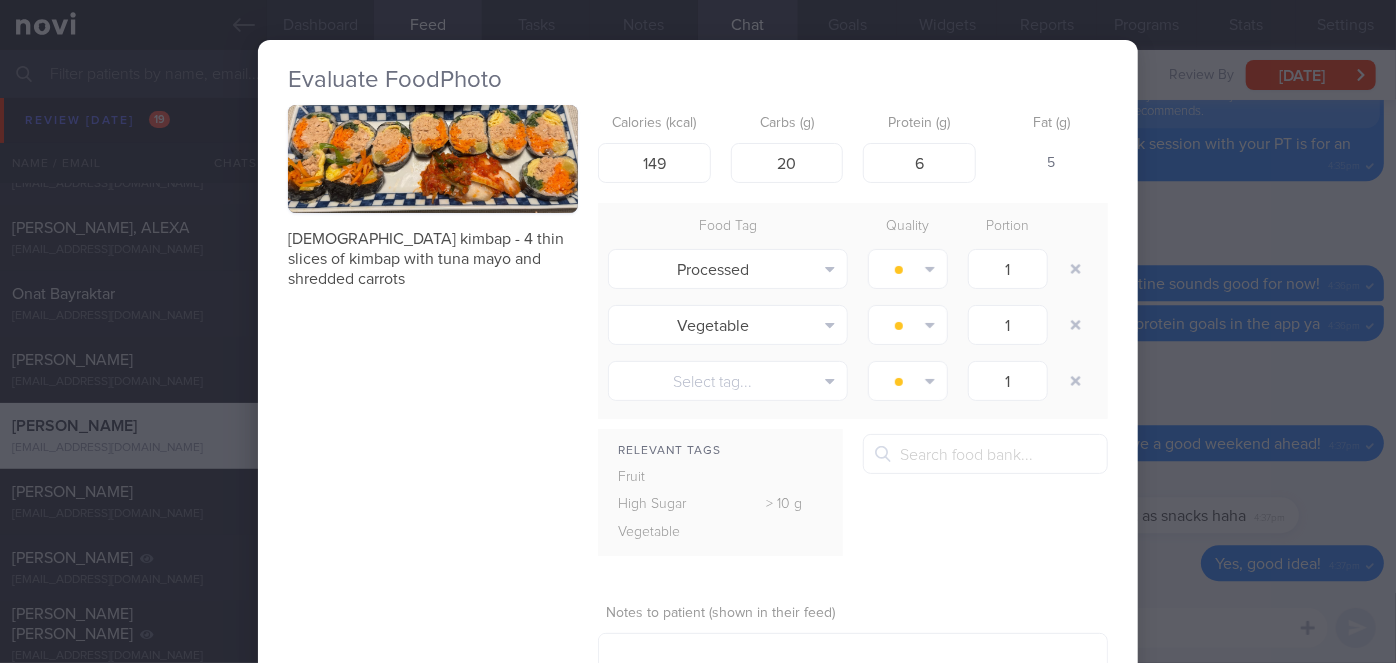 click on "Evaluate Food  Photo
Korean kimbap - 4 thin slices of  kimbap with tuna mayo and shredded carrots
Calories (kcal)
149
Carbs (g)
20
Protein (g)
6
Fat (g)
5
Food Tag
Quality
Portion
Processed
Alcohol
Fried
Fruit
Healthy Fats
High Calcium
High Cholesterol" at bounding box center (698, 331) 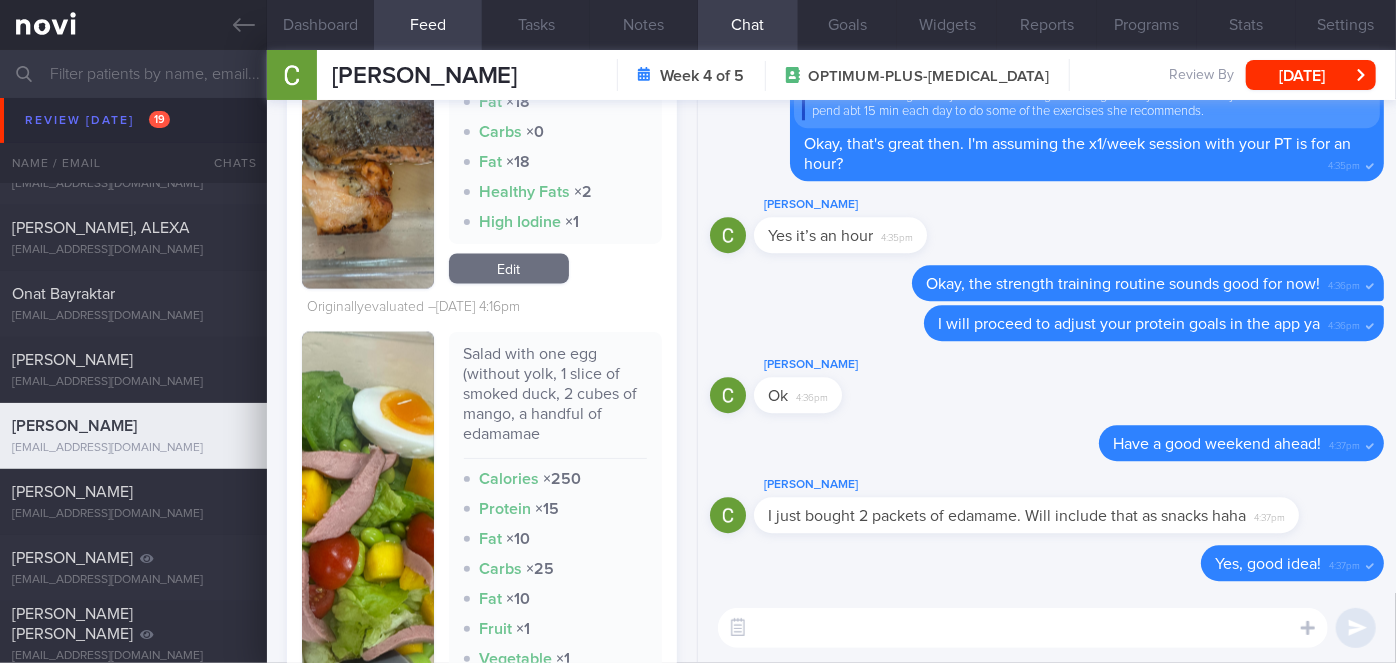 scroll, scrollTop: 1702, scrollLeft: 0, axis: vertical 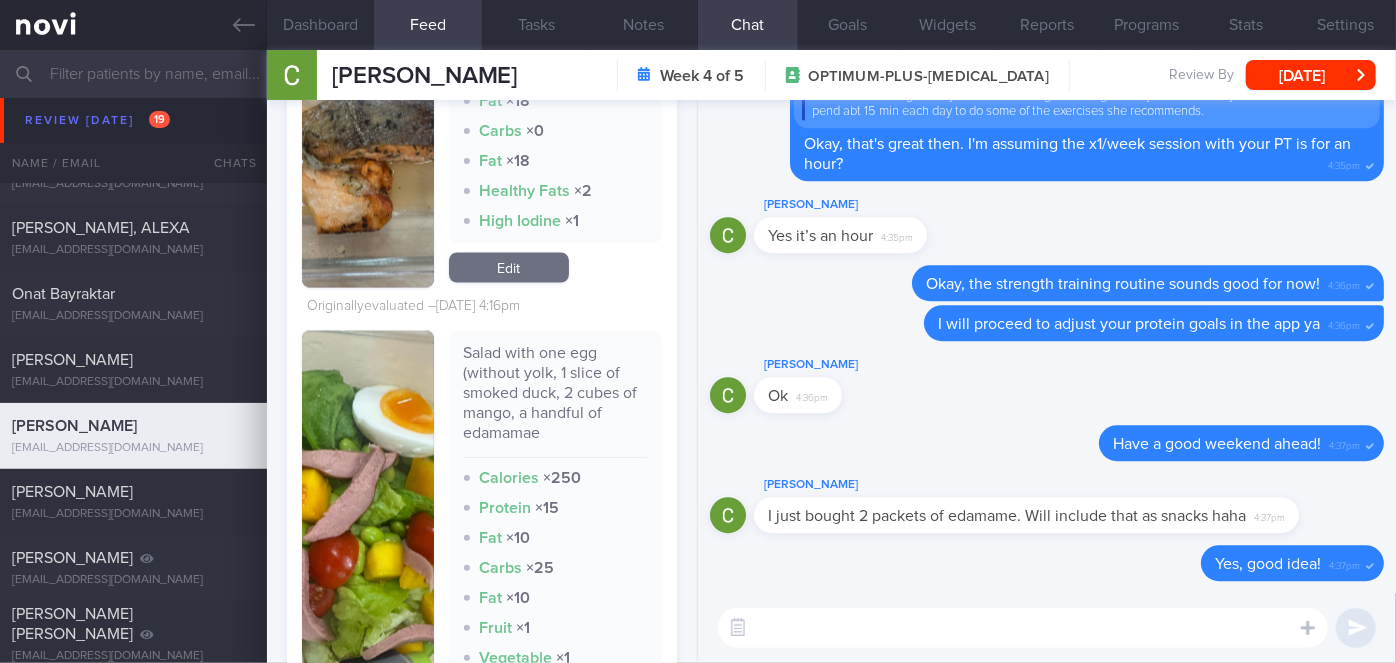 click at bounding box center [368, 558] 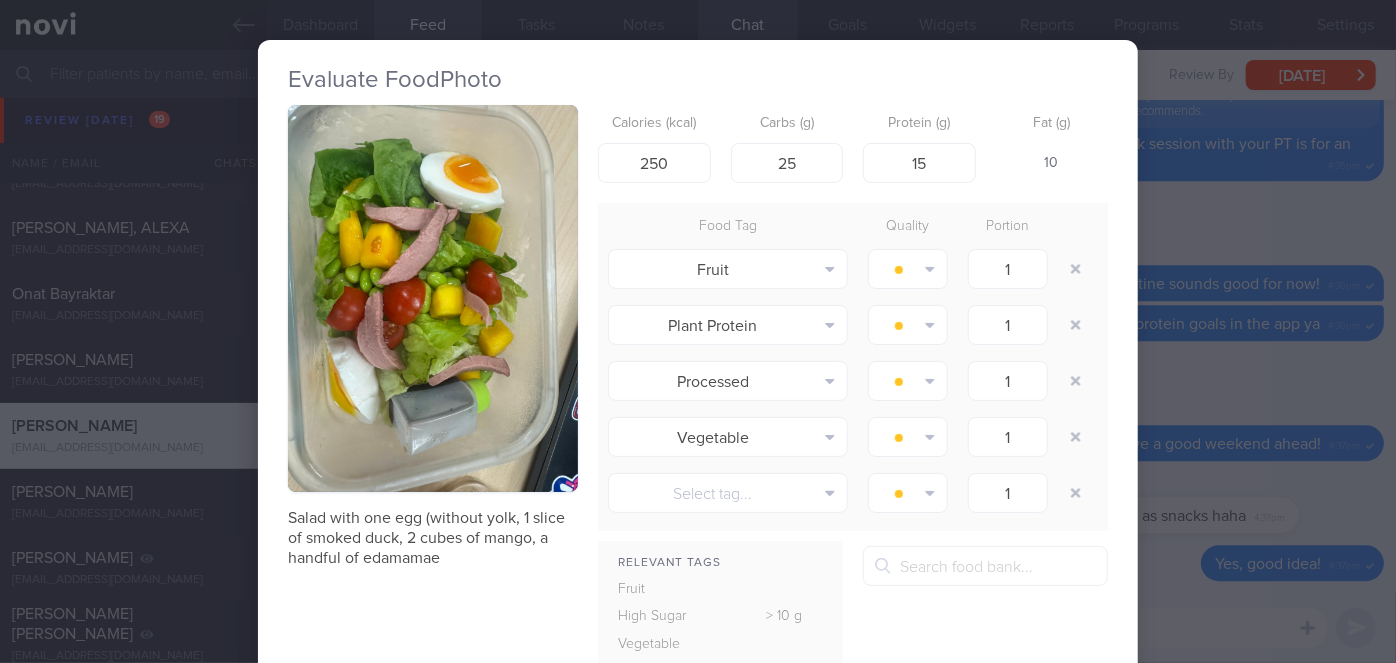 click on "Evaluate Food  Photo
Salad with one egg (without yolk, 1 slice of smoked duck, 2 cubes of mango, a handful of edamamae
Calories (kcal)
250
Carbs (g)
25
Protein (g)
15
Fat (g)
10
Food Tag
Quality
Portion
Fruit
Alcohol
Fried
Fruit
Healthy Fats
High Calcium" at bounding box center [698, 331] 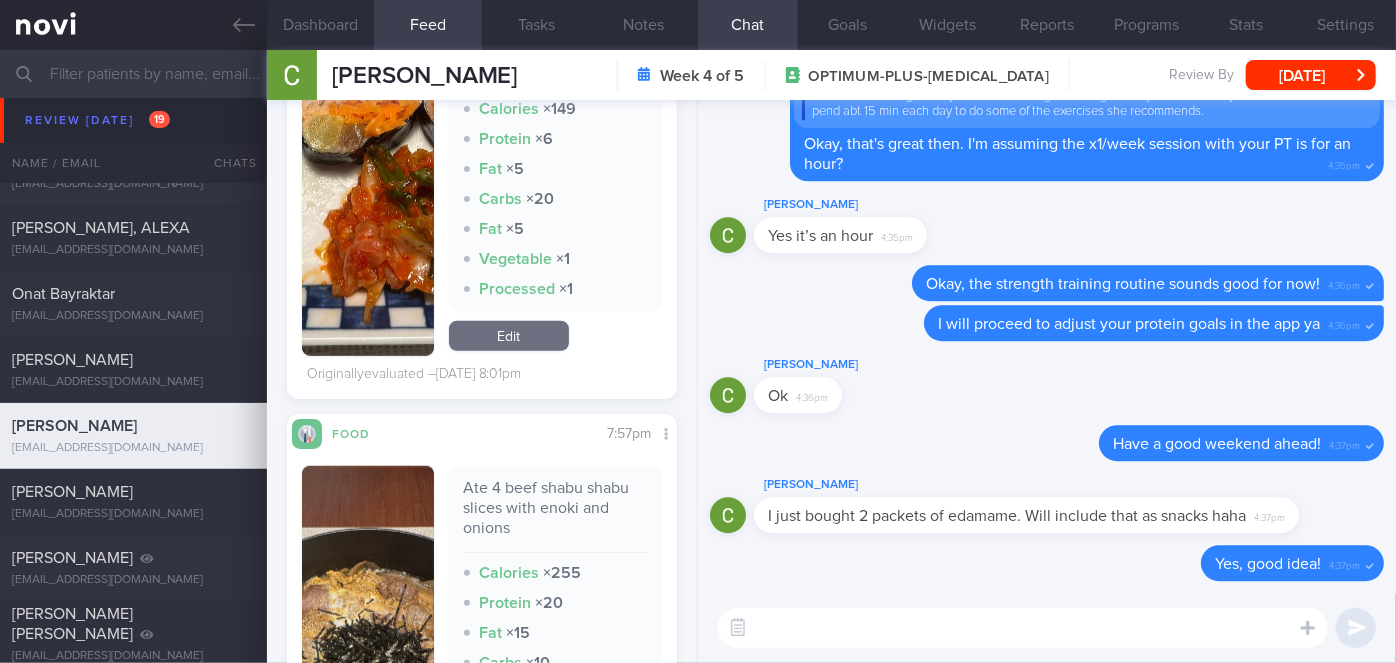 scroll, scrollTop: 0, scrollLeft: 0, axis: both 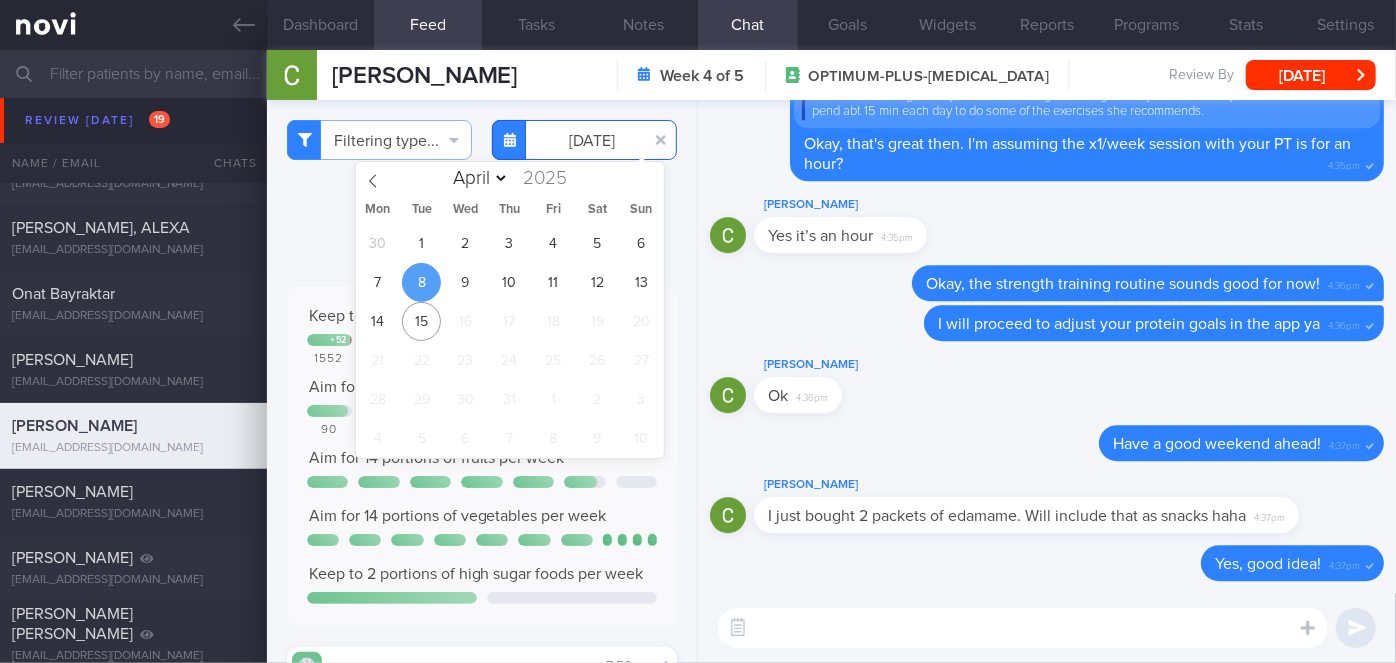 click on "[DATE]" at bounding box center (584, 140) 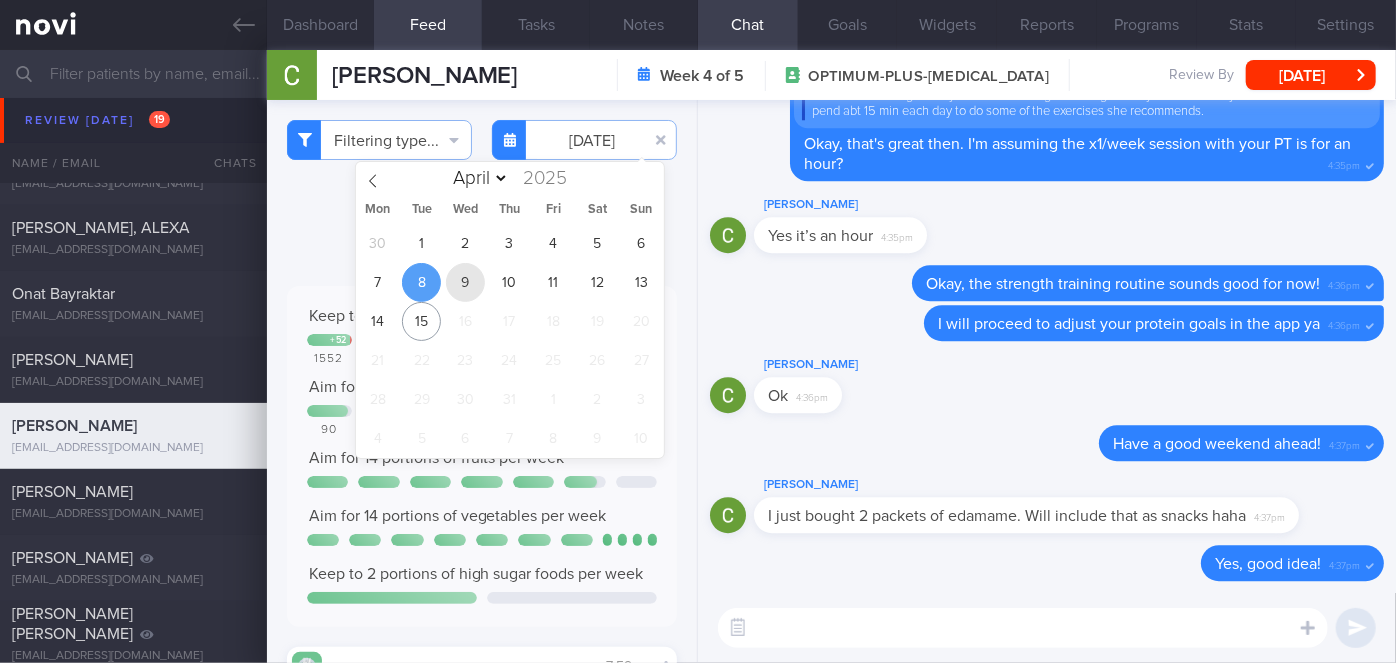 click on "9" at bounding box center (465, 282) 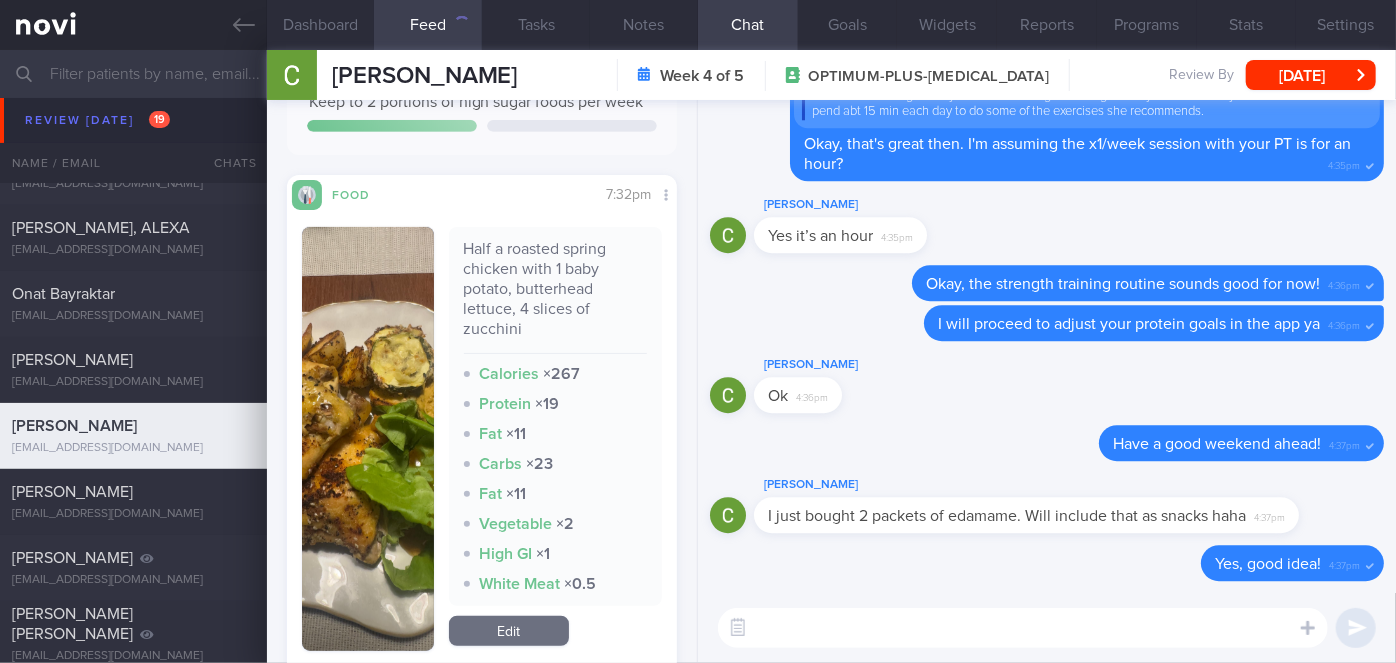scroll, scrollTop: 473, scrollLeft: 0, axis: vertical 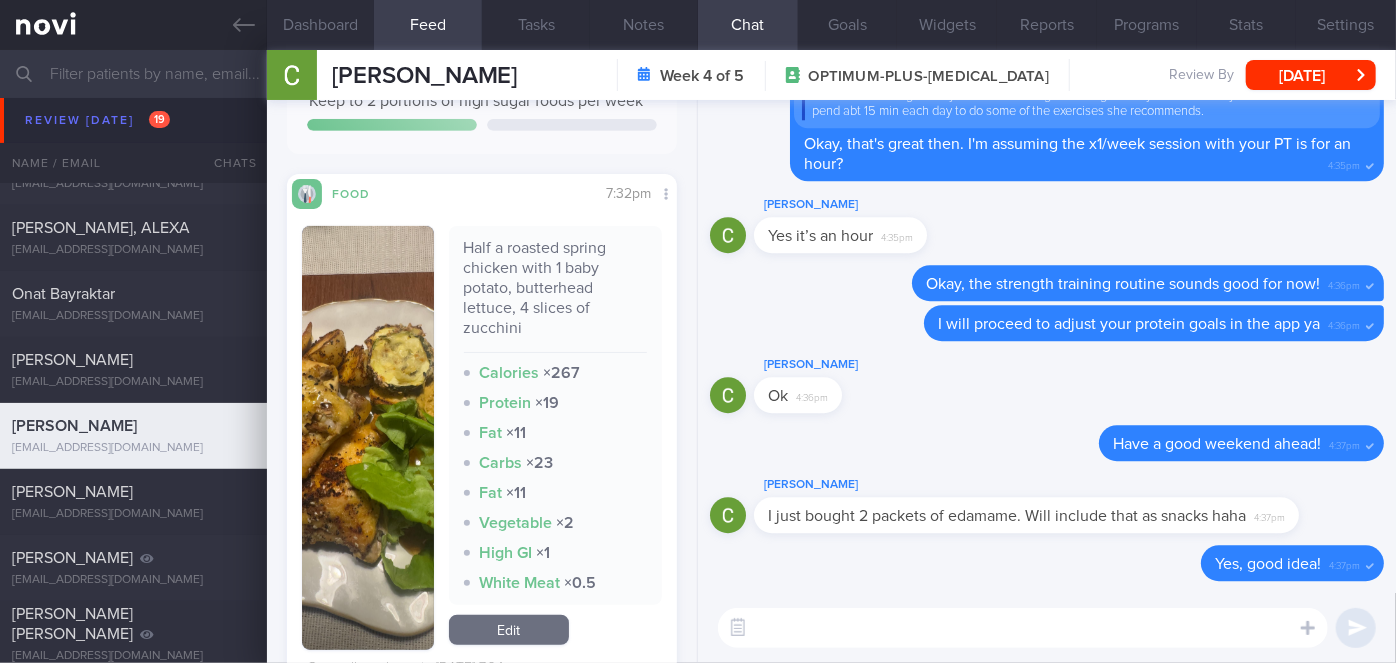 click at bounding box center [368, 438] 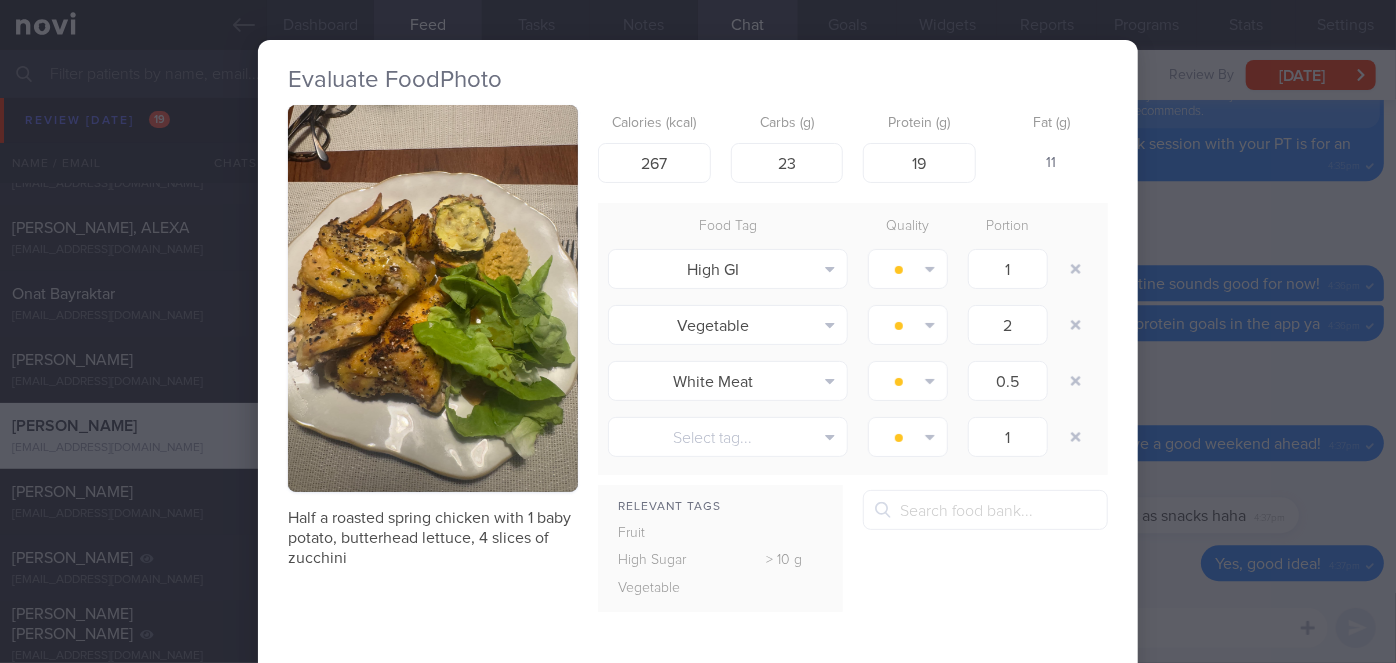 click on "Evaluate Food  Photo
Half a roasted spring chicken with 1 baby potato, butterhead lettuce, 4 slices of zucchini
Calories (kcal)
267
Carbs (g)
23
Protein (g)
19
Fat (g)
11
Food Tag
Quality
Portion
High GI
Alcohol
Fried
Fruit
Healthy Fats
High Calcium" at bounding box center (698, 331) 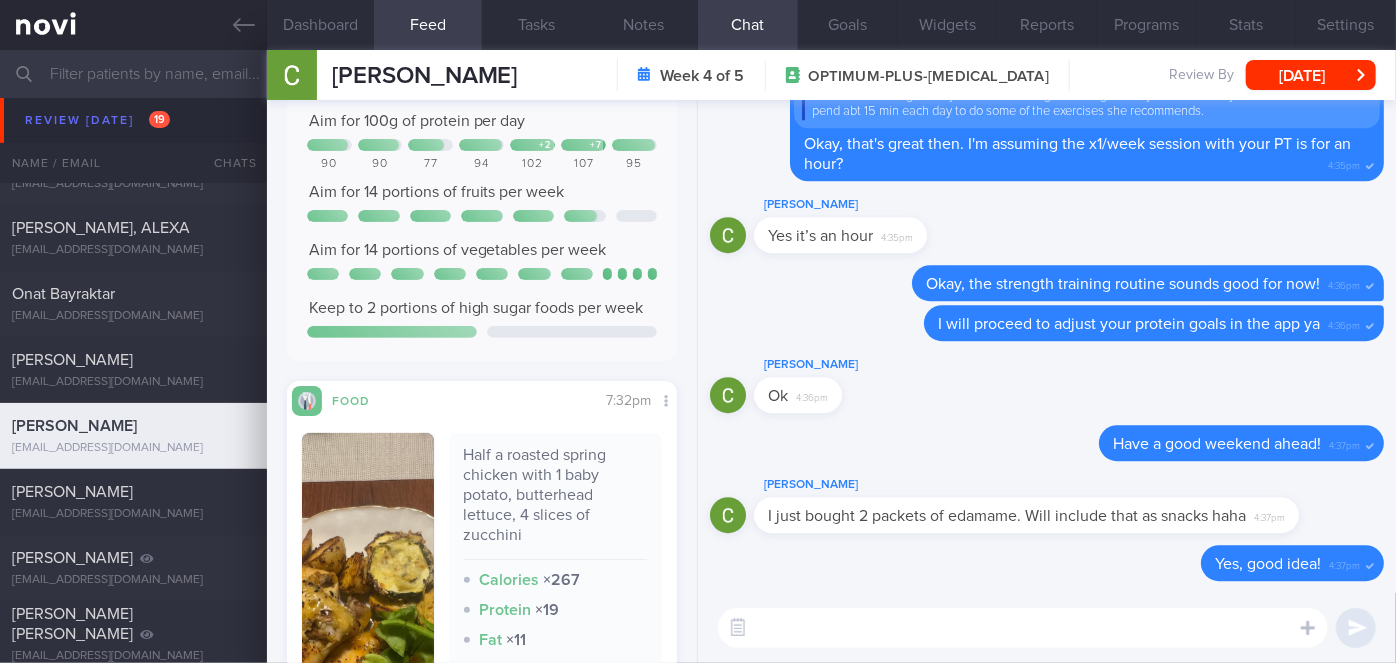 scroll, scrollTop: 6, scrollLeft: 0, axis: vertical 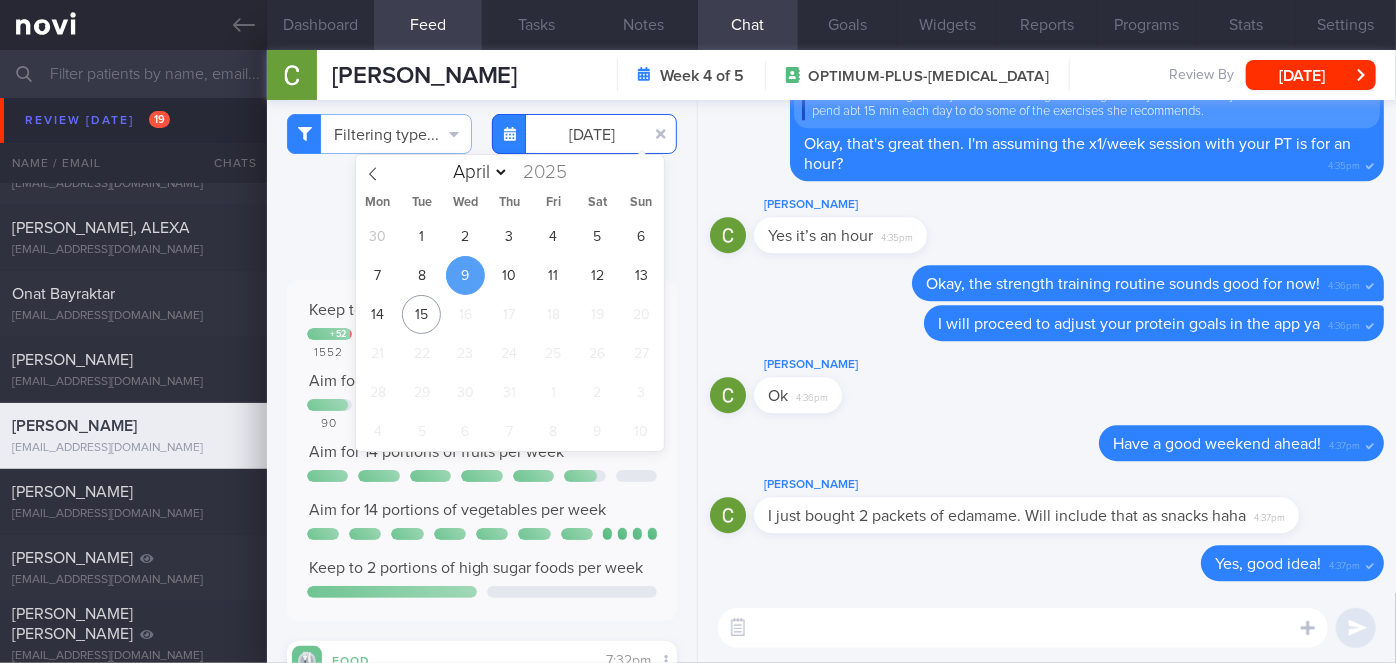 click on "[DATE]" at bounding box center [584, 134] 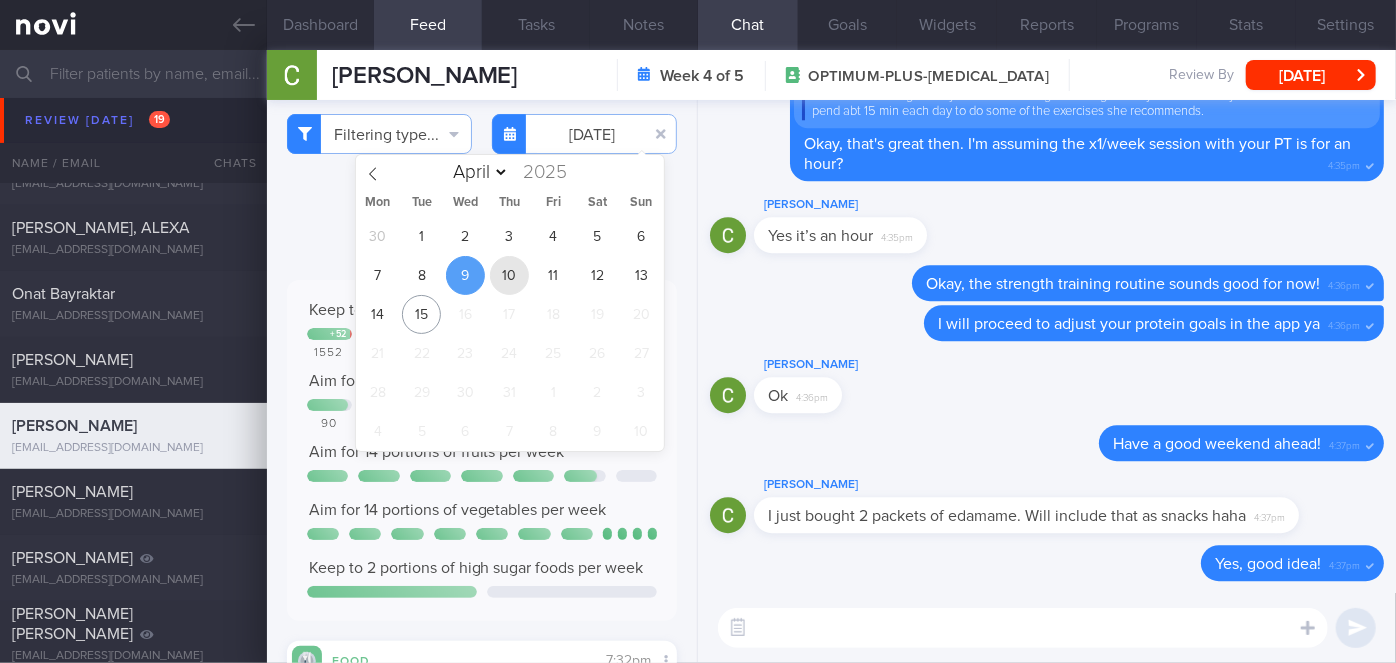 click on "10" at bounding box center (509, 275) 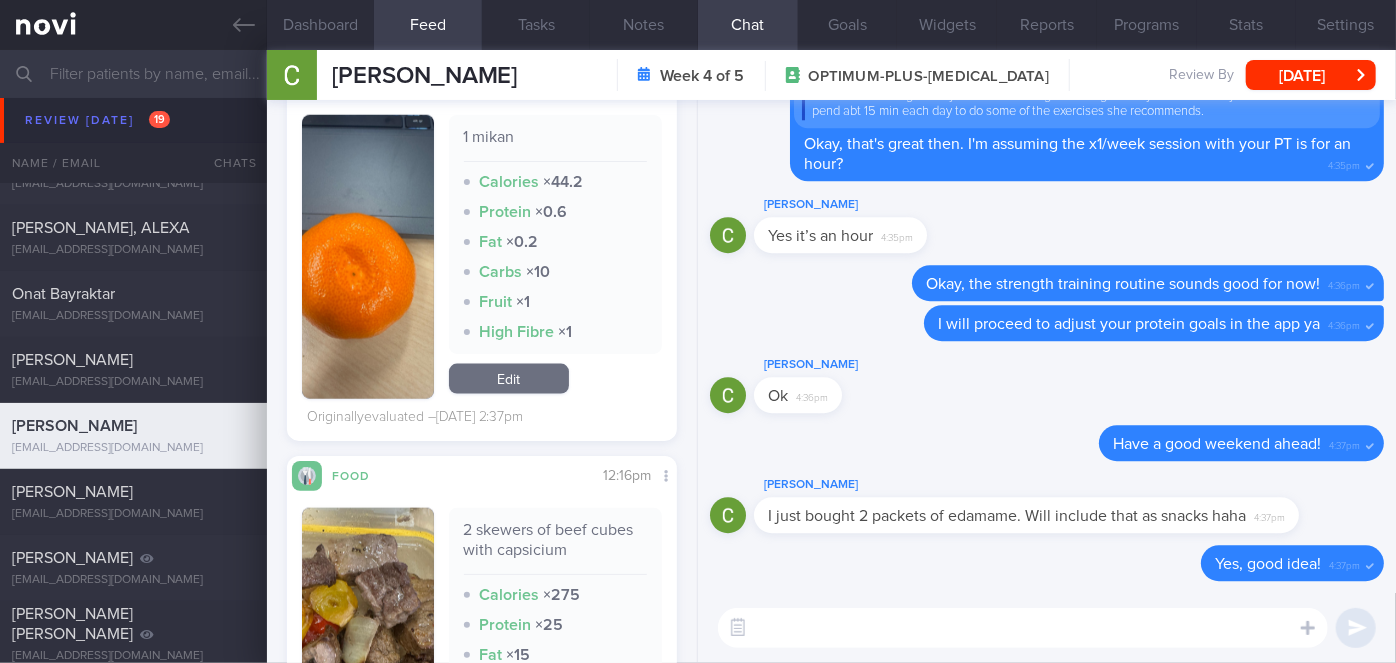 scroll, scrollTop: 0, scrollLeft: 0, axis: both 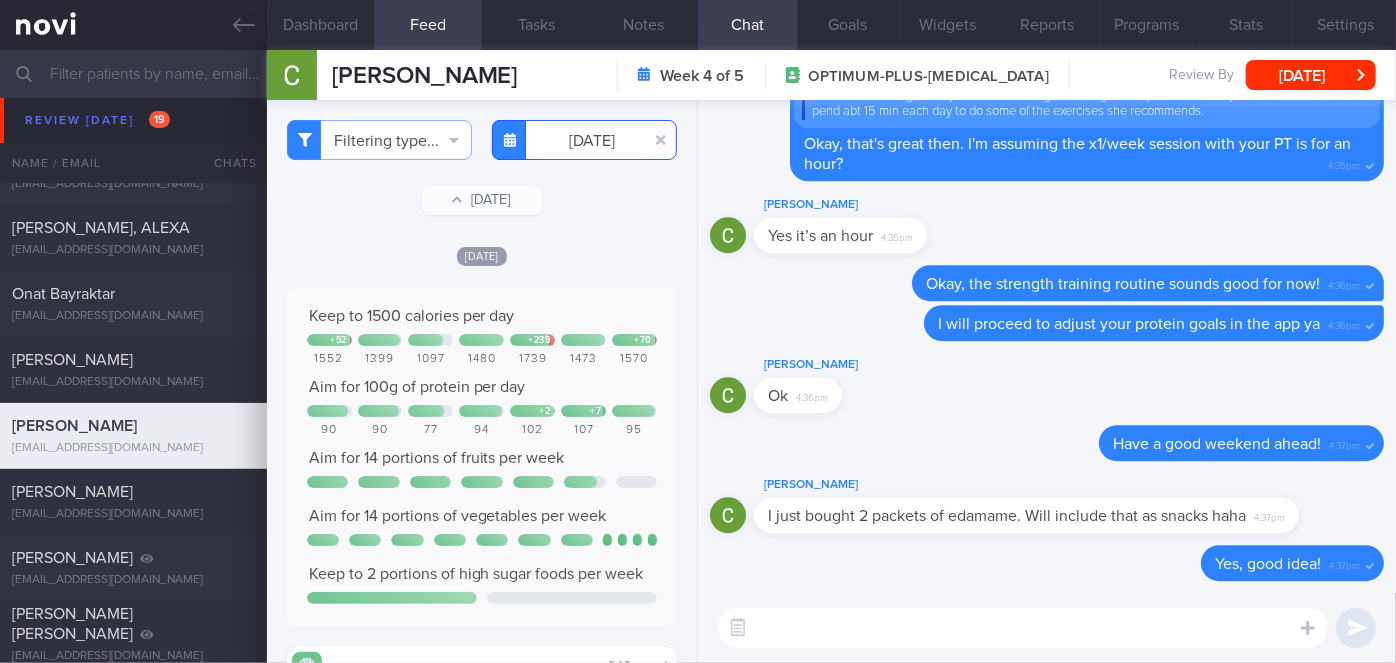 click on "[DATE]" at bounding box center [584, 140] 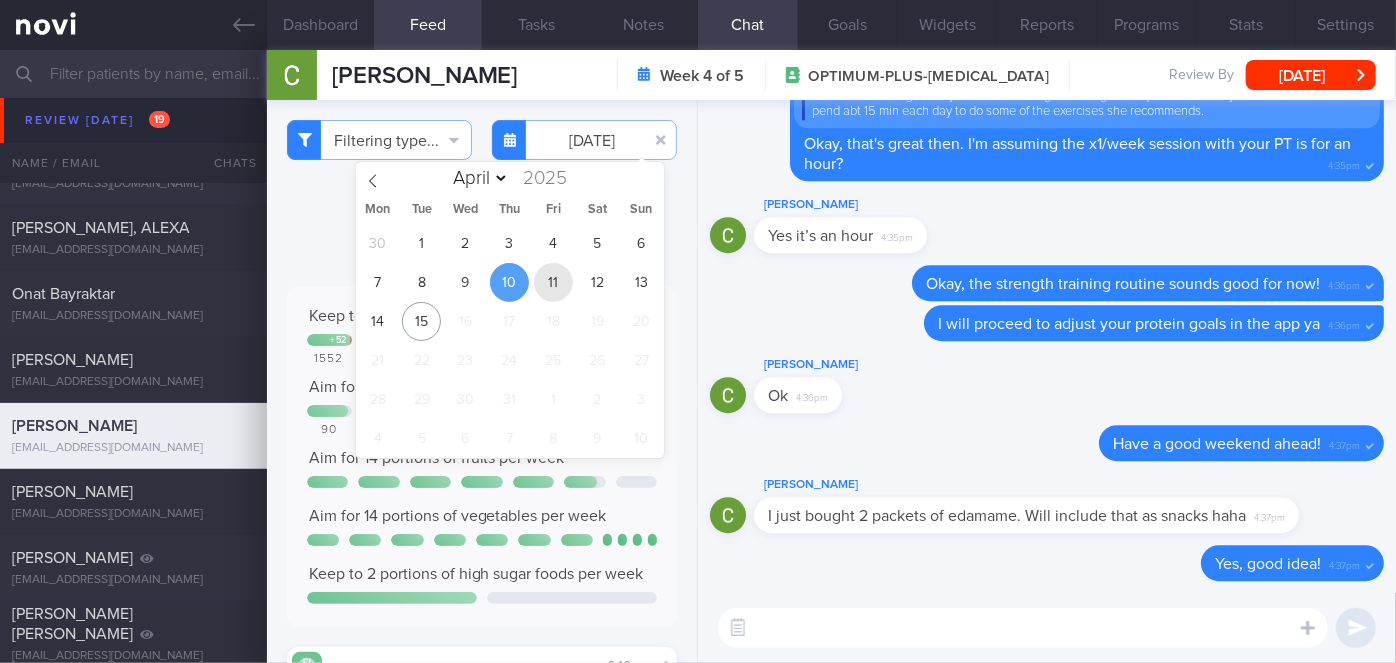 click on "11" at bounding box center (553, 282) 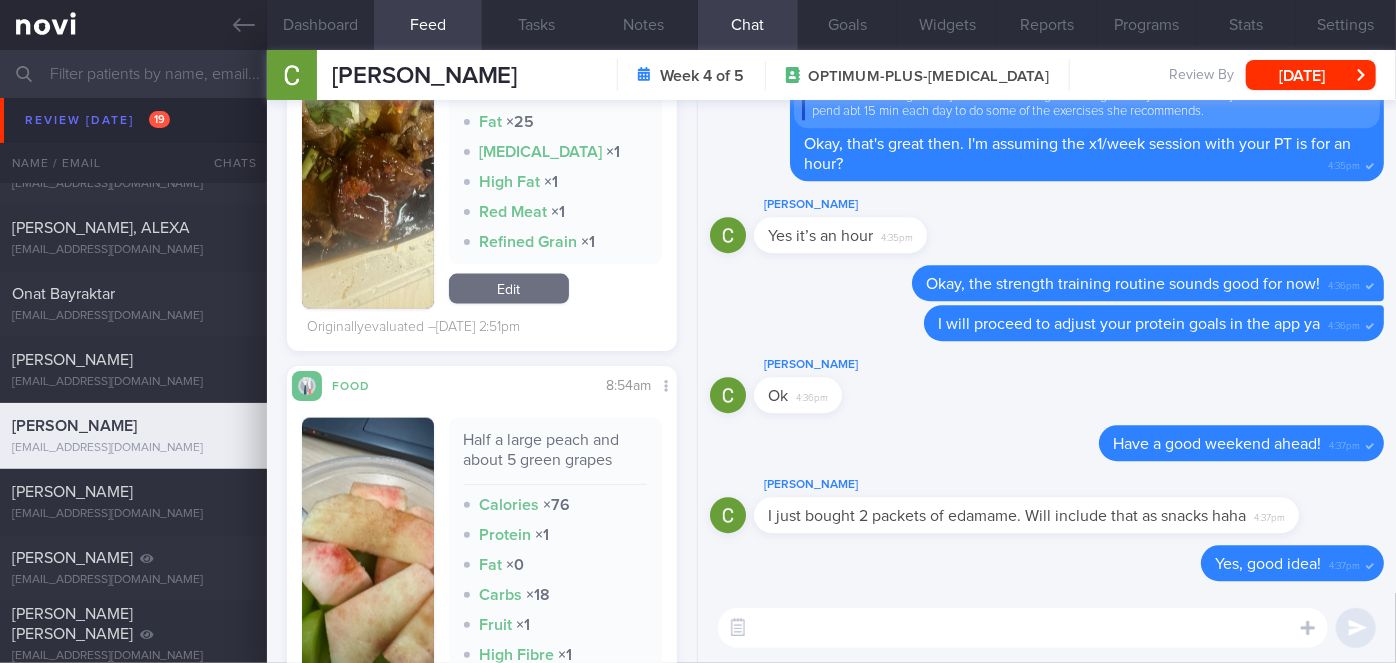scroll, scrollTop: 1133, scrollLeft: 0, axis: vertical 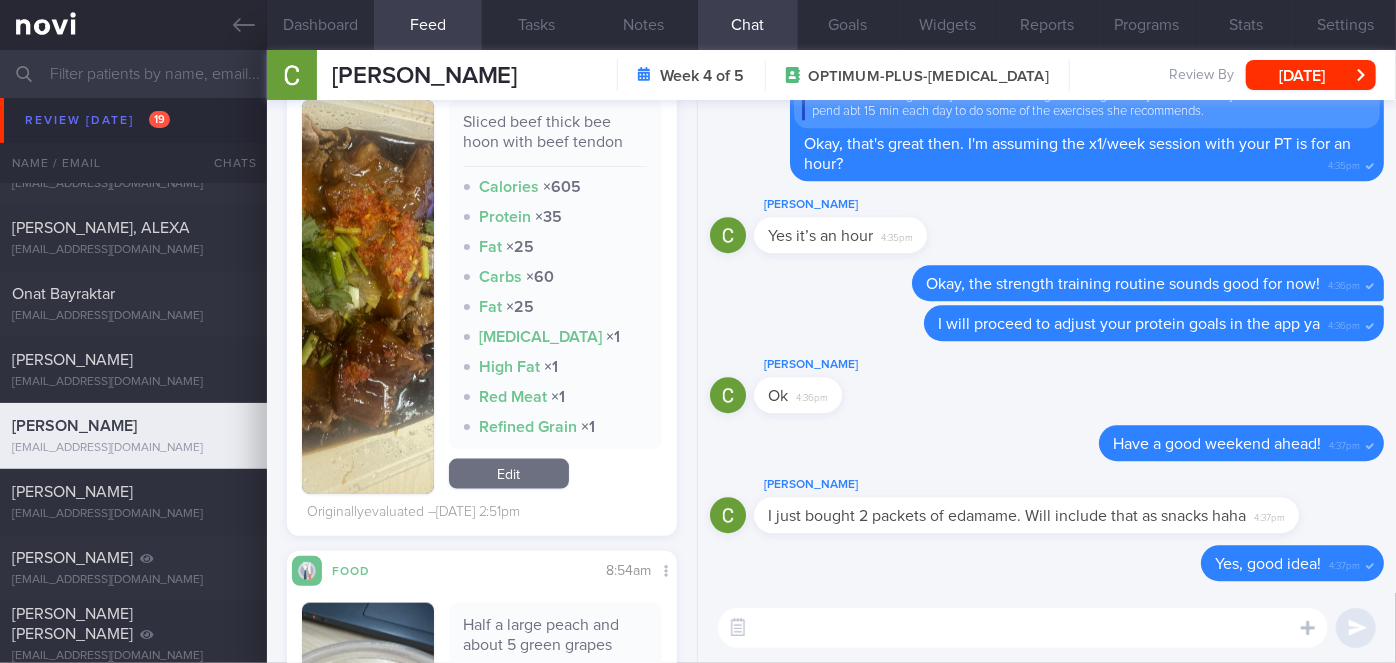 click at bounding box center [368, 297] 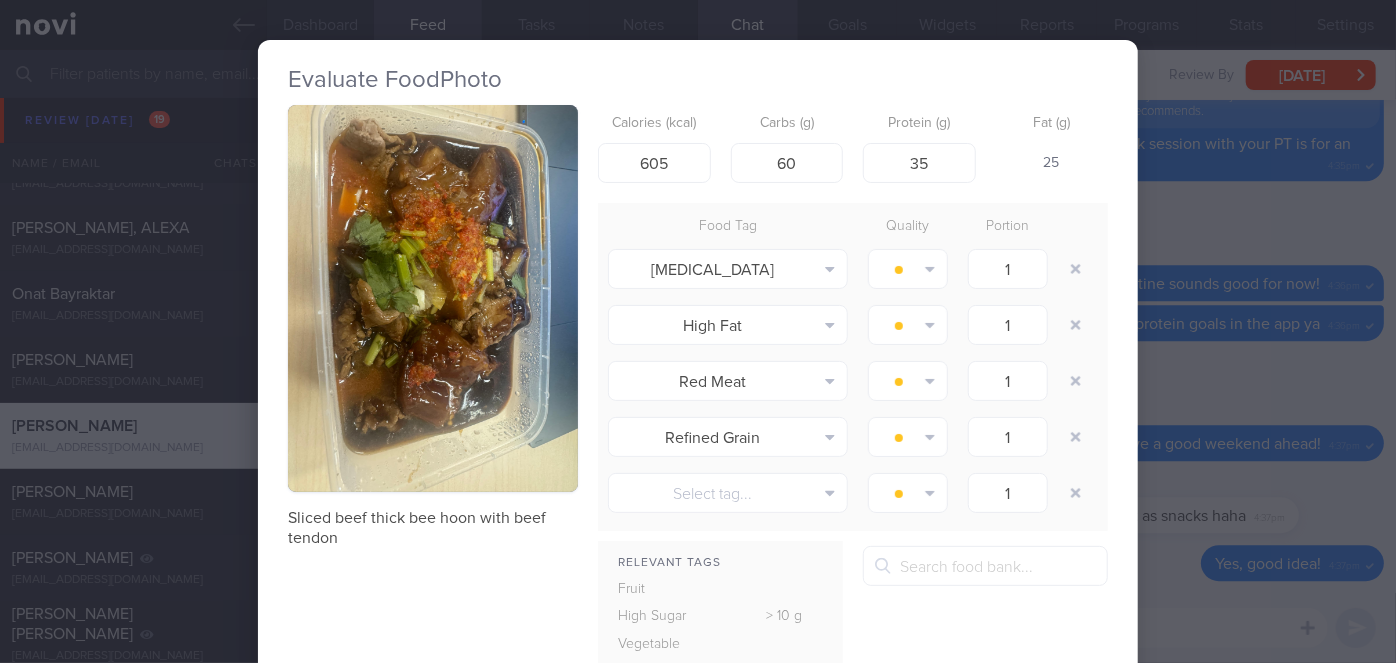 click on "Evaluate Food  Photo
Sliced beef thick bee hoon with beef tendon
Calories (kcal)
605
Carbs (g)
60
Protein (g)
35
Fat (g)
25
Food Tag
Quality
Portion
High Cholesterol
Alcohol
Fried
Fruit
Healthy Fats
High Calcium
High Cholesterol
High Fat" at bounding box center [698, 331] 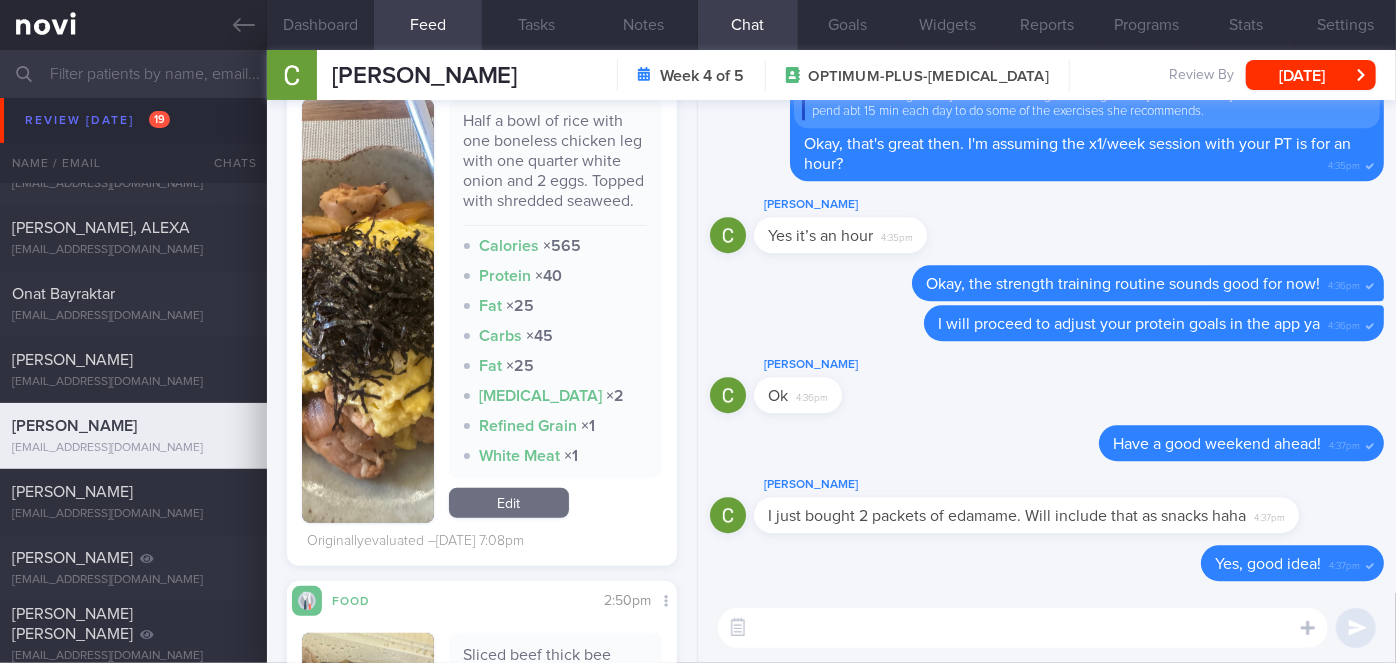 scroll, scrollTop: 0, scrollLeft: 0, axis: both 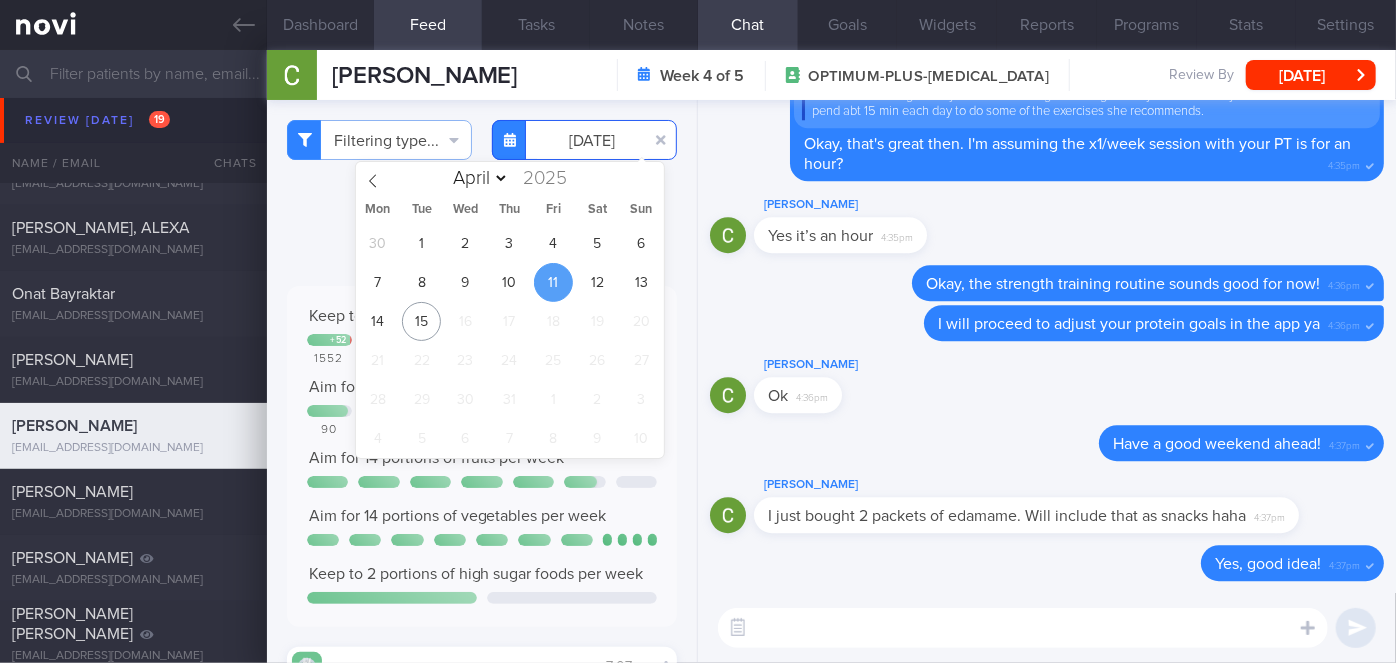 click on "[DATE]" at bounding box center (584, 140) 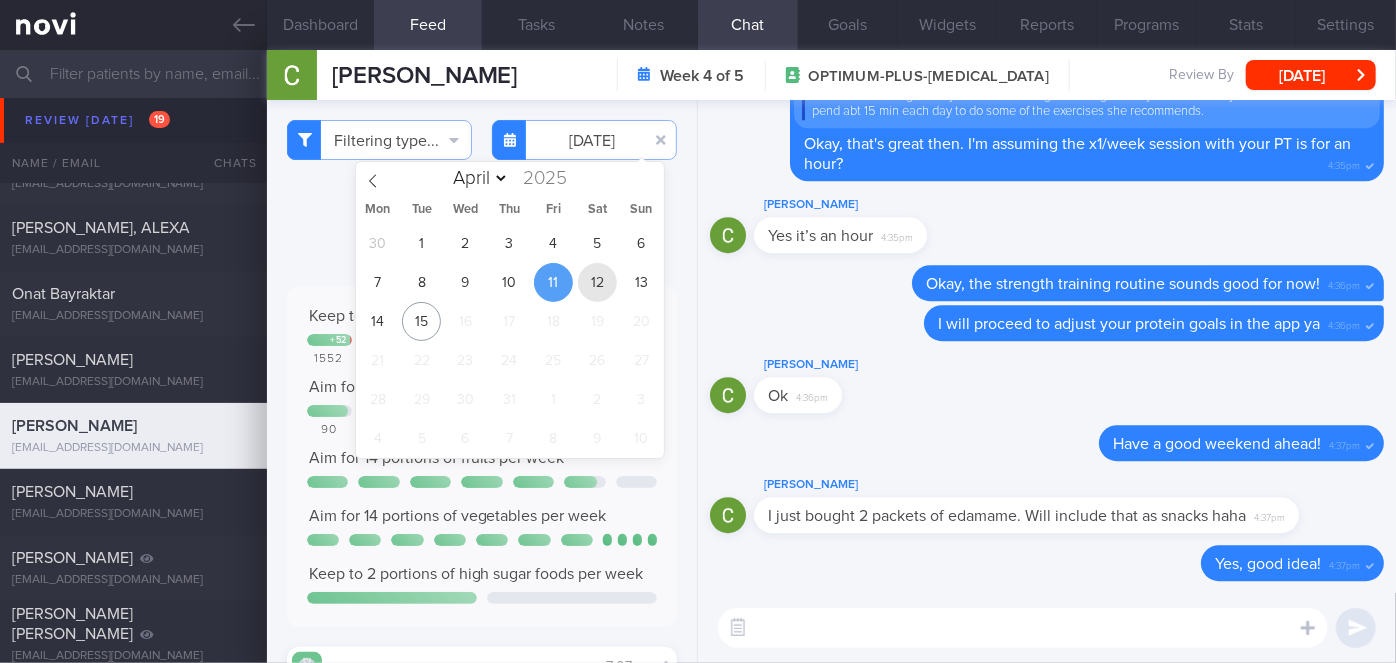 click on "12" at bounding box center [597, 282] 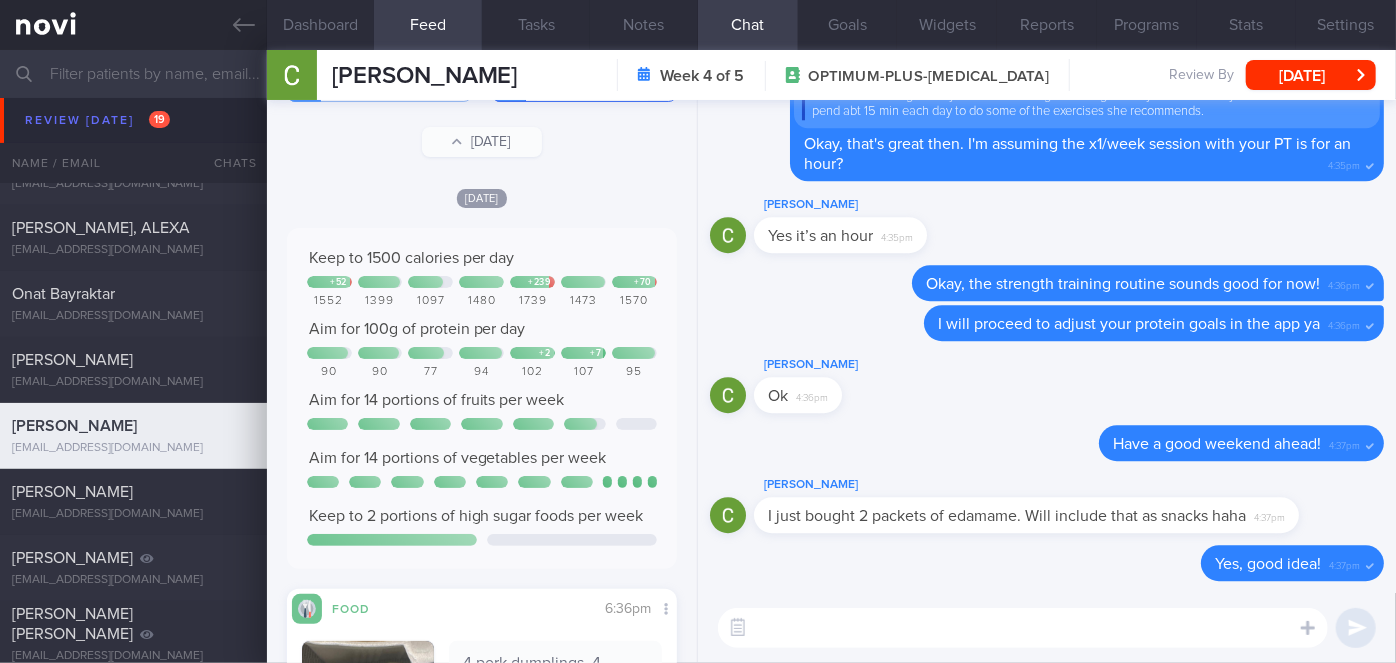 scroll, scrollTop: 0, scrollLeft: 0, axis: both 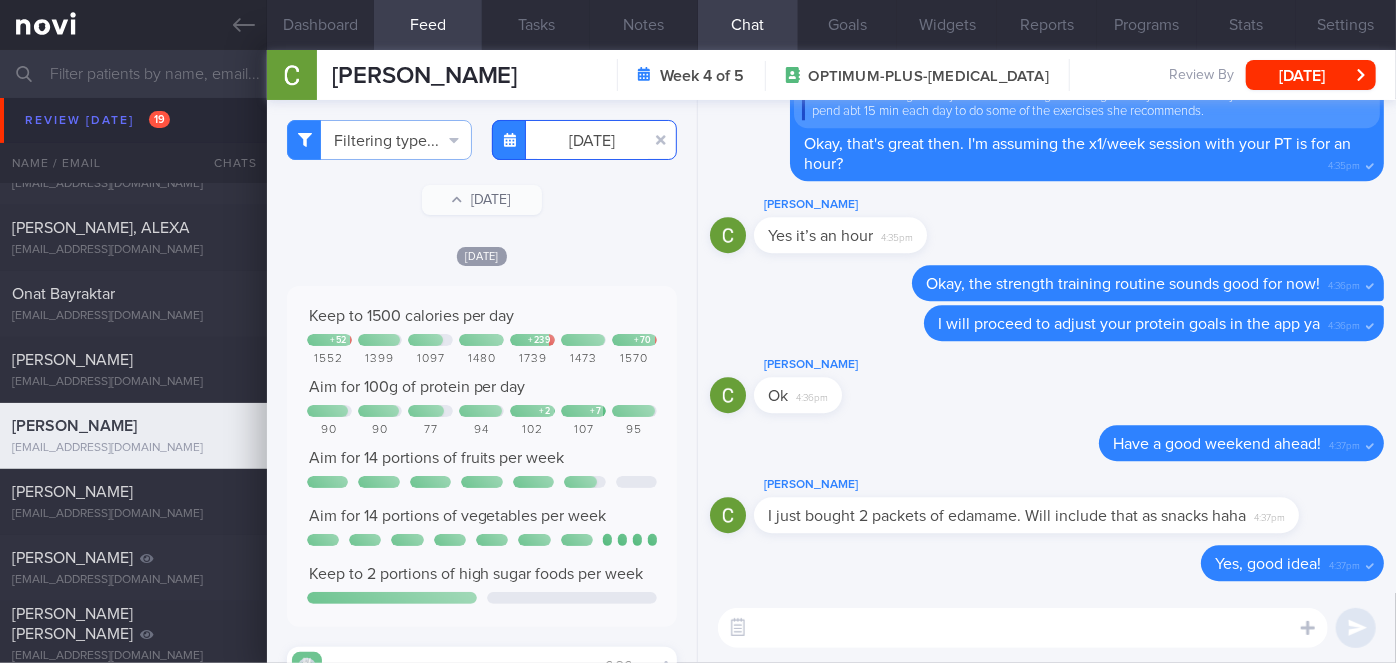 click on "[DATE]" at bounding box center [584, 140] 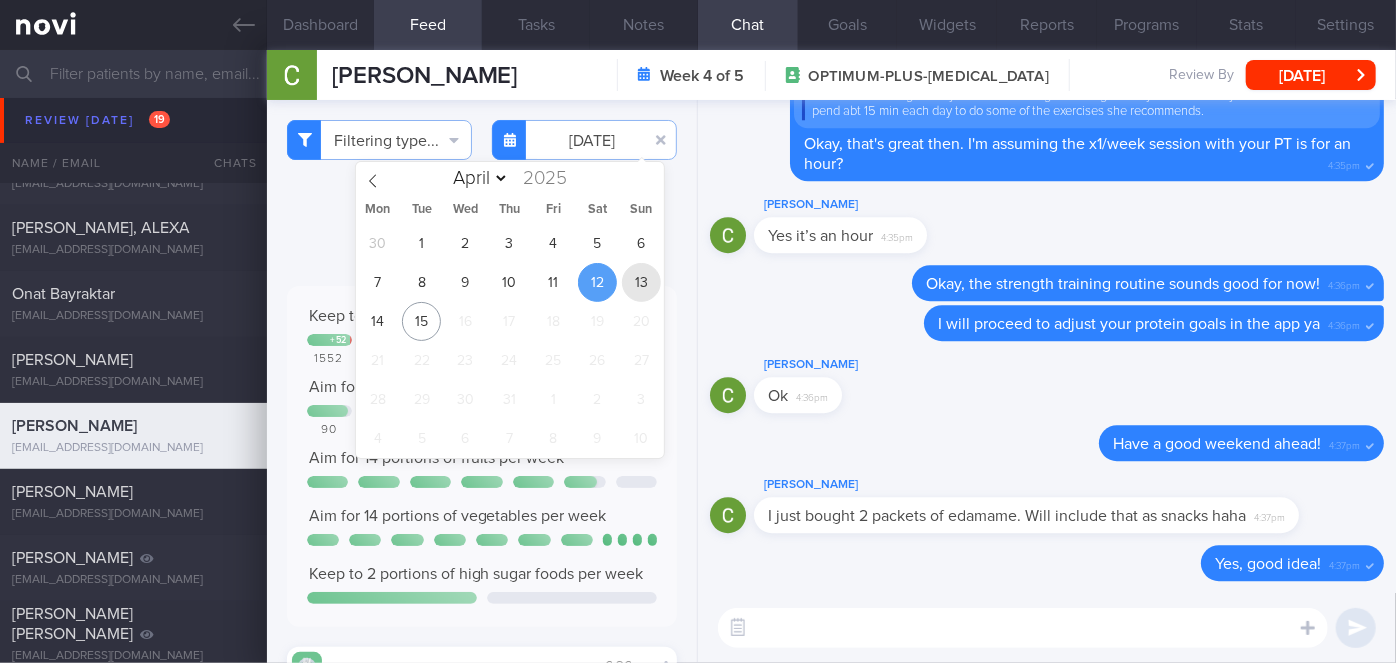 click on "13" at bounding box center [641, 282] 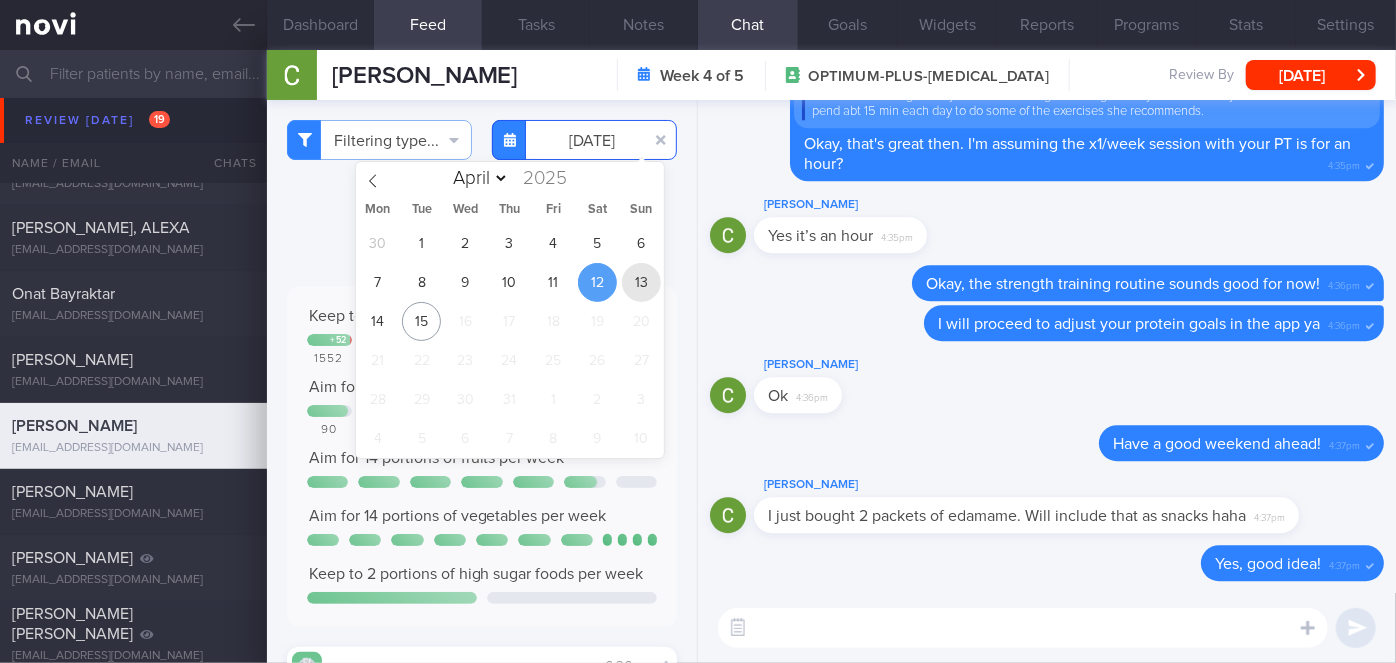 type on "[DATE]" 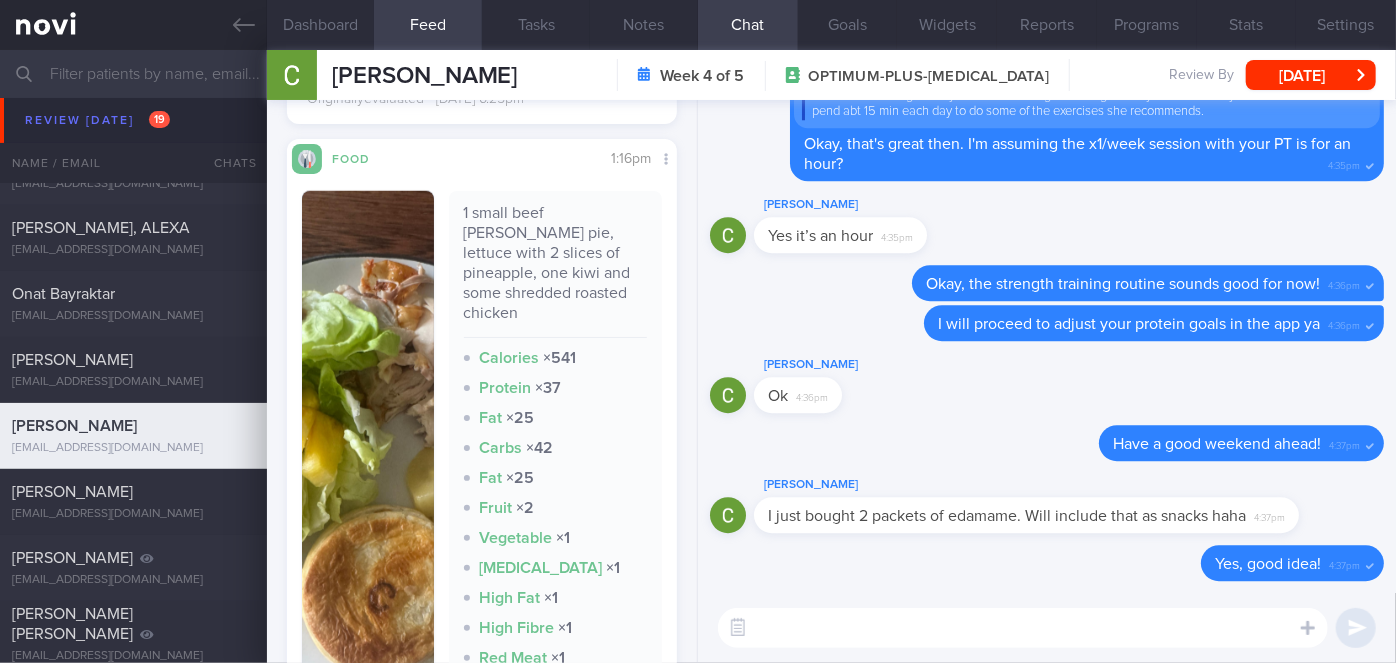 scroll, scrollTop: 2068, scrollLeft: 0, axis: vertical 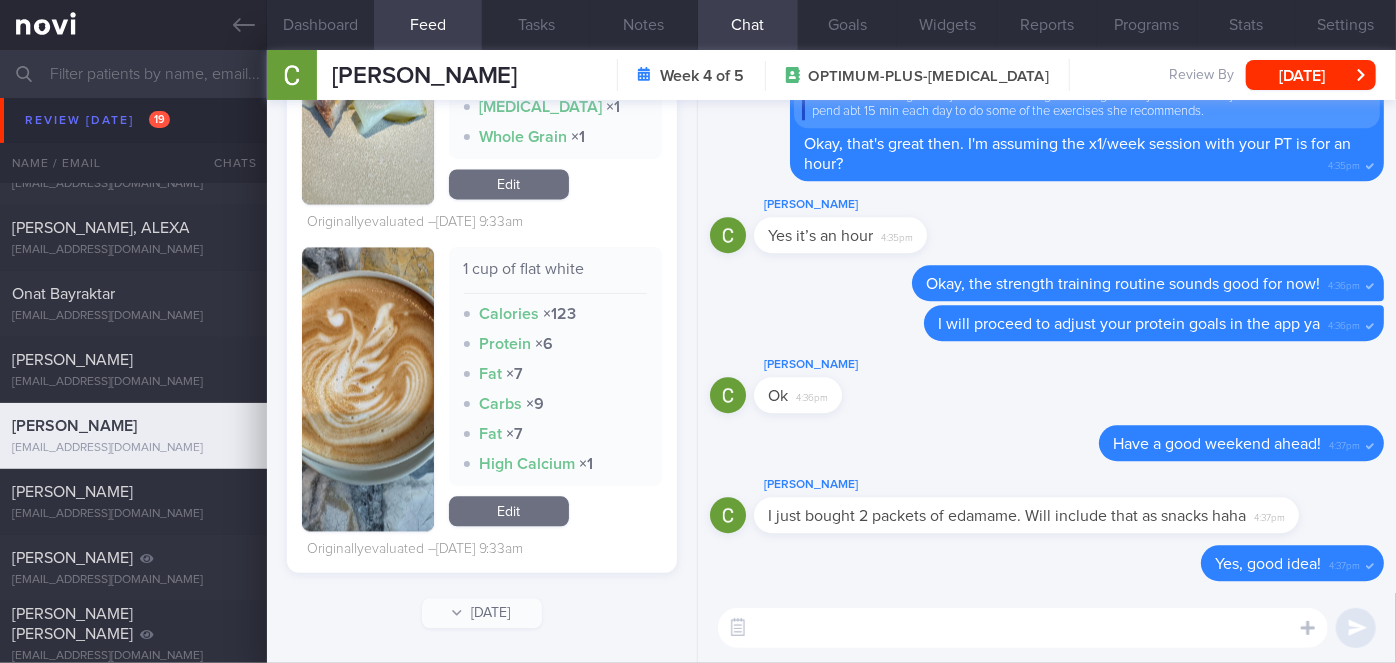 click at bounding box center [1023, 628] 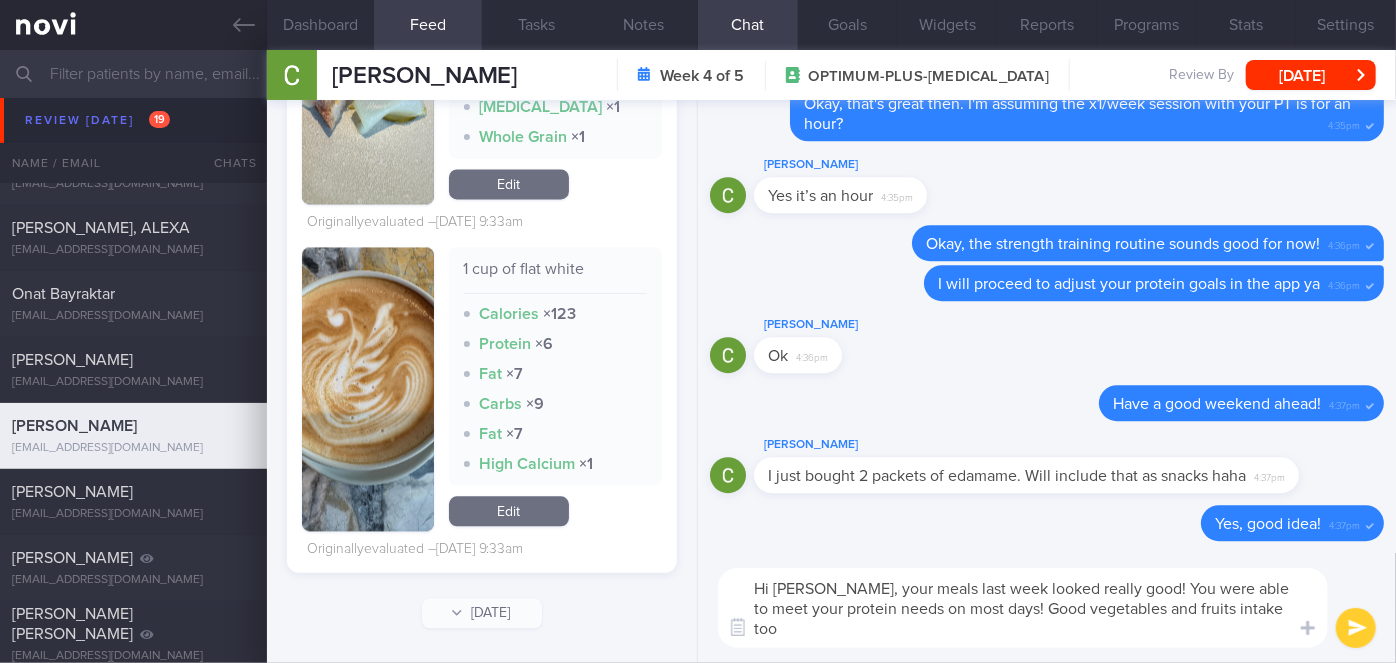 scroll, scrollTop: 0, scrollLeft: 0, axis: both 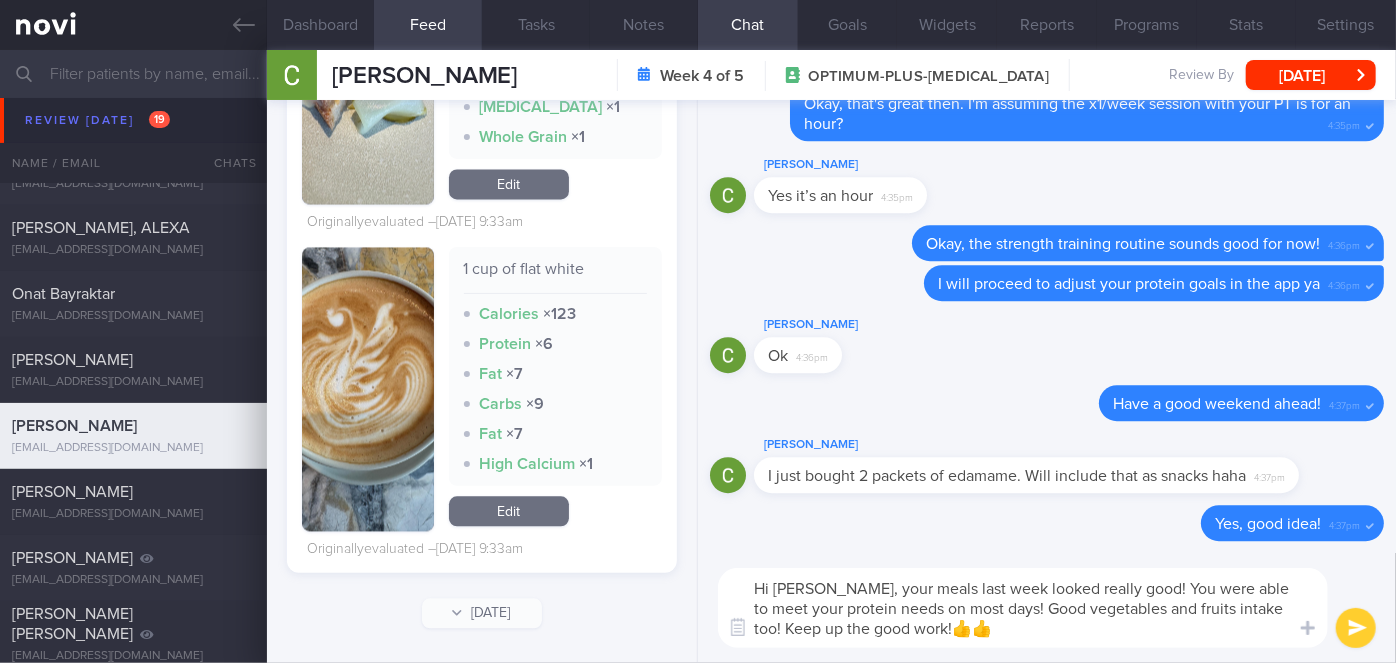 type on "Hi Madam Chua, your meals last week looked really good! You were able to meet your protein needs on most days! Good vegetables and fruits intake too! Keep up the good work!👍👍" 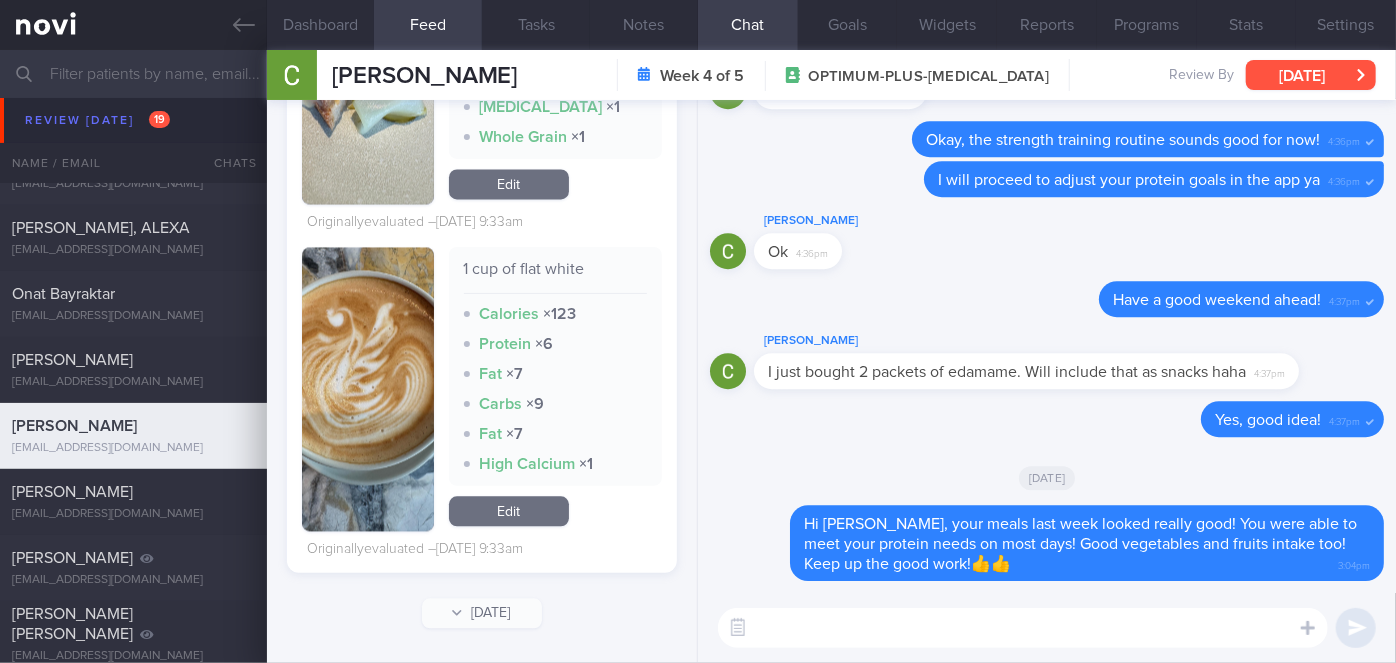 click on "[DATE]" at bounding box center [1311, 75] 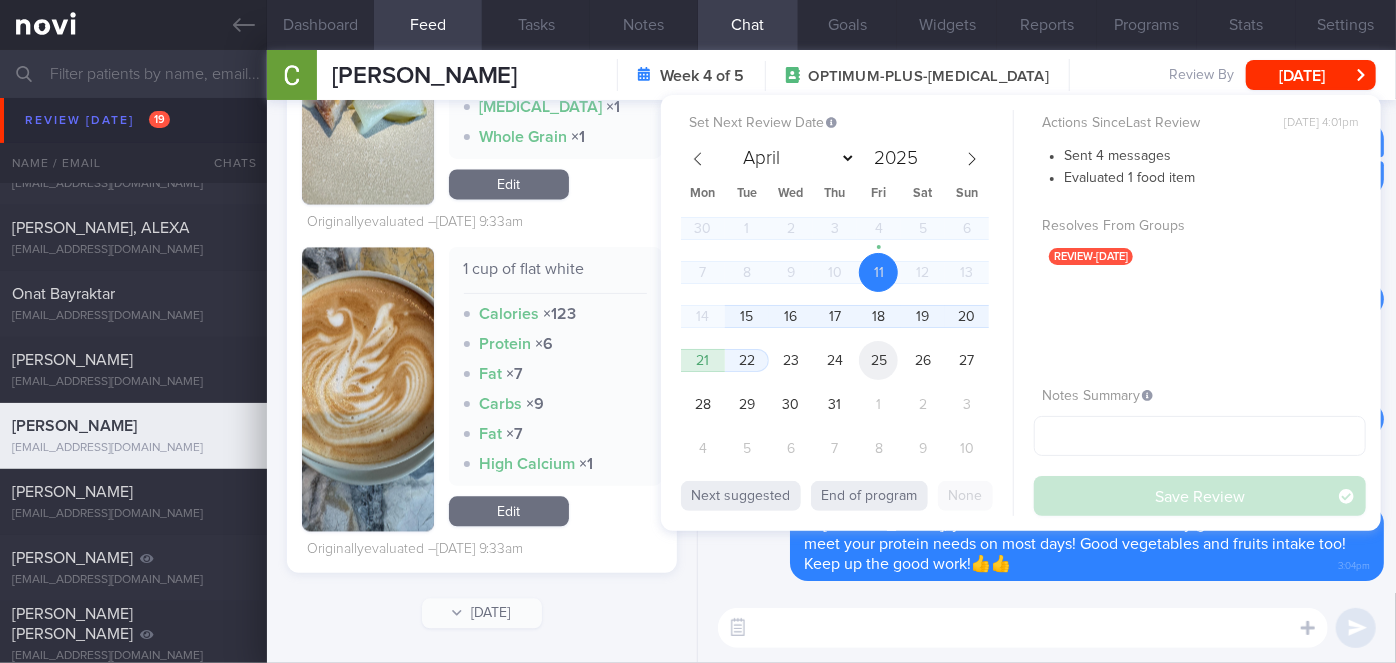 click on "25" at bounding box center (878, 360) 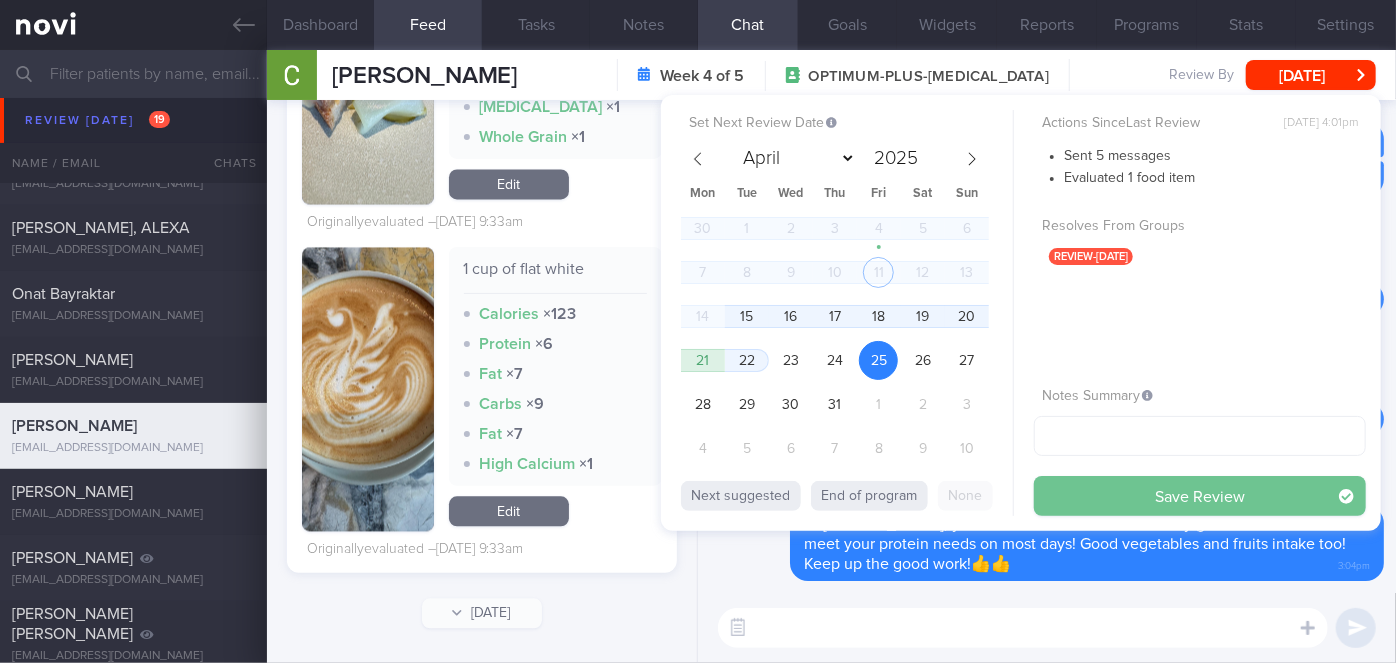 click on "Save Review" at bounding box center (1200, 496) 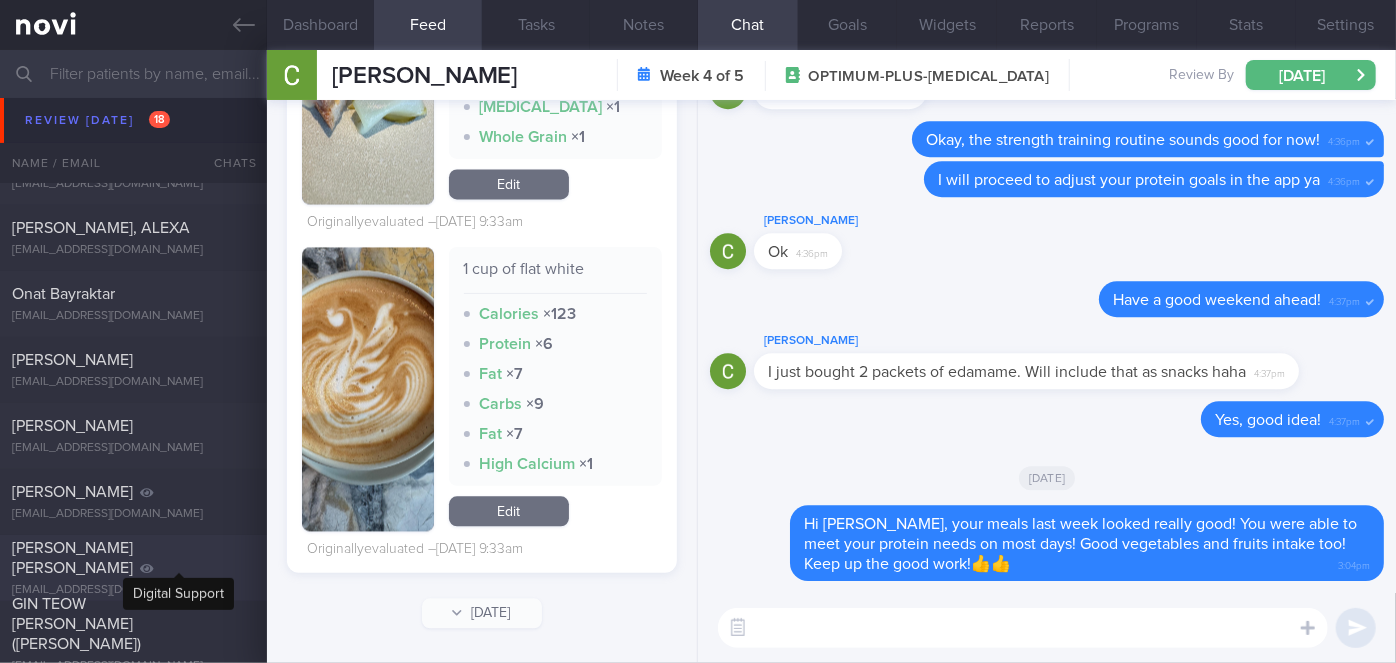 click 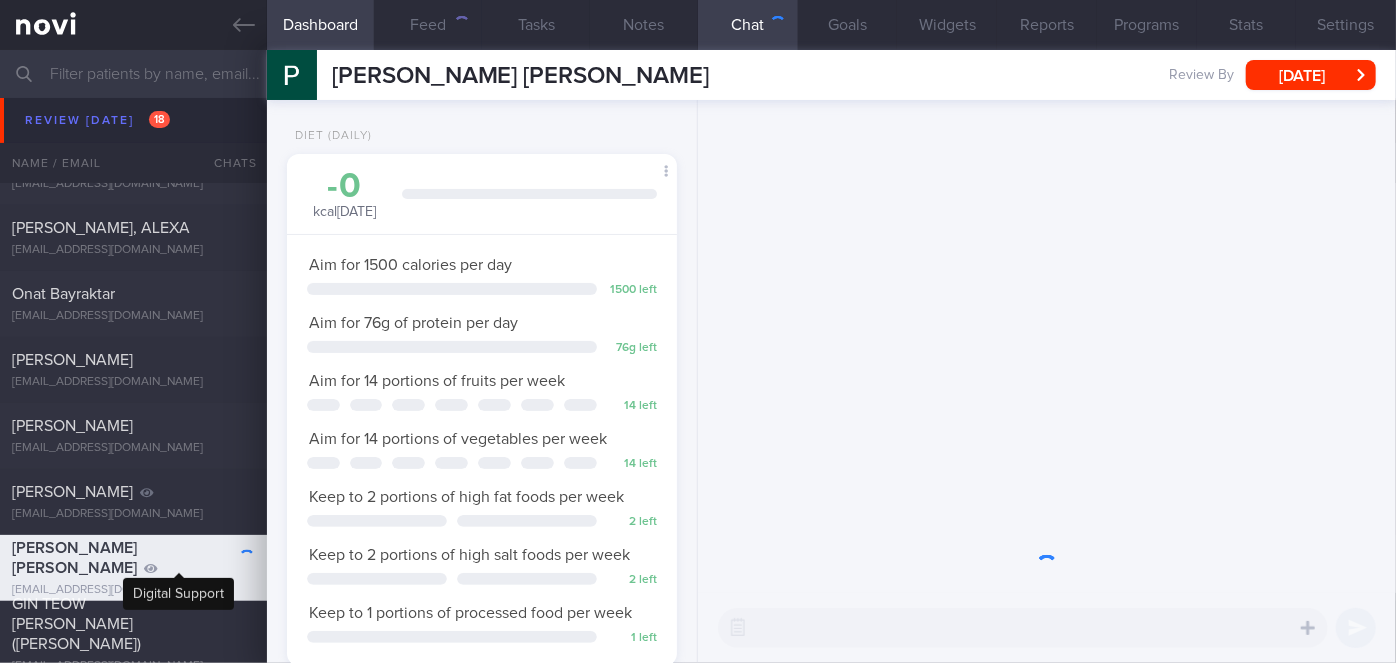 scroll, scrollTop: 999829, scrollLeft: 999658, axis: both 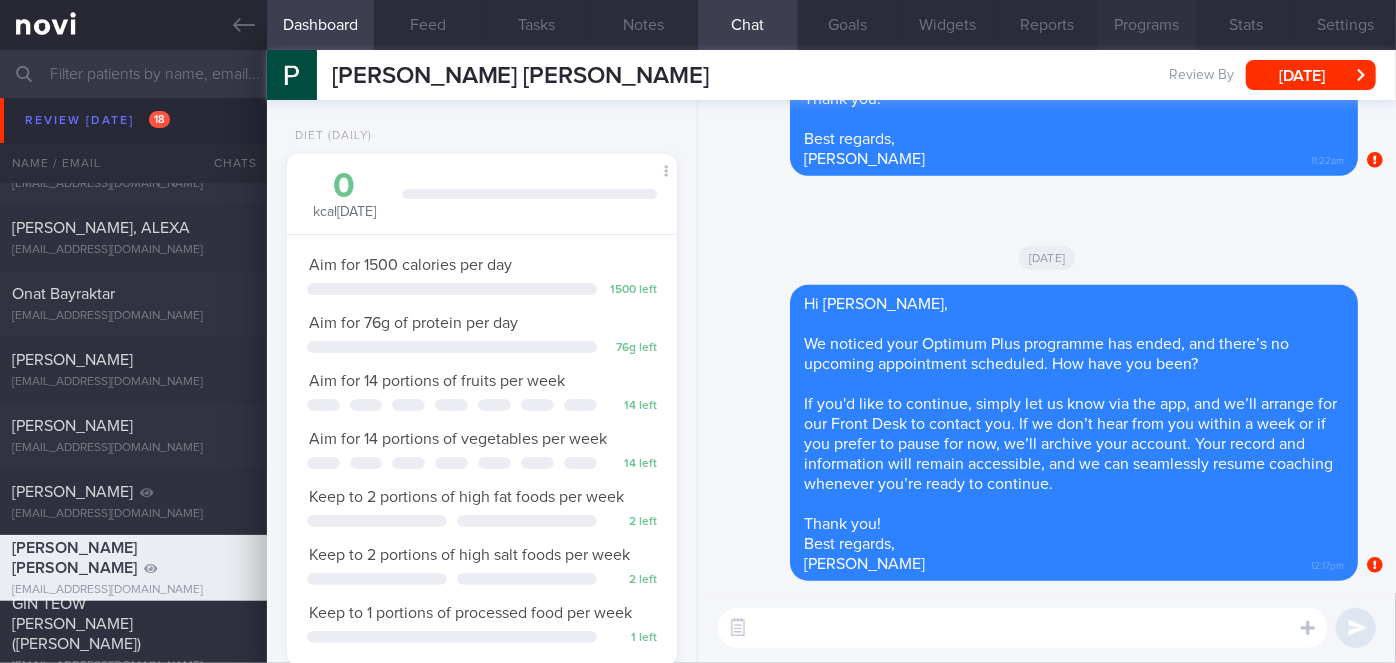 click on "Programs" at bounding box center (1147, 25) 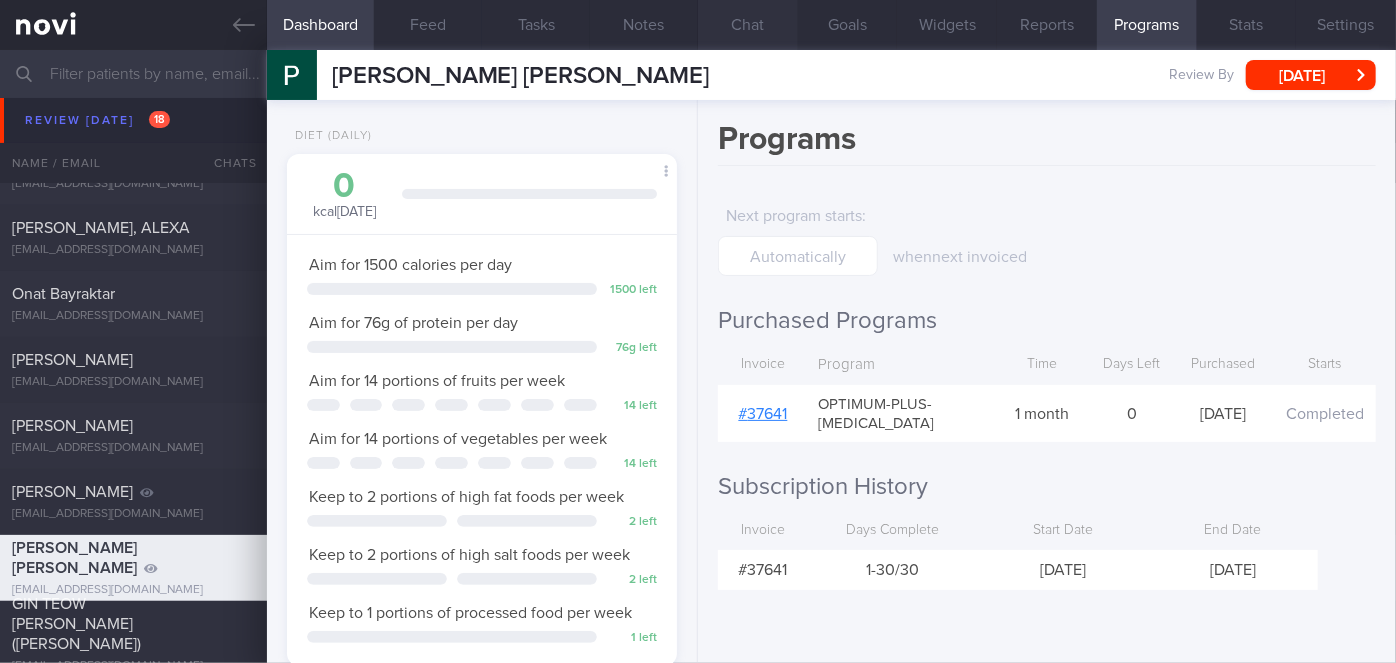 click on "Chat" at bounding box center [748, 25] 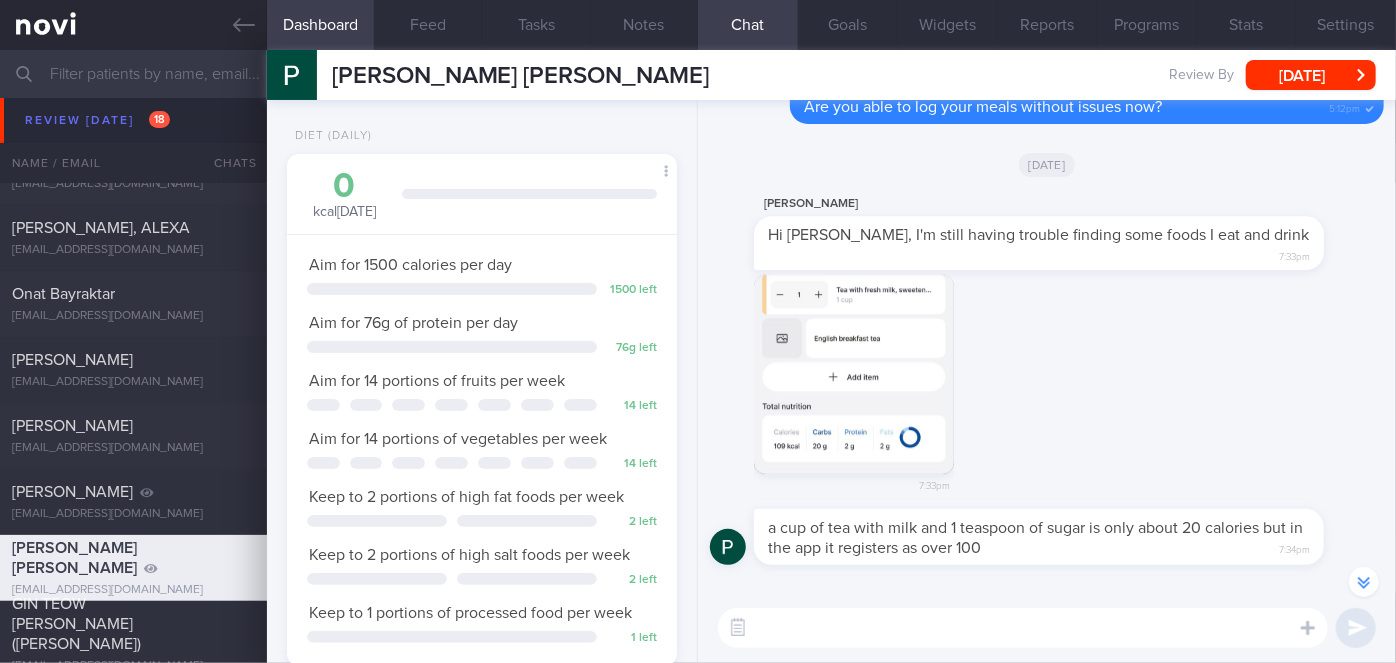 scroll, scrollTop: -1007, scrollLeft: 0, axis: vertical 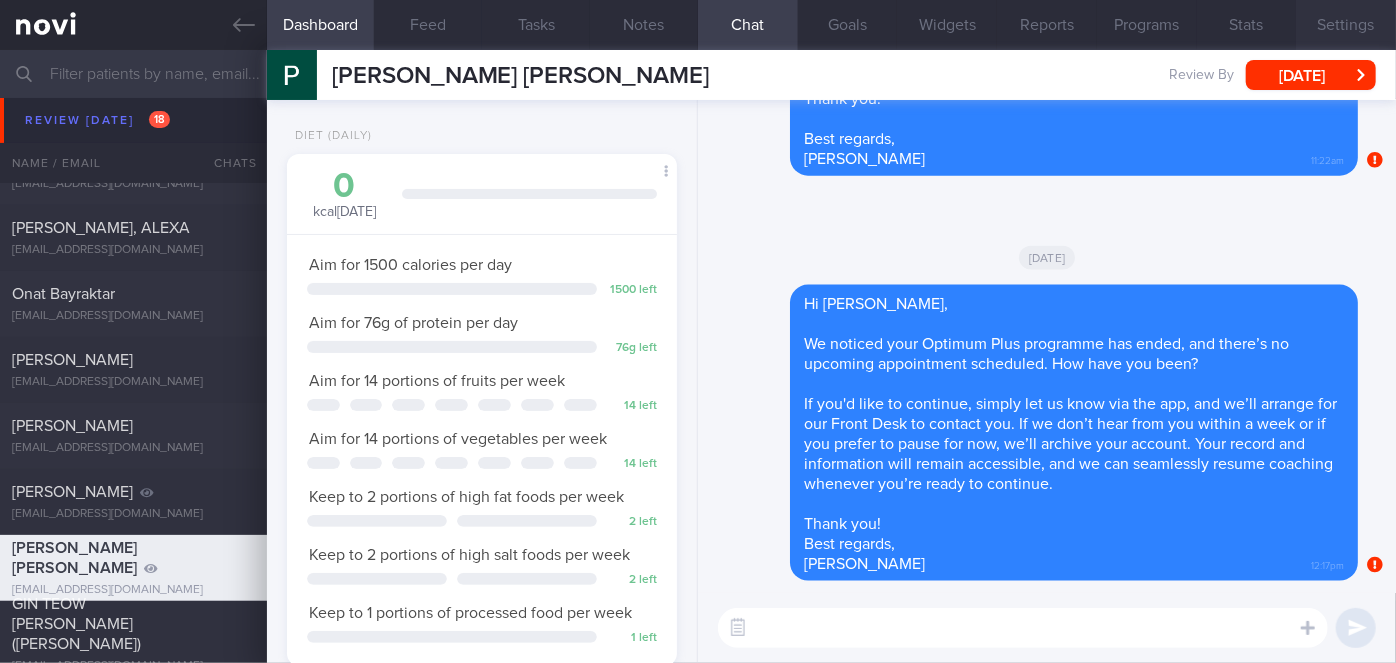 click on "Settings" at bounding box center [1346, 25] 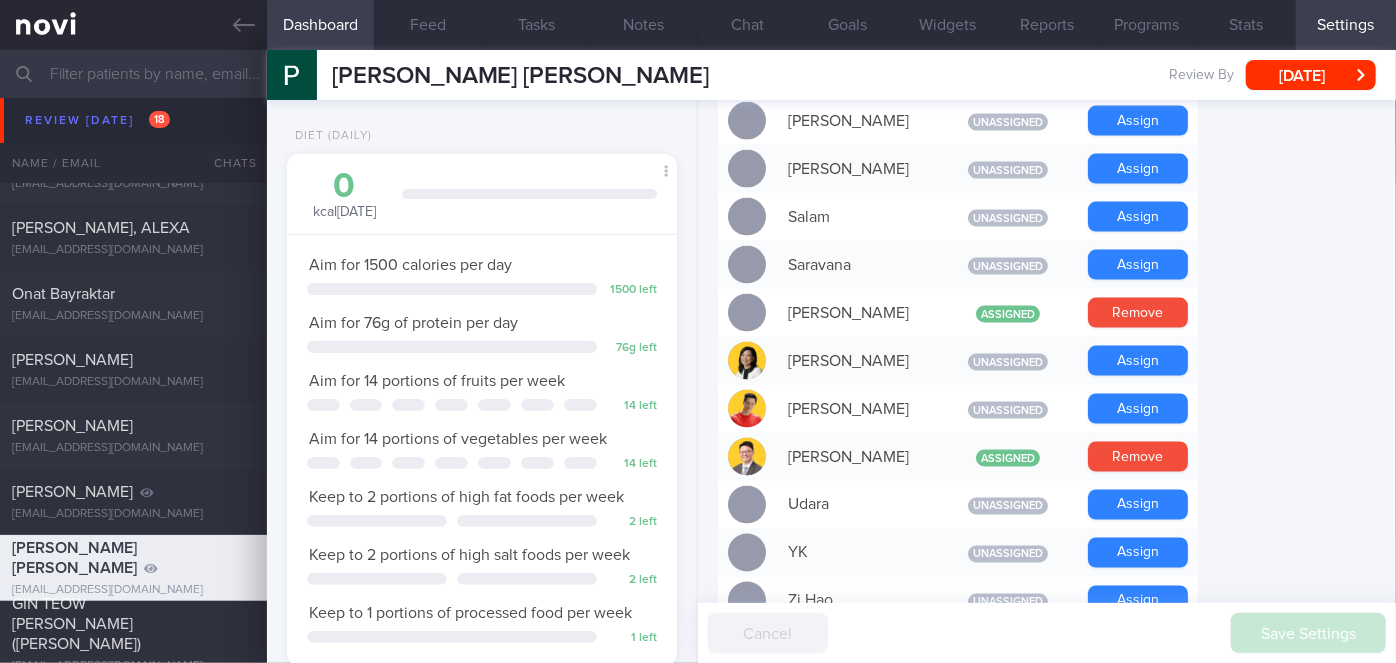 scroll, scrollTop: 1870, scrollLeft: 0, axis: vertical 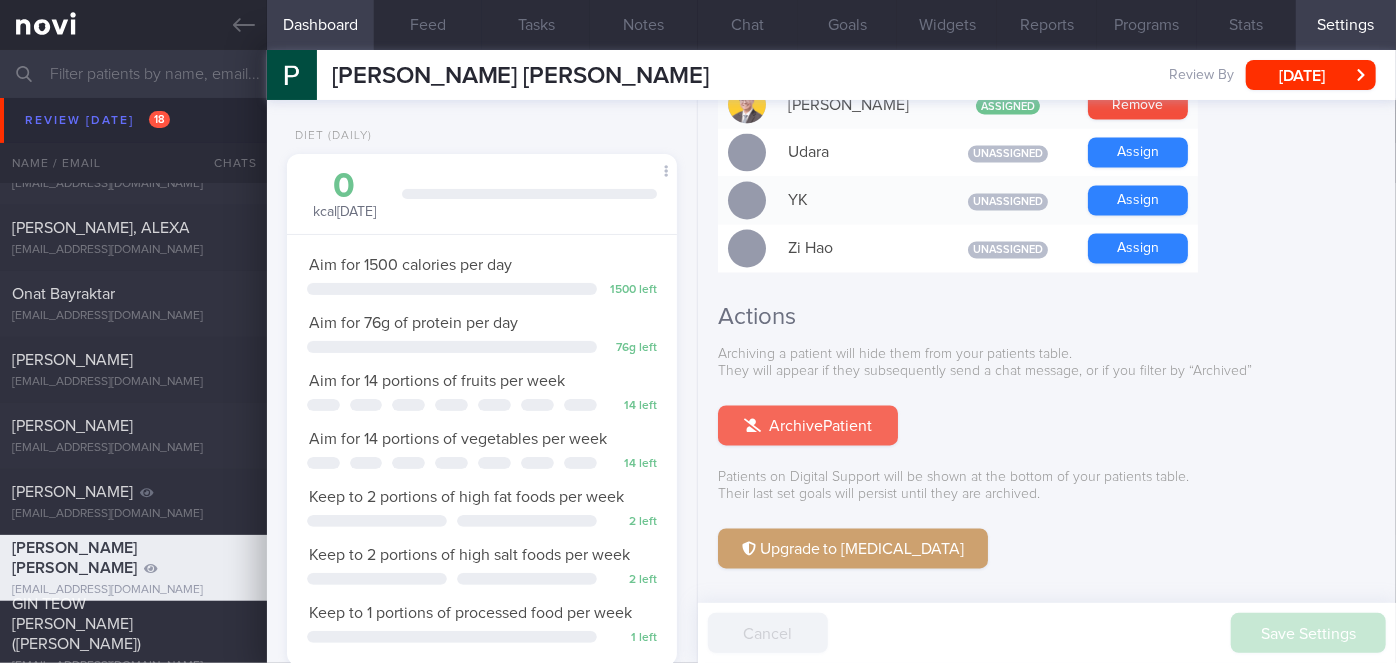 click on "Archive  Patient" at bounding box center (808, 426) 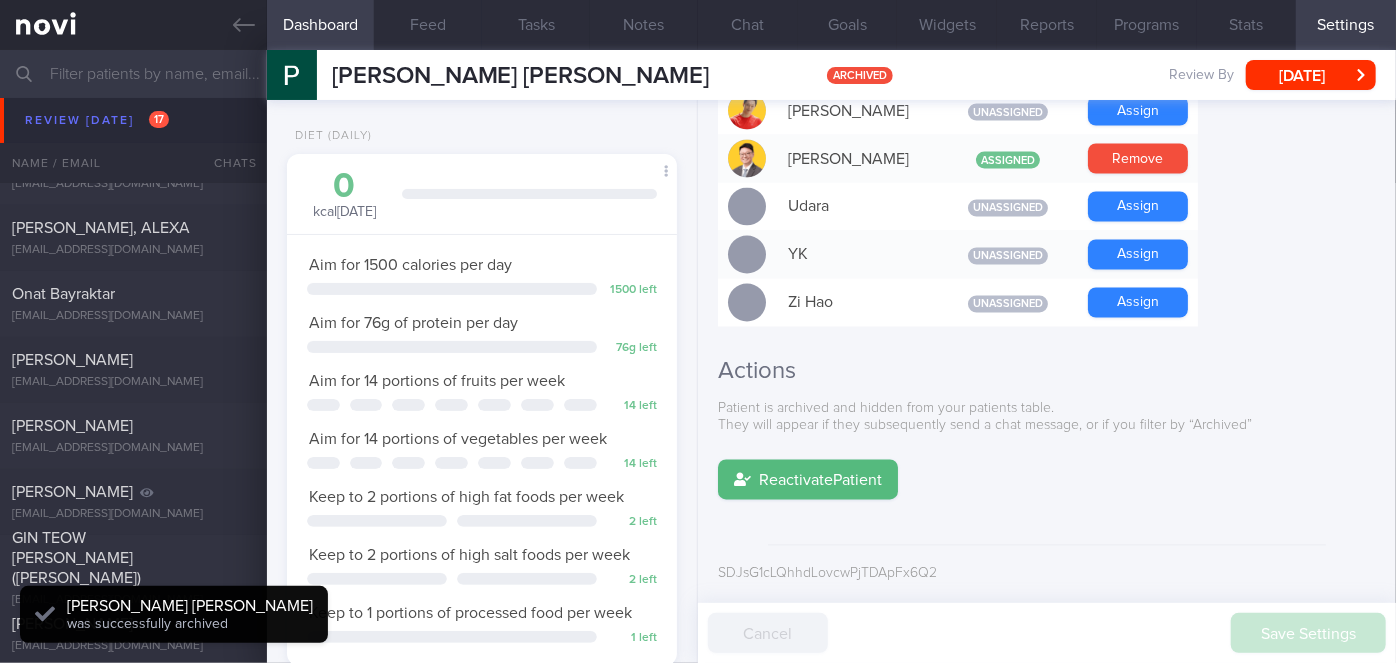 scroll, scrollTop: 1747, scrollLeft: 0, axis: vertical 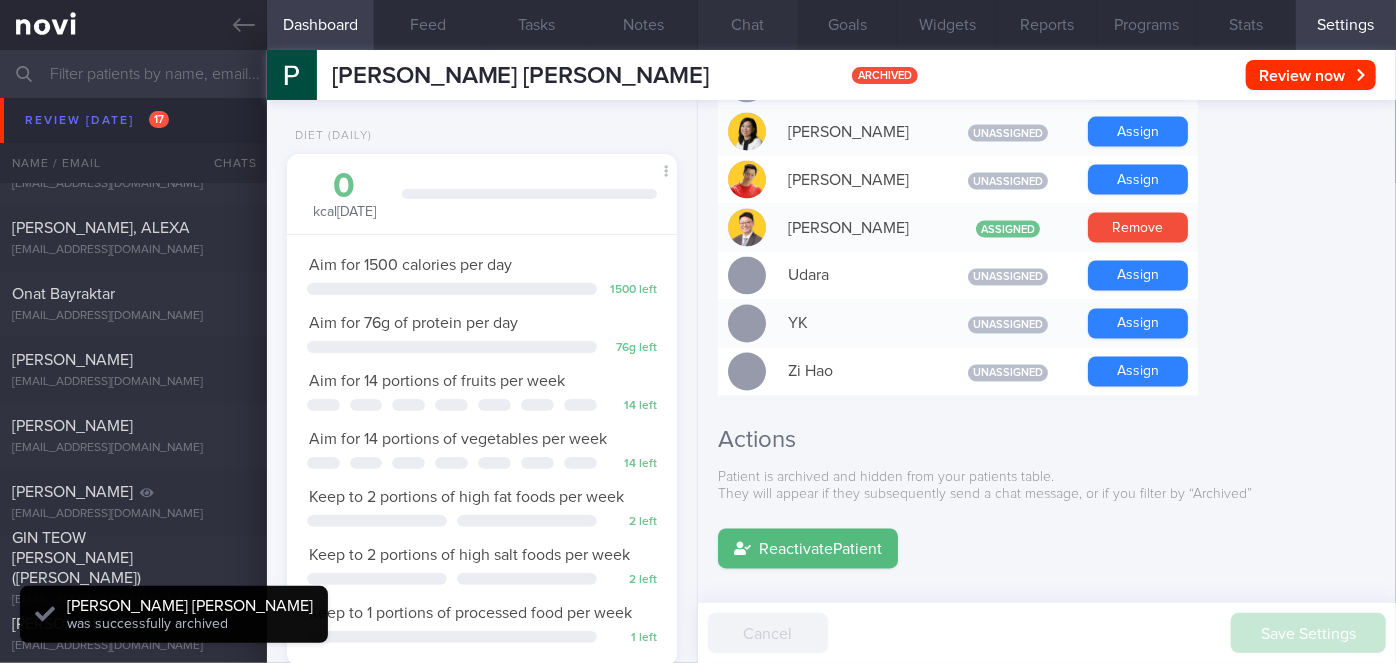 click on "Chat" at bounding box center (748, 25) 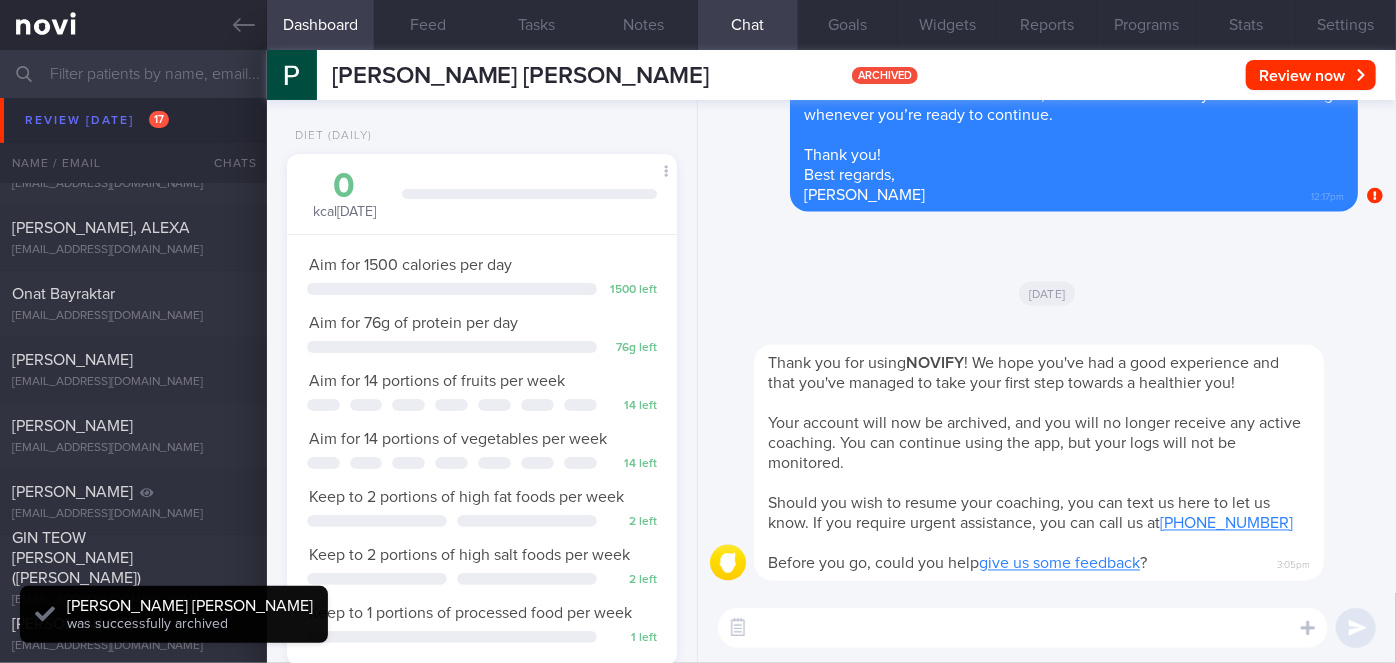 scroll, scrollTop: 0, scrollLeft: 0, axis: both 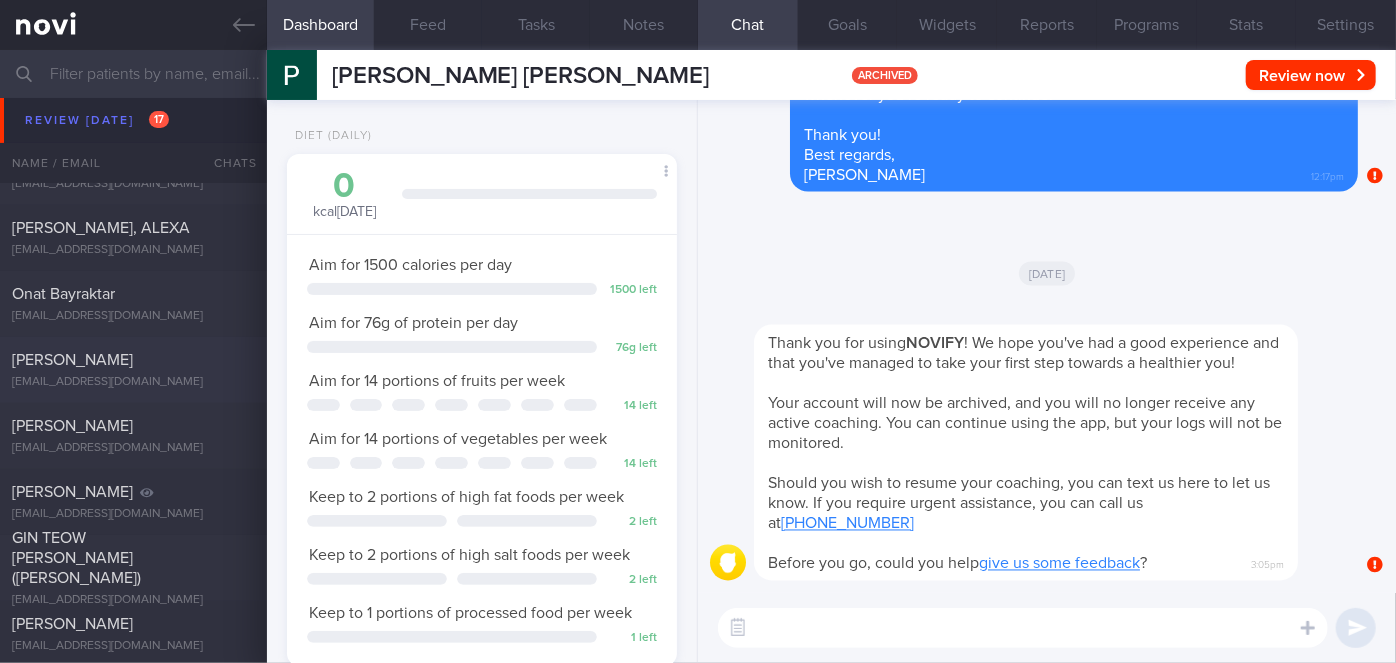 click on "[PERSON_NAME]" at bounding box center [131, 360] 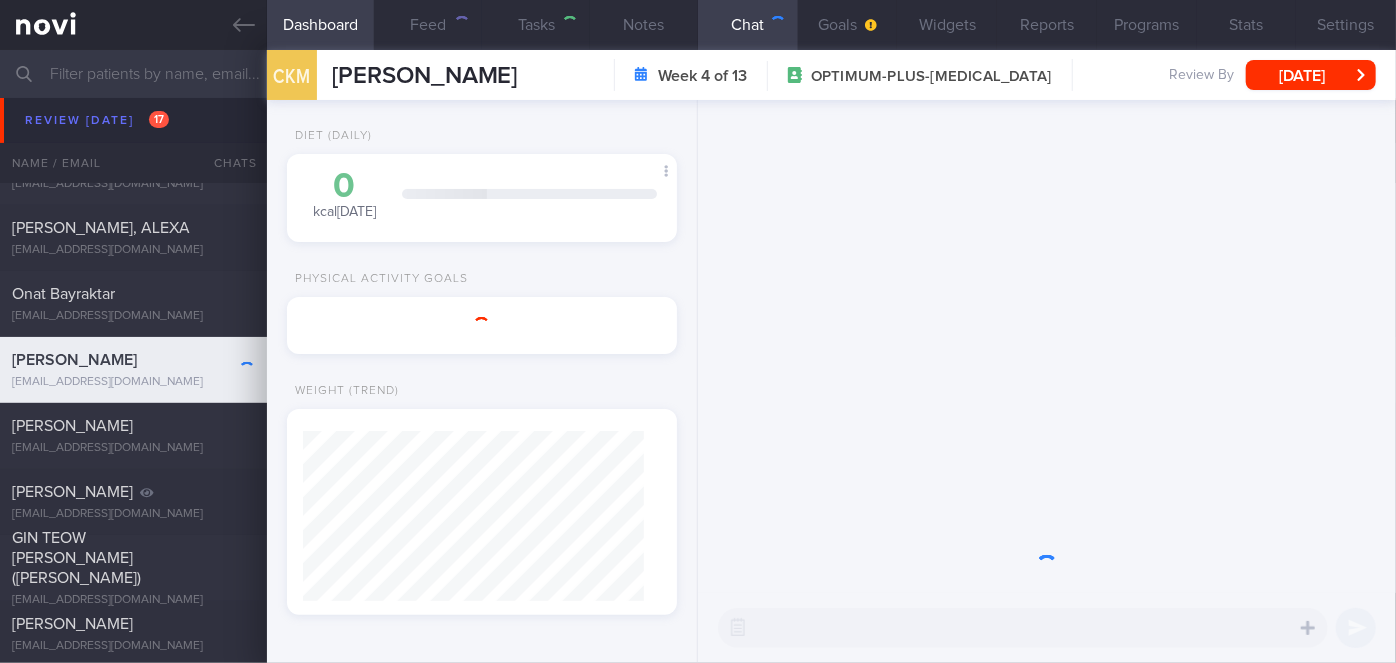 scroll, scrollTop: 0, scrollLeft: 0, axis: both 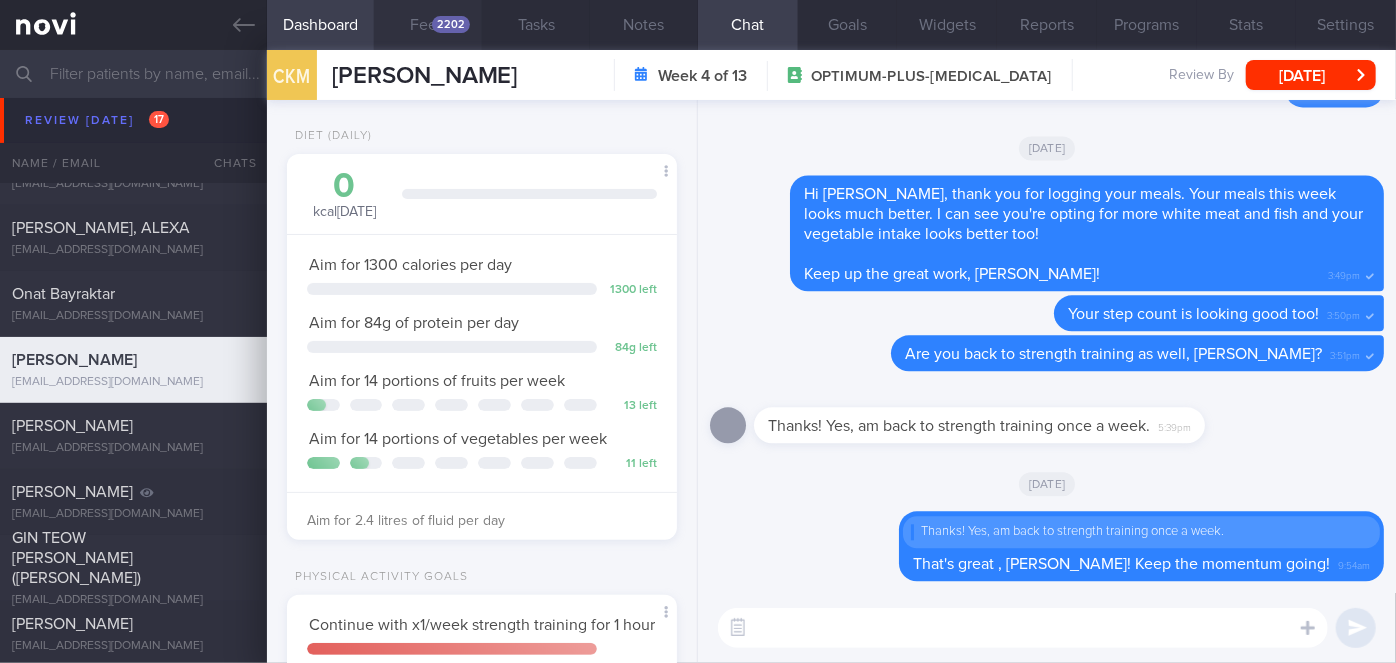 click on "Feed
2202" at bounding box center (428, 25) 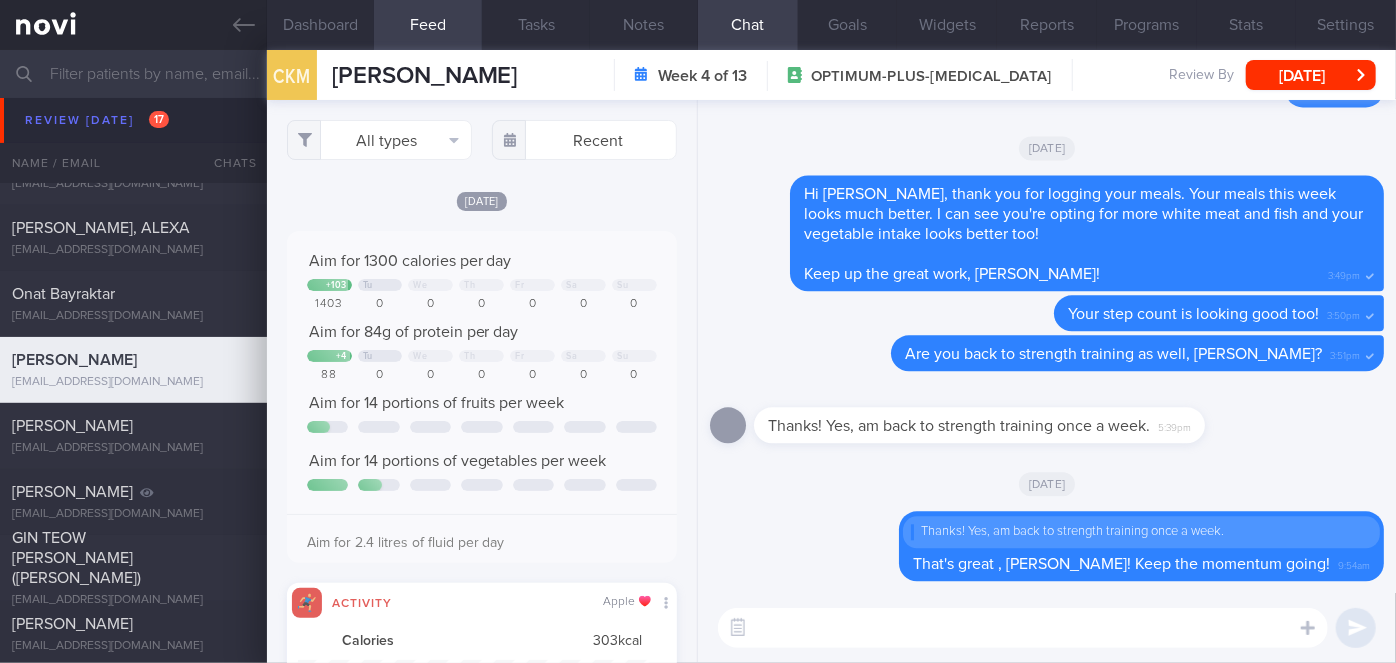 scroll, scrollTop: 999912, scrollLeft: 999648, axis: both 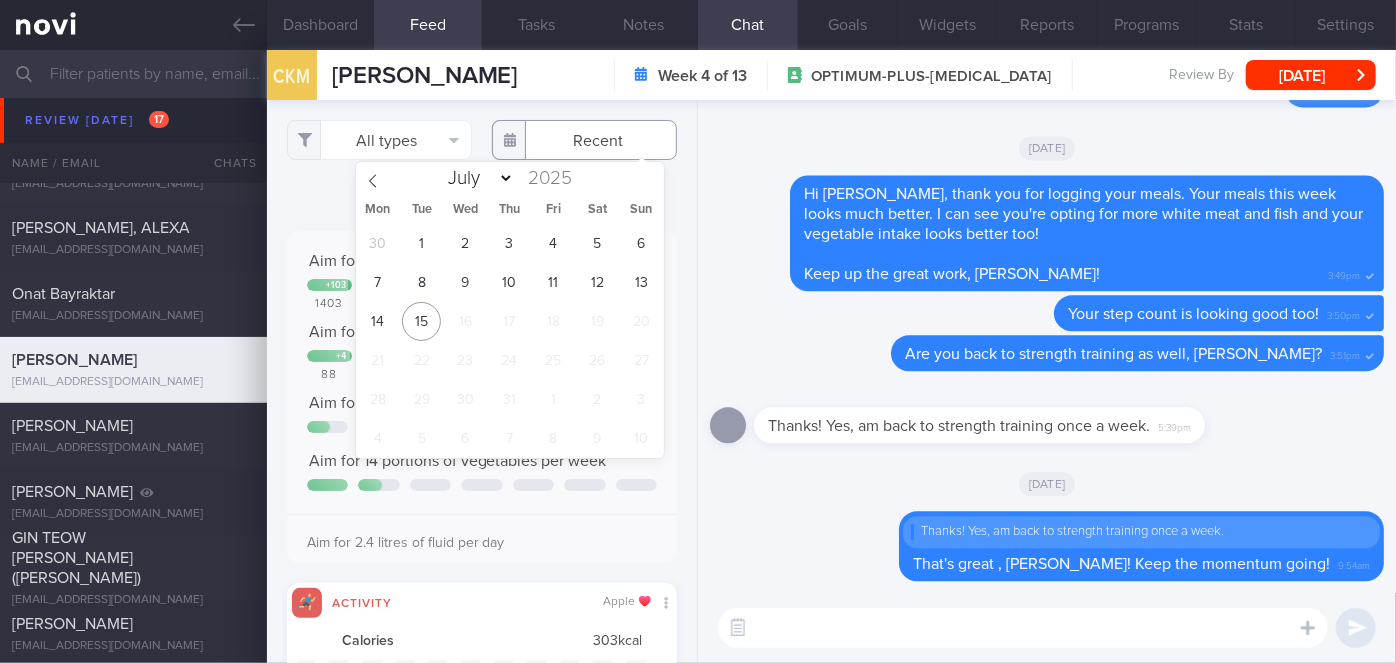 click at bounding box center [584, 140] 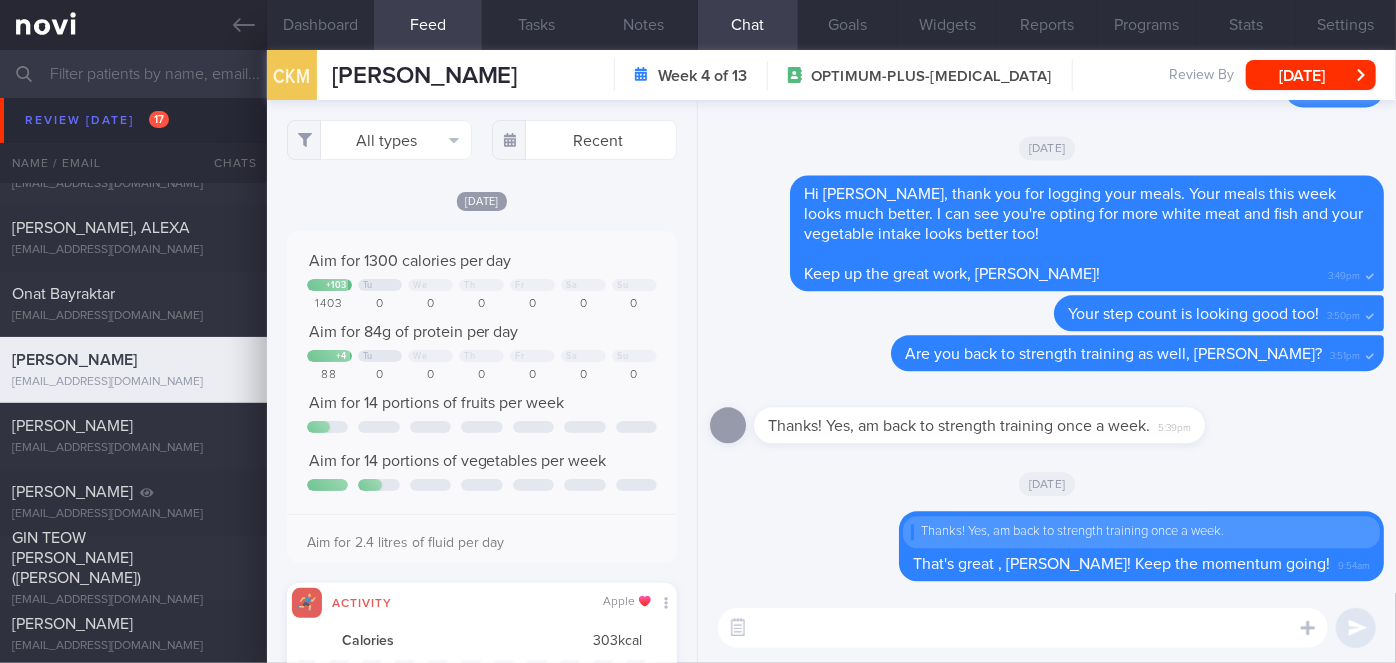 click on "[DATE]" at bounding box center (482, 200) 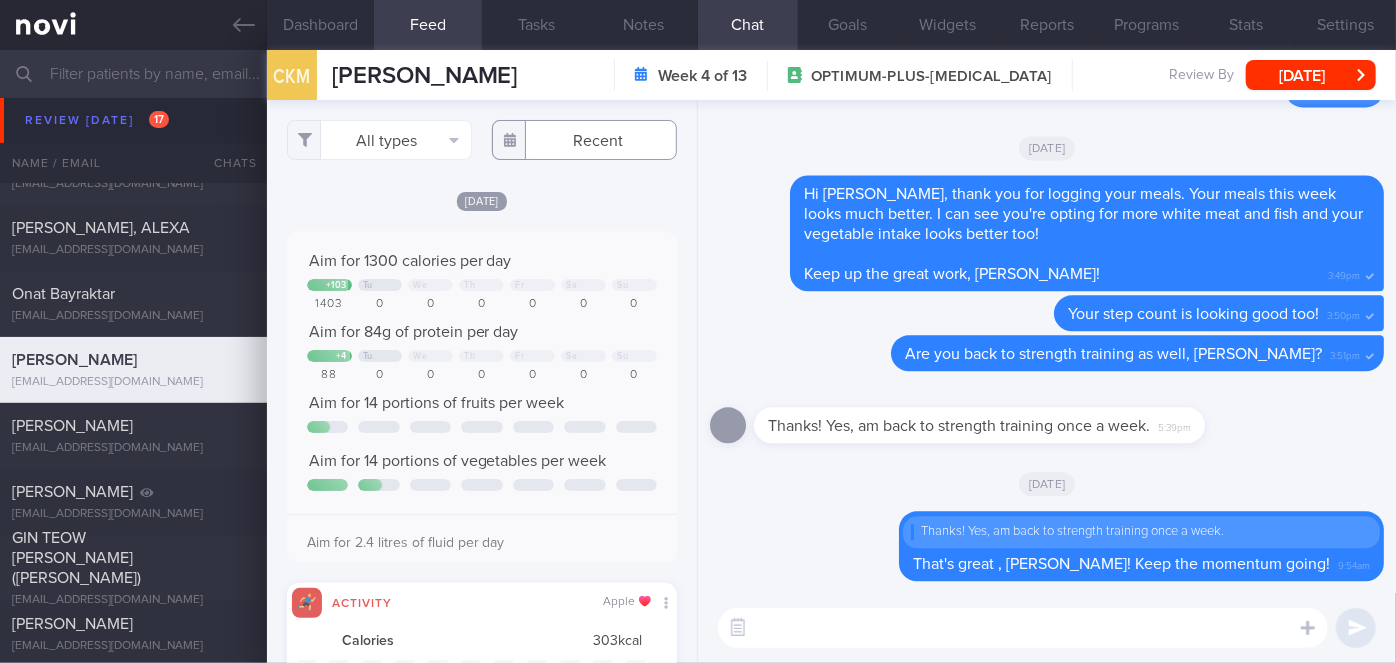 click at bounding box center (584, 140) 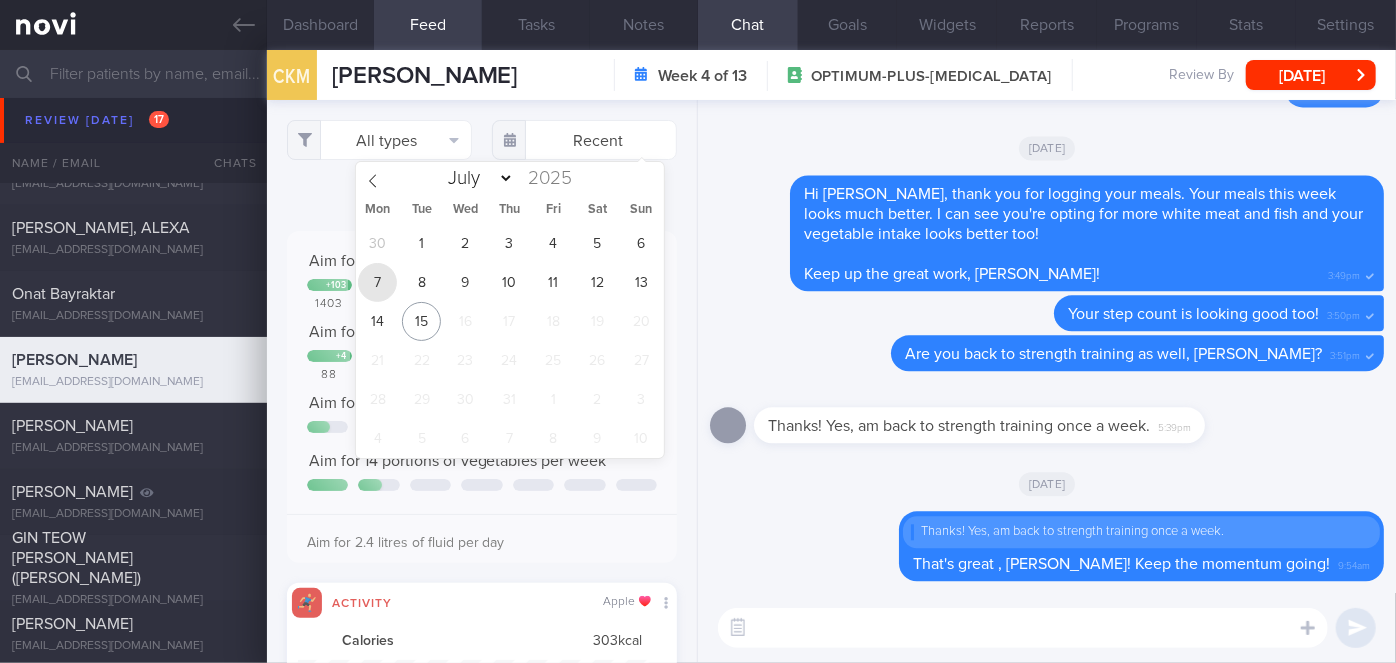 click on "7" at bounding box center (377, 282) 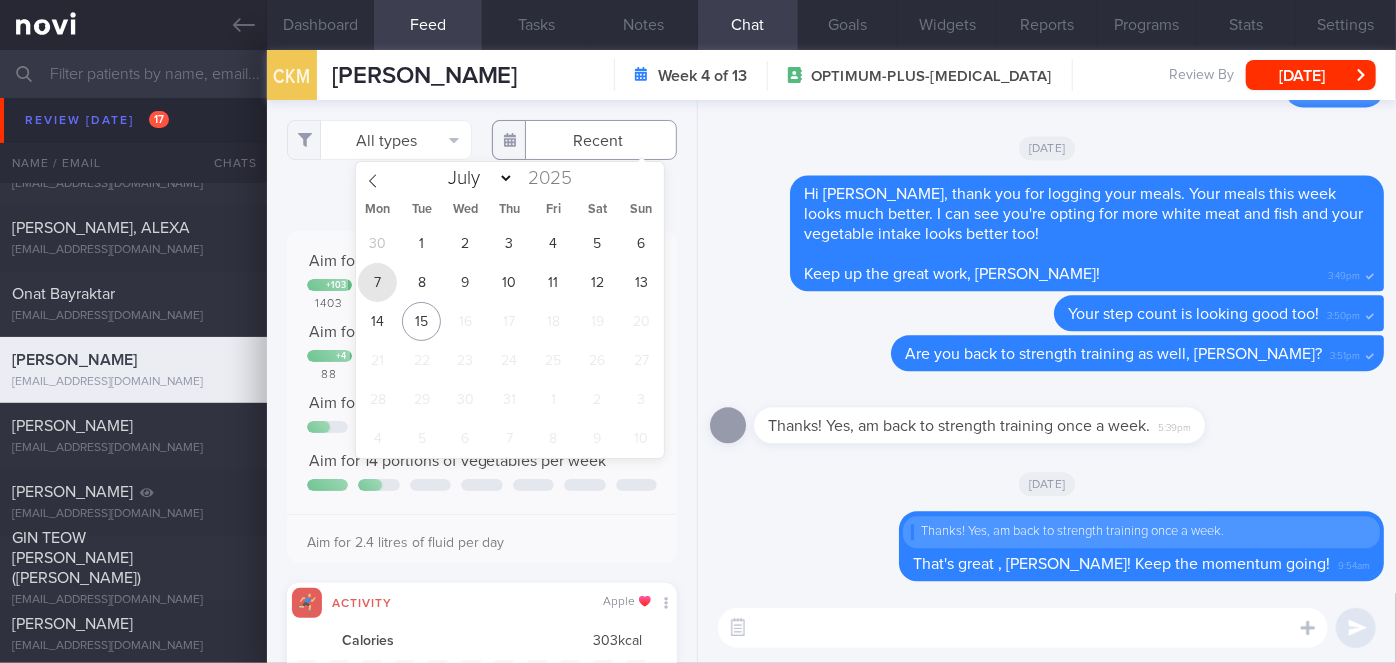 type on "[DATE]" 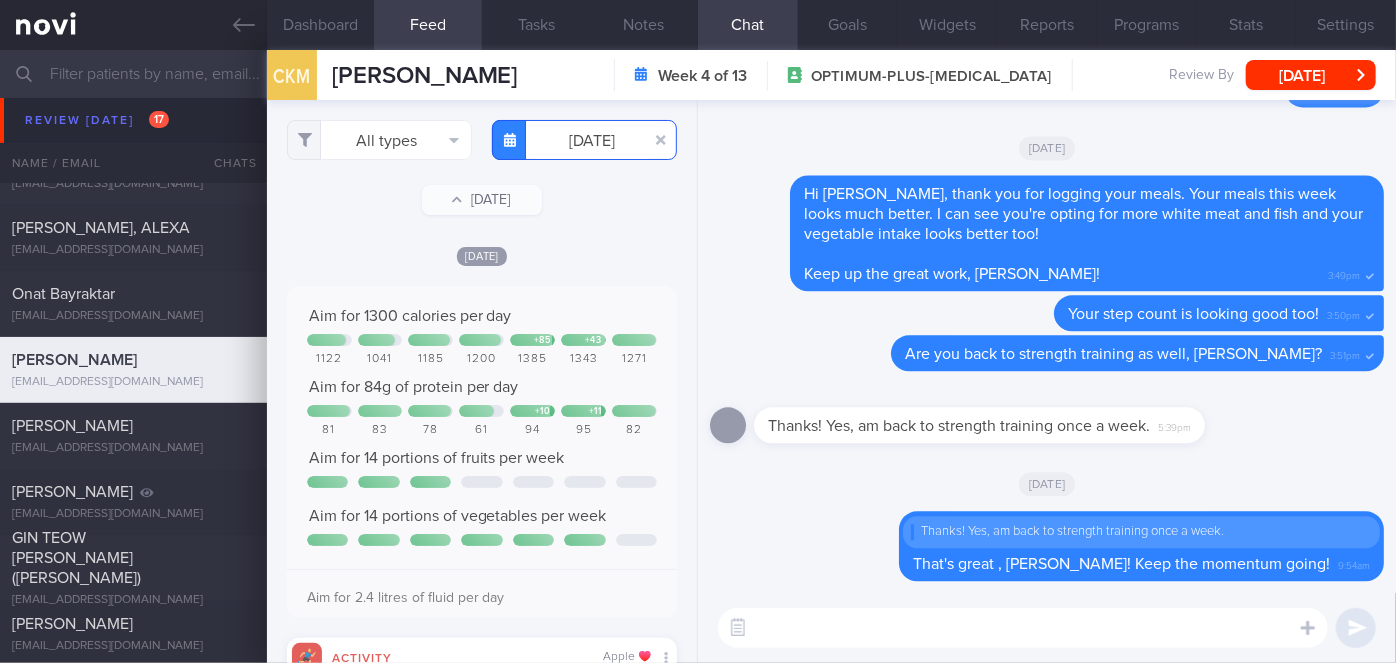scroll, scrollTop: 999912, scrollLeft: 999648, axis: both 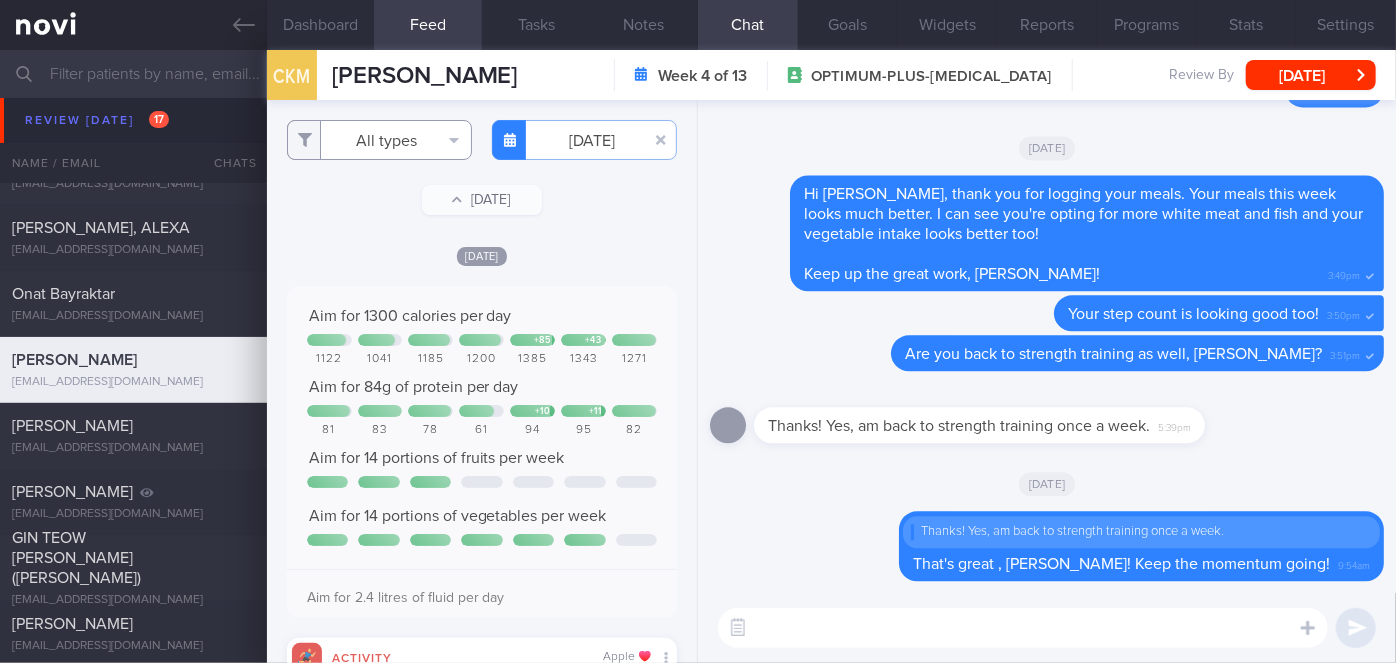 click on "All types" at bounding box center (379, 140) 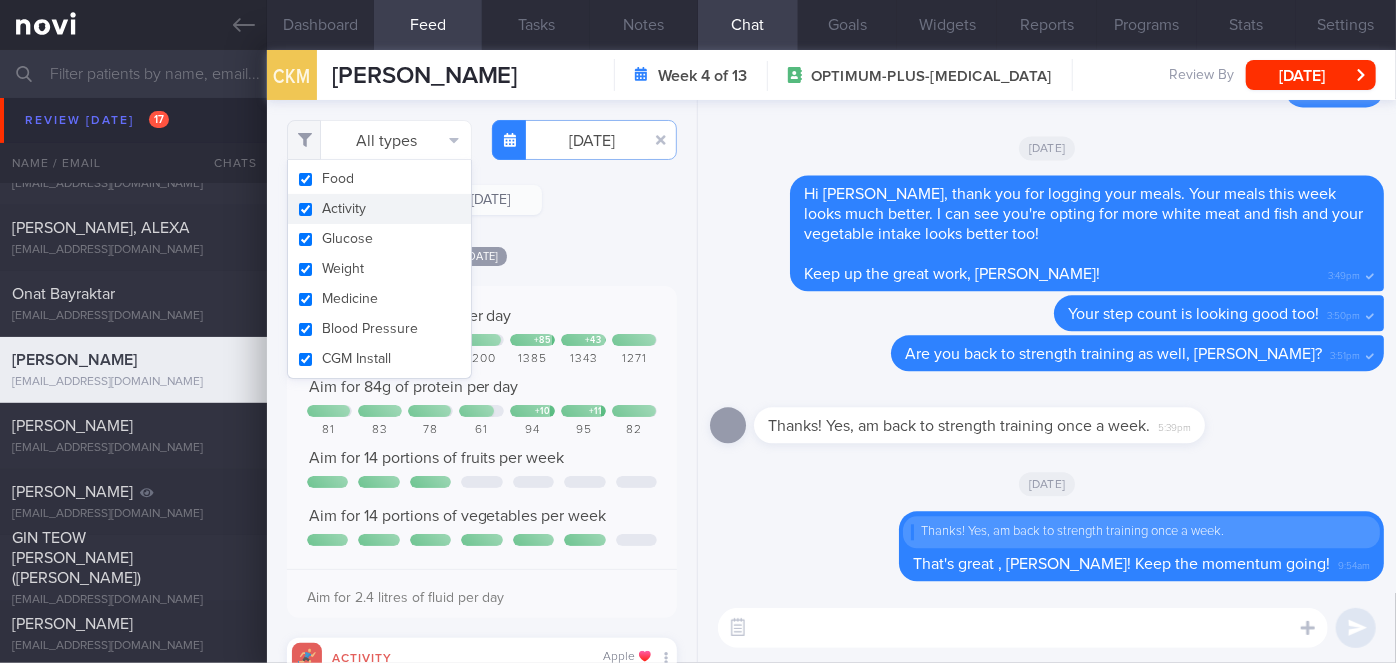 click on "Activity" at bounding box center (379, 209) 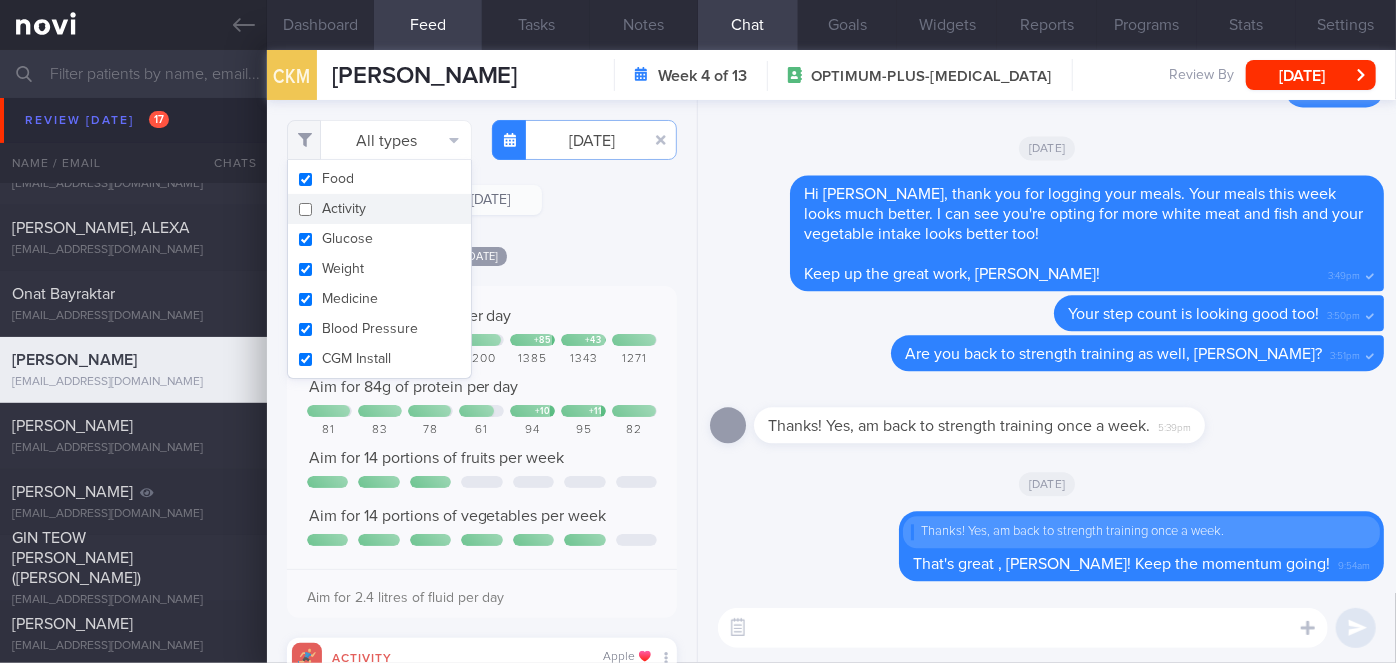 checkbox on "false" 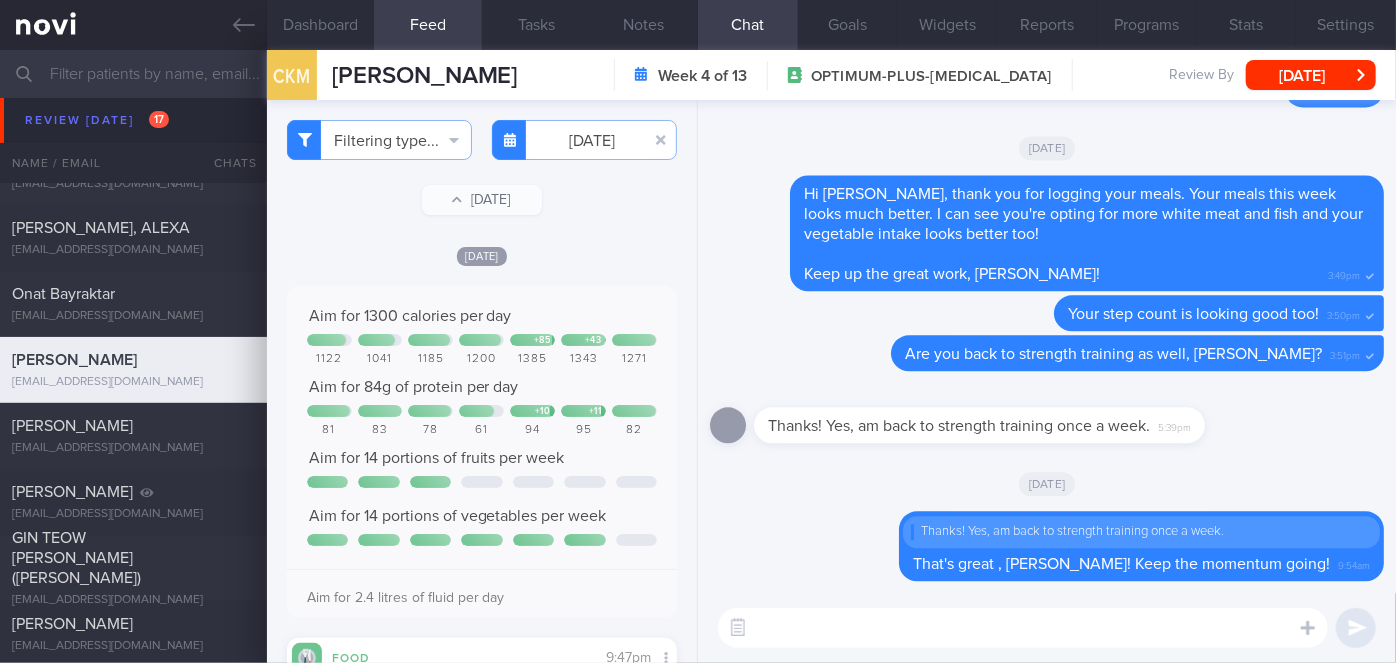 click on "Filtering type...
Food
Activity
Glucose
Weight
Medicine
Blood Pressure
CGM Install
[DATE]-07-07
[DATE]
[DATE]" at bounding box center (482, 381) 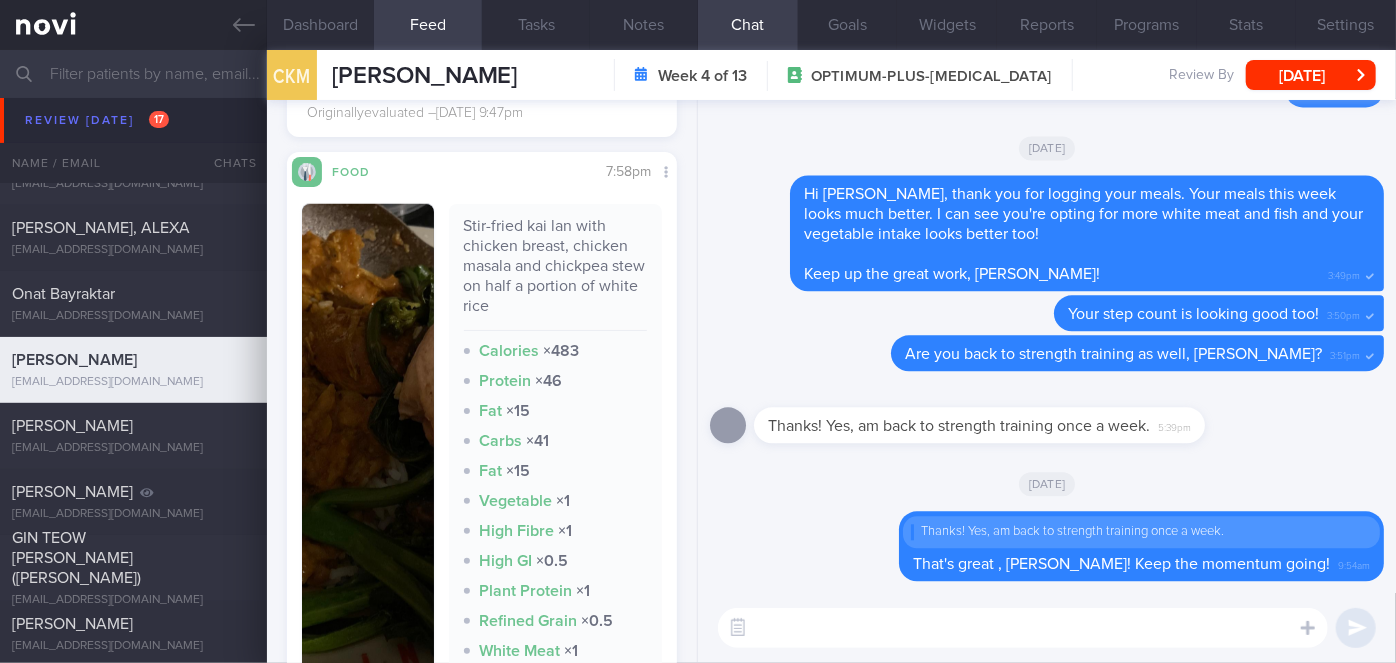 click at bounding box center [368, 461] 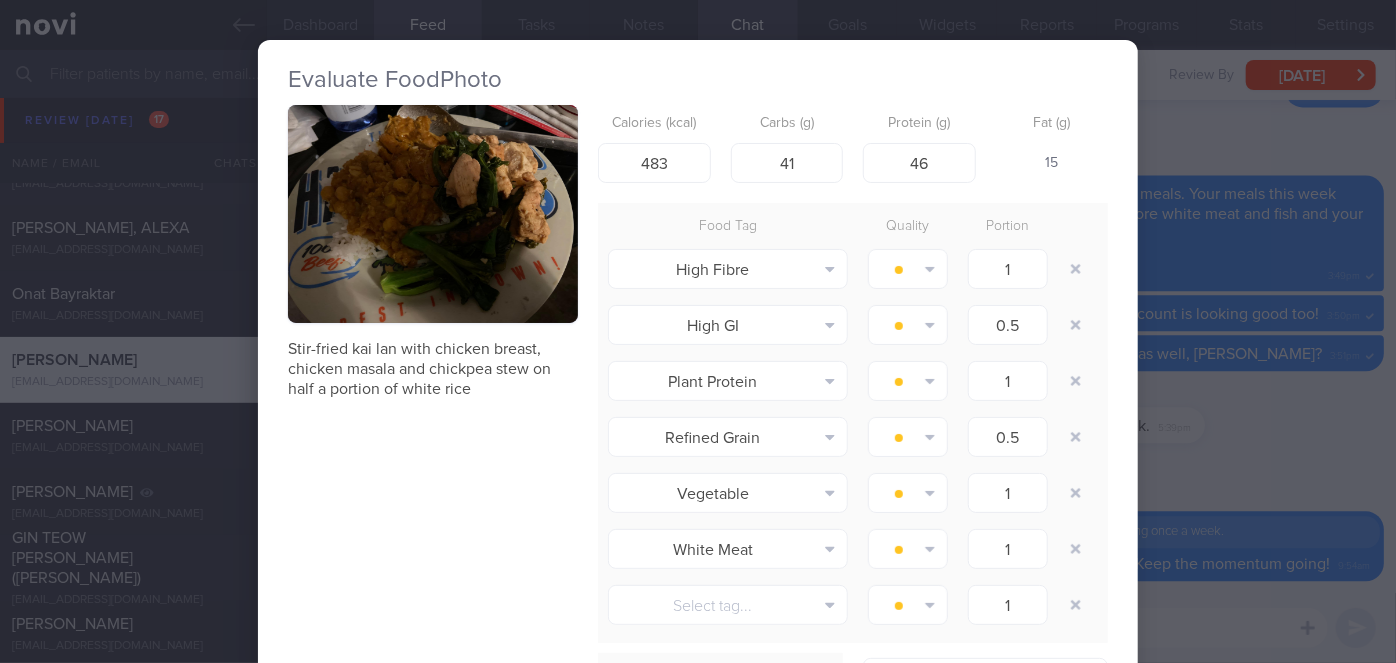 click on "Evaluate Food  Photo
Stir-fried kai lan with chicken breast, chicken masala and chickpea stew on half a portion of white rice
Calories (kcal)
483
Carbs (g)
41
Protein (g)
46
Fat (g)
15
Food Tag
Quality
Portion
High Fibre
Alcohol
Fried
Fruit
Healthy Fats
High Calcium" at bounding box center [698, 331] 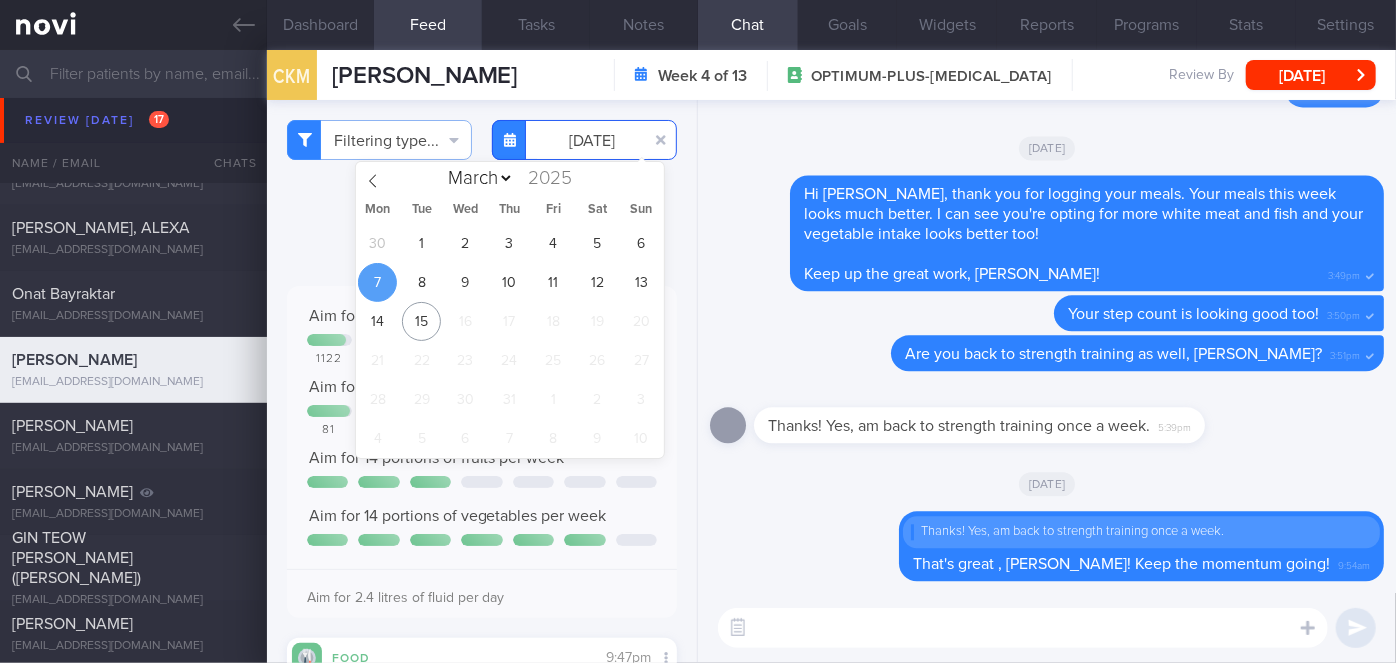 click on "[DATE]" at bounding box center (584, 140) 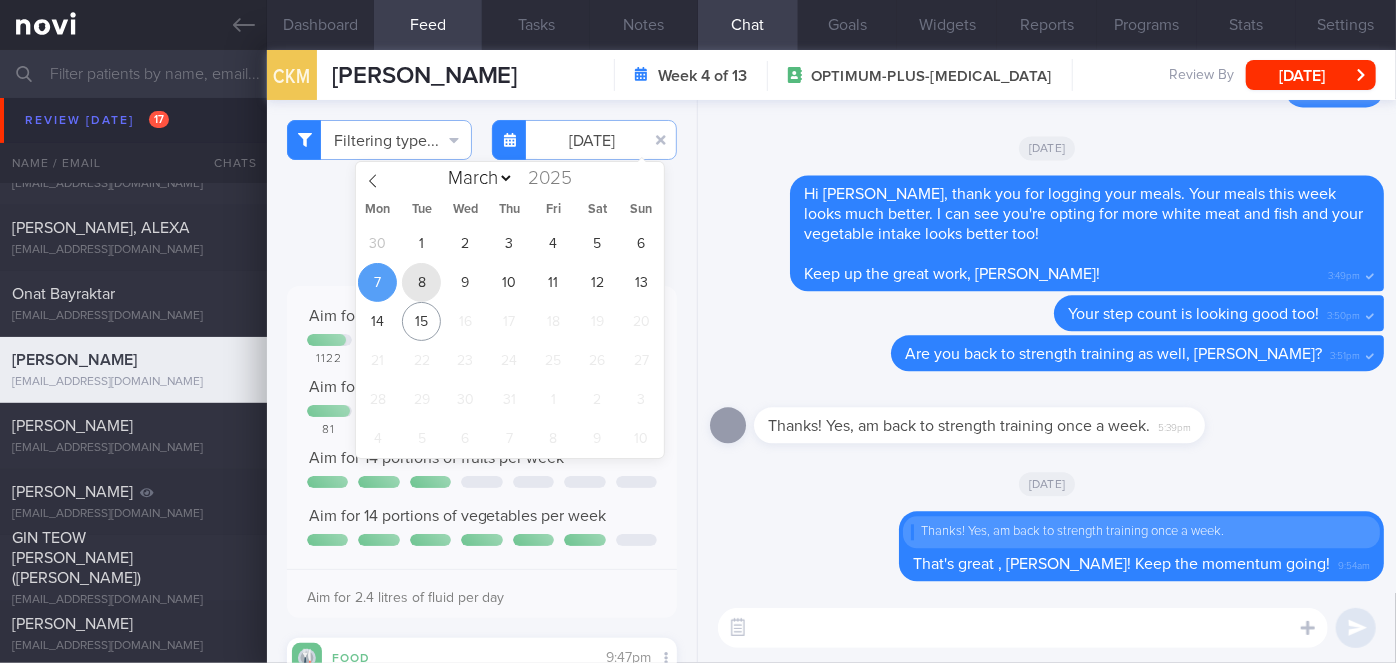 click on "8" at bounding box center [421, 282] 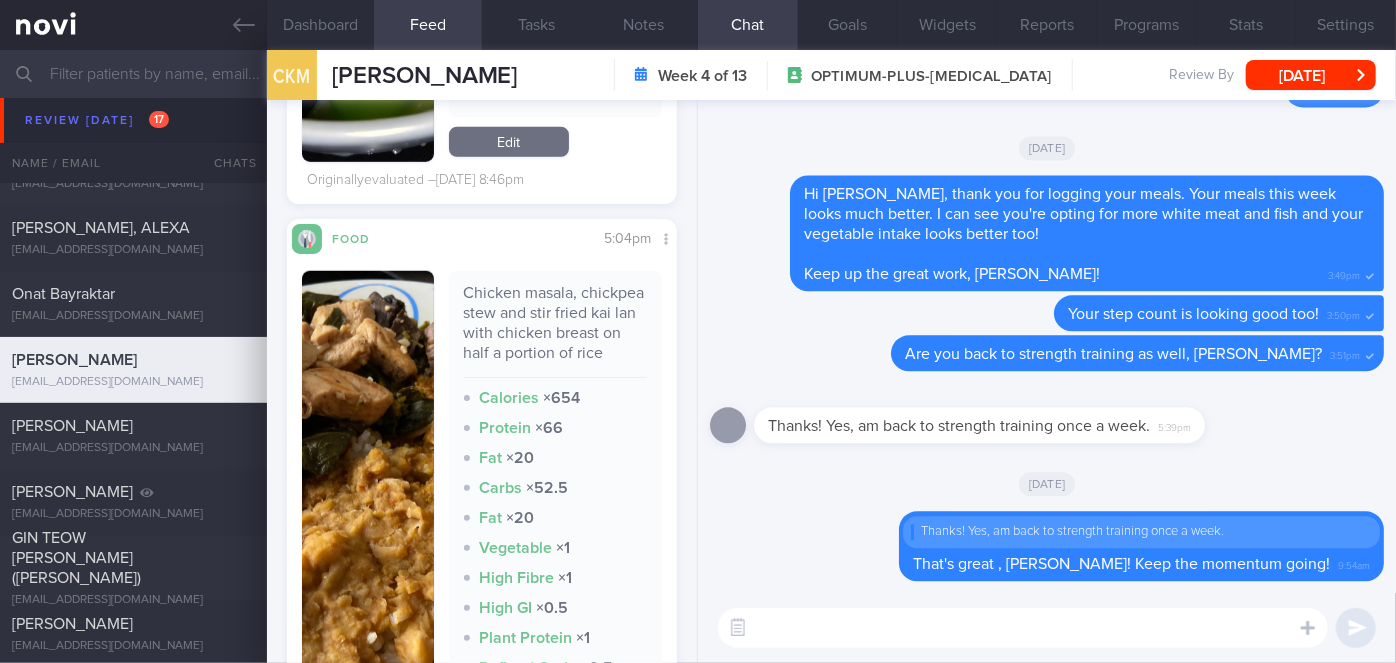 click at bounding box center (368, 518) 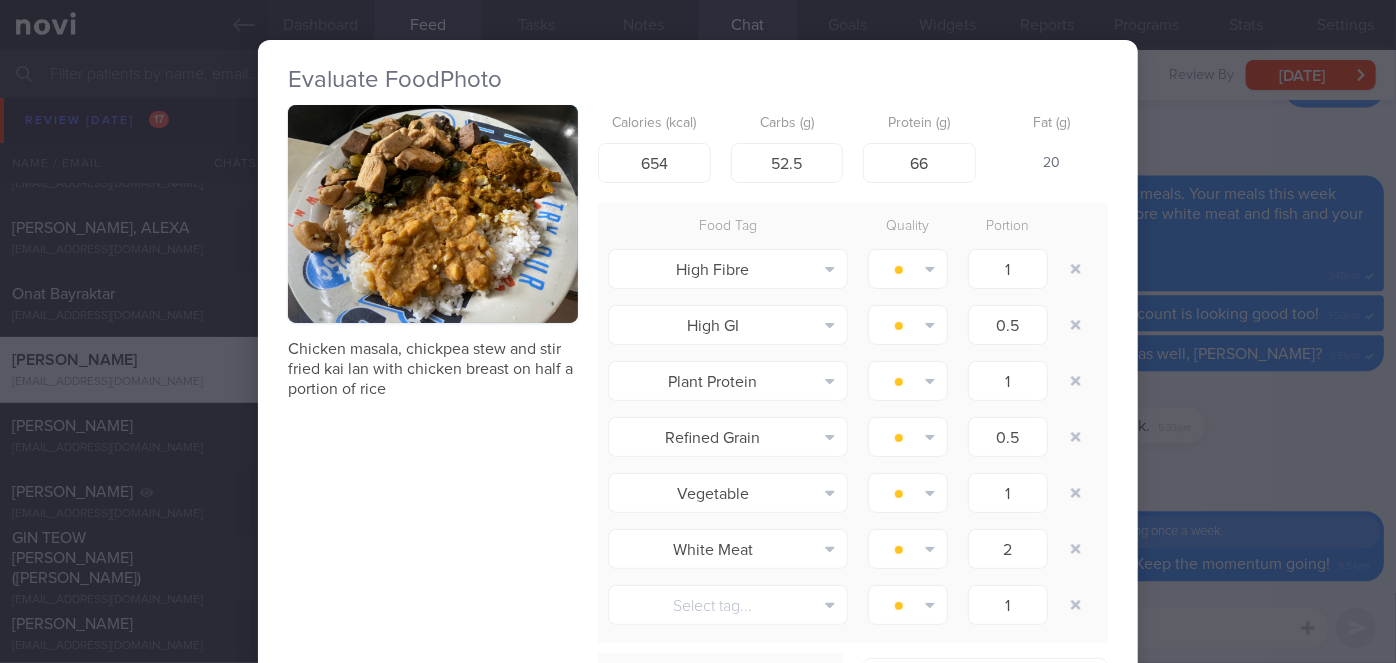 click on "Evaluate Food  Photo
Chicken masala, chickpea stew and stir fried kai lan with chicken breast on half a portion of rice
Calories (kcal)
654
Carbs (g)
52.5
Protein (g)
66
Fat (g)
20
Food Tag
Quality
Portion
High Fibre
Alcohol
Fried
Fruit
Healthy Fats
High Calcium" at bounding box center [698, 331] 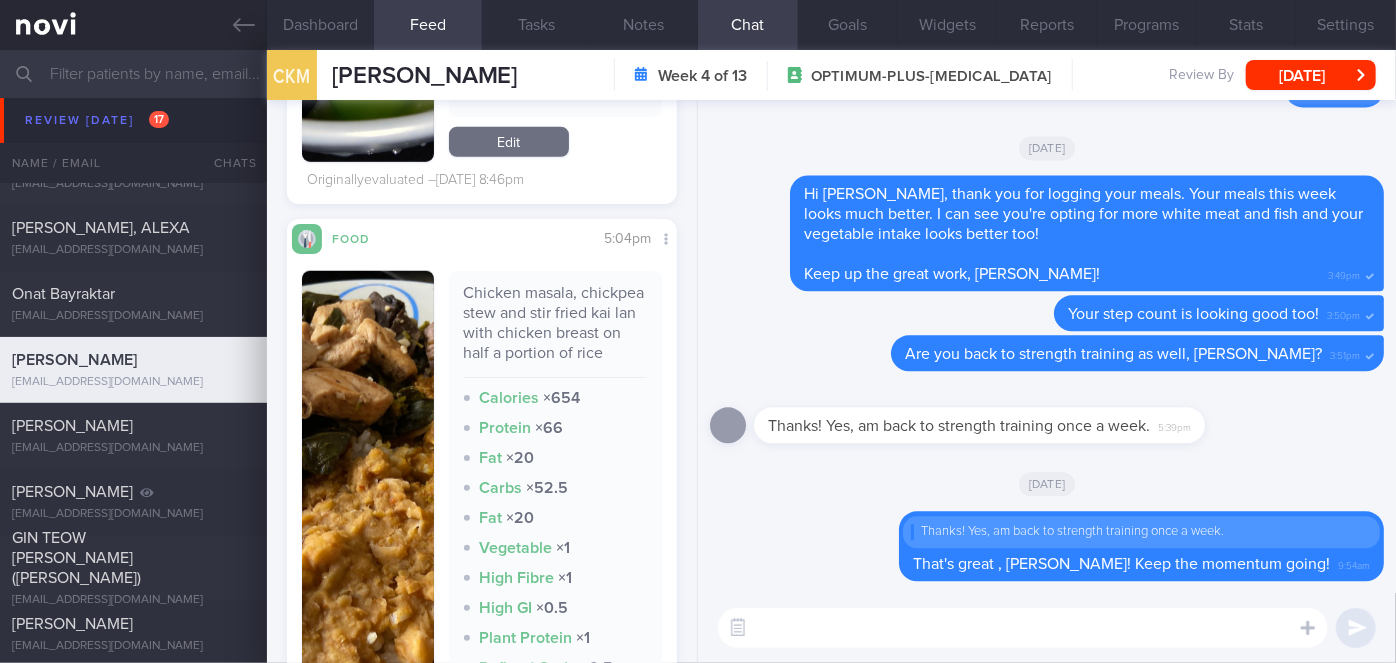 click on "Chicken masala, chickpea stew and stir fried kai lan with chicken breast on half a portion of rice
Calories
×  654
Protein
×  66
Fat
×  20
Carbs
×  52.5
Fat
×  20
Vegetable
×  1
High Fibre
×  1
High GI
×  0.5
Plant Protein
×  1
Refined Grain
×  0.5
White Meat
×  2" at bounding box center [555, 495] 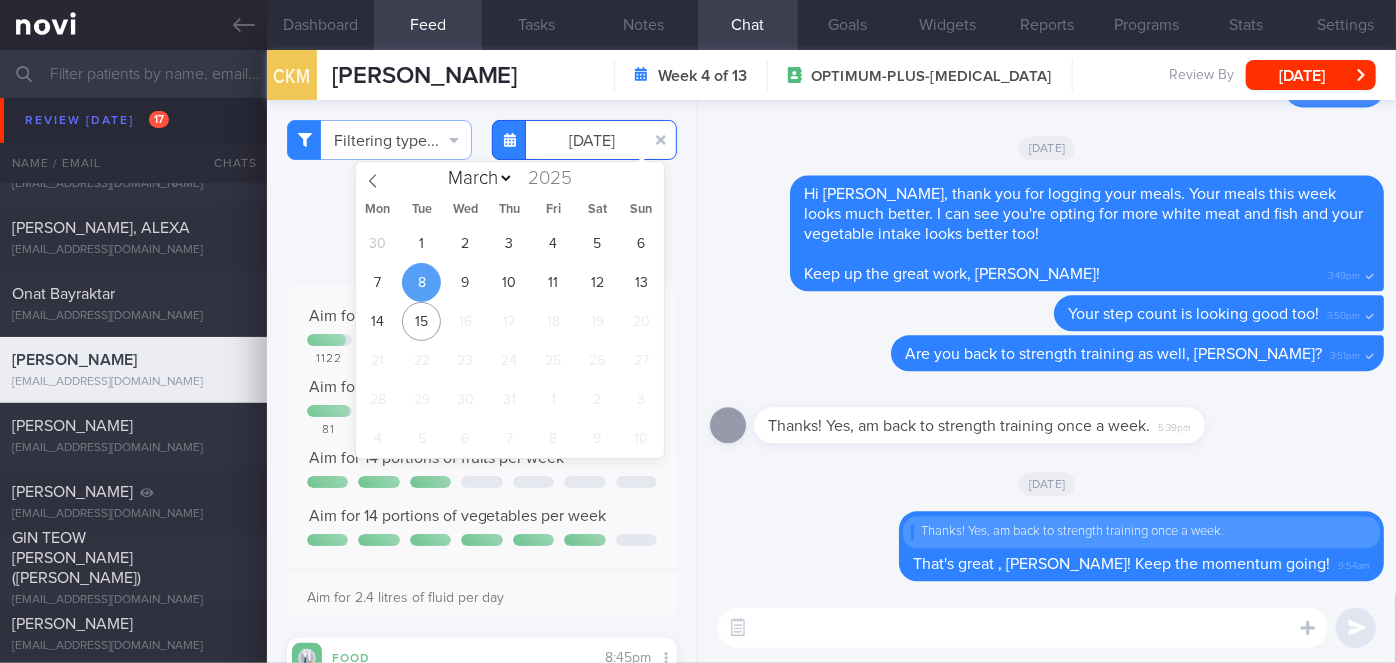 click on "[DATE]" at bounding box center [584, 140] 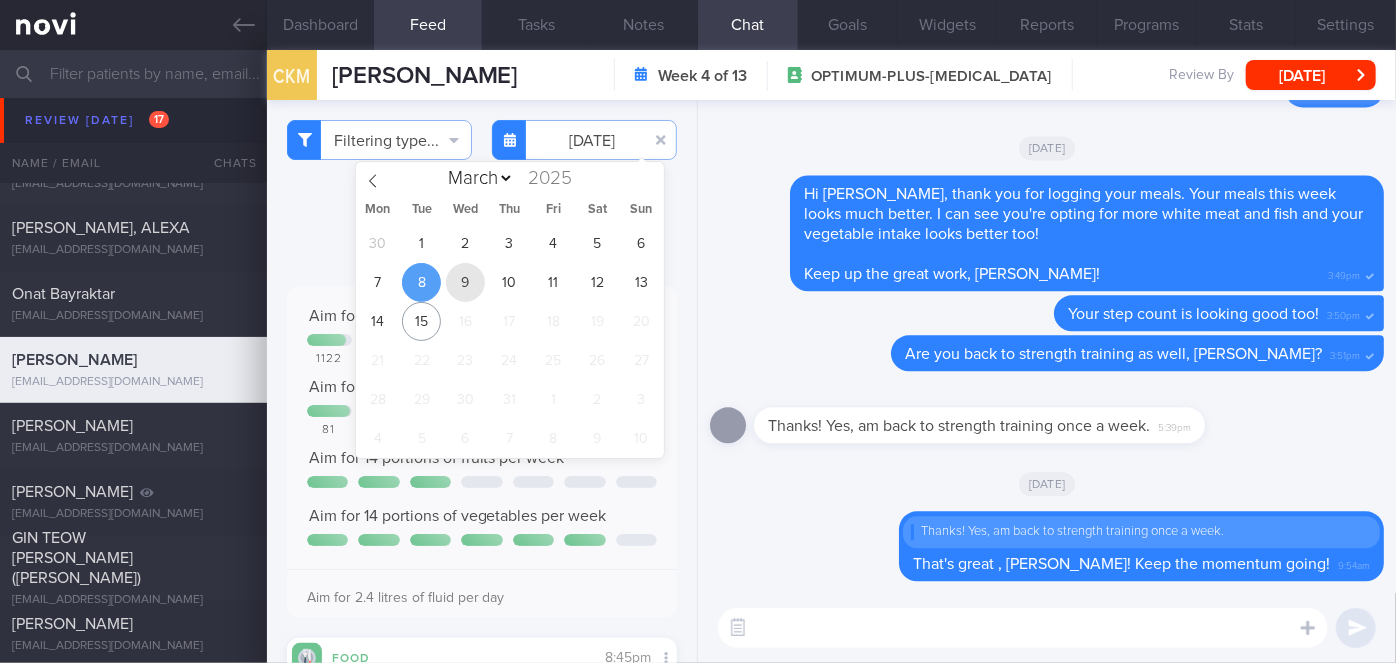 click on "9" at bounding box center [465, 282] 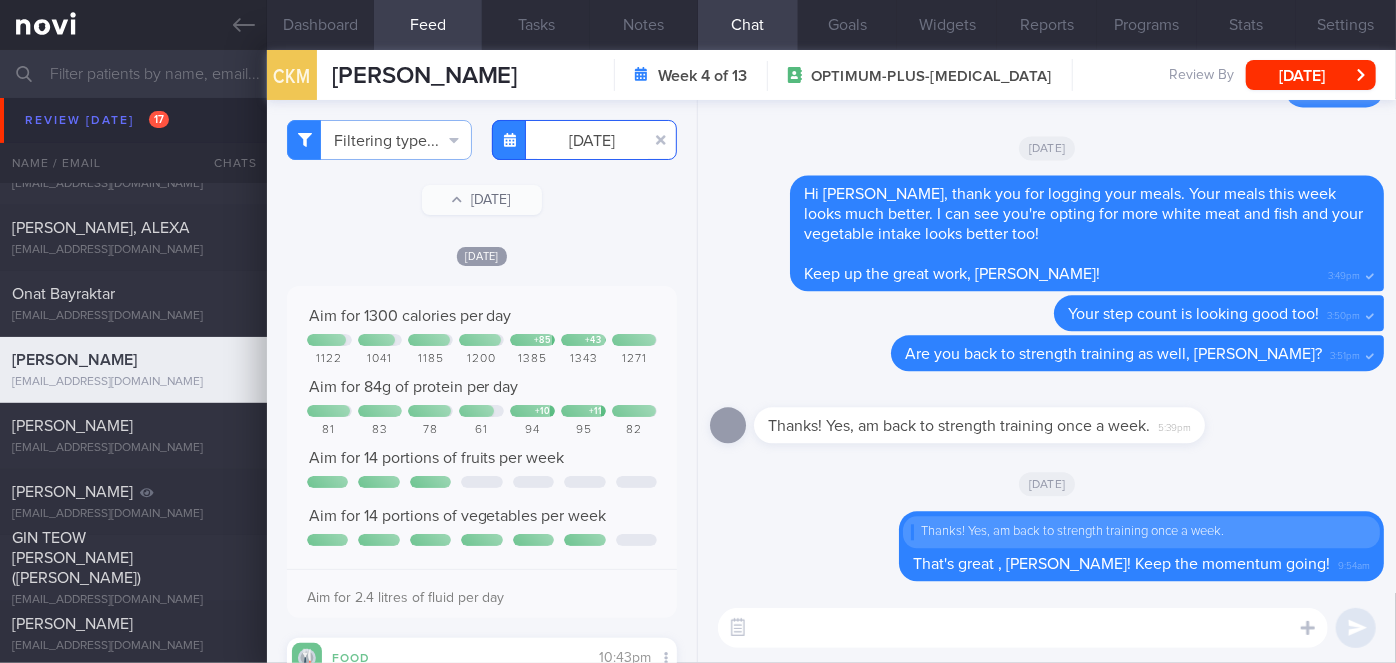 click on "[DATE]" at bounding box center [584, 140] 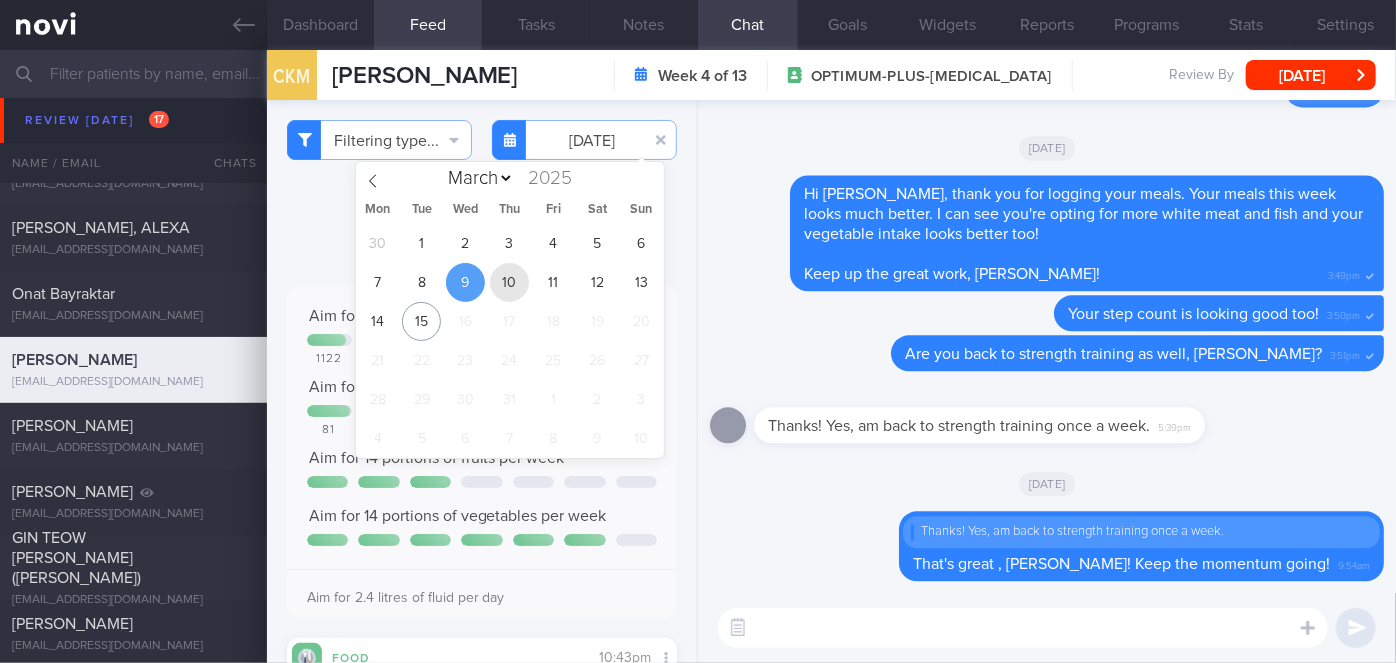 click on "10" at bounding box center [509, 282] 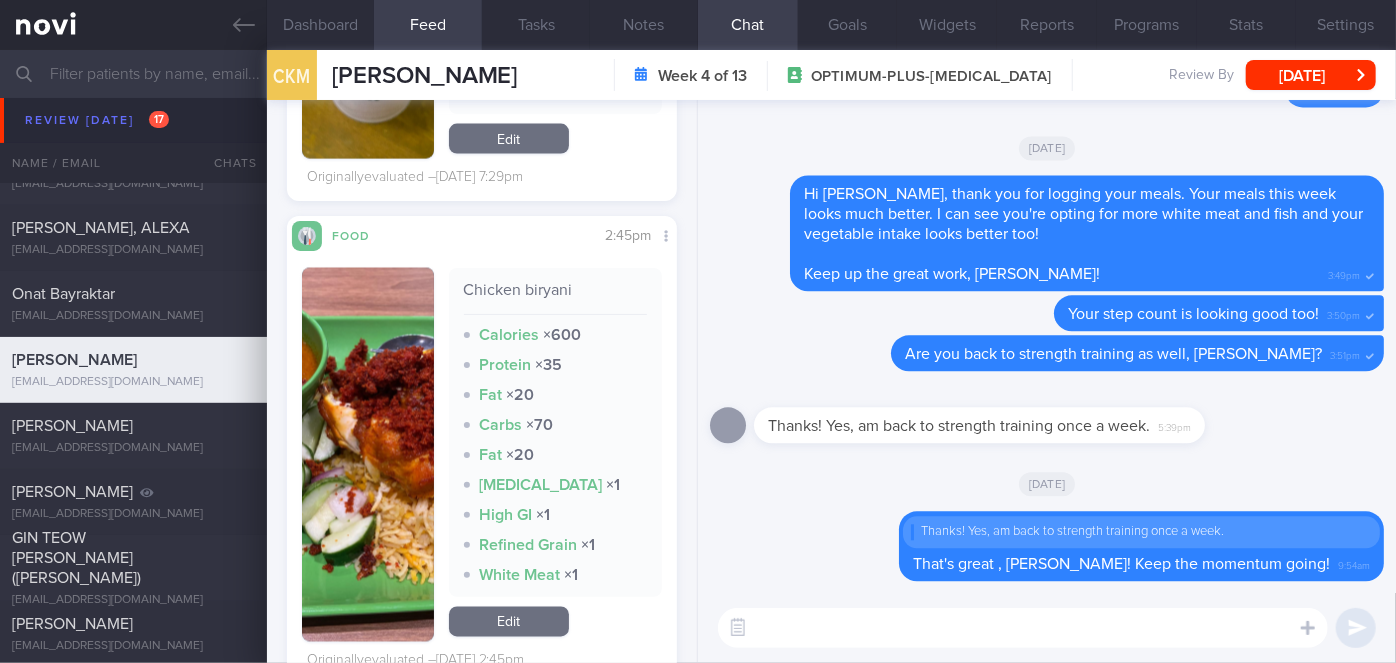 click at bounding box center [368, 455] 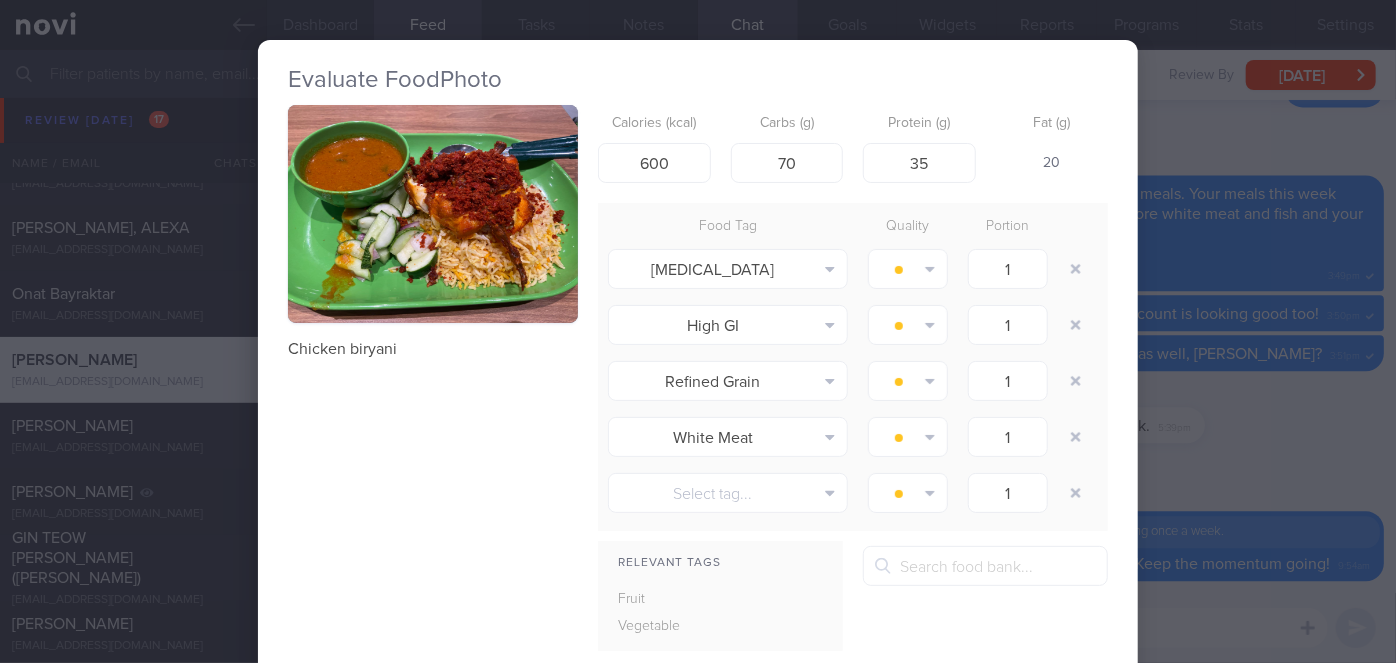 click on "Evaluate Food  Photo
Chicken biryani
Calories (kcal)
600
Carbs (g)
70
Protein (g)
35
Fat (g)
20
Food Tag
Quality
Portion
High Cholesterol
Alcohol
Fried
Fruit
Healthy Fats
High Calcium
High Cholesterol
High Fat" at bounding box center (698, 331) 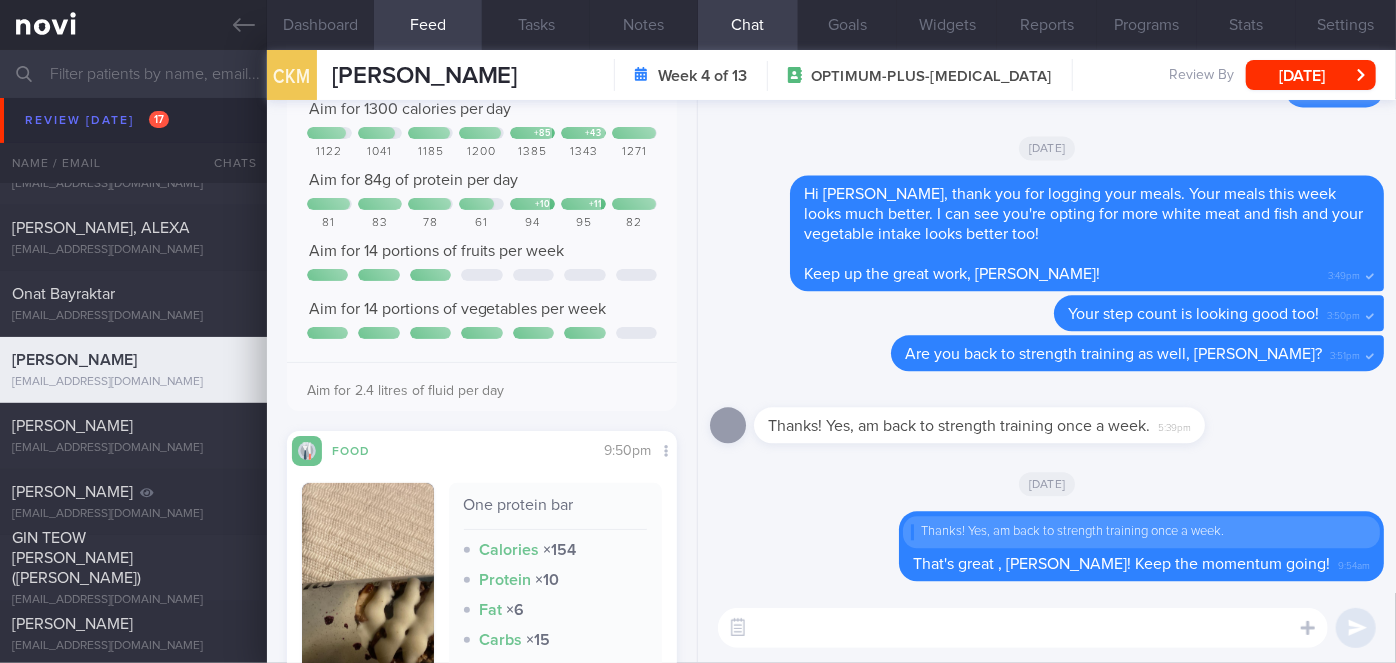 scroll, scrollTop: 13, scrollLeft: 0, axis: vertical 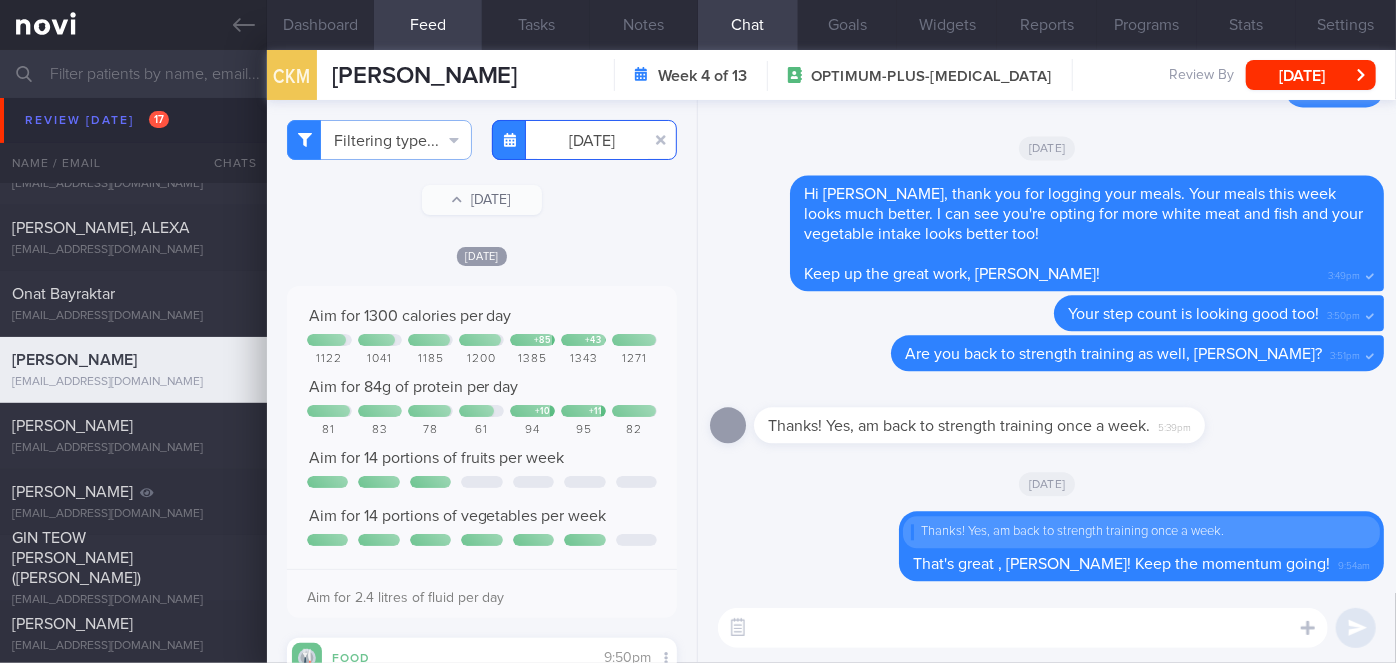 click on "[DATE]" at bounding box center [584, 140] 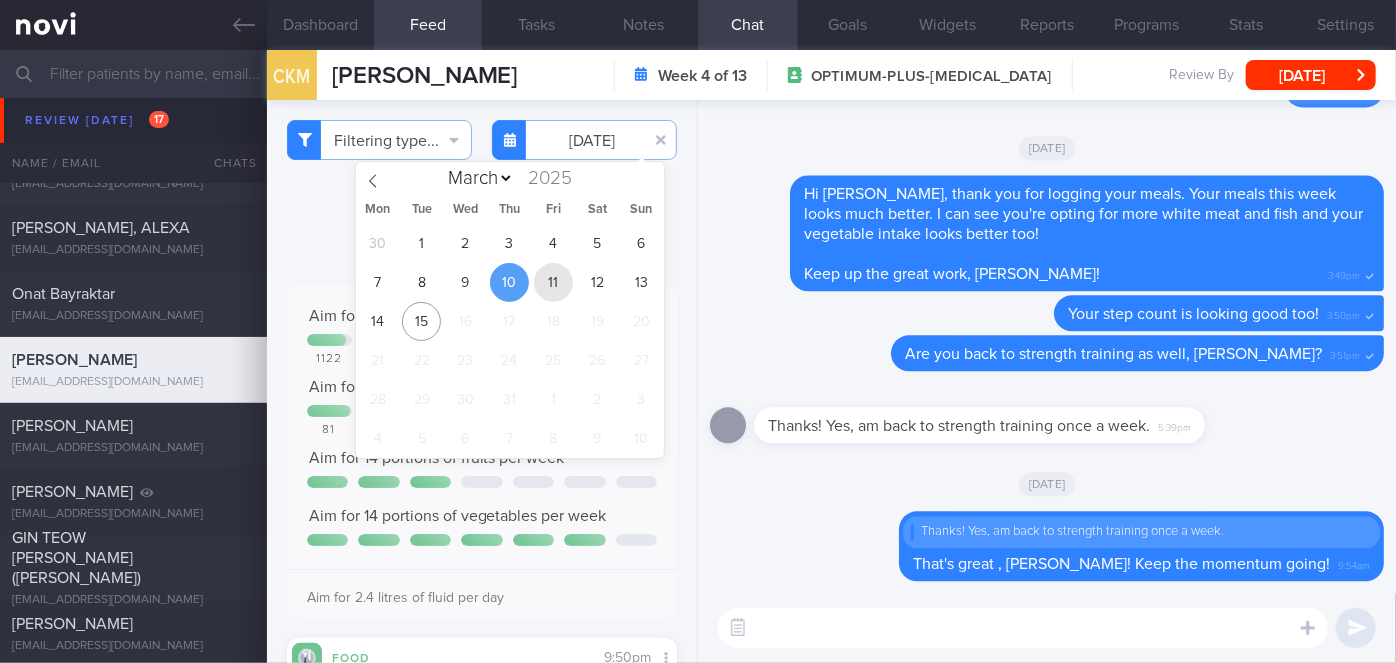 click on "11" at bounding box center [553, 282] 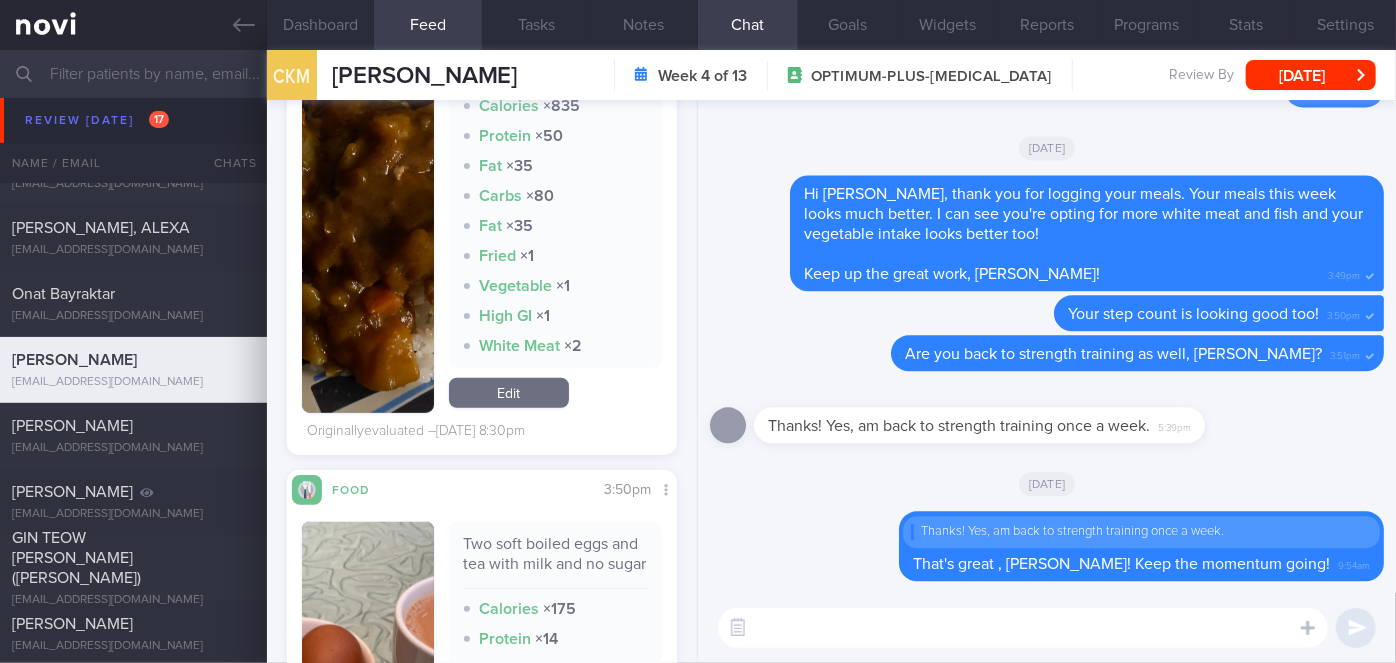 scroll, scrollTop: 733, scrollLeft: 0, axis: vertical 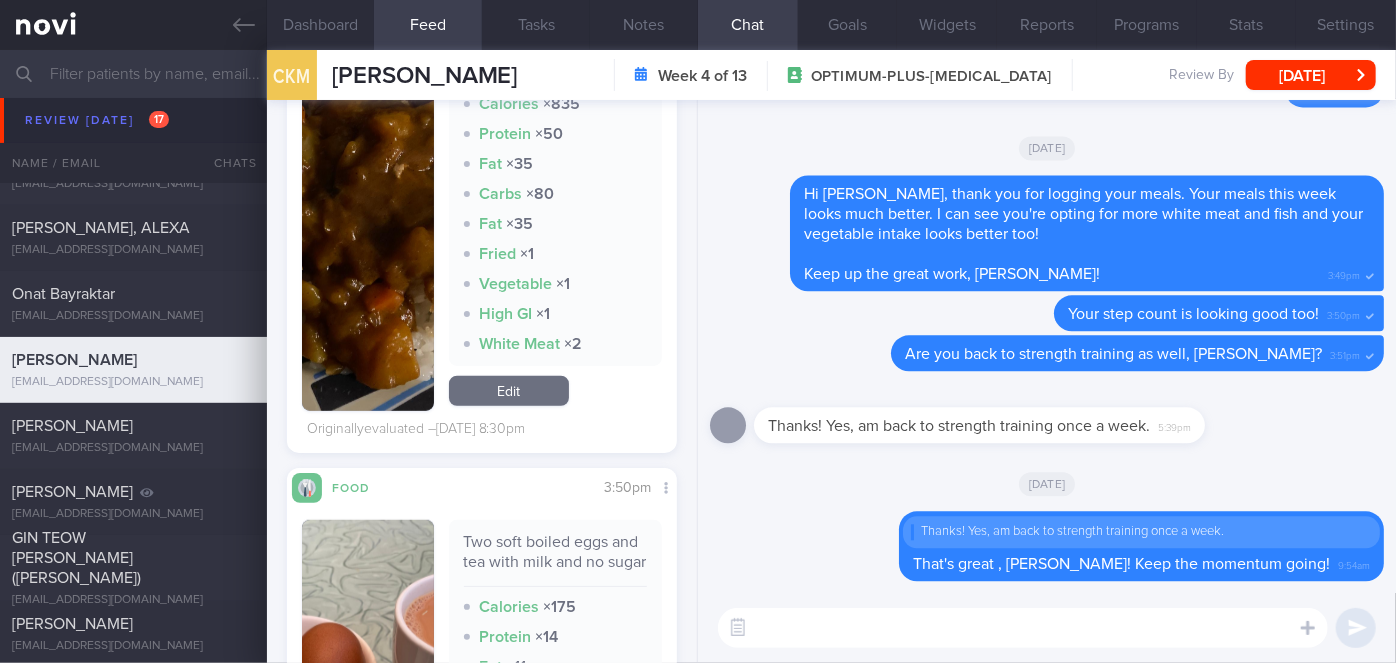click at bounding box center (368, 184) 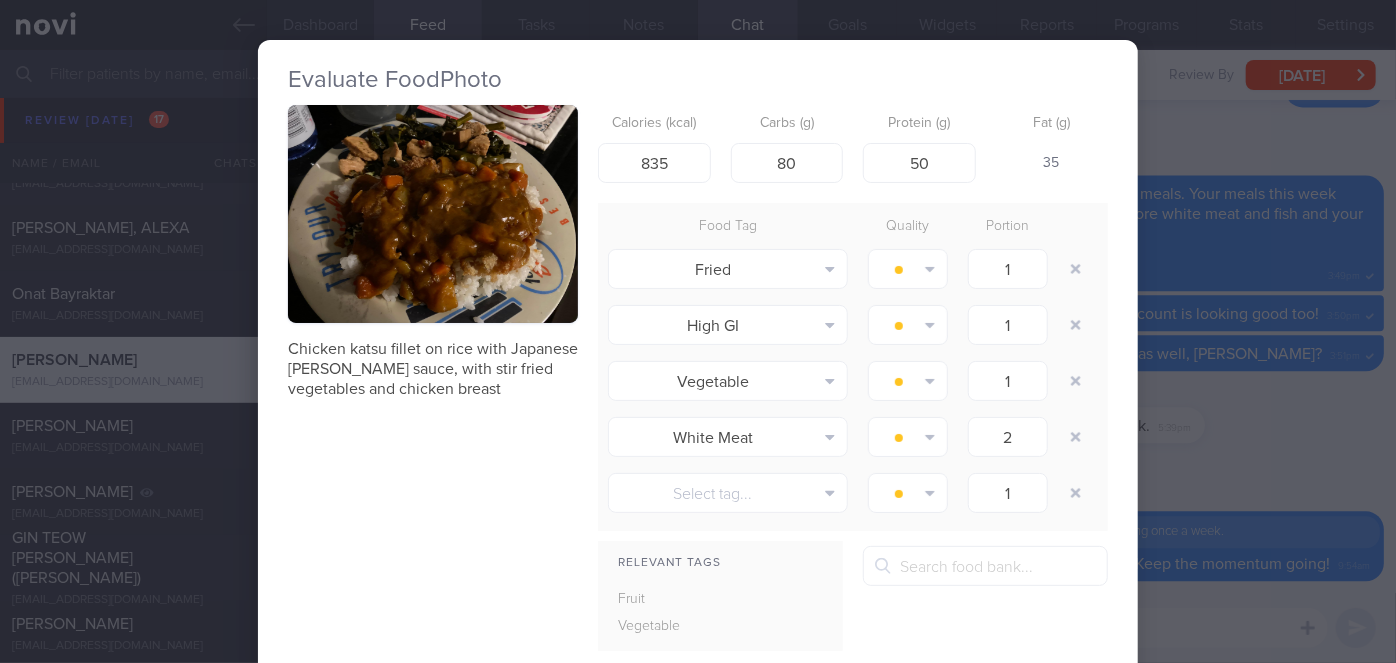 click on "Evaluate Food  Photo
Chicken katsu fillet on rice with Japanese curry sauce, with stir fried vegetables and chicken breast
Calories (kcal)
835
Carbs (g)
80
Protein (g)
50
Fat (g)
35
Food Tag
Quality
Portion
Fried
Alcohol
Fried
Fruit
Healthy Fats
High Calcium" at bounding box center (698, 331) 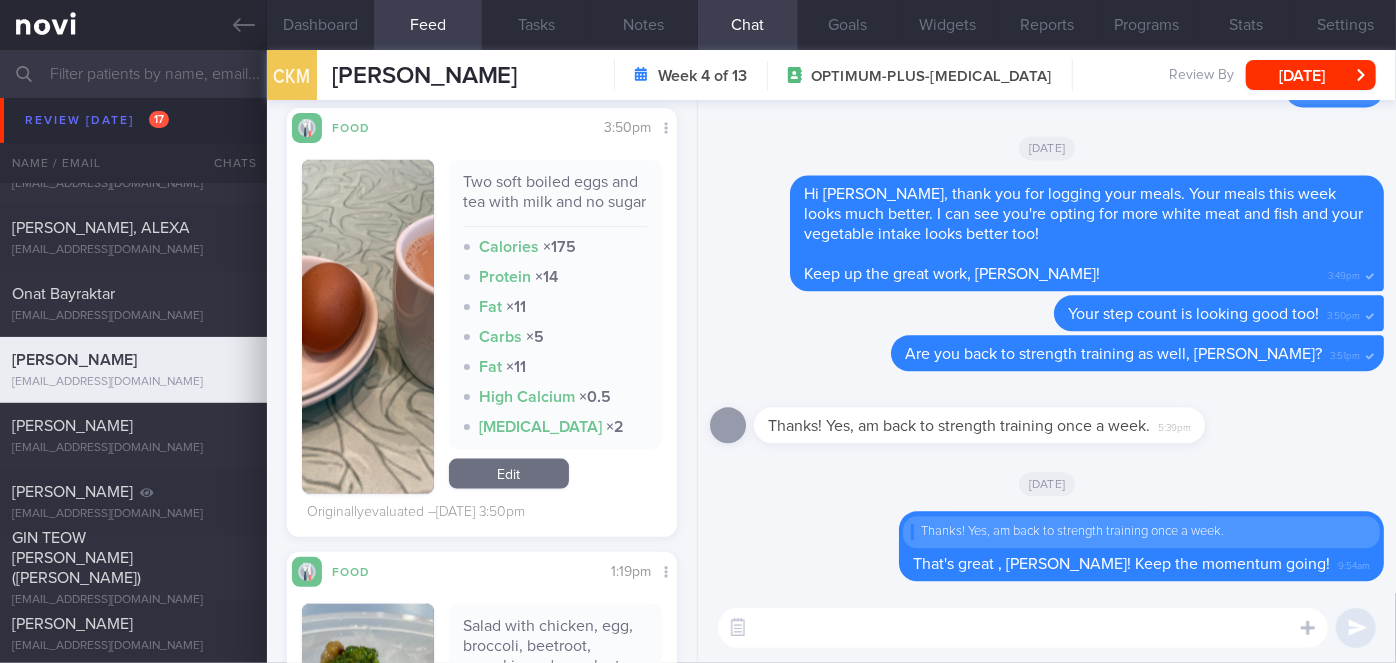 scroll, scrollTop: 1093, scrollLeft: 0, axis: vertical 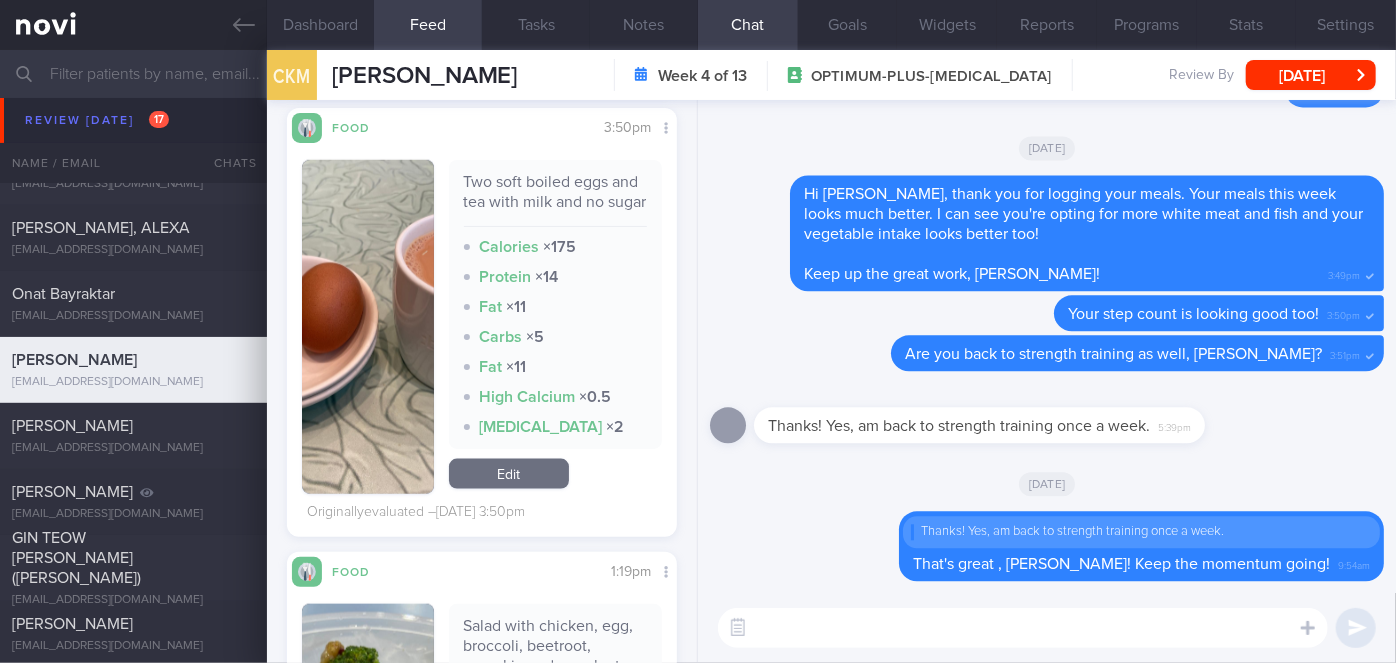 click at bounding box center [368, 327] 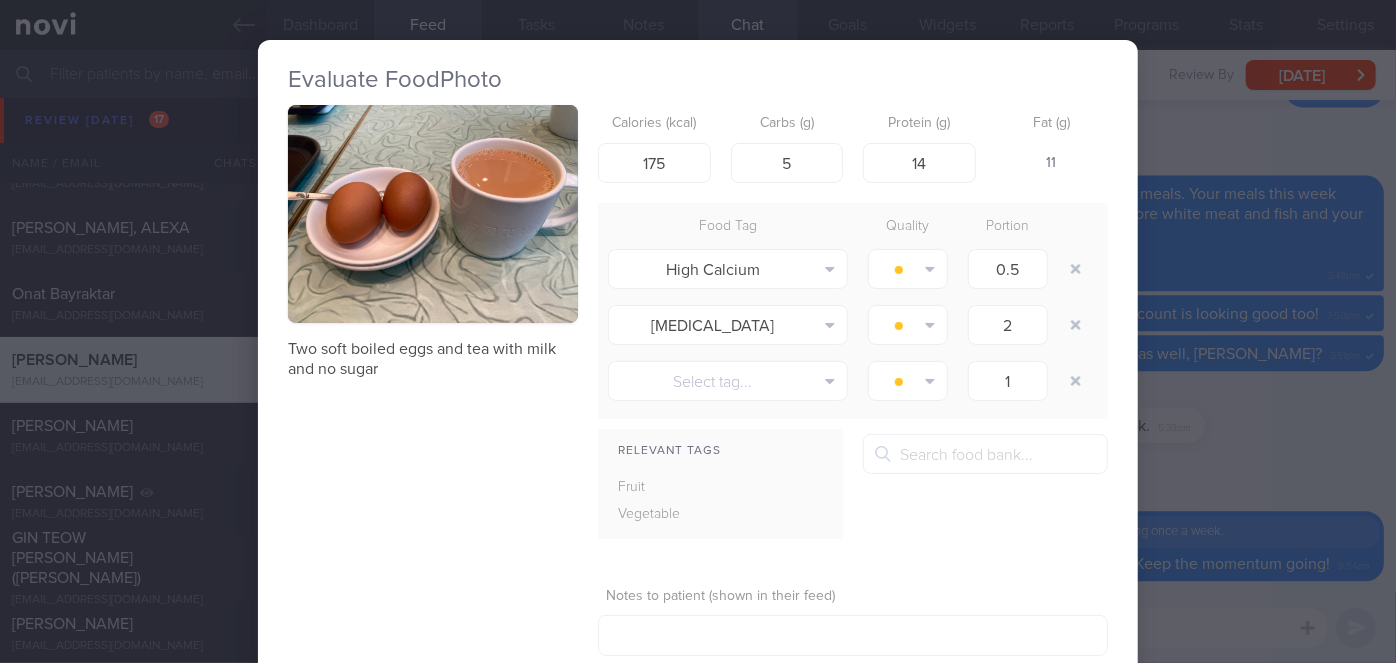 click on "Evaluate Food  Photo
Two soft boiled eggs and tea with milk and no sugar
Calories (kcal)
175
Carbs (g)
5
Protein (g)
14
Fat (g)
11
Food Tag
Quality
Portion
High Calcium
Alcohol
Fried
Fruit
Healthy Fats
High Calcium
High Cholesterol" at bounding box center (698, 331) 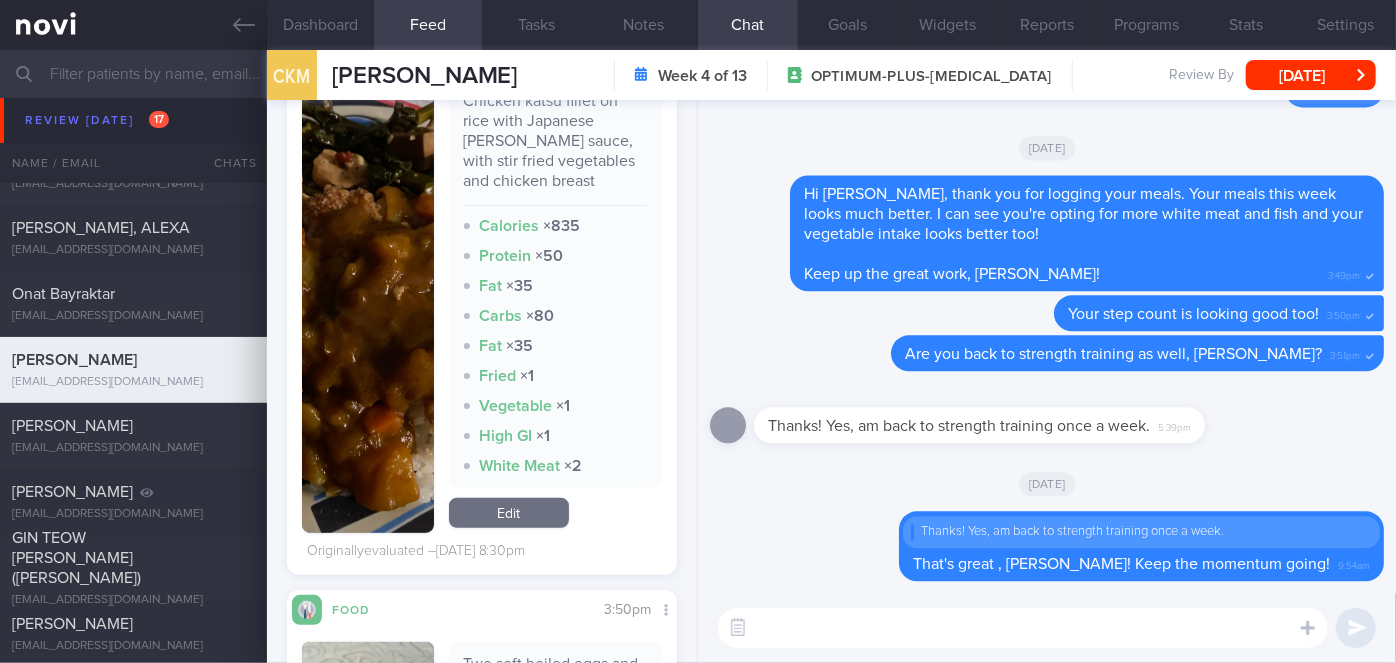 scroll, scrollTop: 0, scrollLeft: 0, axis: both 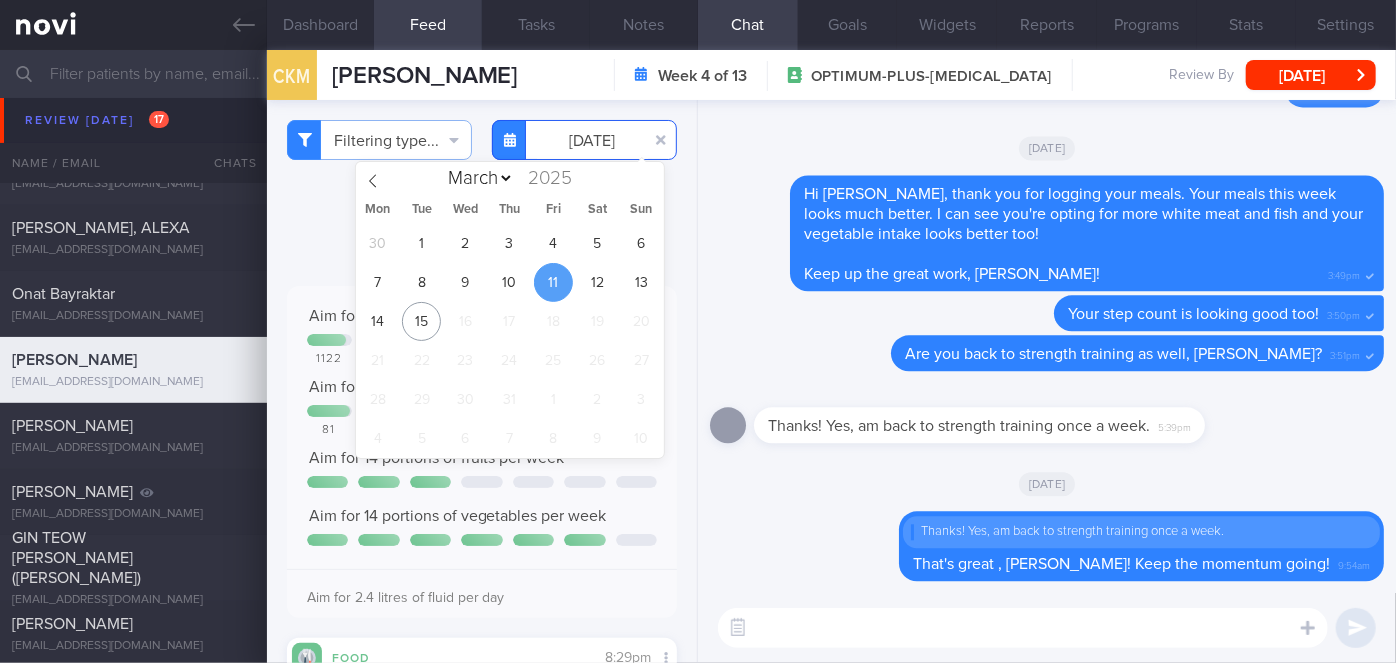 click on "[DATE]" at bounding box center [584, 140] 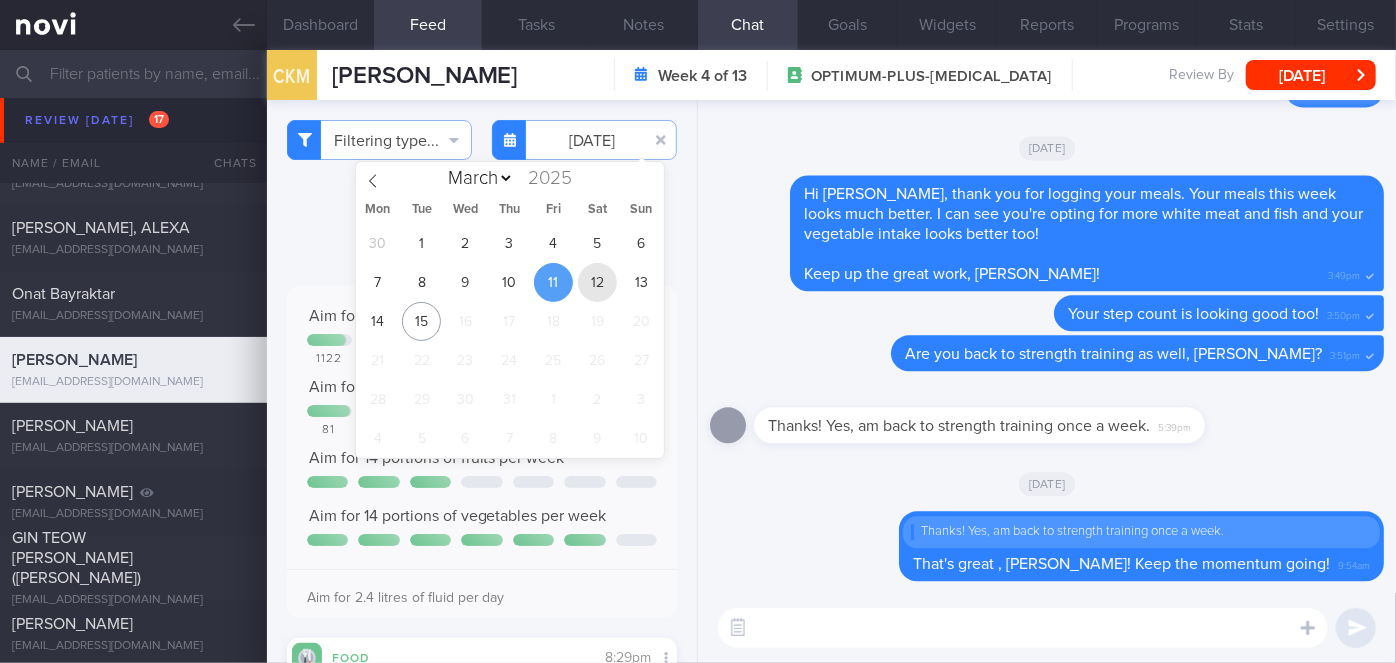 click on "12" at bounding box center [597, 282] 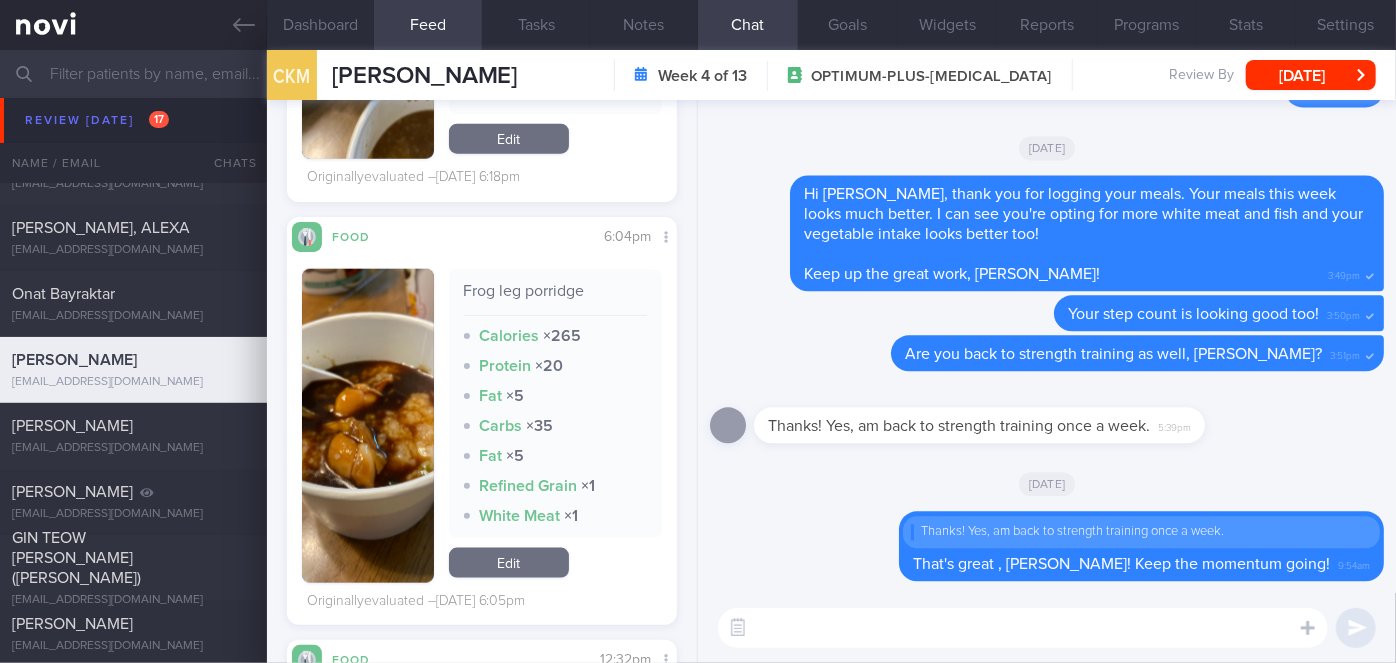 scroll, scrollTop: 1205, scrollLeft: 0, axis: vertical 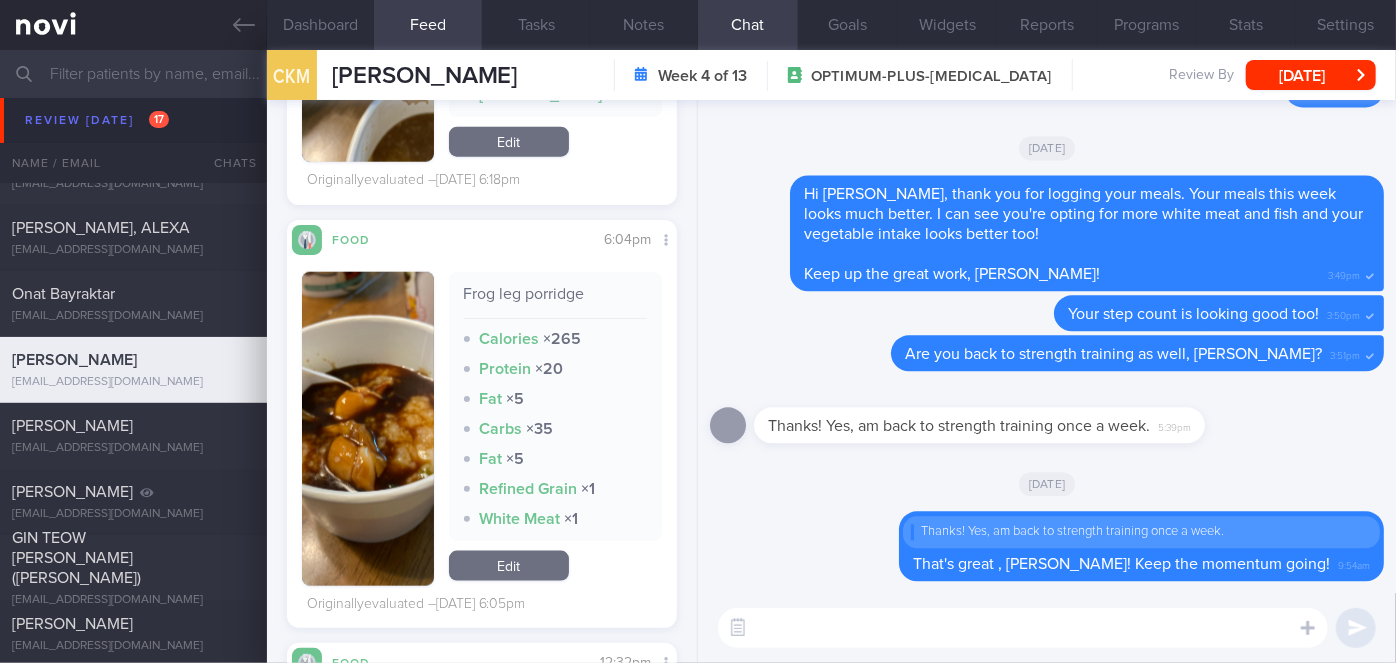 click at bounding box center (368, 429) 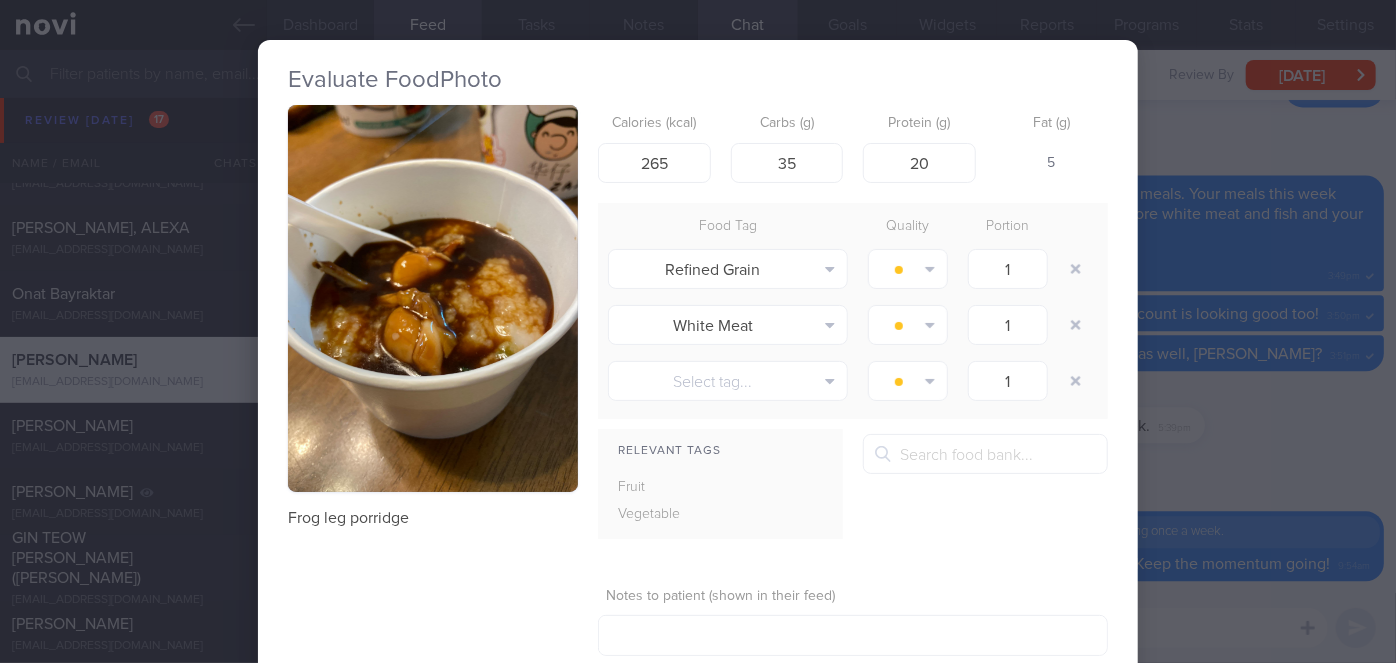 click at bounding box center [433, 298] 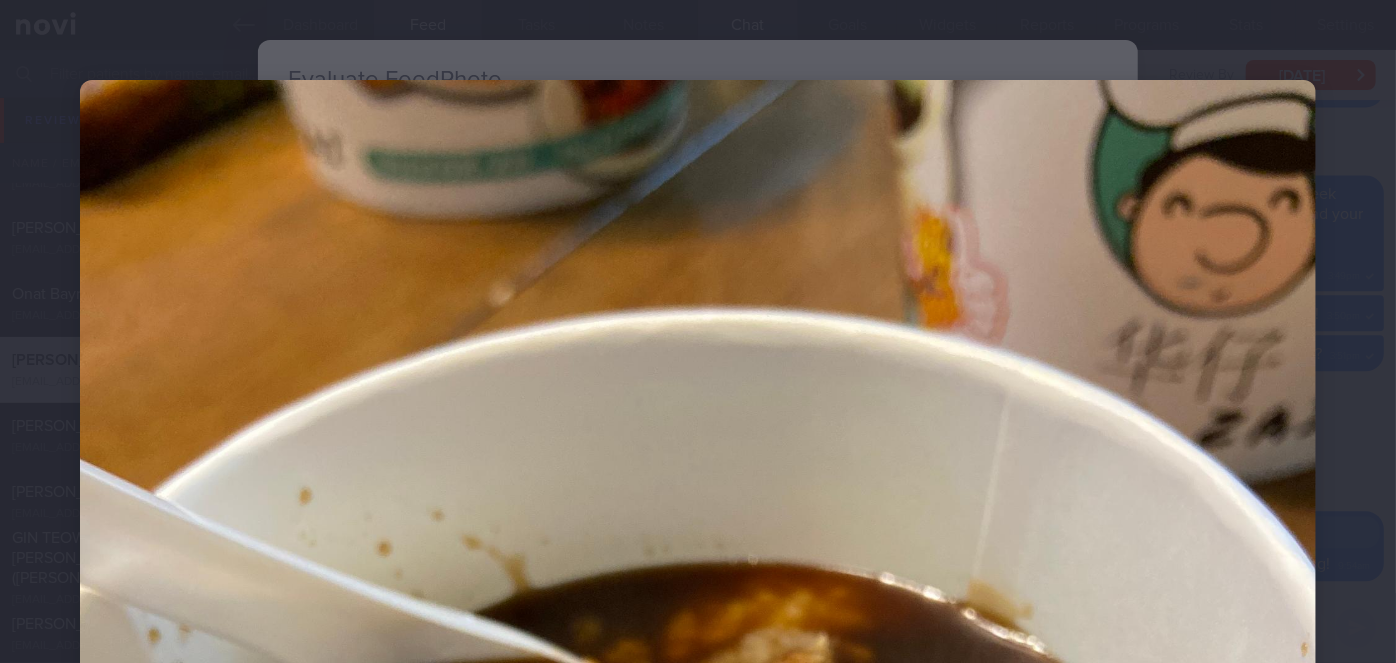 click at bounding box center (698, 904) 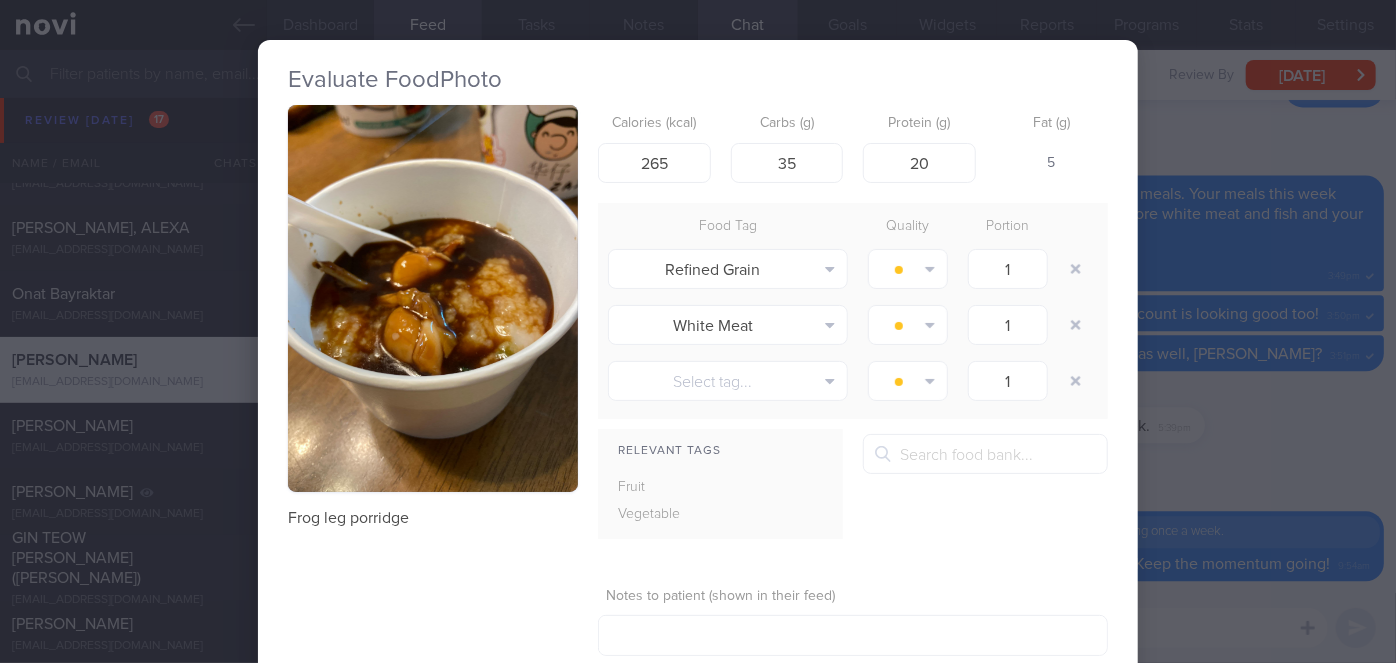 click on "Evaluate Food  Photo
Frog leg porridge
Calories (kcal)
265
Carbs (g)
35
Protein (g)
20
Fat (g)
5
Food Tag
Quality
Portion
Refined Grain
Alcohol
Fried
Fruit
Healthy Fats
High Calcium
High Cholesterol
High Fat" at bounding box center [698, 331] 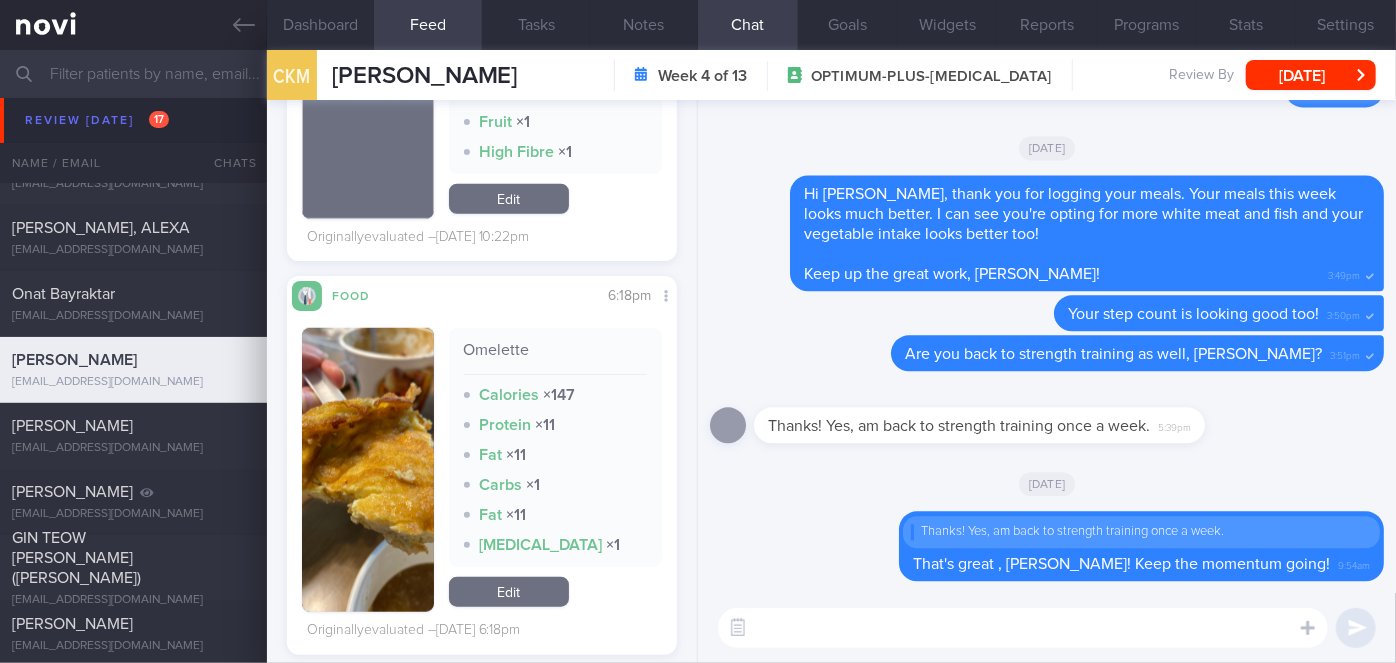 scroll, scrollTop: 0, scrollLeft: 0, axis: both 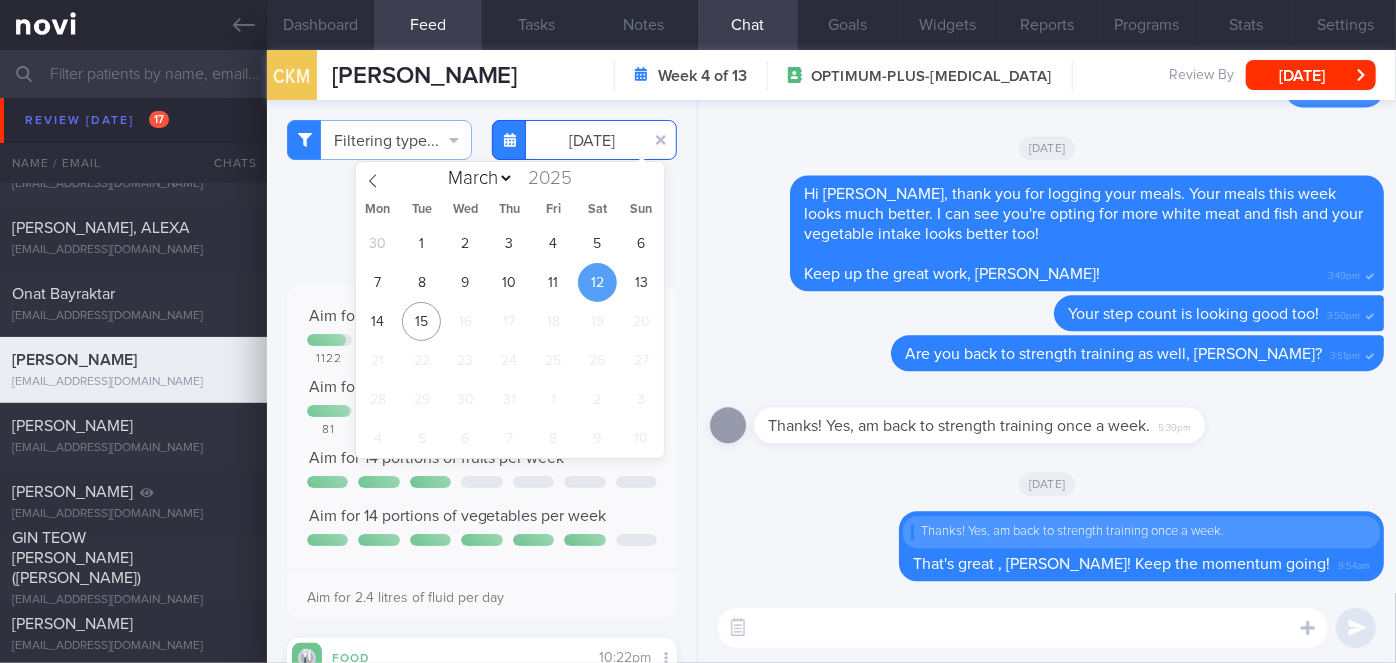 click on "[DATE]" at bounding box center (584, 140) 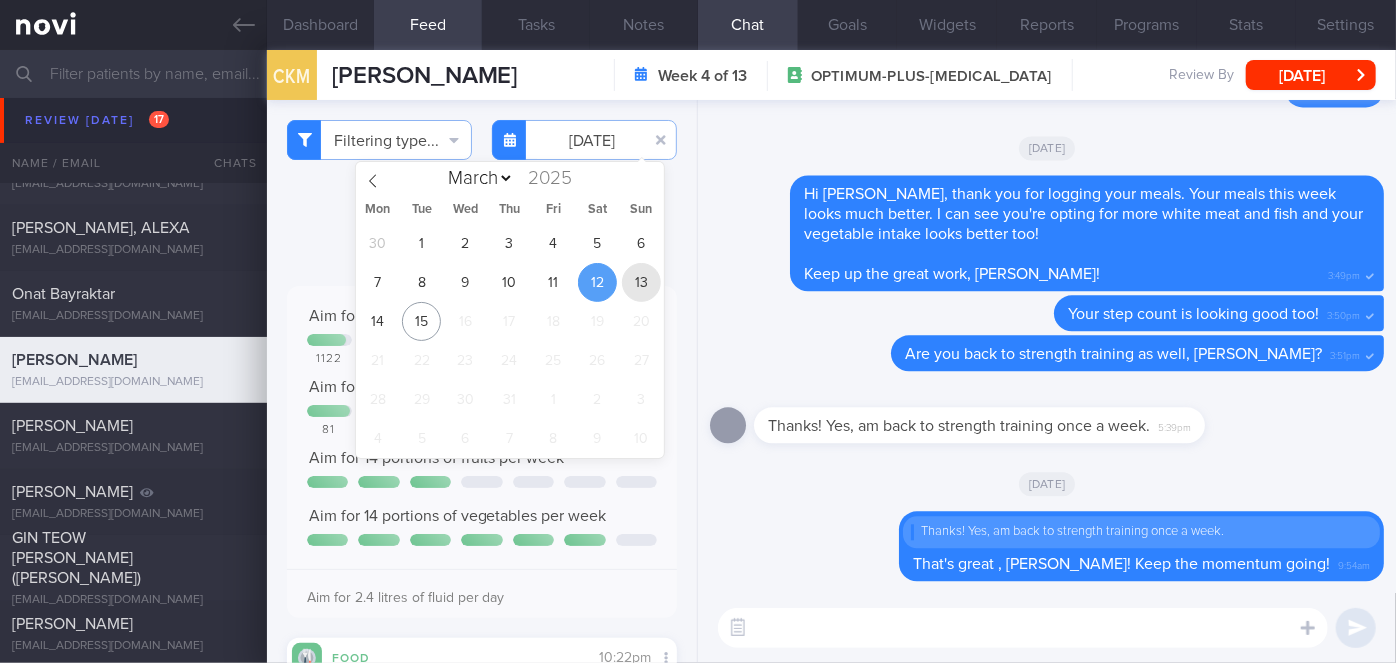 click on "13" at bounding box center [641, 282] 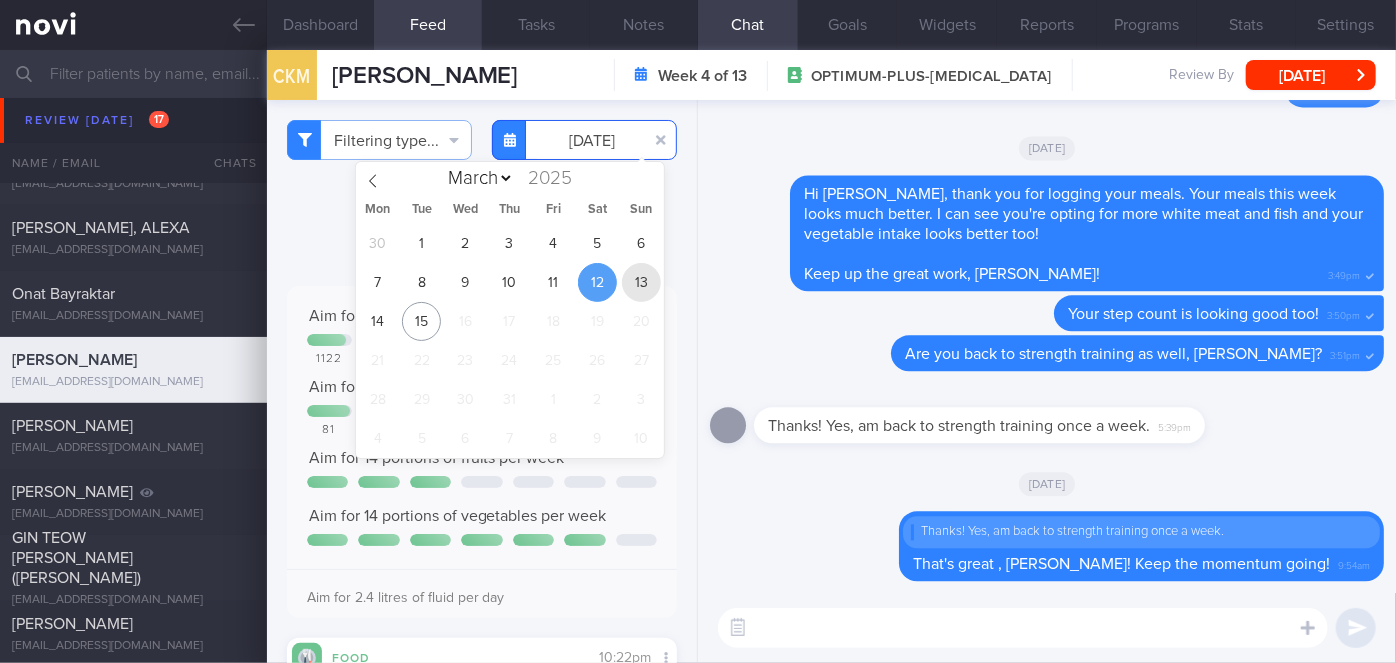 type on "[DATE]" 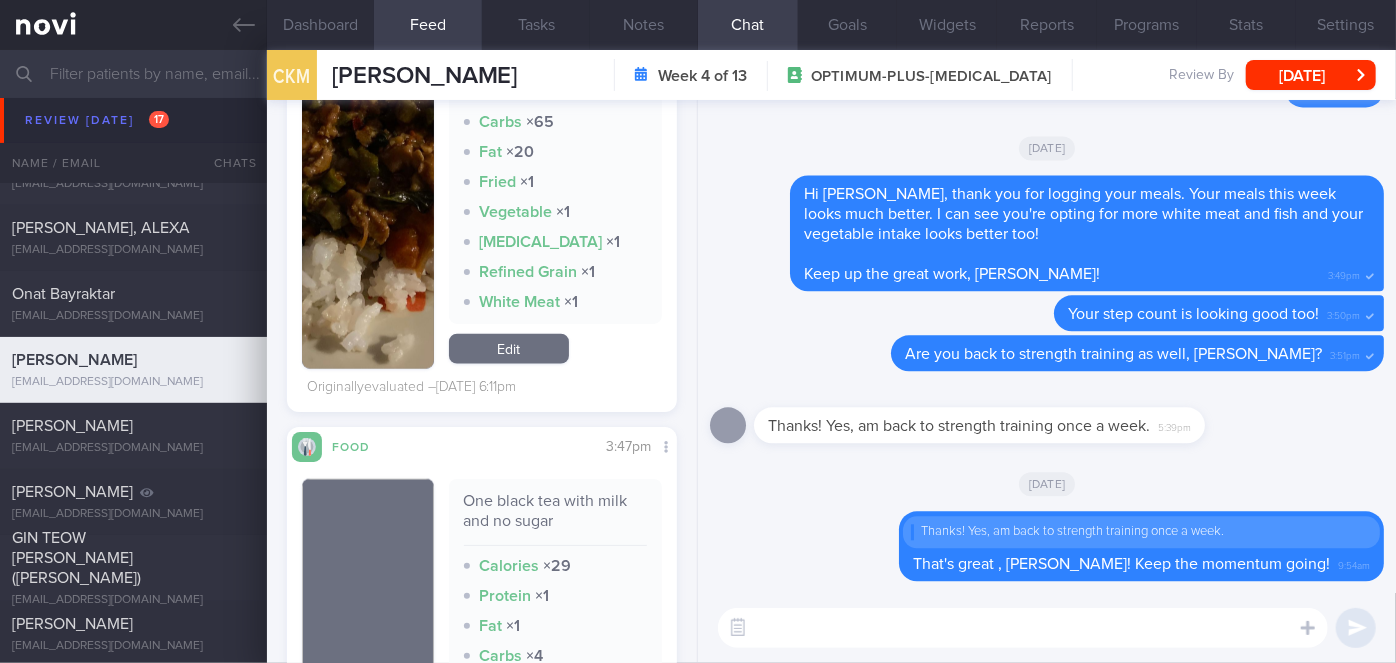 scroll, scrollTop: 1178, scrollLeft: 0, axis: vertical 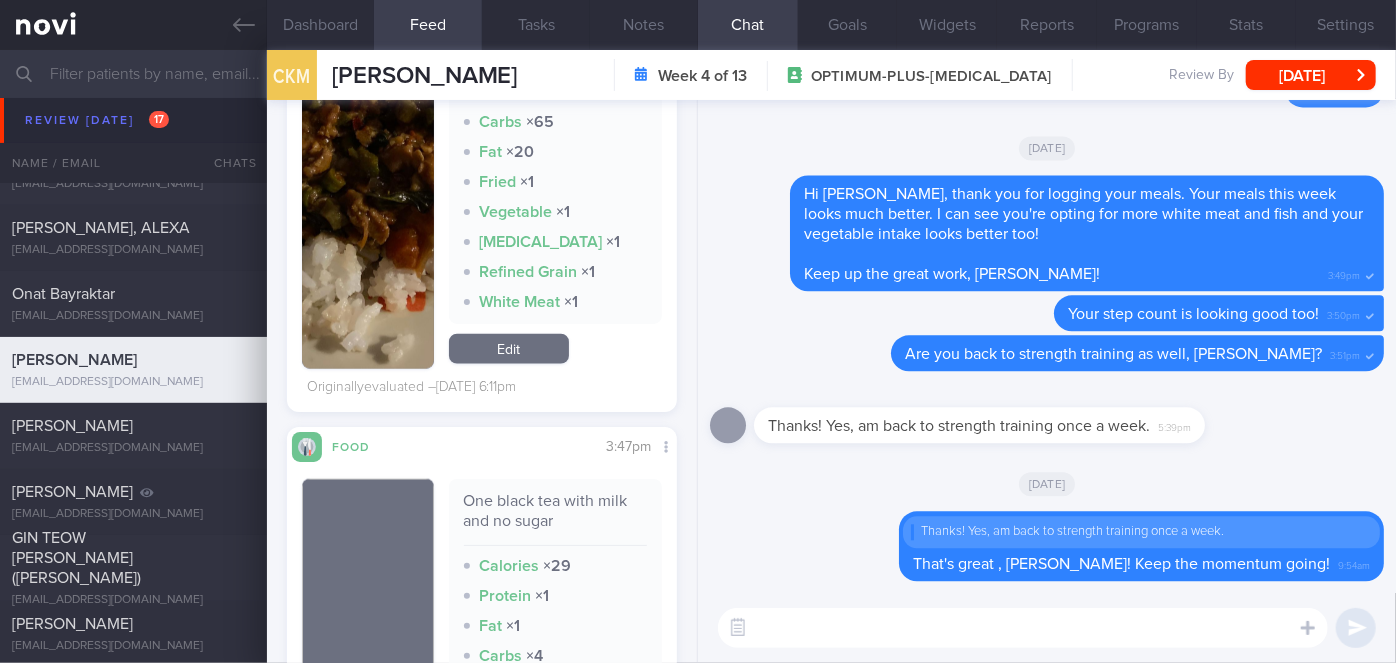 click at bounding box center (368, 137) 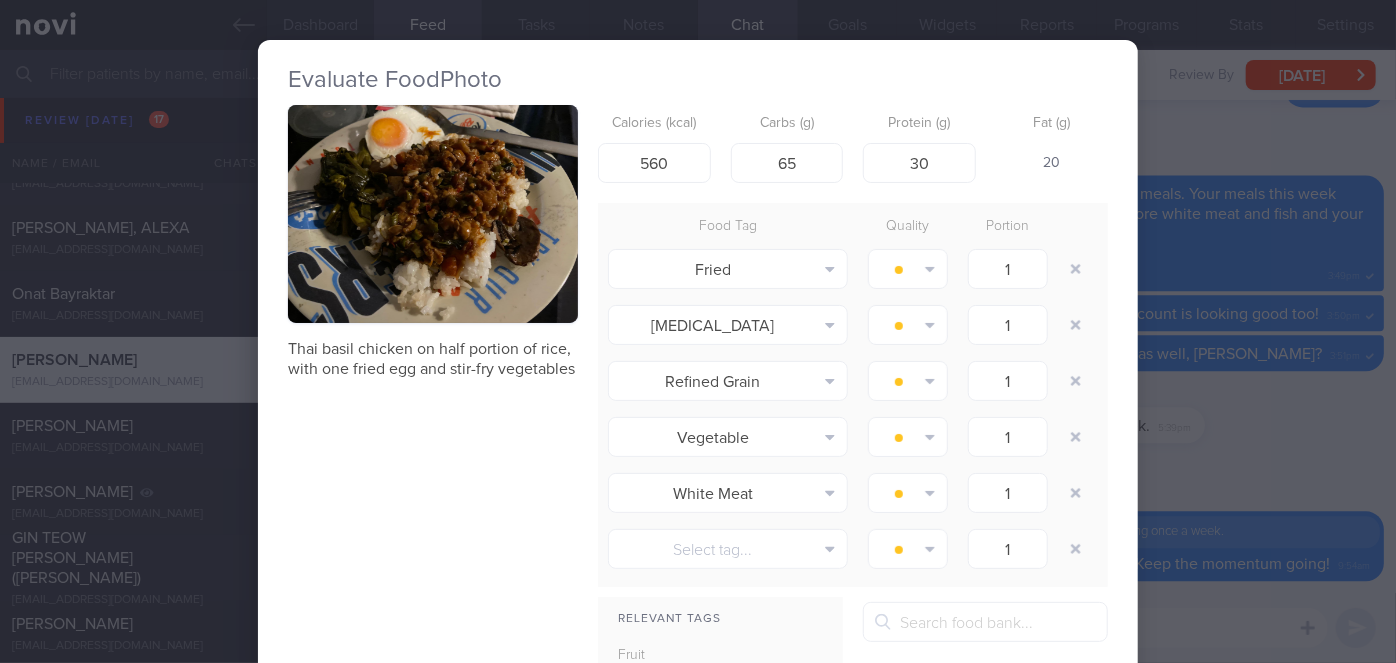 click on "Evaluate Food  Photo
Thai basil chicken on half portion of rice, with one fried egg and stir-fry vegetables
Calories (kcal)
560
Carbs (g)
65
Protein (g)
30
Fat (g)
20
Food Tag
Quality
Portion
Fried
Alcohol
Fried
Fruit
Healthy Fats
High Calcium" at bounding box center (698, 331) 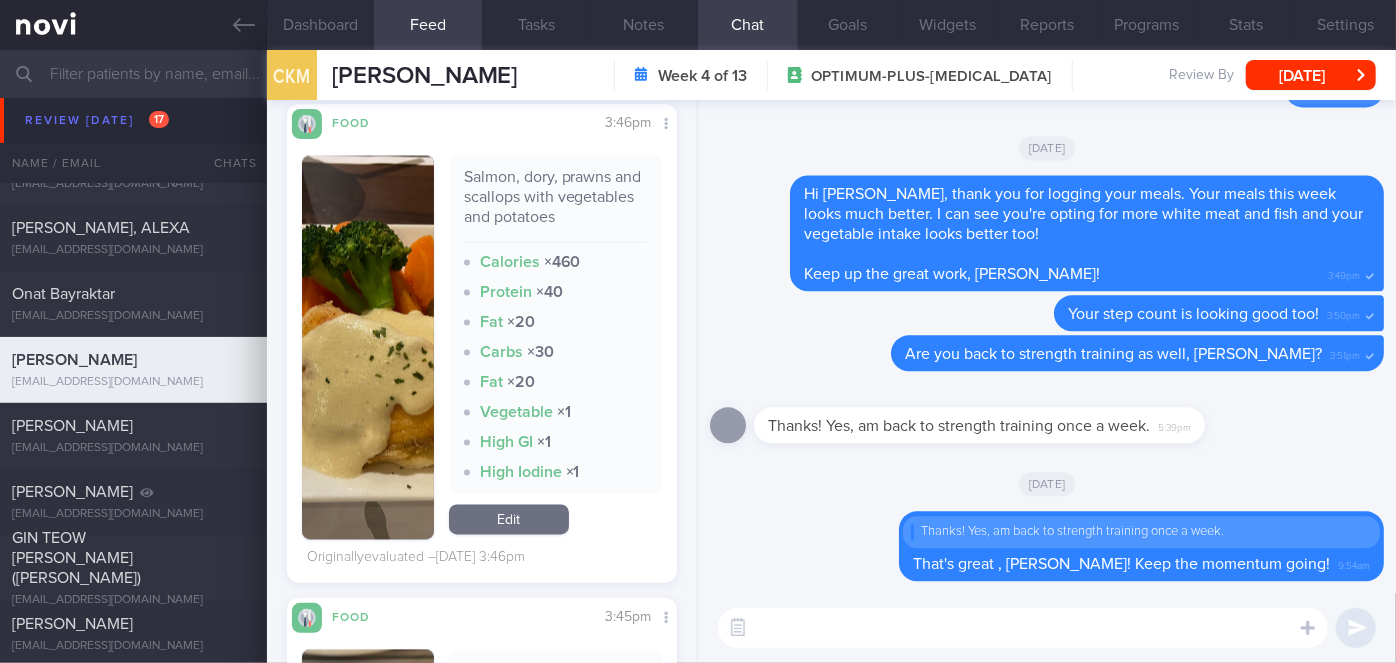 scroll, scrollTop: 2280, scrollLeft: 0, axis: vertical 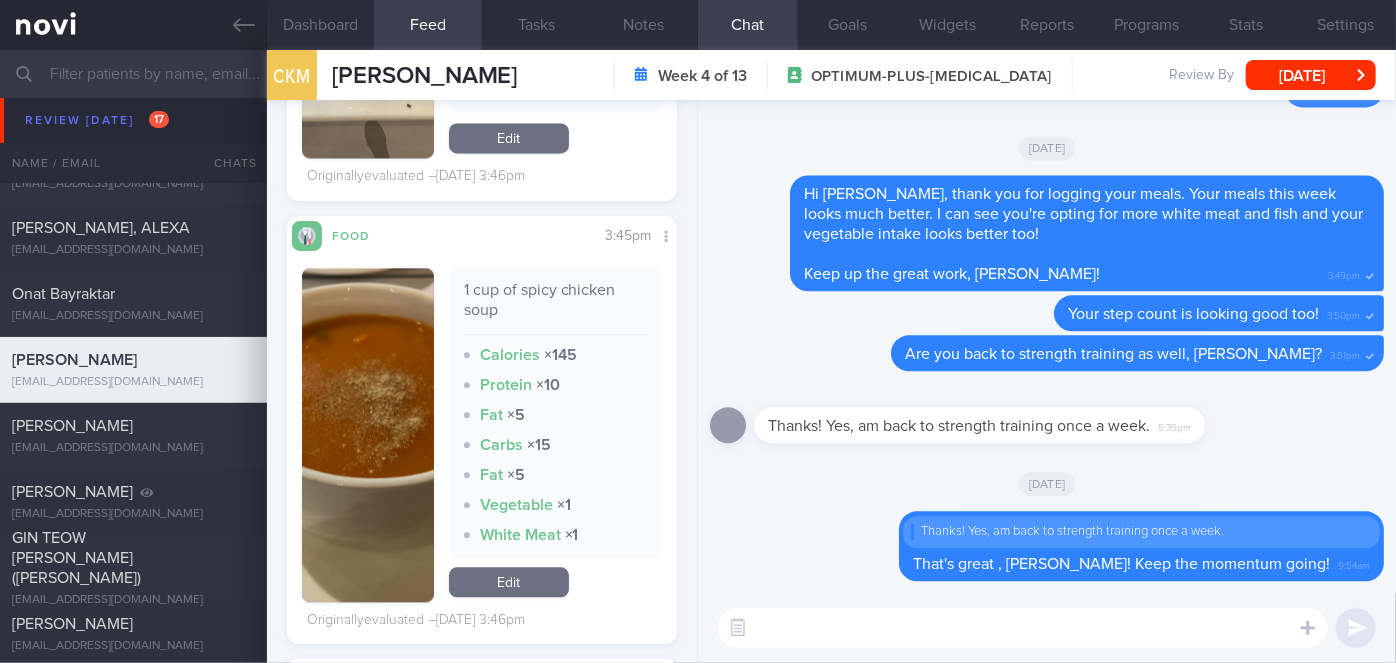click at bounding box center [1023, 628] 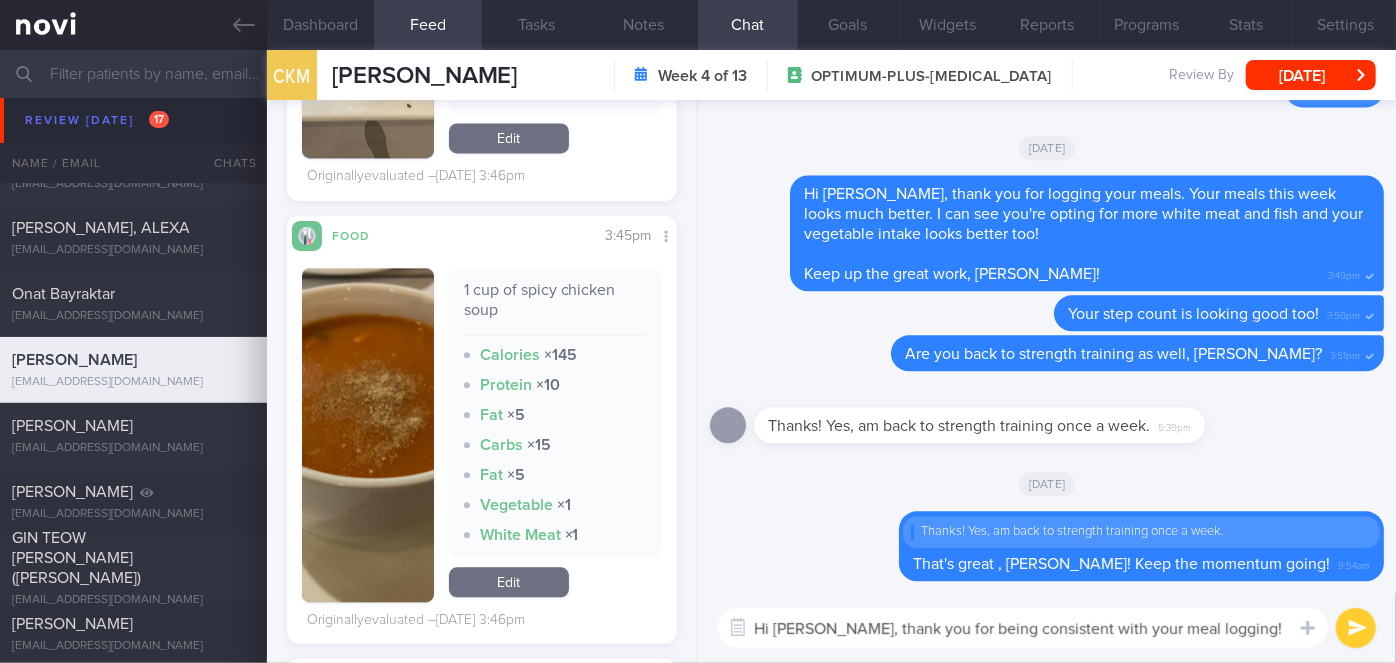 scroll, scrollTop: 0, scrollLeft: 0, axis: both 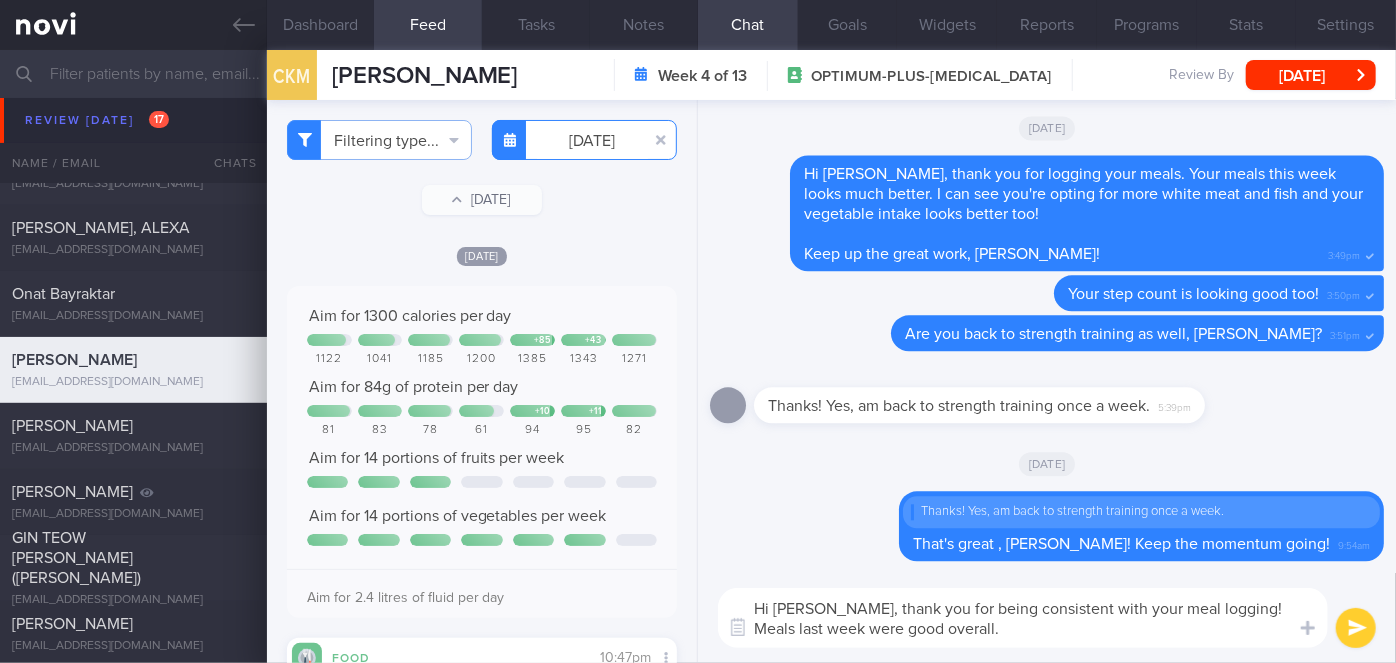 type on "Hi Adrian, thank you for being consistent with your meal logging! Meals last week were good overall." 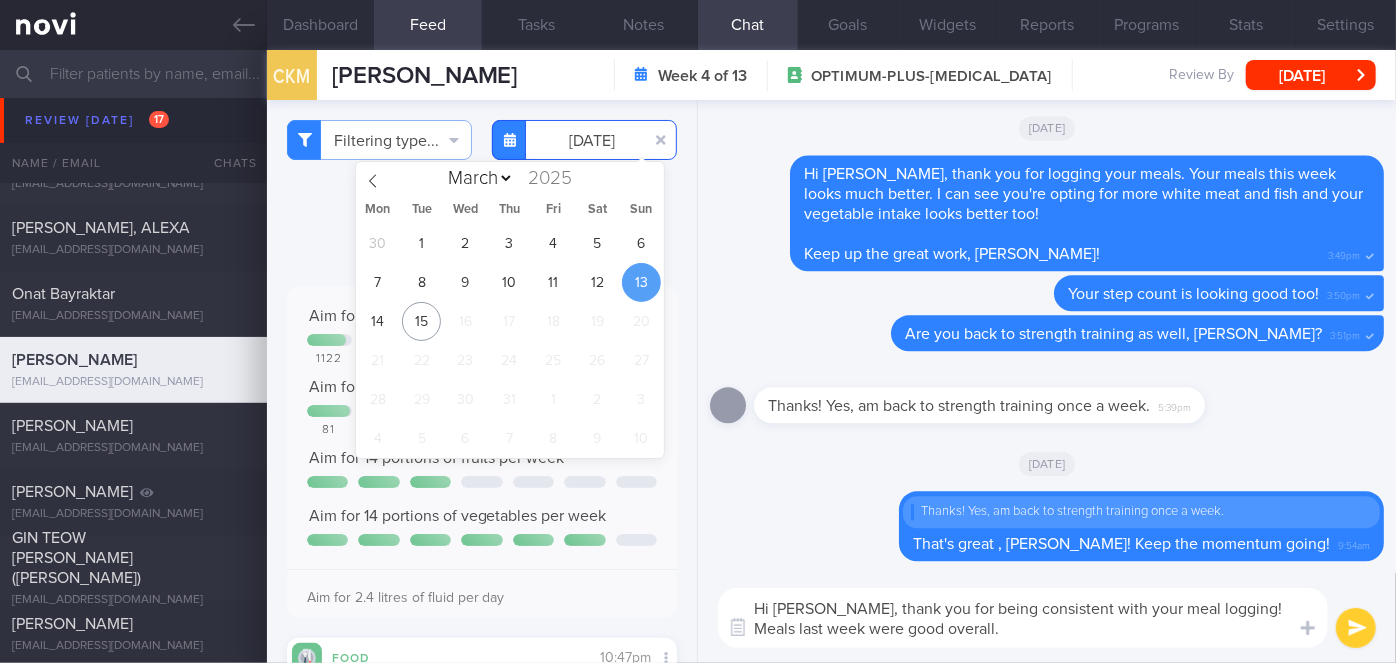 click on "[DATE]" at bounding box center (584, 140) 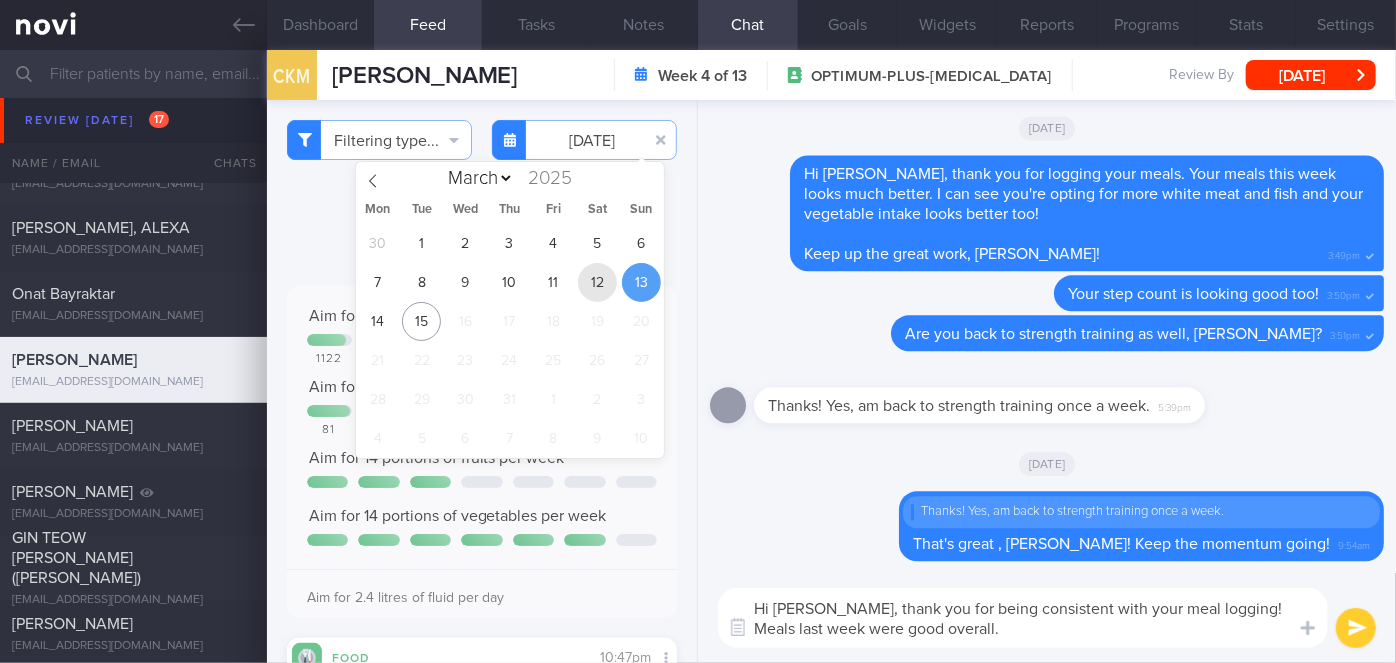 click on "12" at bounding box center [597, 282] 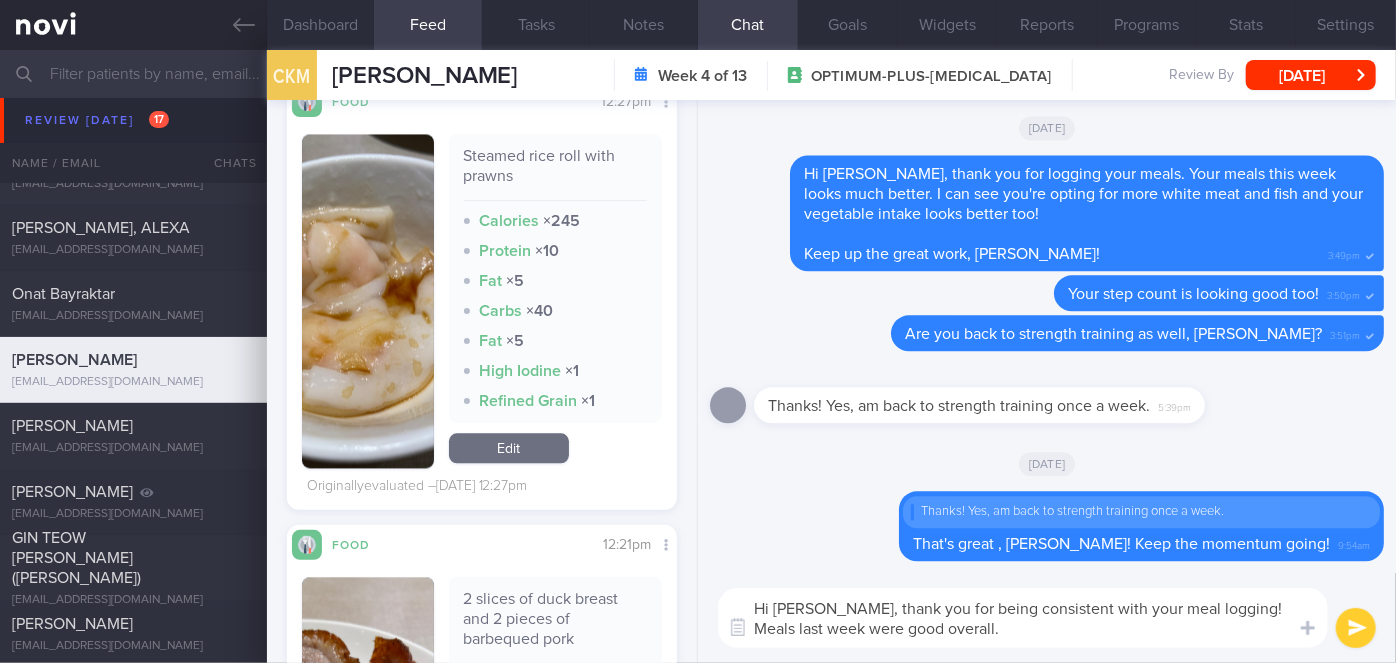 scroll, scrollTop: 0, scrollLeft: 0, axis: both 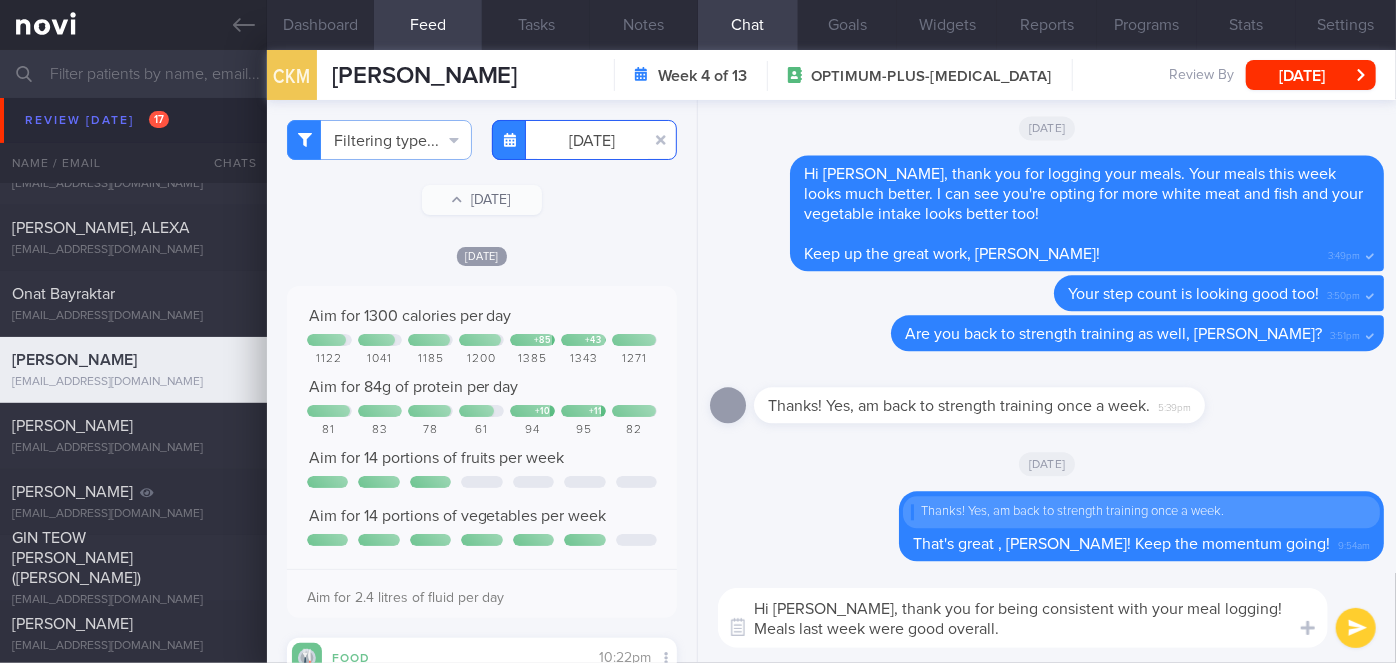 click on "[DATE]" at bounding box center [584, 140] 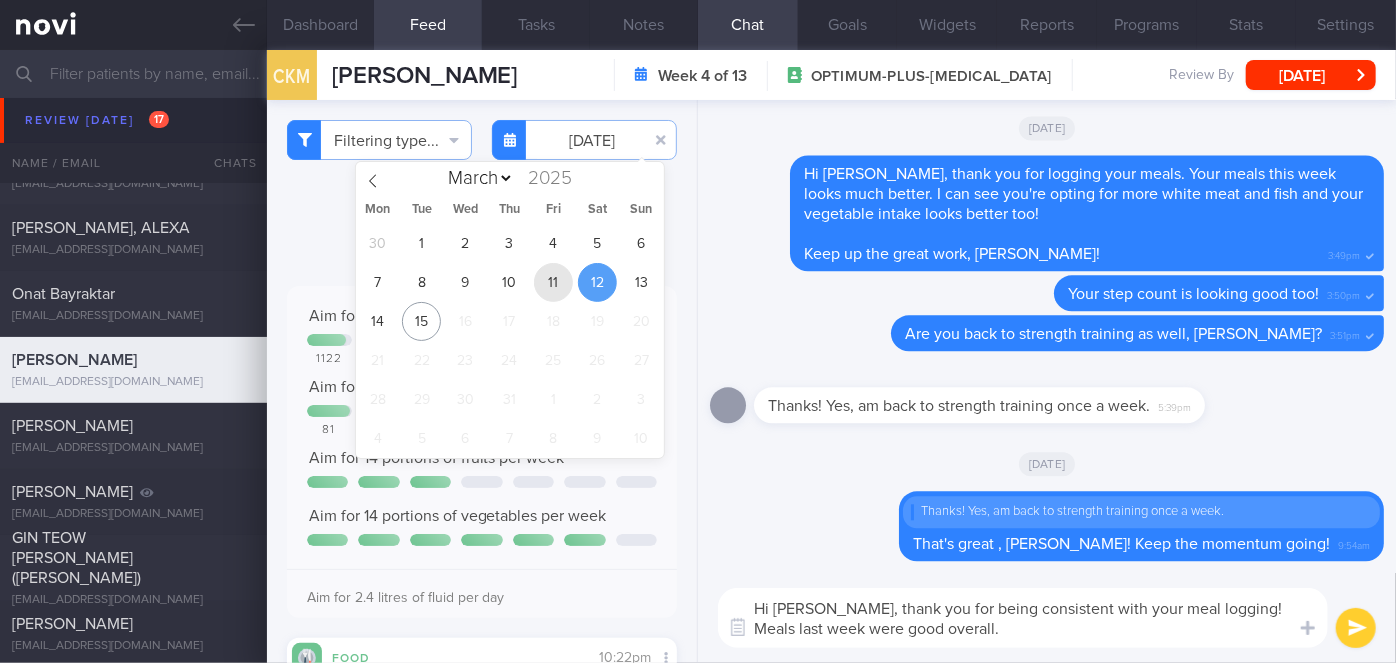 click on "11" at bounding box center (553, 282) 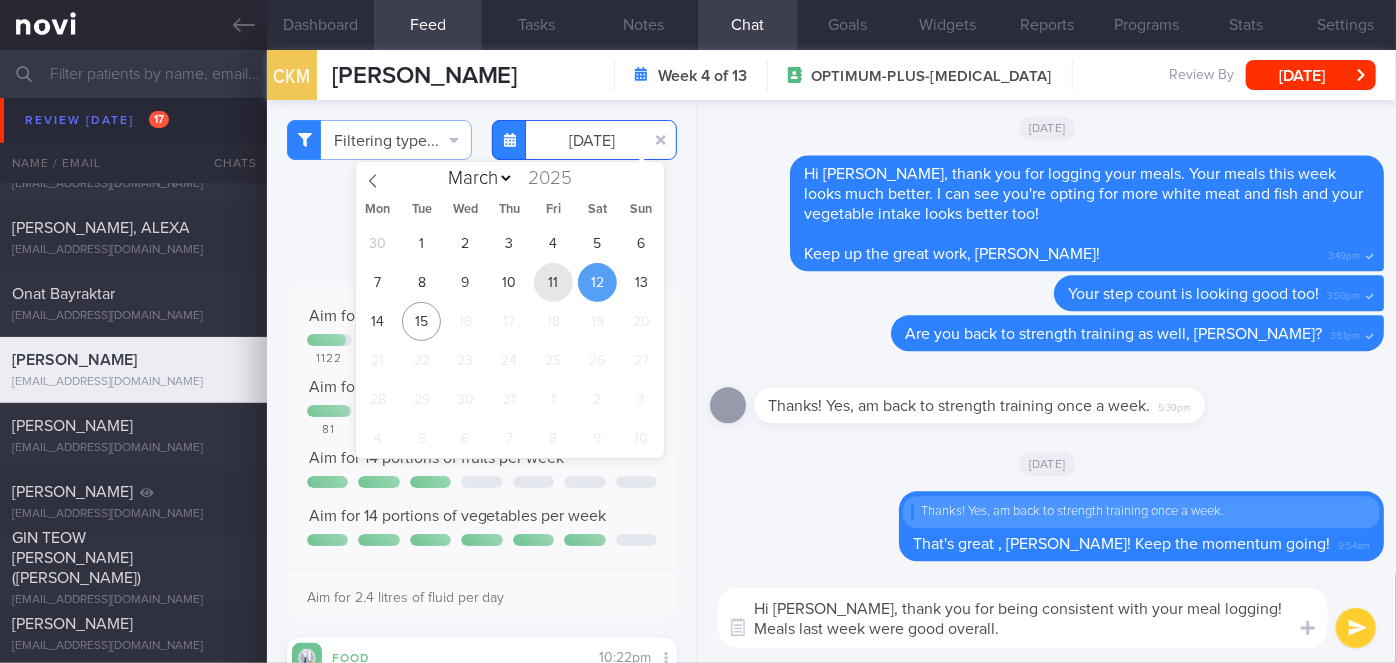 type on "[DATE]" 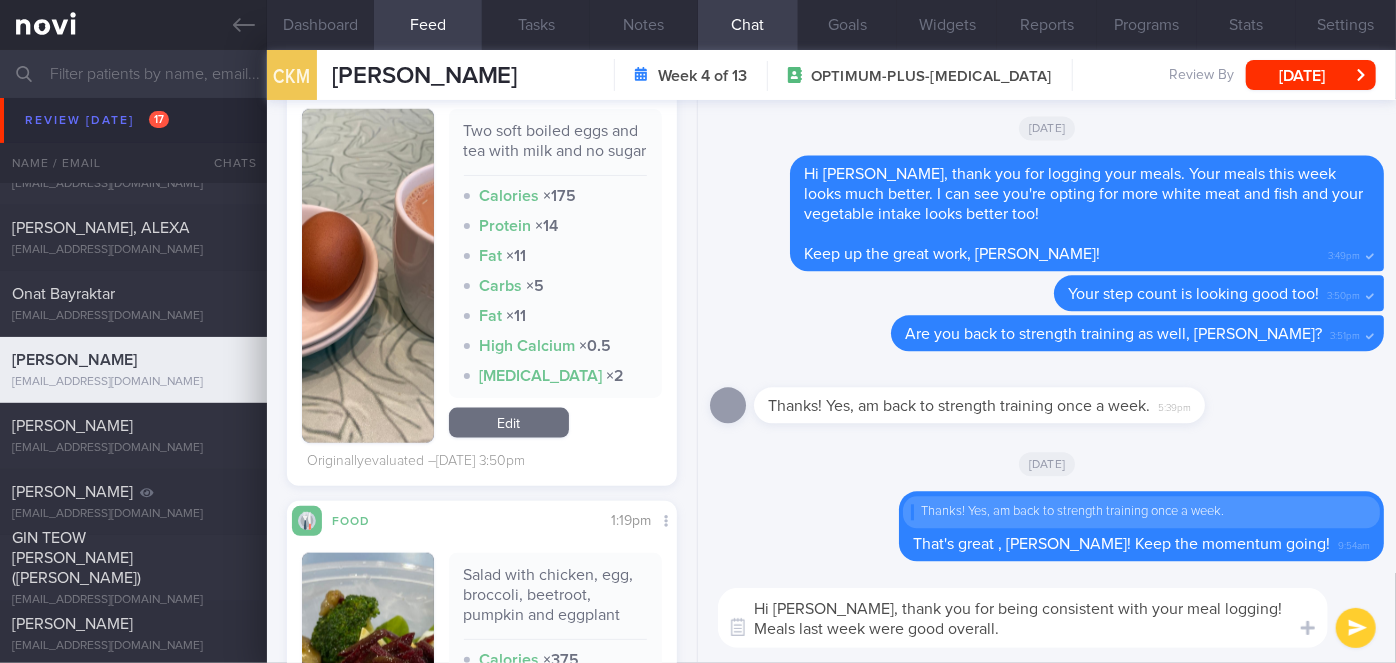 scroll, scrollTop: 1600, scrollLeft: 0, axis: vertical 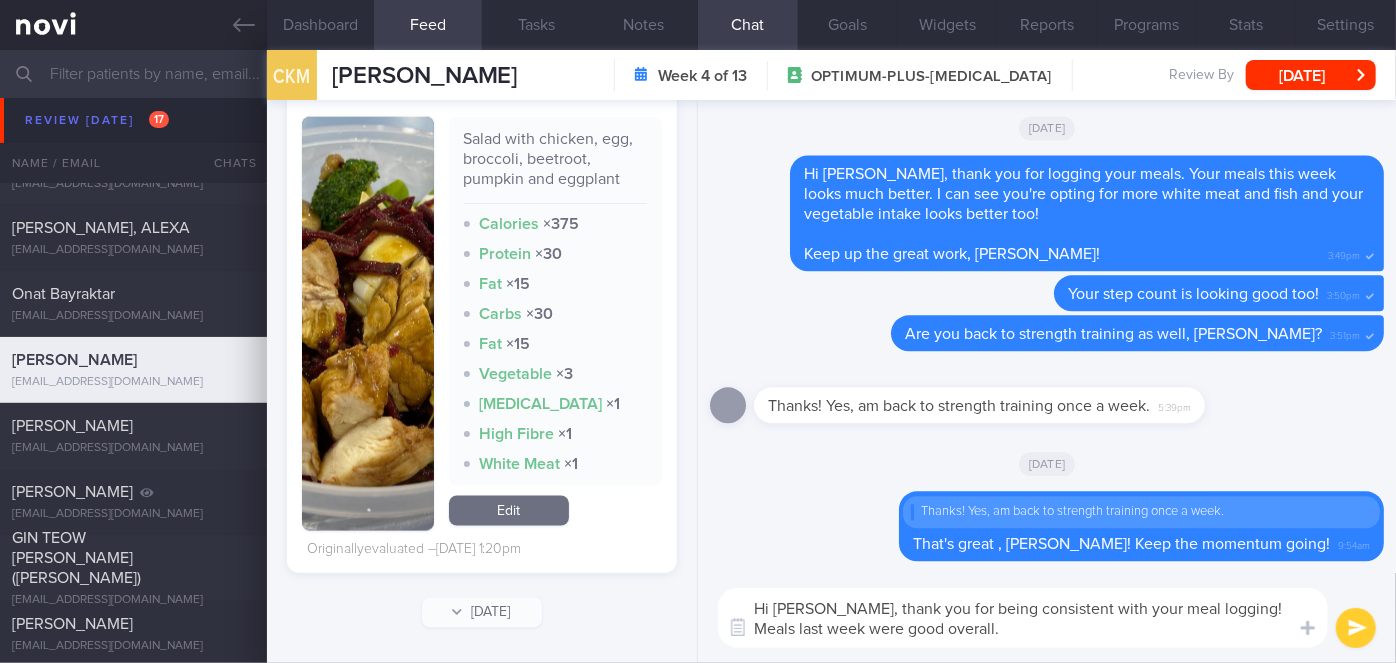 click on "Hi Adrian, thank you for being consistent with your meal logging! Meals last week were good overall." at bounding box center (1023, 618) 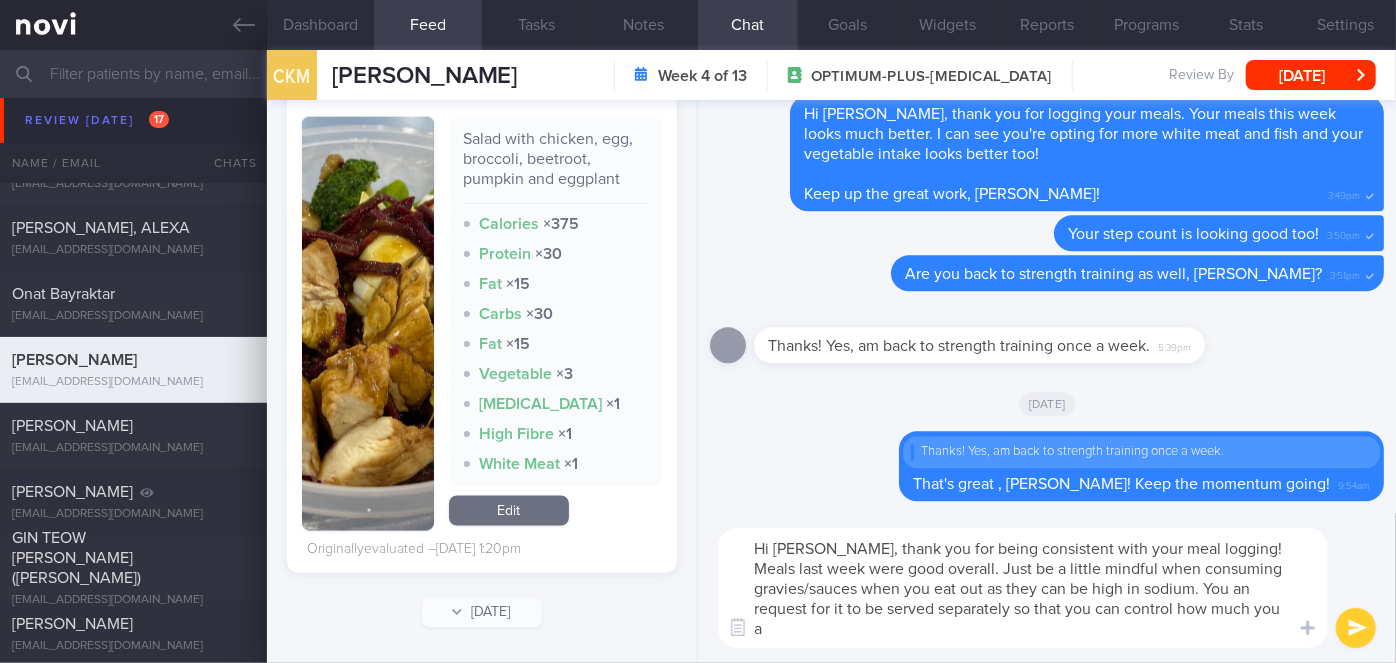 scroll, scrollTop: 0, scrollLeft: 0, axis: both 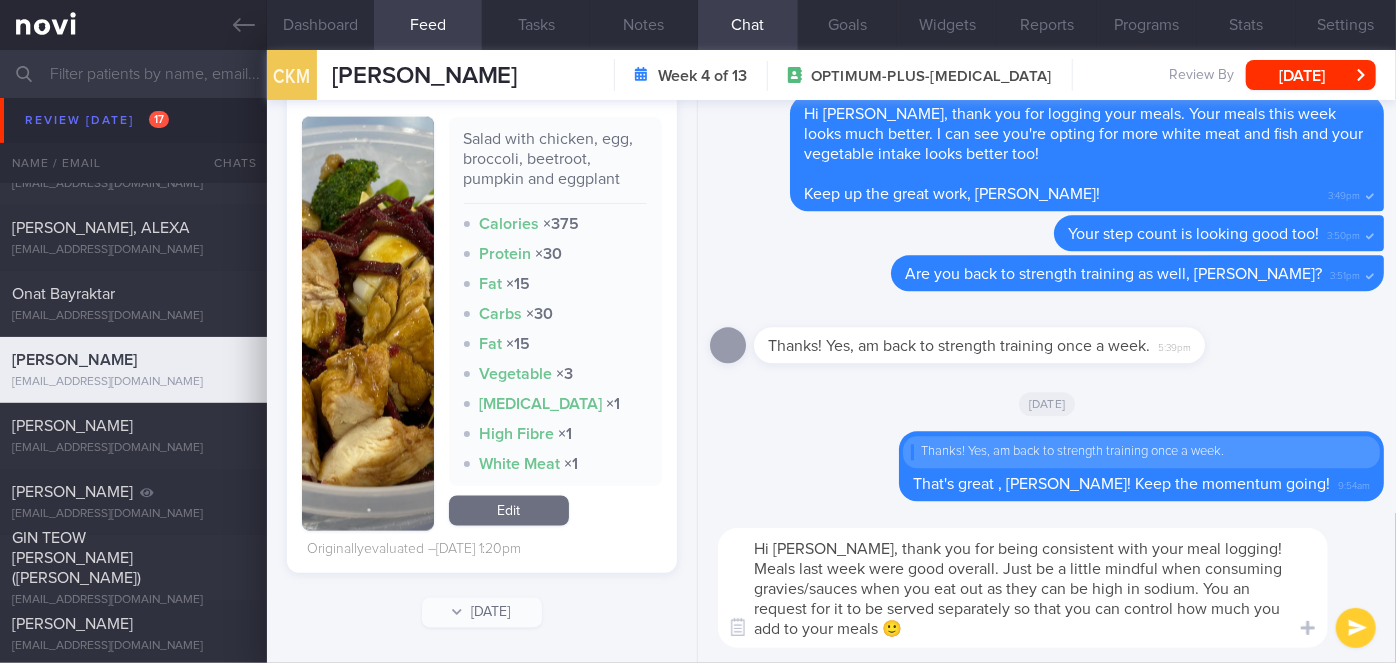 click on "Hi Adrian, thank you for being consistent with your meal logging! Meals last week were good overall. Just be a little mindful when consuming gravies/sauces when you eat out as they can be high in sodium. You an request for it to be served separately so that you can control how much you add to your meals 🙂" at bounding box center (1023, 588) 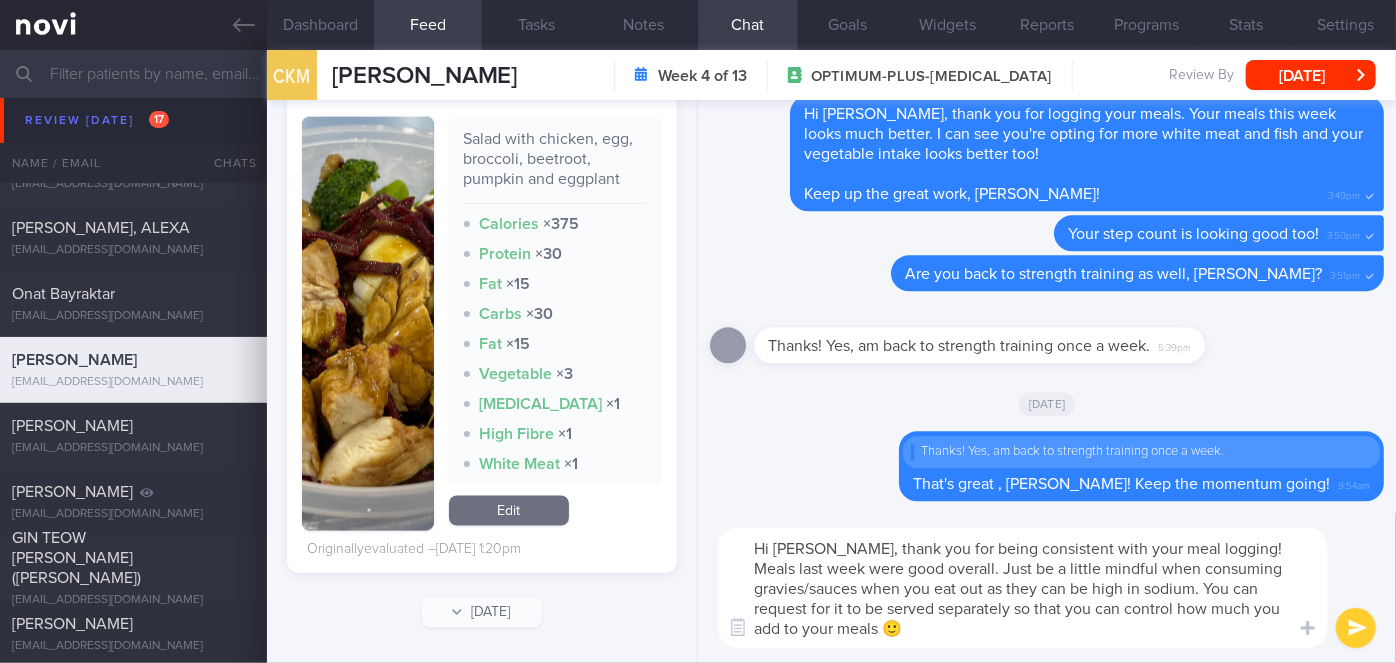type on "Hi Adrian, thank you for being consistent with your meal logging! Meals last week were good overall. Just be a little mindful when consuming gravies/sauces when you eat out as they can be high in sodium. You can request for it to be served separately so that you can control how much you add to your meals 🙂" 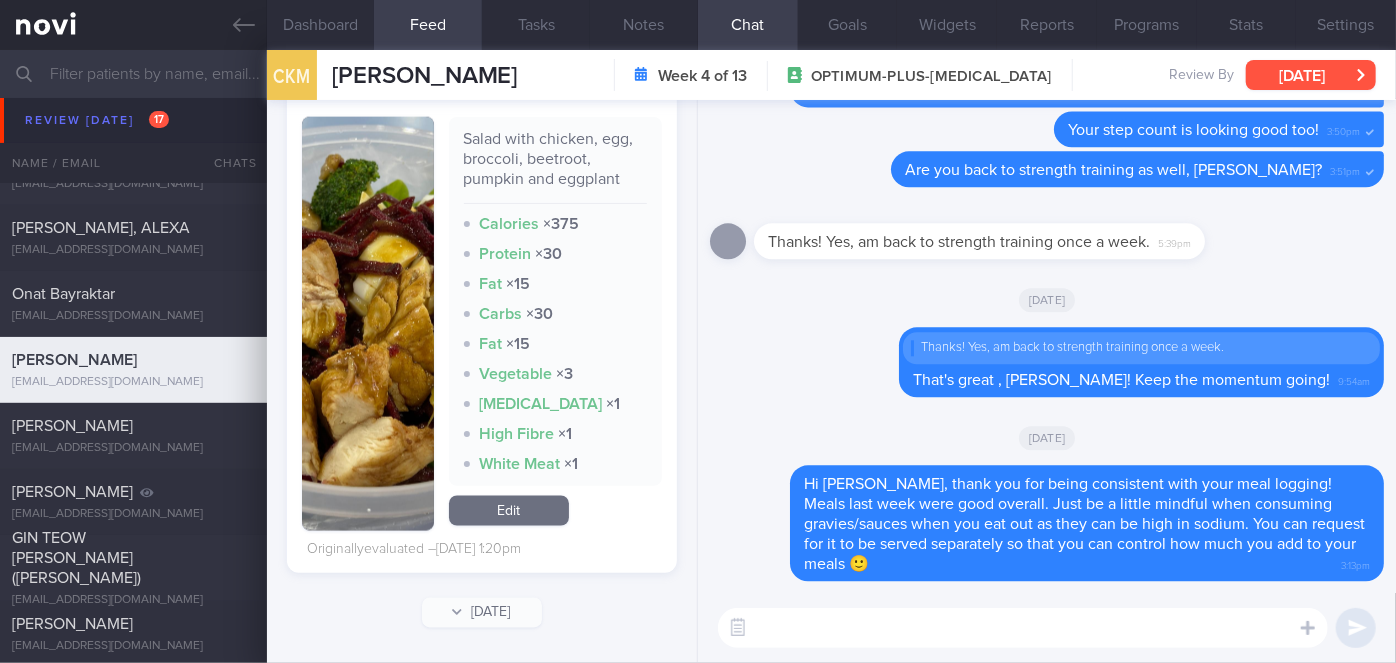 click on "[DATE]" at bounding box center [1311, 75] 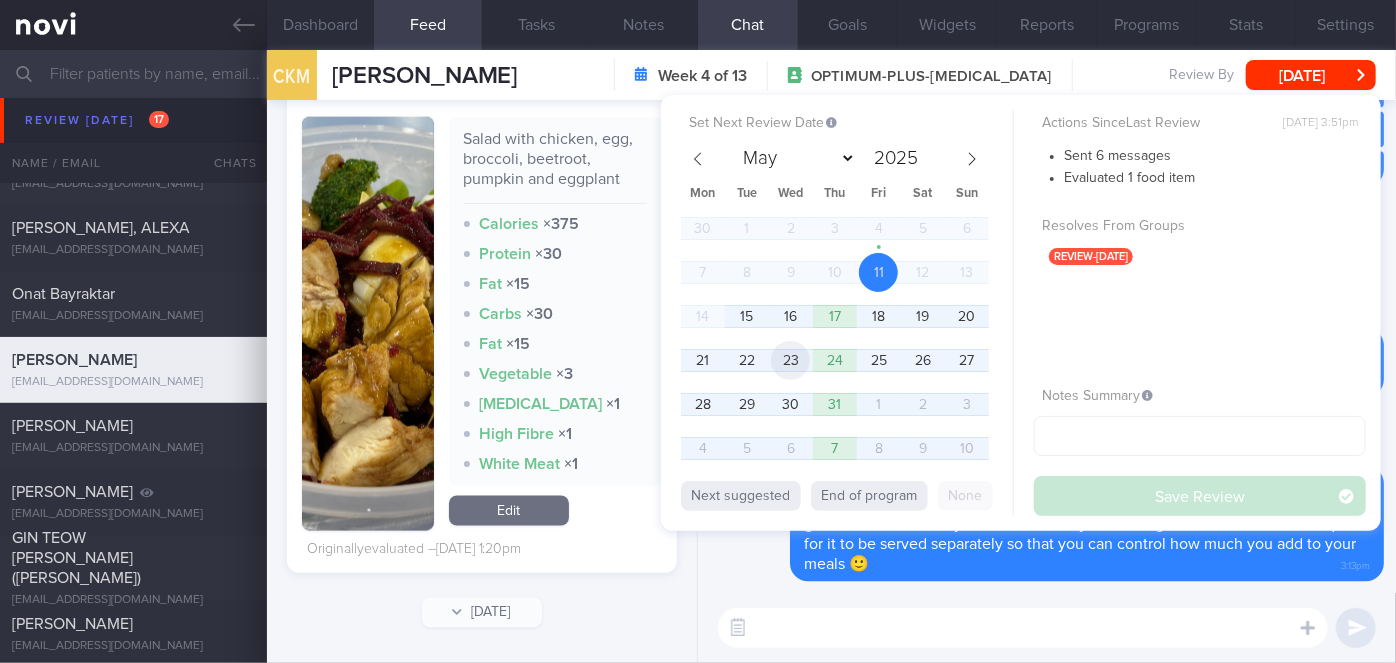 click on "23" at bounding box center [790, 360] 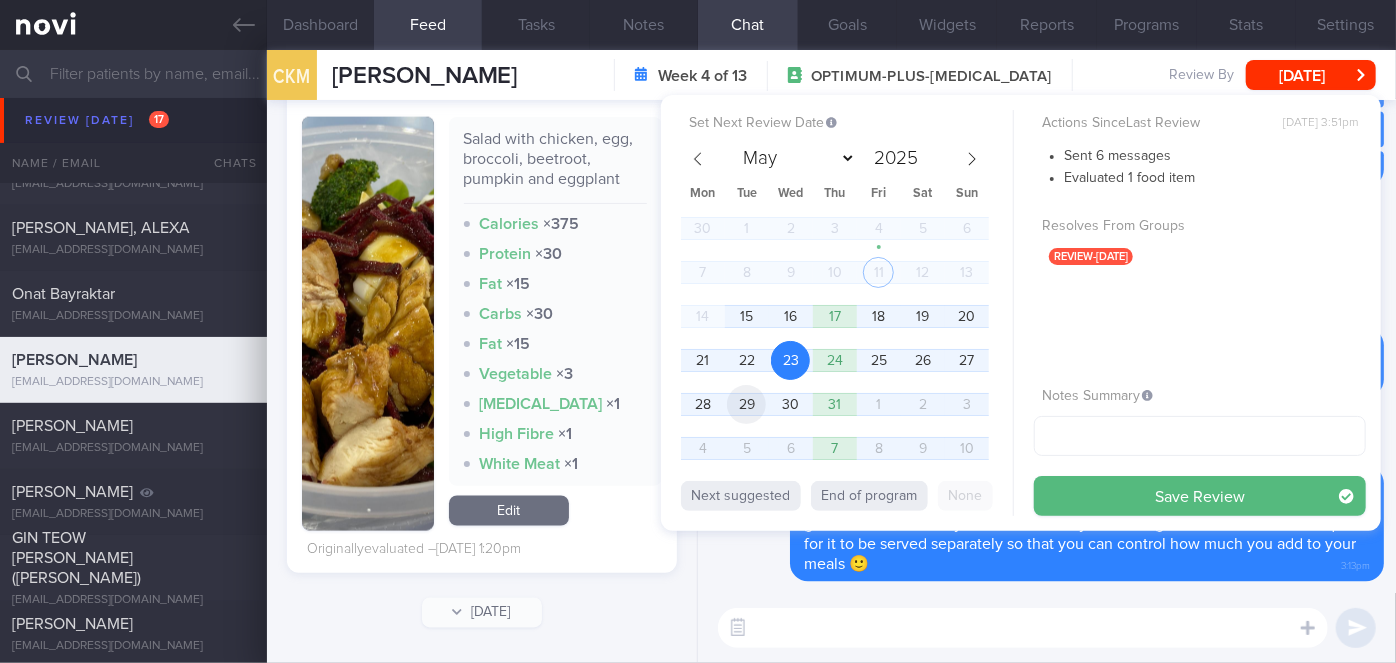click on "29" at bounding box center [746, 404] 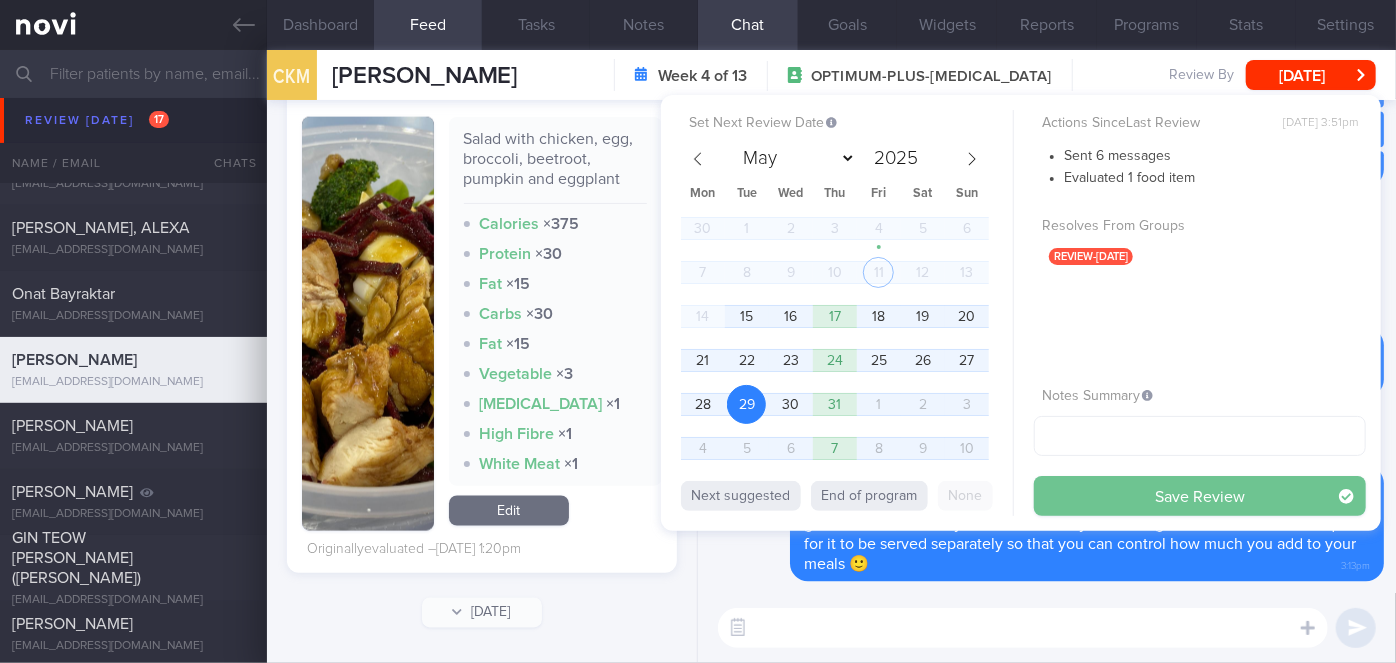 click on "Save Review" at bounding box center (1200, 496) 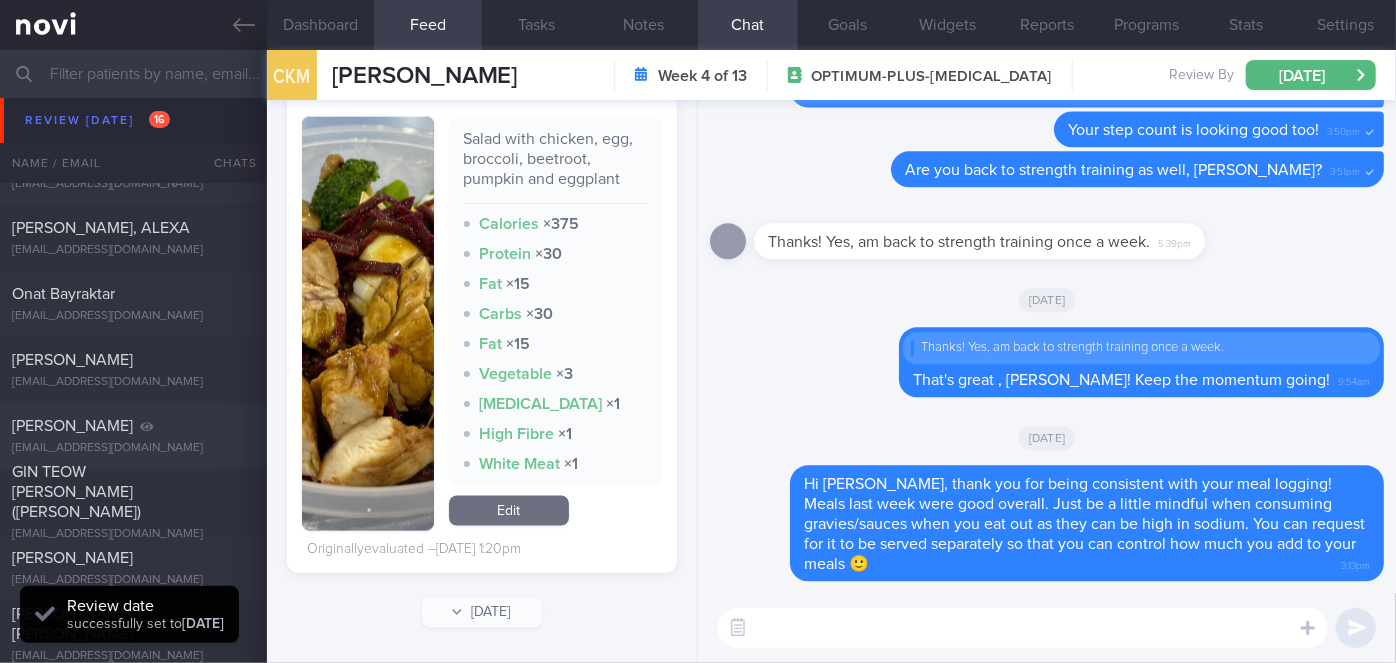 click on "Justin Chua Jia Bin" at bounding box center [131, 426] 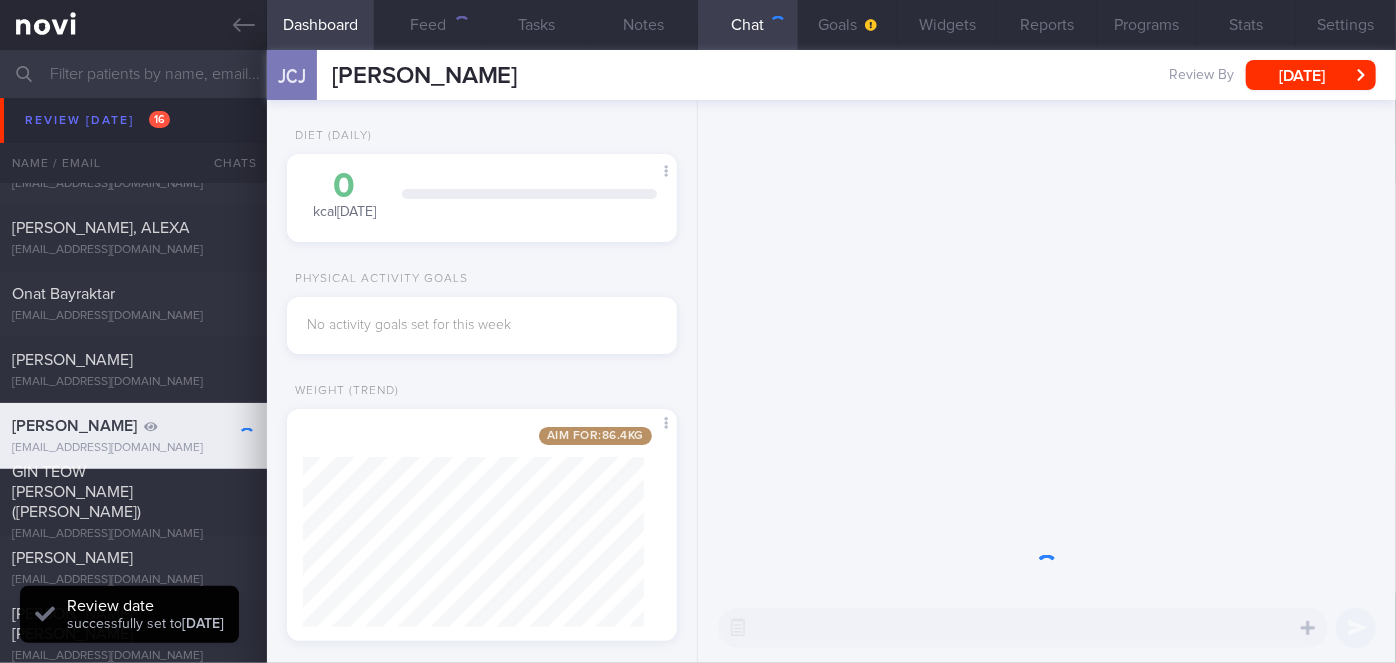 scroll, scrollTop: 999800, scrollLeft: 999658, axis: both 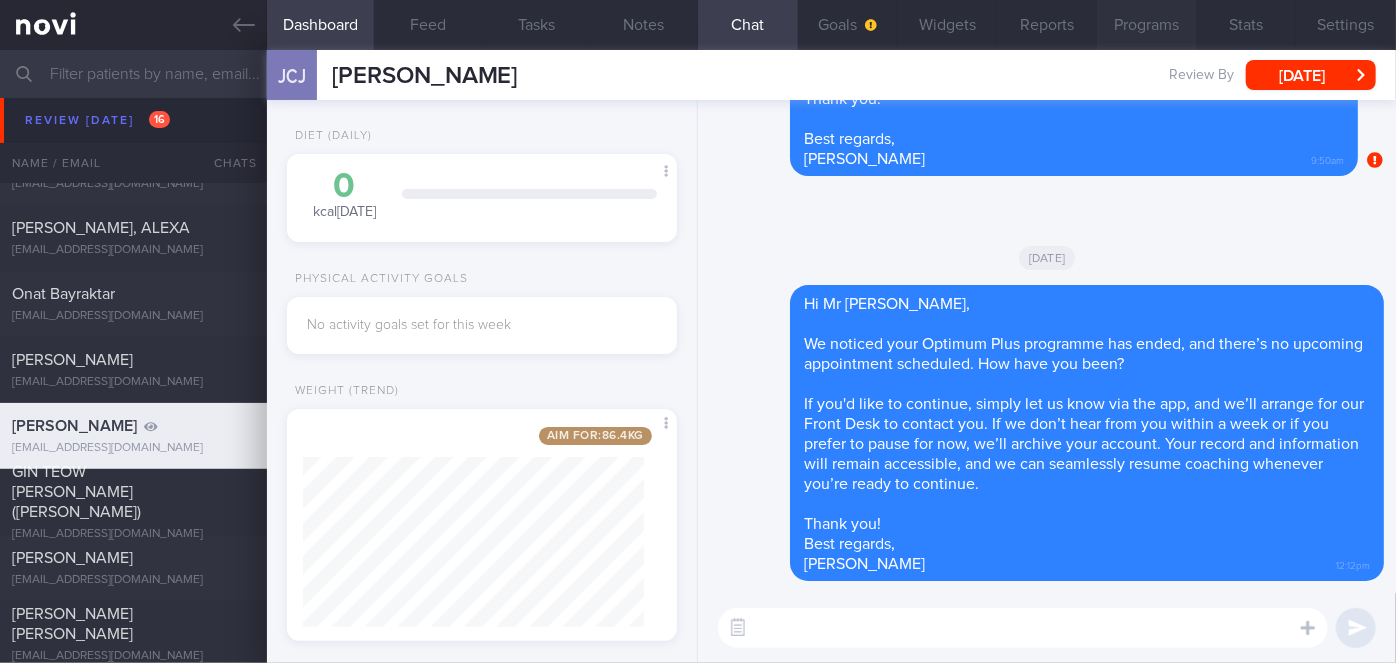 click on "Programs" at bounding box center (1147, 25) 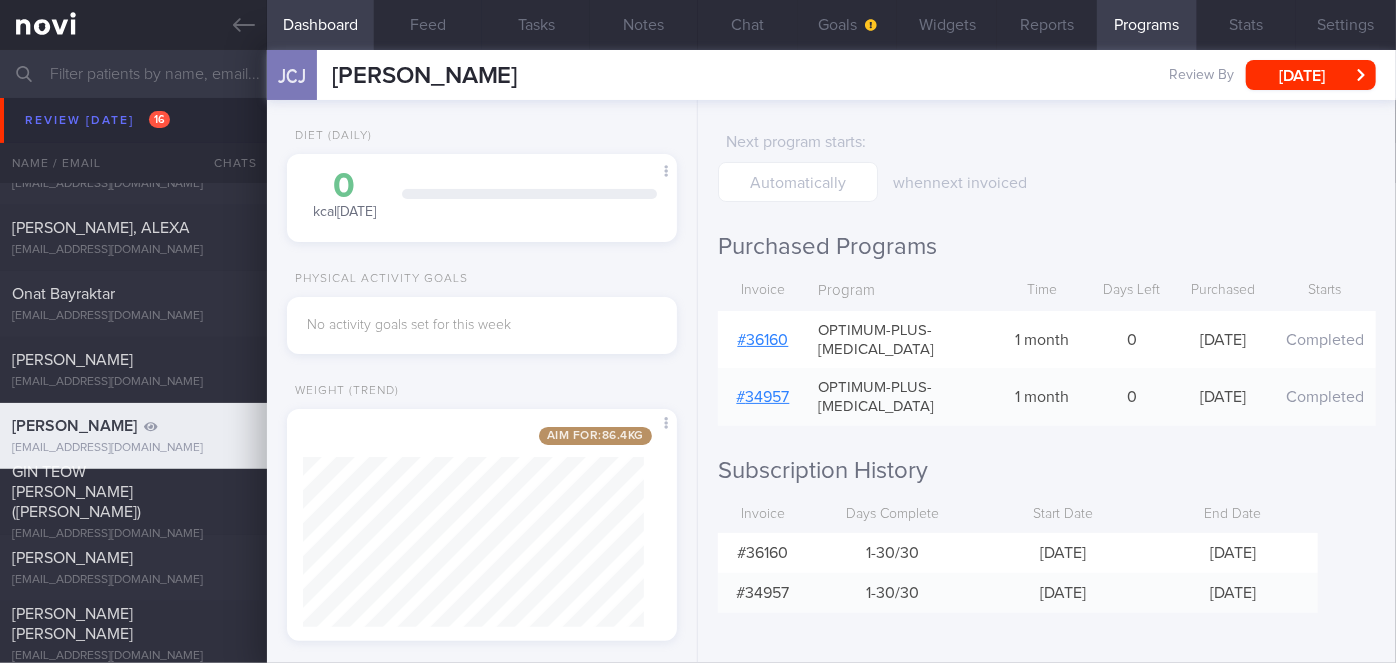 scroll, scrollTop: 74, scrollLeft: 0, axis: vertical 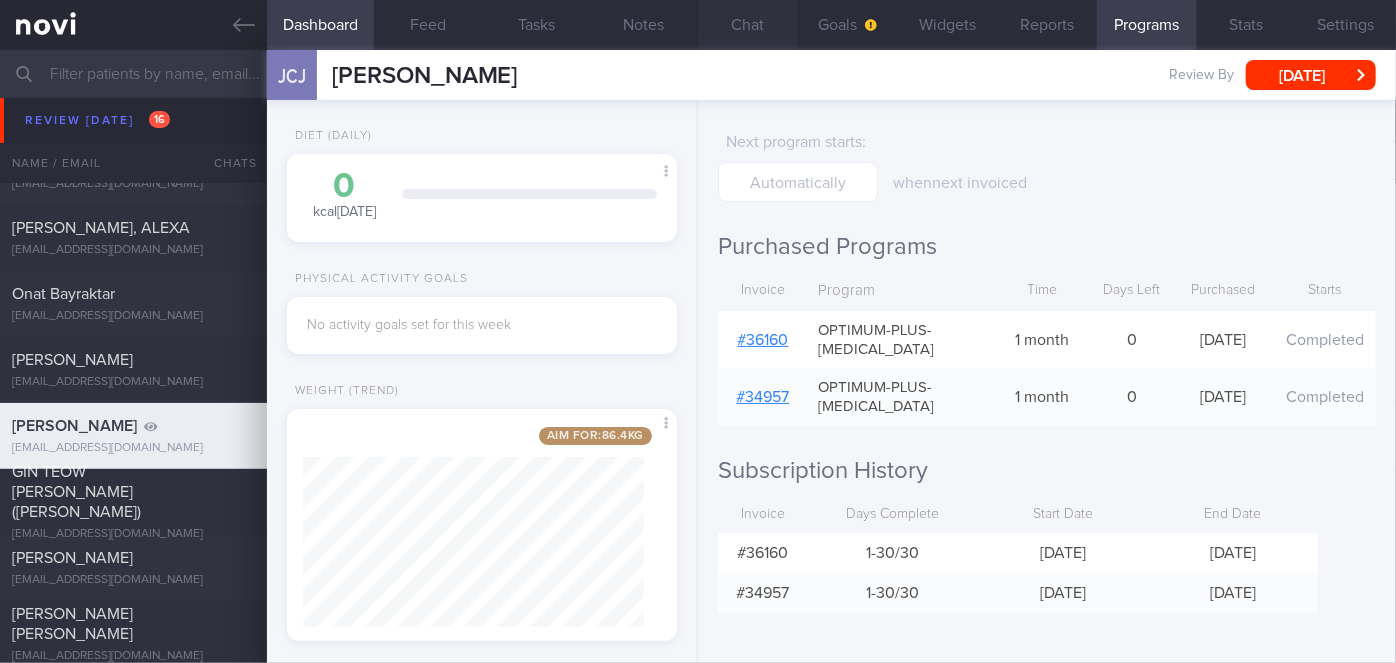 click on "Chat" at bounding box center (748, 25) 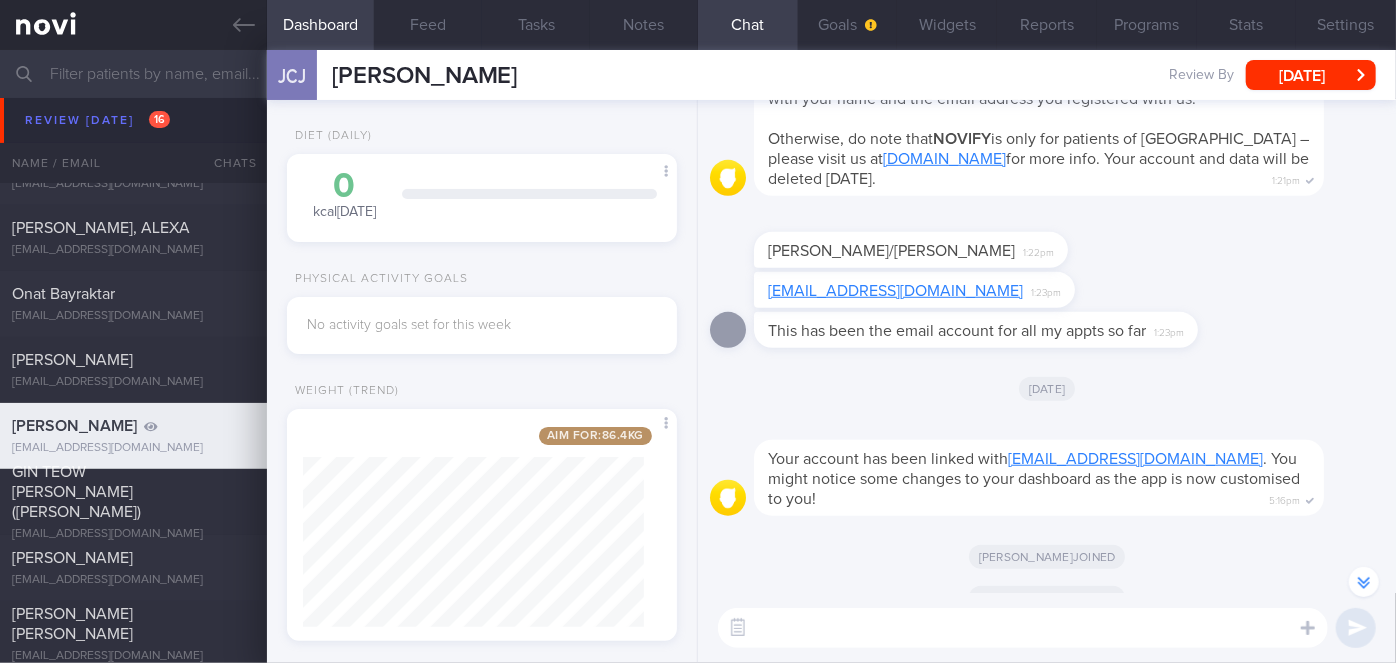 scroll, scrollTop: -2733, scrollLeft: 0, axis: vertical 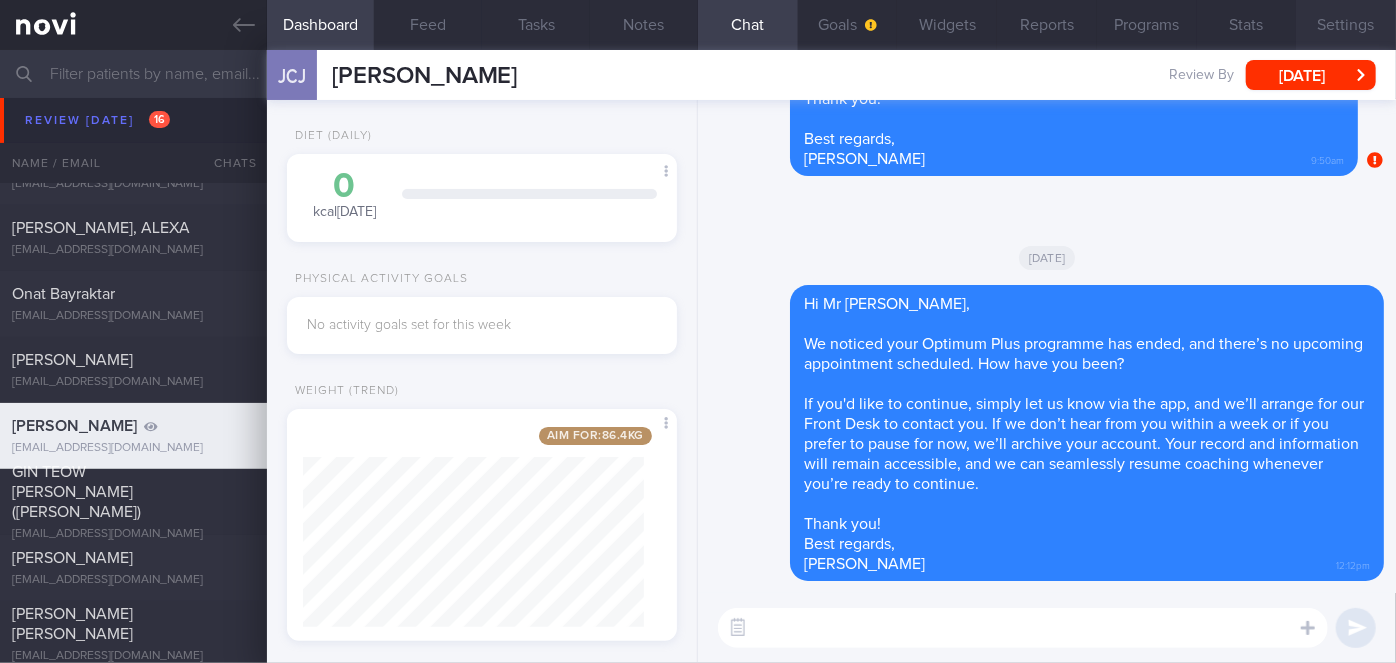 click on "Settings" at bounding box center (1346, 25) 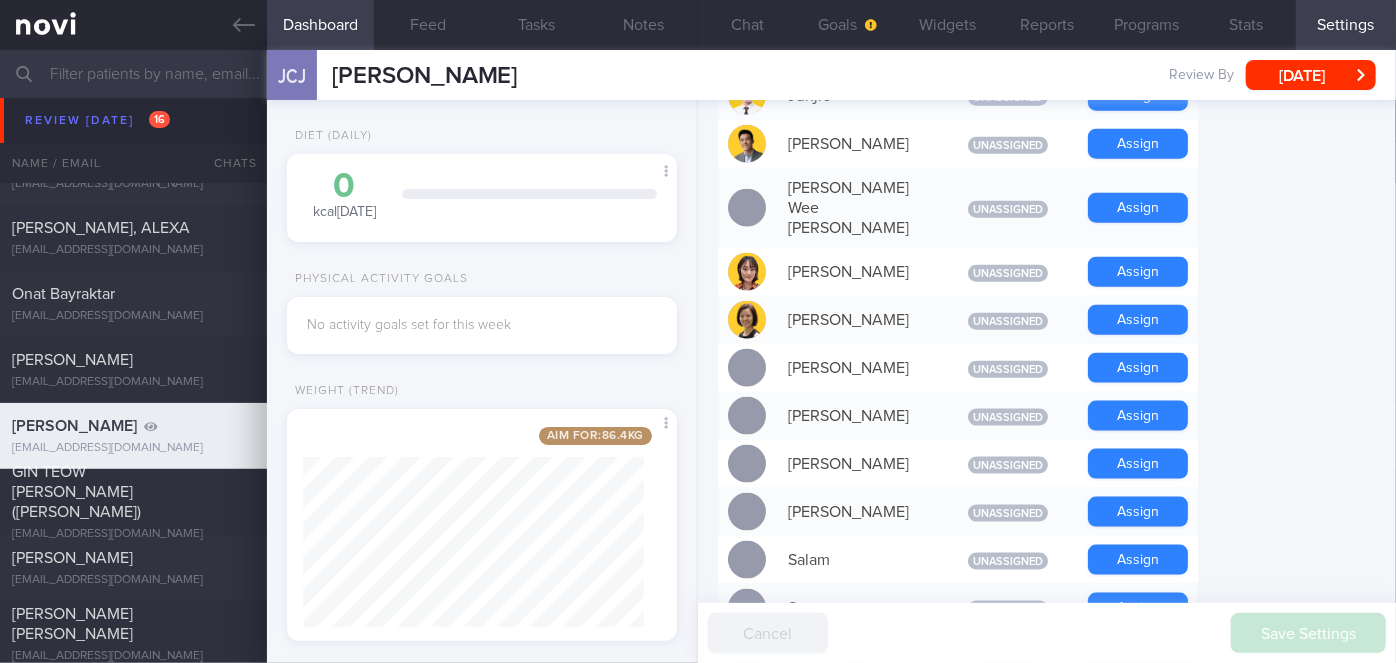 scroll, scrollTop: 1712, scrollLeft: 0, axis: vertical 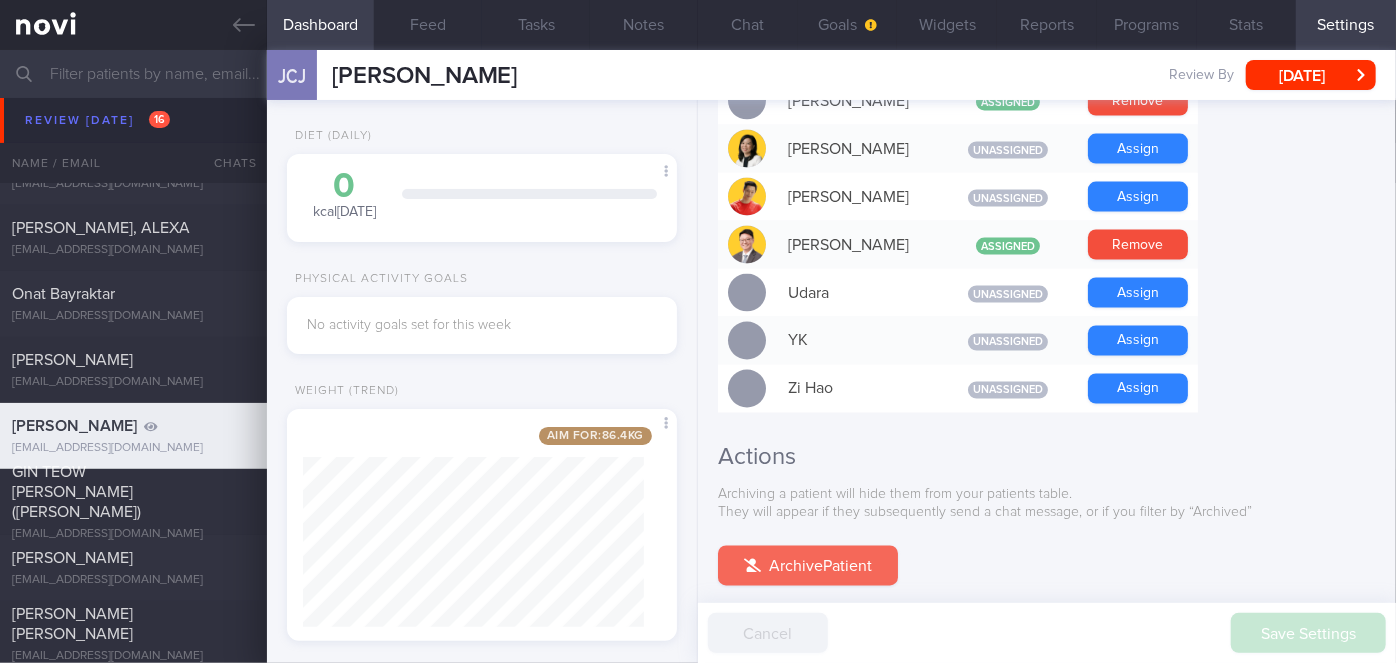 click on "Archive  Patient" at bounding box center (808, 566) 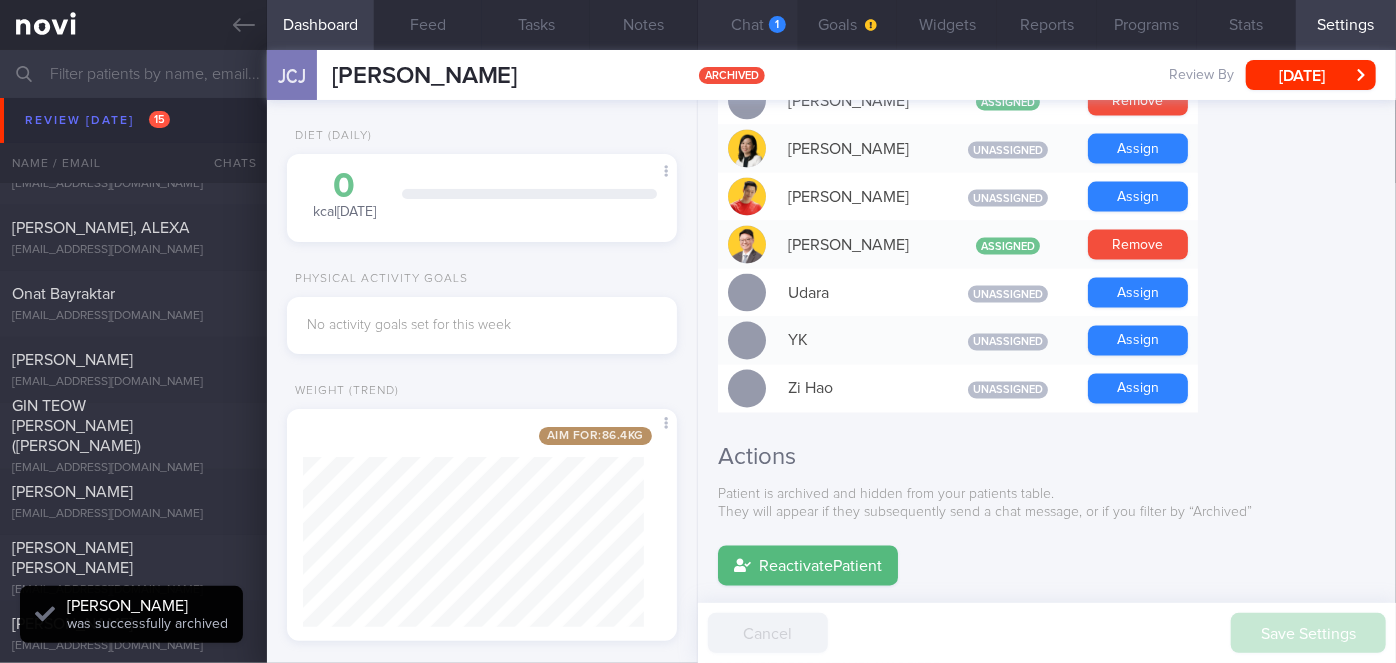 click on "1" at bounding box center (777, 24) 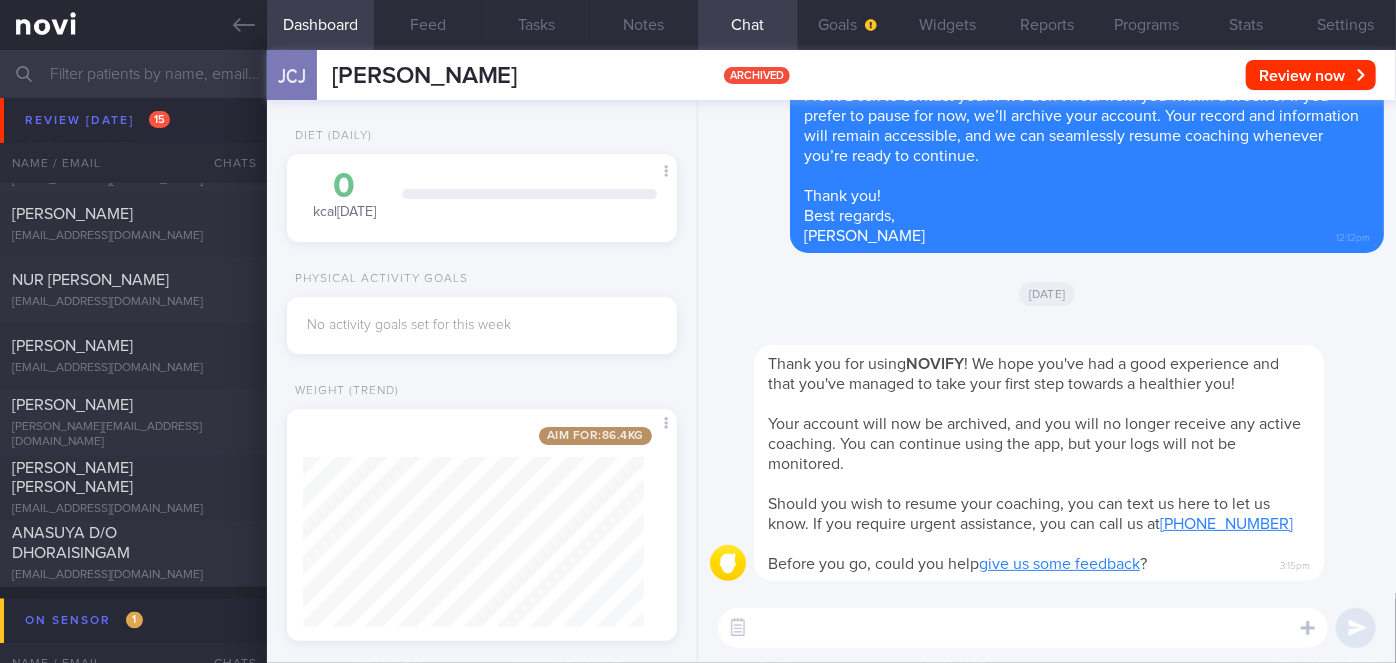 scroll, scrollTop: 5408, scrollLeft: 0, axis: vertical 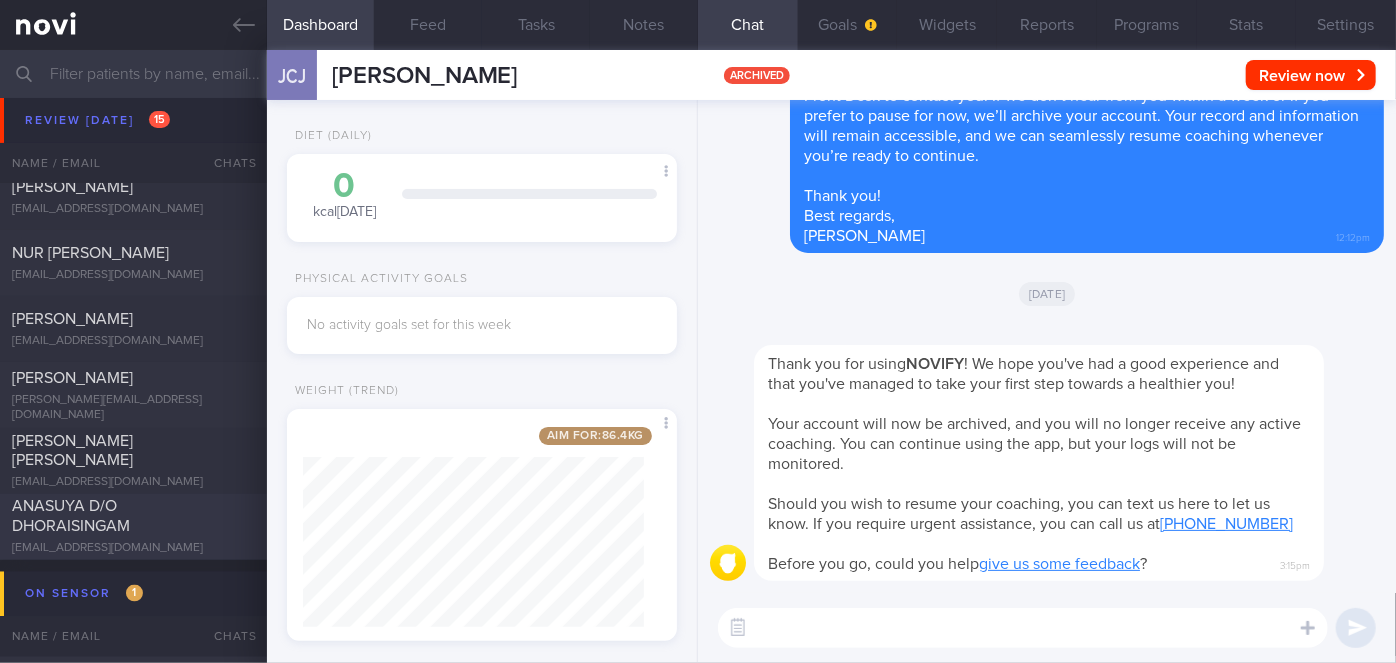 click on "ANASUYA D/O DHORAISINGAM" at bounding box center [131, 517] 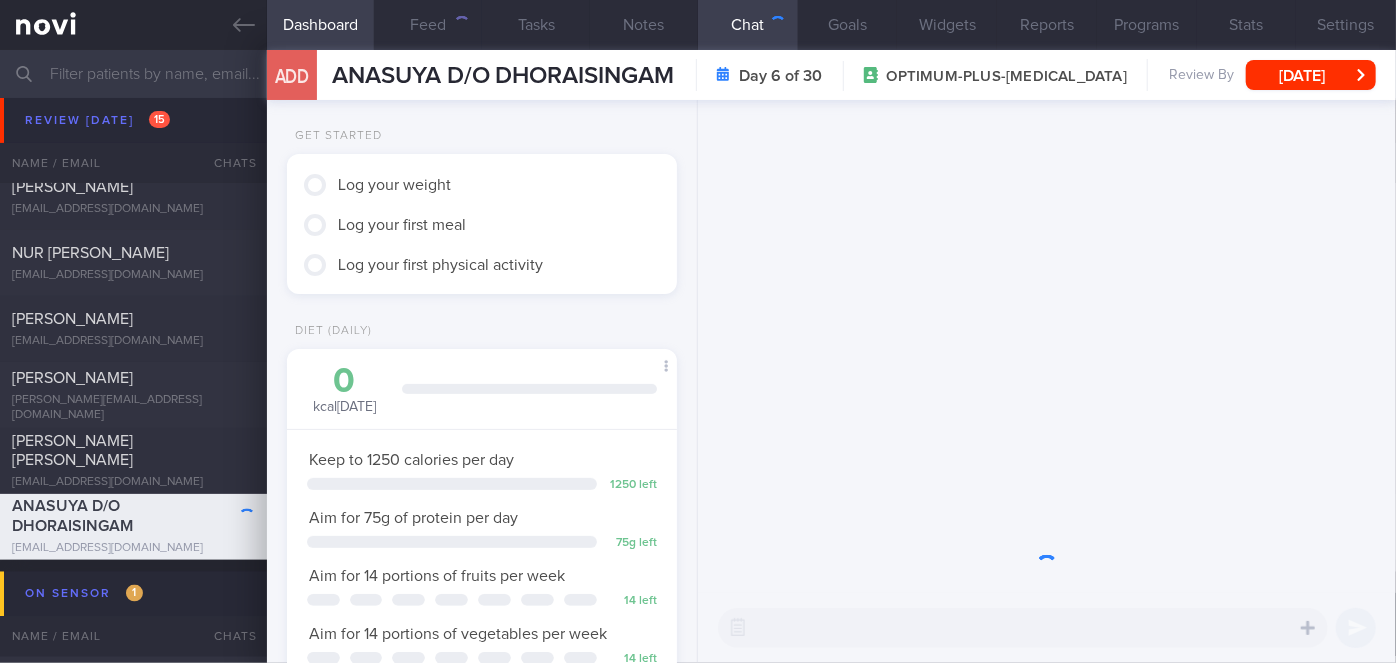scroll, scrollTop: 0, scrollLeft: 0, axis: both 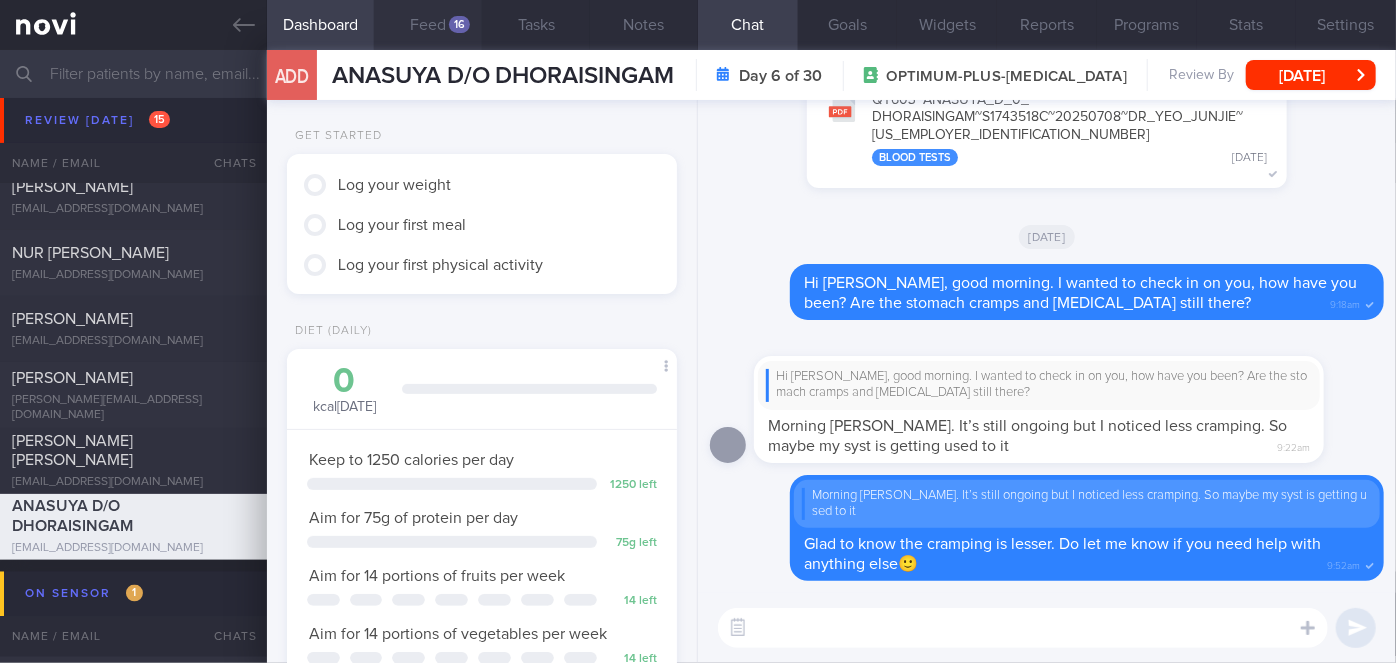 click on "Feed
16" at bounding box center (428, 25) 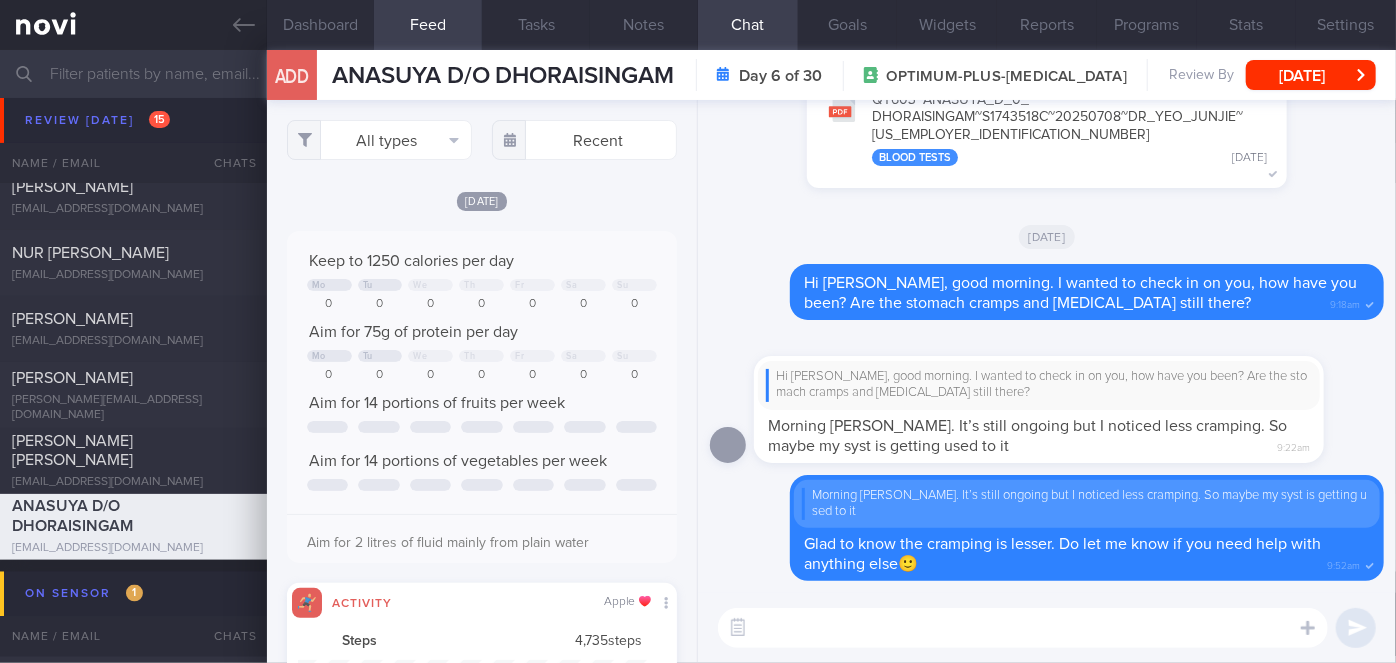 scroll, scrollTop: 999912, scrollLeft: 999648, axis: both 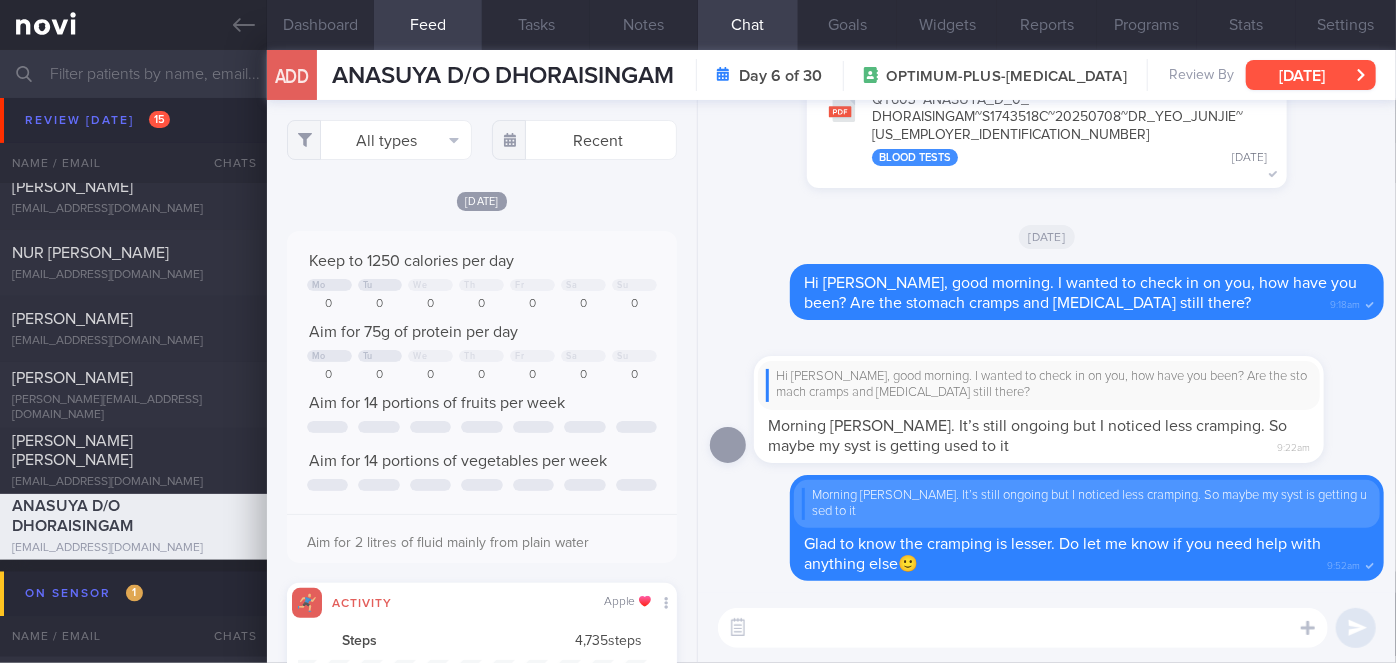 click on "[DATE]" at bounding box center (1311, 75) 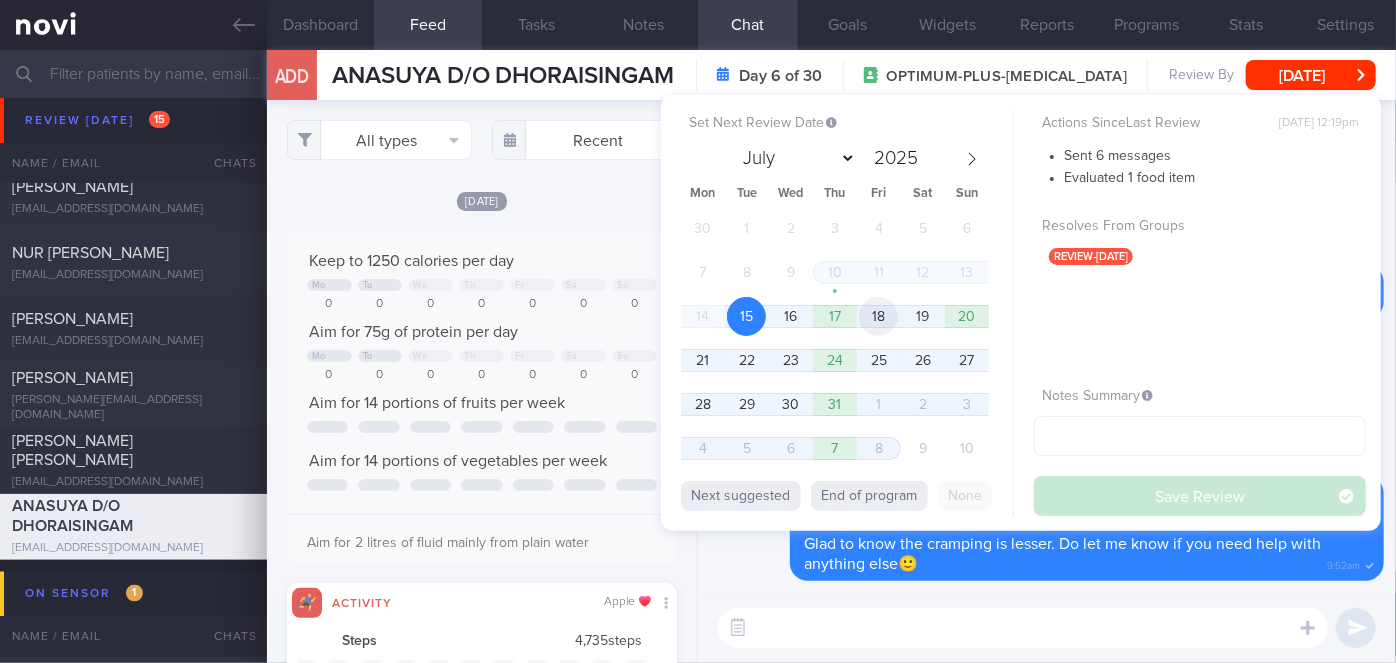 click on "18" at bounding box center (878, 316) 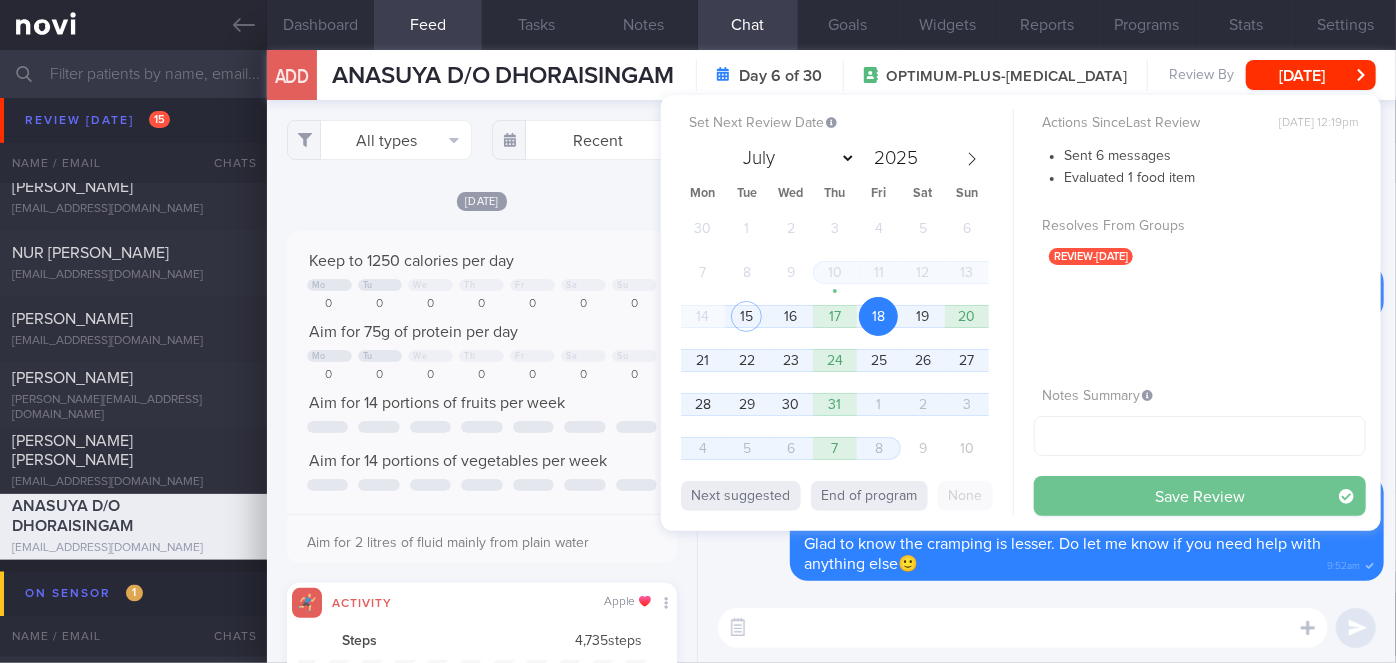 click on "Save Review" at bounding box center (1200, 496) 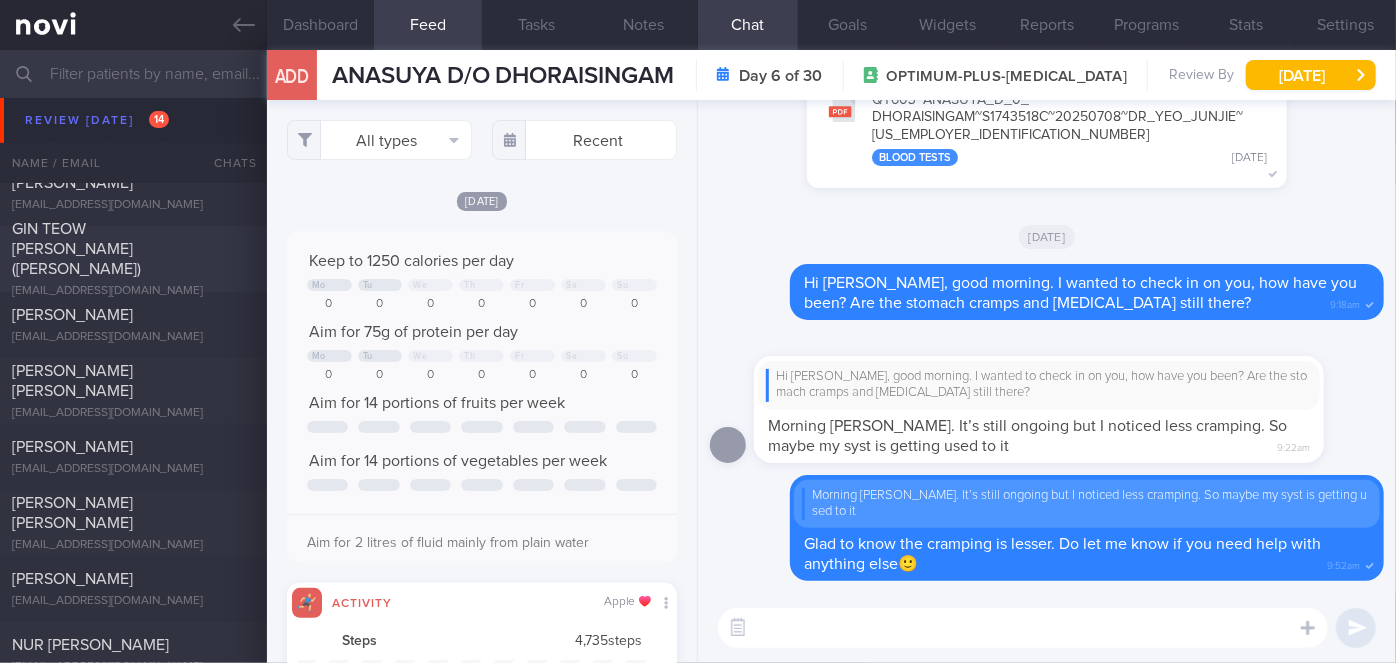 scroll, scrollTop: 5018, scrollLeft: 0, axis: vertical 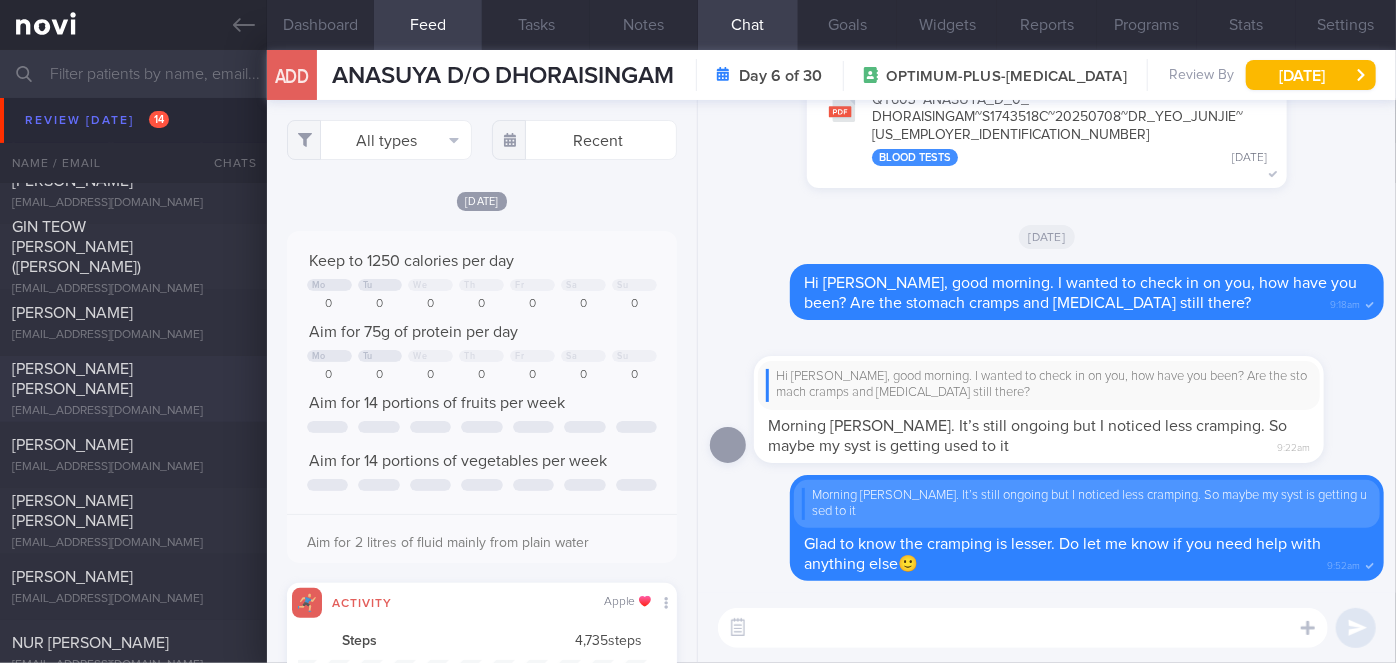 click on "[PERSON_NAME] [PERSON_NAME]" at bounding box center [131, 379] 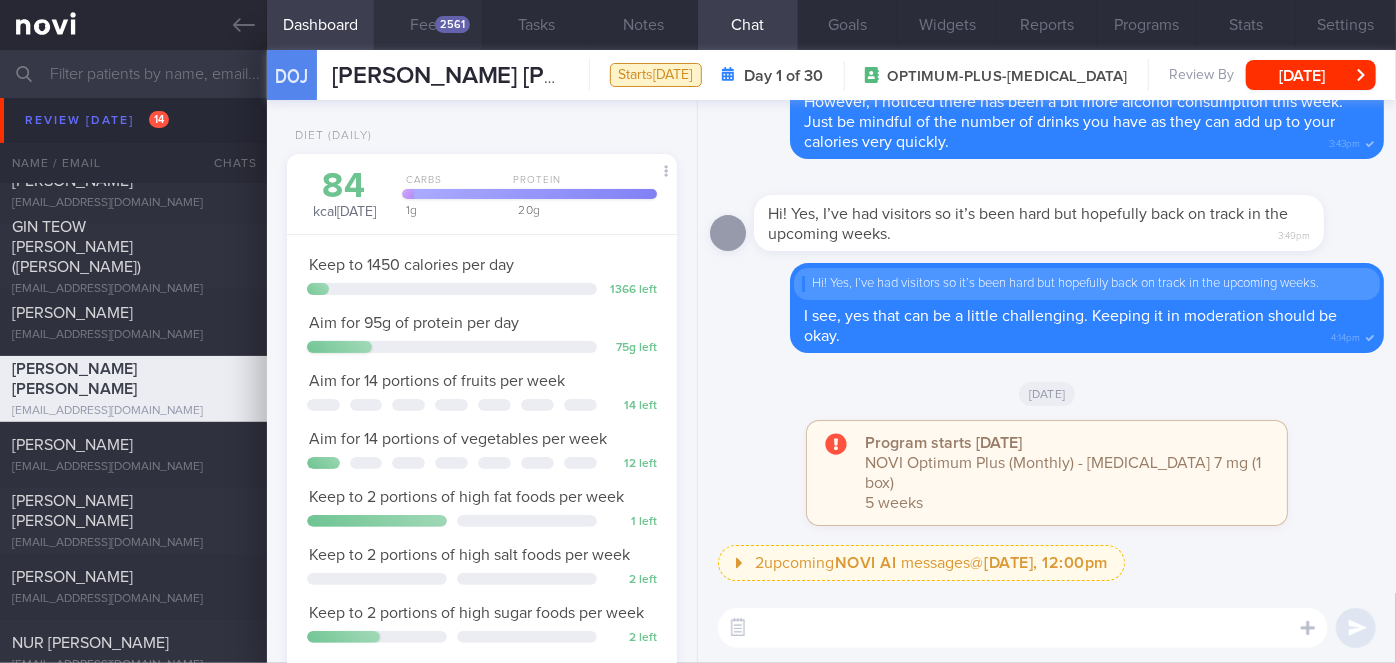 click on "2561" at bounding box center (452, 24) 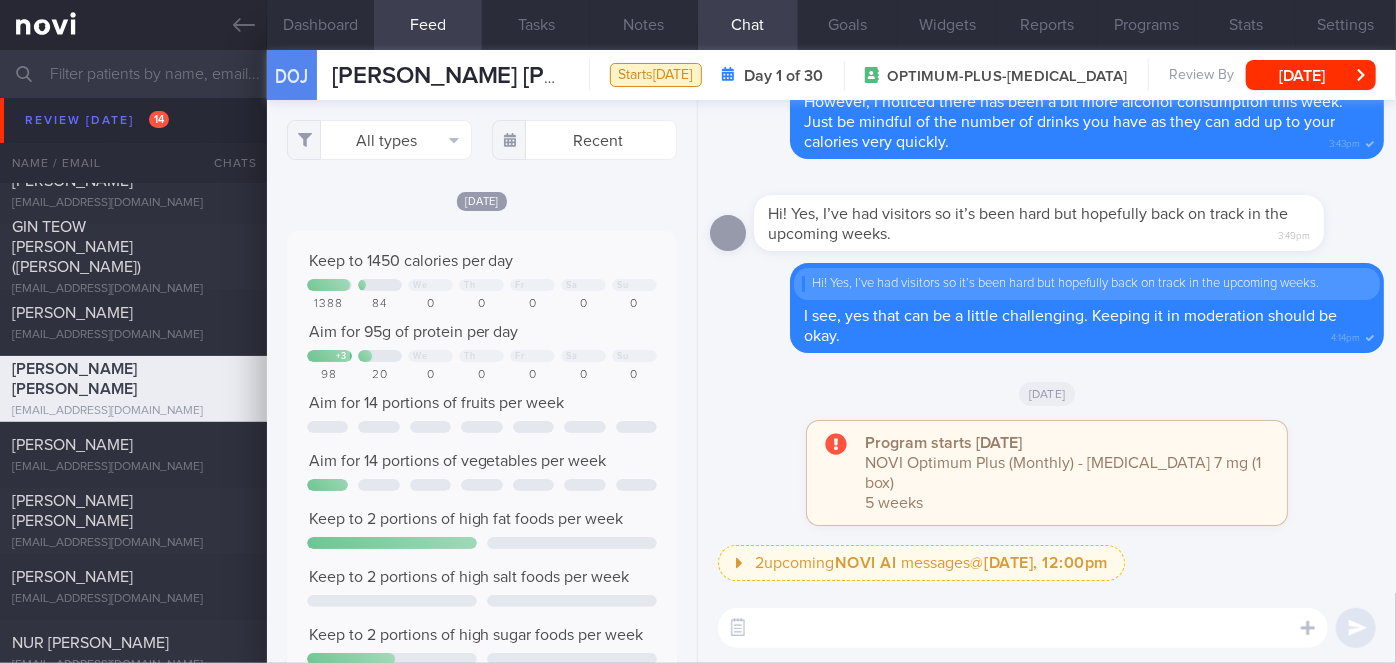 scroll, scrollTop: 999912, scrollLeft: 999648, axis: both 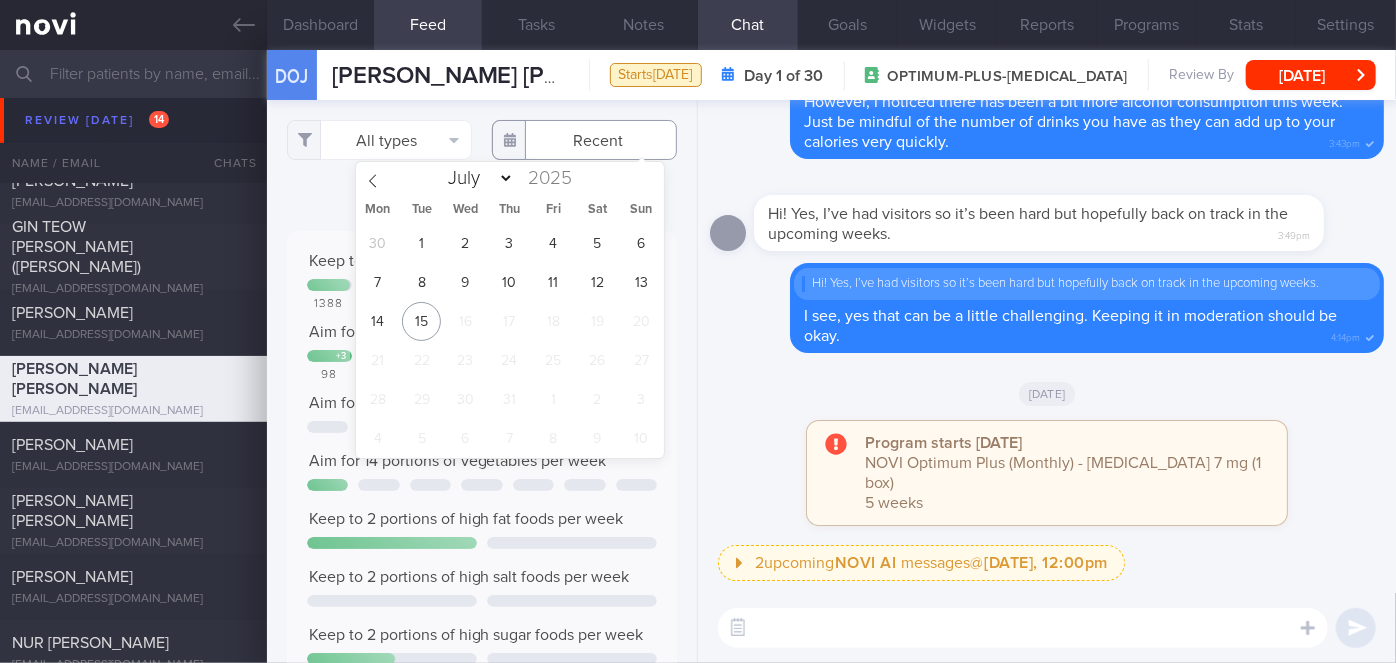 click at bounding box center [584, 140] 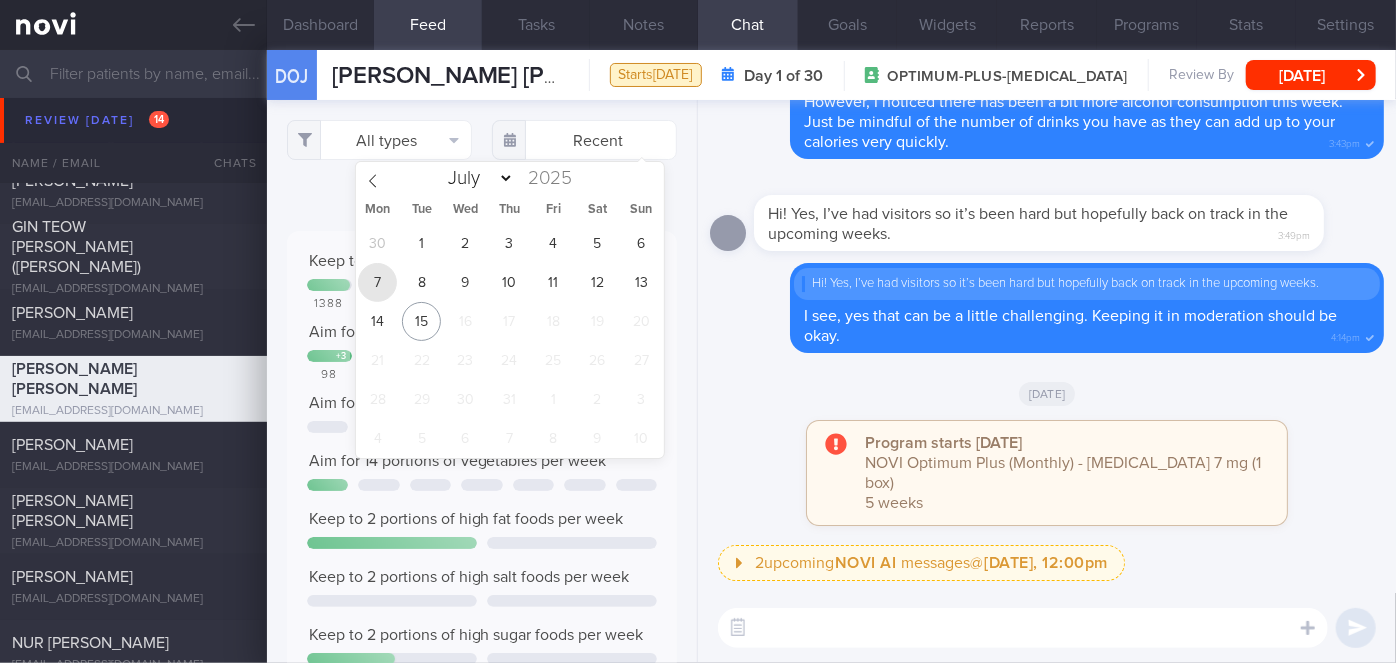 click on "7" at bounding box center (377, 282) 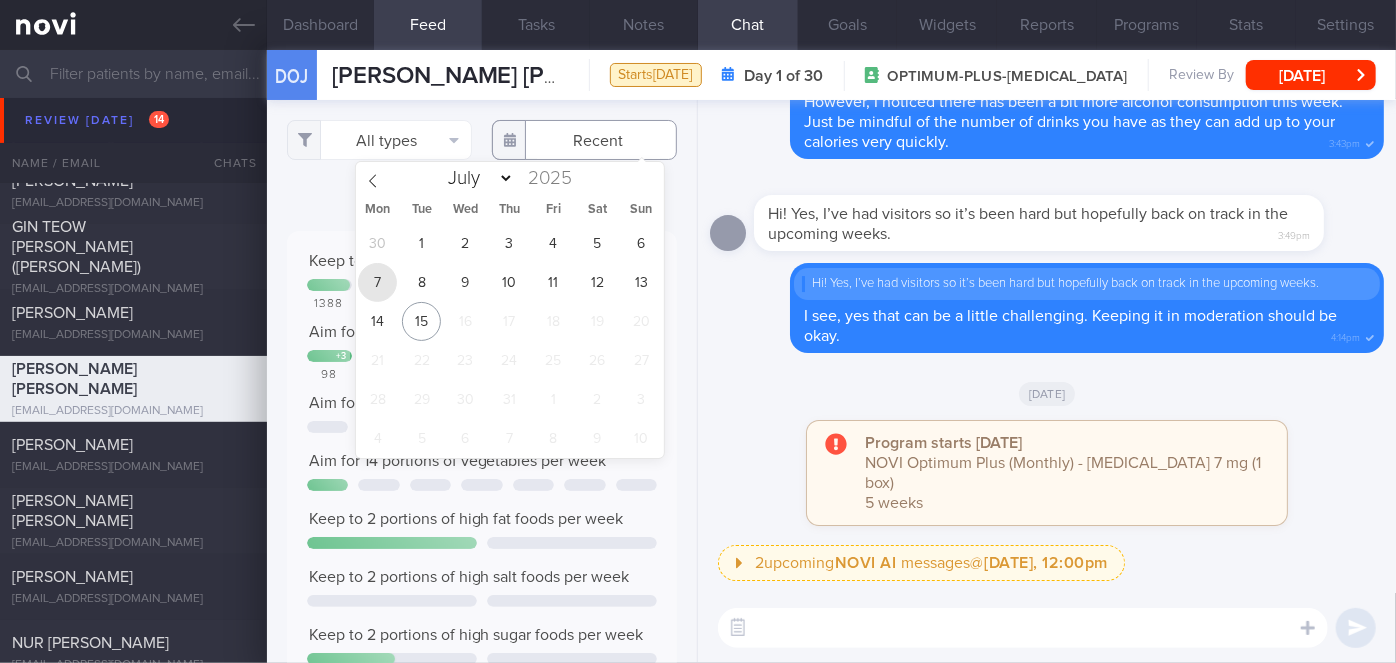 type on "[DATE]" 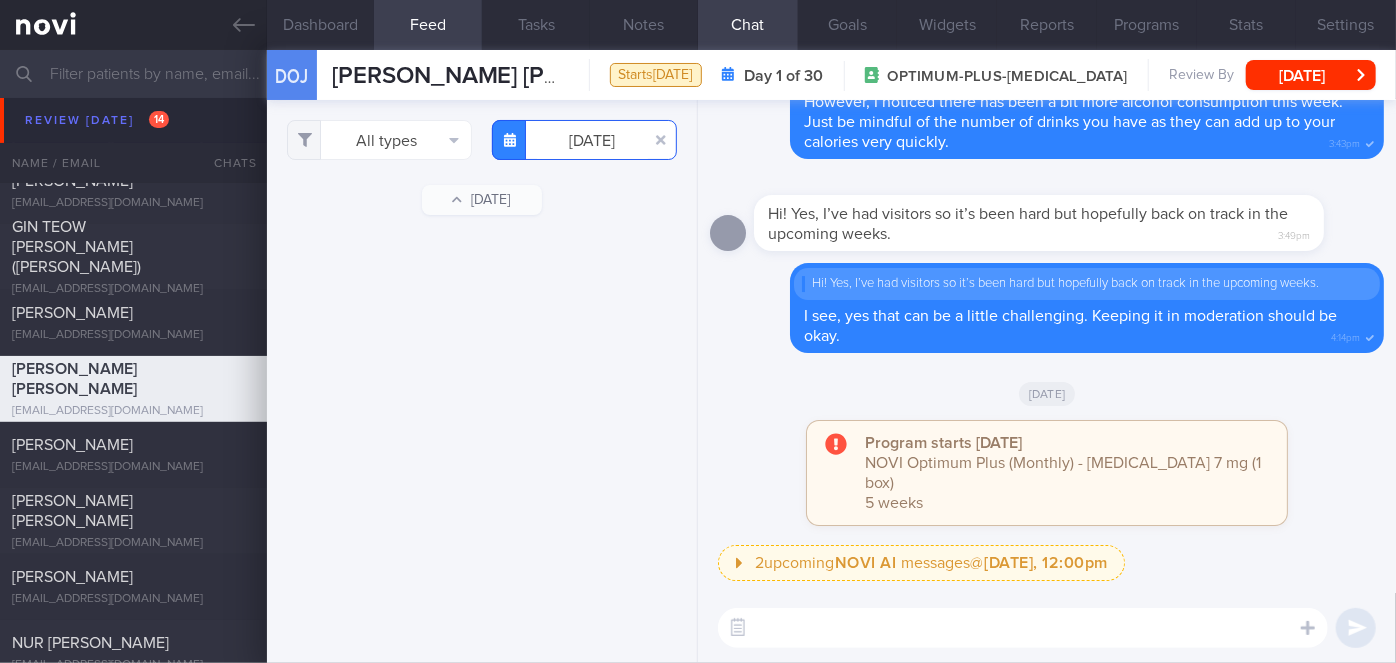 scroll, scrollTop: 31600, scrollLeft: 0, axis: vertical 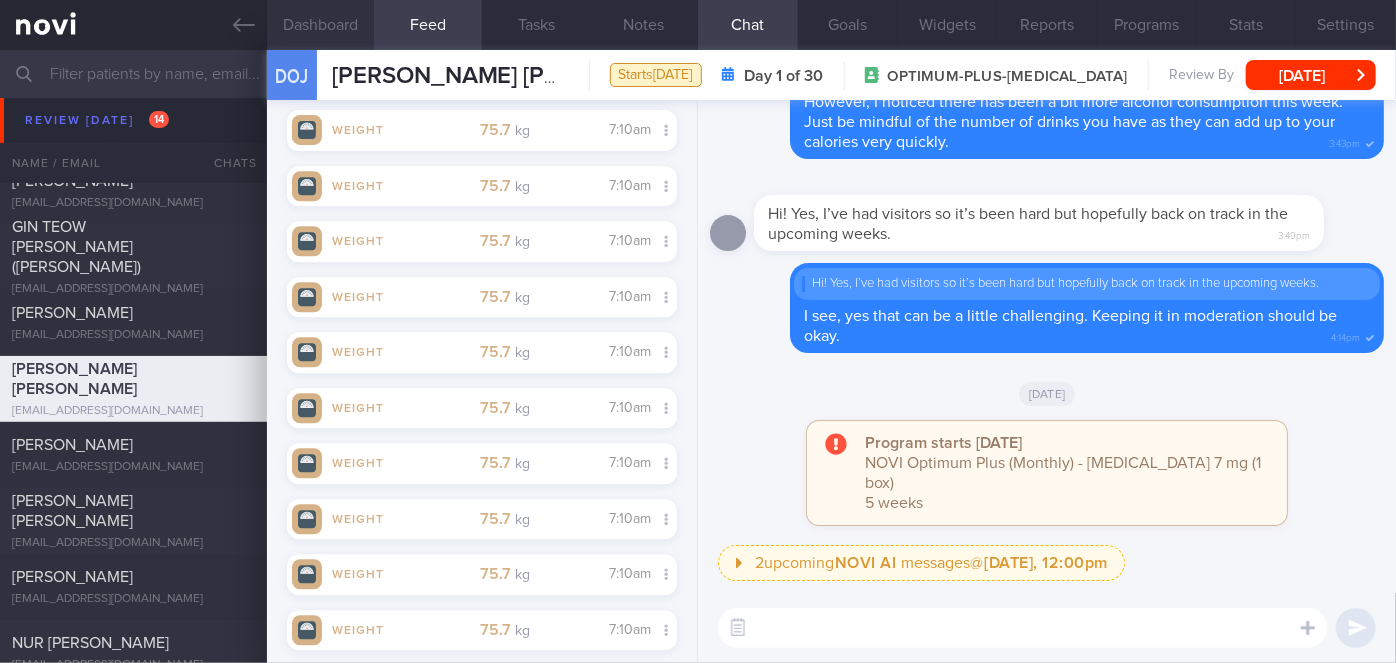 click on "Dashboard" at bounding box center (321, 25) 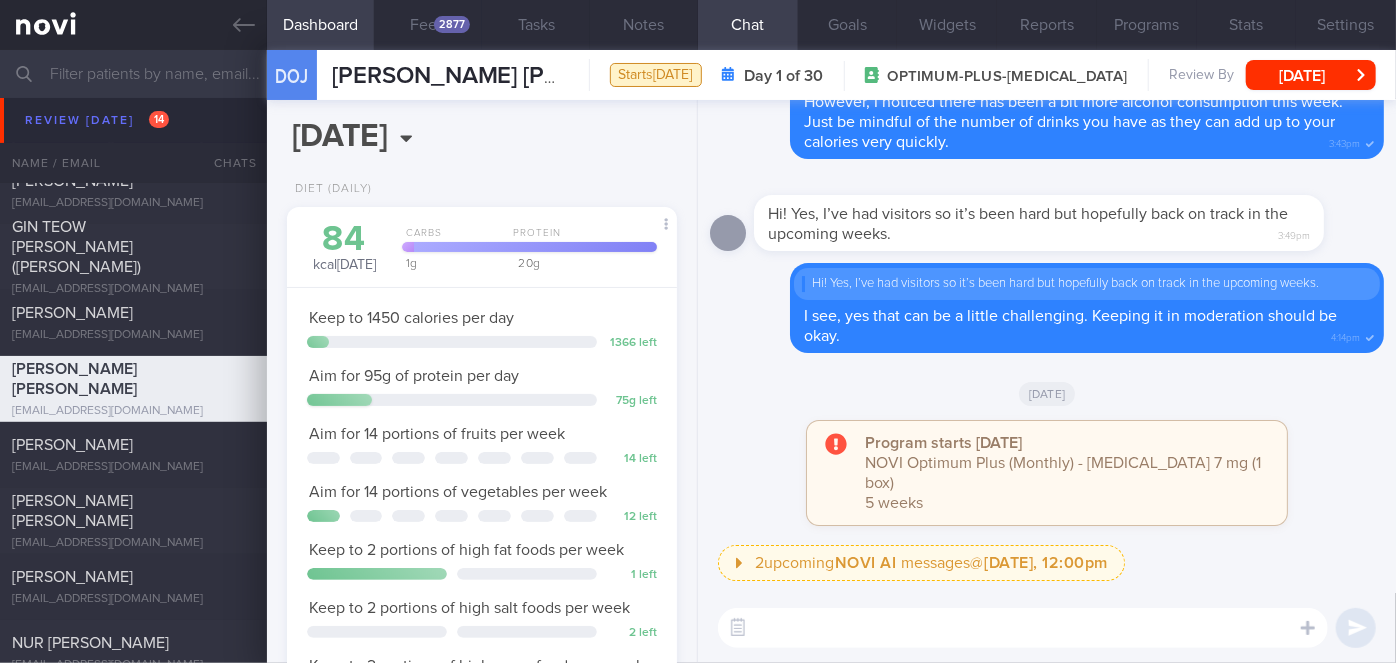 scroll, scrollTop: 0, scrollLeft: 0, axis: both 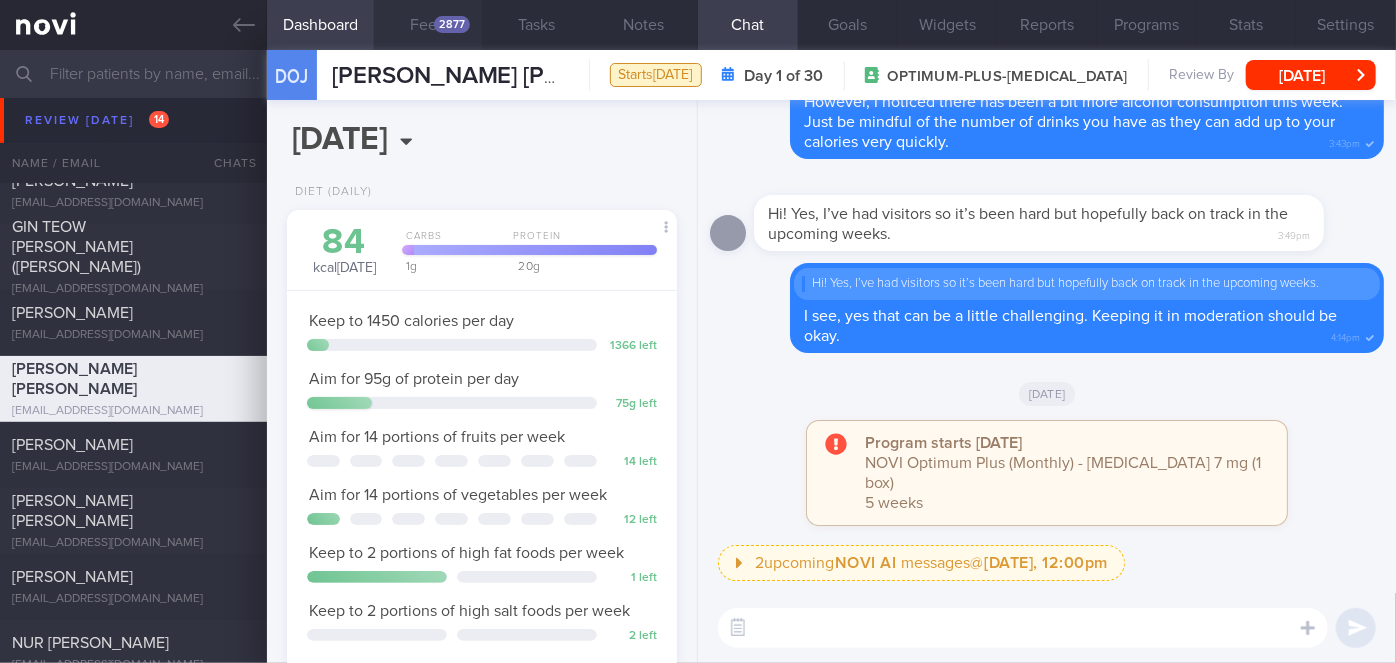 click on "Feed
2877" at bounding box center [428, 25] 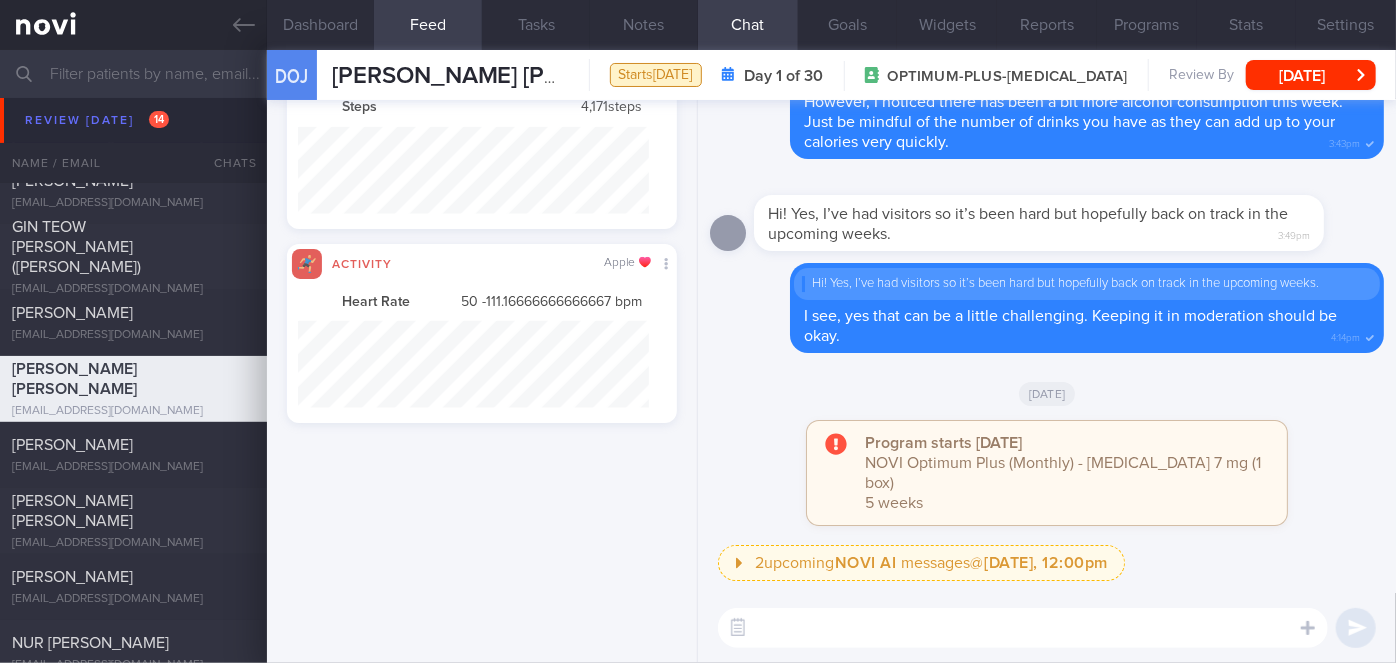 scroll, scrollTop: 30760, scrollLeft: 0, axis: vertical 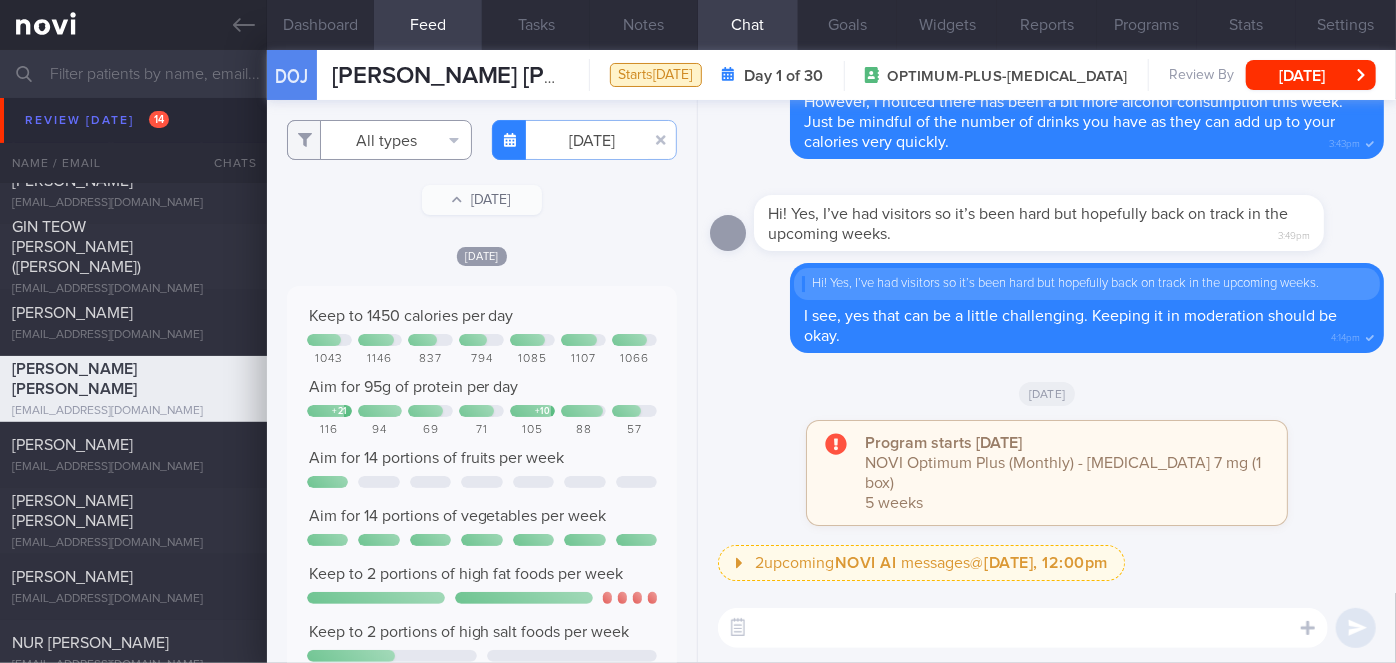 click on "All types" at bounding box center [379, 140] 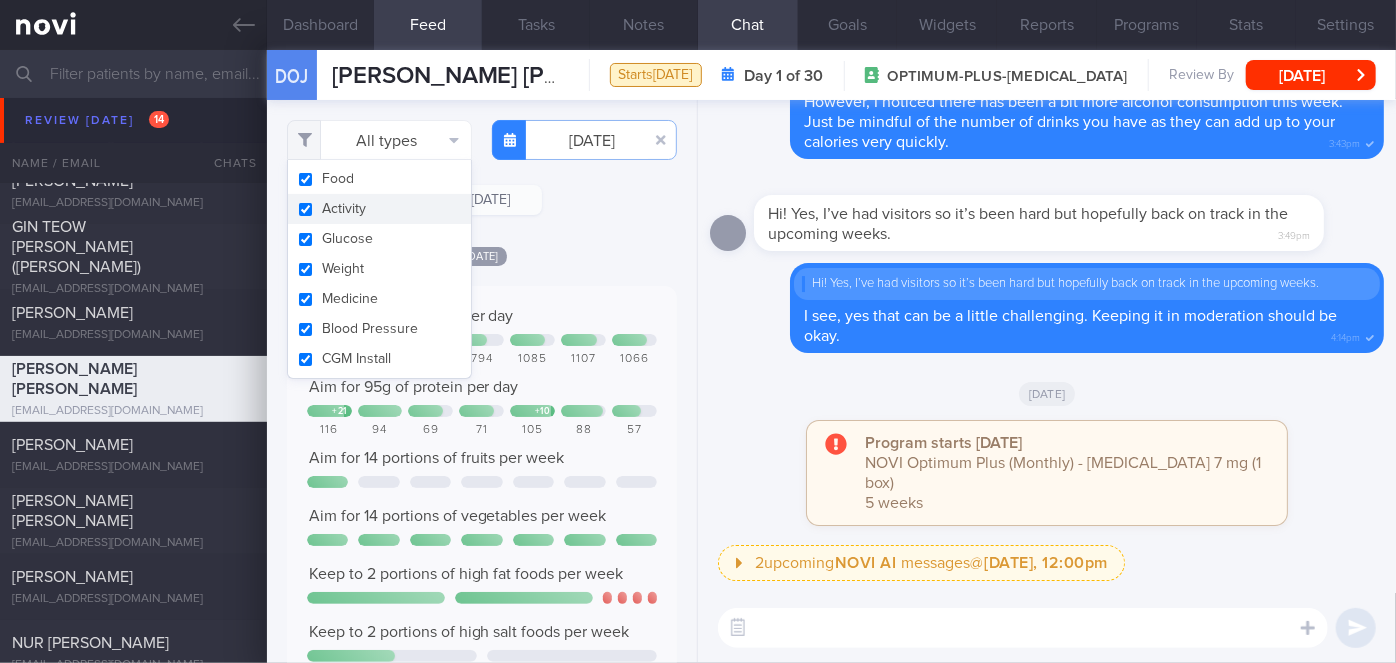click on "Activity" at bounding box center [379, 209] 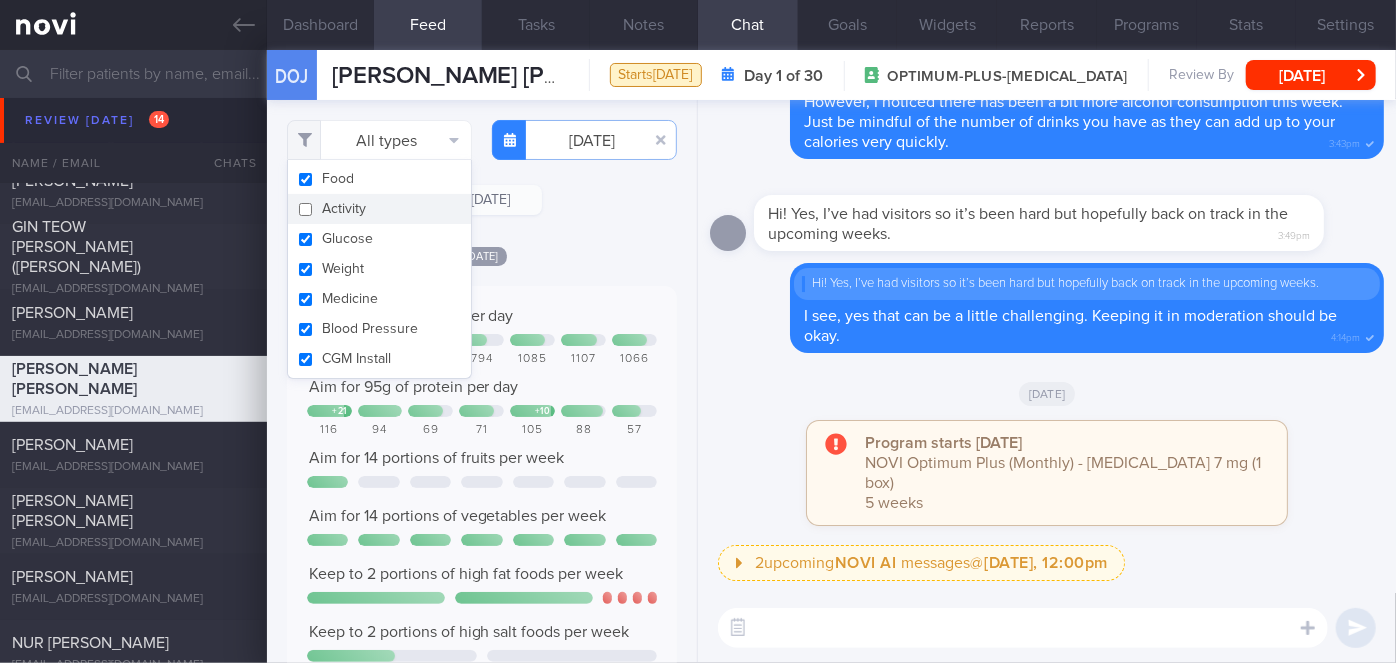click on "[DATE]" at bounding box center [482, 255] 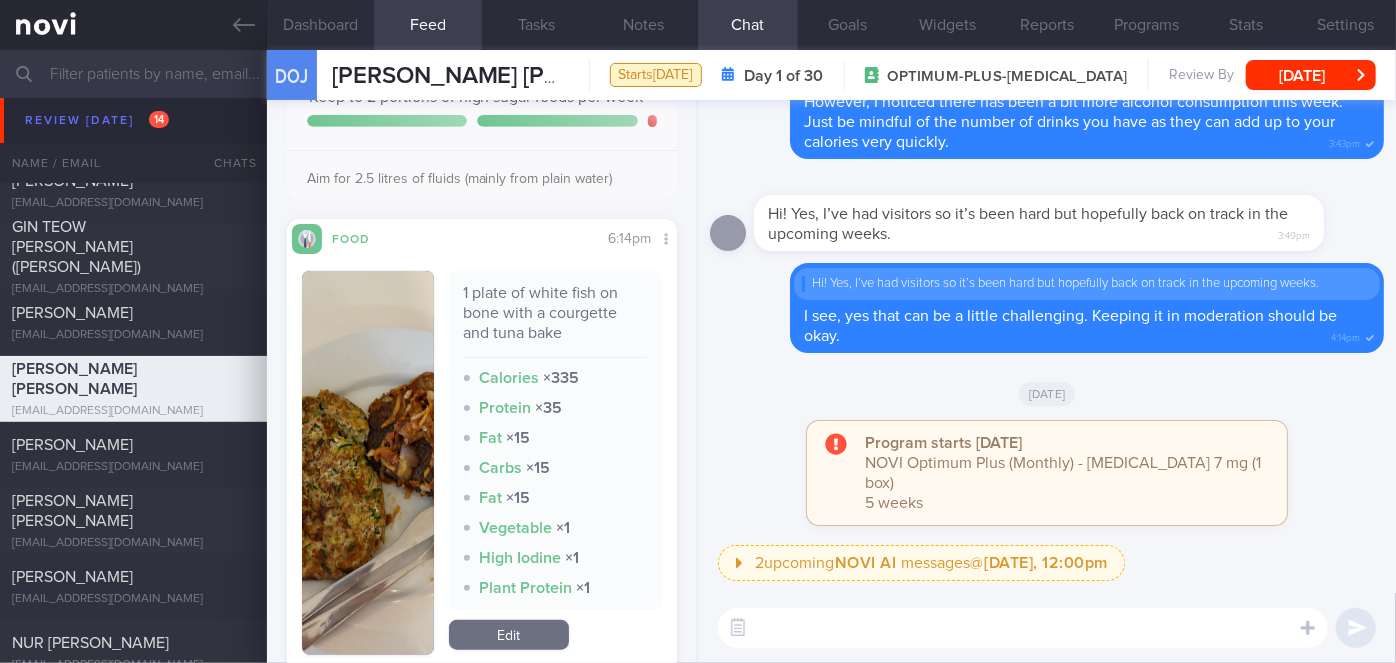 click at bounding box center (368, 463) 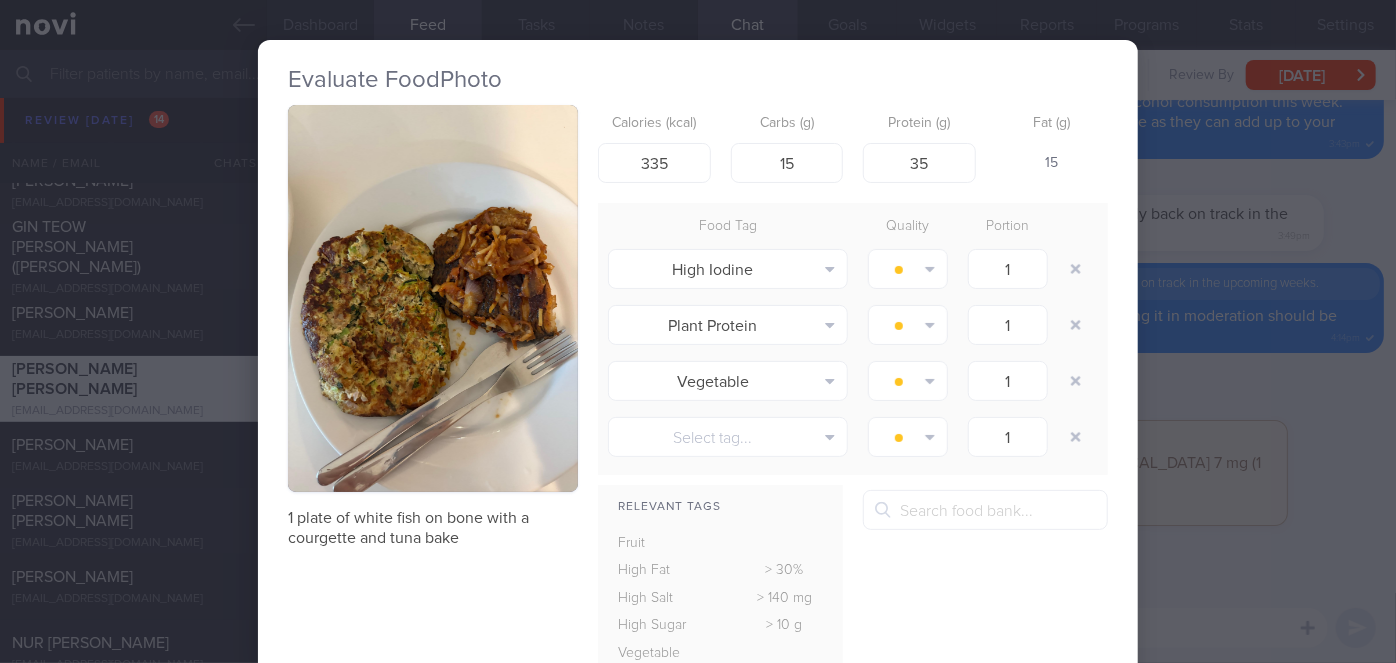 click on "Evaluate Food  Photo
1 plate of white fish on bone with a courgette and tuna bake
Calories (kcal)
335
Carbs (g)
15
Protein (g)
35
Fat (g)
15
Food Tag
Quality
Portion
High Iodine
Alcohol
Fried
Fruit
Healthy Fats
High Calcium
High Cholesterol" at bounding box center [698, 331] 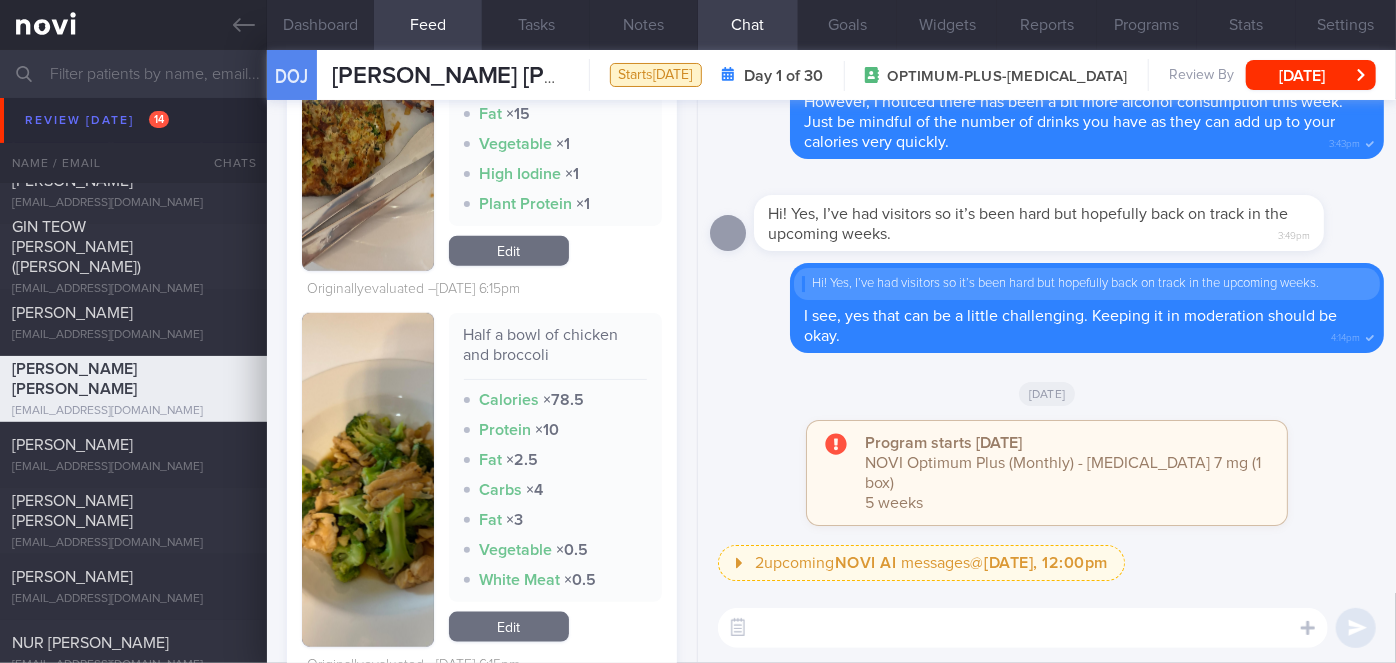 click at bounding box center [368, 480] 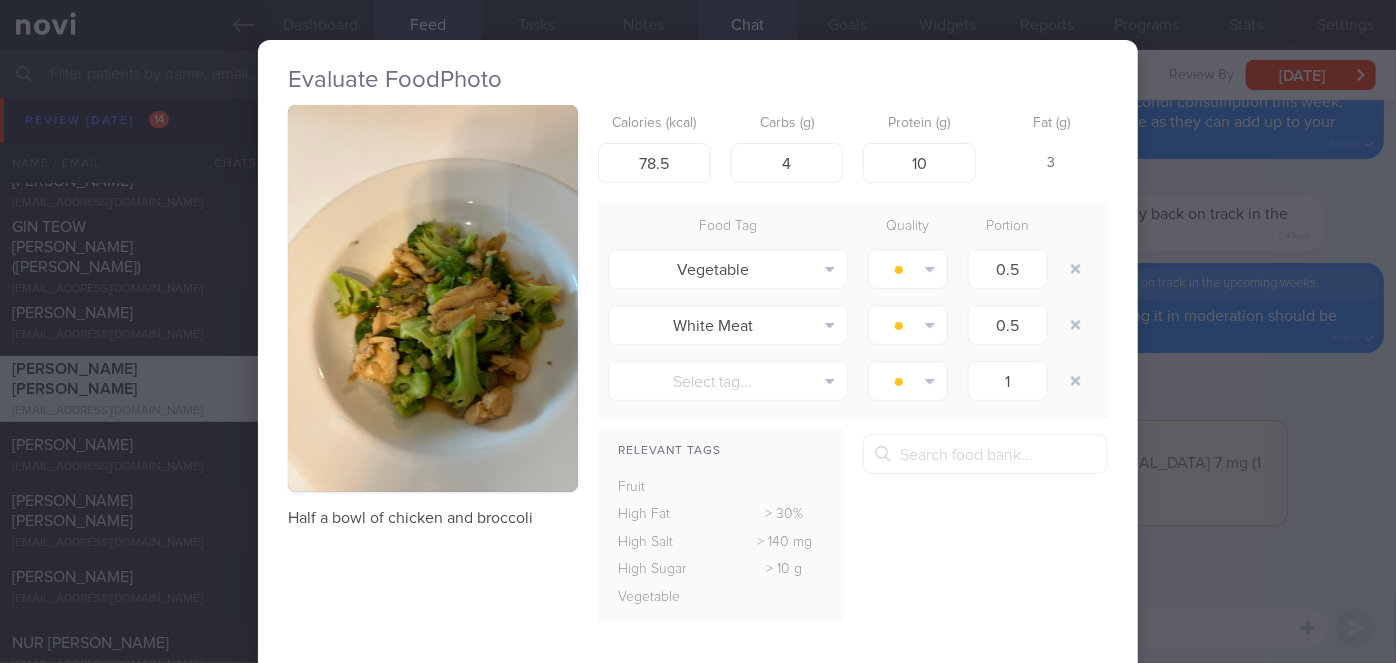 click on "Evaluate Food  Photo
Half a bowl of chicken and broccoli
Calories (kcal)
78.5
Carbs (g)
4
Protein (g)
10
Fat (g)
3
Food Tag
Quality
Portion
Vegetable
Alcohol
Fried
Fruit
Healthy Fats
High Calcium
High Cholesterol
High Fat" at bounding box center [698, 331] 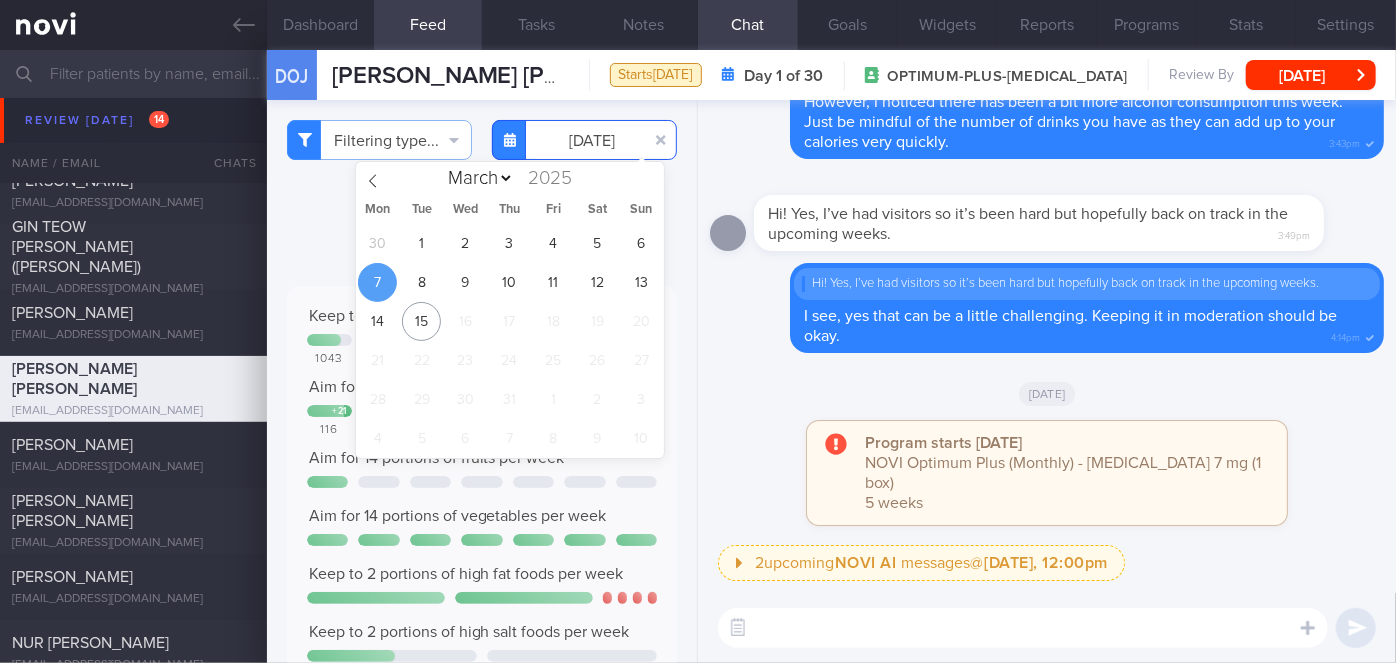 click on "[DATE]" at bounding box center [584, 140] 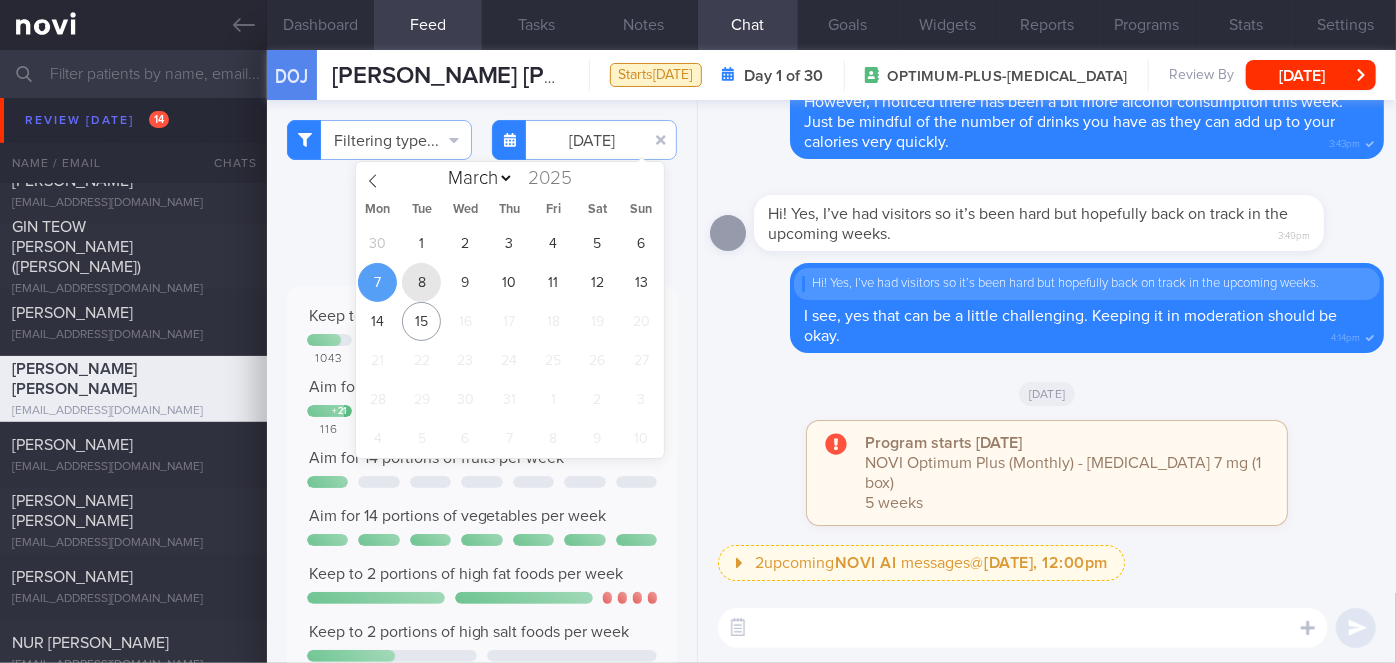 click on "8" at bounding box center (421, 282) 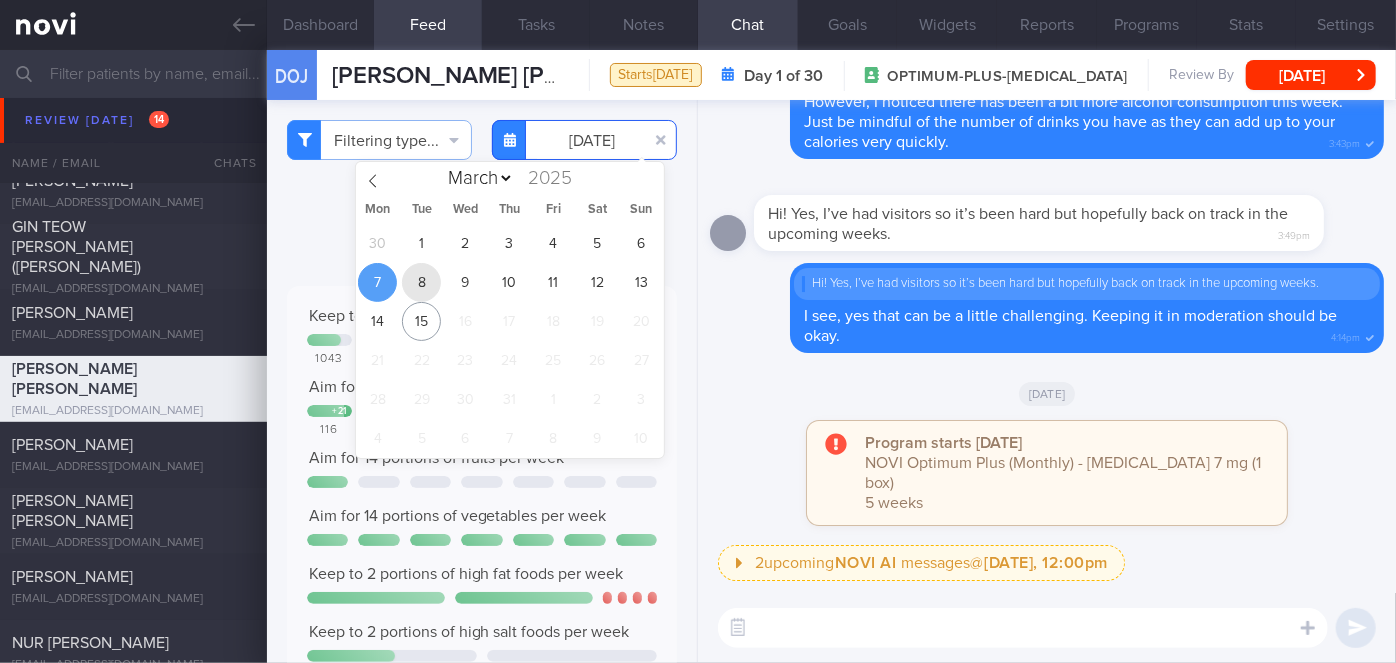 type on "[DATE]" 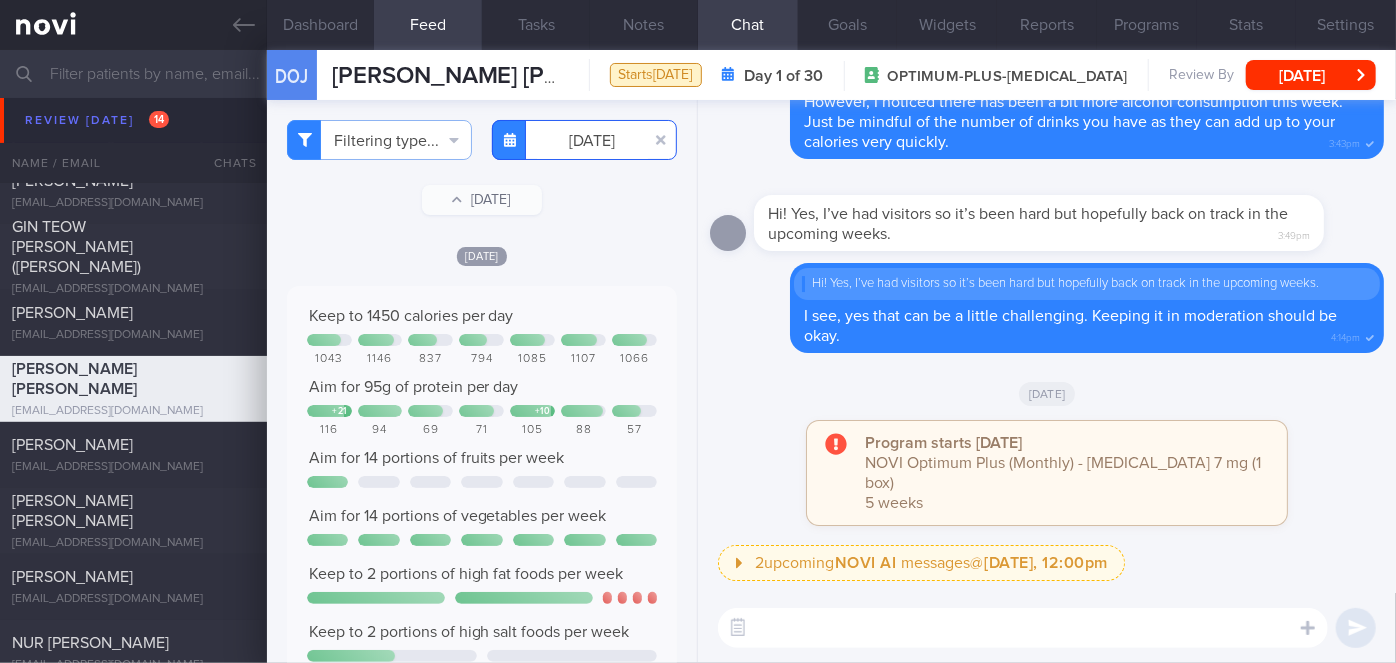 click on "[DATE]" at bounding box center (584, 140) 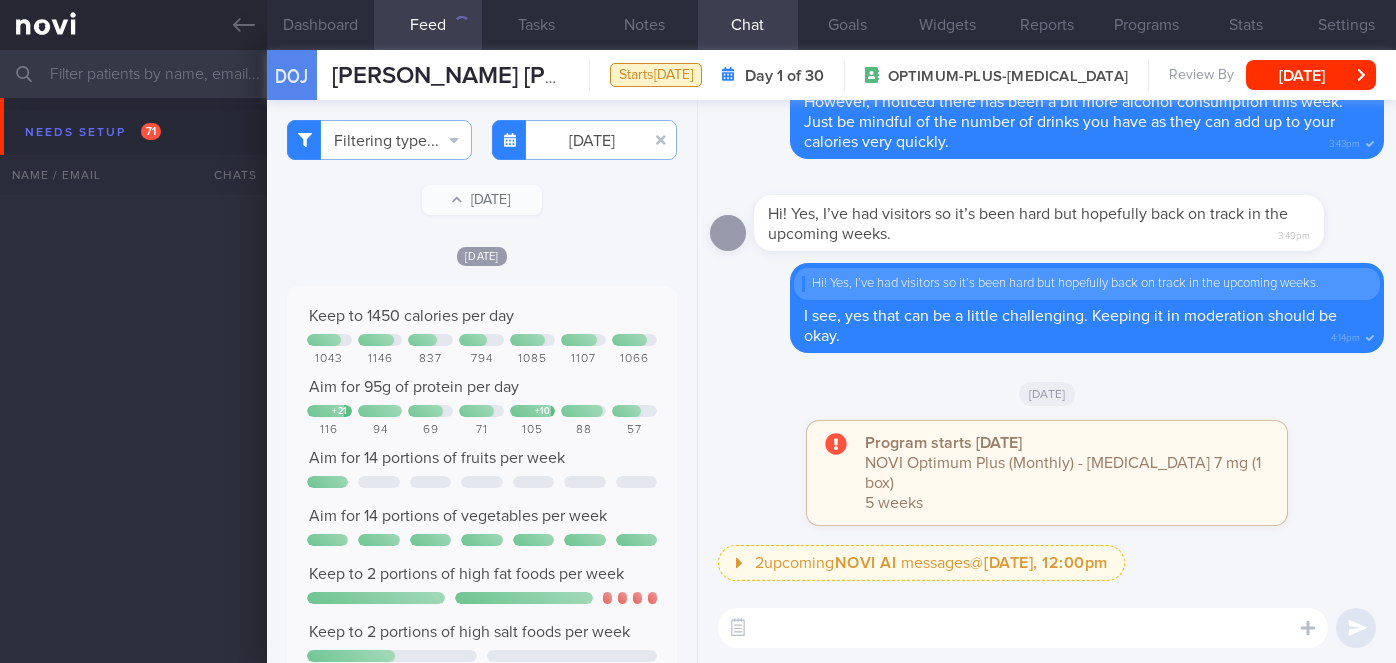 select on "6" 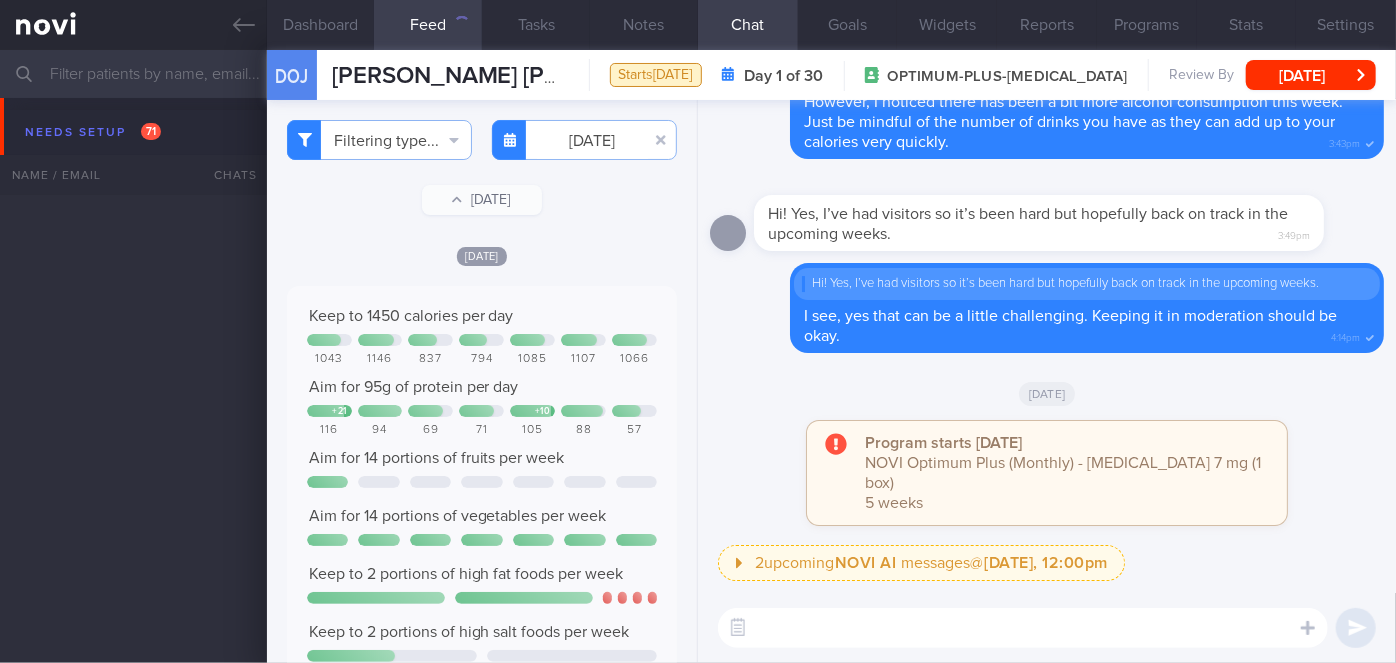 scroll, scrollTop: 5018, scrollLeft: 0, axis: vertical 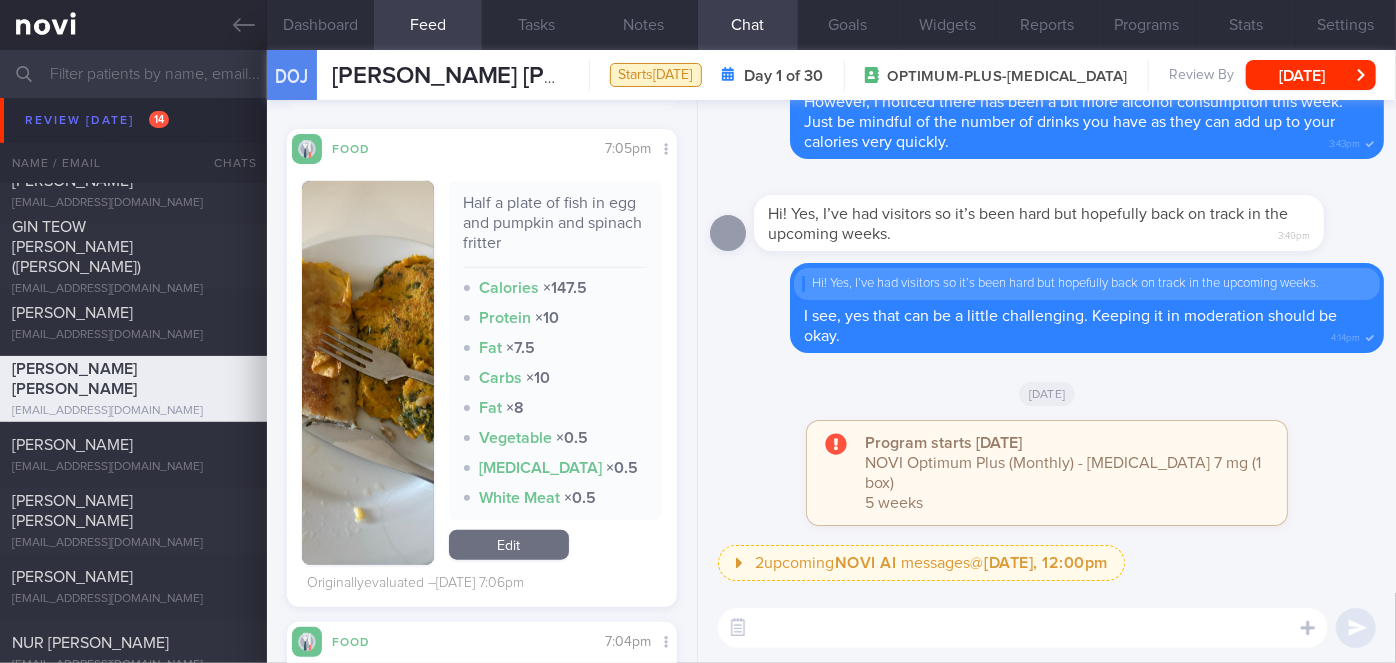 click at bounding box center [368, 373] 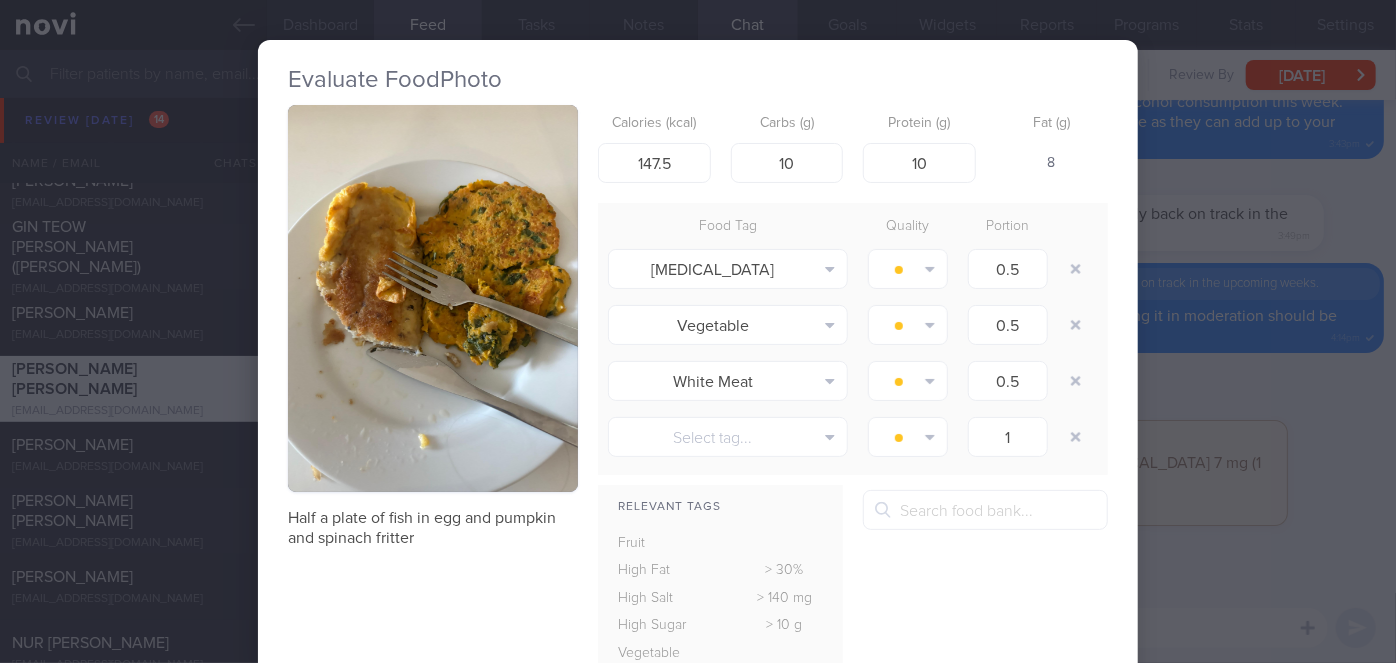 click on "Evaluate Food  Photo
Half a plate of fish in egg and pumpkin and spinach fritter
Calories (kcal)
147.5
Carbs (g)
10
Protein (g)
10
Fat (g)
8
Food Tag
Quality
Portion
[MEDICAL_DATA]
Alcohol
Fried
Fruit
Healthy Fats
High Calcium
[MEDICAL_DATA]" at bounding box center (698, 331) 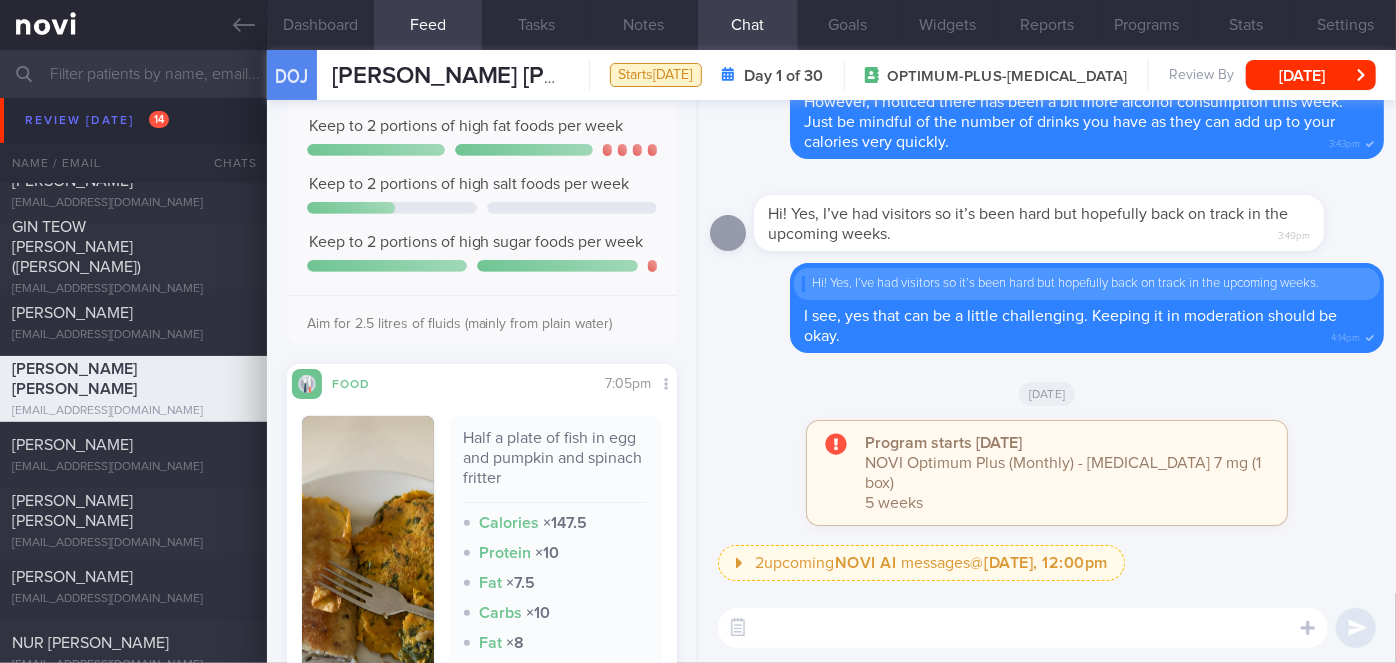 scroll, scrollTop: 0, scrollLeft: 0, axis: both 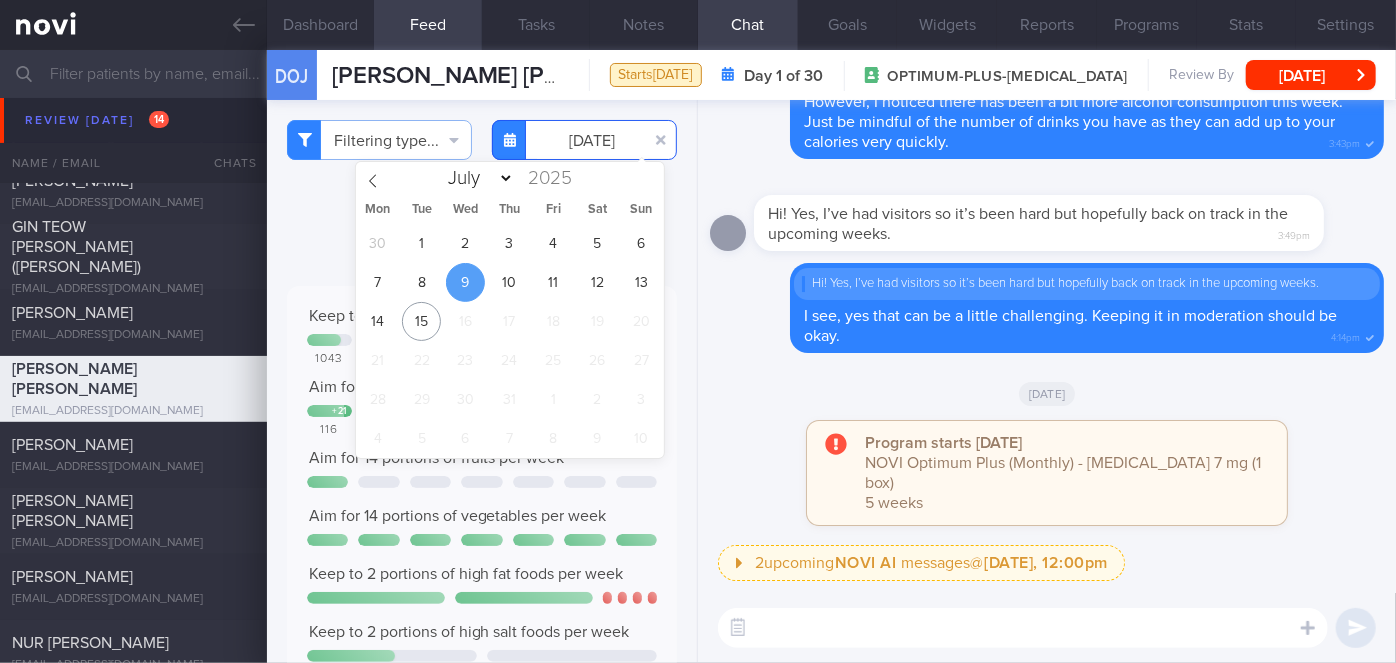 click on "[DATE]" at bounding box center (584, 140) 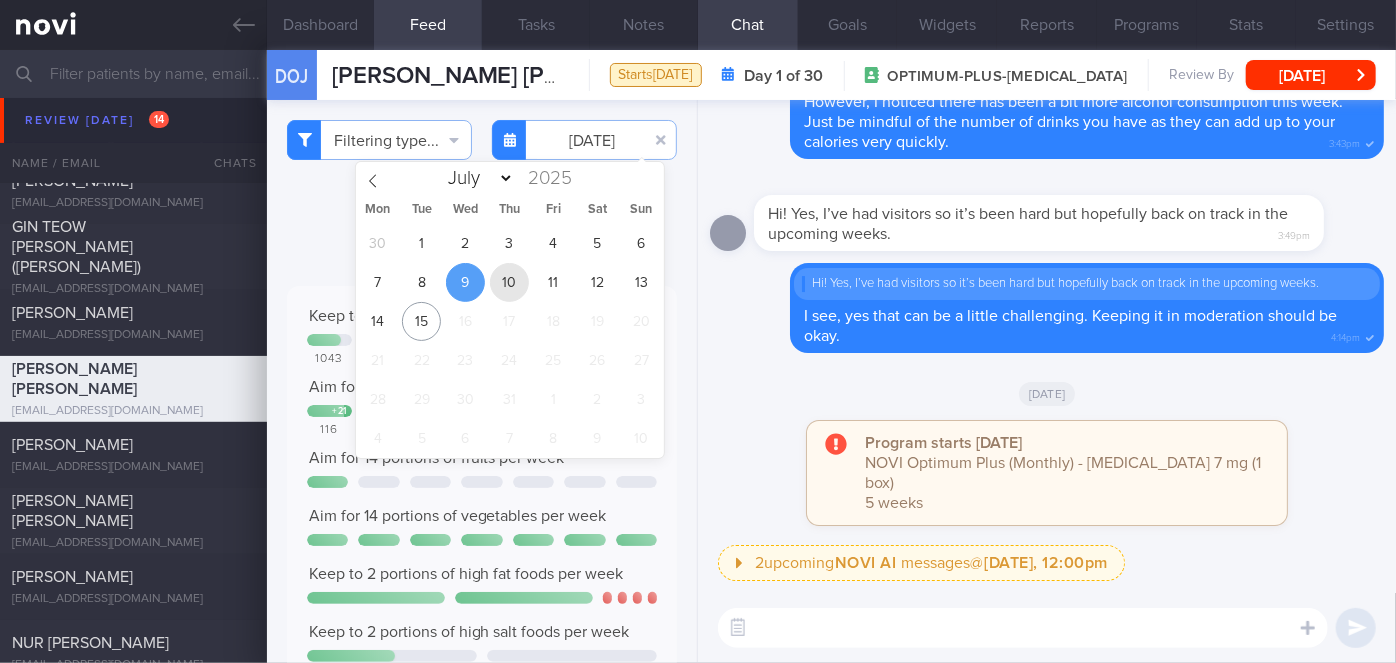 click on "10" at bounding box center (509, 282) 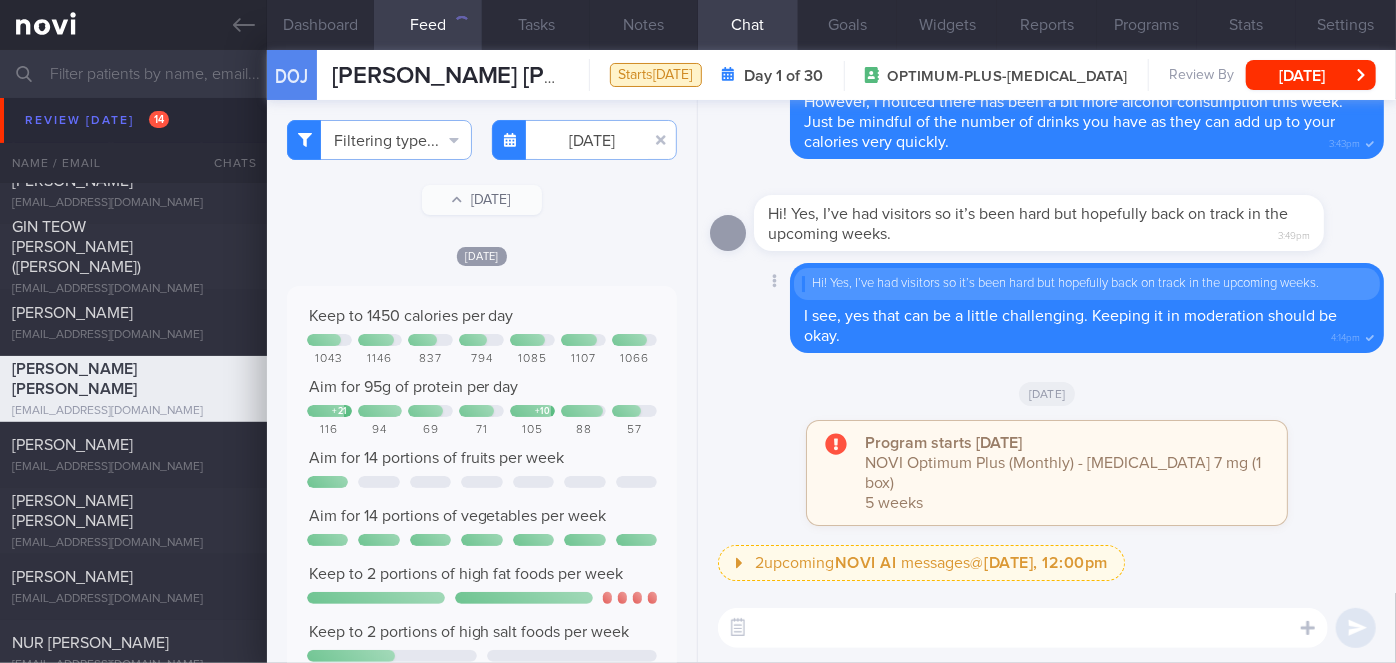 click 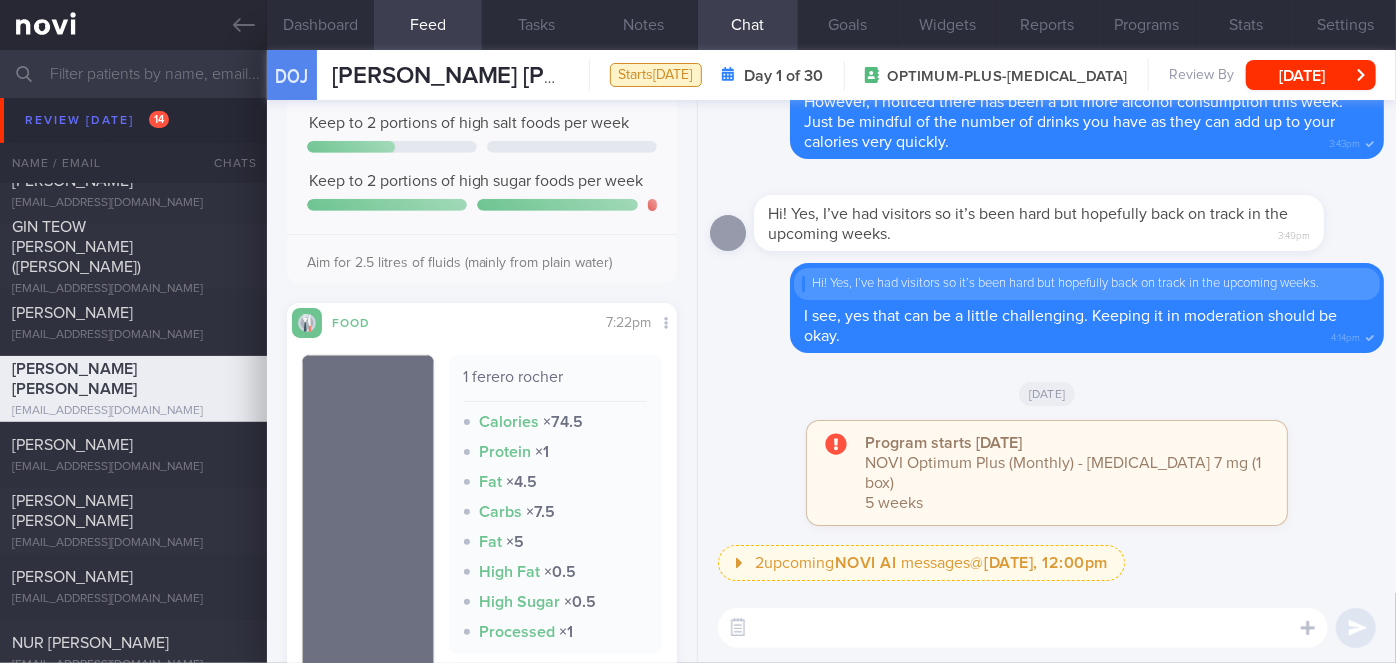 scroll, scrollTop: 0, scrollLeft: 0, axis: both 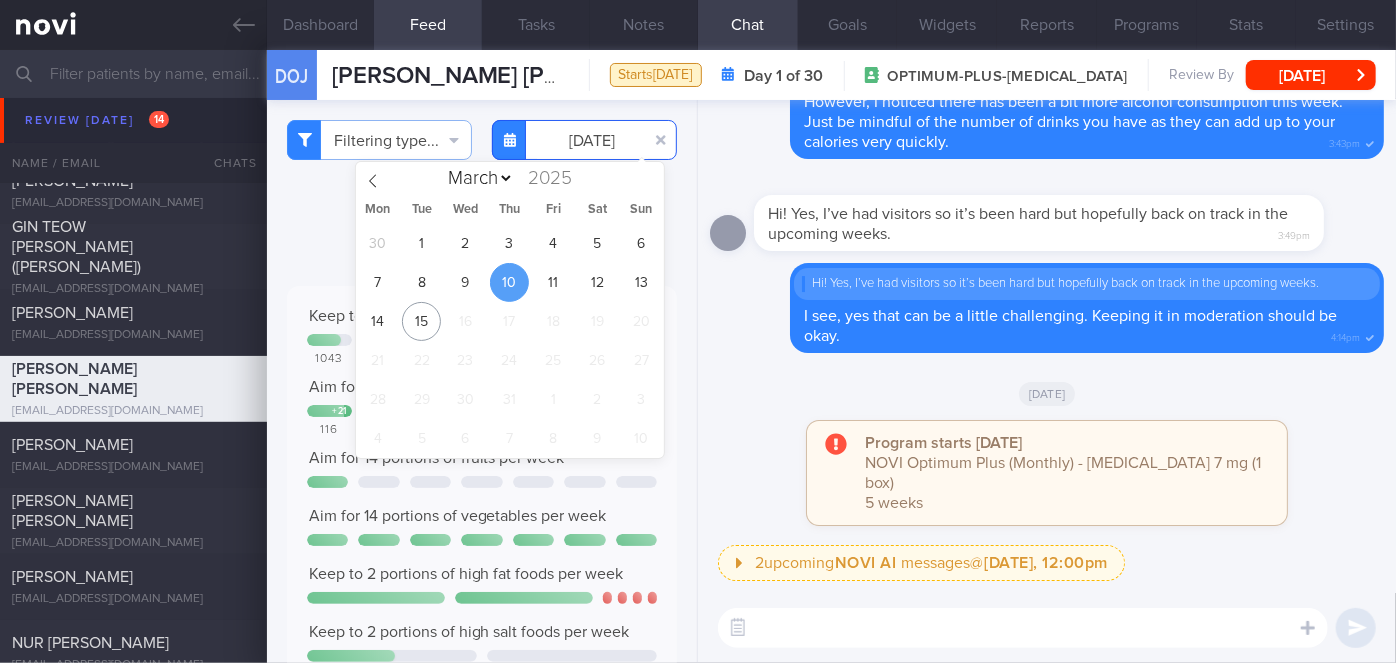 click on "[DATE]" at bounding box center (584, 140) 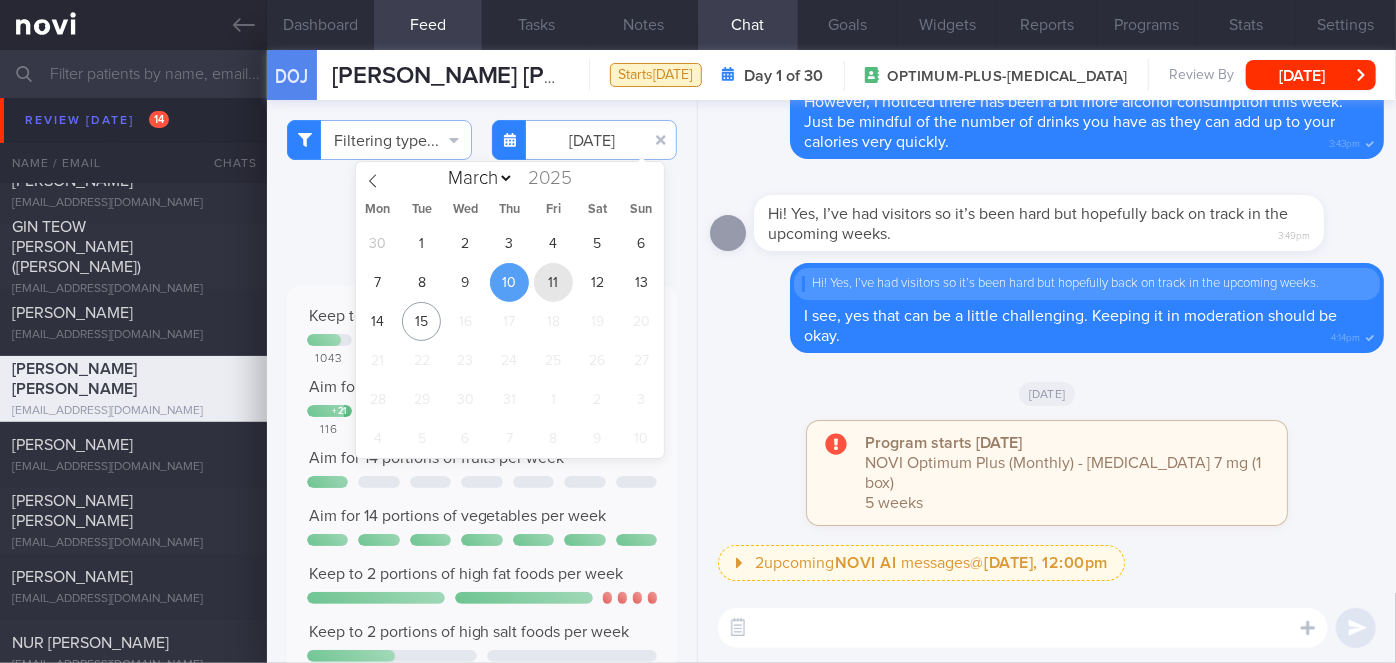 click on "11" at bounding box center (553, 282) 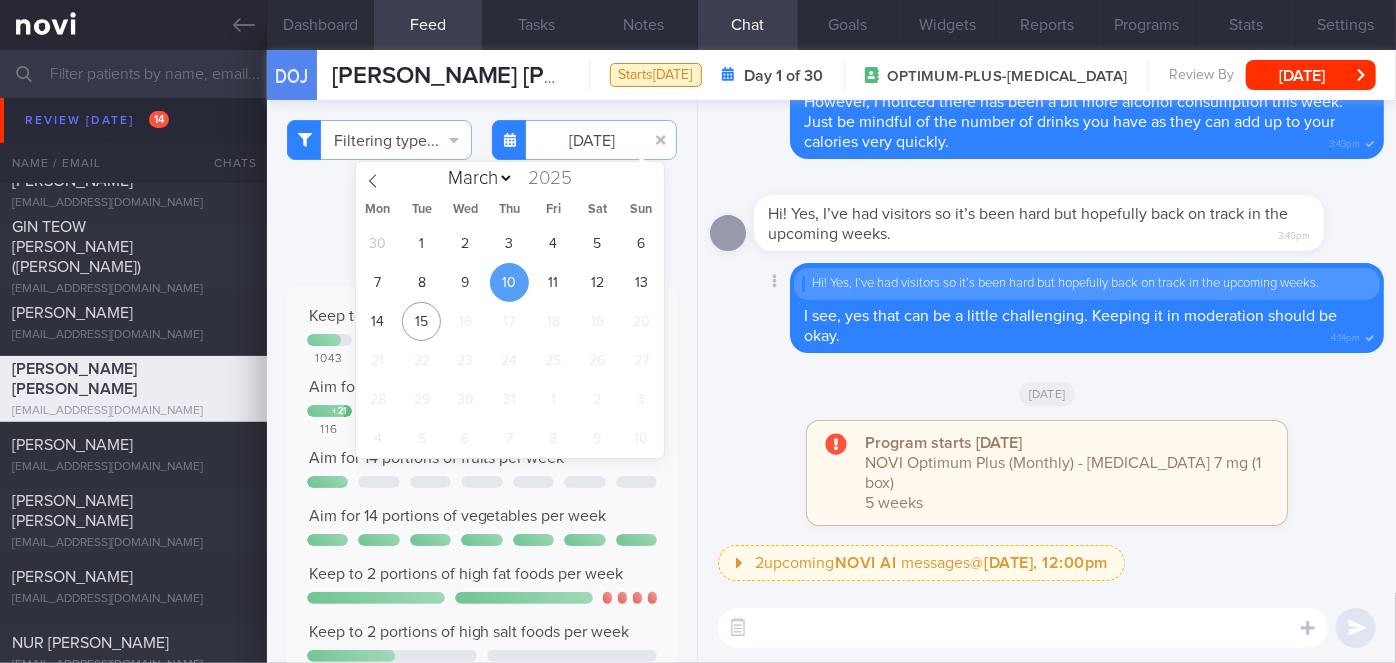 click on "Delete
Hi! Yes, I’ve had visitors so it’s been hard but hopefully back on track in the upcoming weeks.
I see, yes that can be a little challenging. Keeping it in moderation should be okay.
4:14pm" at bounding box center [1047, 308] 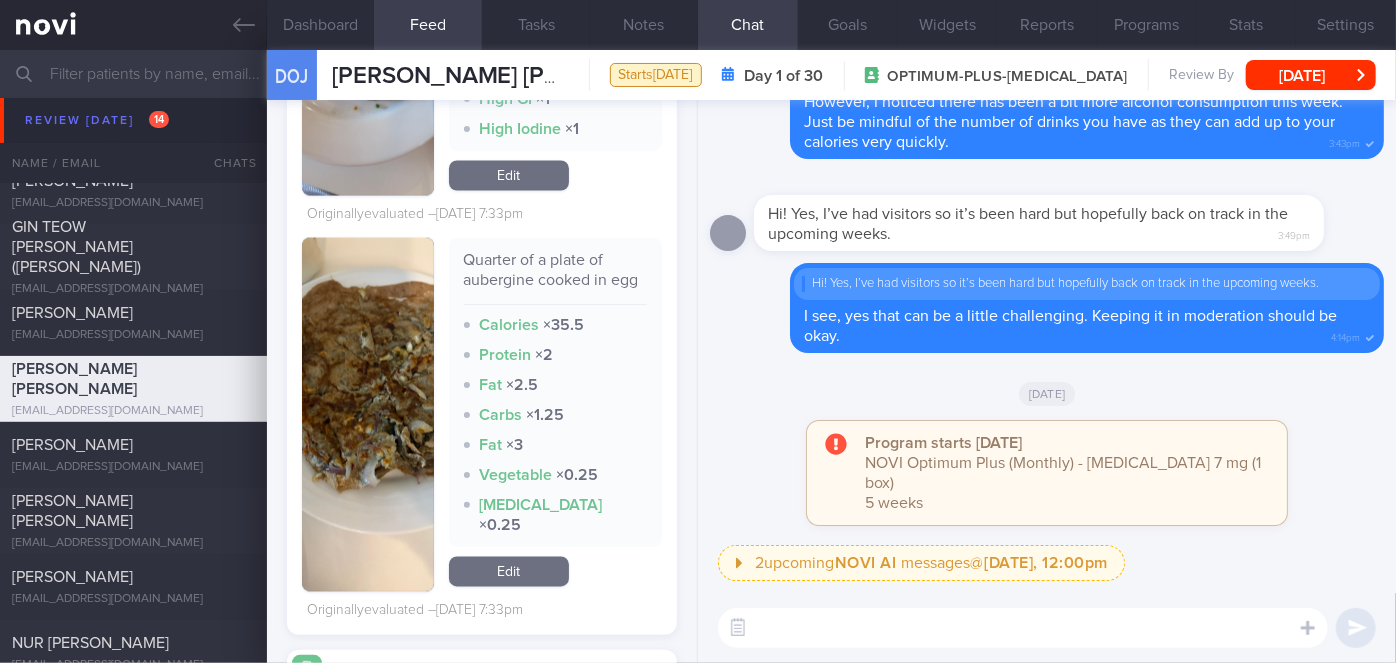 scroll, scrollTop: 1857, scrollLeft: 0, axis: vertical 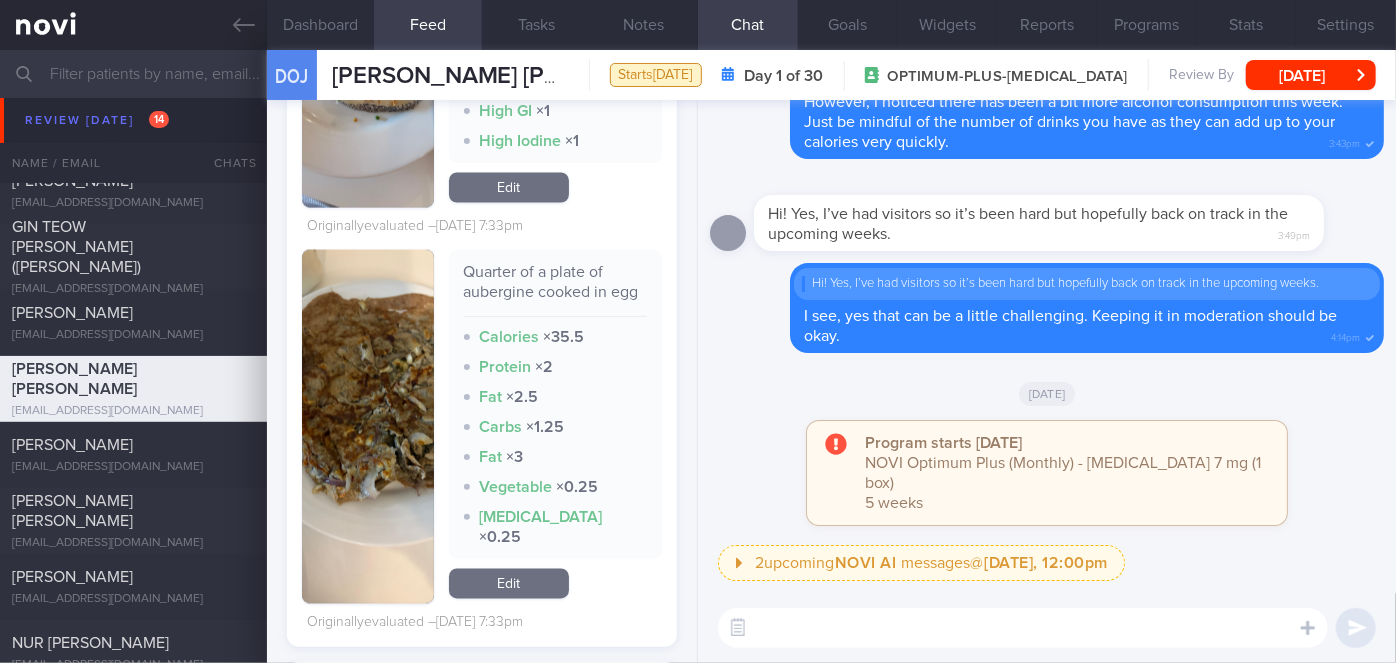 click at bounding box center (368, 427) 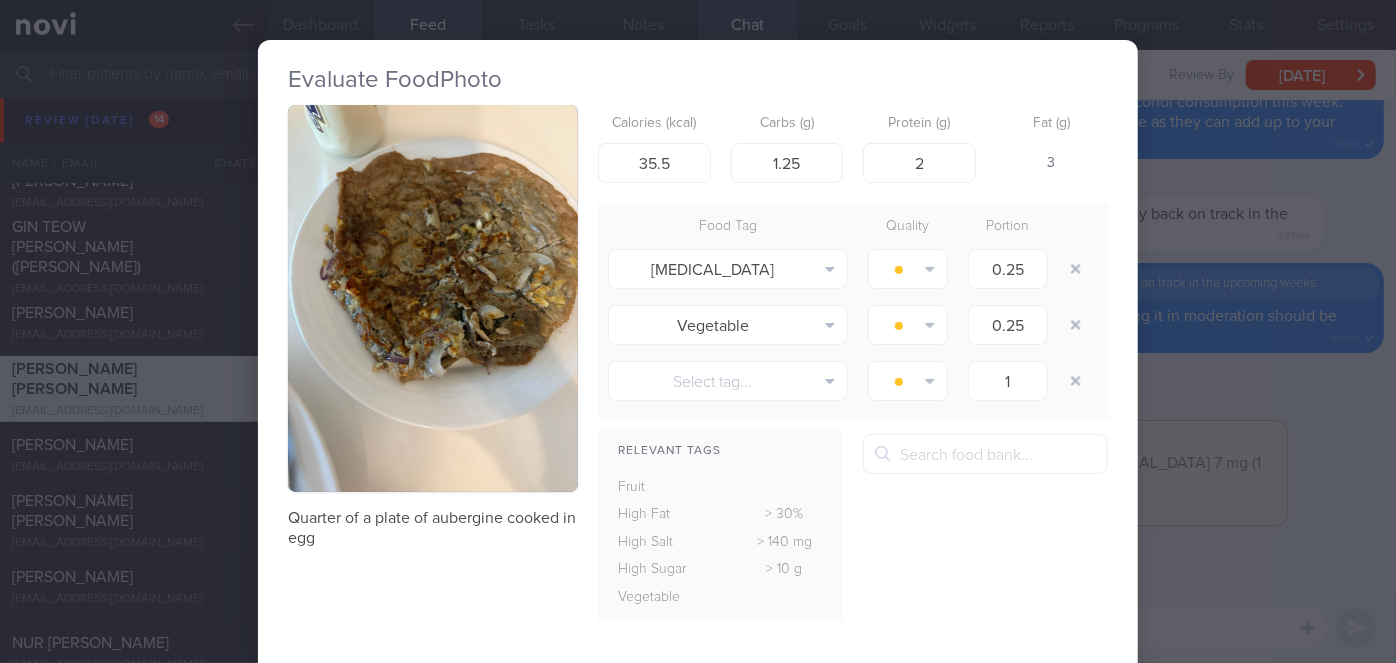 click at bounding box center [433, 298] 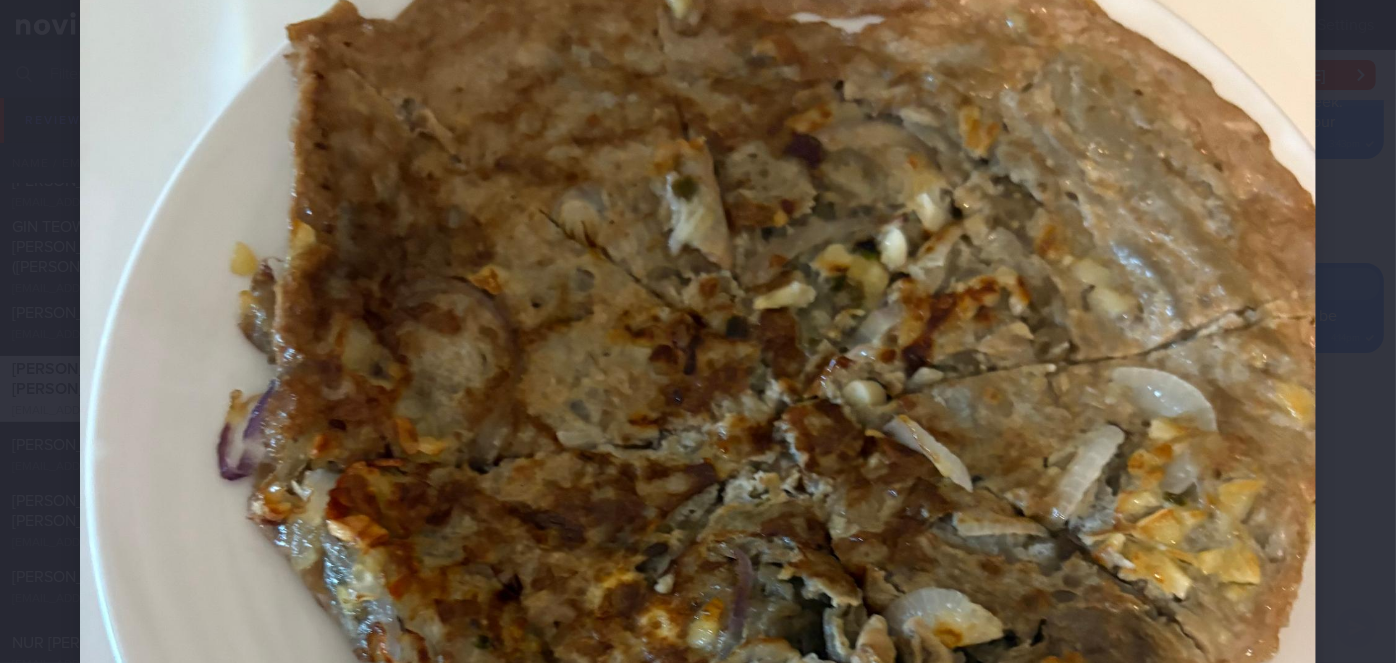 scroll, scrollTop: 345, scrollLeft: 0, axis: vertical 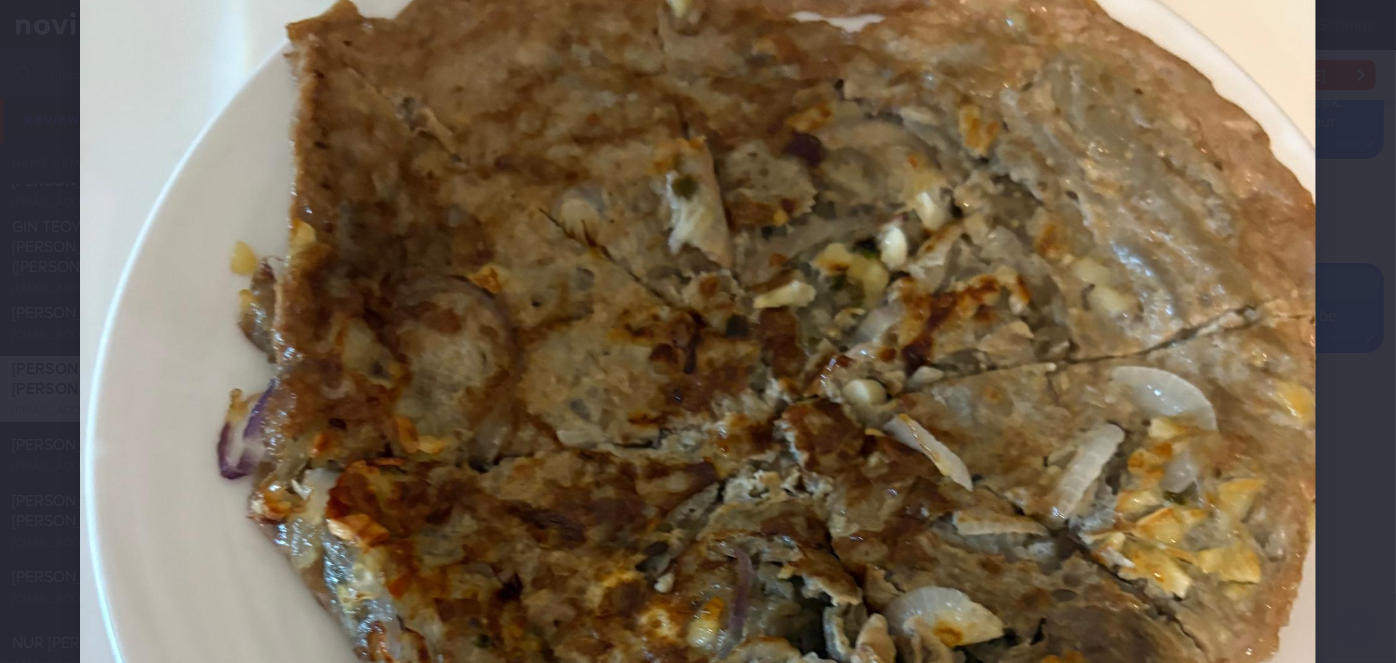 click at bounding box center [698, 559] 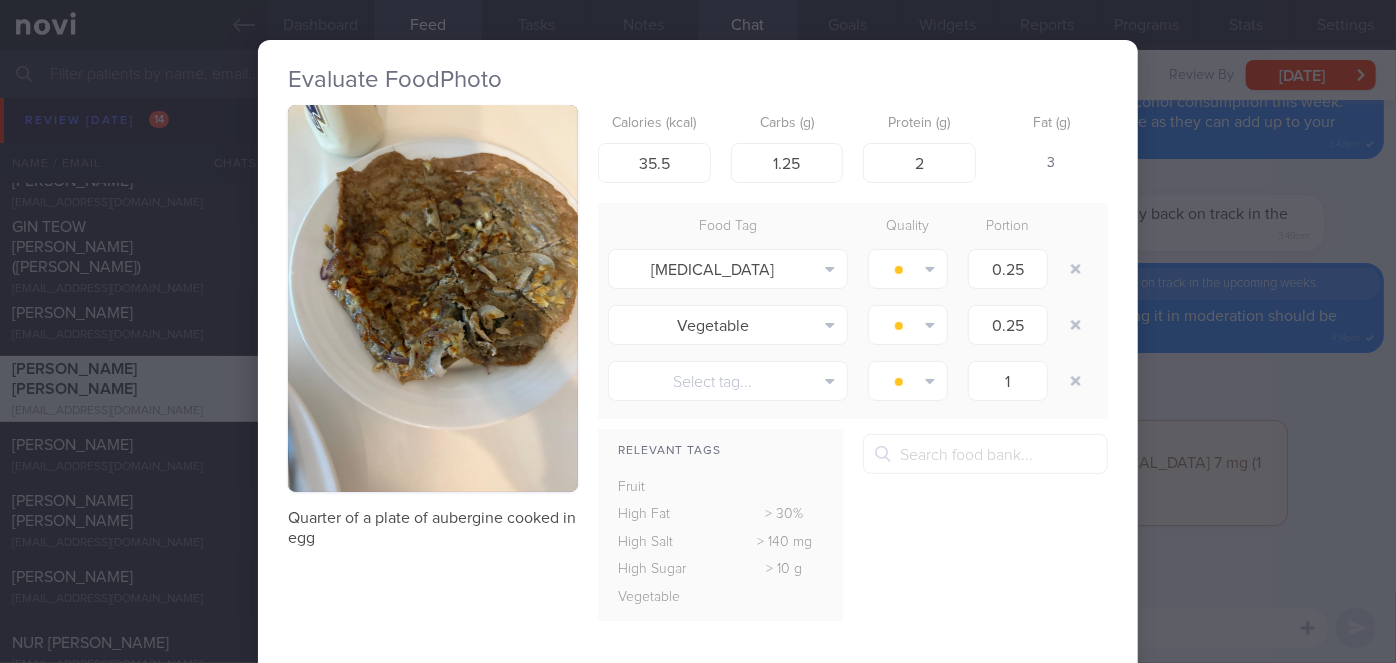 click on "Evaluate Food  Photo
Quarter of a plate of aubergine cooked in egg
Calories (kcal)
35.5
Carbs (g)
1.25
Protein (g)
2
Fat (g)
3
Food Tag
Quality
Portion
[MEDICAL_DATA]
Alcohol
Fried
Fruit
Healthy Fats
High Calcium
[MEDICAL_DATA]" at bounding box center [698, 331] 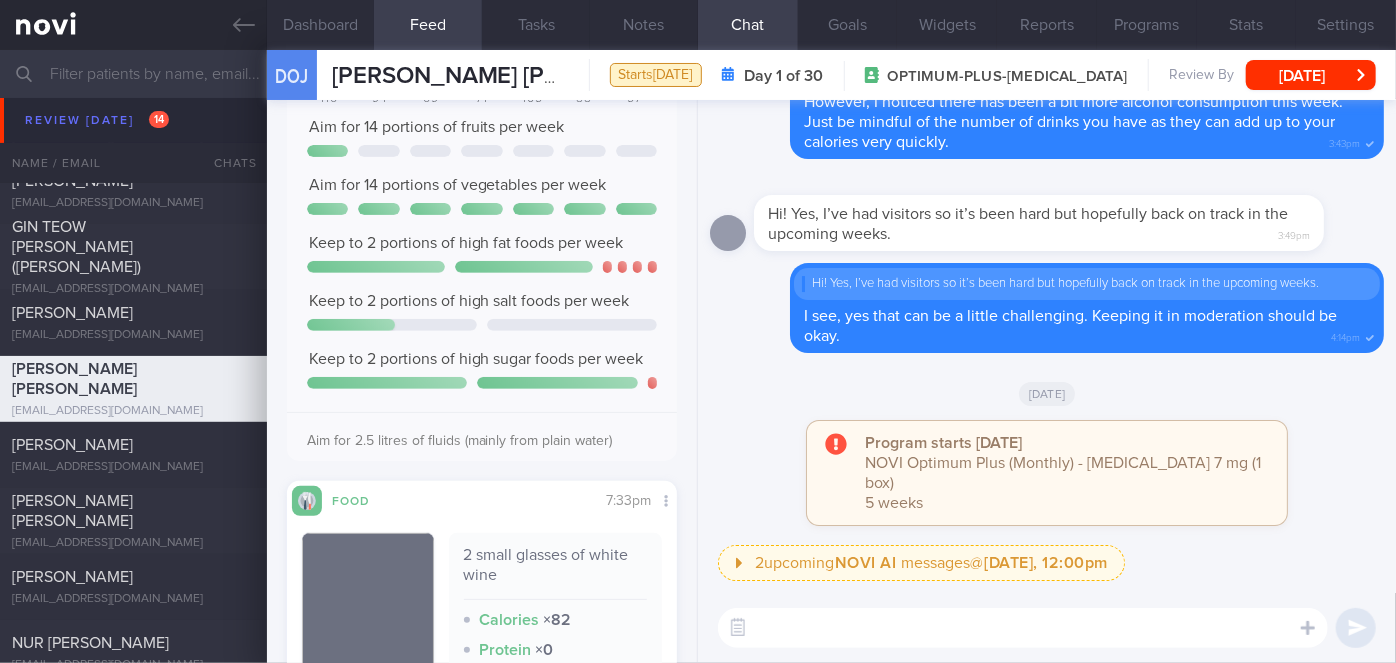 scroll, scrollTop: 0, scrollLeft: 0, axis: both 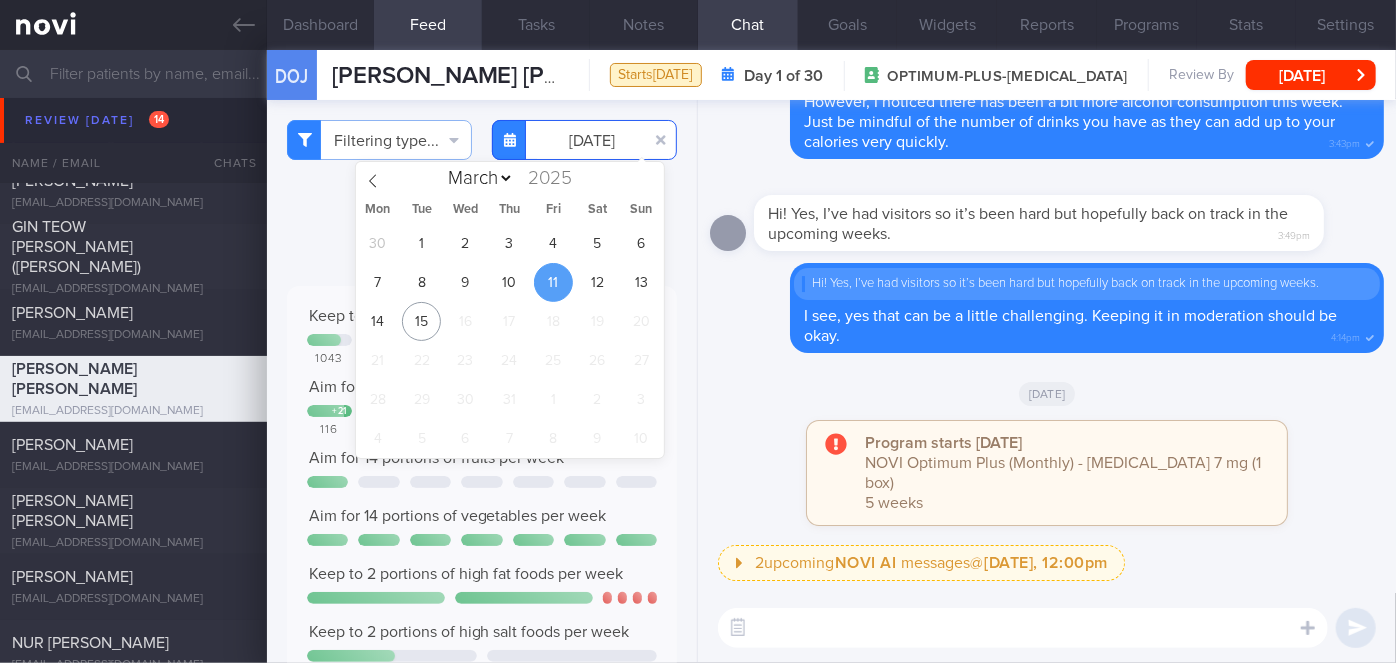 click on "[DATE]" at bounding box center [584, 140] 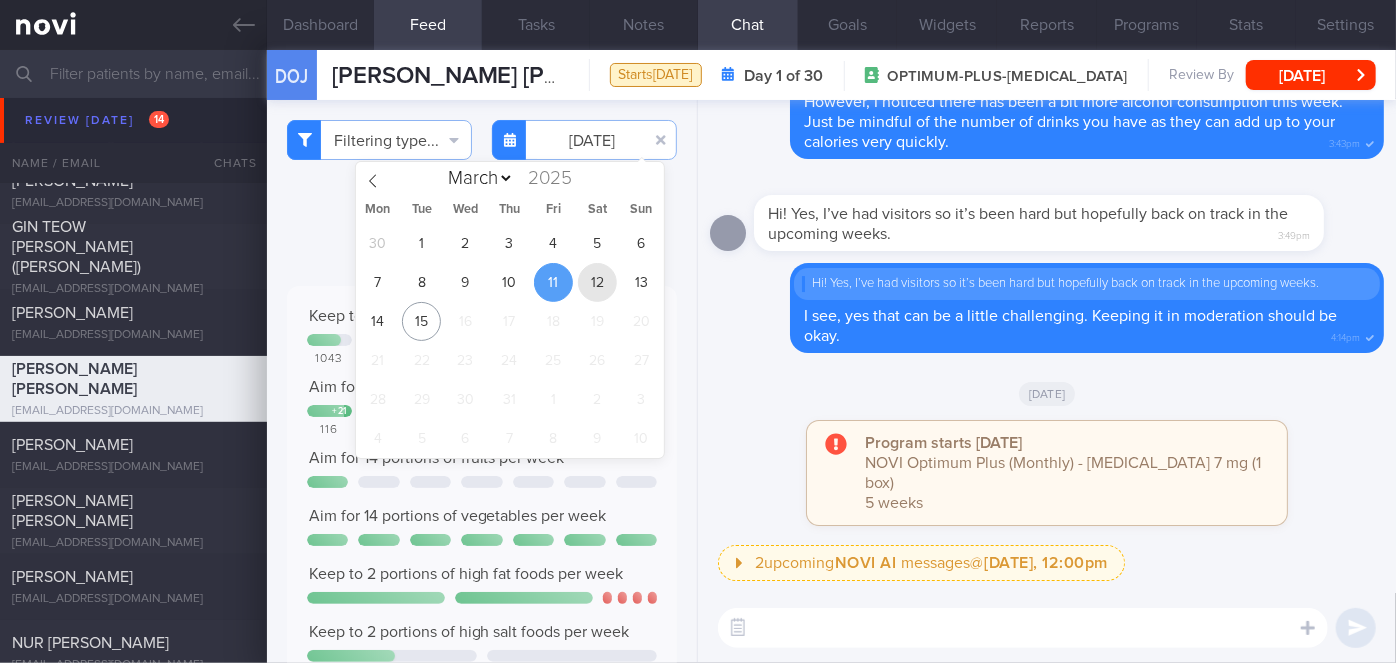 click on "12" at bounding box center [597, 282] 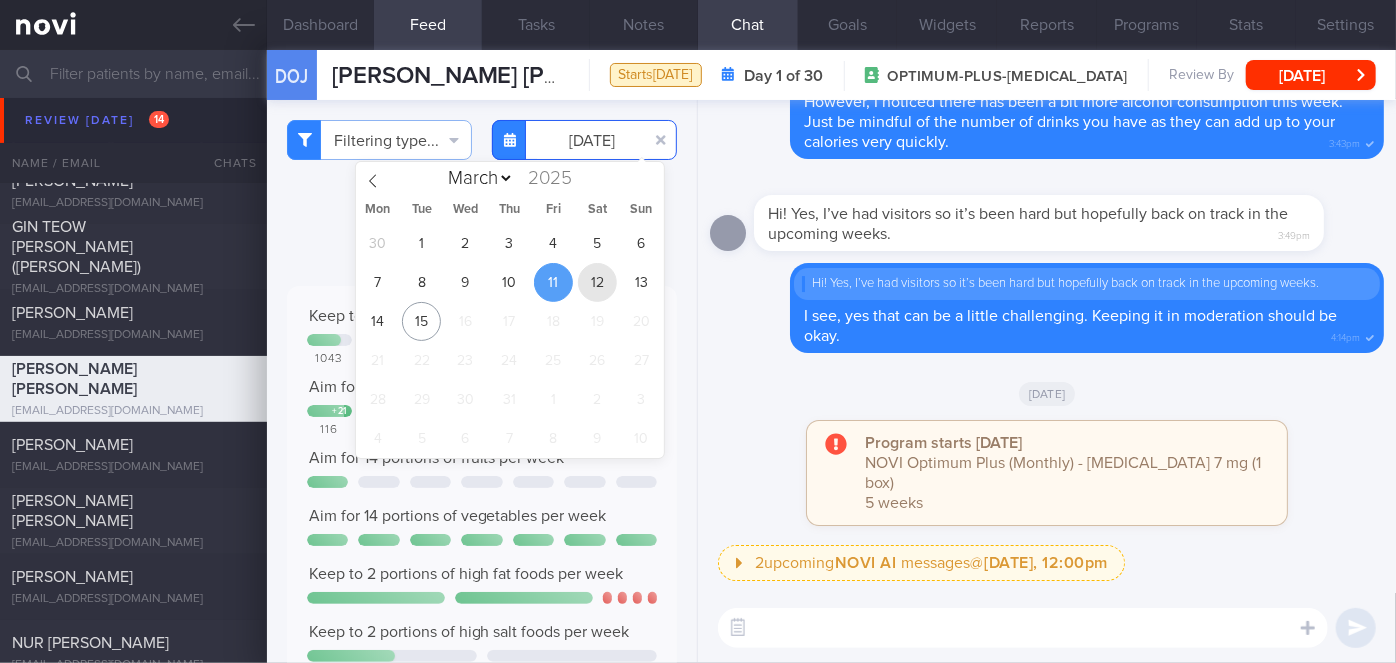 type on "[DATE]" 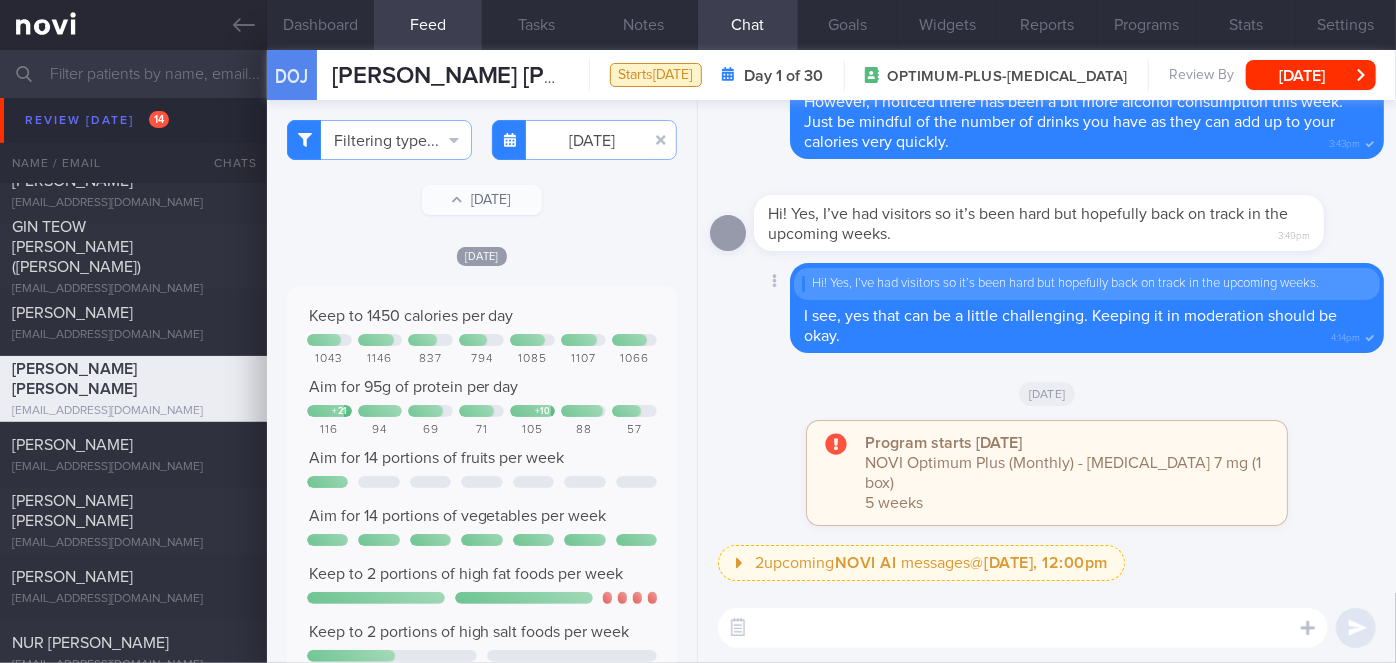 click on "Delete
Hi! Yes, I’ve had visitors so it’s been hard but hopefully back on track in the upcoming weeks.
I see, yes that can be a little challenging. Keeping it in moderation should be okay.
4:14pm" at bounding box center (1047, 308) 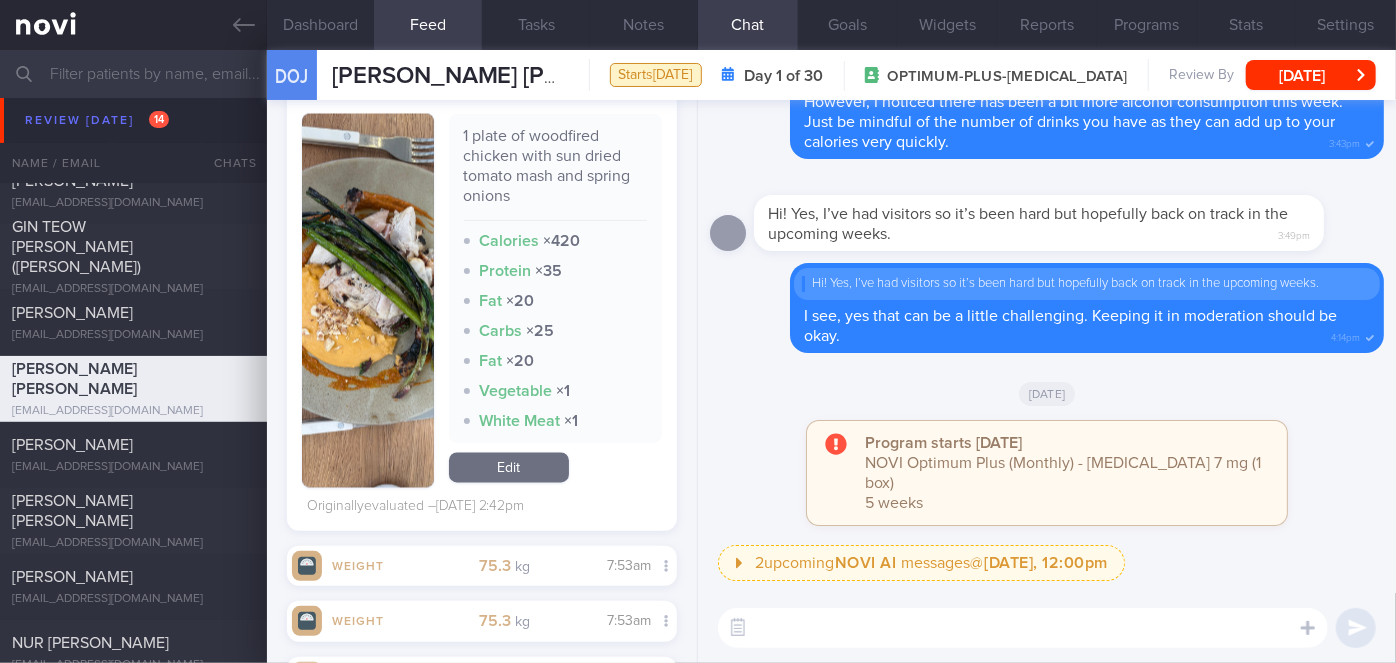 scroll, scrollTop: 2382, scrollLeft: 0, axis: vertical 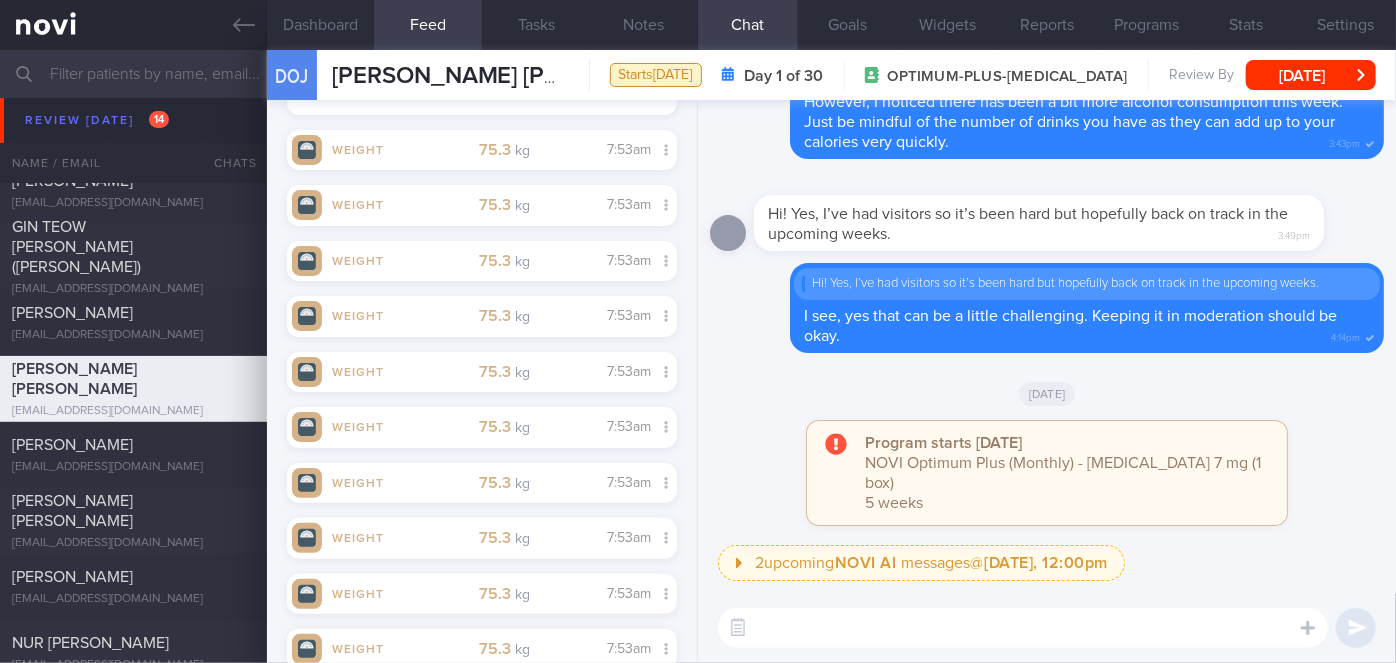 click at bounding box center (1023, 628) 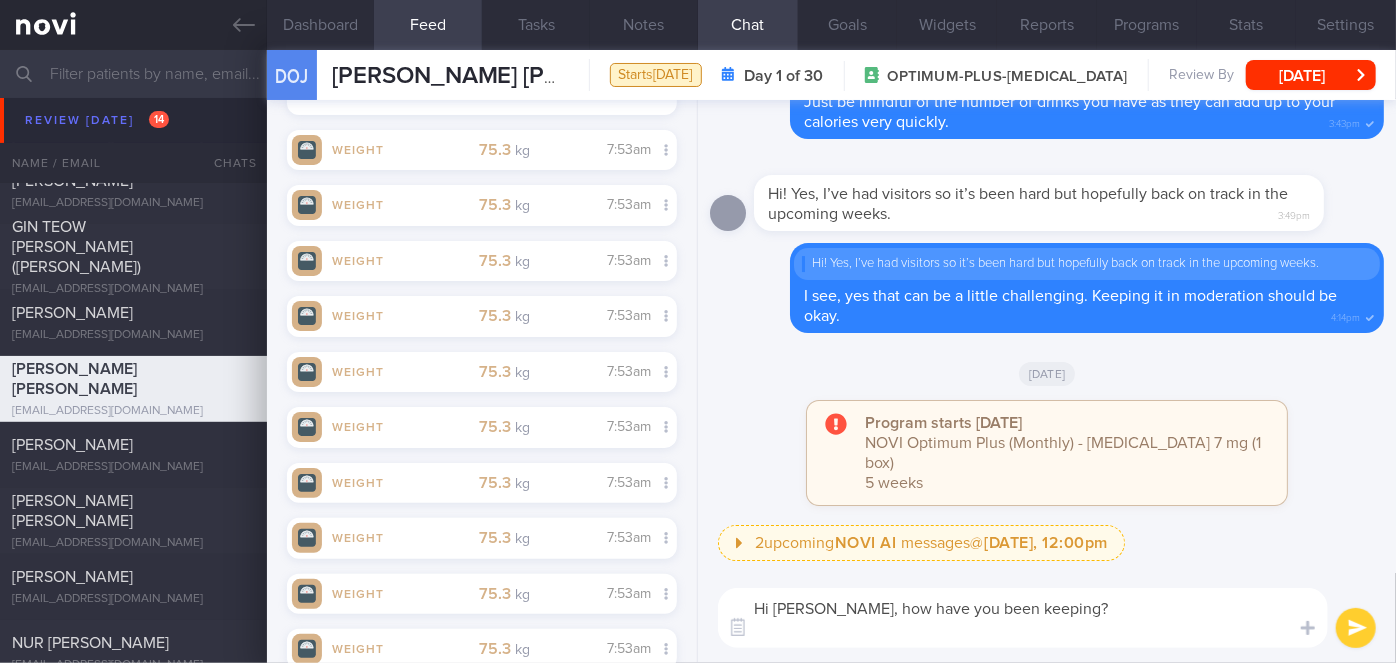 scroll, scrollTop: 0, scrollLeft: 0, axis: both 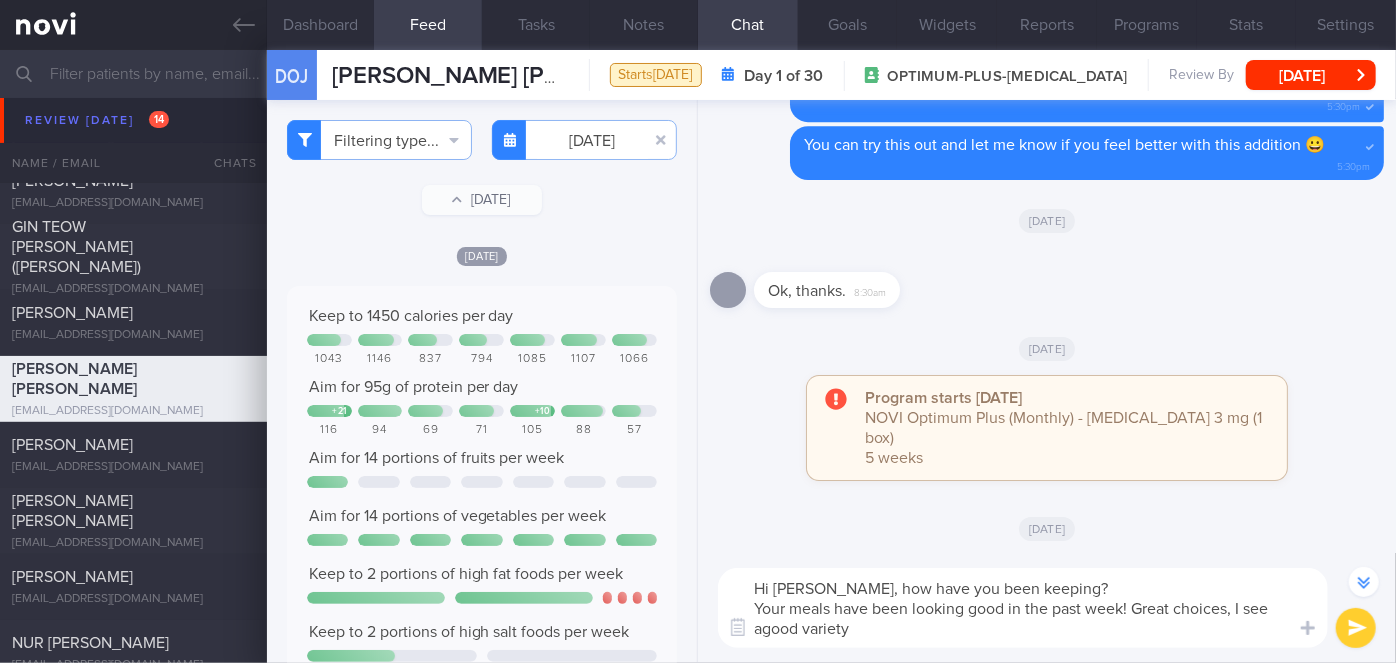 click on "Hi [PERSON_NAME], how have you been keeping?
Your meals have been looking good in the past week! Great choices, I see agood variety" at bounding box center (1023, 608) 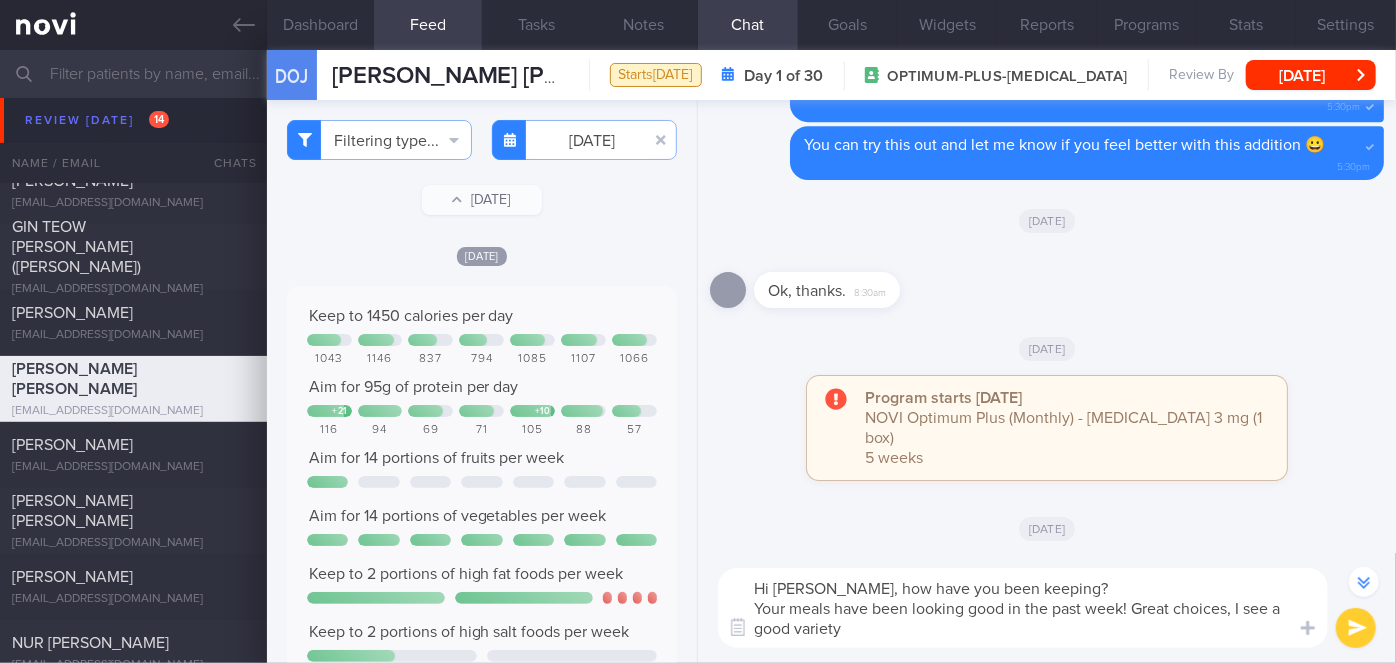 click on "Hi [PERSON_NAME], how have you been keeping?
Your meals have been looking good in the past week! Great choices, I see a good variety" at bounding box center [1023, 608] 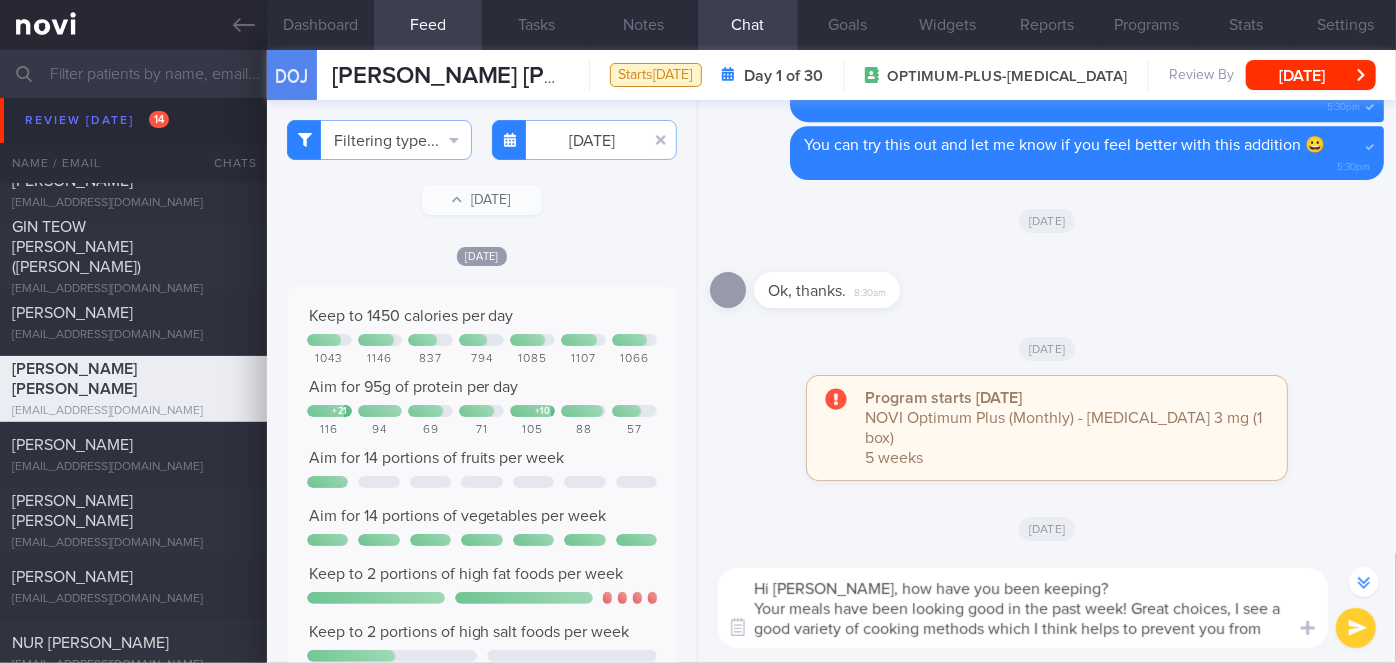 scroll, scrollTop: 0, scrollLeft: 0, axis: both 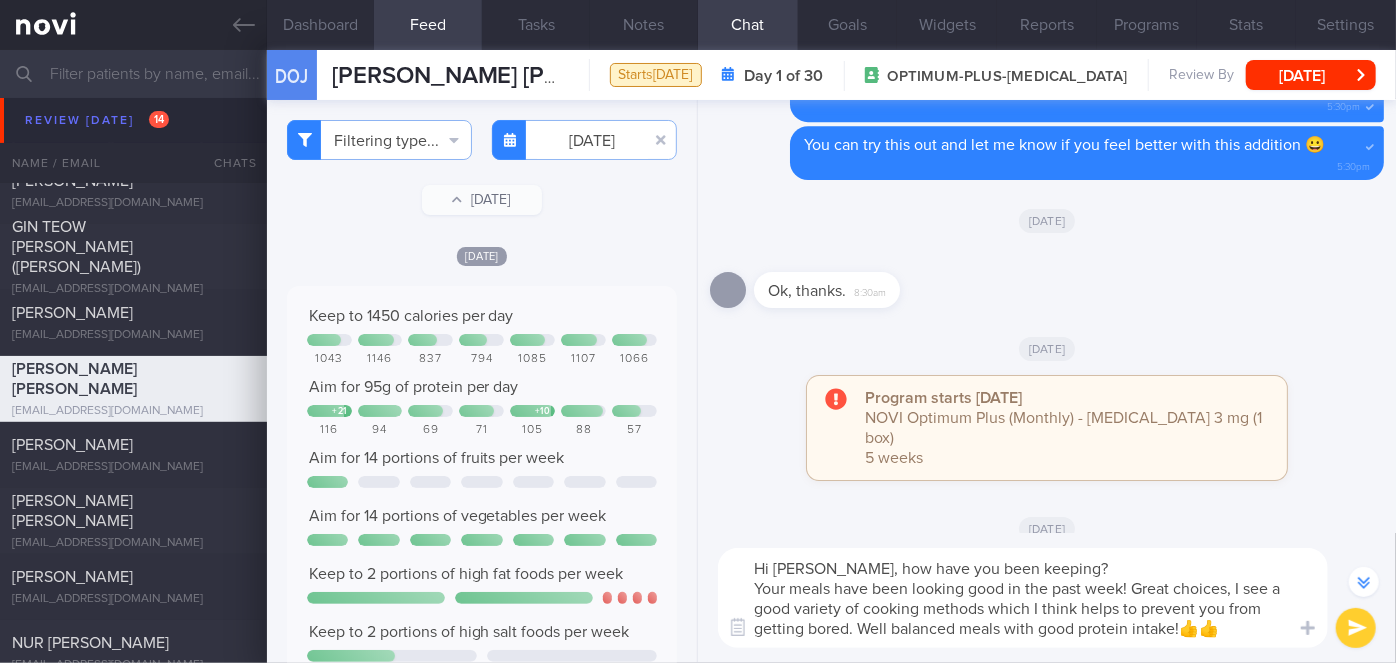 type on "Hi [PERSON_NAME], how have you been keeping?
Your meals have been looking good in the past week! Great choices, I see a good variety of cooking methods which I think helps to prevent you from getting bored. Well balanced meals with good protein intake!👍👍" 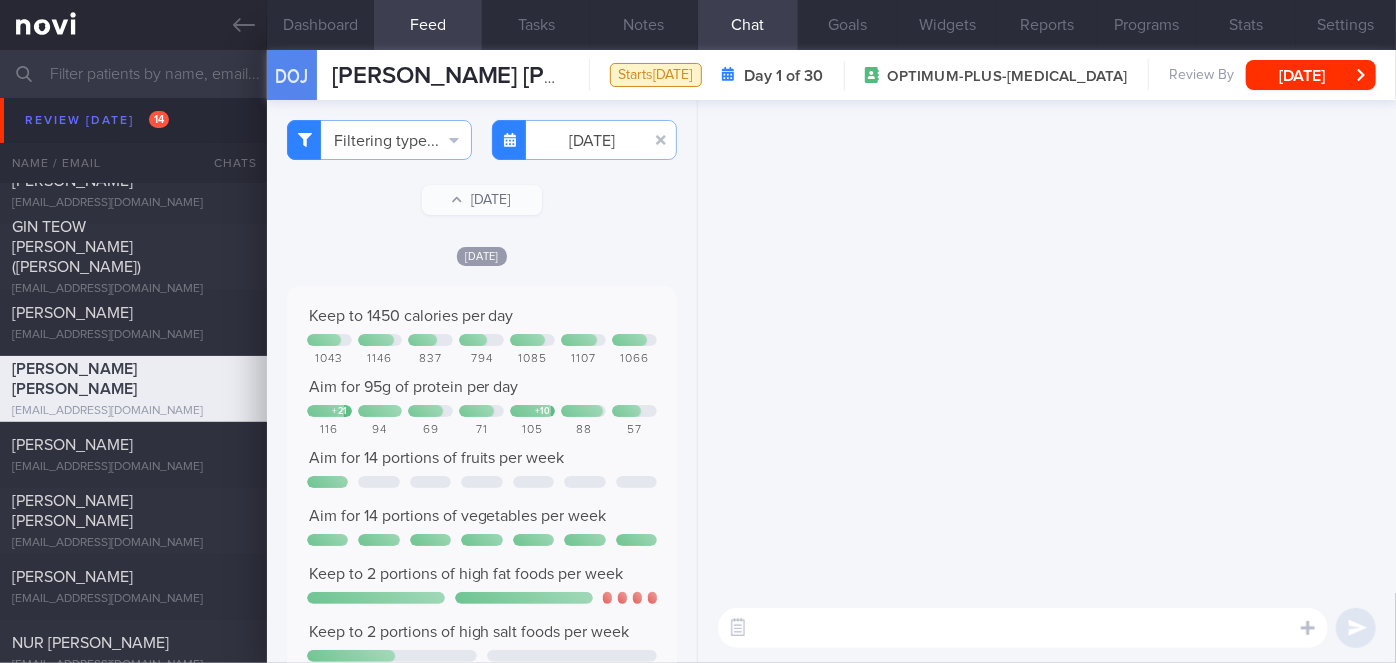scroll, scrollTop: 0, scrollLeft: 0, axis: both 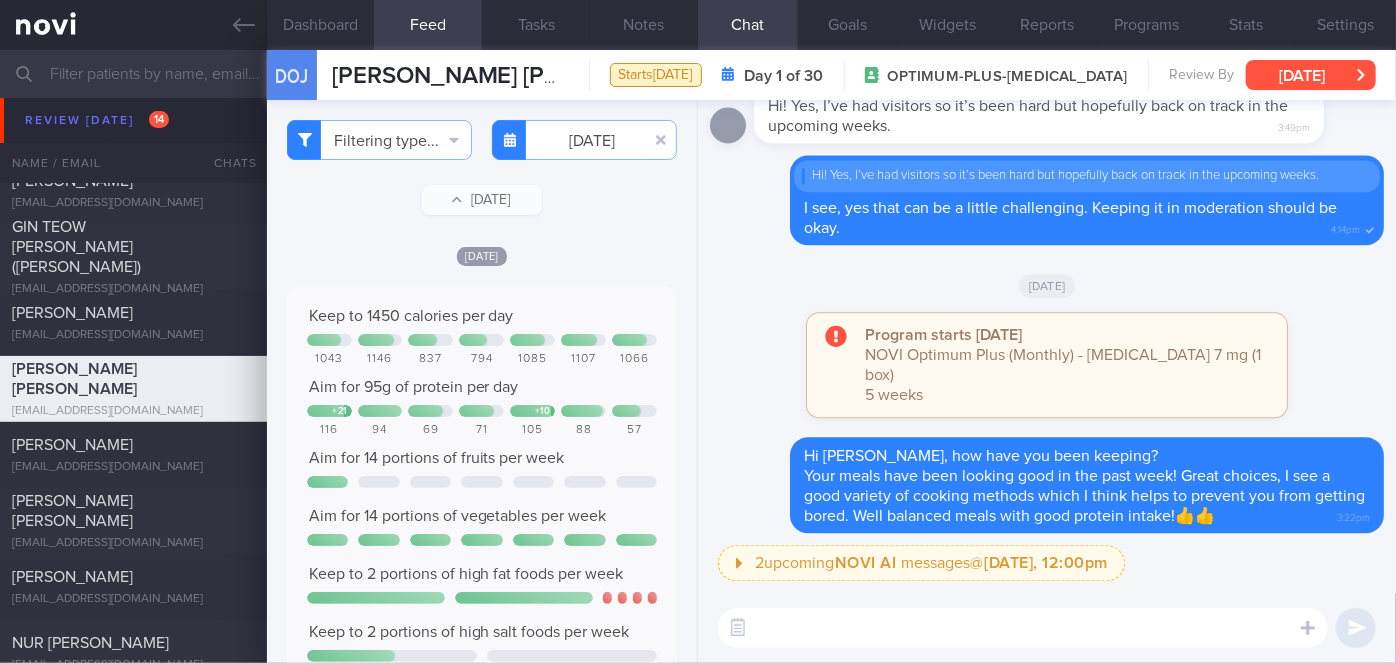 click on "[DATE]" at bounding box center (1311, 75) 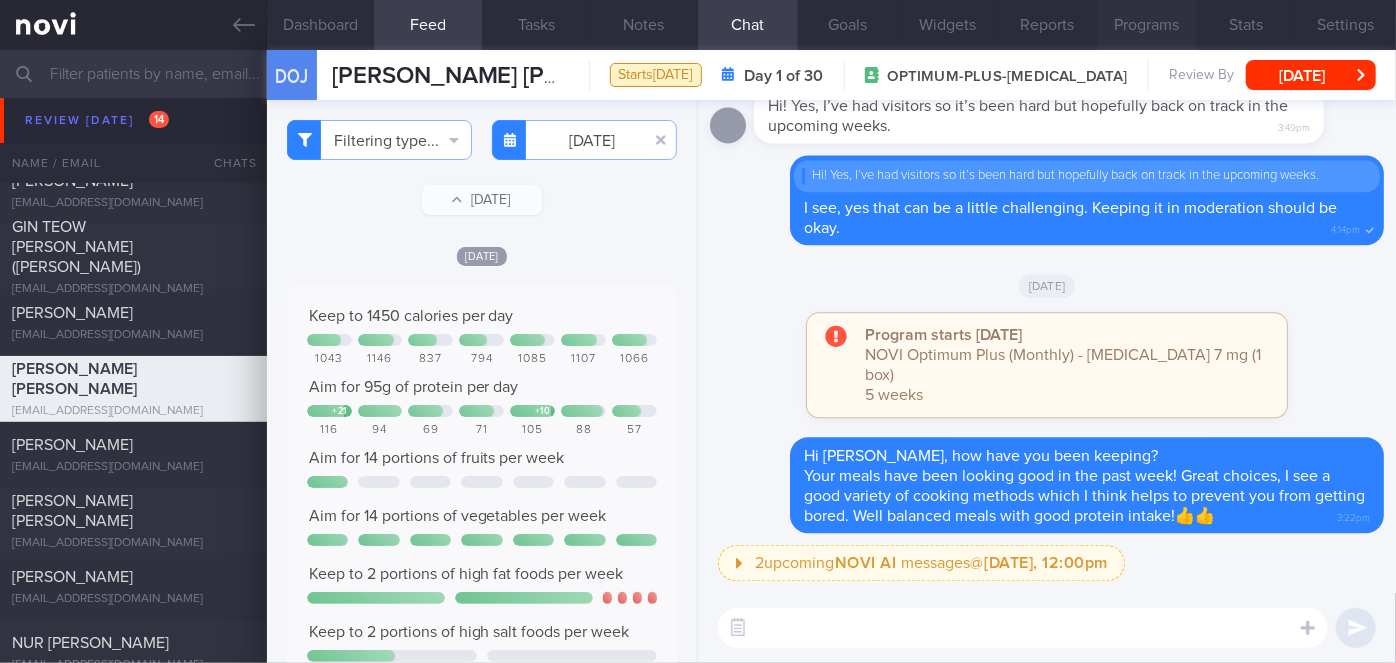 click on "Programs" at bounding box center (1147, 25) 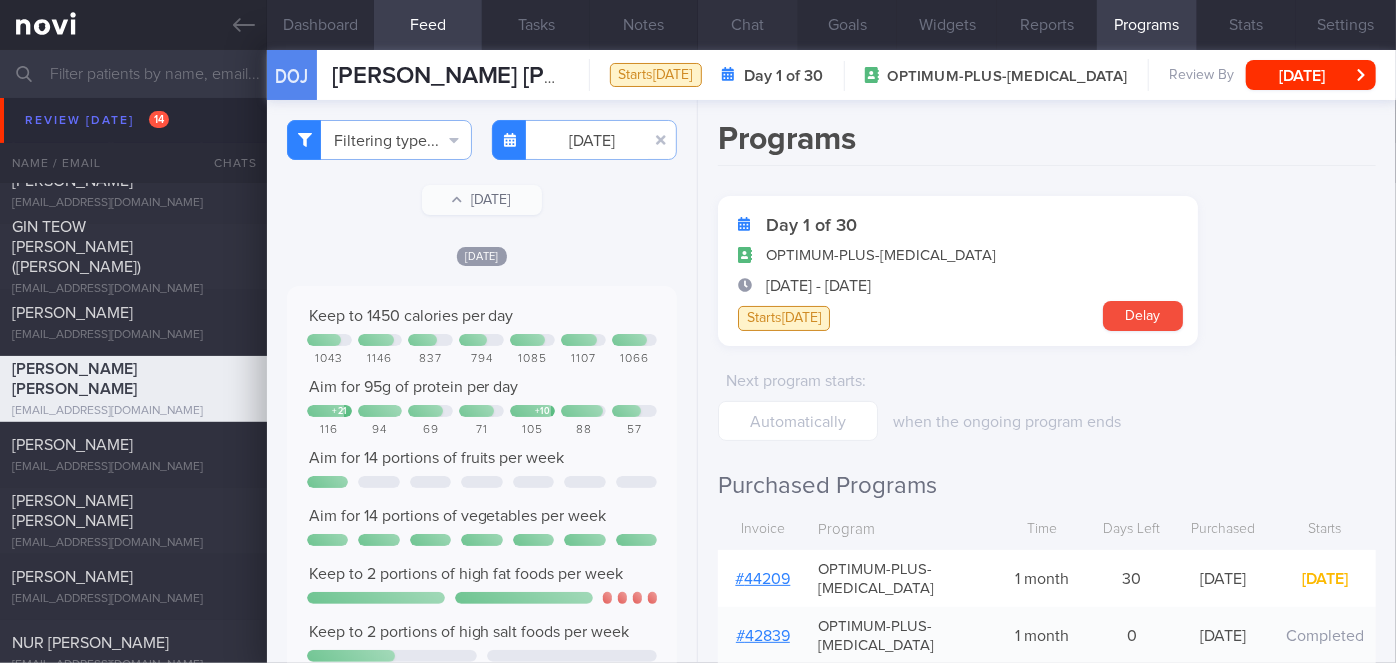 click on "Chat" at bounding box center [748, 25] 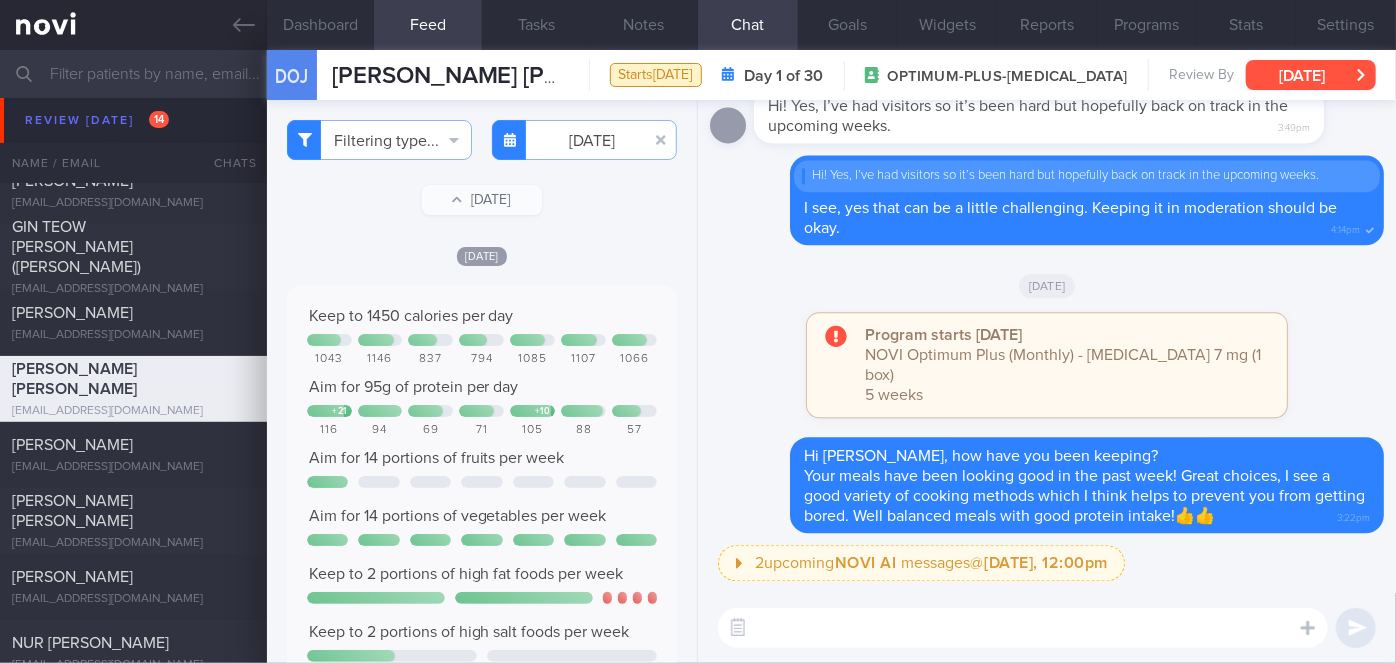 click on "[DATE]" at bounding box center [1311, 75] 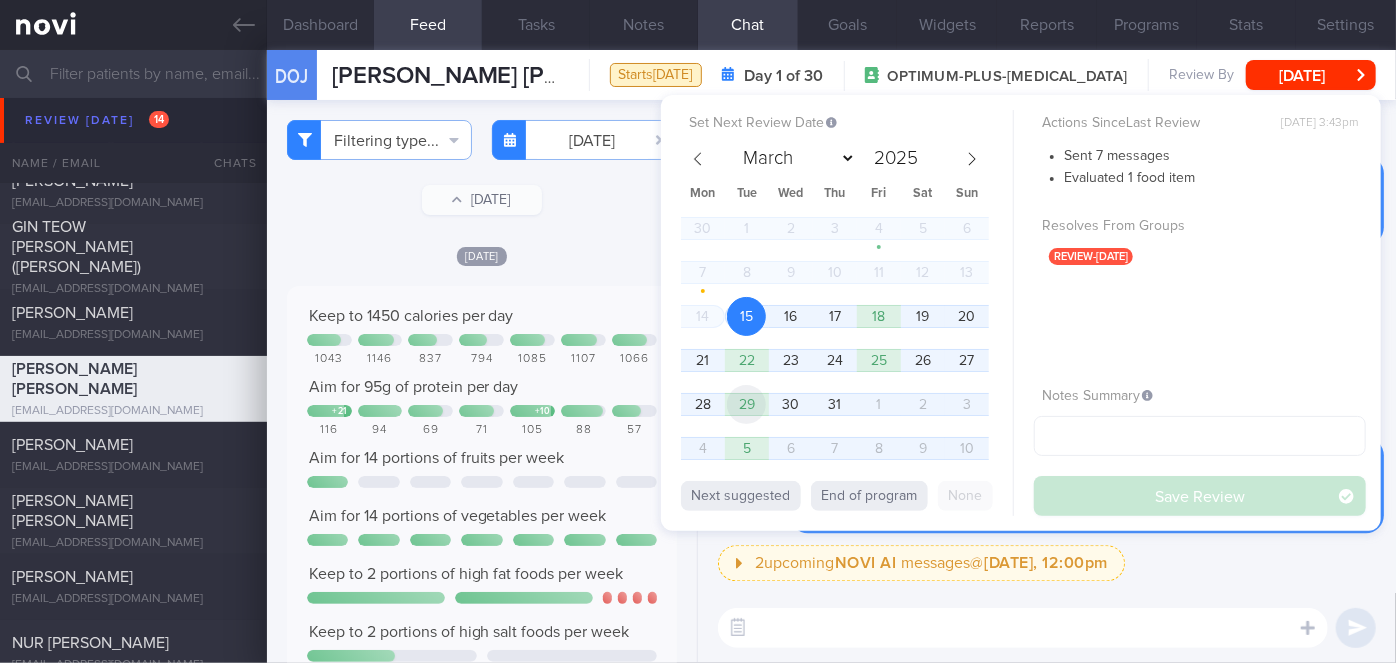 click on "29" at bounding box center [746, 404] 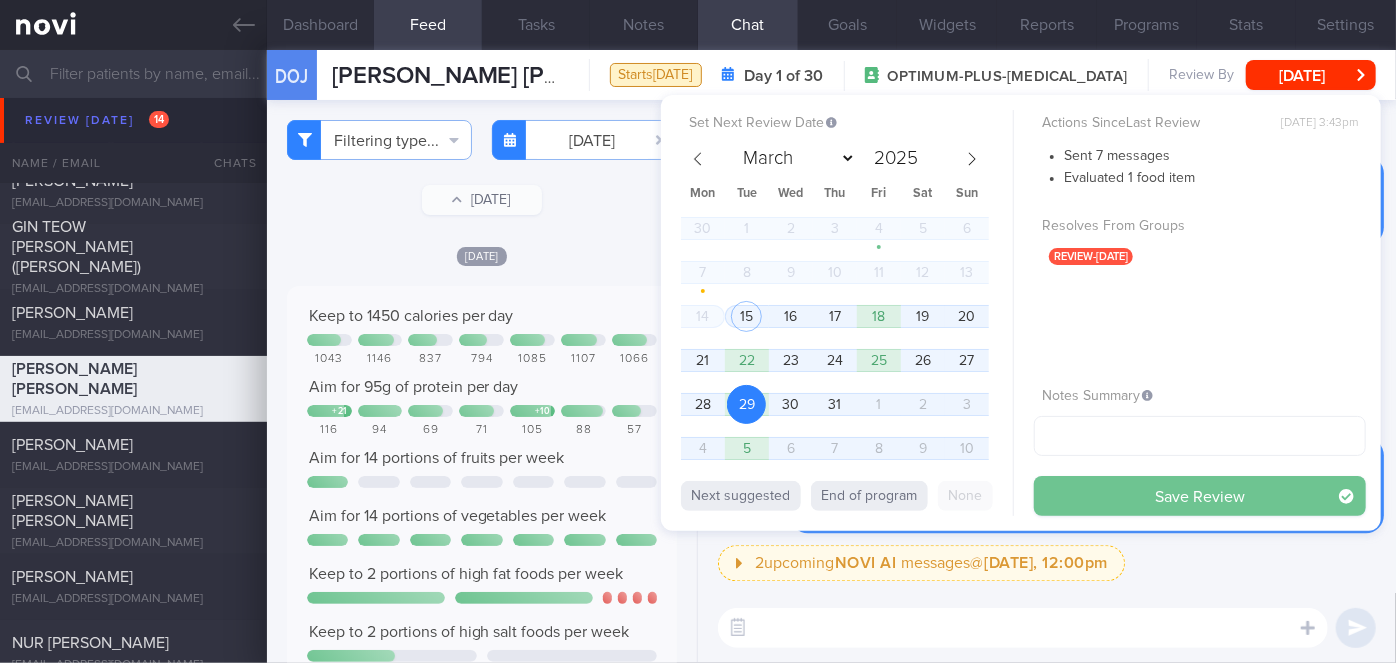 click on "Save Review" at bounding box center (1200, 496) 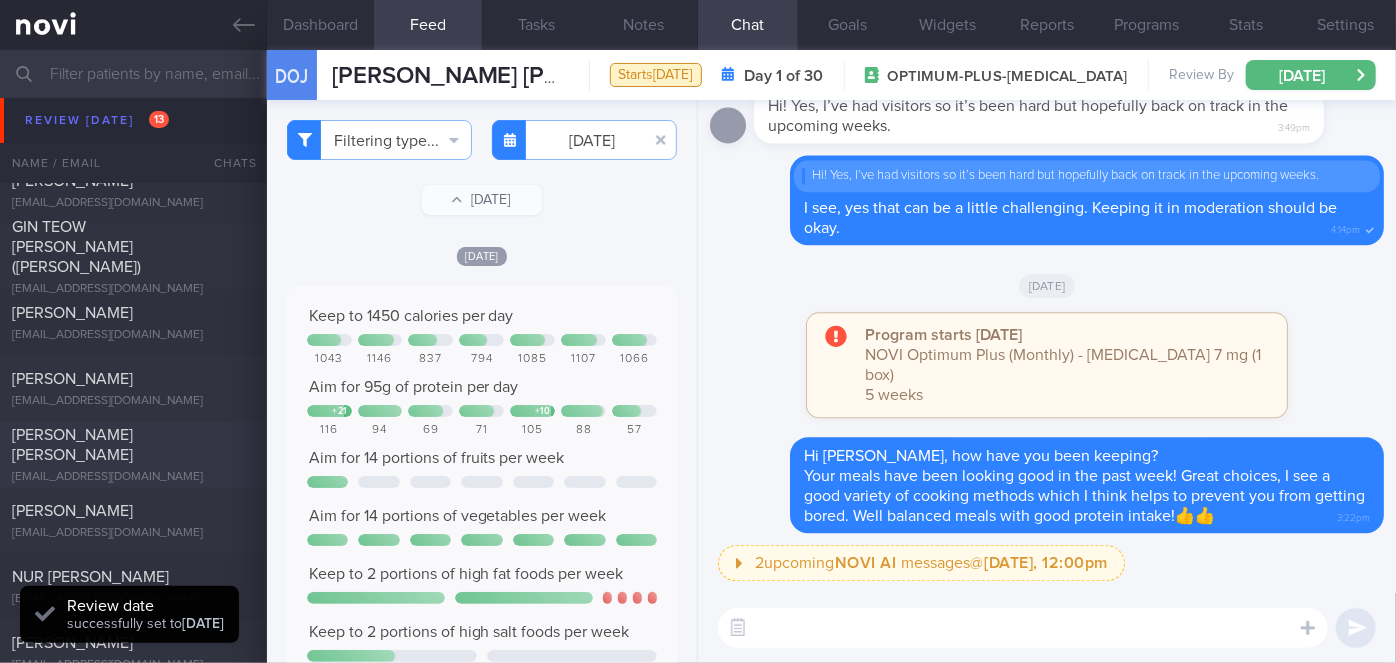click on "[EMAIL_ADDRESS][DOMAIN_NAME]" at bounding box center (133, 477) 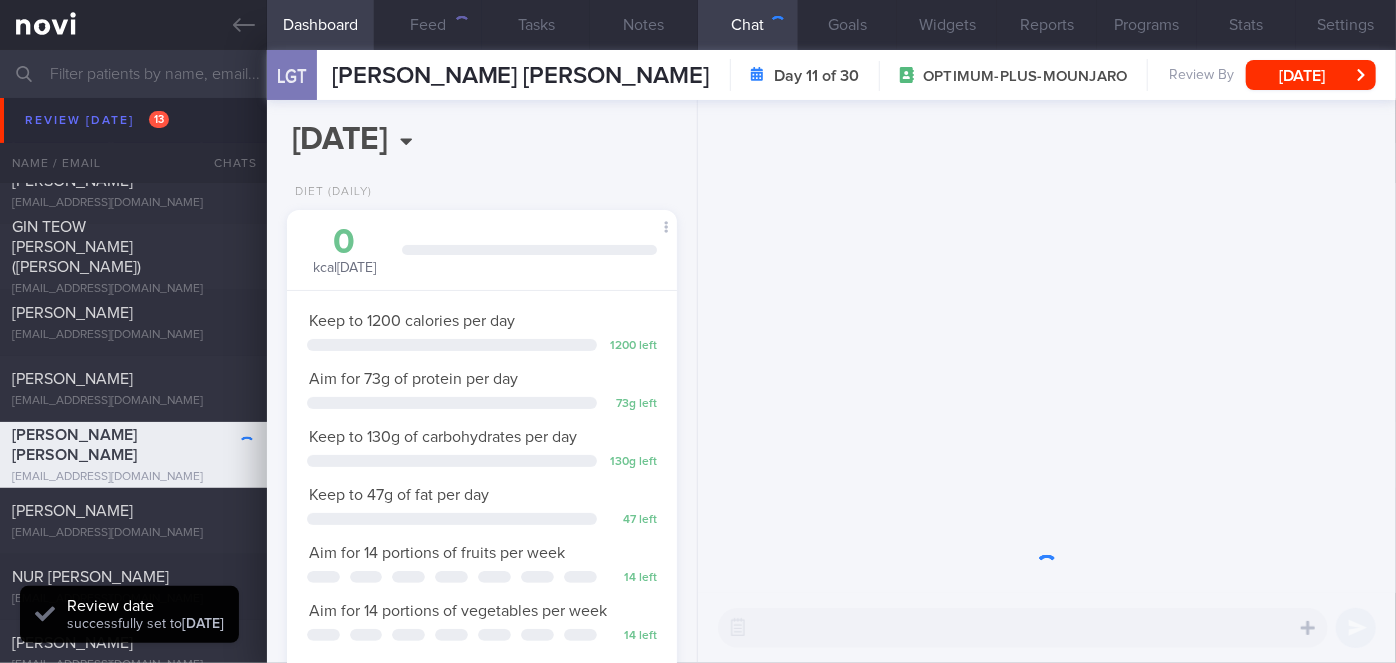 scroll, scrollTop: 999800, scrollLeft: 999658, axis: both 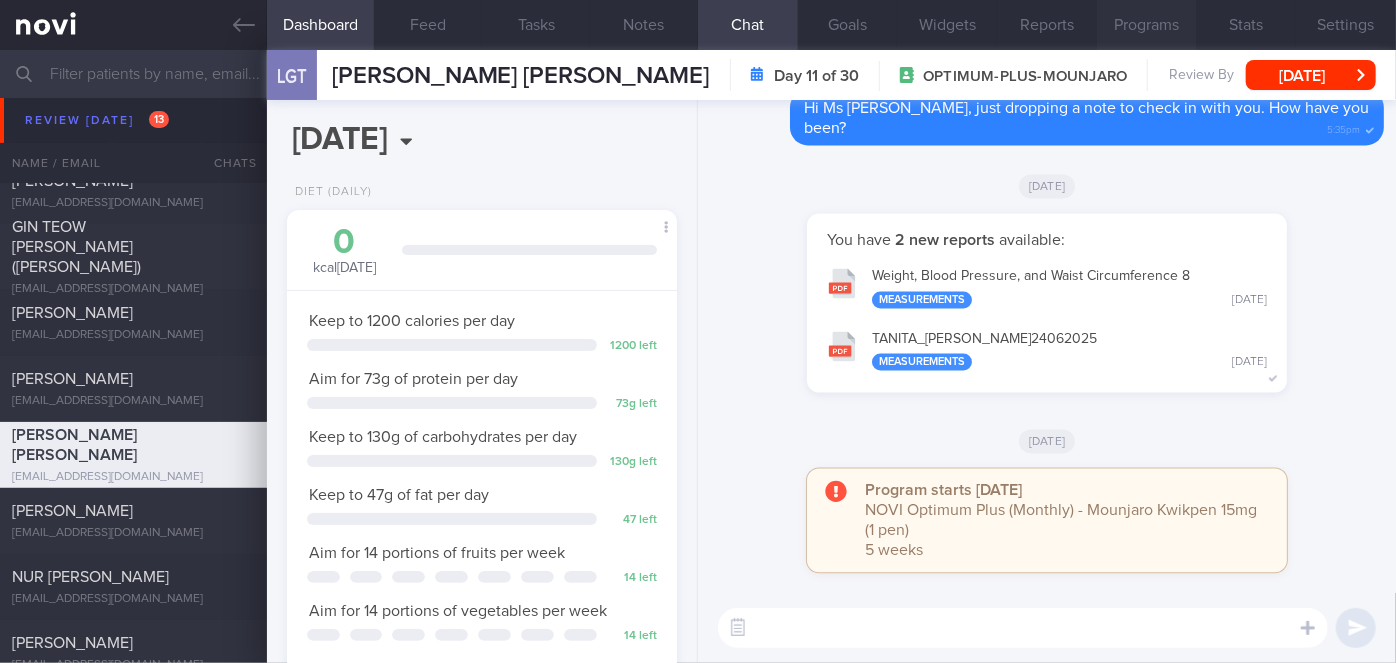 click on "Programs" at bounding box center [1147, 25] 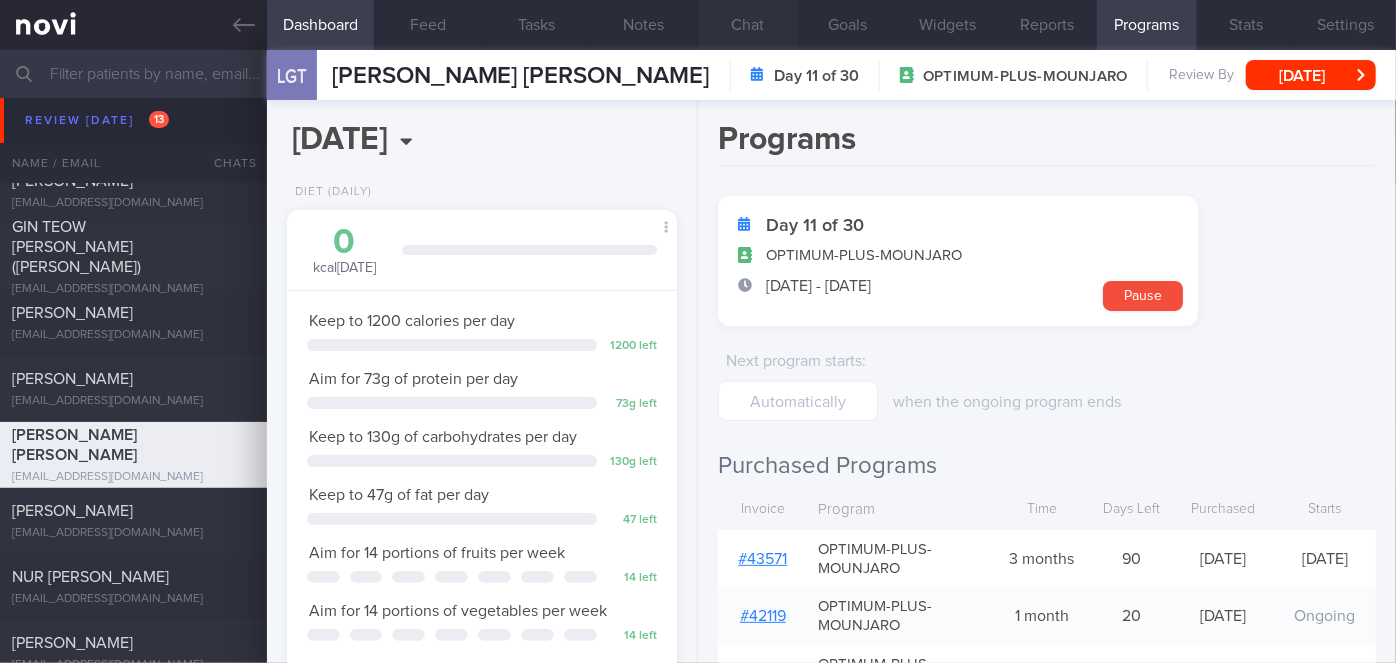 click on "Chat" at bounding box center (748, 25) 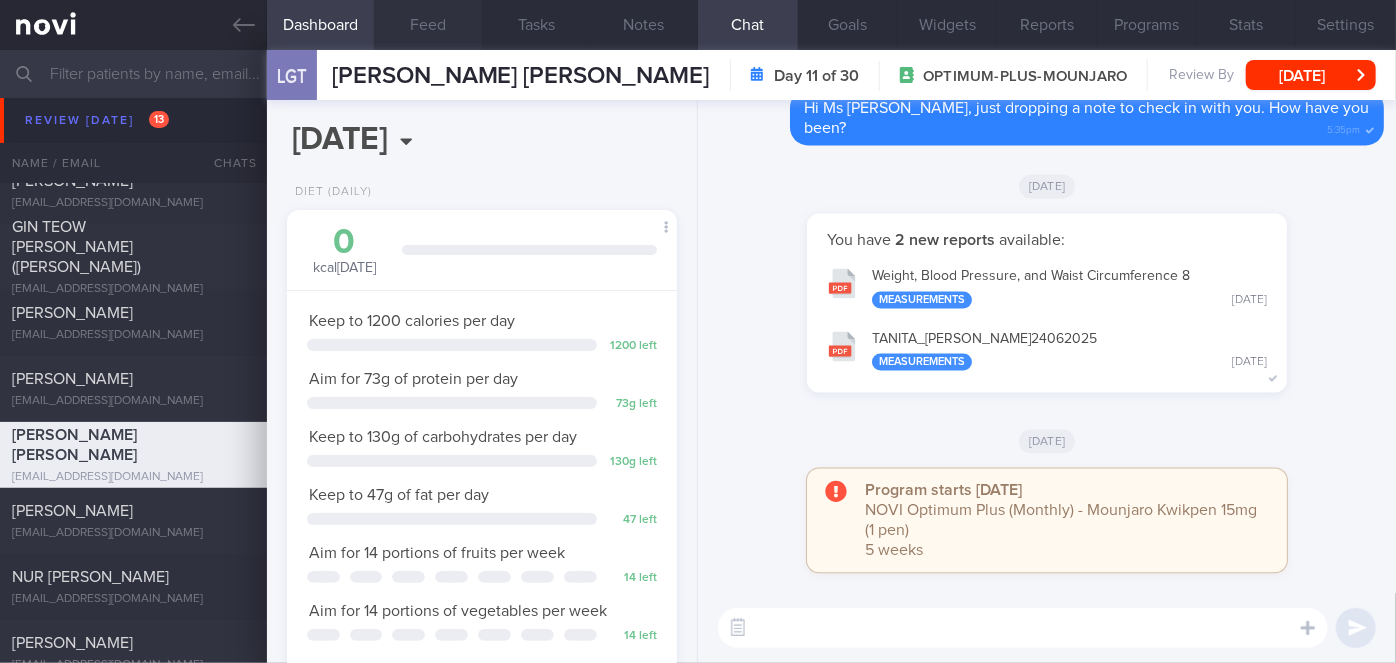 click on "Feed" at bounding box center (428, 25) 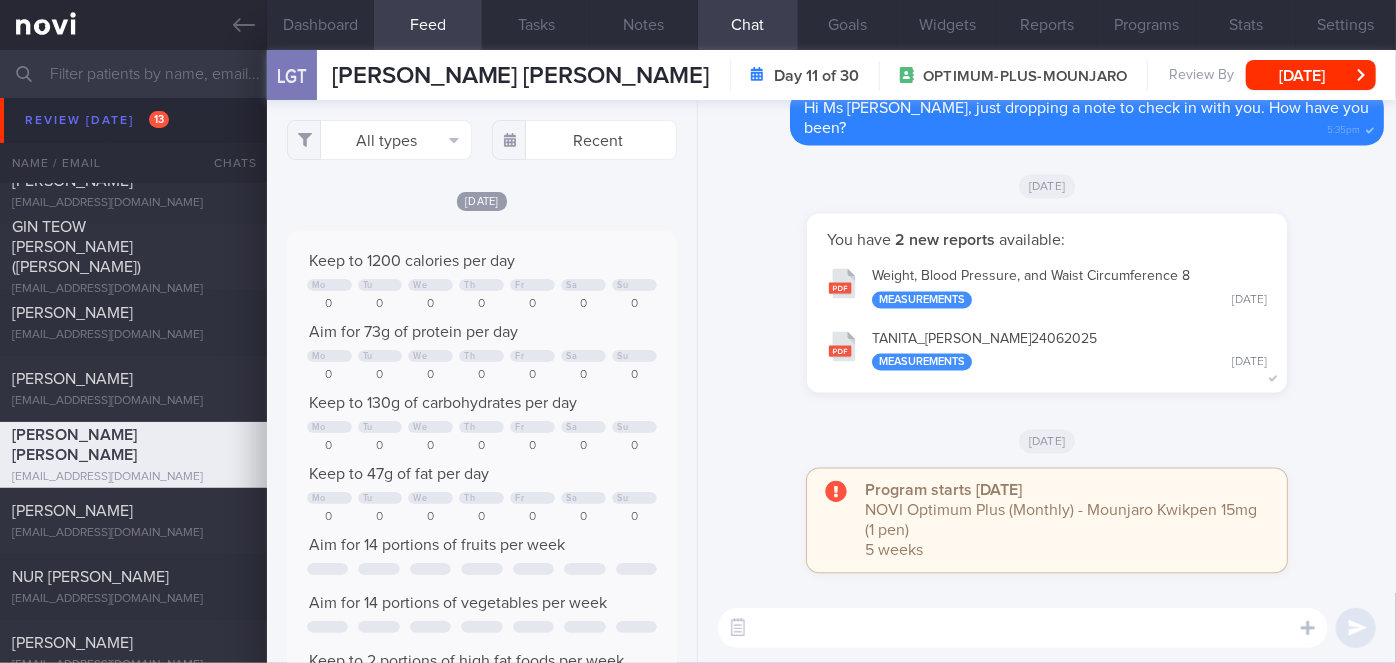 scroll, scrollTop: 999912, scrollLeft: 999648, axis: both 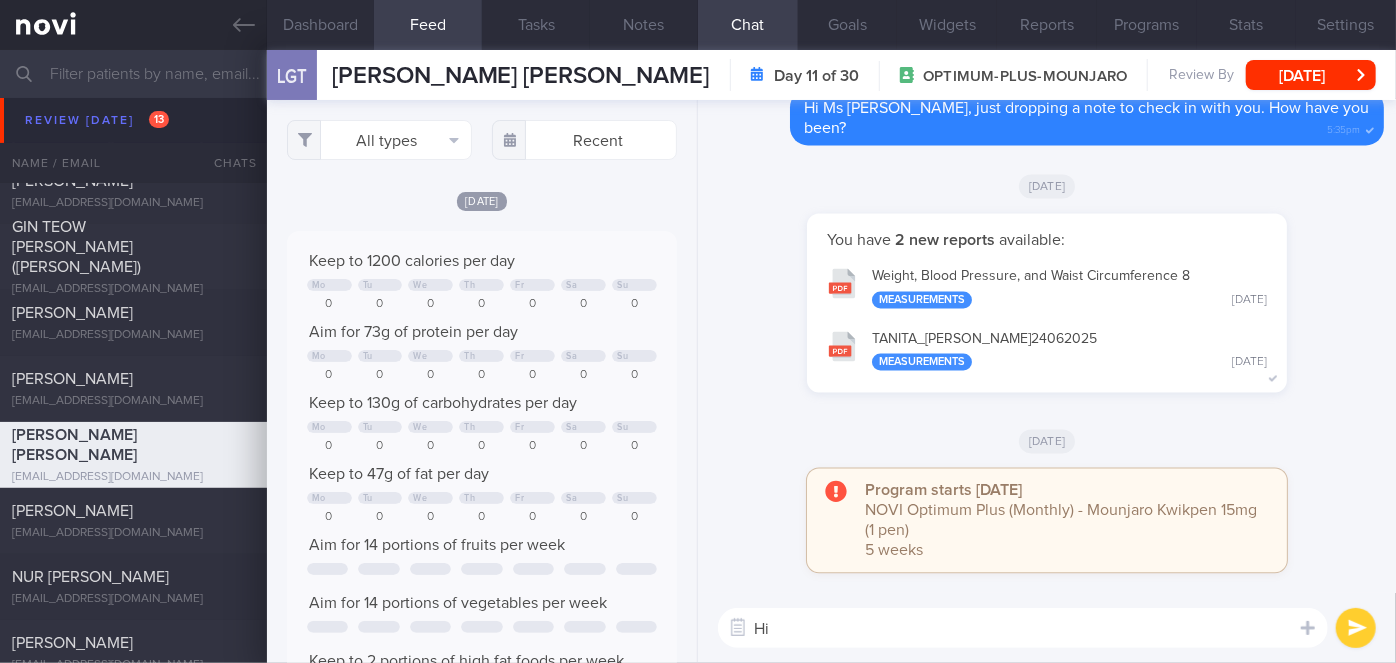type on "H" 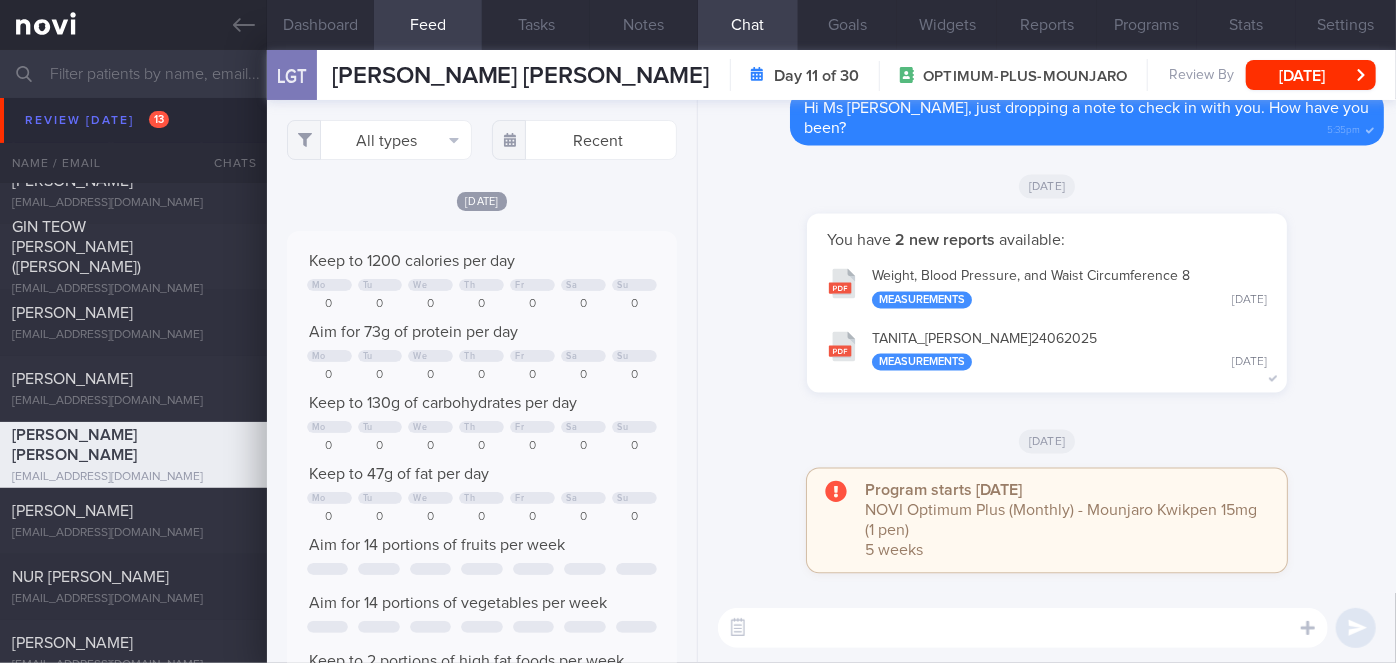 click on "TANITA_ [PERSON_NAME] 24062025
Measurements
[DATE]" at bounding box center (1047, 350) 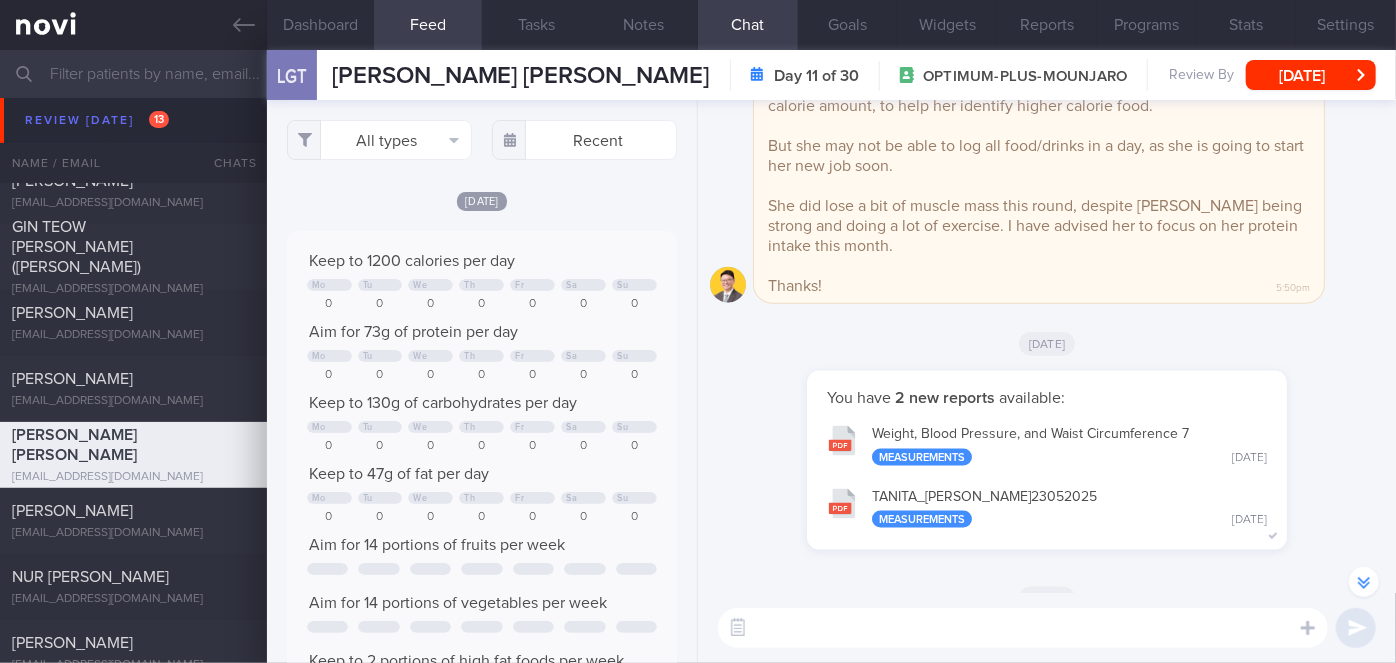 scroll, scrollTop: -839, scrollLeft: 0, axis: vertical 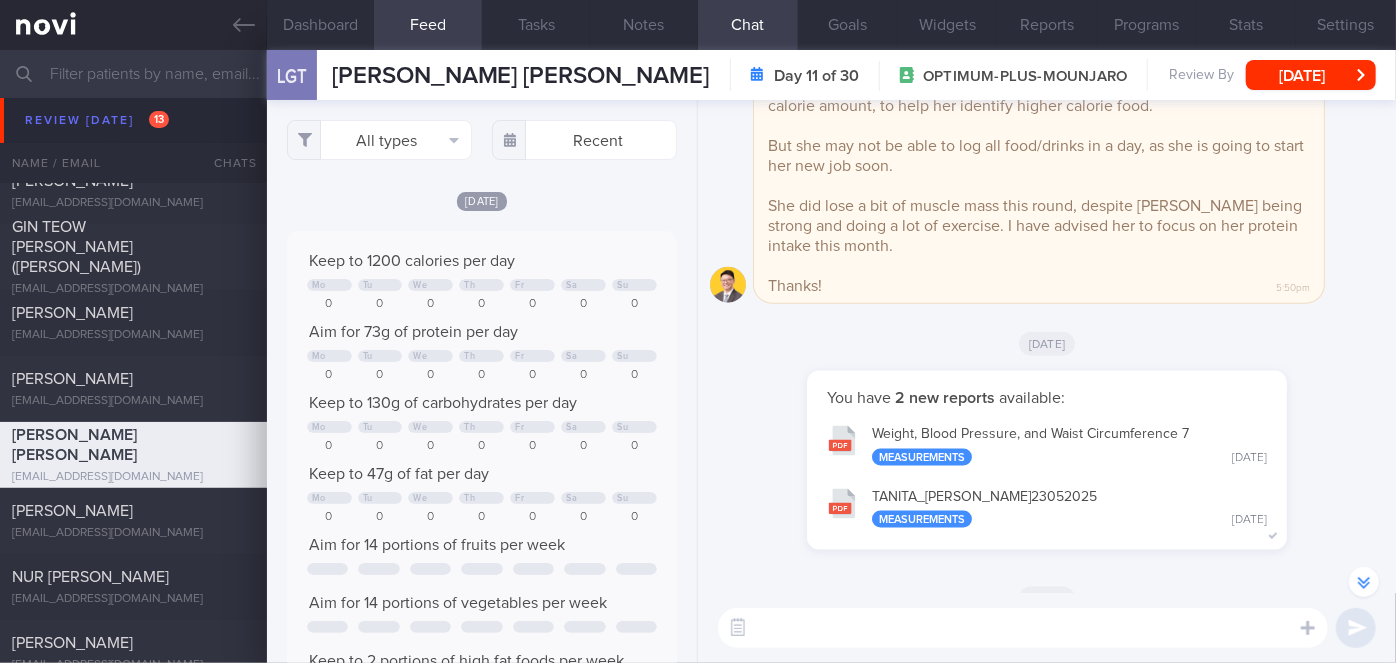 click at bounding box center [1023, 628] 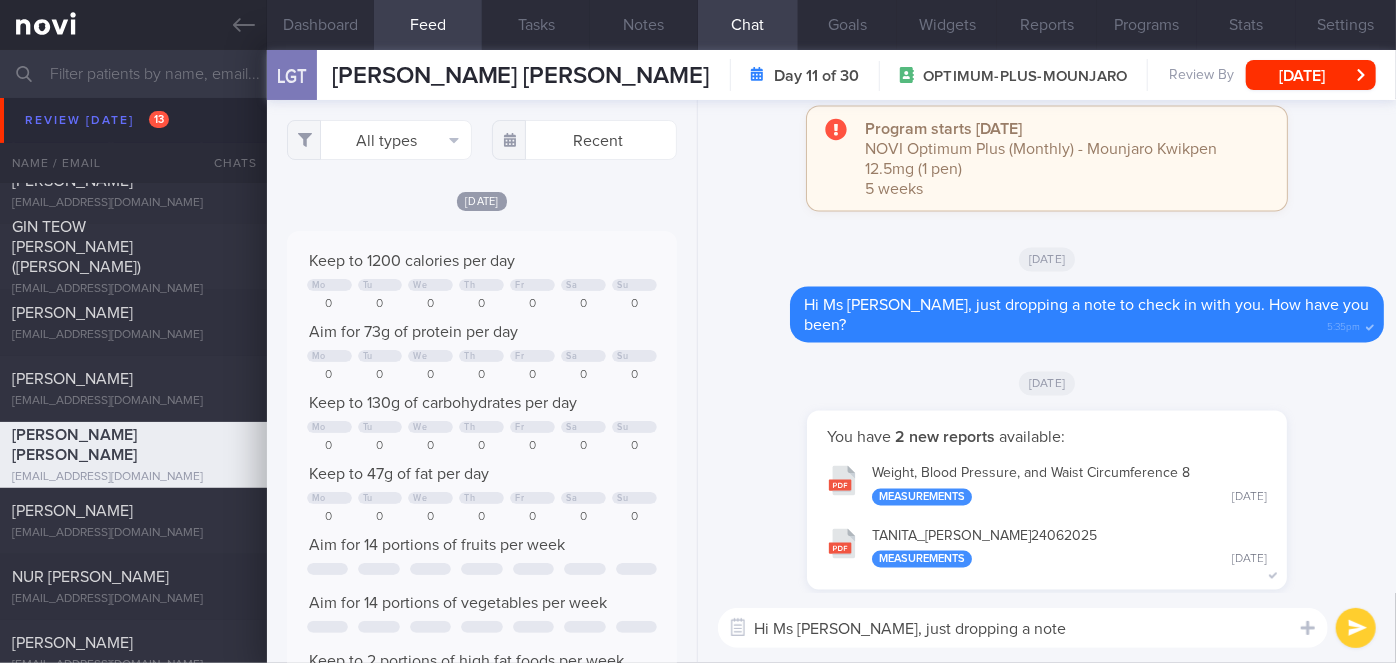 scroll, scrollTop: 0, scrollLeft: 0, axis: both 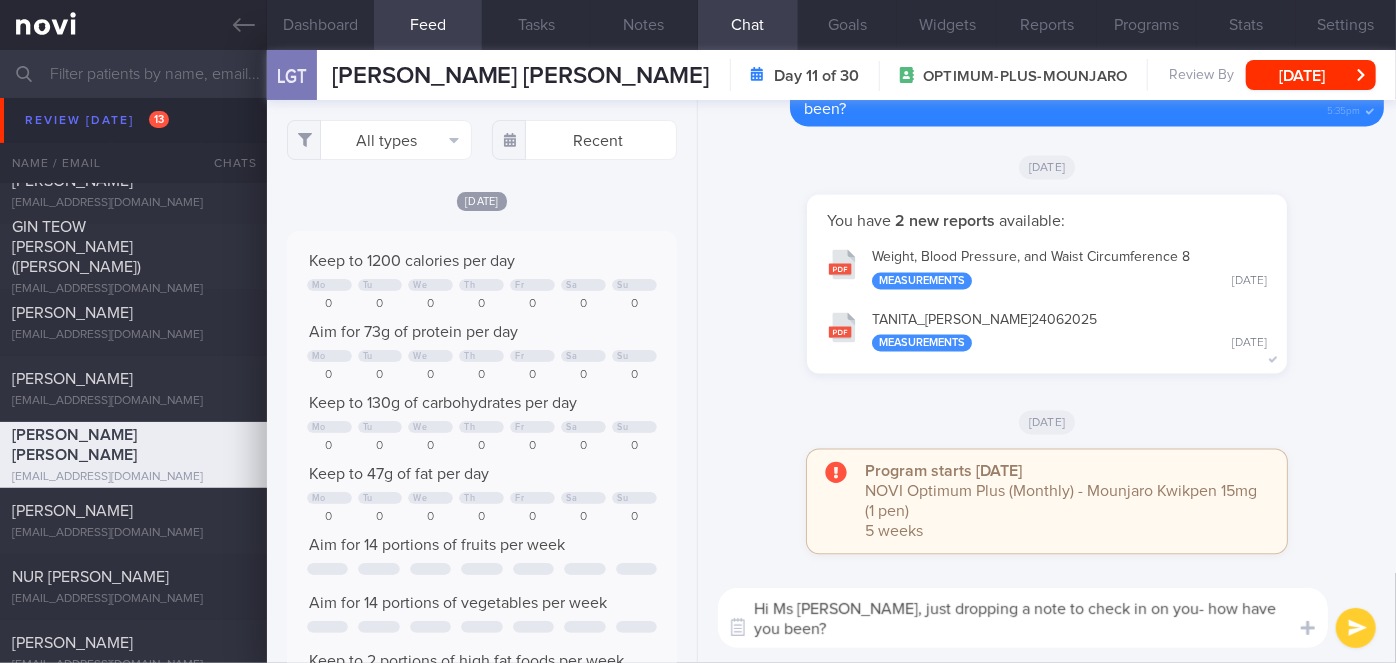 click on "Hi Ms [PERSON_NAME], just dropping a note to check in on you- how have you been?
From the last body composition results, your progress has been good-" at bounding box center (1023, 618) 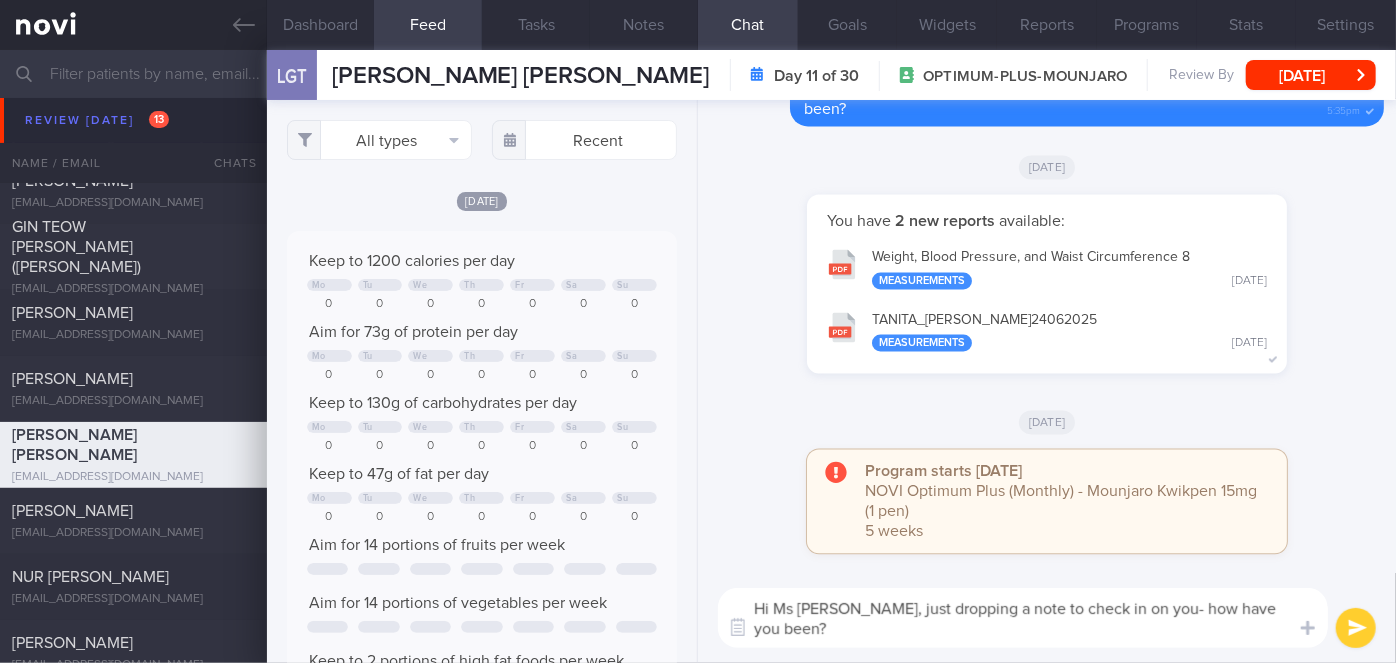 scroll, scrollTop: 0, scrollLeft: 0, axis: both 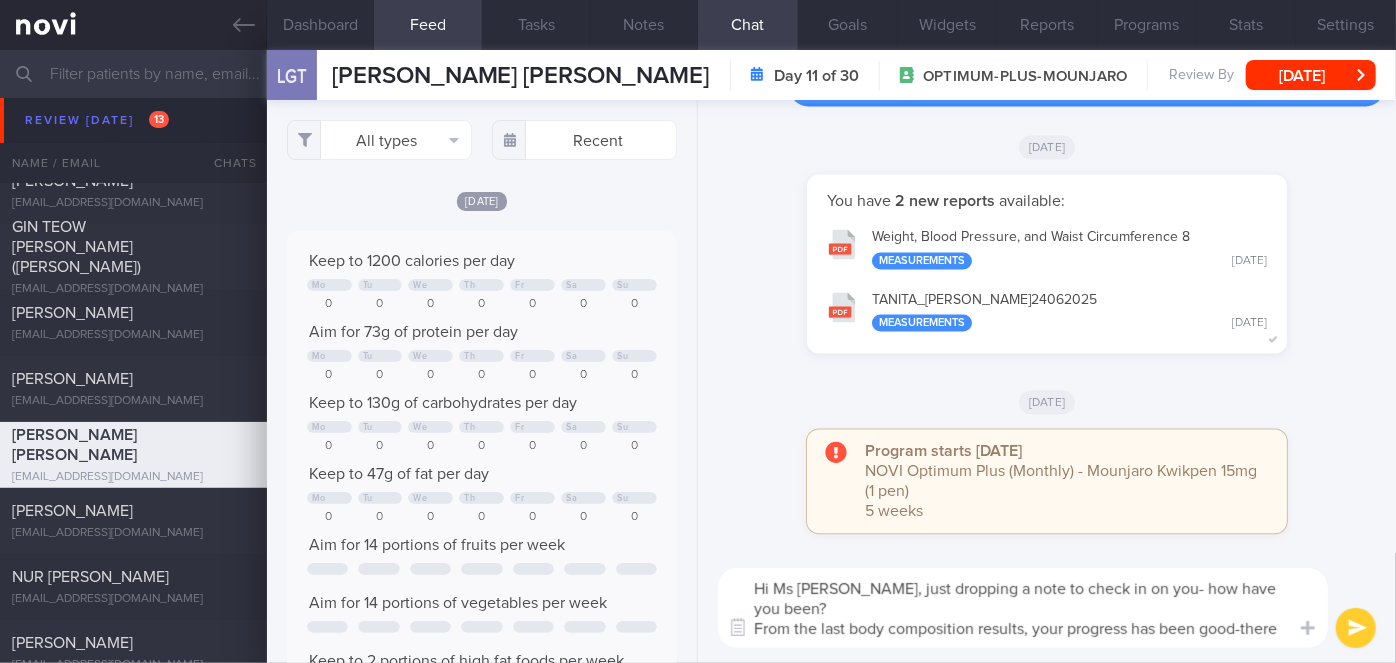 click on "TANITA_ [PERSON_NAME] 24062025
Measurements
[DATE]" at bounding box center (1047, 310) 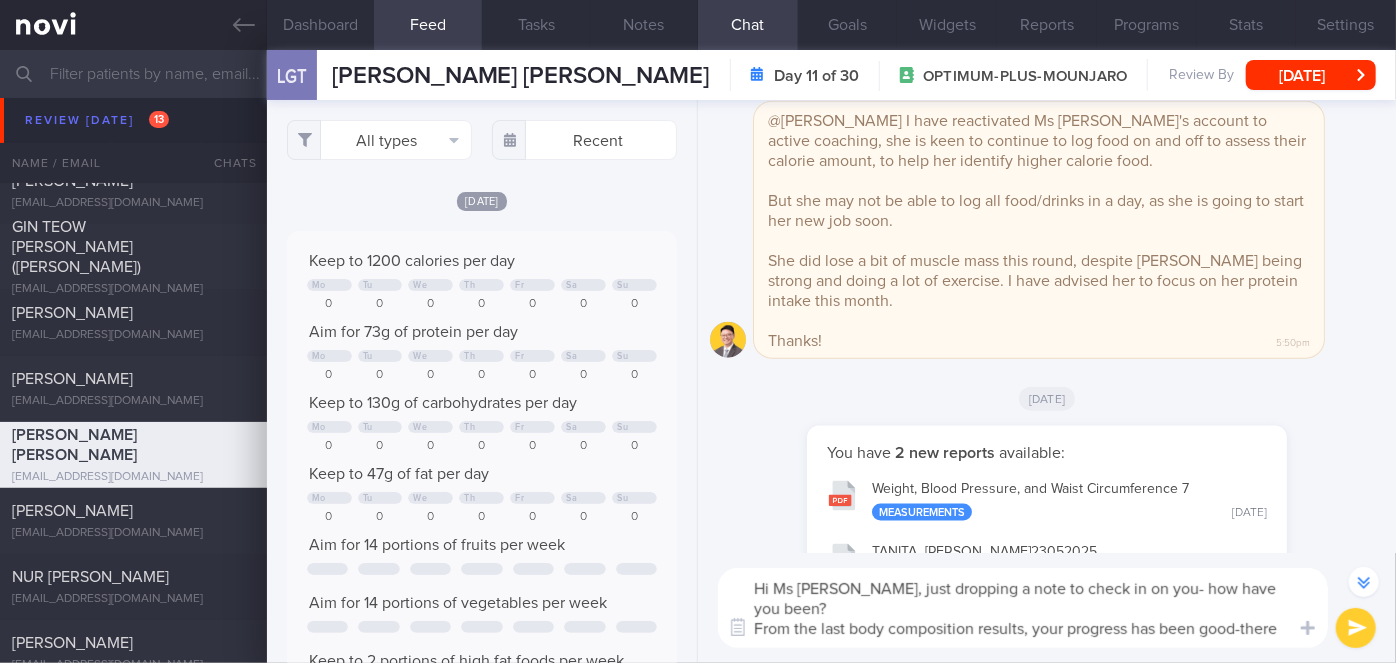 scroll, scrollTop: -732, scrollLeft: 0, axis: vertical 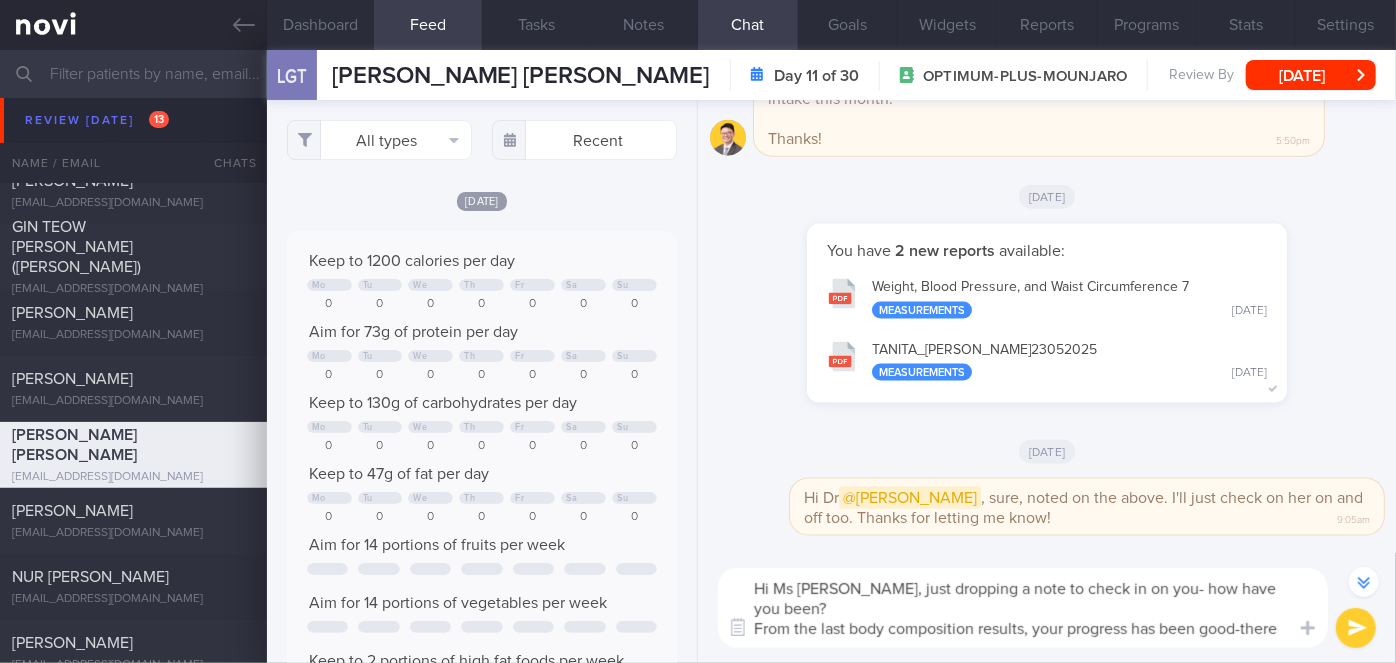 click on "TANITA_ [PERSON_NAME] GAN_ 23052025
Measurements
[DATE]" at bounding box center [1047, 360] 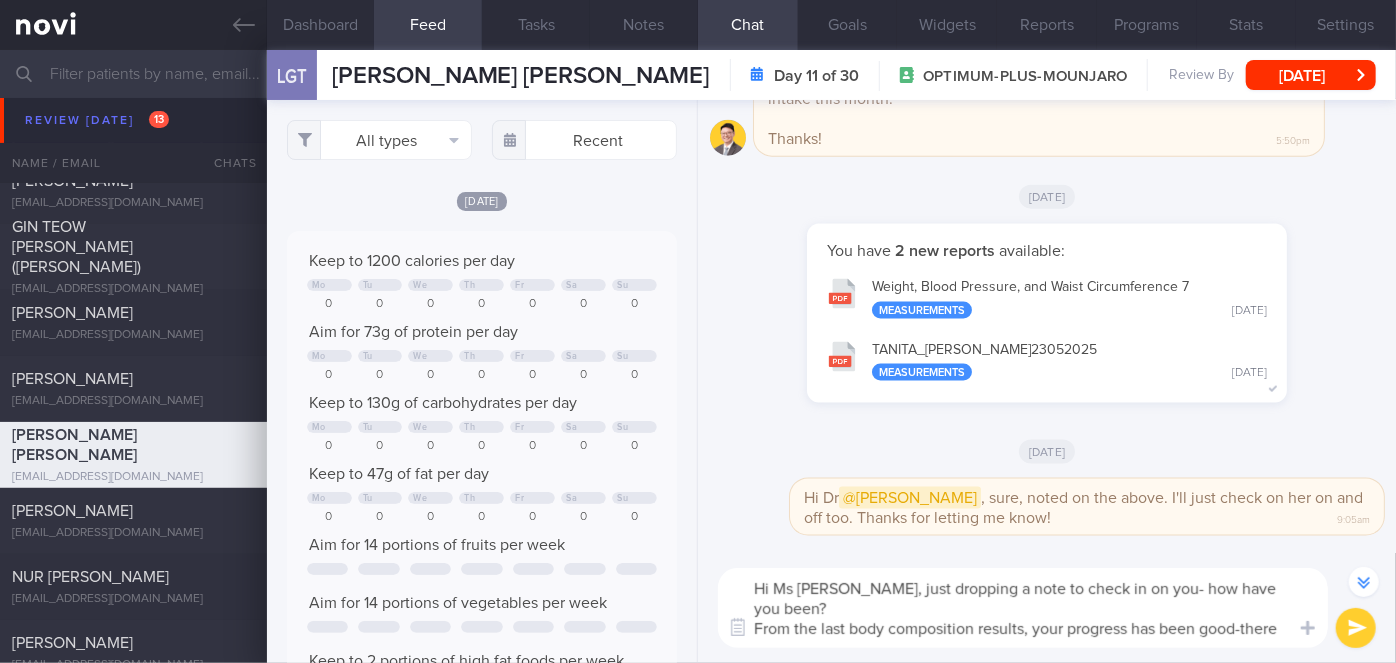 click on "Hi Ms [PERSON_NAME], just dropping a note to check in on you- how have you been?
From the last body composition results, your progress has been good-there was a reduction in body fat percentage" at bounding box center [1023, 608] 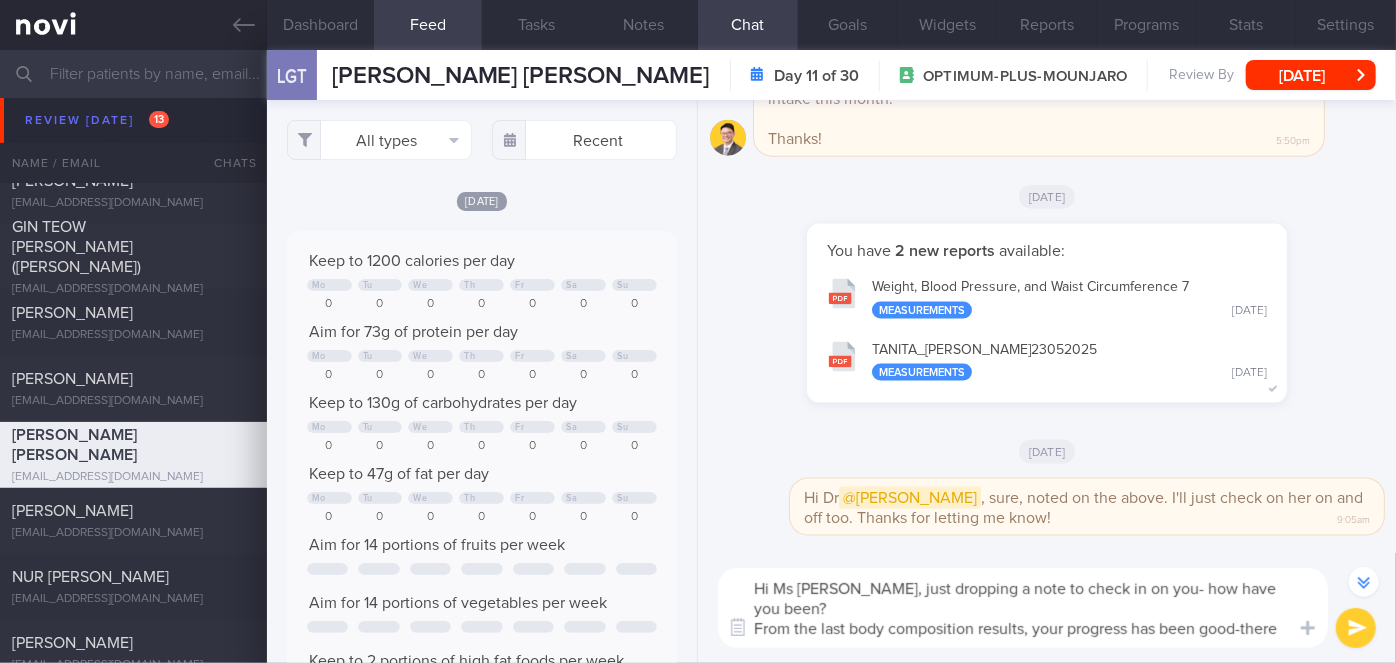 scroll, scrollTop: 0, scrollLeft: 0, axis: both 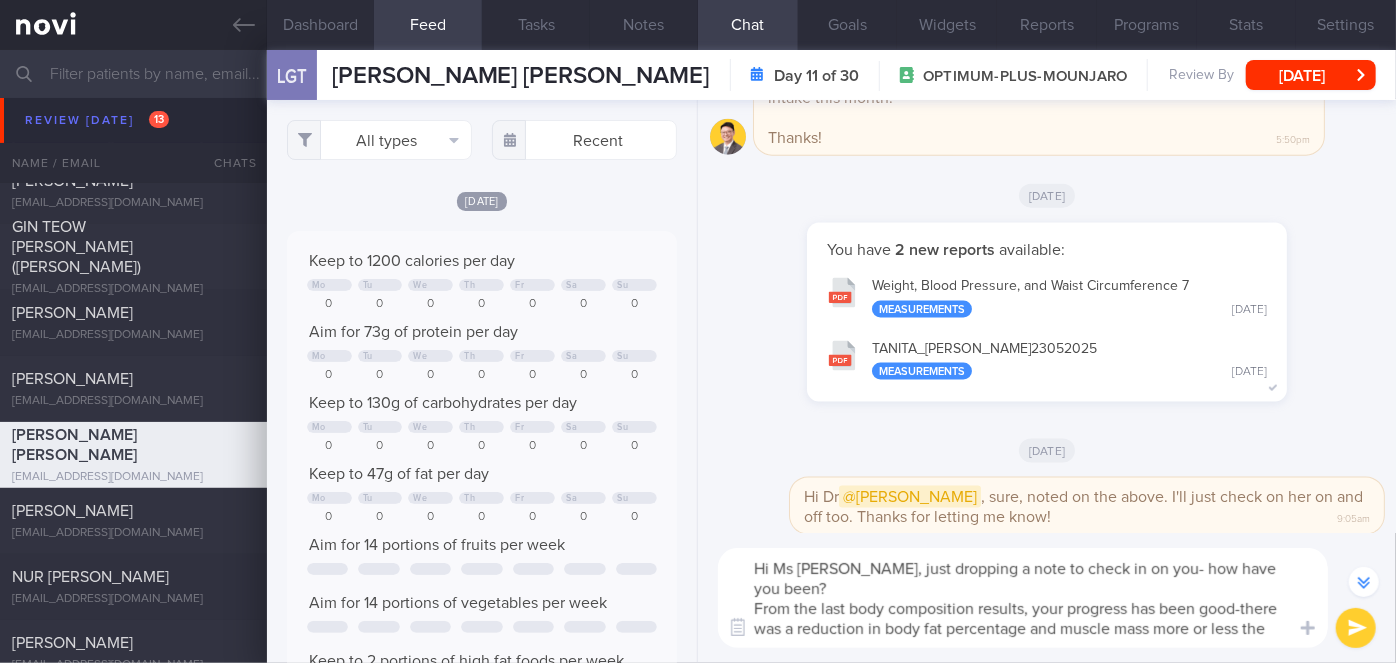 click on "Hi Ms [PERSON_NAME], just dropping a note to check in on you- how have you been?
From the last body composition results, your progress has been good-there was a reduction in body fat percentage and muscle mass more or less the same. Well done!!" at bounding box center [1023, 598] 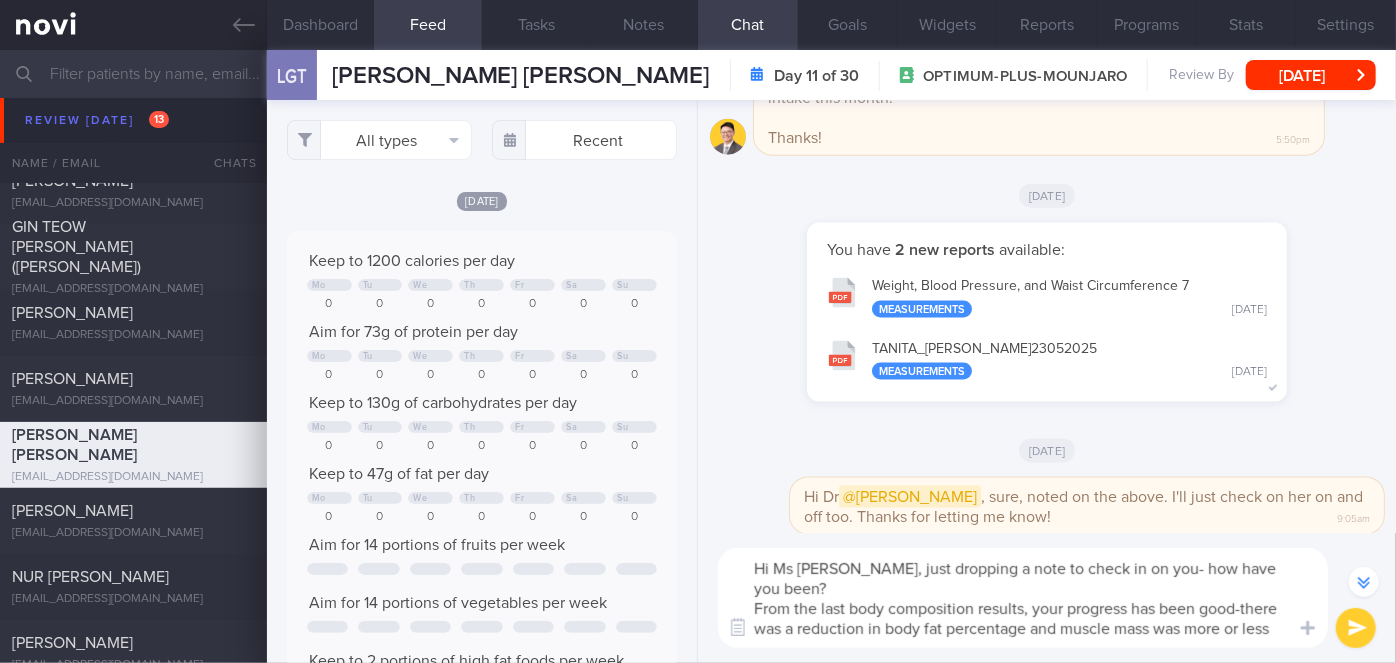 click on "Hi Ms [PERSON_NAME], just dropping a note to check in on you- how have you been?
From the last body composition results, your progress has been good-there was a reduction in body fat percentage and muscle mass was more or less the same. Well done!!" at bounding box center (1023, 598) 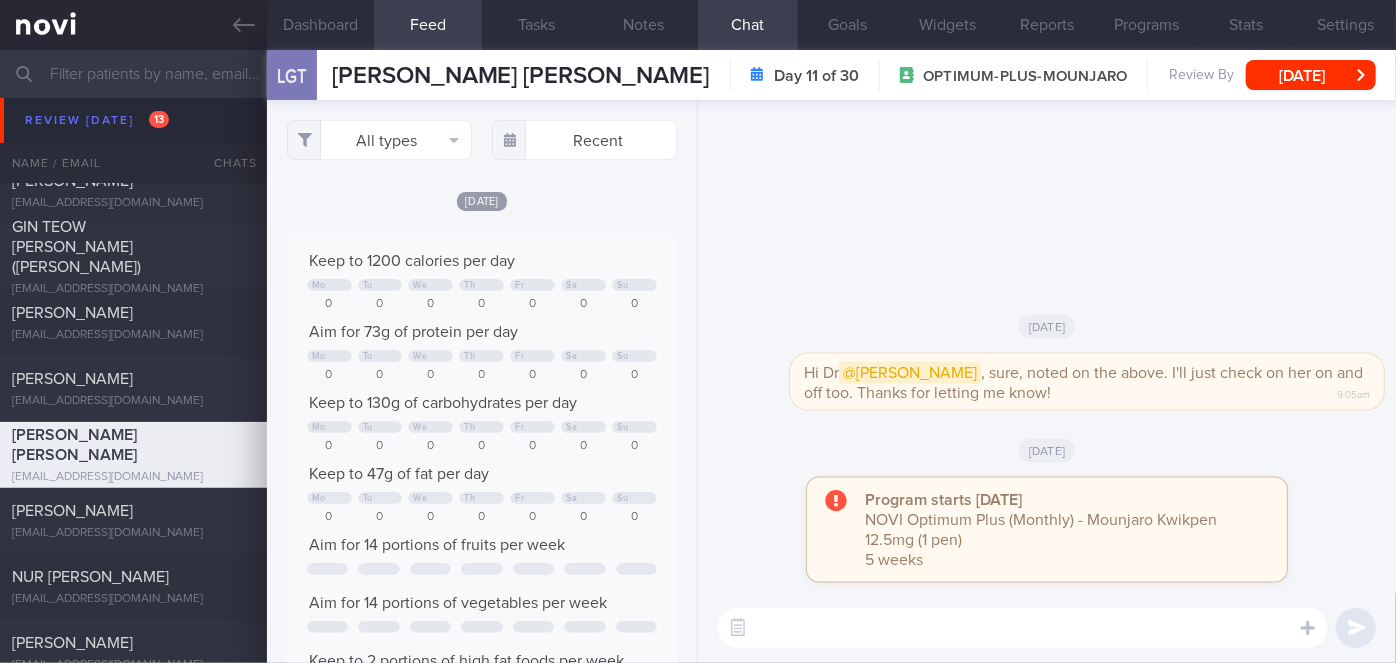 scroll, scrollTop: 0, scrollLeft: 0, axis: both 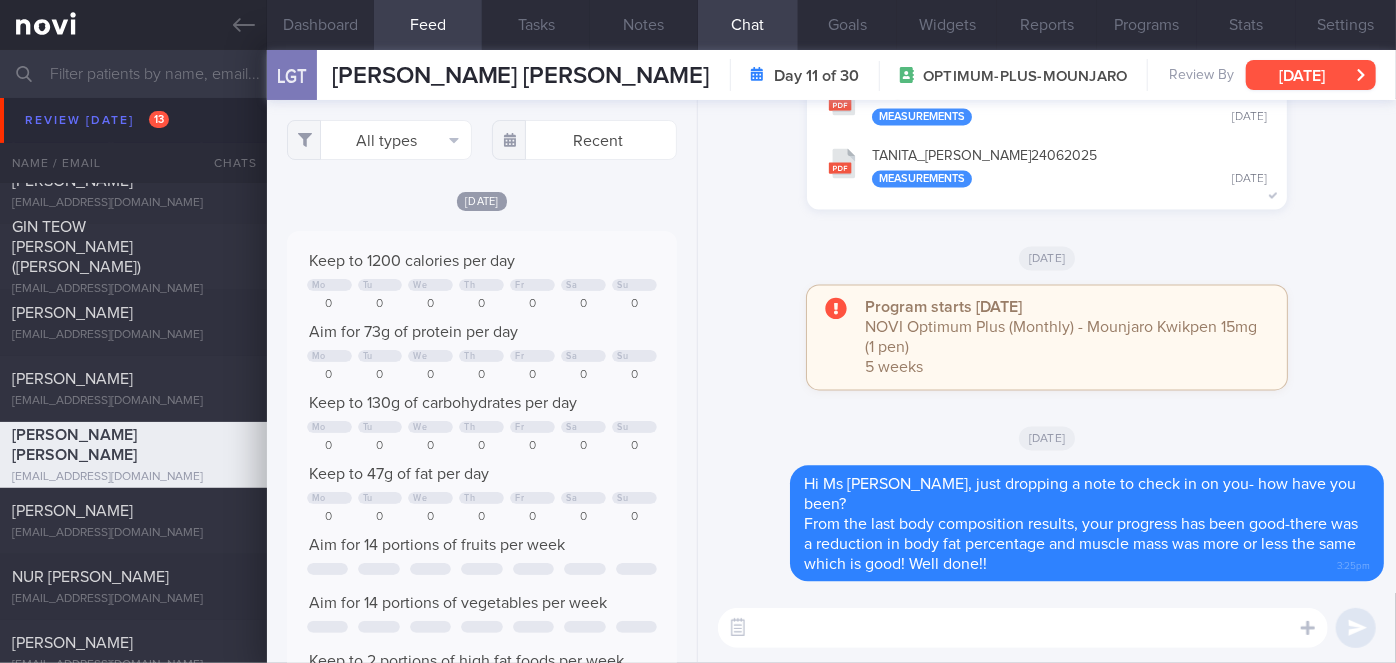 click on "[DATE]" at bounding box center [1311, 75] 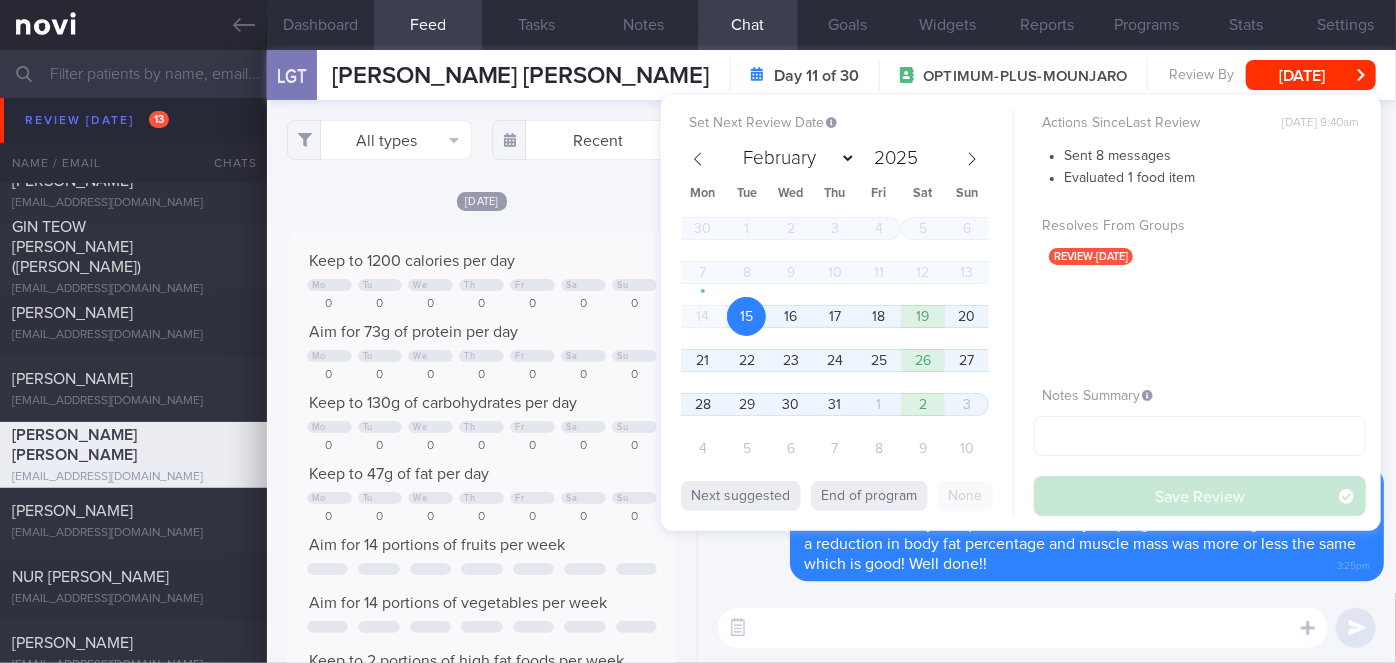 click on "Resolves From Groups
review-[DATE]" at bounding box center [1200, 242] 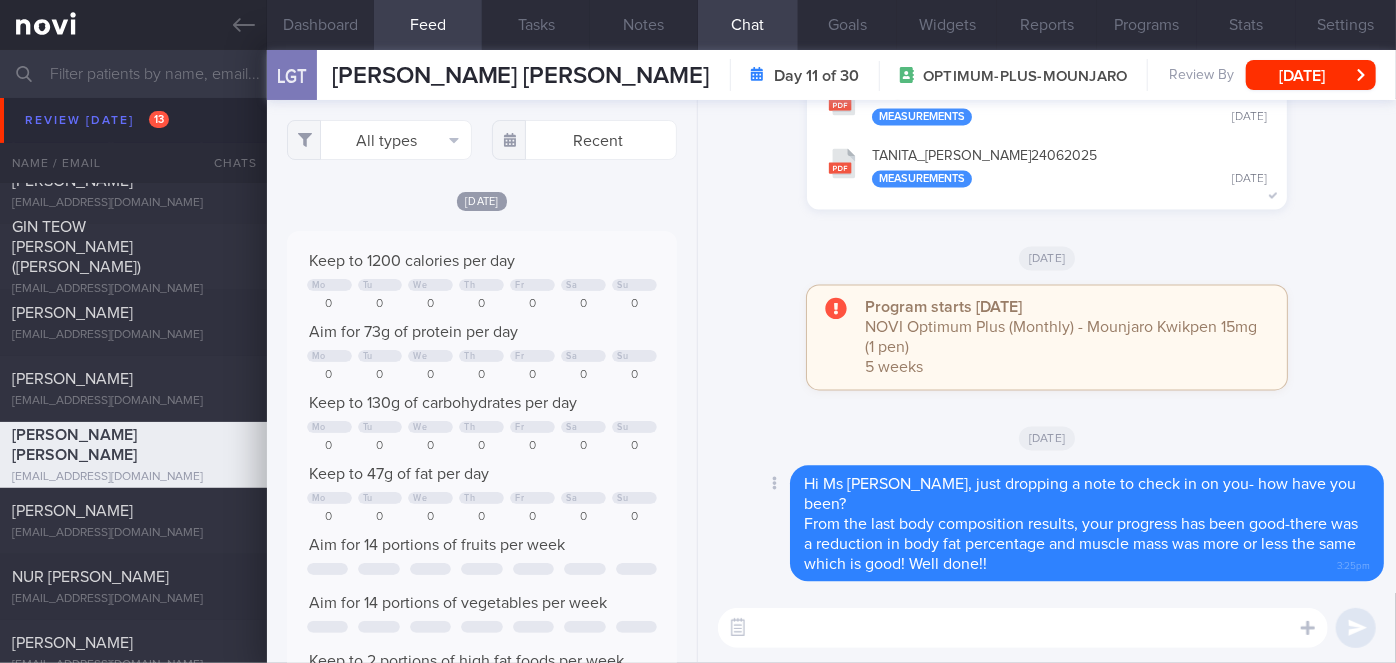 click on "Delete
Hi Ms [PERSON_NAME], just dropping a note to check in on you- how have you been? From the last body composition results, your progress has been good-there was a reduction in body fat percentage and muscle mass was more or less the same which is good! Well done!!
3:25pm" at bounding box center [1047, 523] 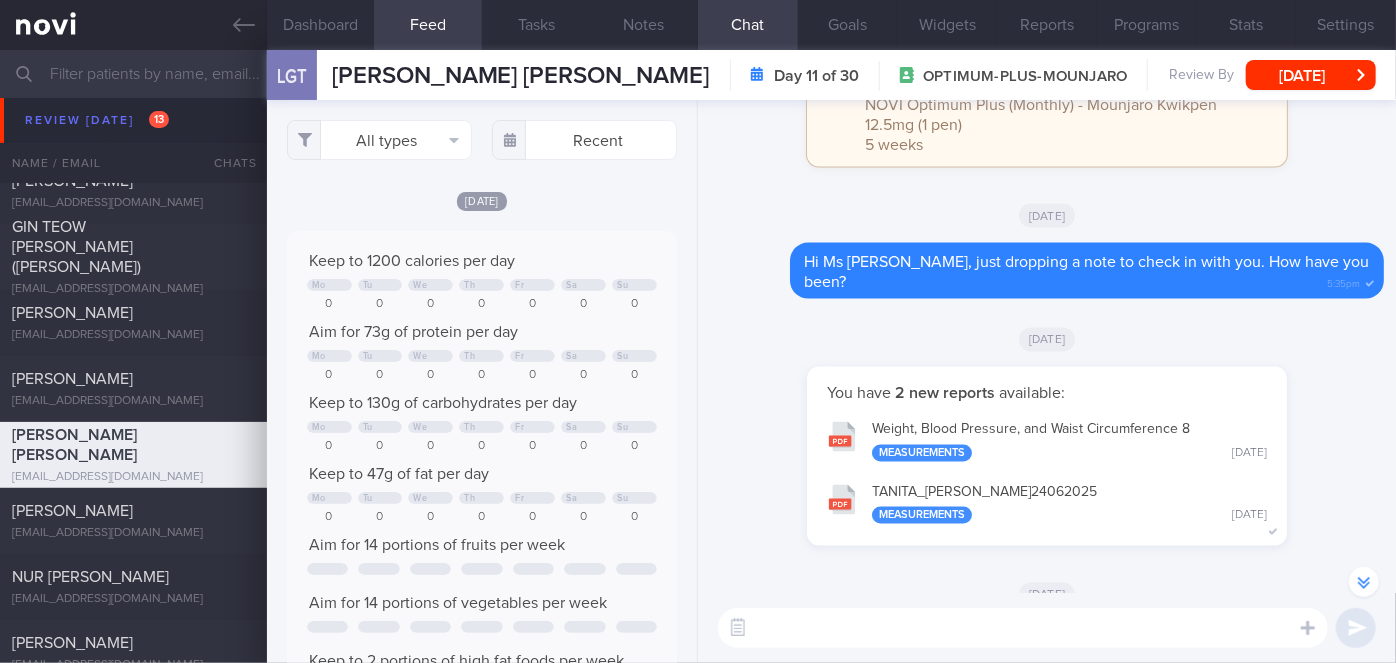 scroll, scrollTop: 0, scrollLeft: 0, axis: both 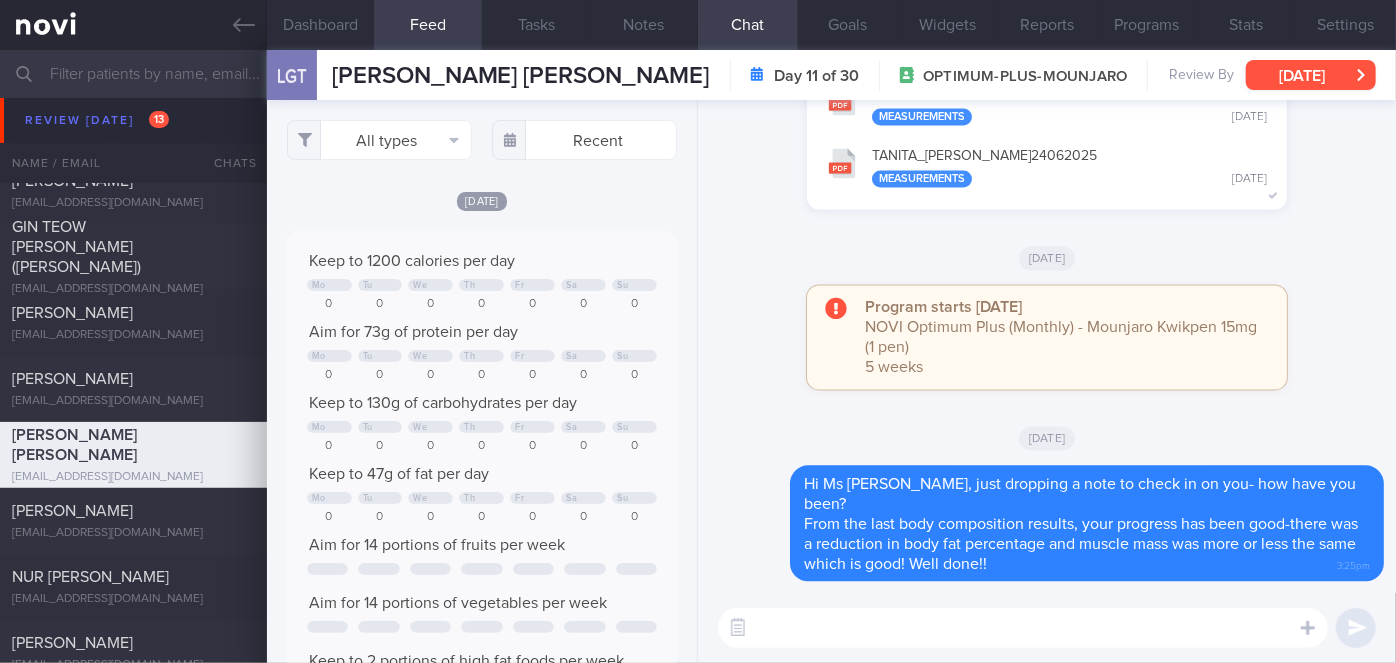 click on "[DATE]" at bounding box center (1311, 75) 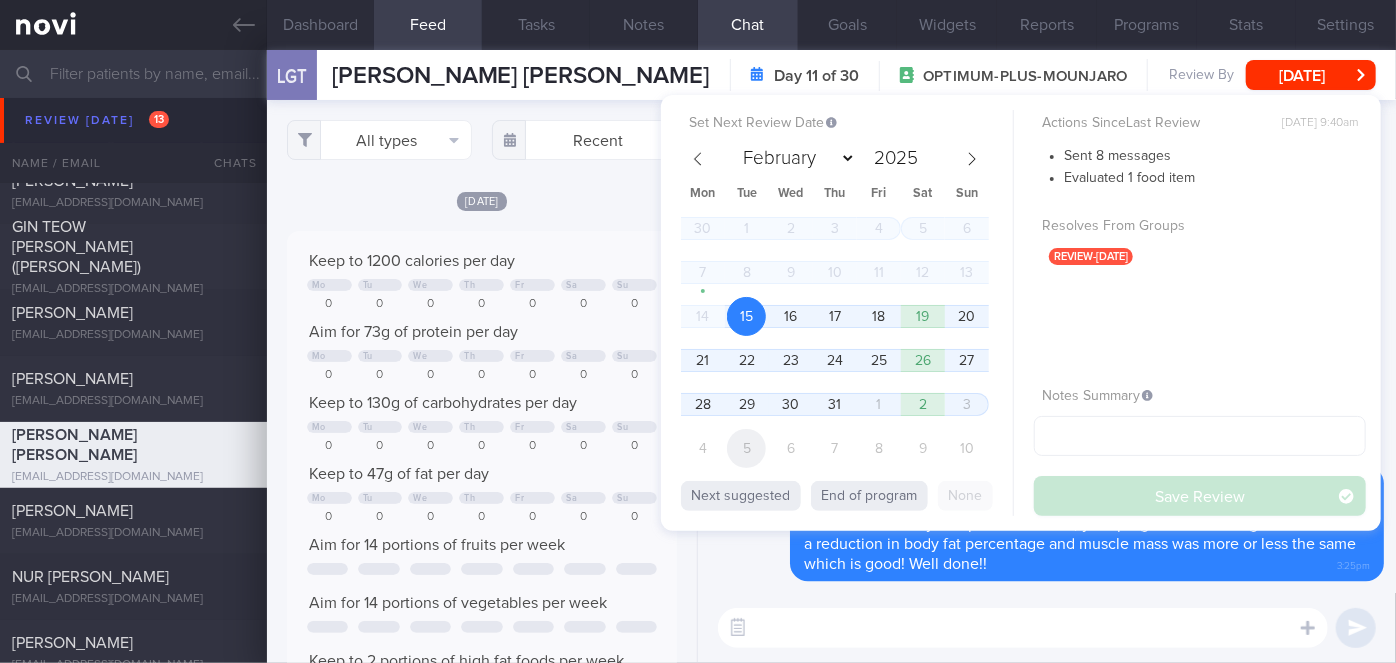 click on "5" at bounding box center [746, 448] 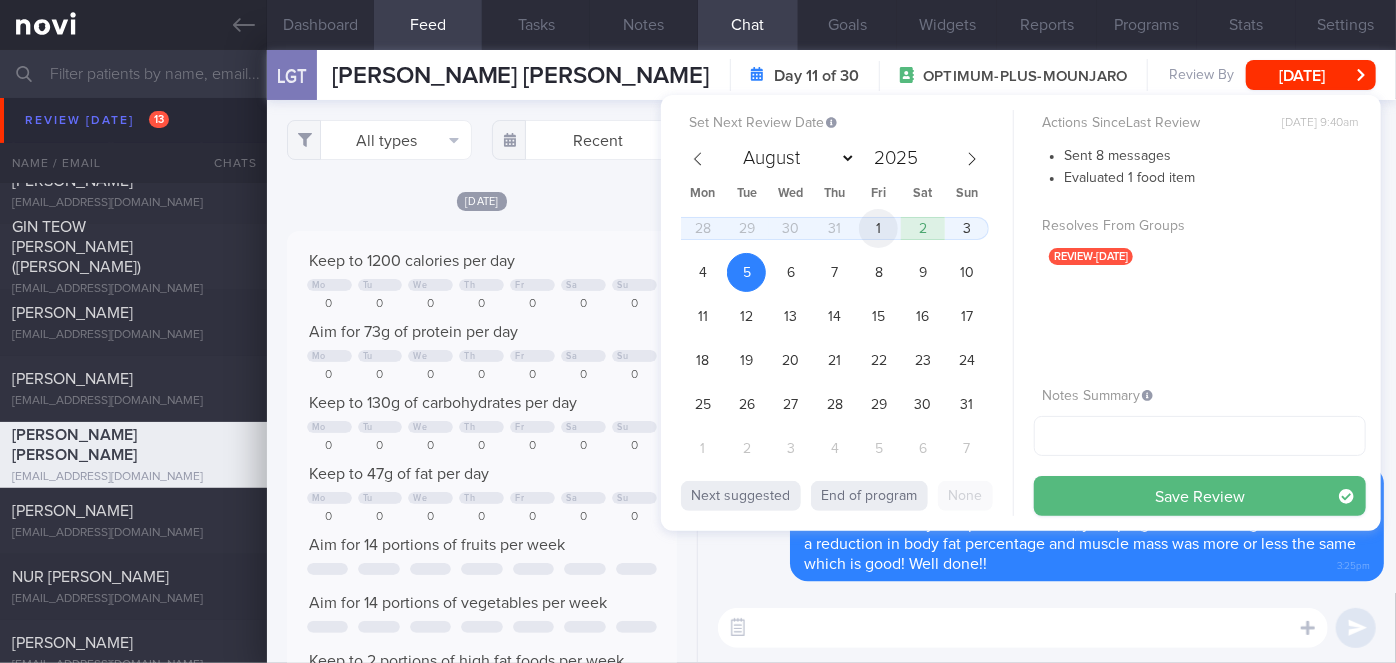 click on "1" at bounding box center (878, 228) 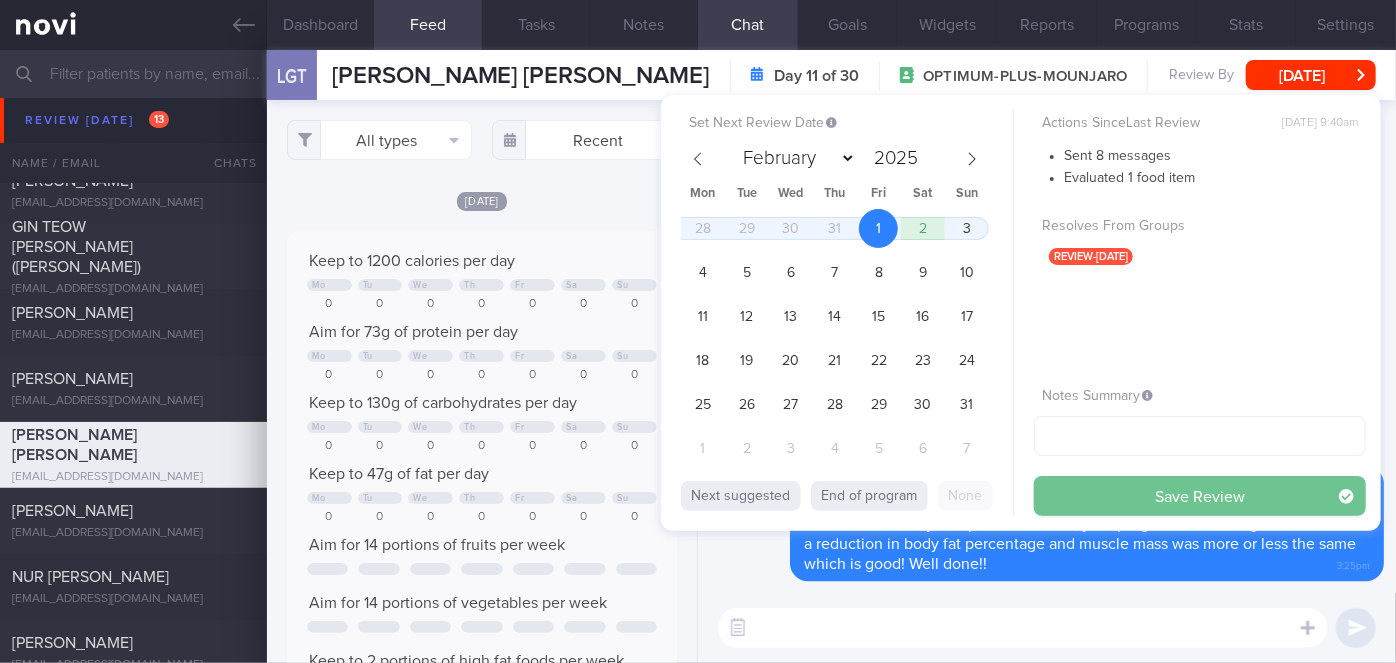 click on "Save Review" at bounding box center (1200, 496) 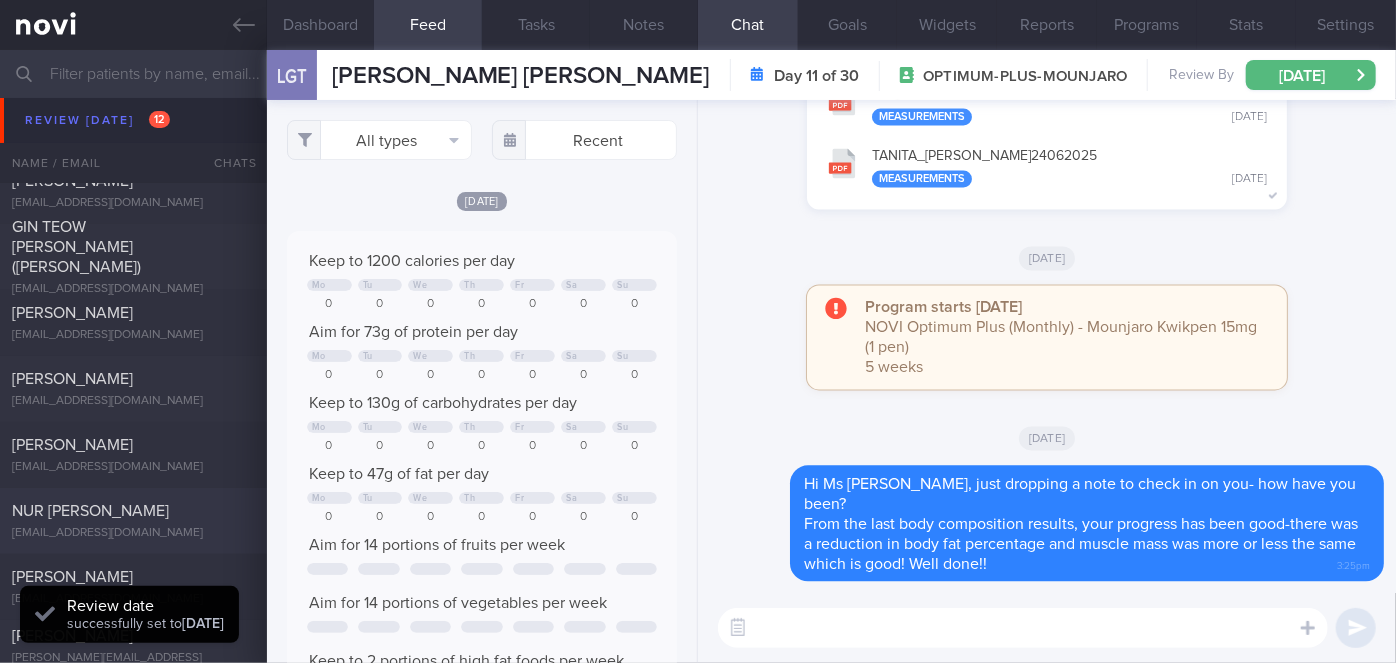 click on "NUR [PERSON_NAME]" at bounding box center (90, 511) 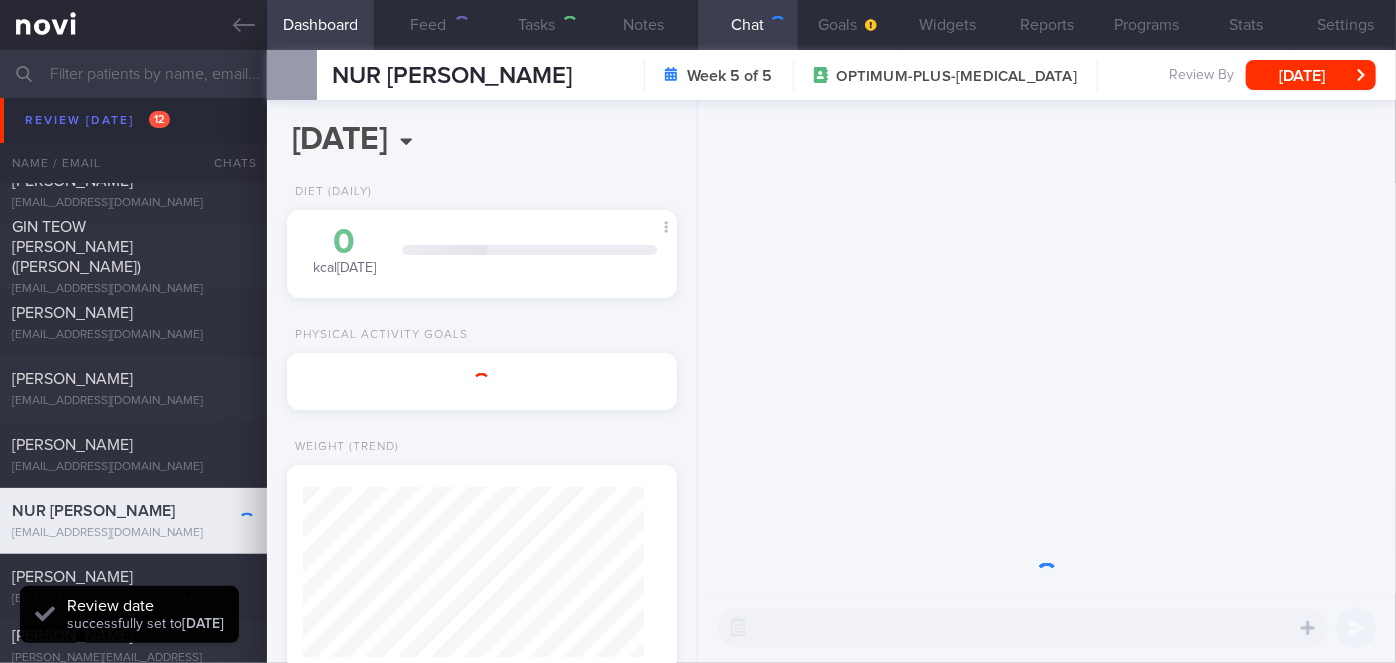 scroll, scrollTop: 0, scrollLeft: 0, axis: both 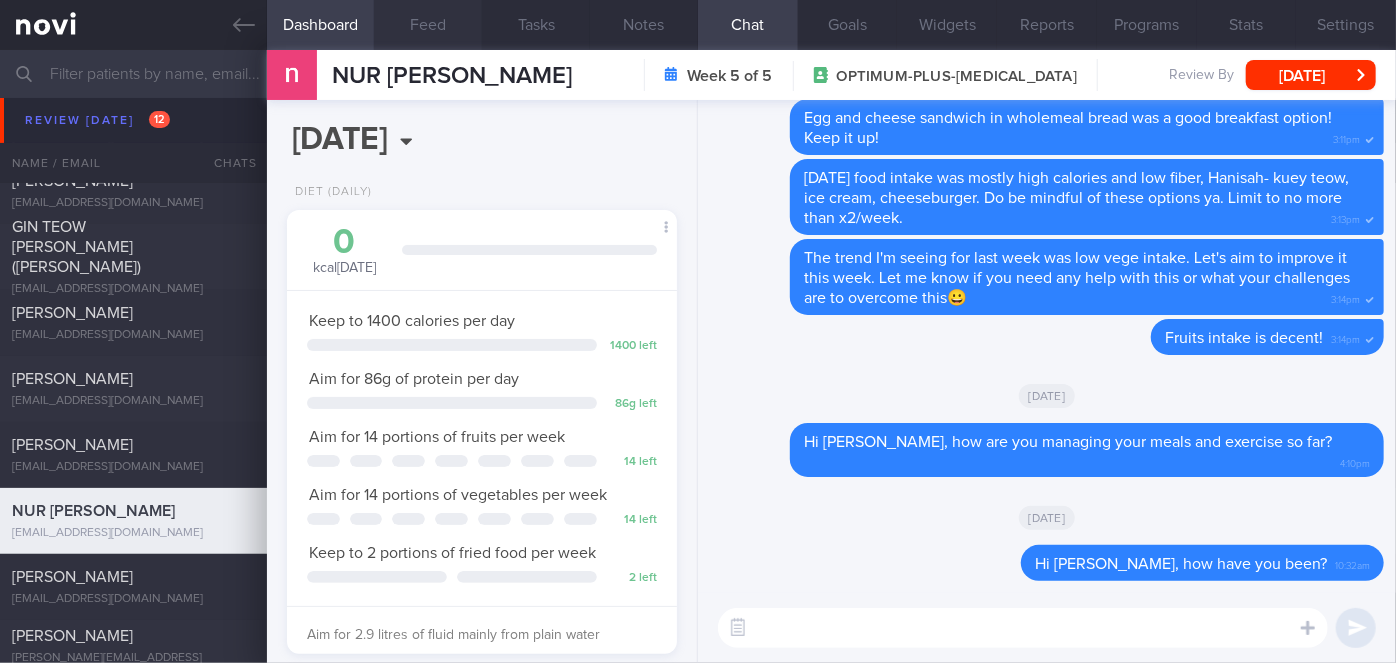 click on "Feed" at bounding box center (428, 25) 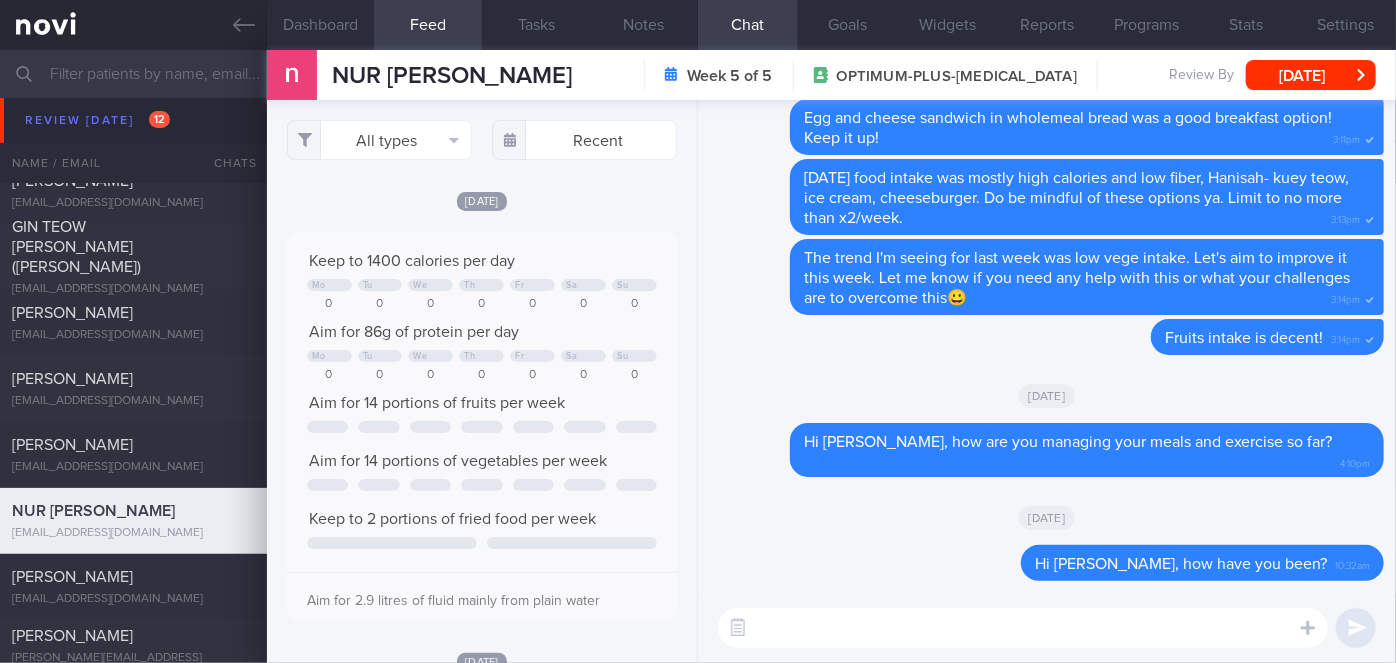 scroll, scrollTop: 999912, scrollLeft: 999648, axis: both 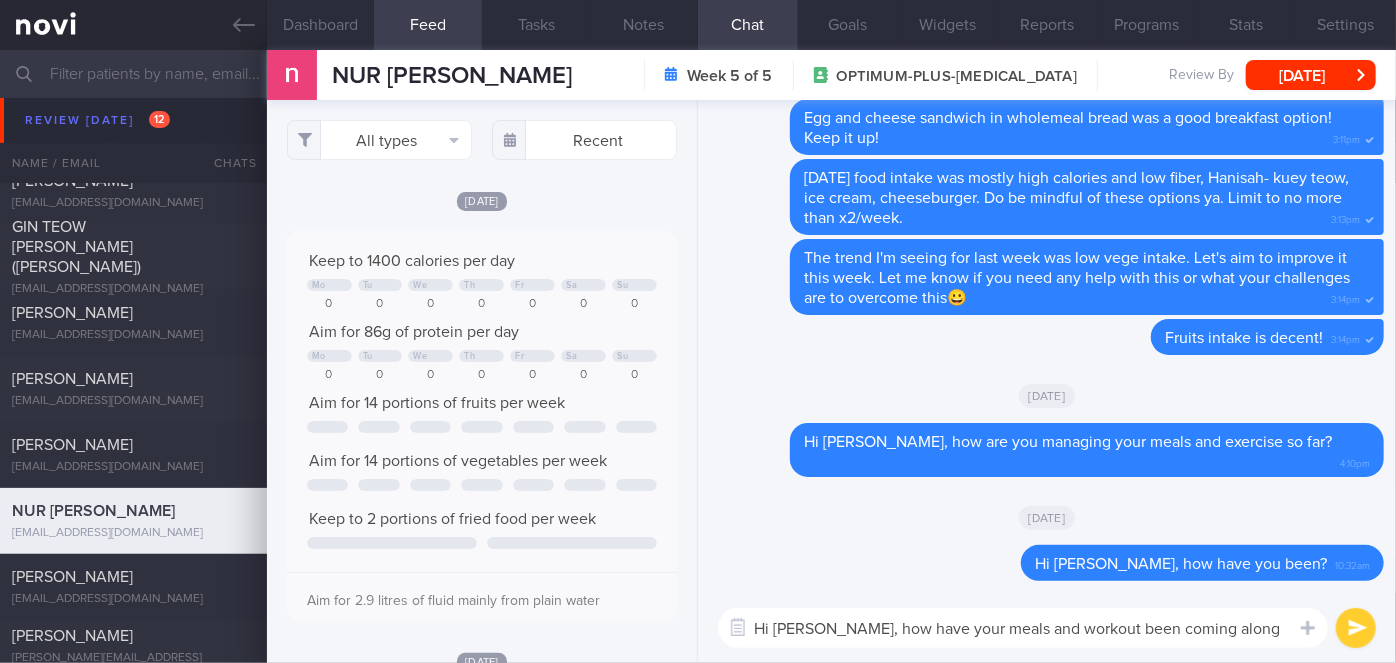 type on "Hi [PERSON_NAME], how have your meals and workout been coming along?" 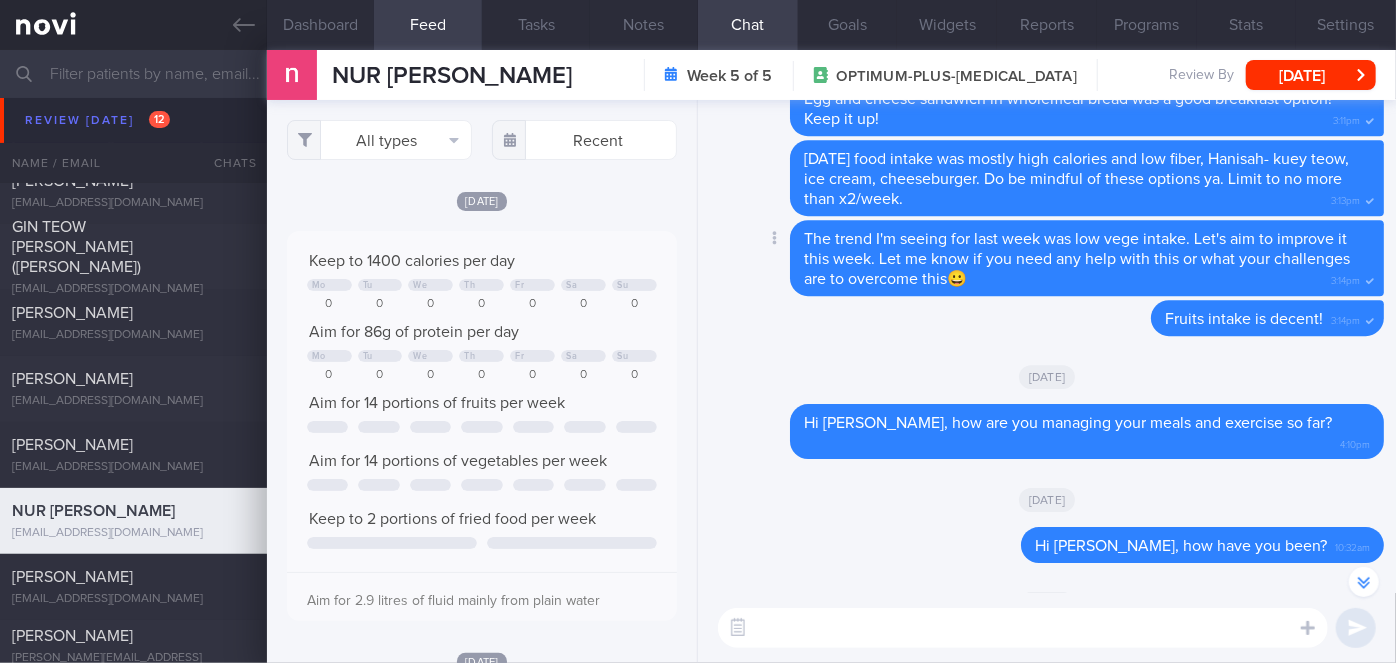 scroll, scrollTop: 0, scrollLeft: 0, axis: both 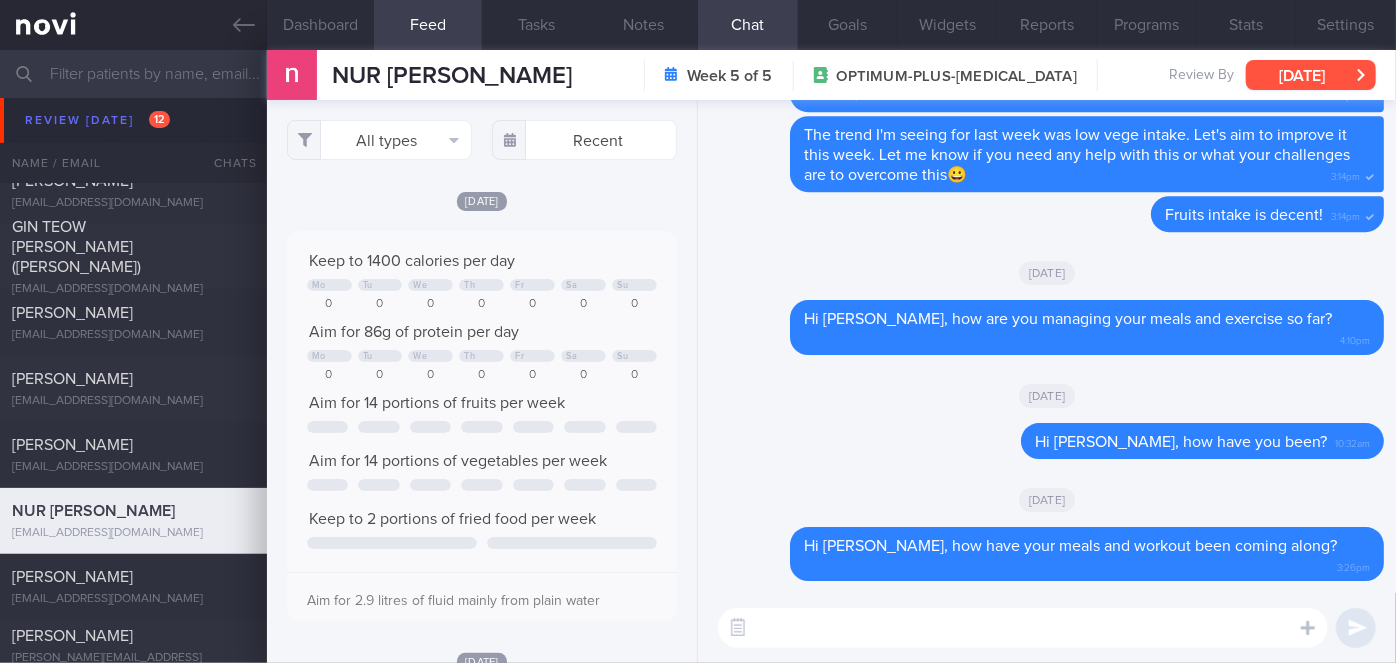click on "[DATE]" at bounding box center (1311, 75) 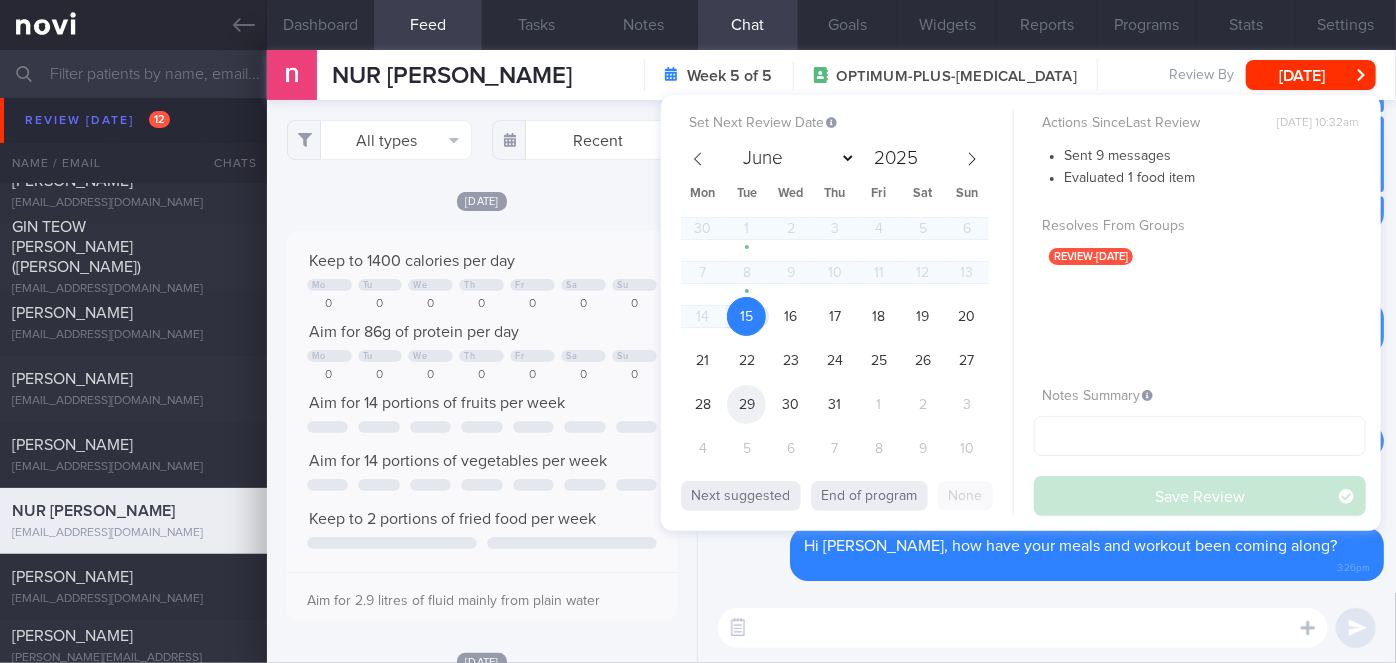 click on "29" at bounding box center [746, 404] 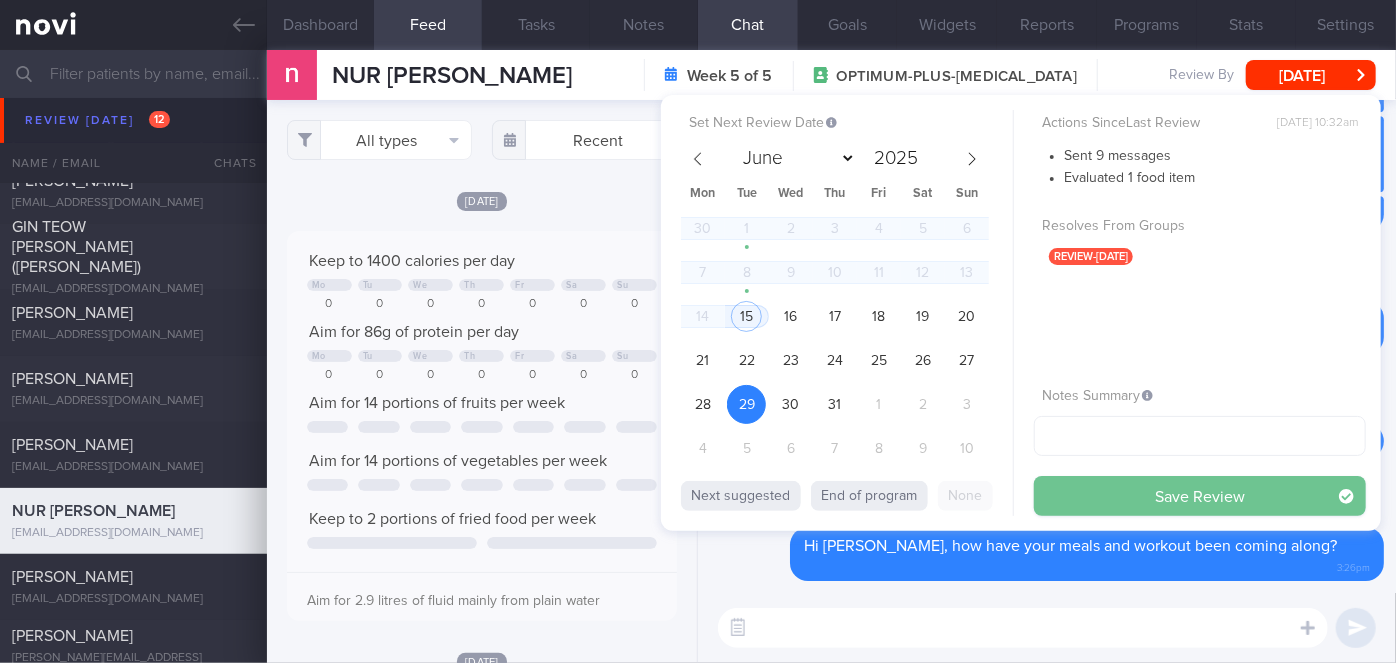 click on "Save Review" at bounding box center [1200, 496] 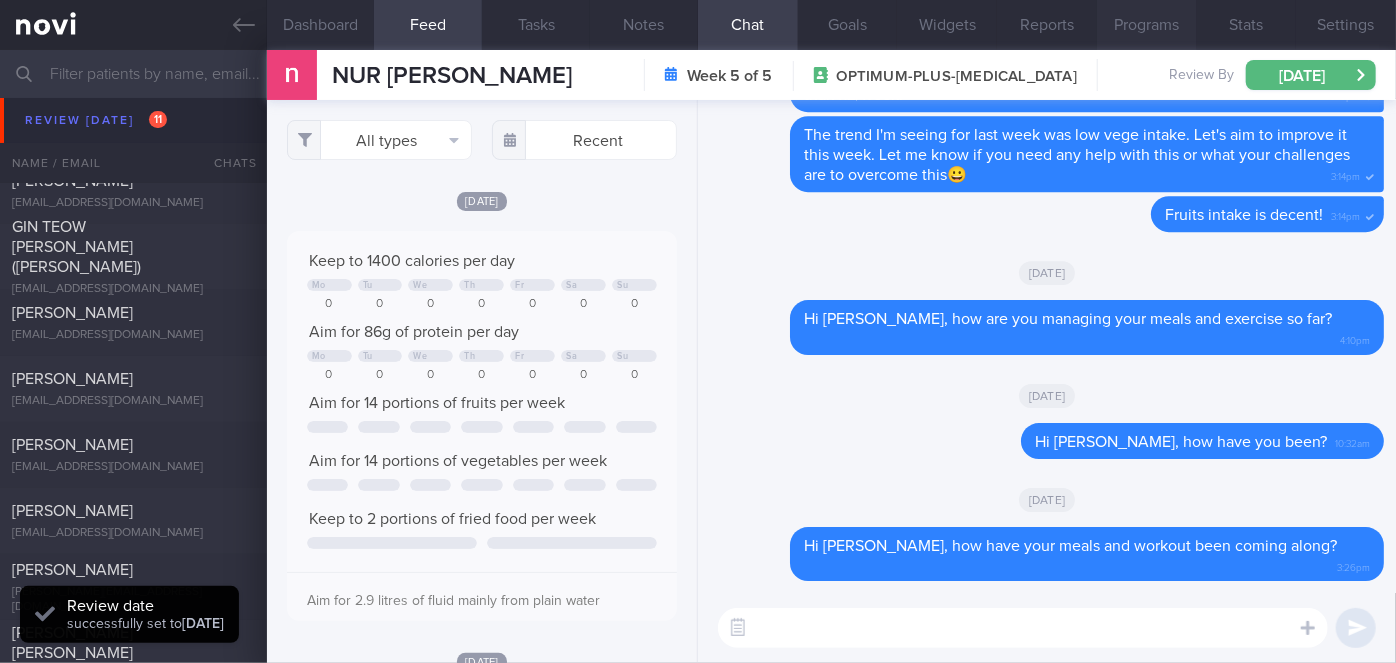click on "Programs" at bounding box center (1147, 25) 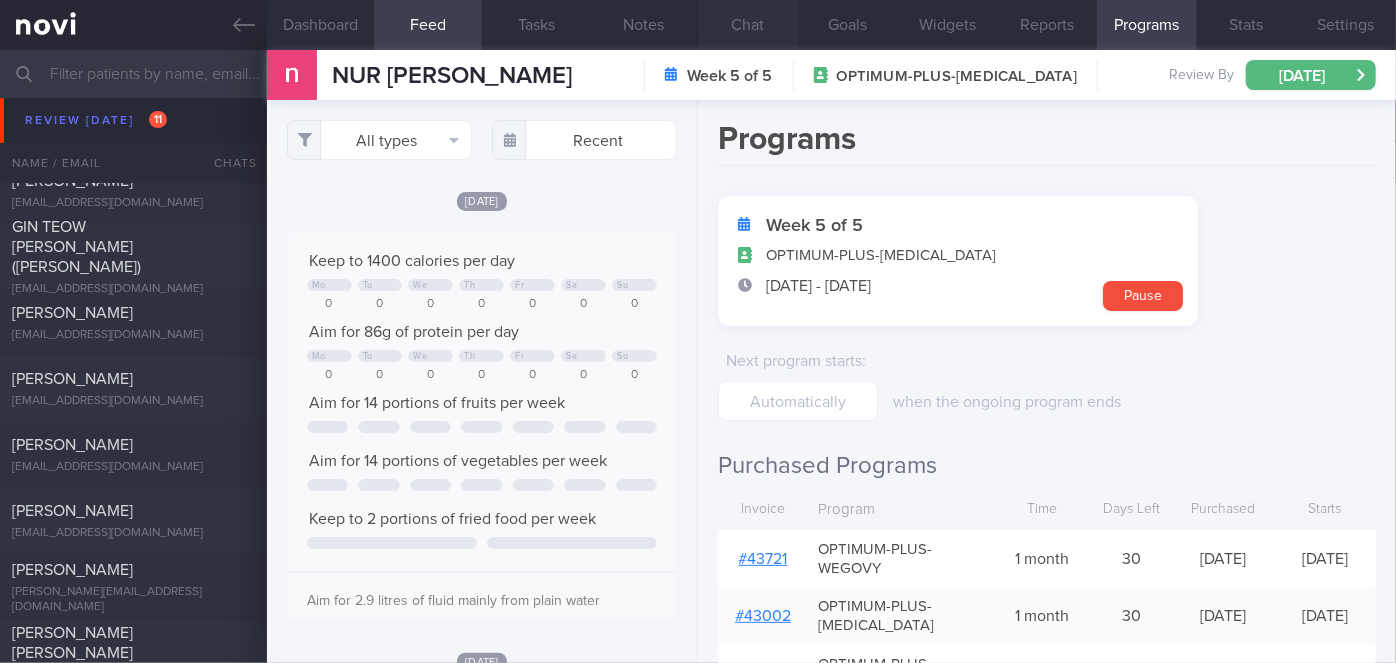 click on "Chat" at bounding box center (748, 25) 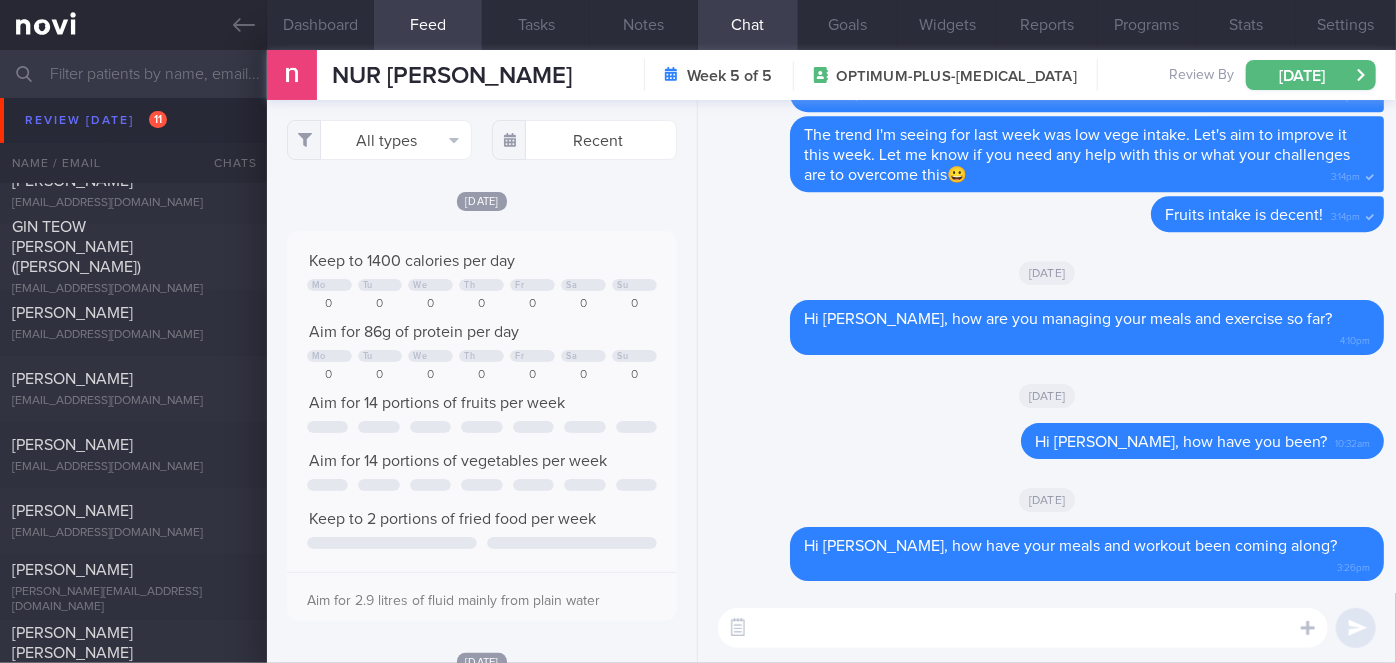 click at bounding box center (1023, 628) 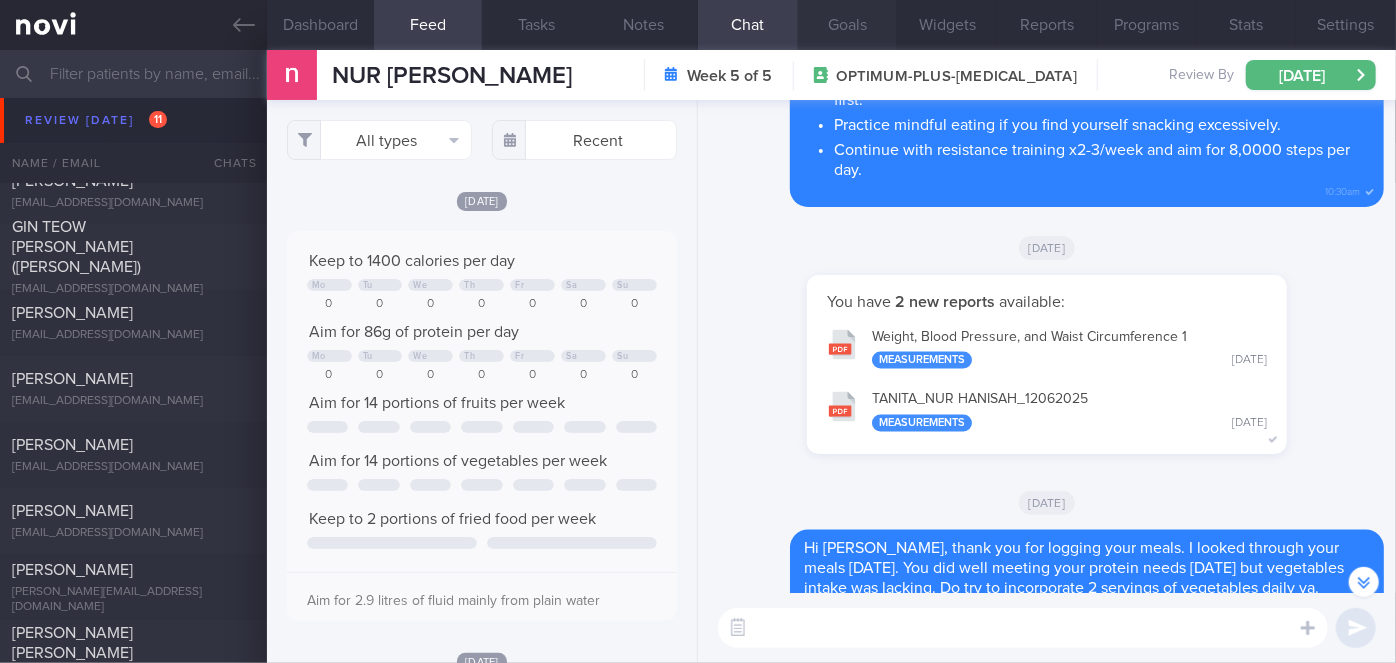 scroll, scrollTop: -1025, scrollLeft: 0, axis: vertical 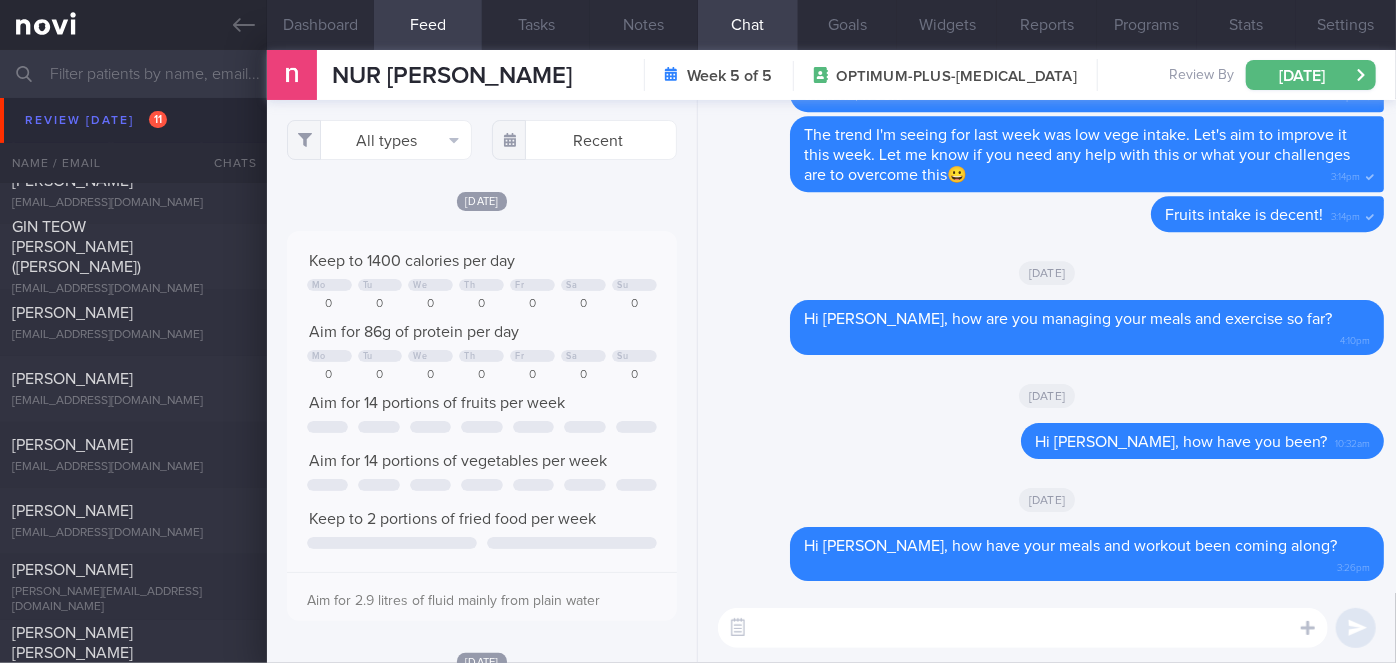 click at bounding box center (1023, 628) 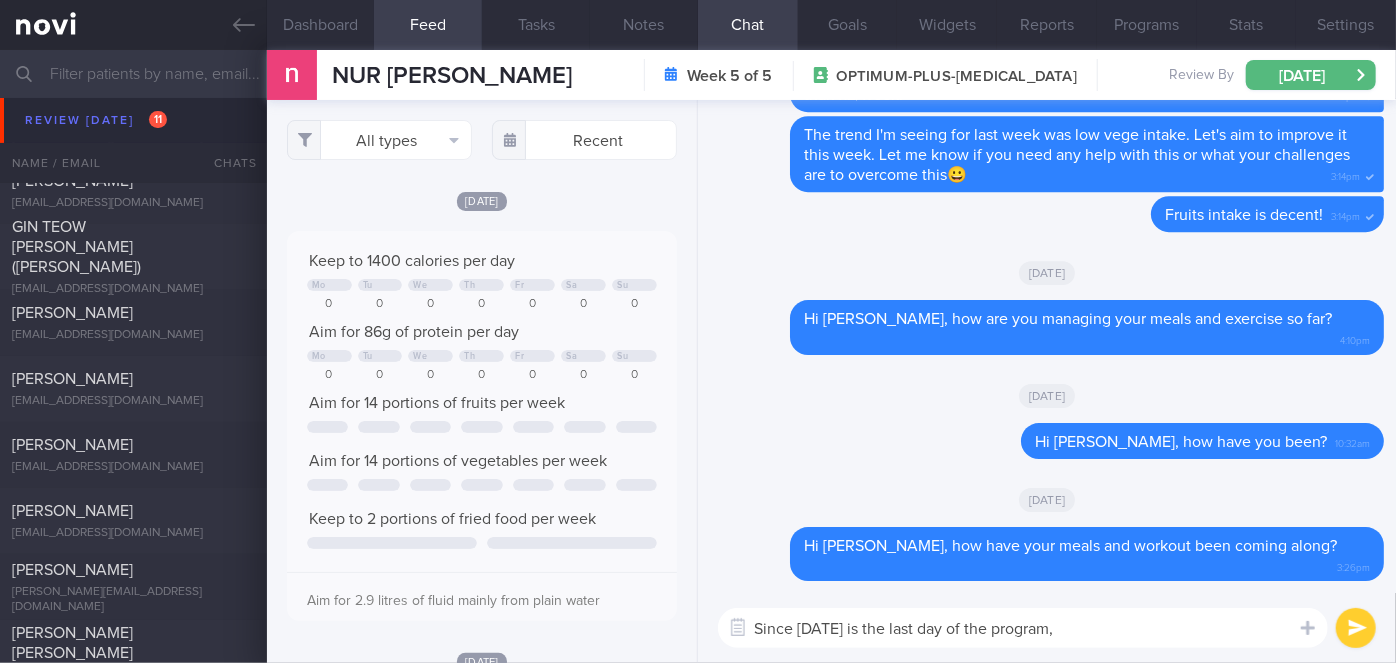 click on "Since [DATE] is the last day of the program," at bounding box center (1023, 628) 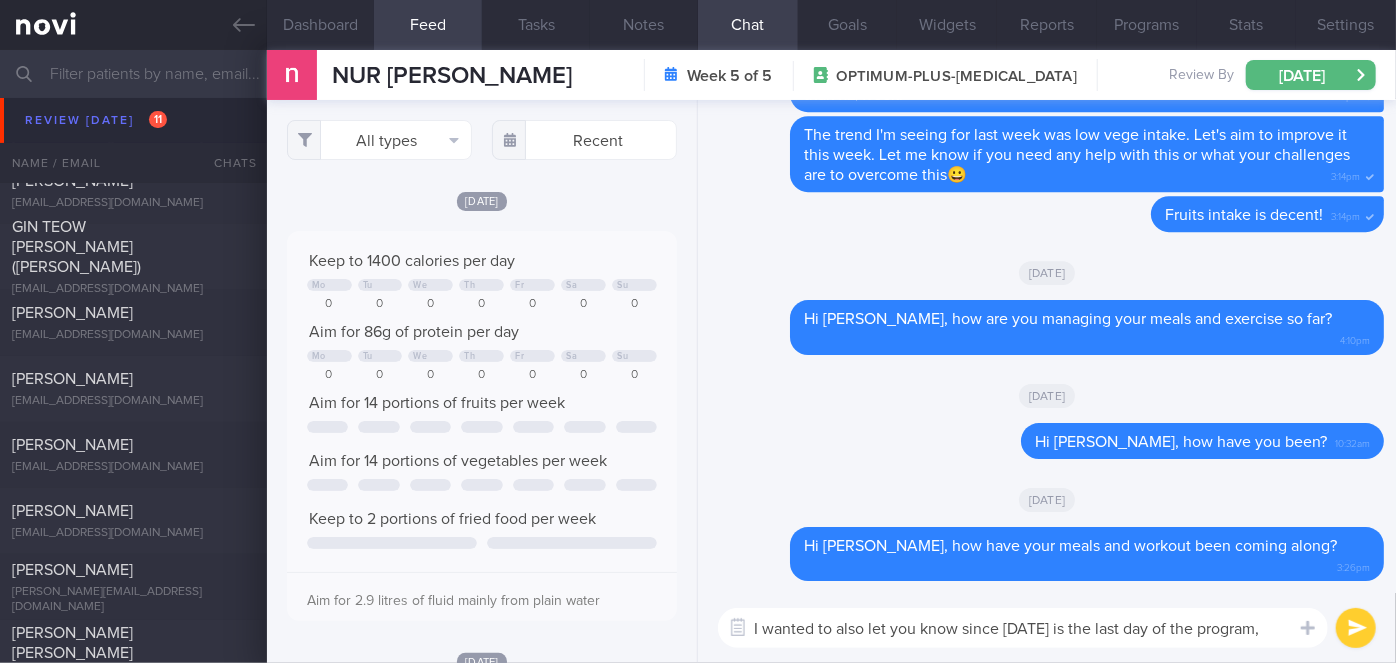 click on "I wanted to also let you know since [DATE] is the last day of the program," at bounding box center (1023, 628) 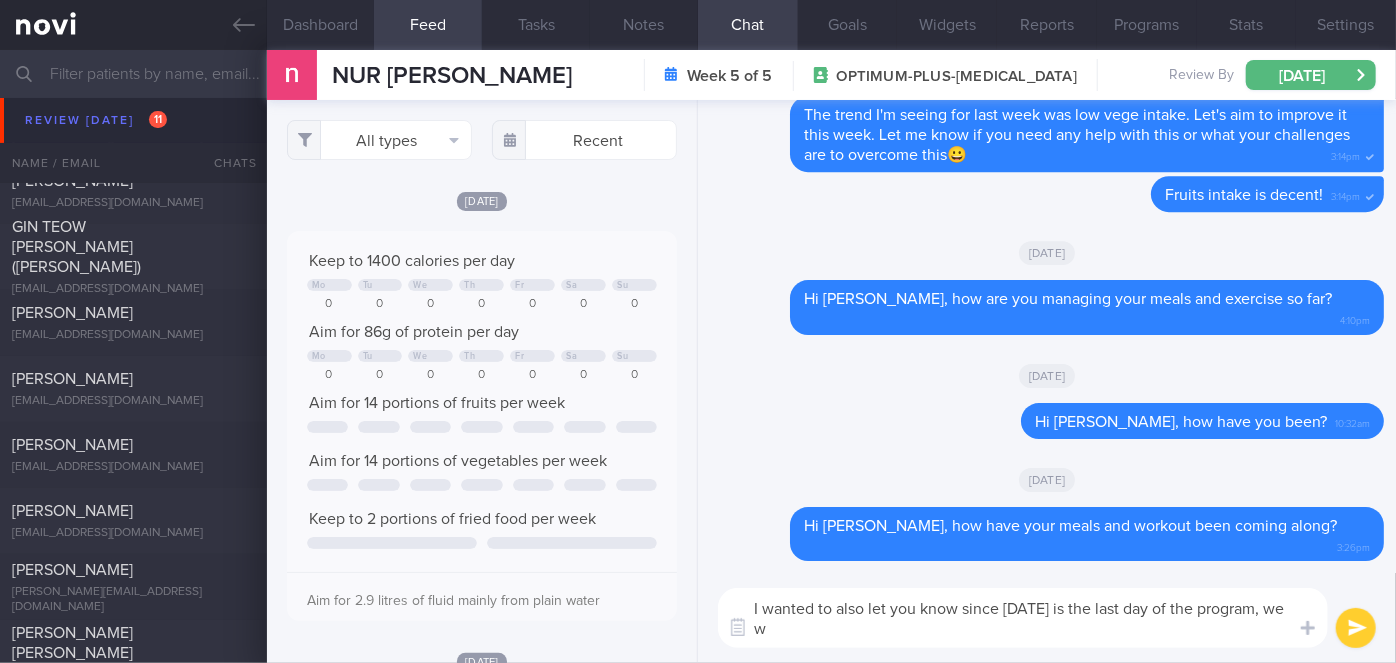 scroll, scrollTop: 0, scrollLeft: 0, axis: both 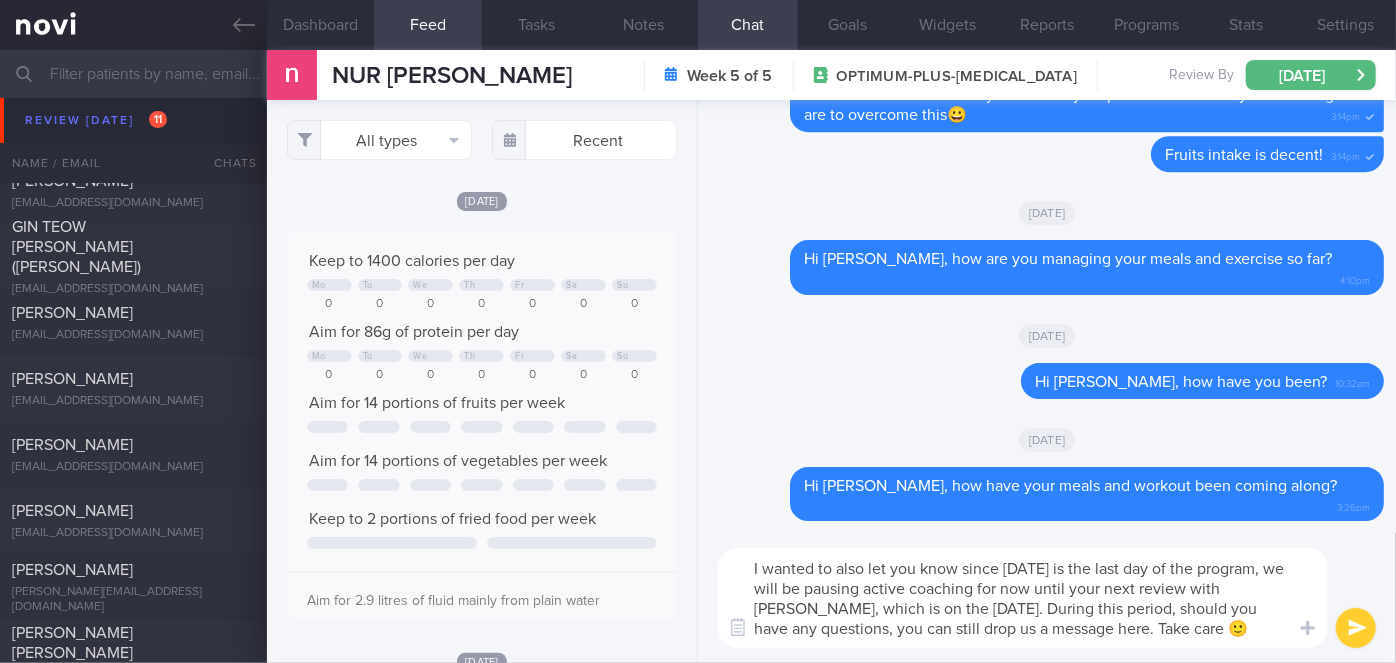 click on "I wanted to also let you know since [DATE] is the last day of the program, we will be pausing active coaching for now until your next review with [PERSON_NAME], which is on the [DATE]. During this period, should you have any questions, you can still drop us a message here. Take care 🙂" at bounding box center (1023, 598) 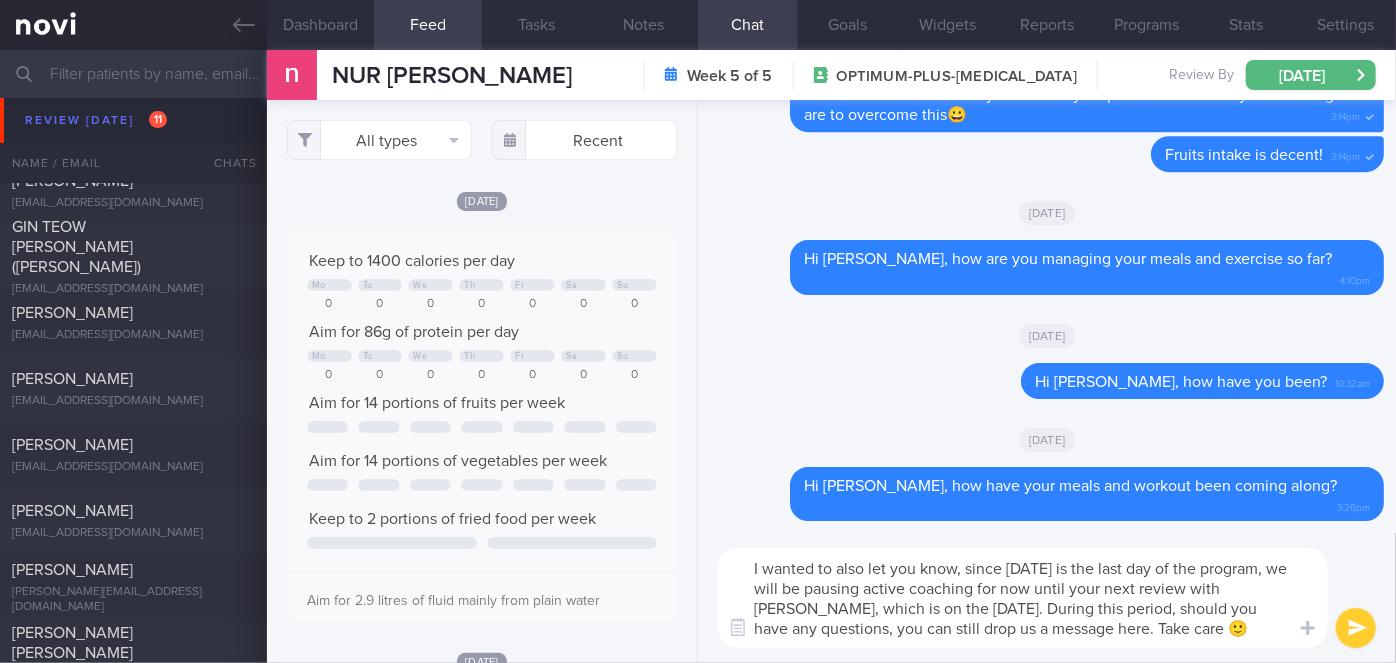 type on "I wanted to also let you know, since [DATE] is the last day of the program, we will be pausing active coaching for now until your next review with [PERSON_NAME], which is on the [DATE]. During this period, should you have any questions, you can still drop us a message here. Take care 🙂" 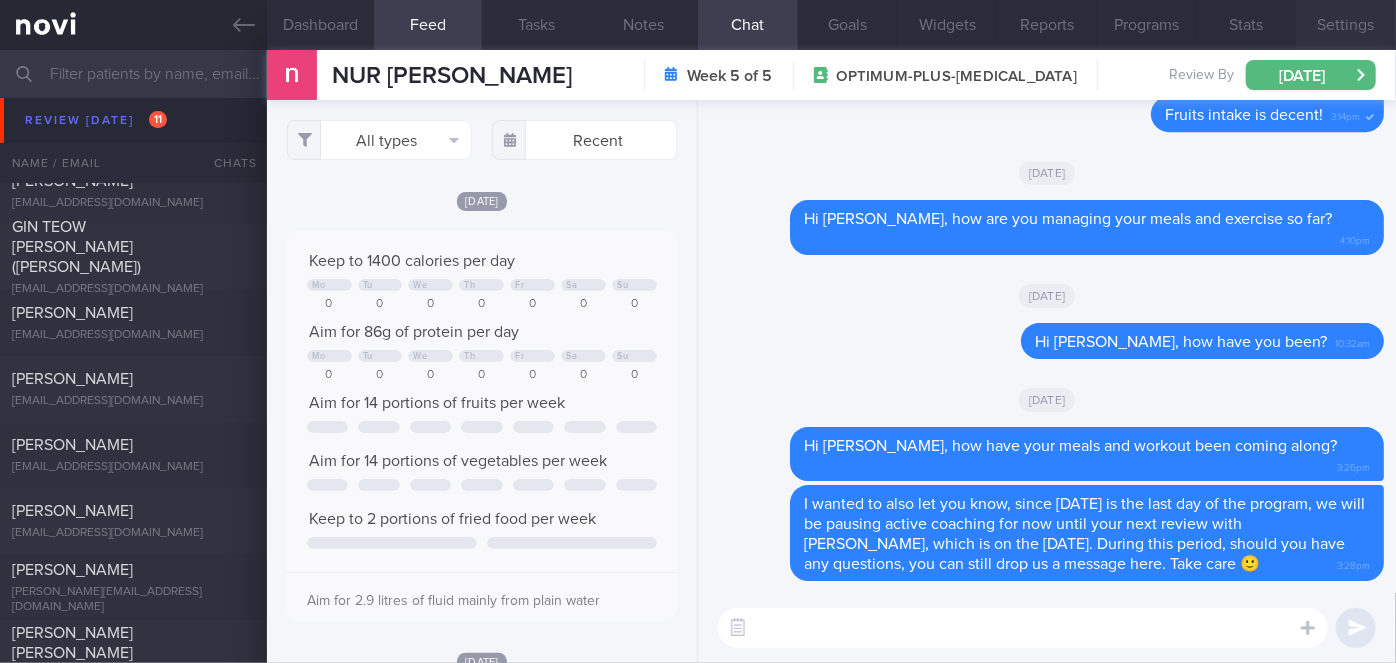 click on "Settings" at bounding box center (1346, 25) 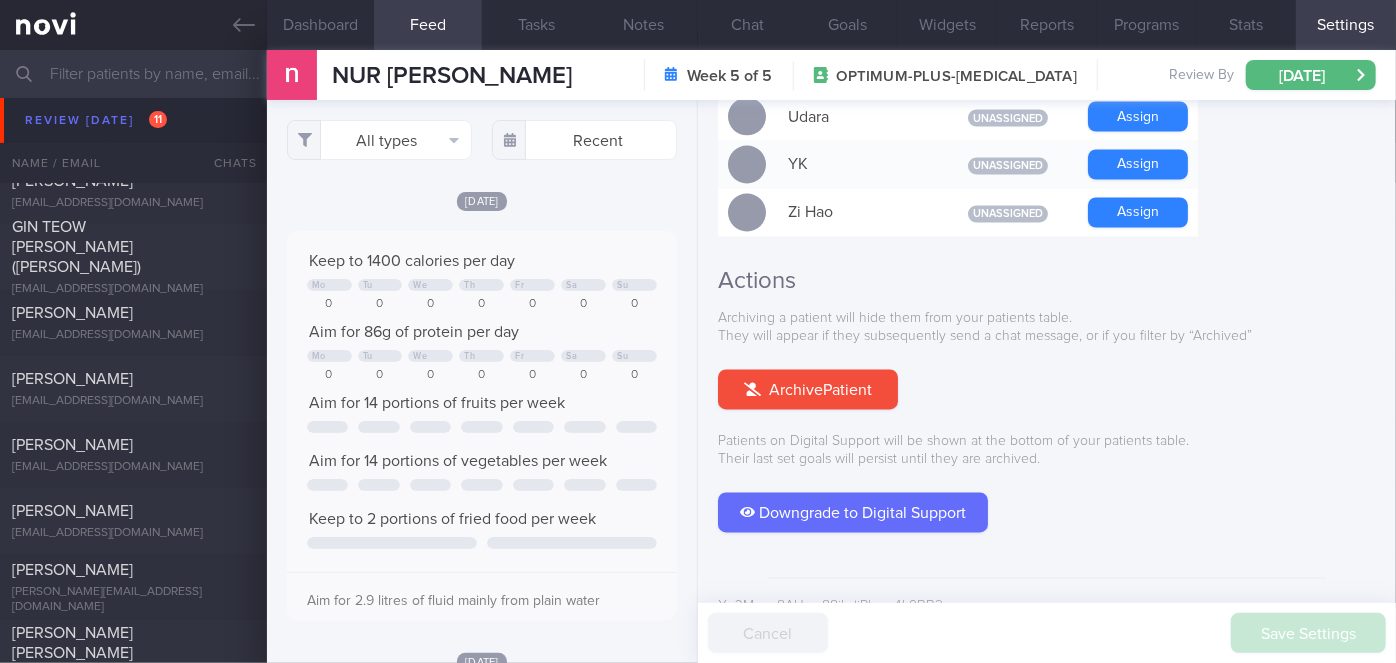 scroll, scrollTop: 1887, scrollLeft: 0, axis: vertical 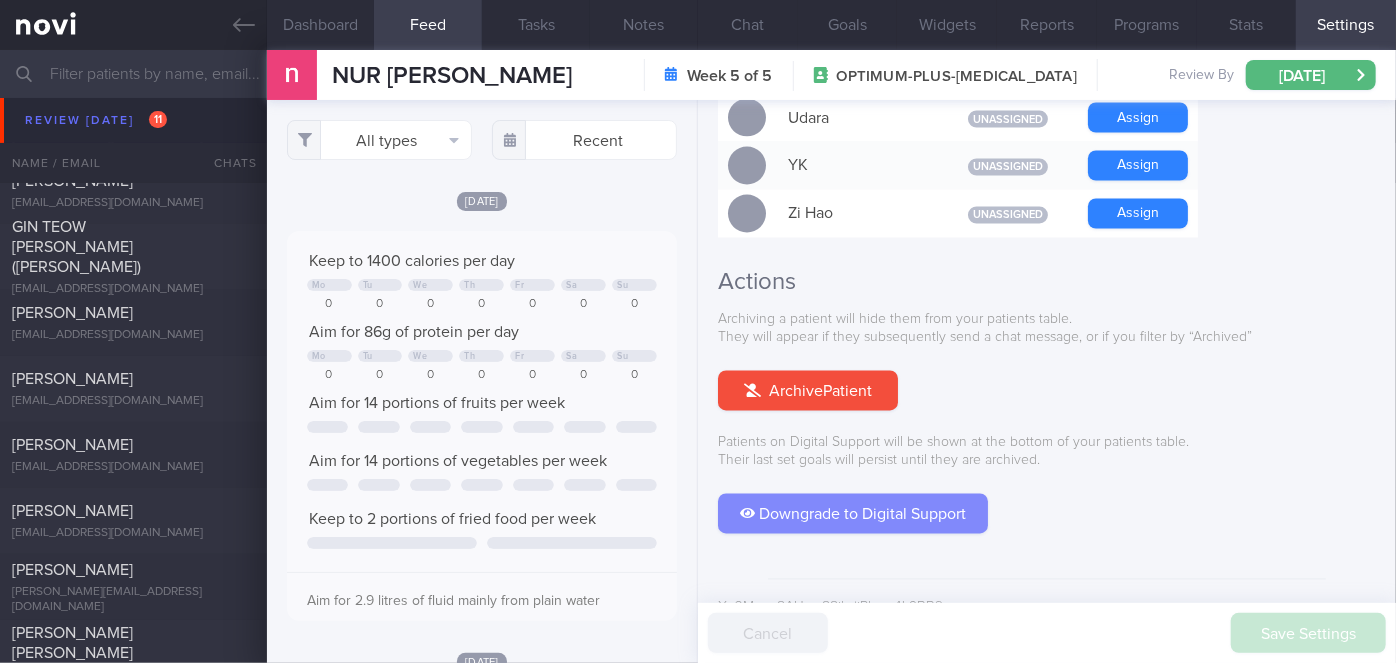click on "Downgrade to Digital Support" at bounding box center (853, 514) 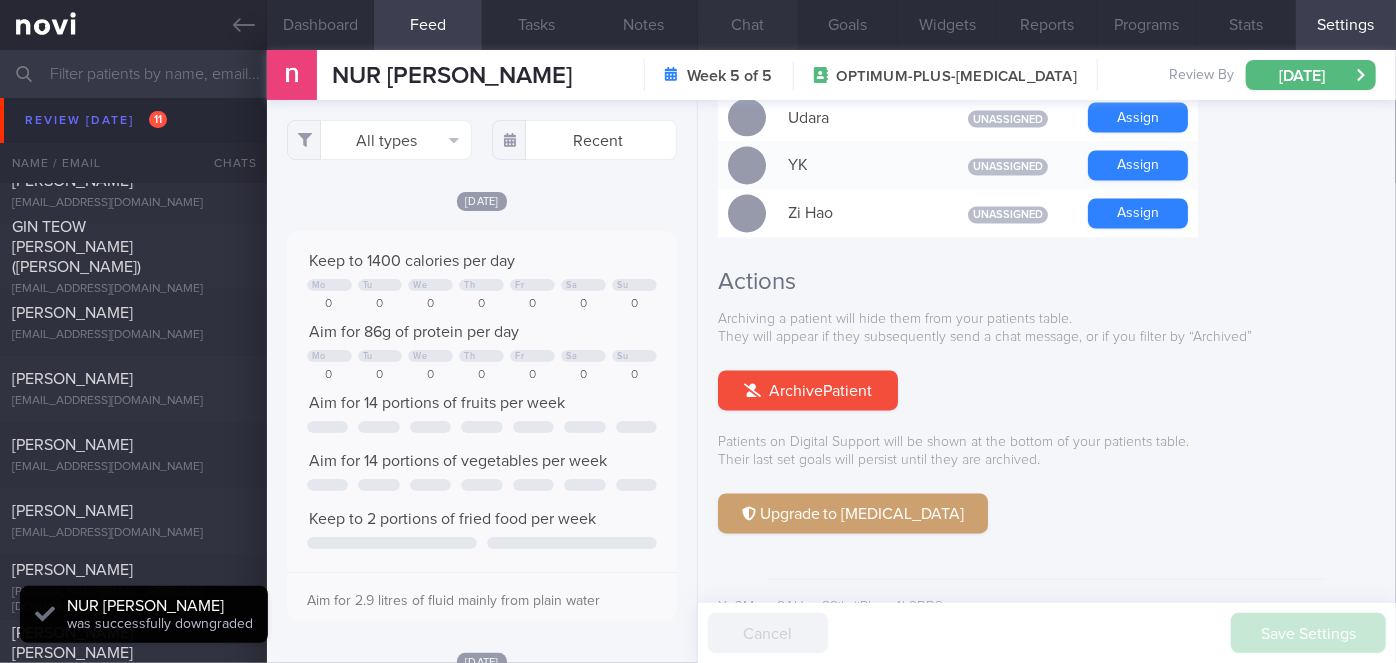 click on "Chat" at bounding box center (748, 25) 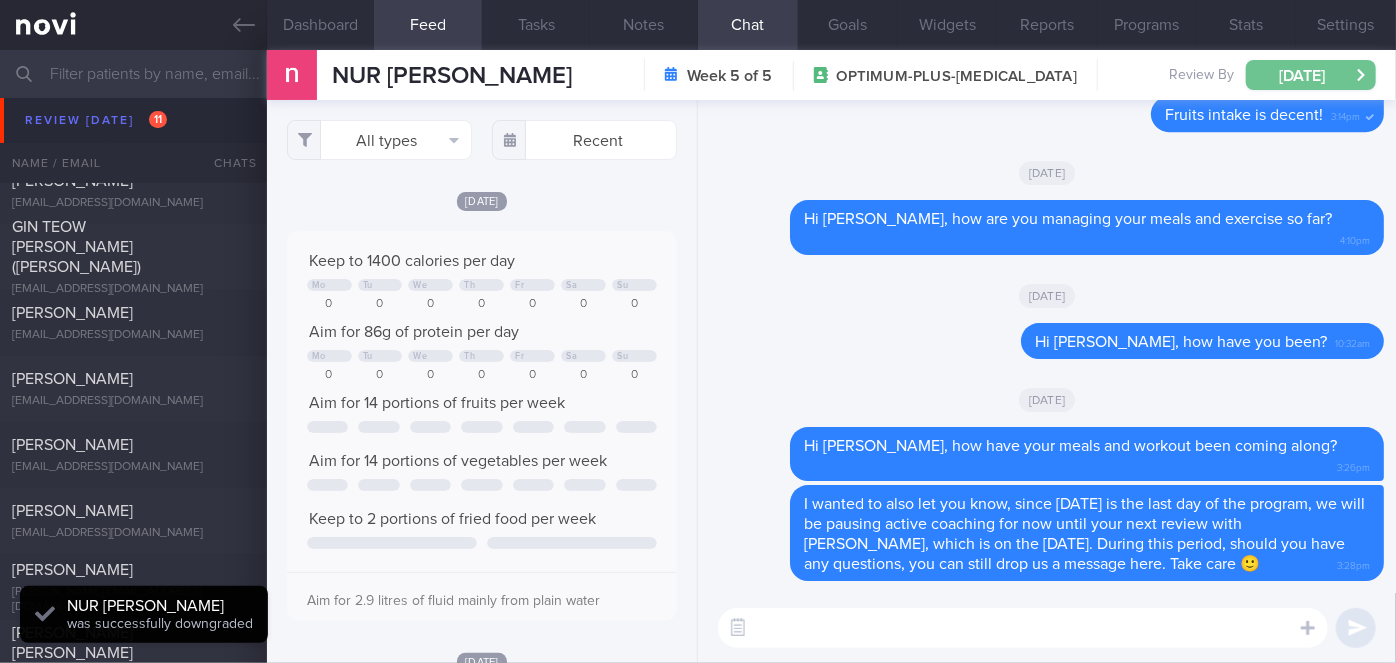click on "[DATE]" at bounding box center [1311, 75] 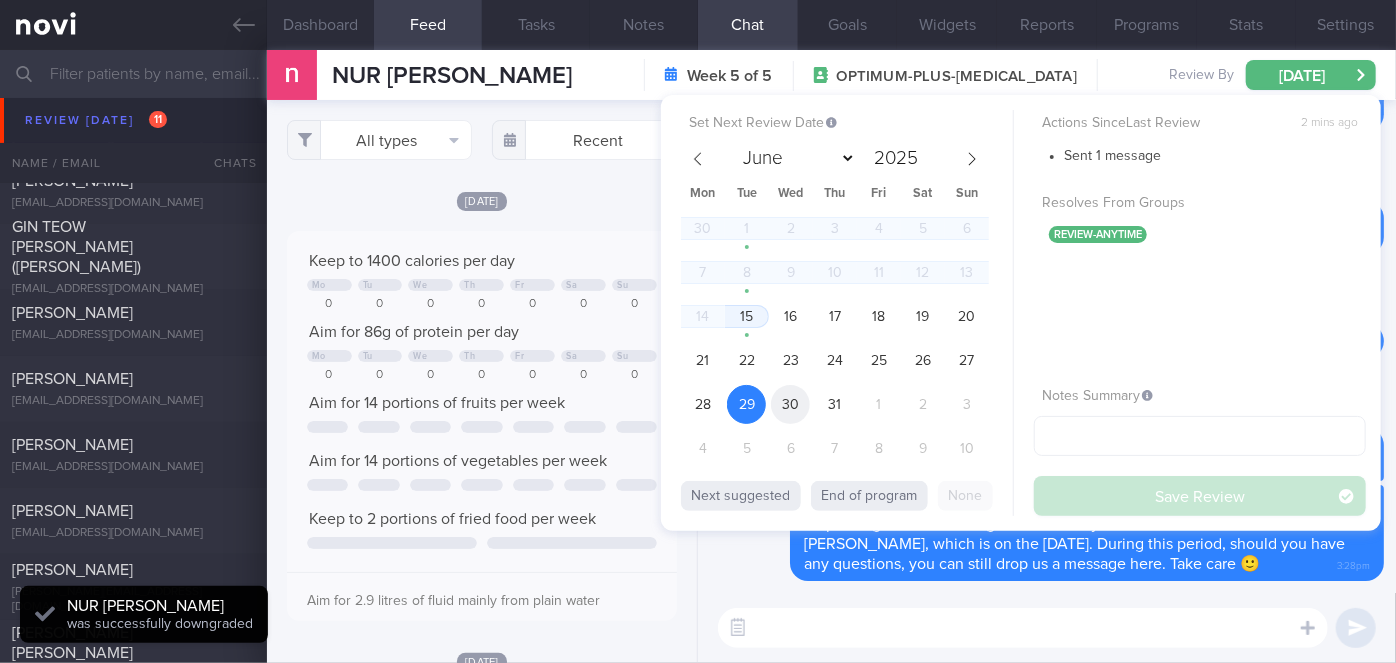 click on "30" at bounding box center [790, 404] 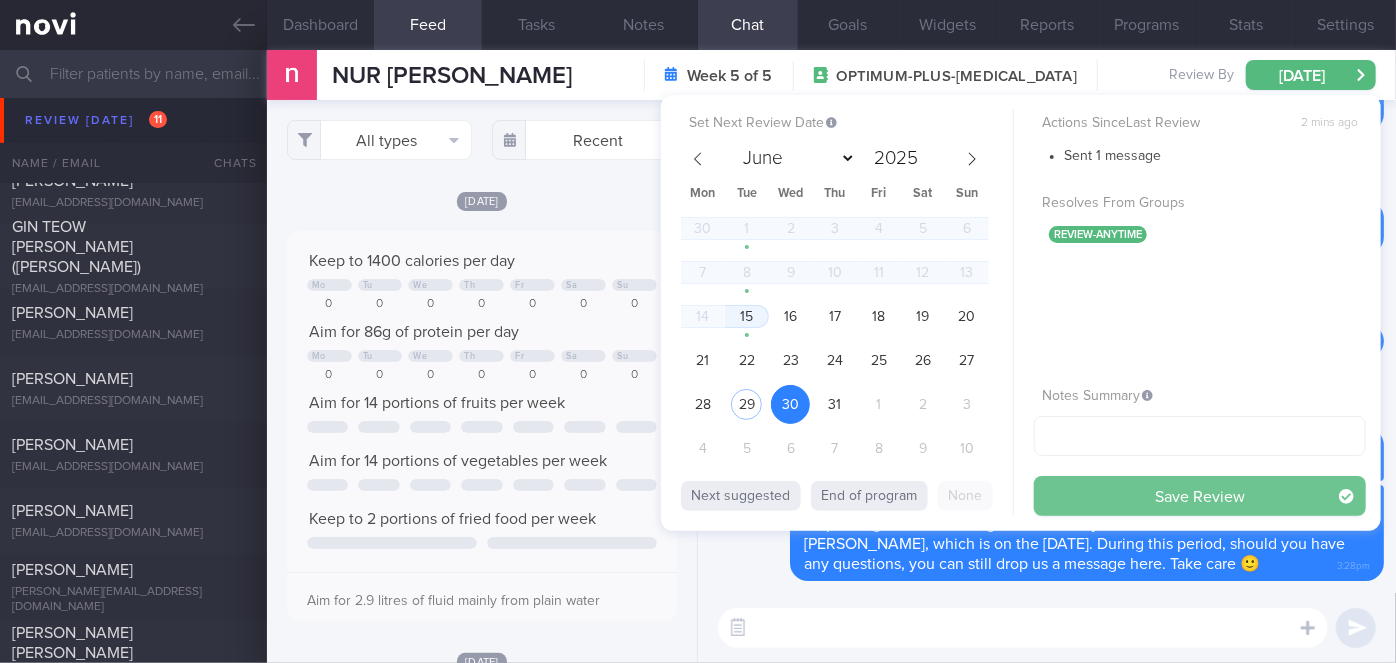 click on "Save Review" at bounding box center [1200, 496] 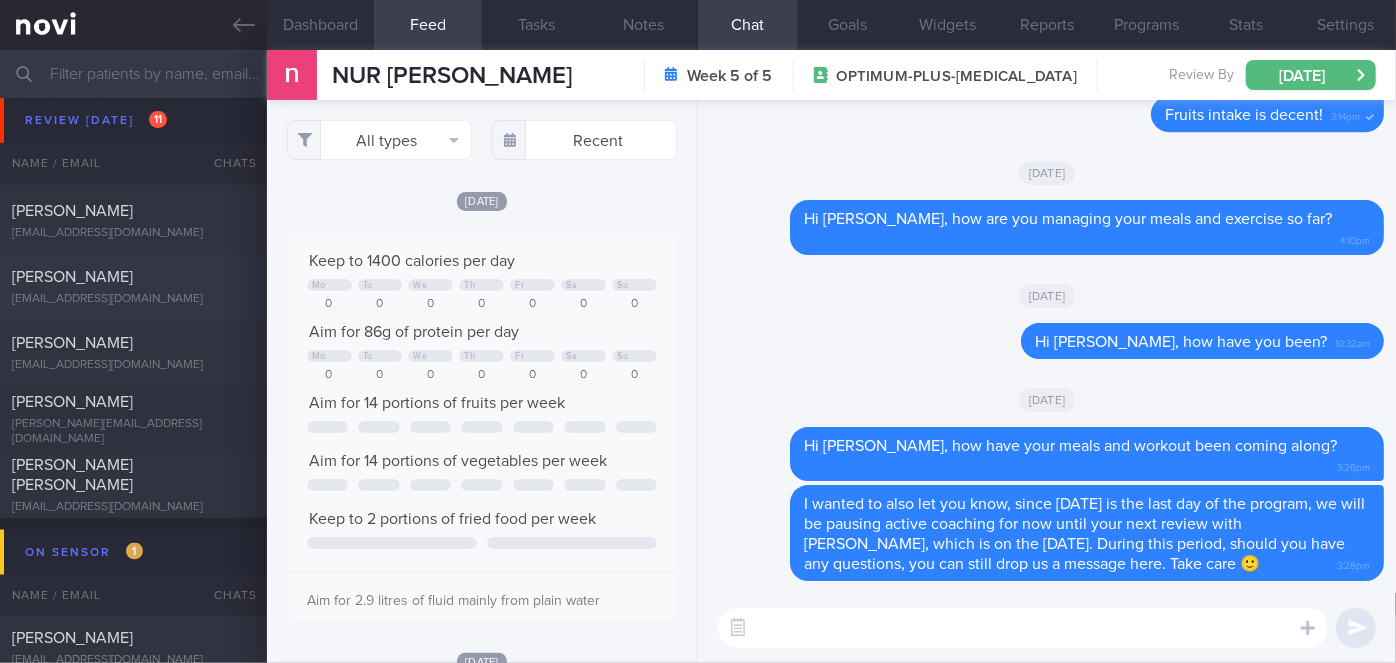 scroll, scrollTop: 4982, scrollLeft: 0, axis: vertical 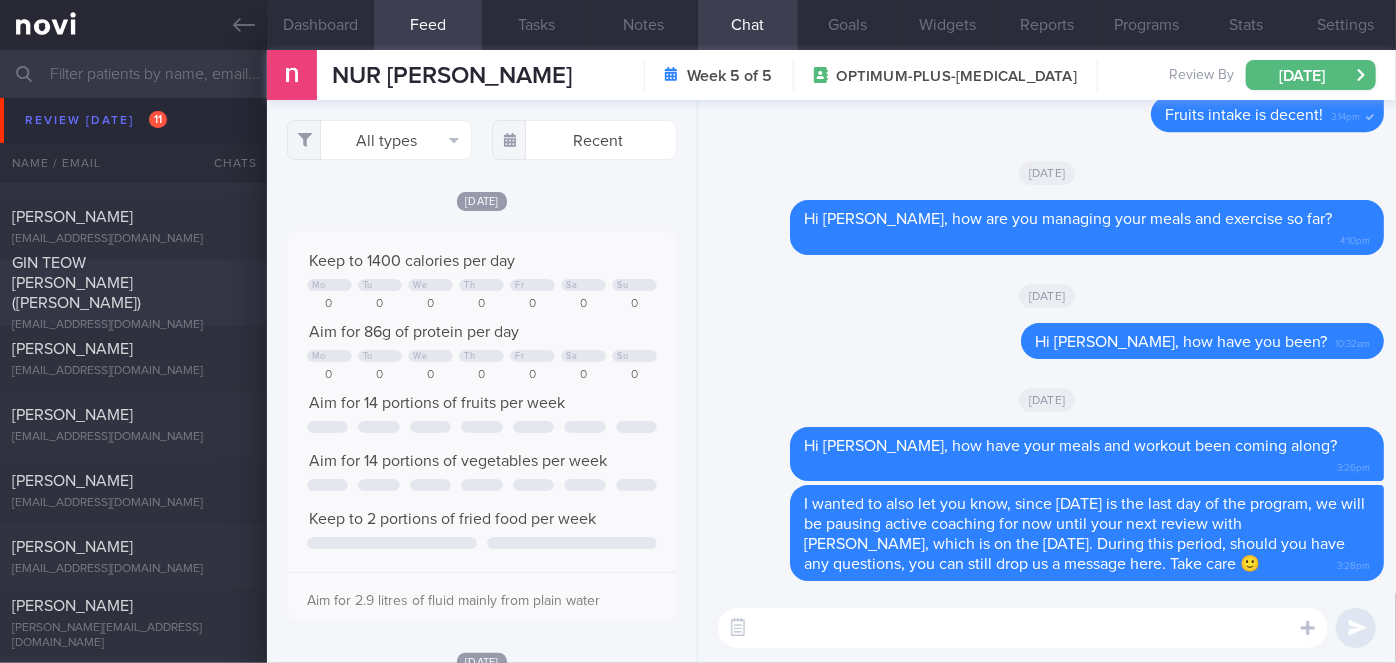 click on "GIN TEOW [PERSON_NAME] ([PERSON_NAME])" at bounding box center [131, 283] 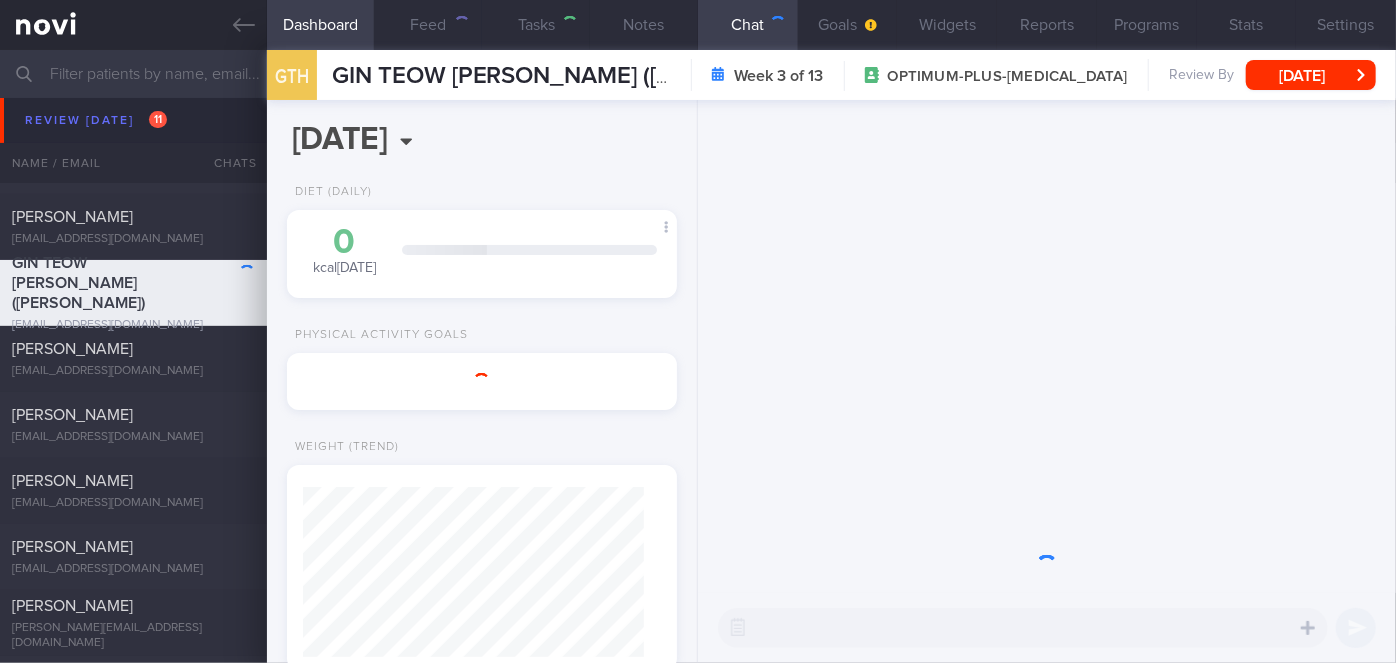 scroll, scrollTop: 0, scrollLeft: 0, axis: both 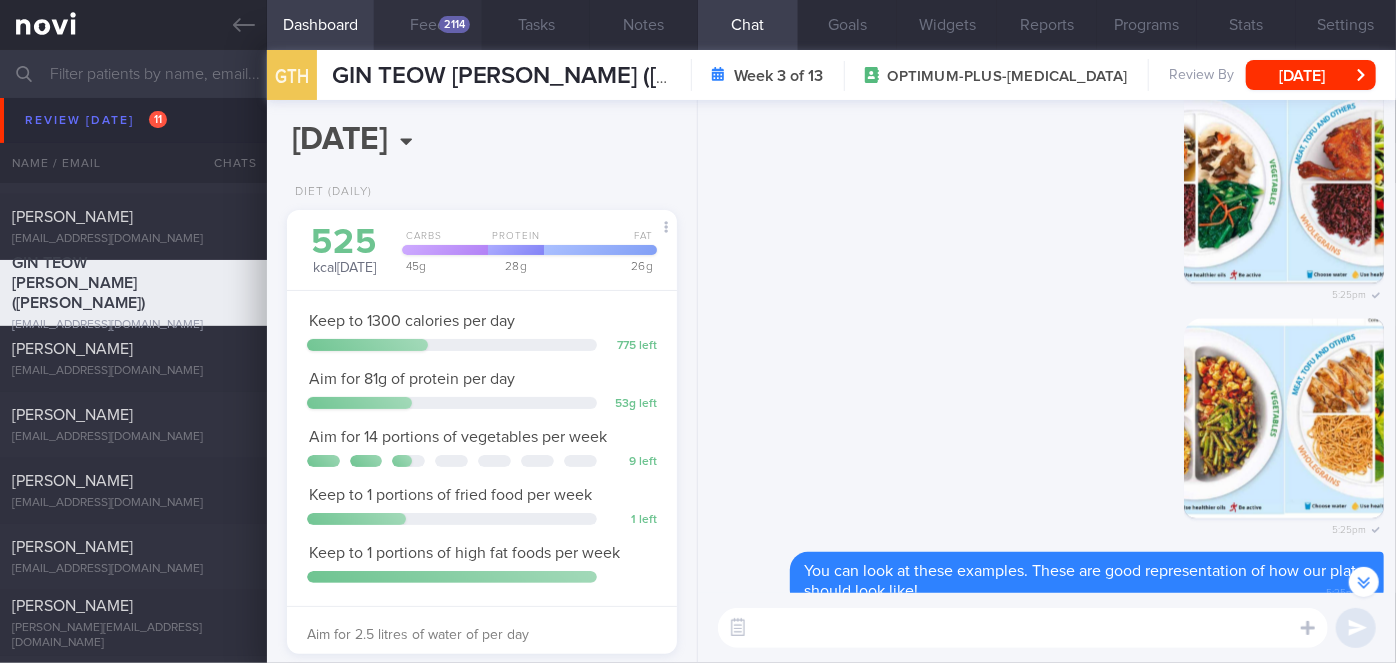 click on "Feed
2114" at bounding box center (428, 25) 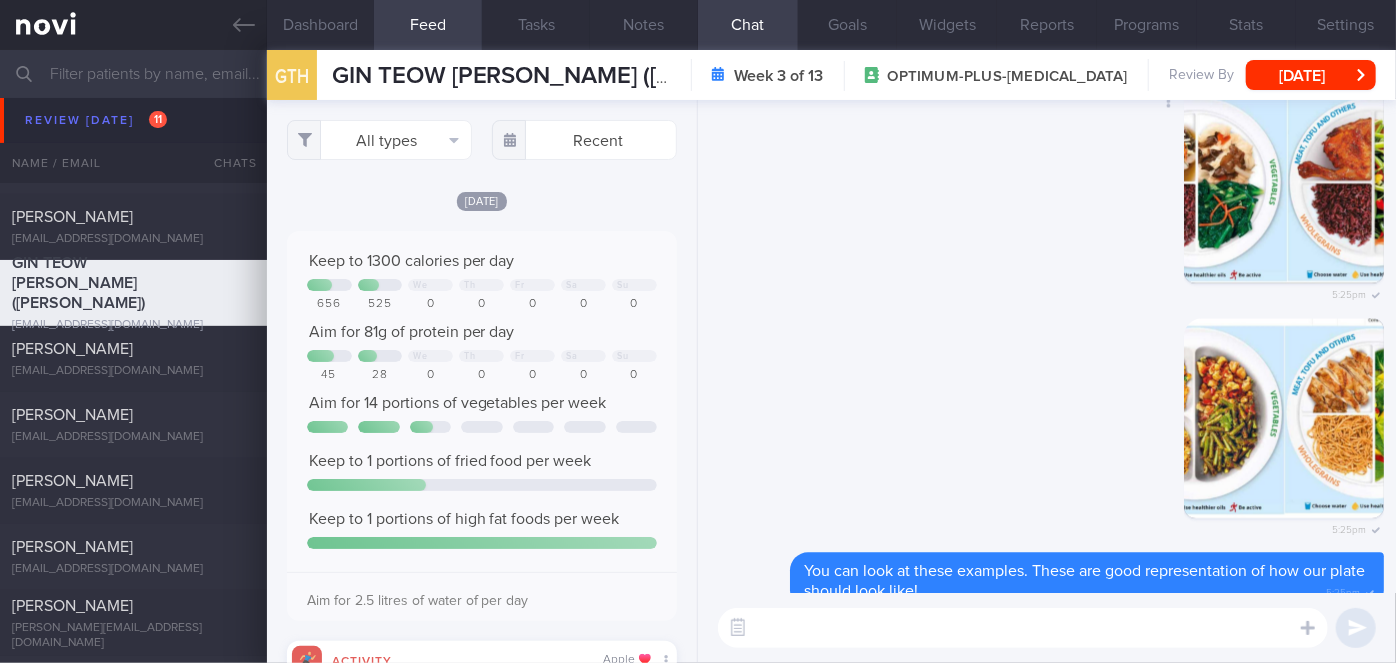 scroll, scrollTop: 0, scrollLeft: 0, axis: both 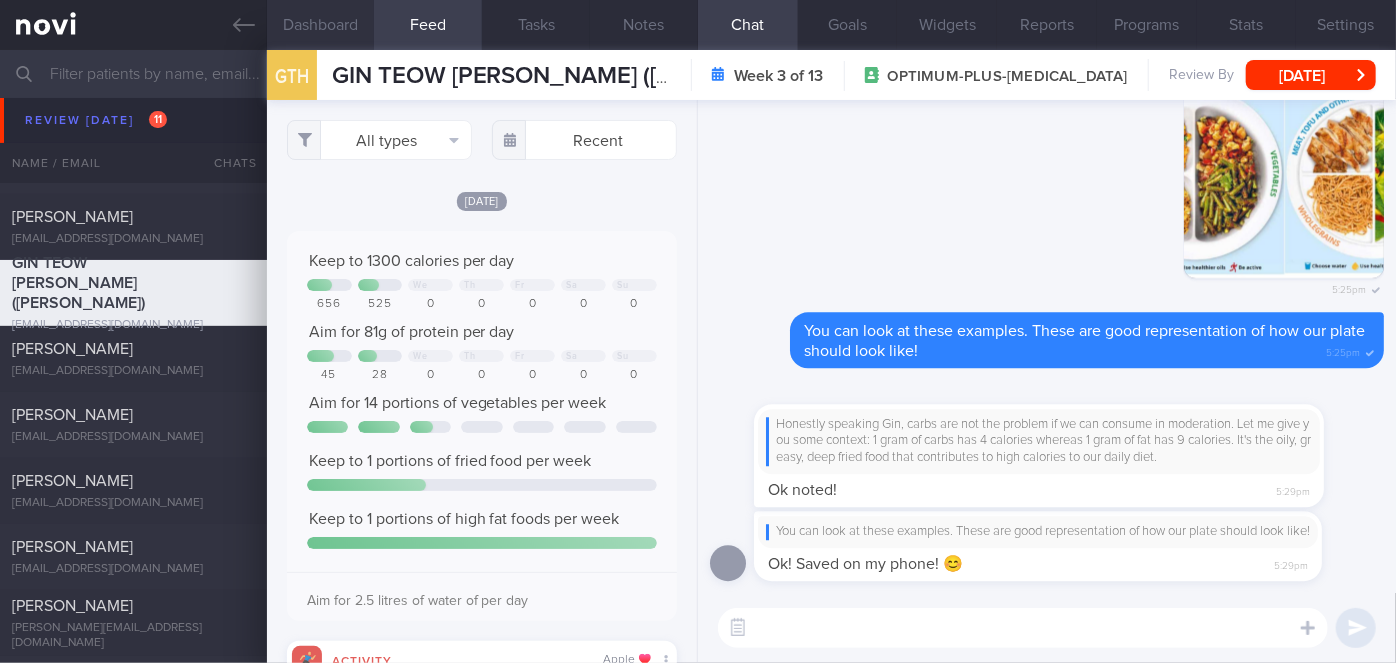 click on "Dashboard" at bounding box center [321, 25] 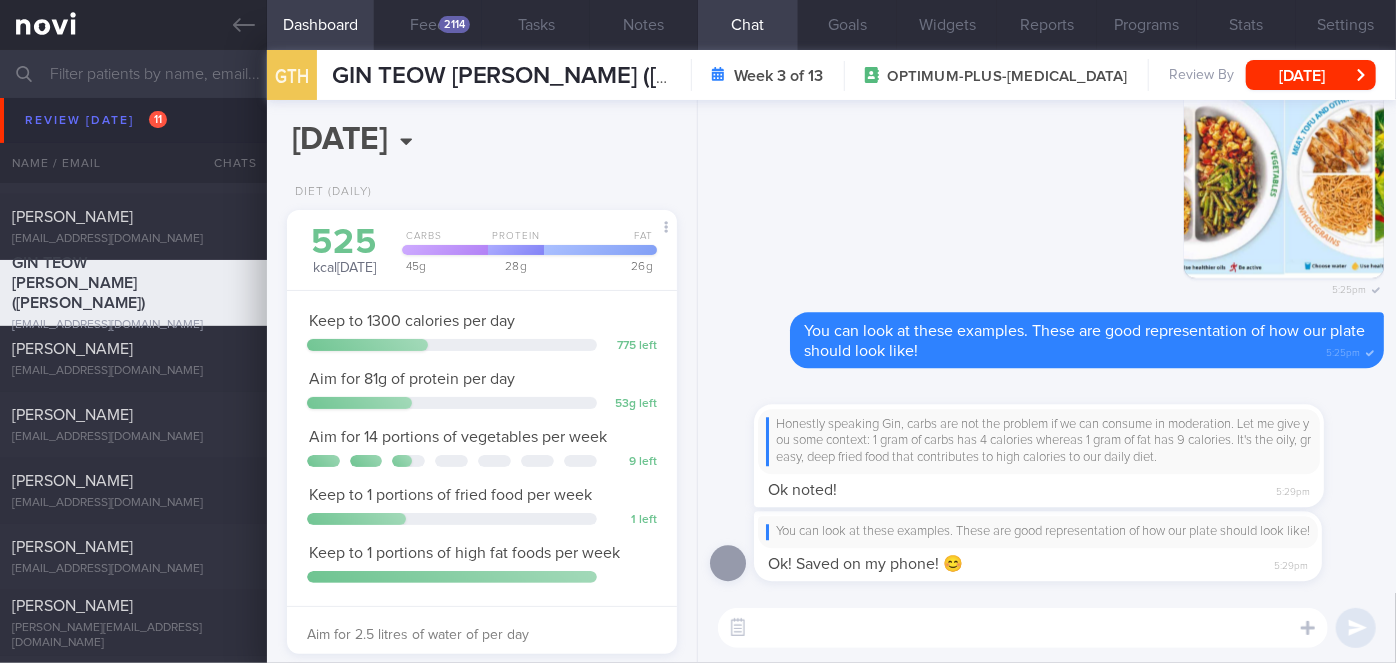 scroll, scrollTop: 863, scrollLeft: 0, axis: vertical 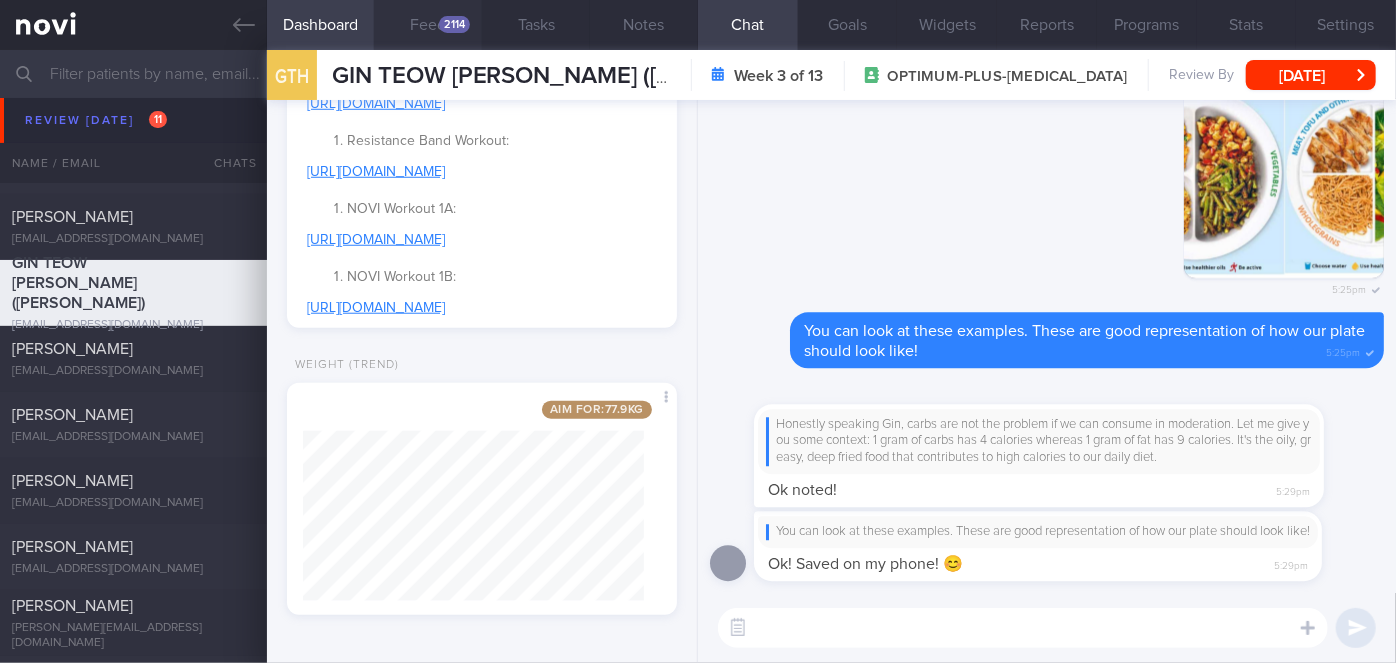 click on "2114" at bounding box center (454, 24) 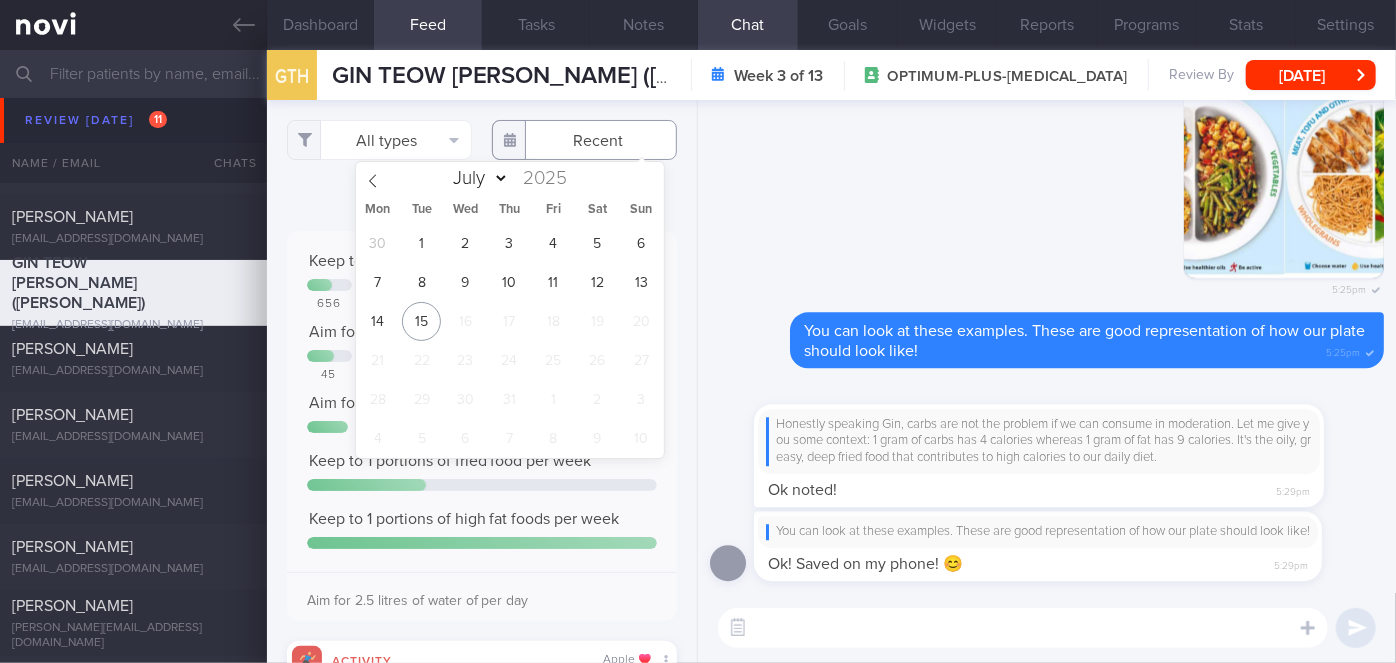 click at bounding box center (584, 140) 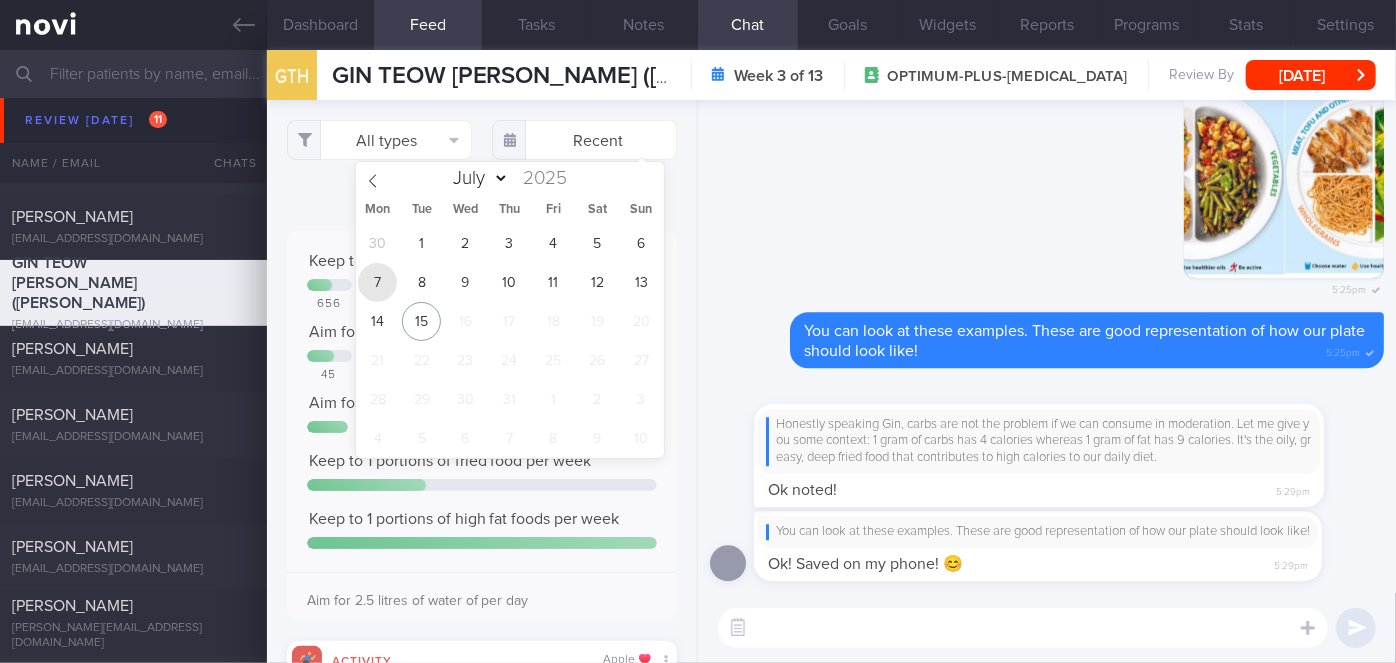 click on "7" at bounding box center [377, 282] 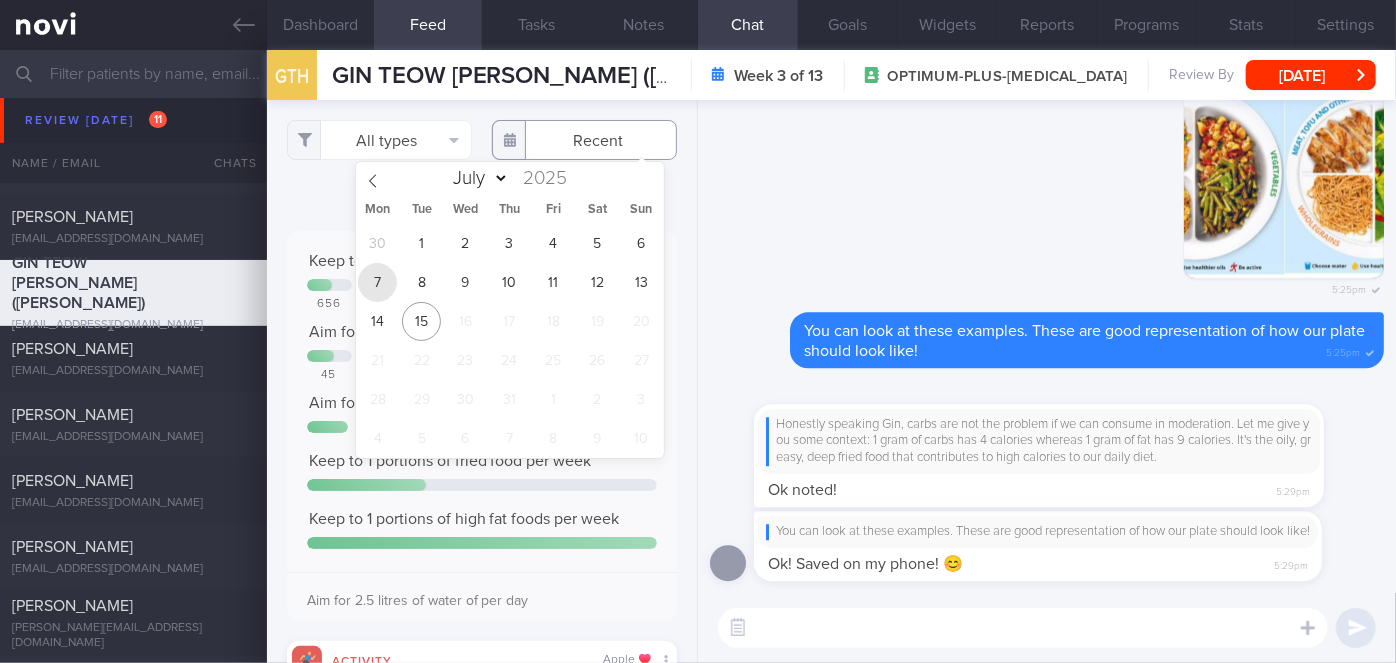 type on "[DATE]" 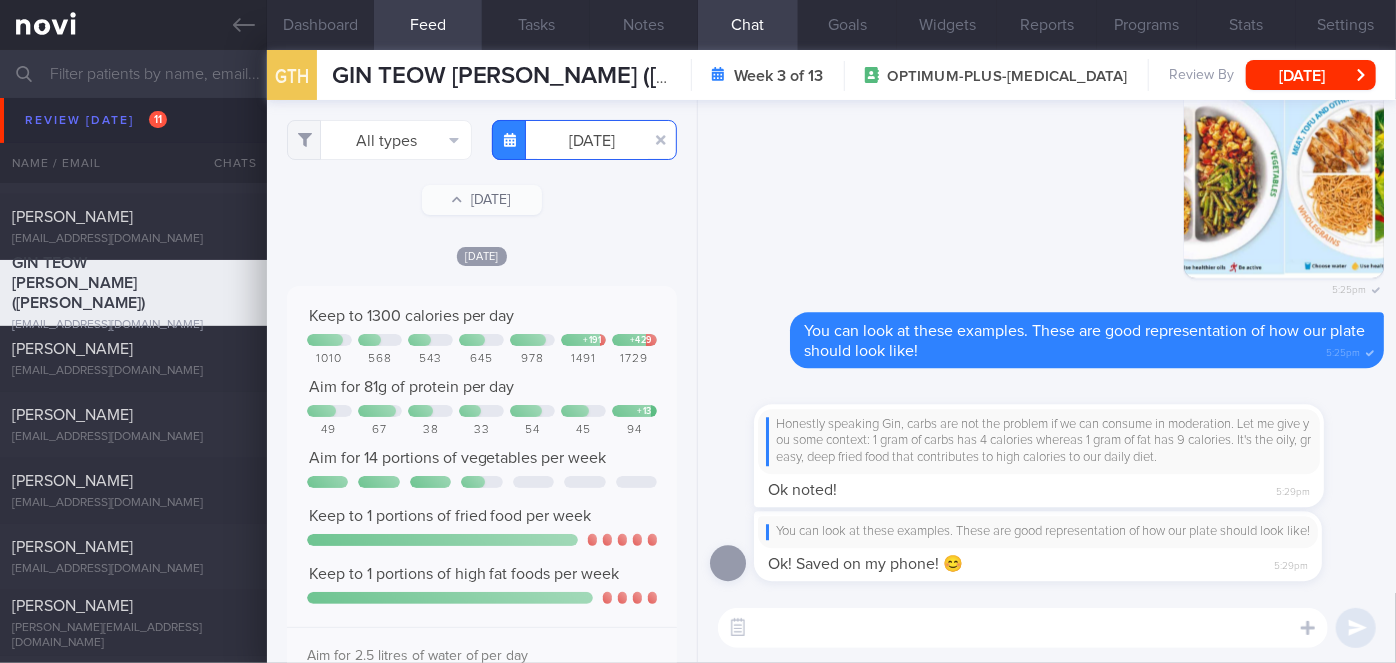 scroll, scrollTop: 999912, scrollLeft: 999648, axis: both 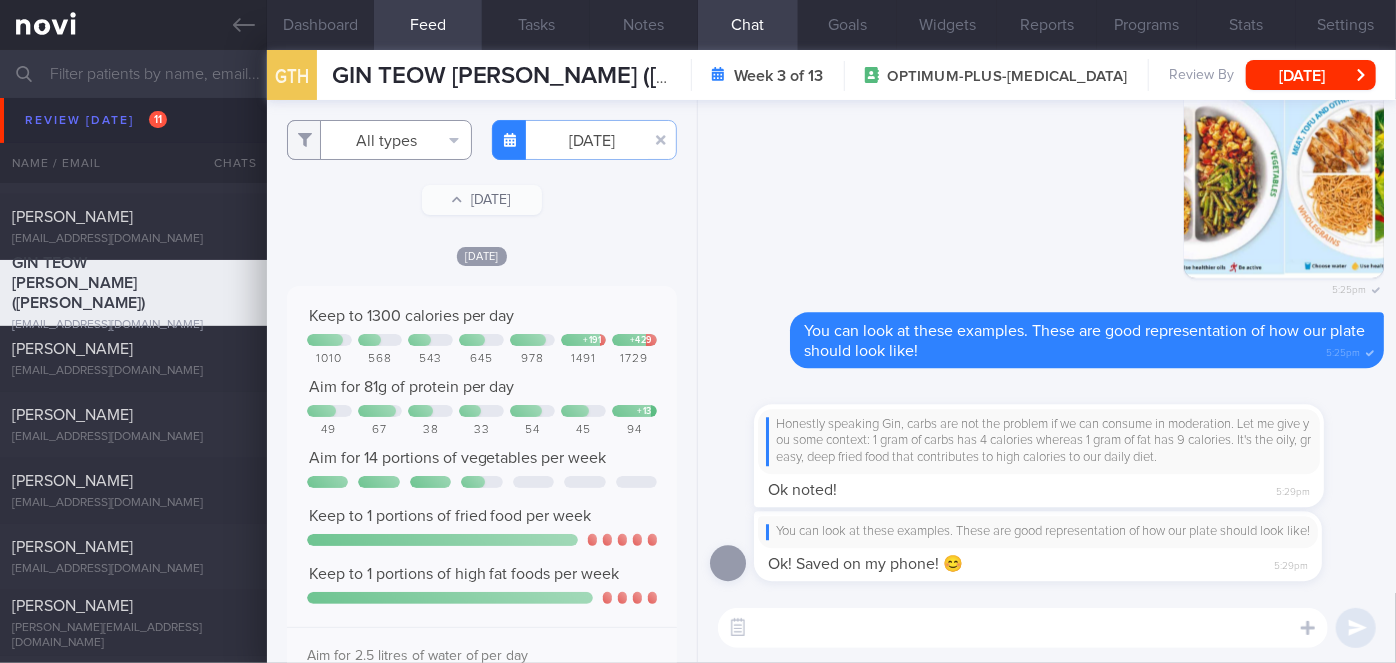 click on "All types" at bounding box center (379, 140) 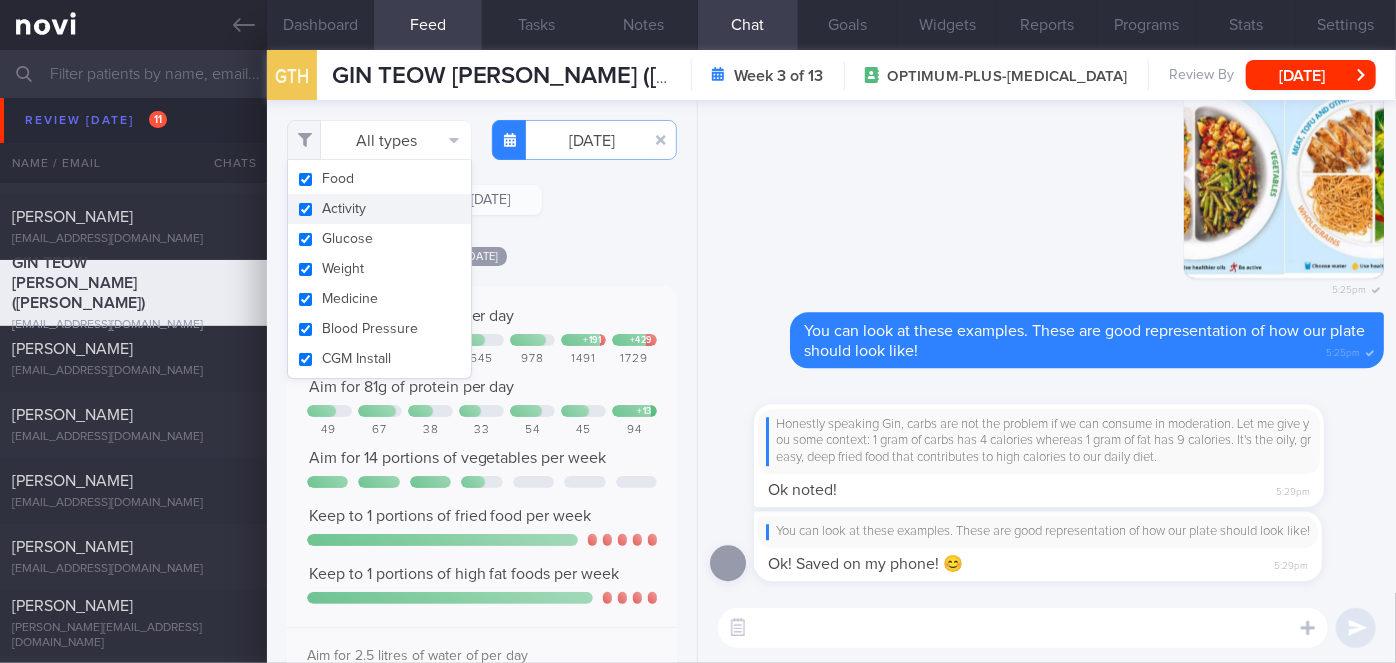 click on "Activity" at bounding box center (379, 209) 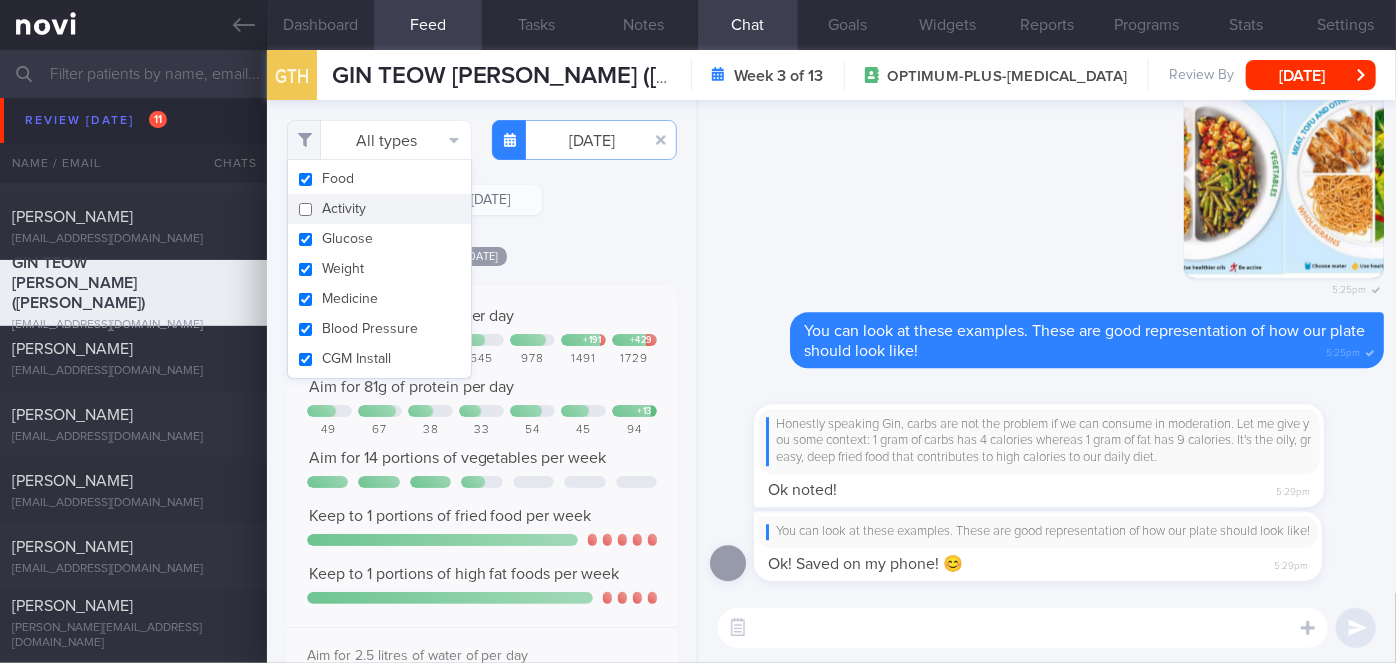 checkbox on "false" 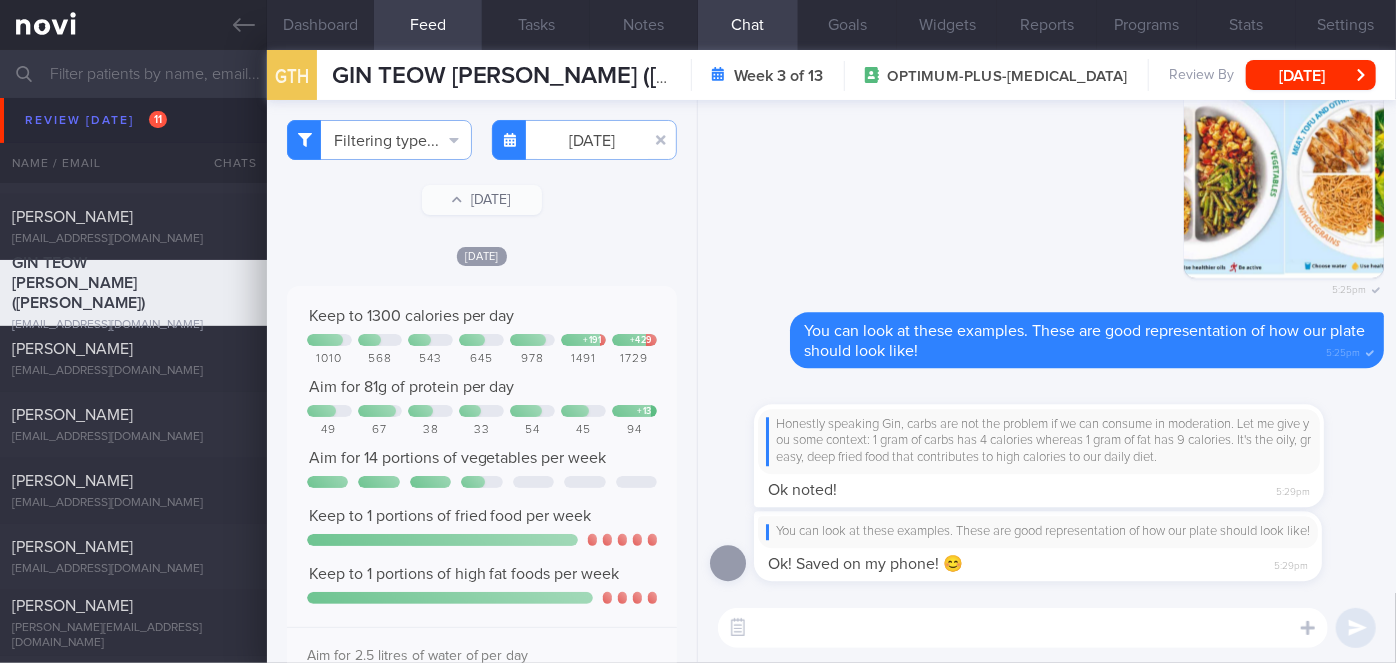 click on "Filtering type...
Food
Activity
Glucose
Weight
Medicine
Blood Pressure
CGM Install
[DATE]-07-07
[DATE]
[DATE]" at bounding box center [482, 381] 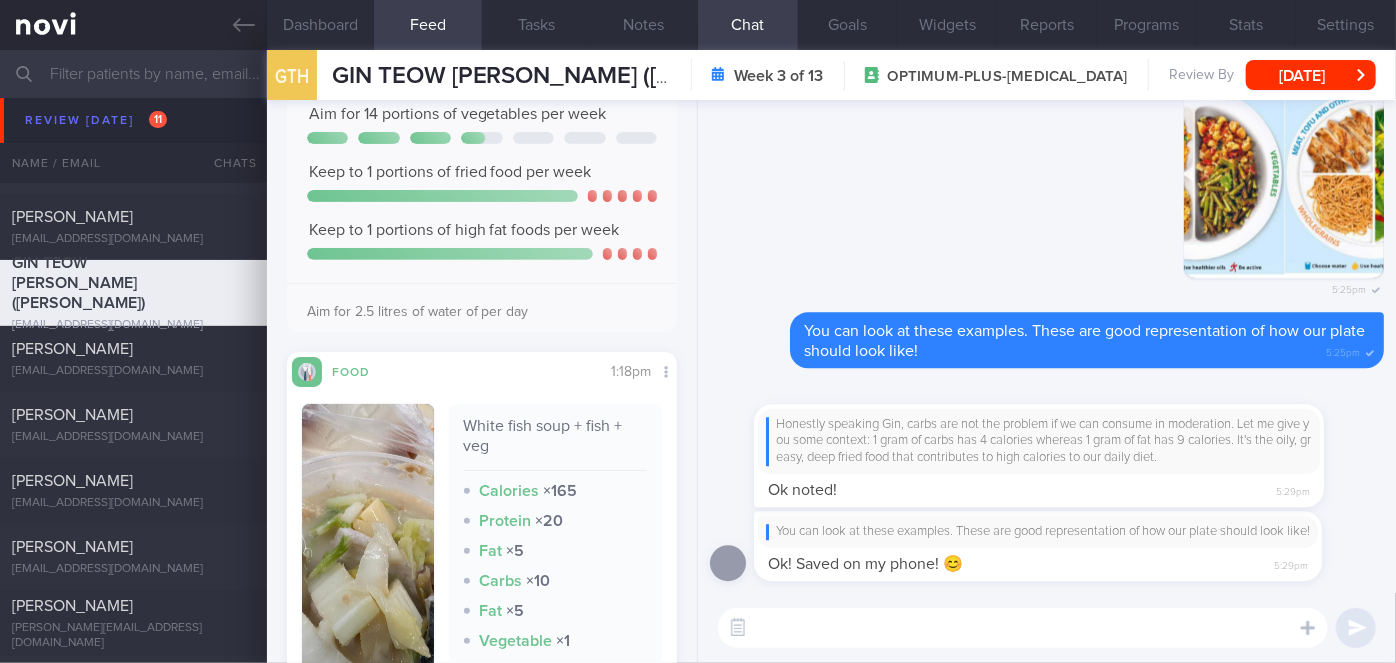 scroll, scrollTop: 0, scrollLeft: 0, axis: both 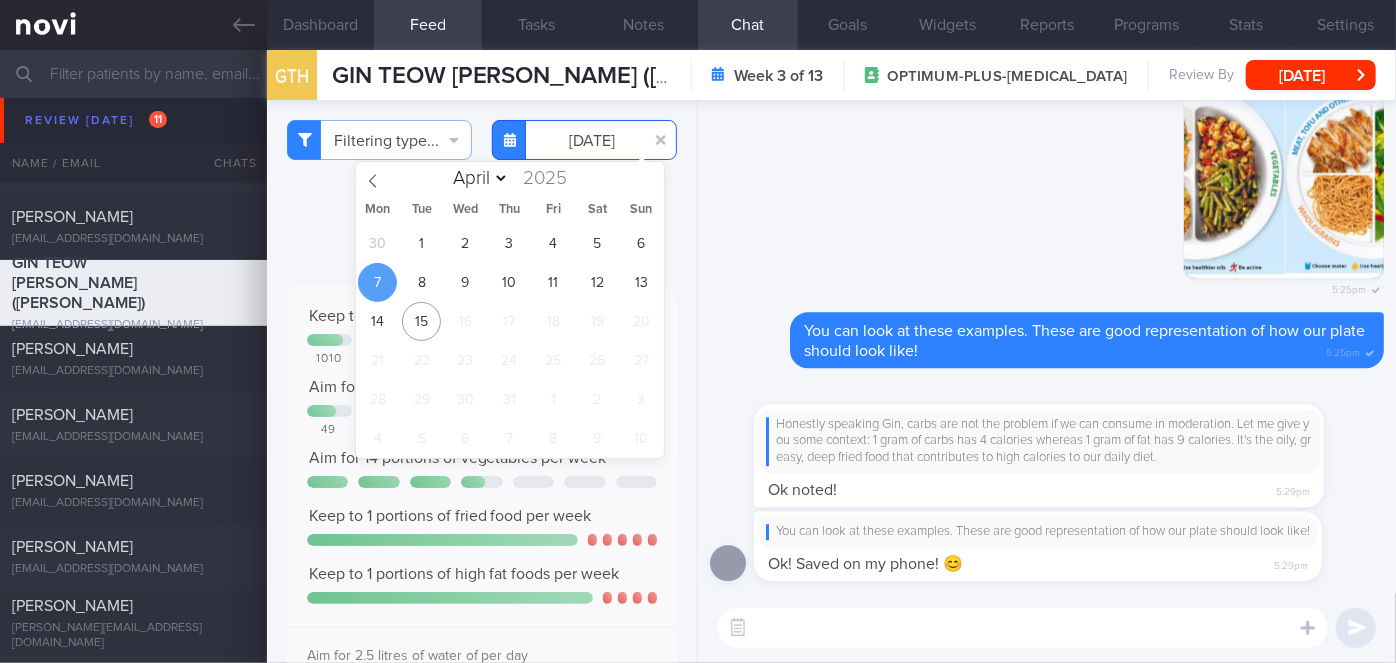 click on "[DATE]" at bounding box center (584, 140) 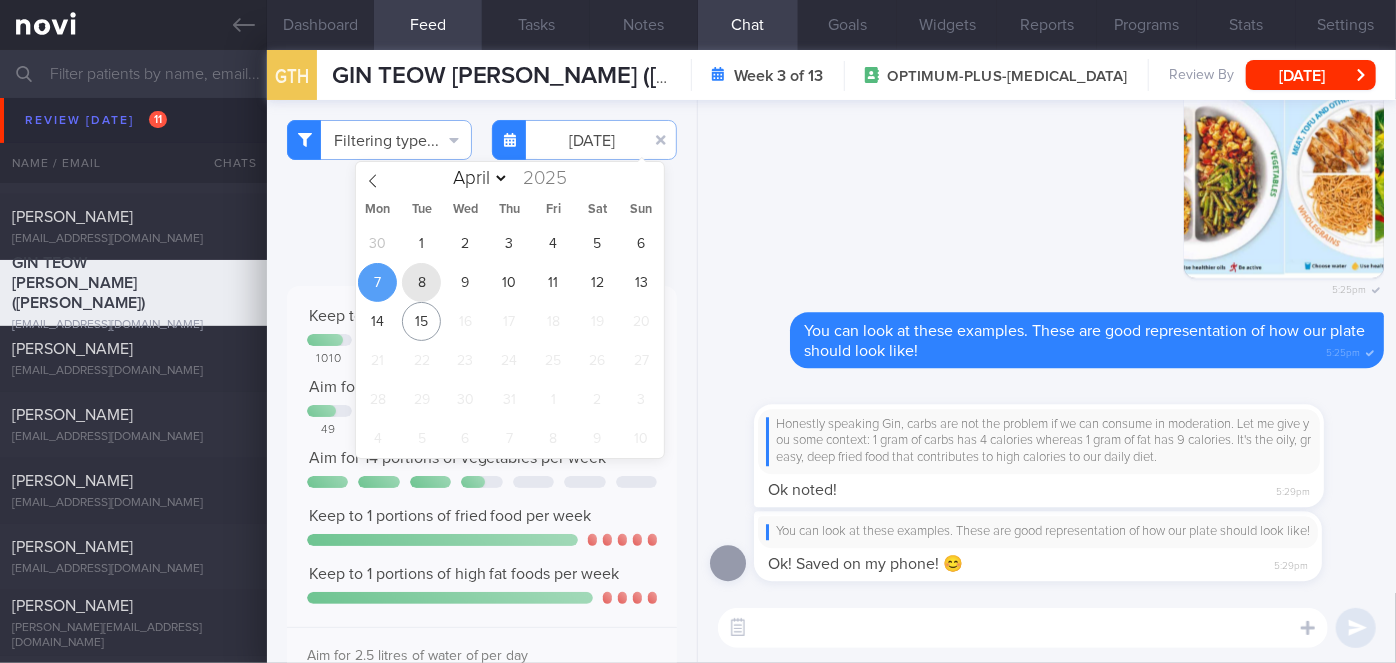 click on "8" at bounding box center (421, 282) 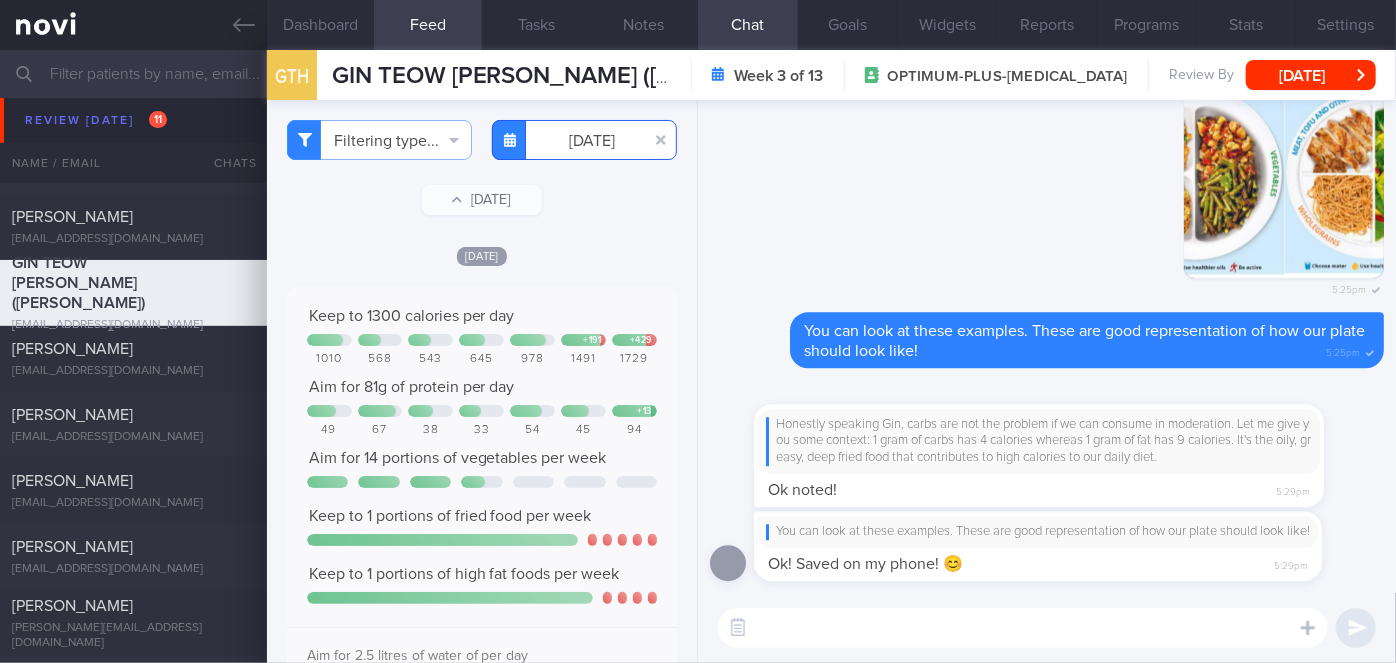 scroll, scrollTop: 0, scrollLeft: 0, axis: both 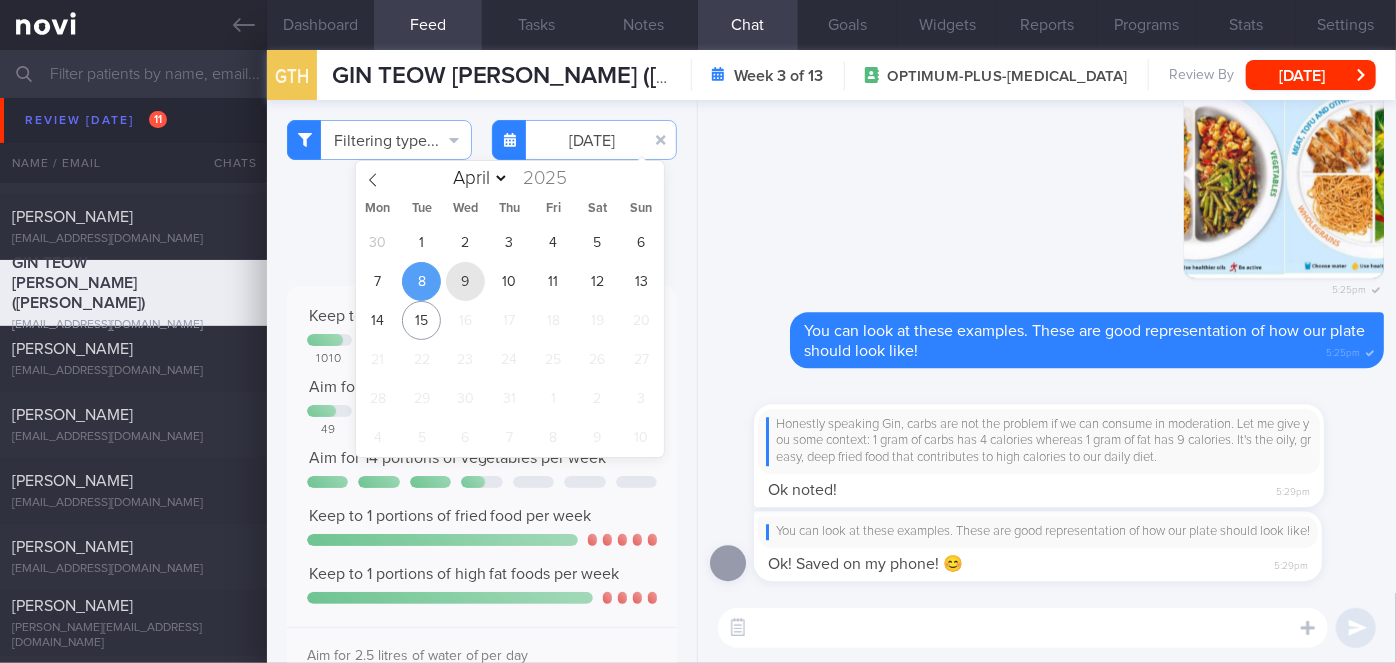 click on "9" at bounding box center (465, 281) 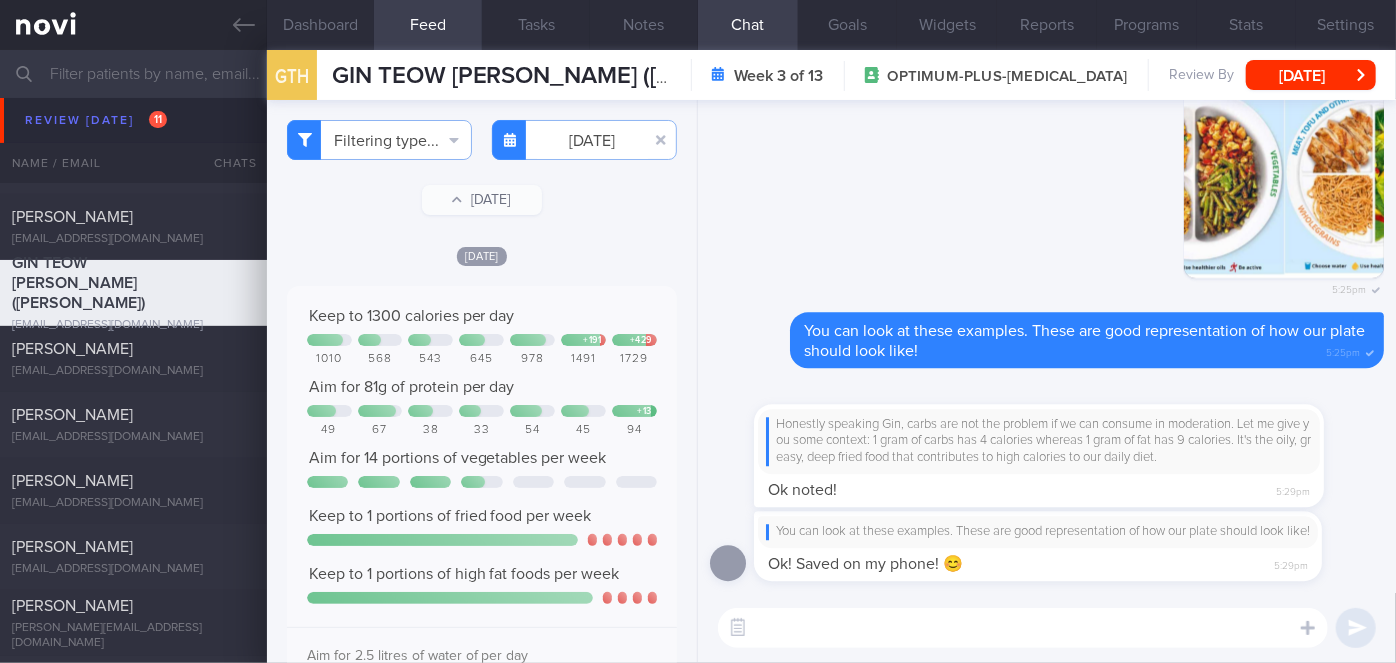 click on "[DATE]" at bounding box center [482, 255] 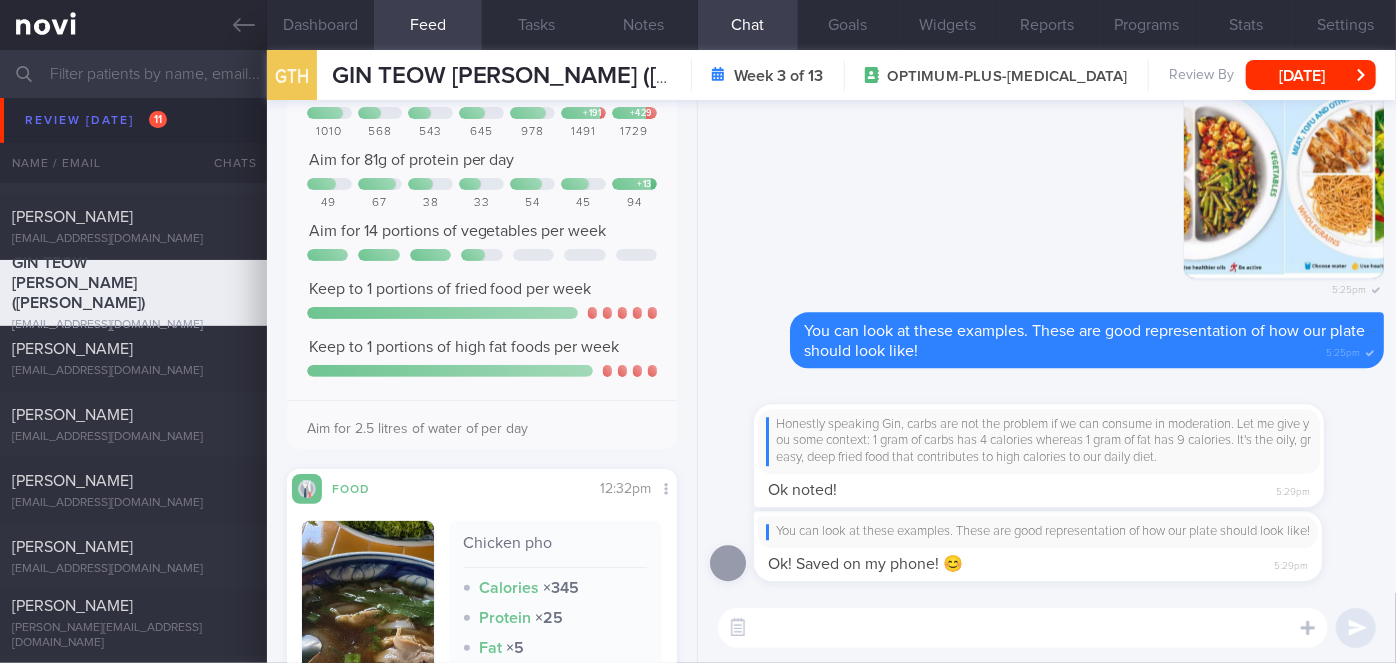 scroll, scrollTop: 0, scrollLeft: 0, axis: both 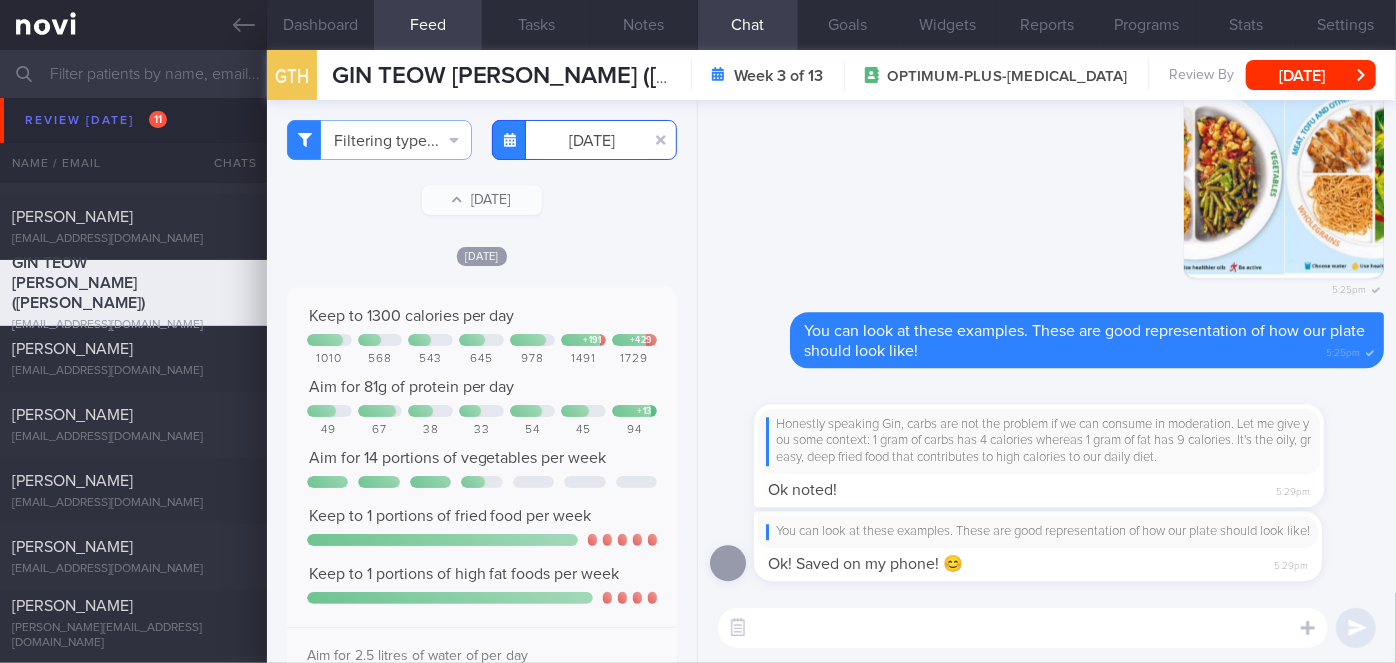 click on "[DATE]" at bounding box center (584, 140) 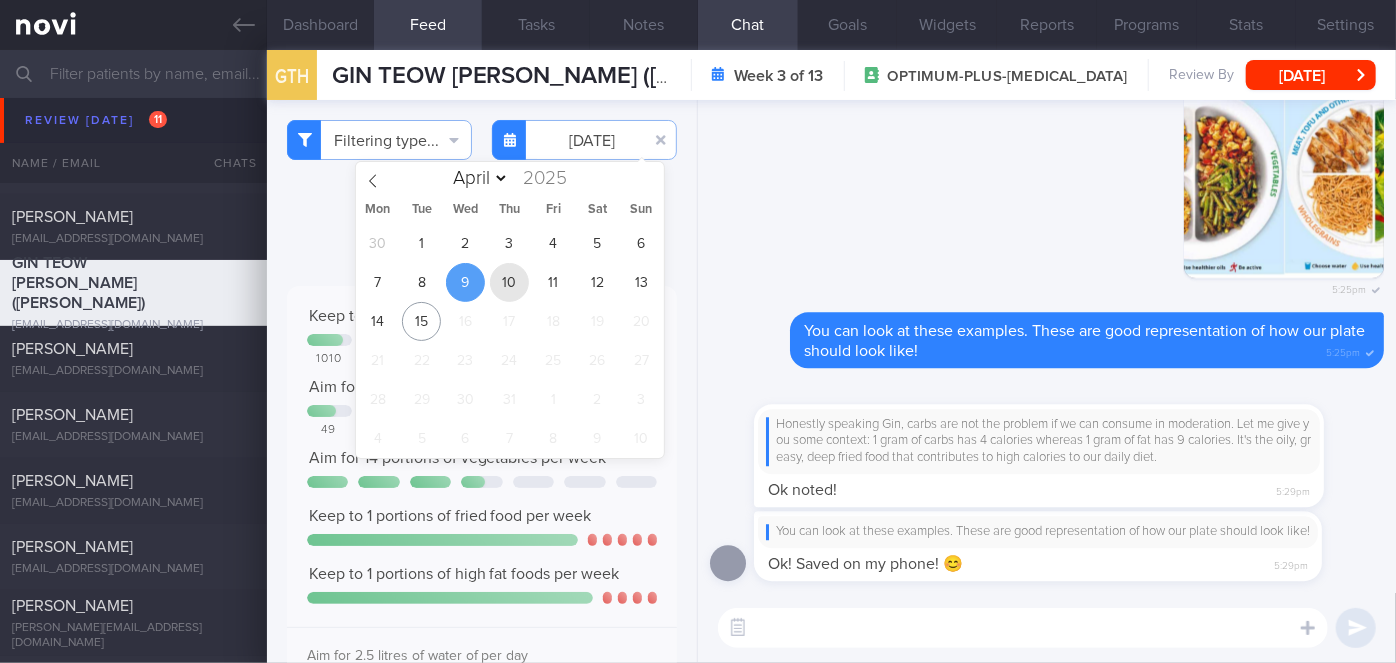 click on "10" at bounding box center [509, 282] 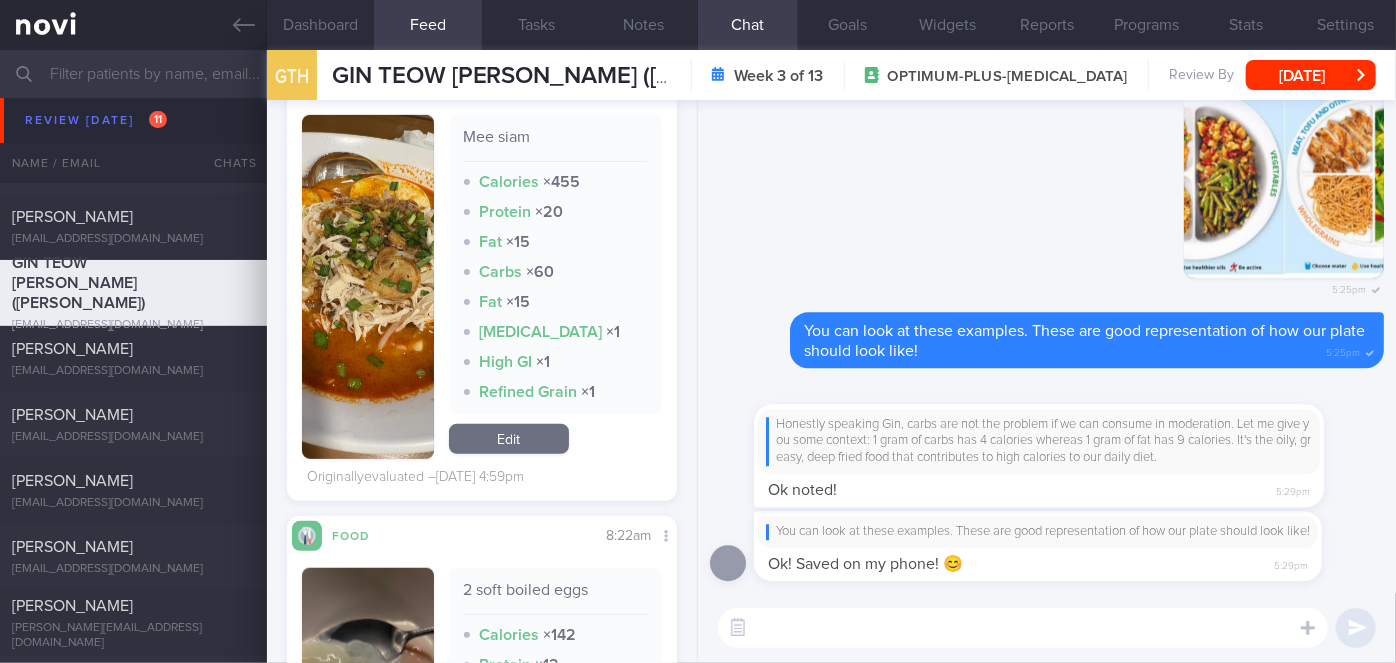 scroll, scrollTop: 629, scrollLeft: 0, axis: vertical 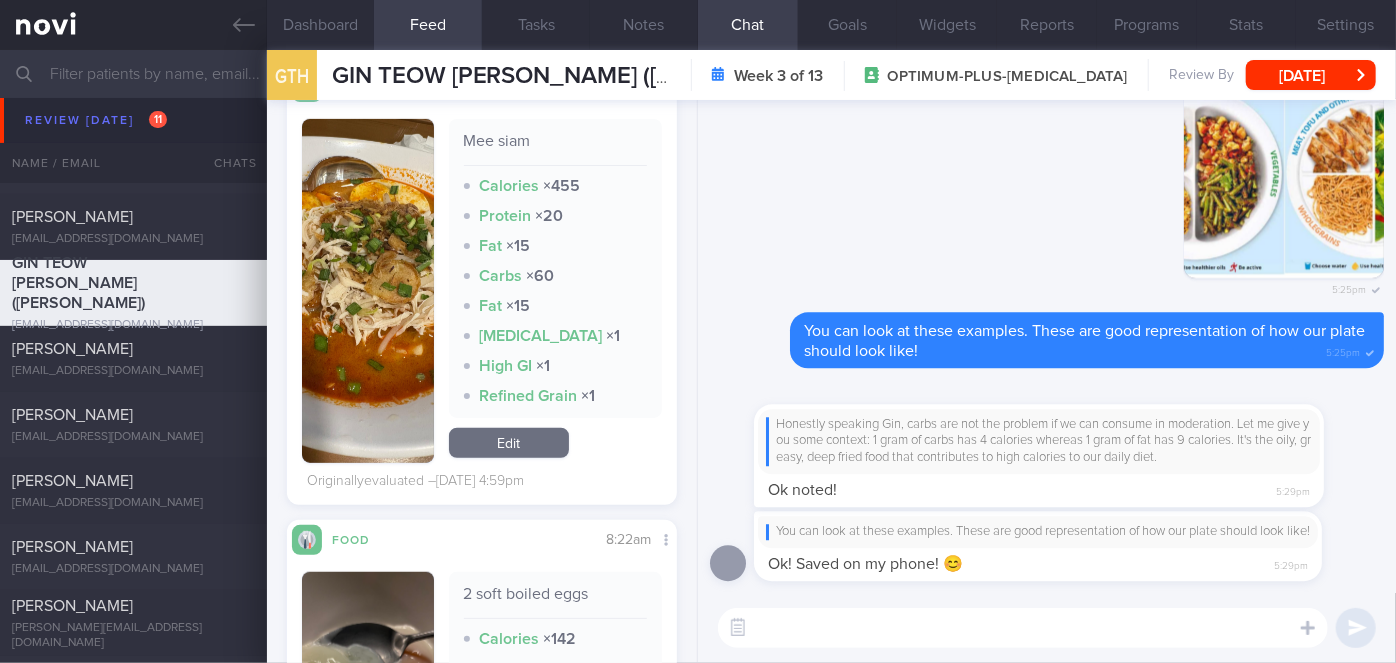 click on "Mee siam
Calories
×  455
Protein
×  20
Fat
×  15
Carbs
×  60
Fat
×  15
[MEDICAL_DATA]
×  1
High GI
×  1
Refined Grain
×  1
Edit" at bounding box center (482, 291) 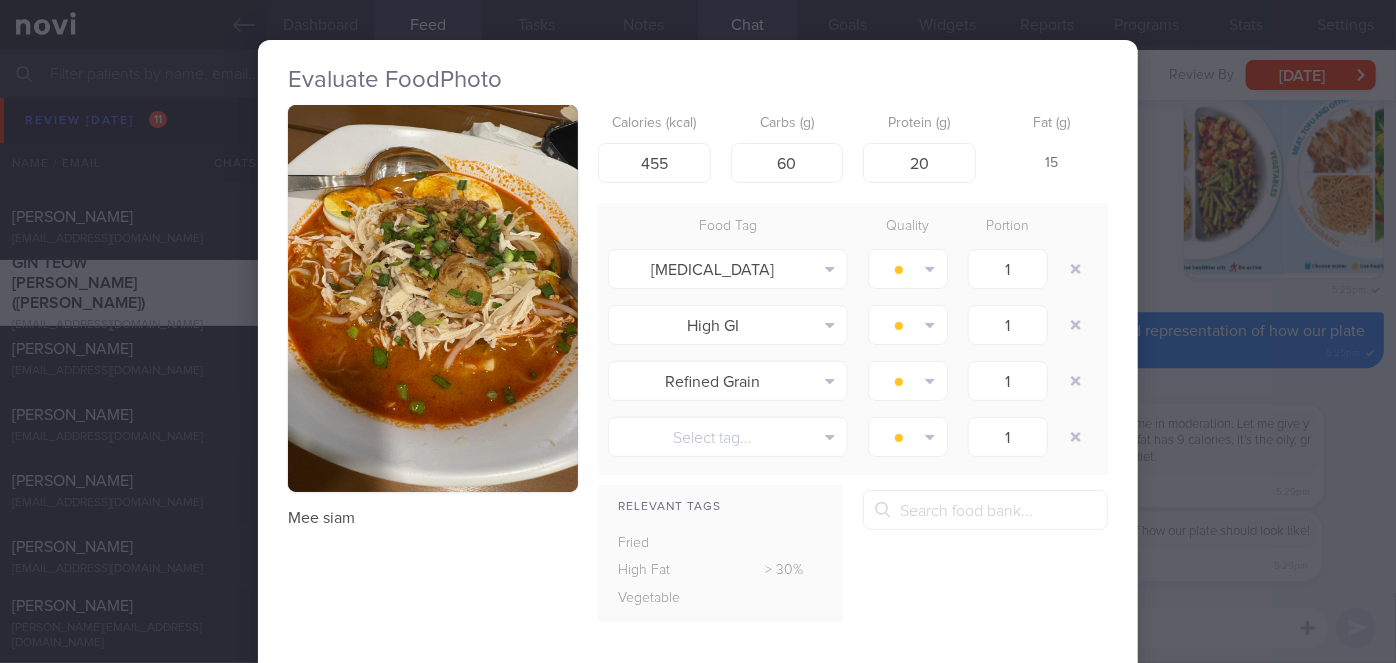 click on "Evaluate Food  Photo
Mee siam
Calories (kcal)
455
Carbs (g)
60
Protein (g)
20
Fat (g)
15
Food Tag
Quality
Portion
[MEDICAL_DATA]
Alcohol
Fried
Fruit
Healthy Fats
High Calcium
[MEDICAL_DATA]
High Fat" at bounding box center (698, 331) 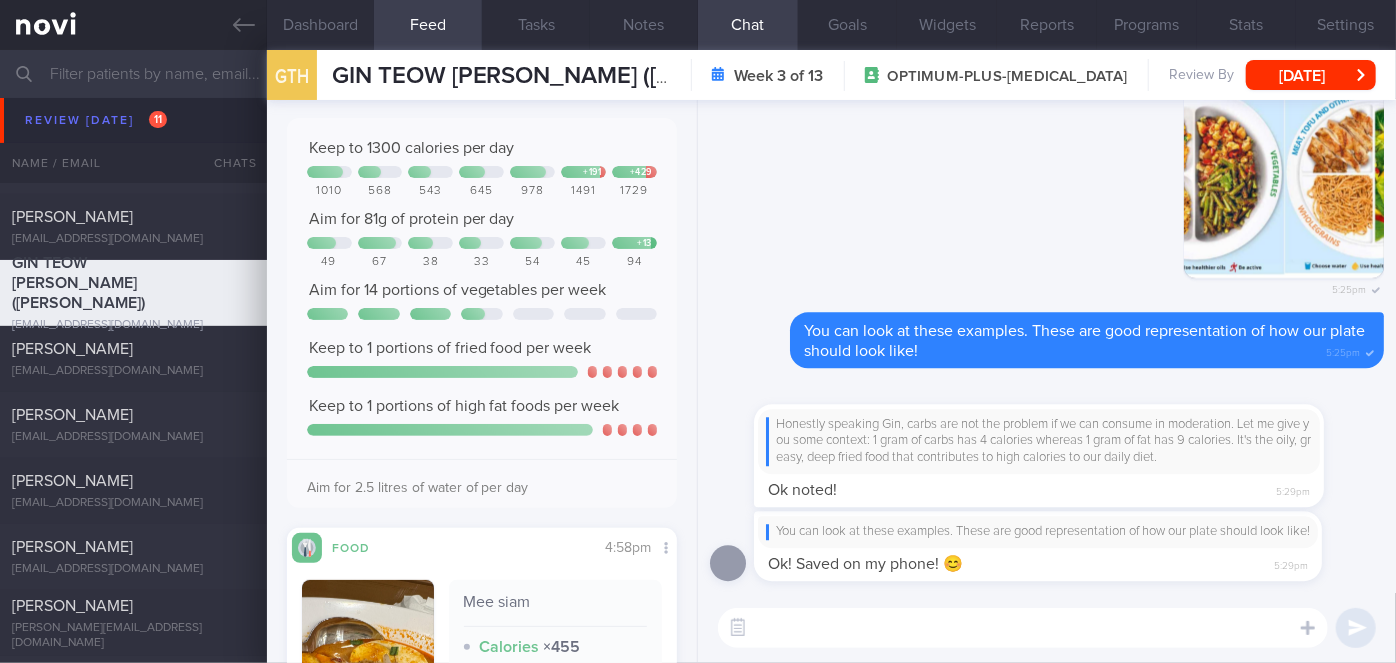 scroll, scrollTop: 0, scrollLeft: 0, axis: both 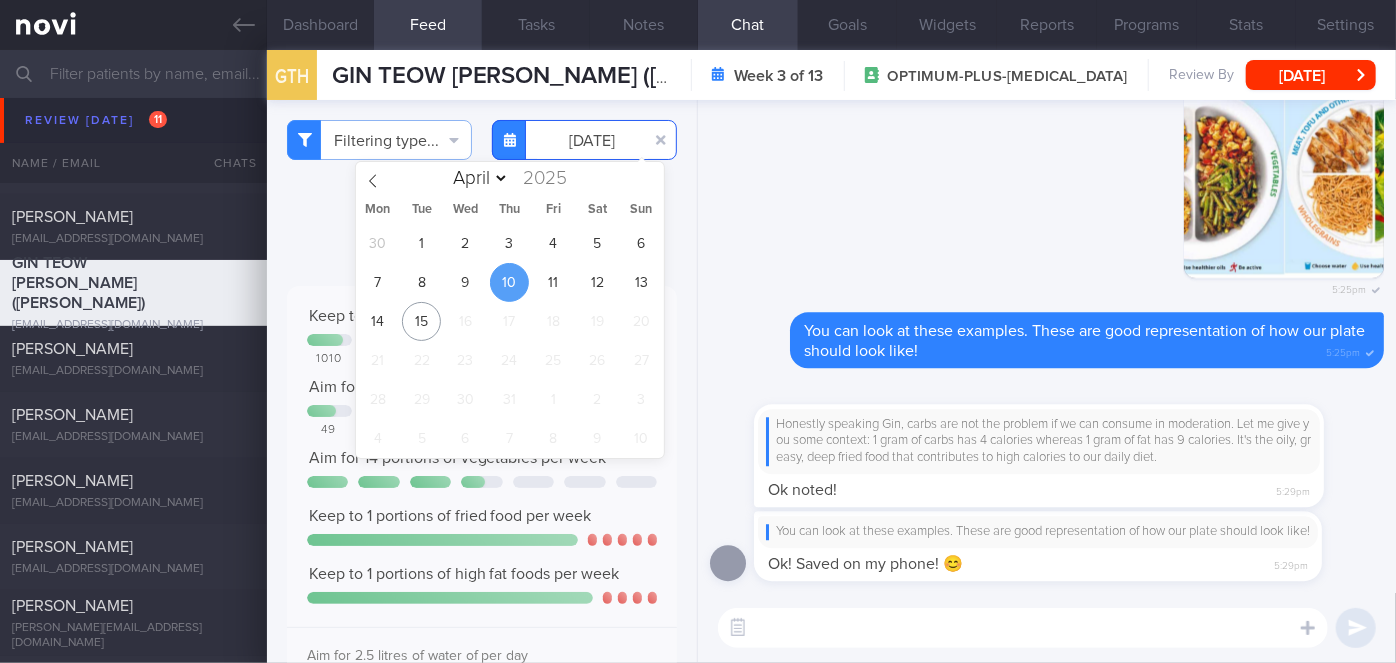 click on "[DATE]" at bounding box center (584, 140) 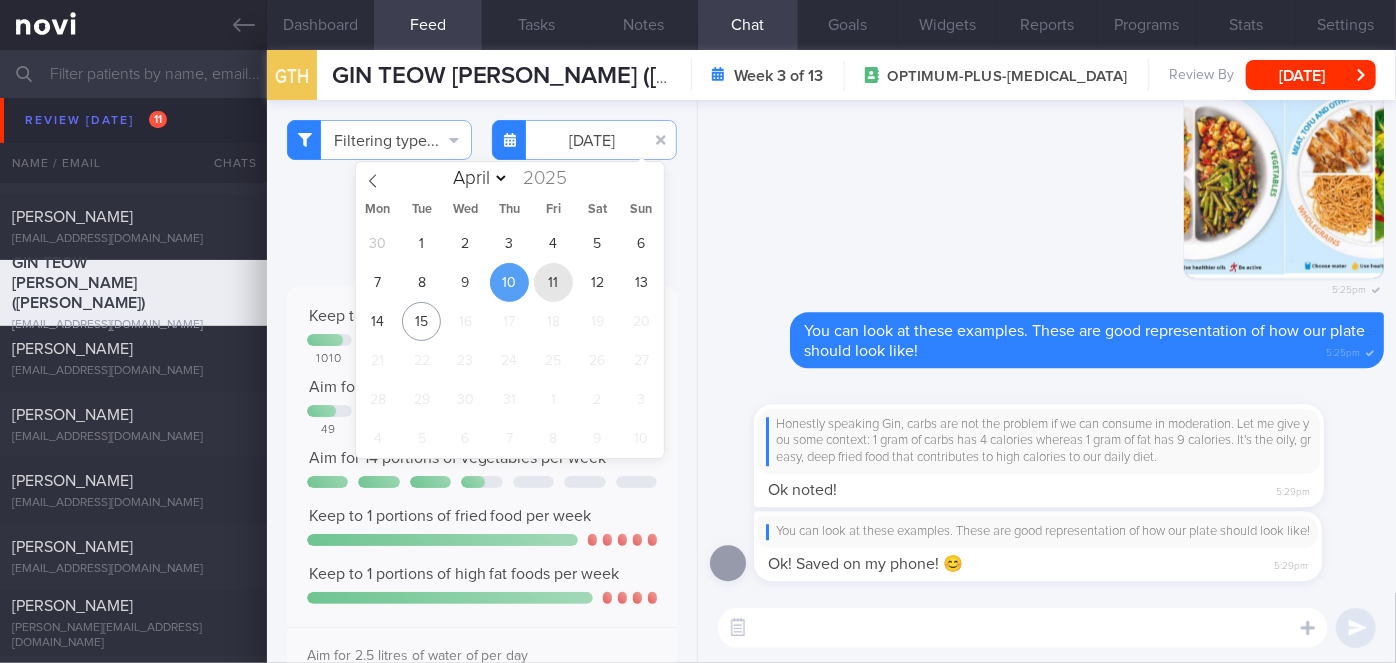 click on "11" at bounding box center (553, 282) 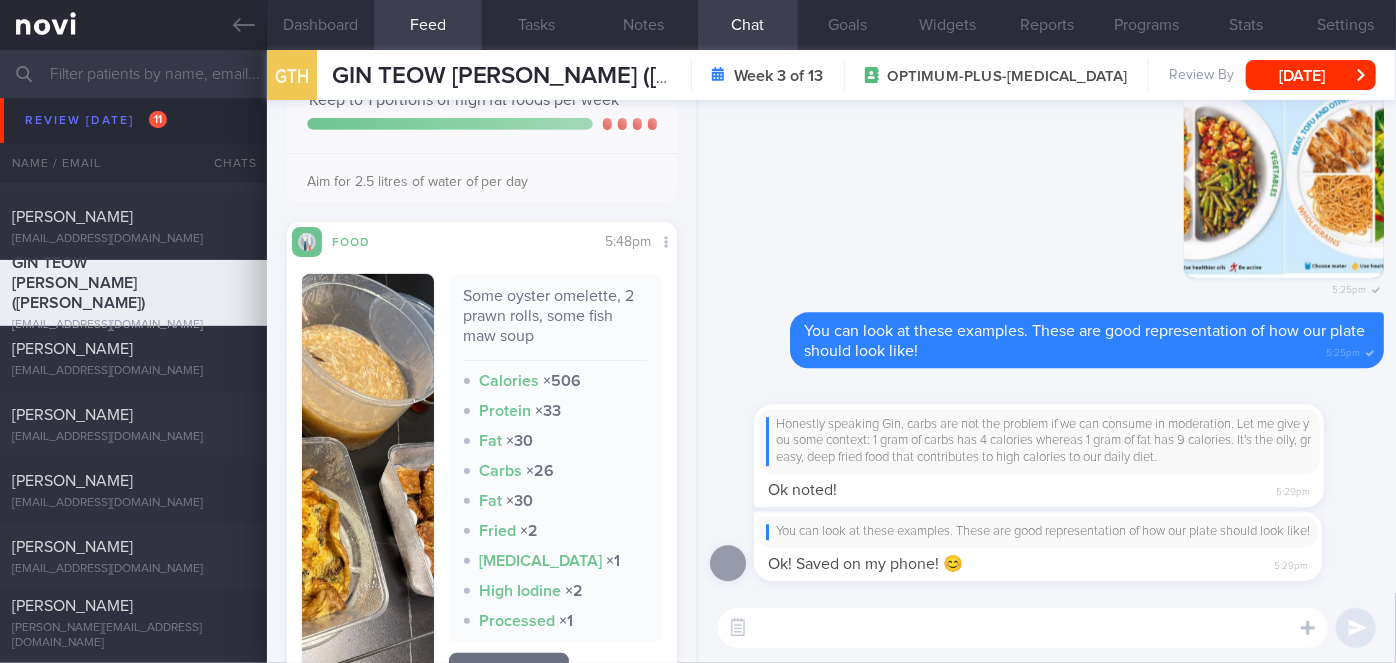 scroll, scrollTop: 476, scrollLeft: 0, axis: vertical 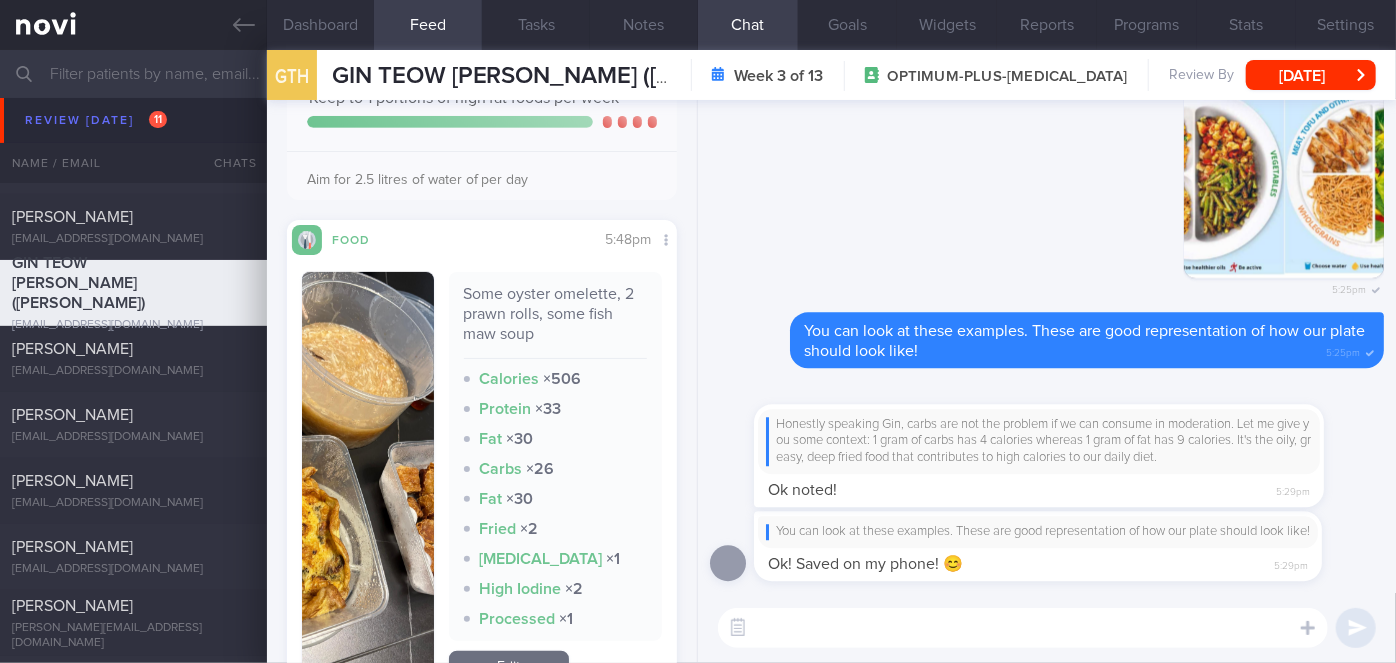 click at bounding box center [368, 479] 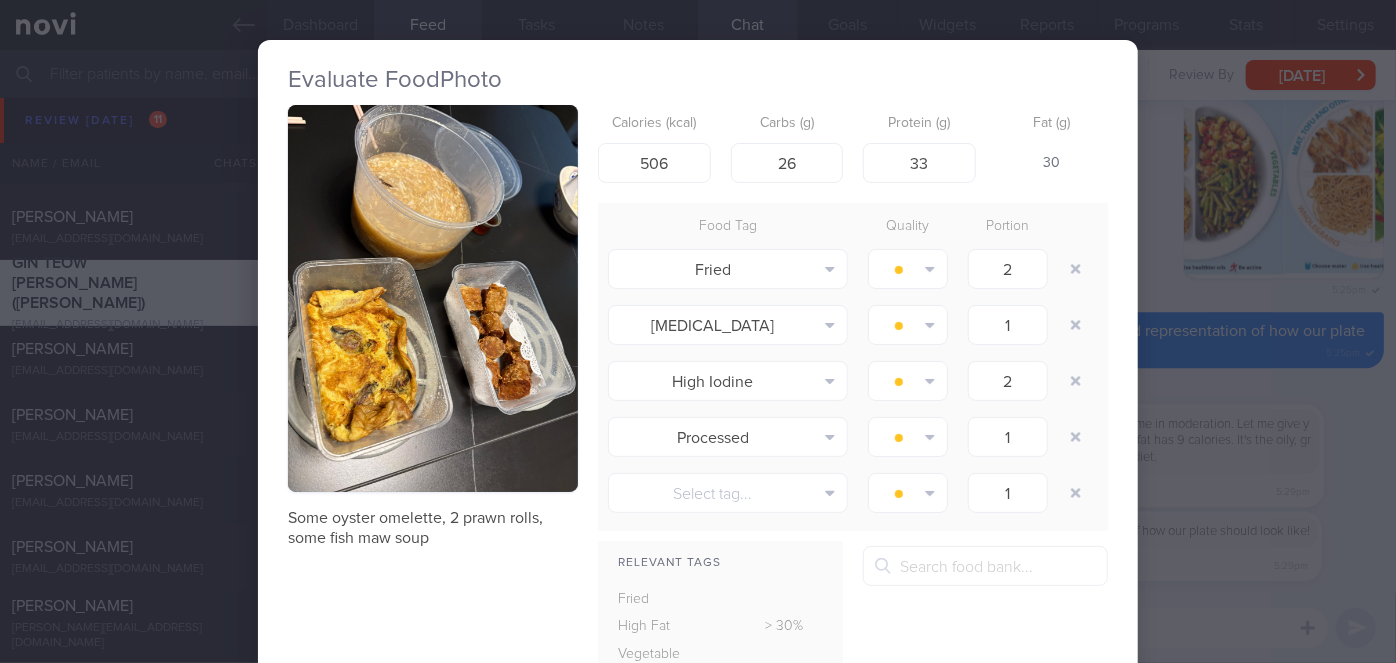 click on "Evaluate Food  Photo
Some oyster omelette, 2 prawn rolls, some fish maw soup
Calories (kcal)
506
Carbs (g)
26
Protein (g)
33
Fat (g)
30
Food Tag
Quality
Portion
Fried
Alcohol
Fried
Fruit
Healthy Fats
High Calcium
[MEDICAL_DATA]
High Fat" at bounding box center [698, 331] 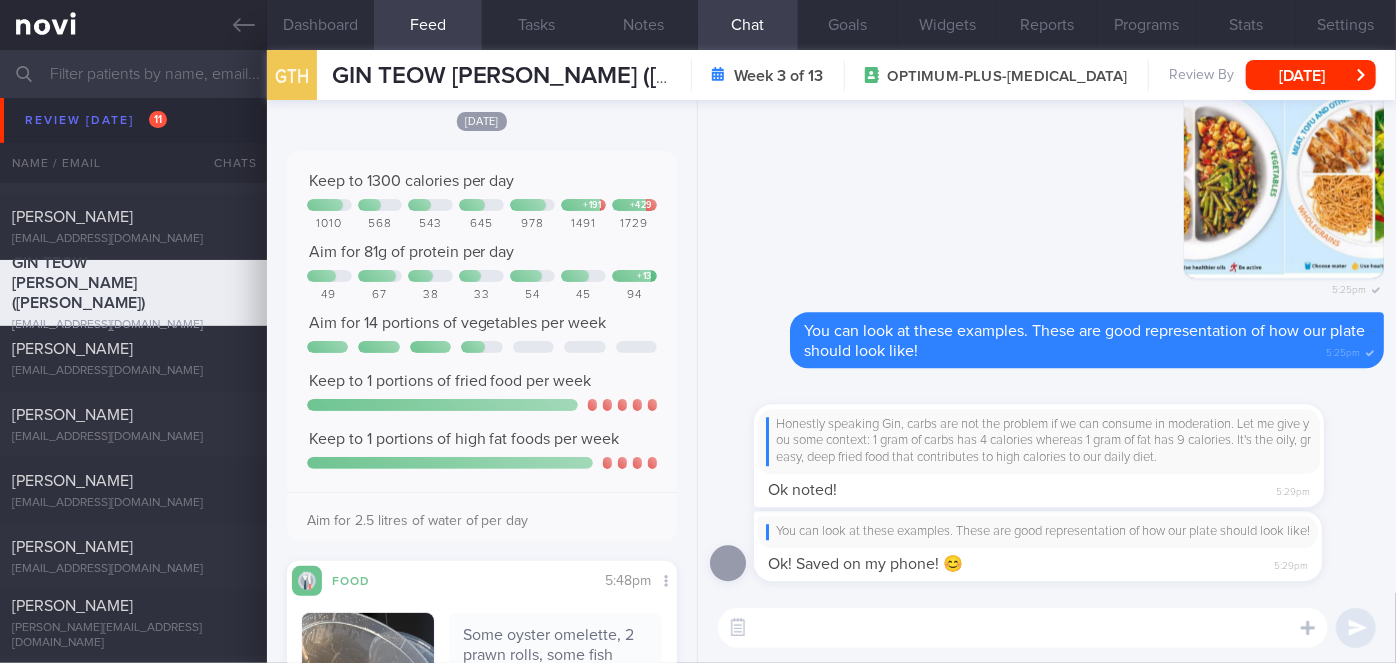 scroll, scrollTop: 0, scrollLeft: 0, axis: both 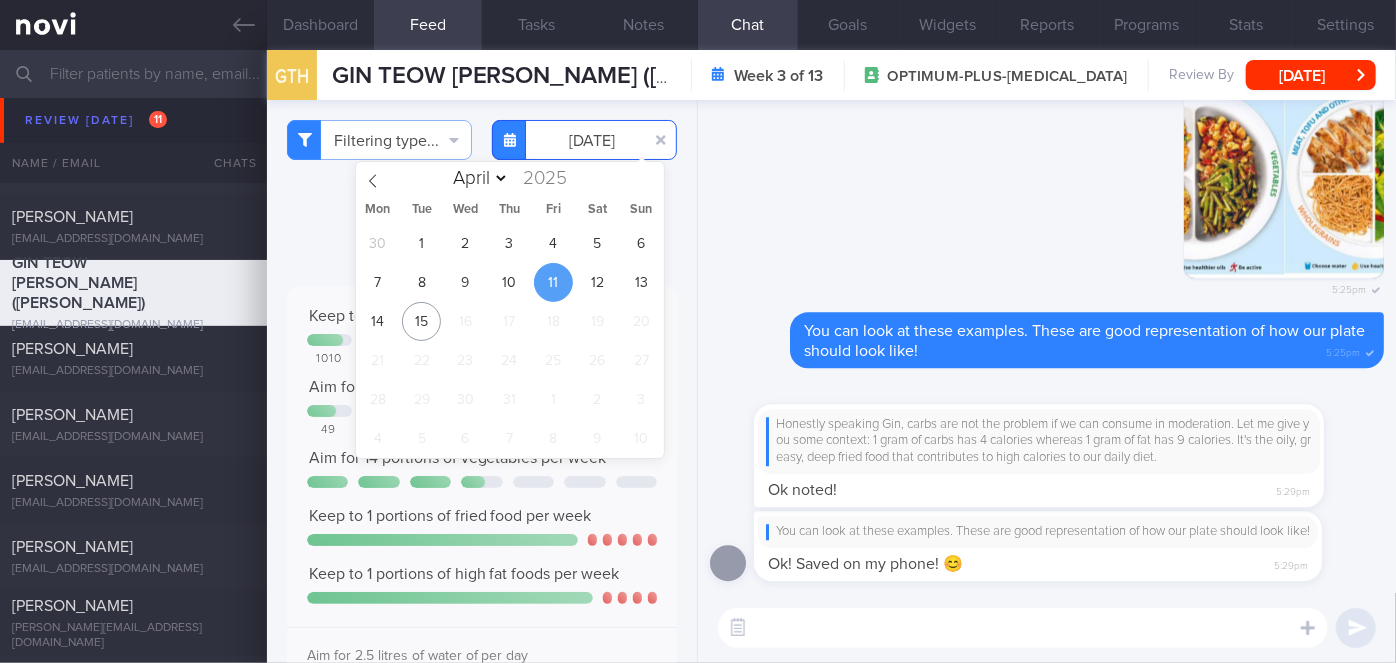 click on "[DATE]" at bounding box center (584, 140) 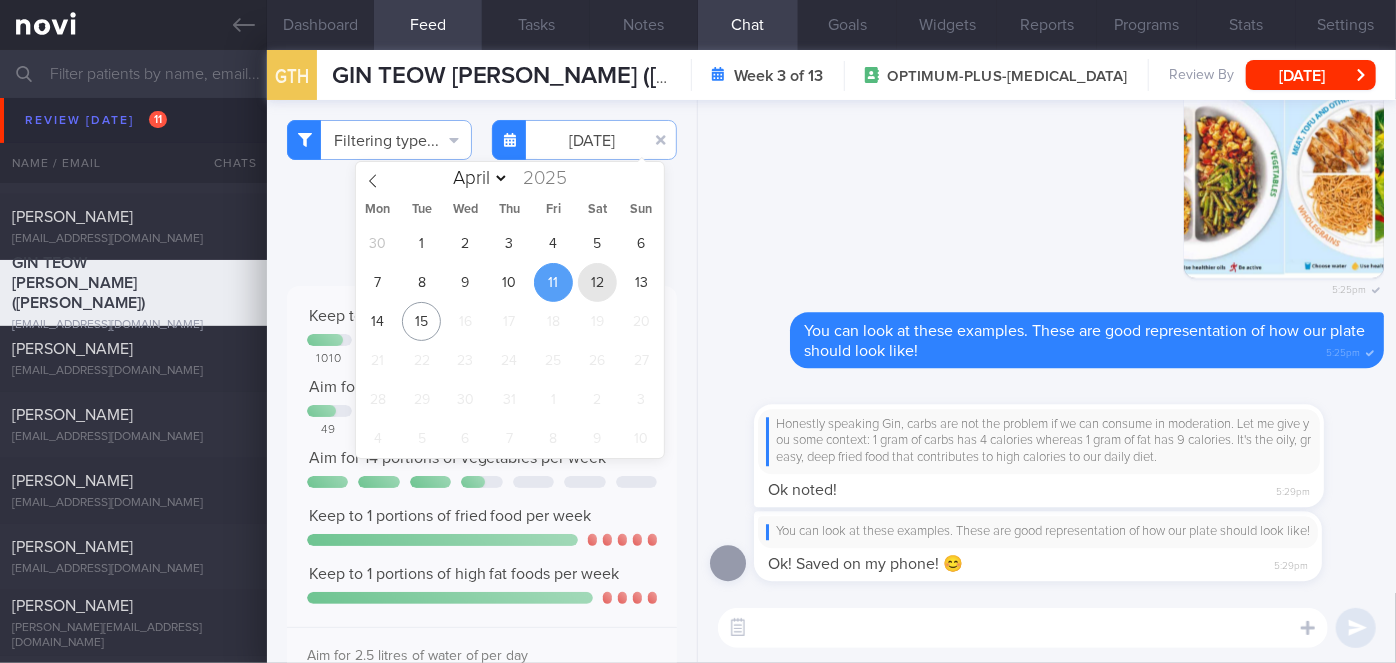 click on "12" at bounding box center (597, 282) 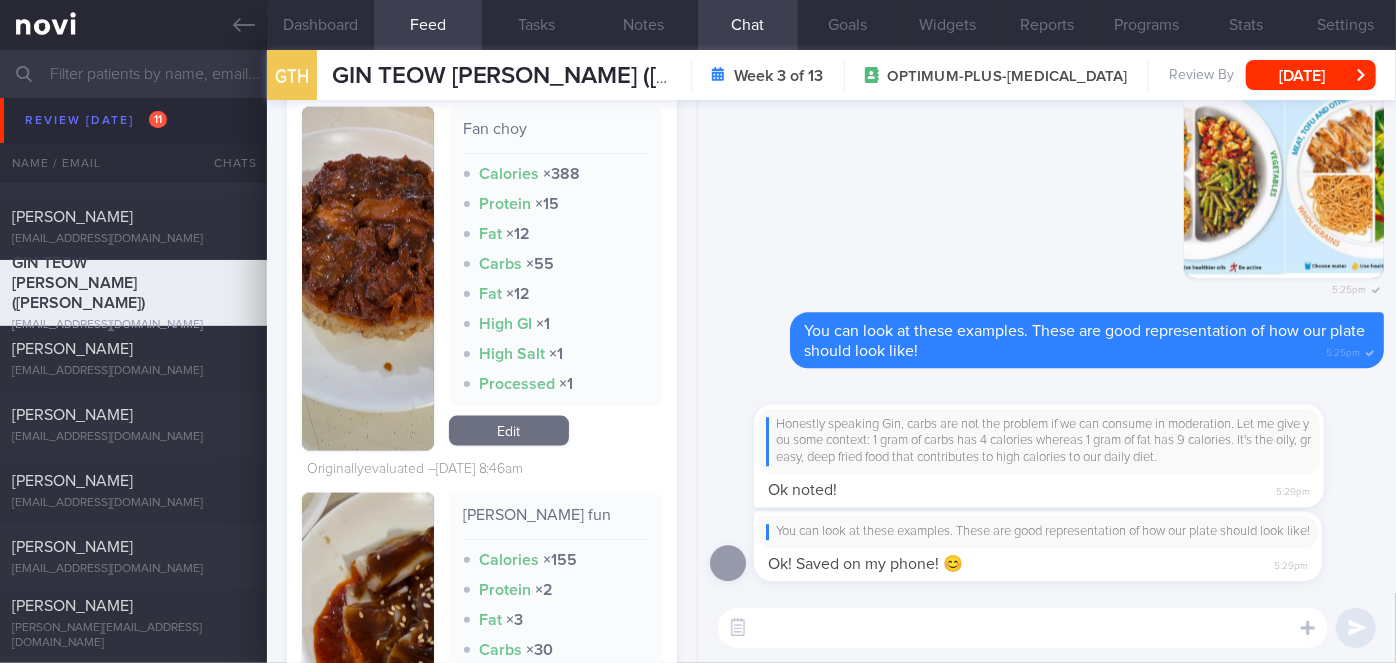 scroll, scrollTop: 1458, scrollLeft: 0, axis: vertical 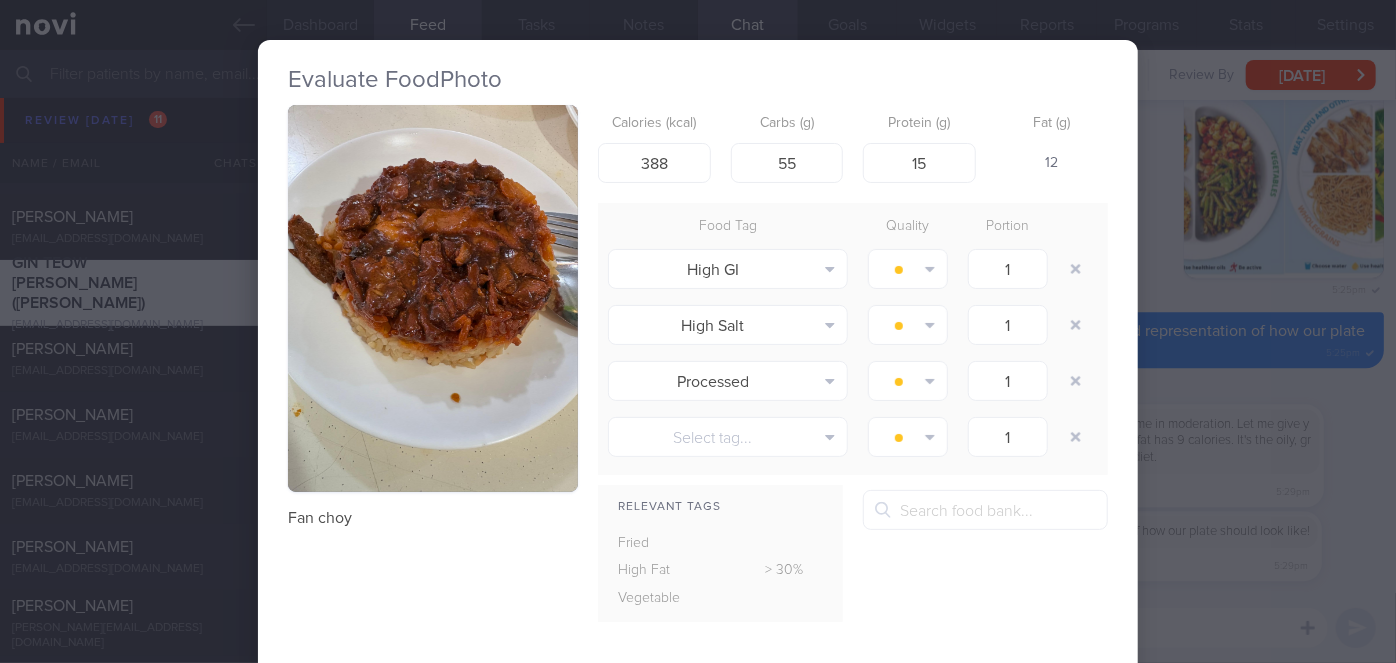 click at bounding box center (433, 298) 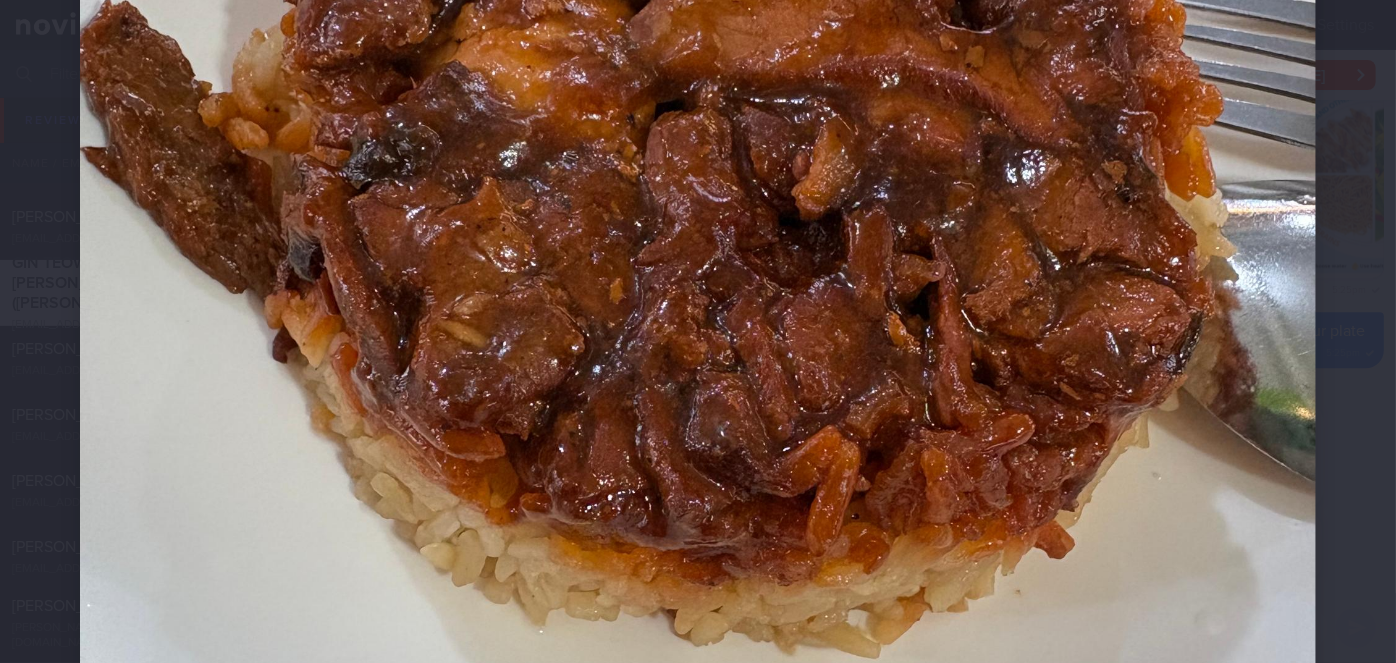 scroll, scrollTop: 545, scrollLeft: 0, axis: vertical 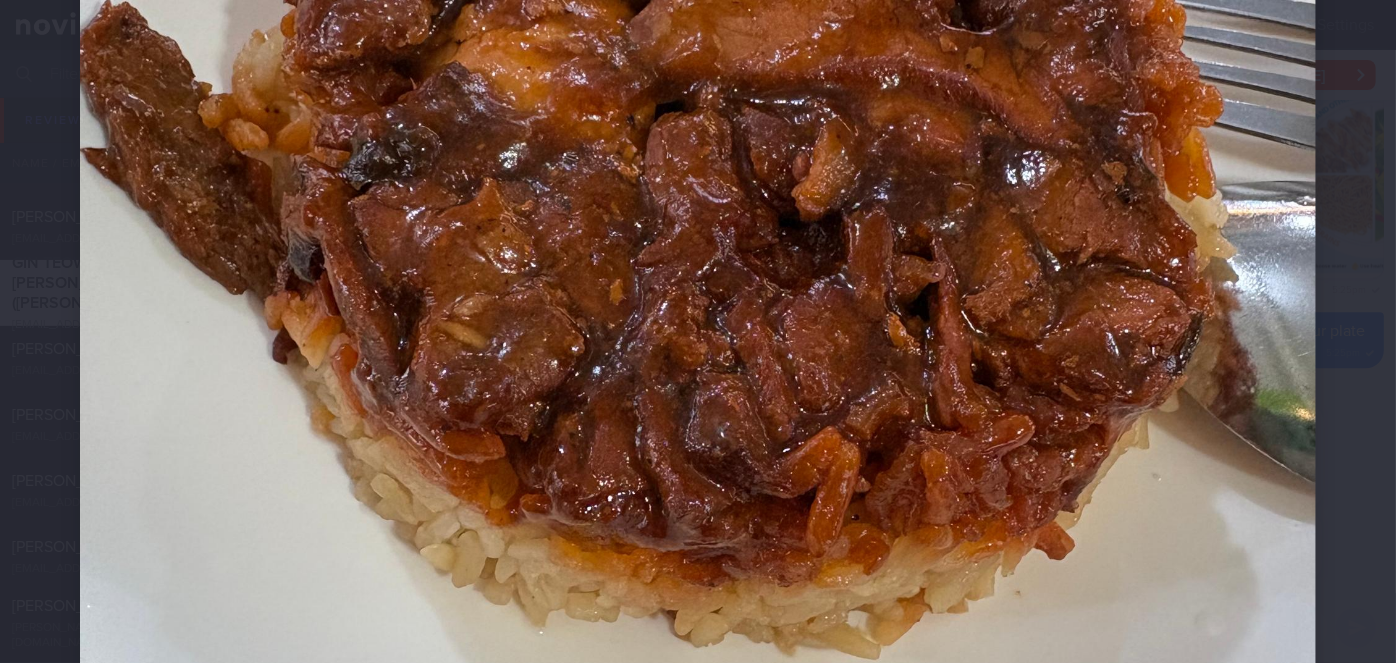 click at bounding box center (698, 359) 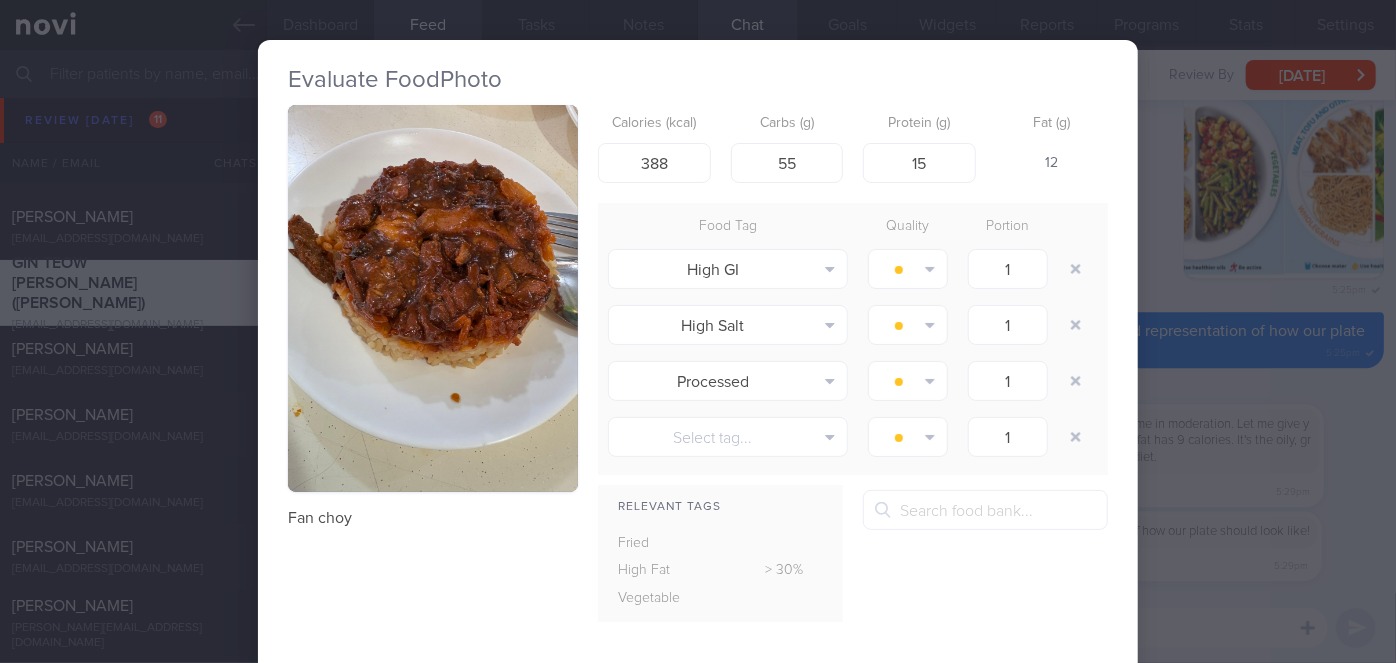 click on "Evaluate Food  Photo
Fan choy
Calories (kcal)
388
Carbs (g)
55
Protein (g)
15
Fat (g)
12
Food Tag
Quality
Portion
High GI
Alcohol
Fried
Fruit
Healthy Fats
High Calcium
[MEDICAL_DATA]
High Fat" at bounding box center (698, 331) 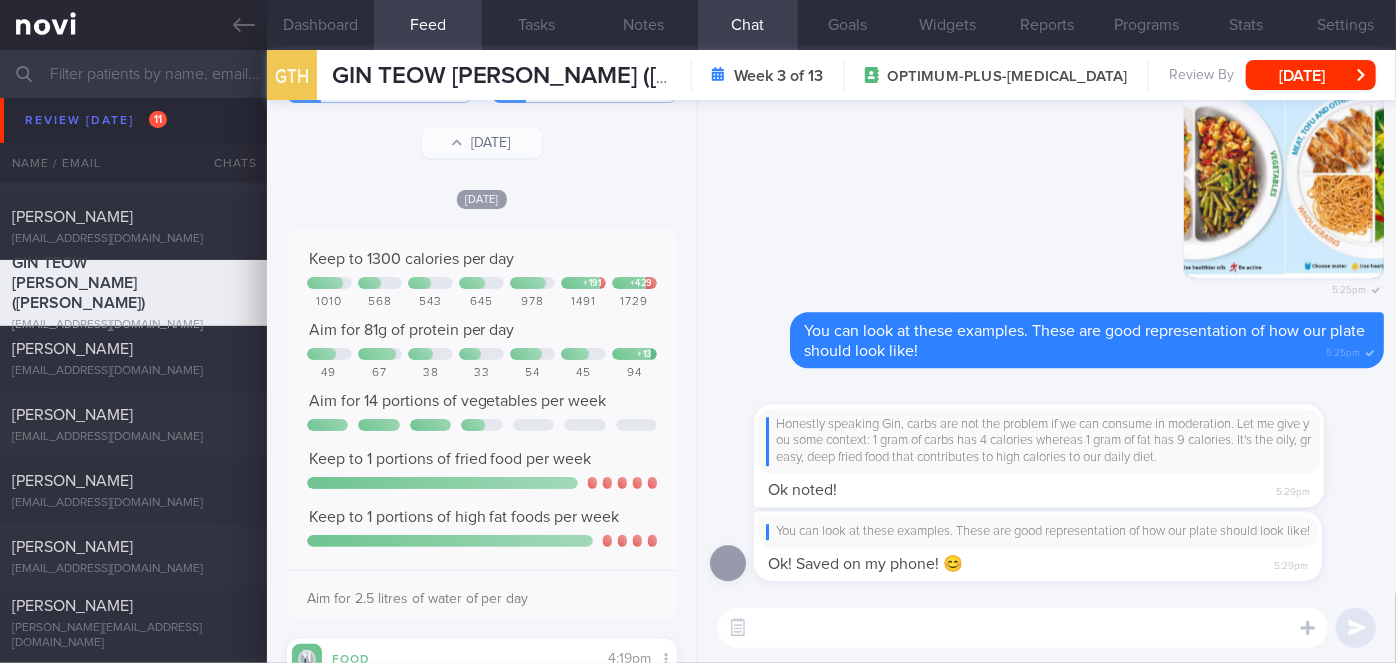 scroll, scrollTop: 0, scrollLeft: 0, axis: both 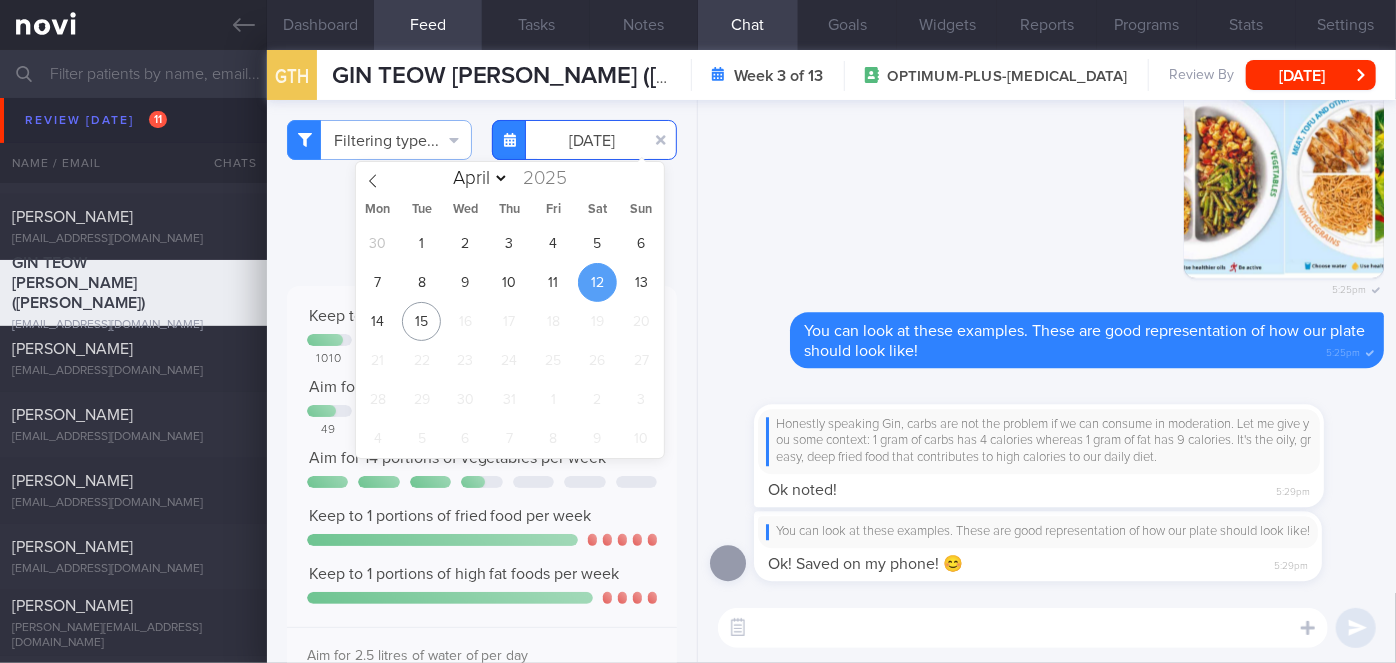 click on "[DATE]" at bounding box center [584, 140] 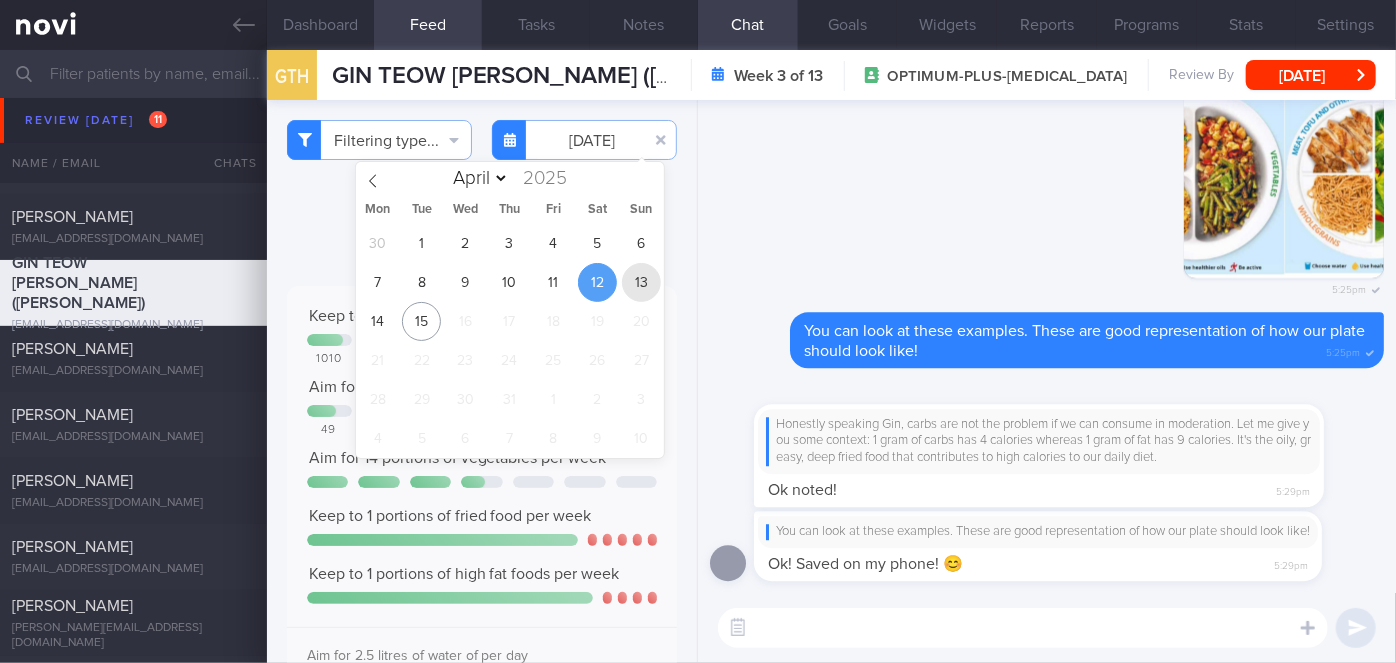 click on "13" at bounding box center (641, 282) 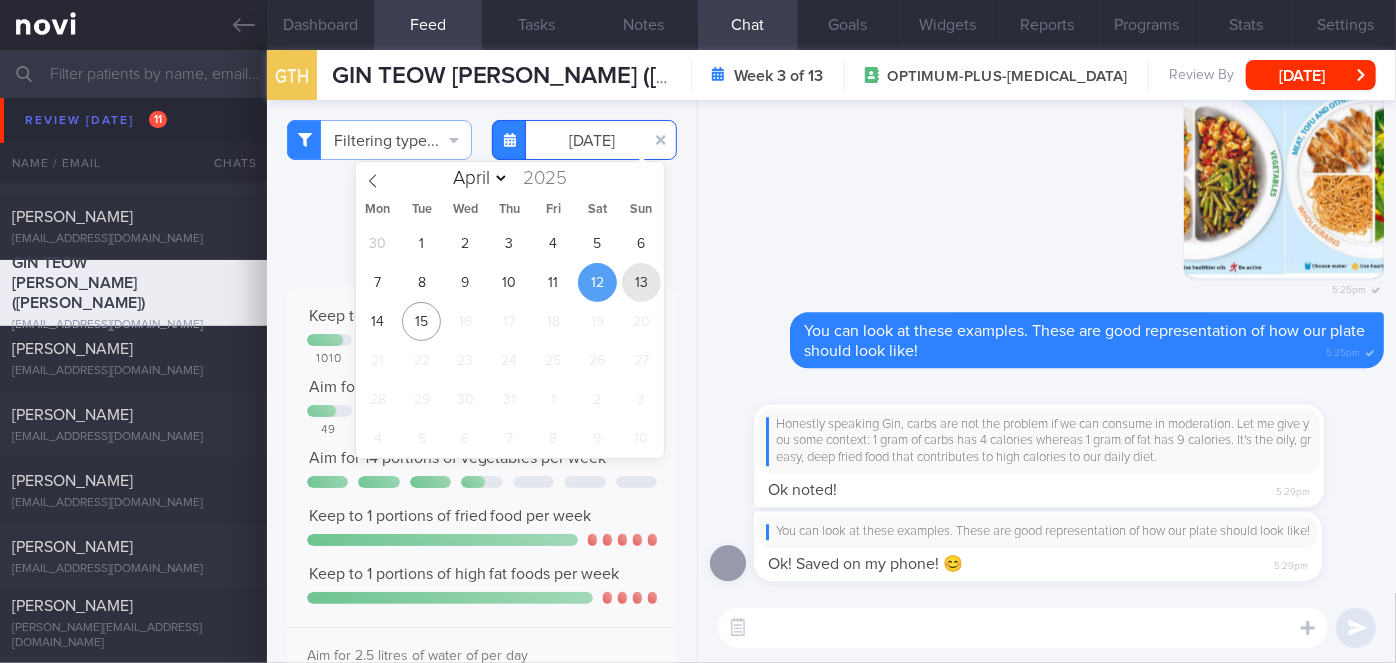 type on "[DATE]" 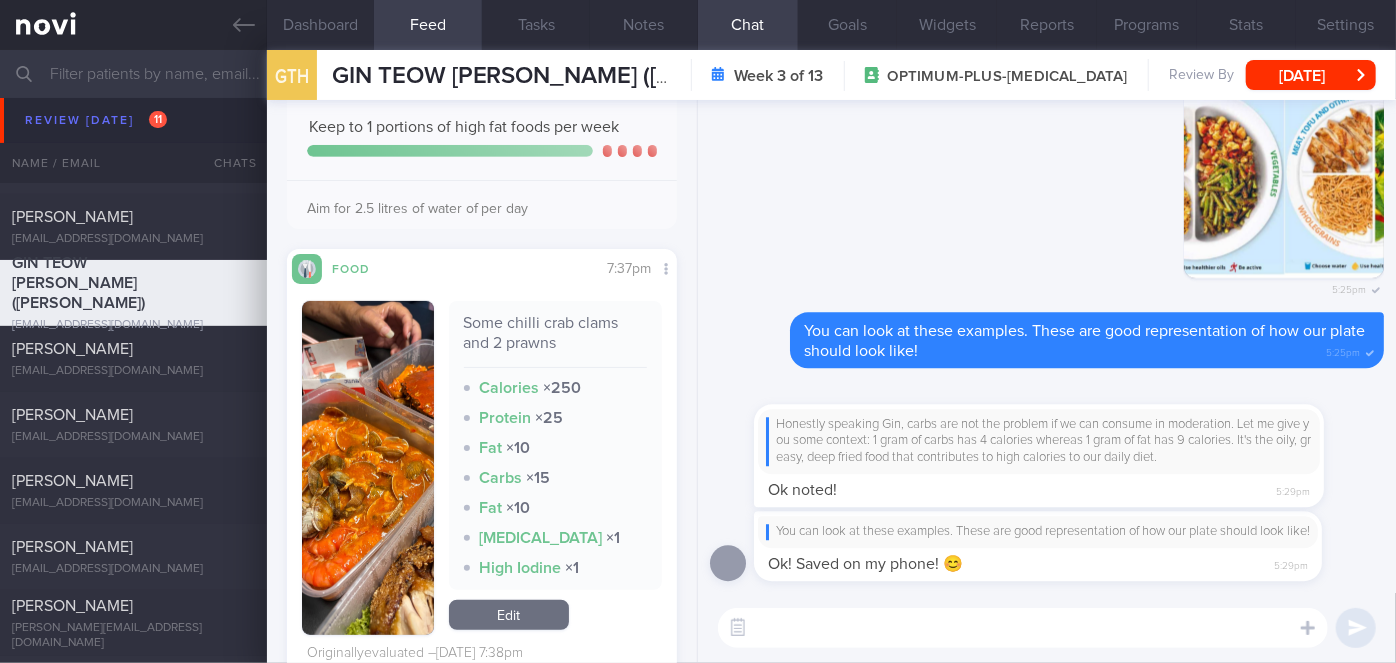 scroll, scrollTop: 448, scrollLeft: 0, axis: vertical 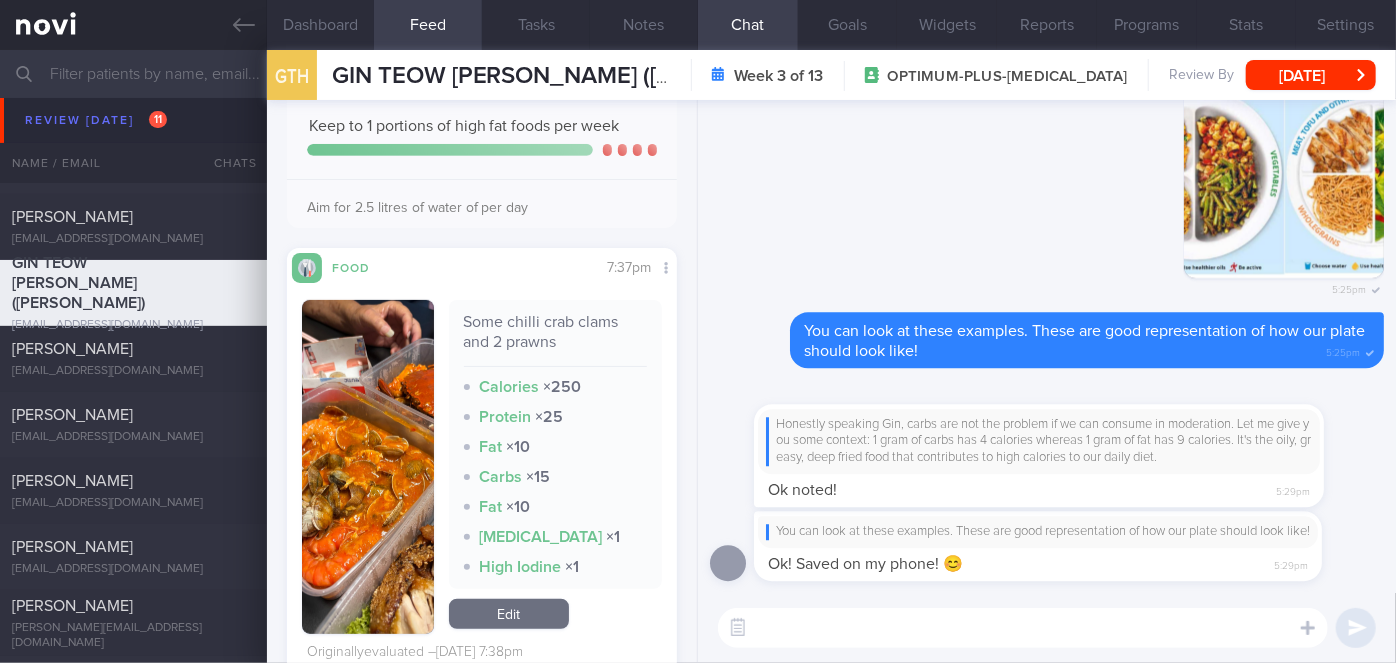 click at bounding box center [368, 467] 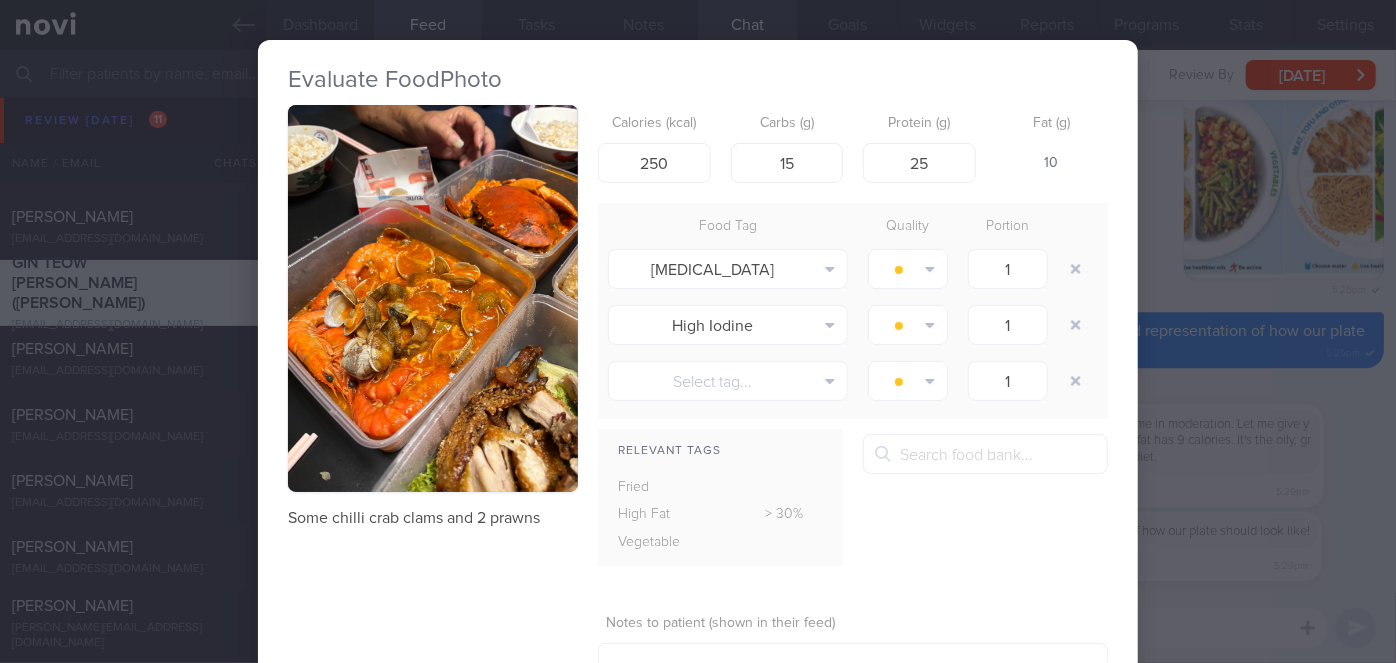 click on "Evaluate Food  Photo
Some chilli crab clams and 2 prawns
Calories (kcal)
250
Carbs (g)
15
Protein (g)
25
Fat (g)
10
Food Tag
Quality
Portion
[MEDICAL_DATA]
Alcohol
Fried
Fruit
Healthy Fats
High Calcium
[MEDICAL_DATA]" at bounding box center [698, 331] 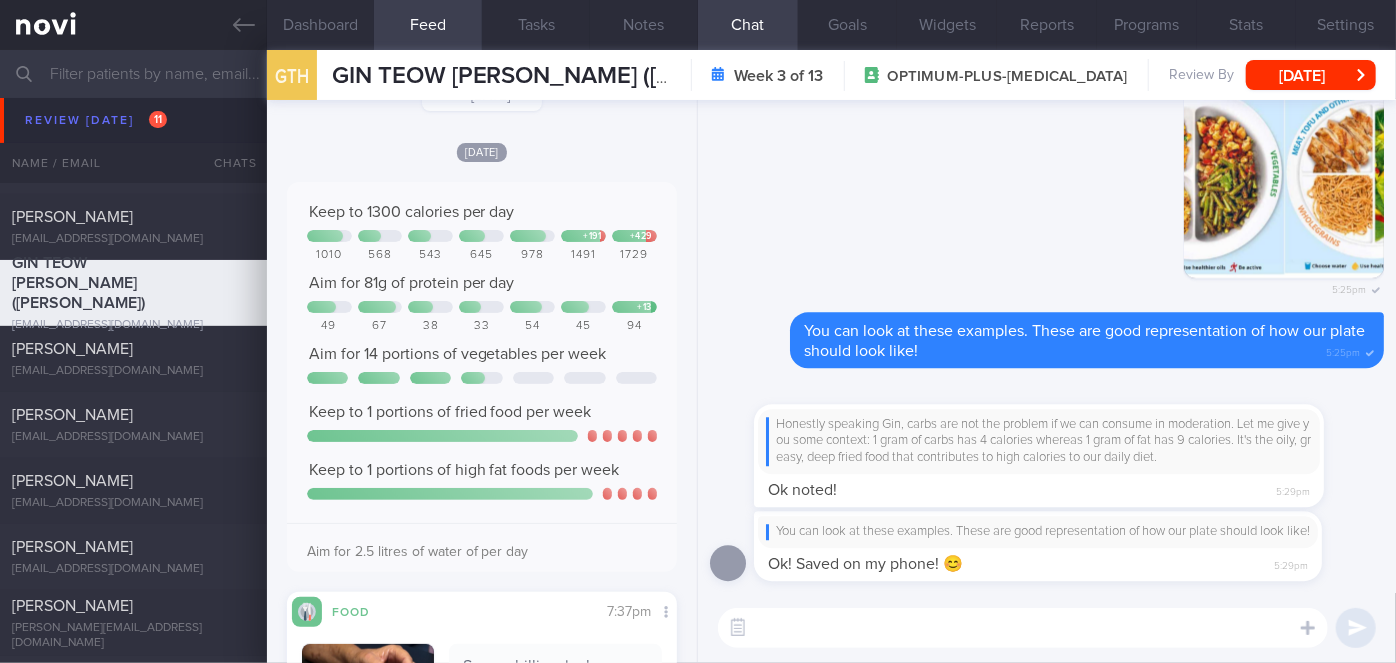 scroll, scrollTop: 0, scrollLeft: 0, axis: both 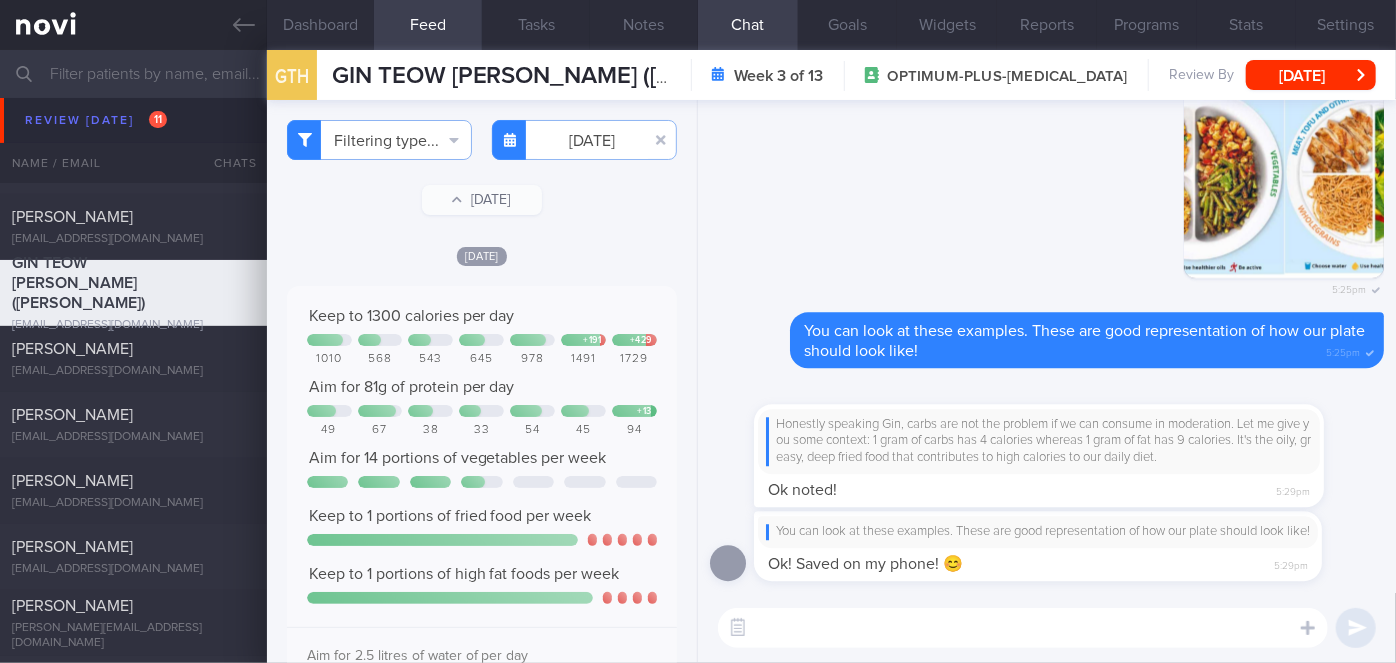 click at bounding box center [1023, 628] 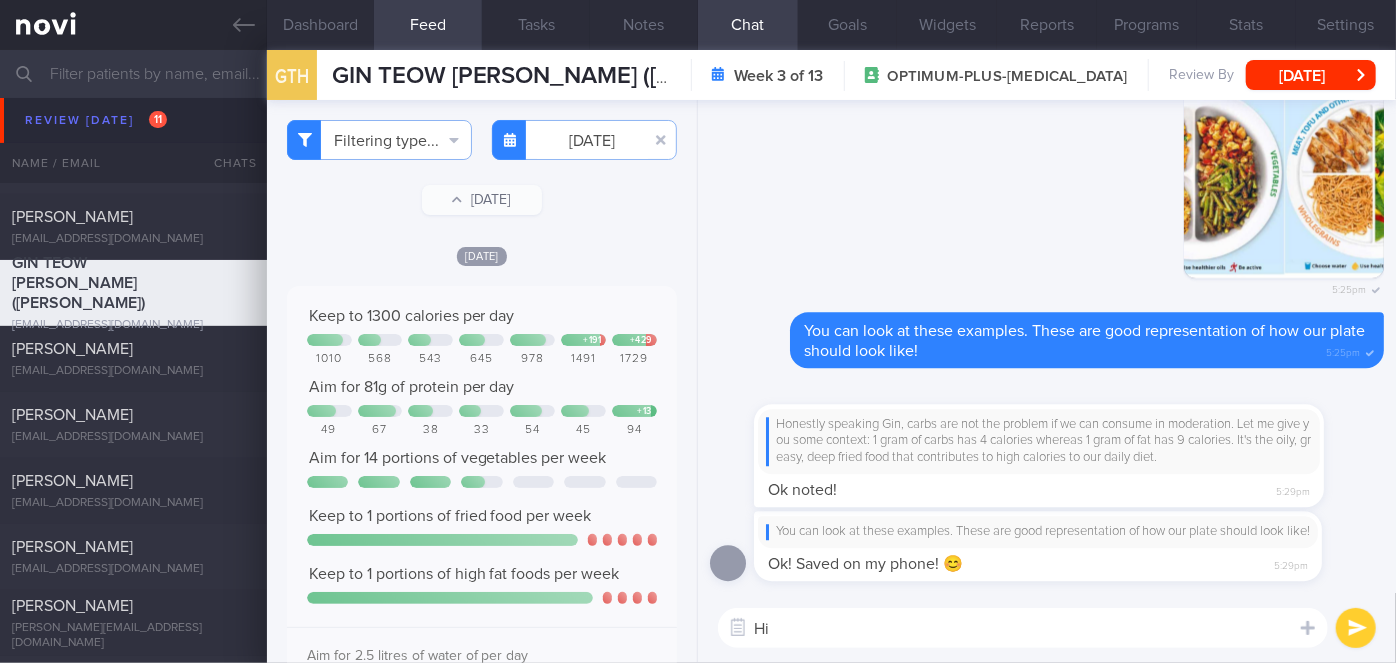 type on "H" 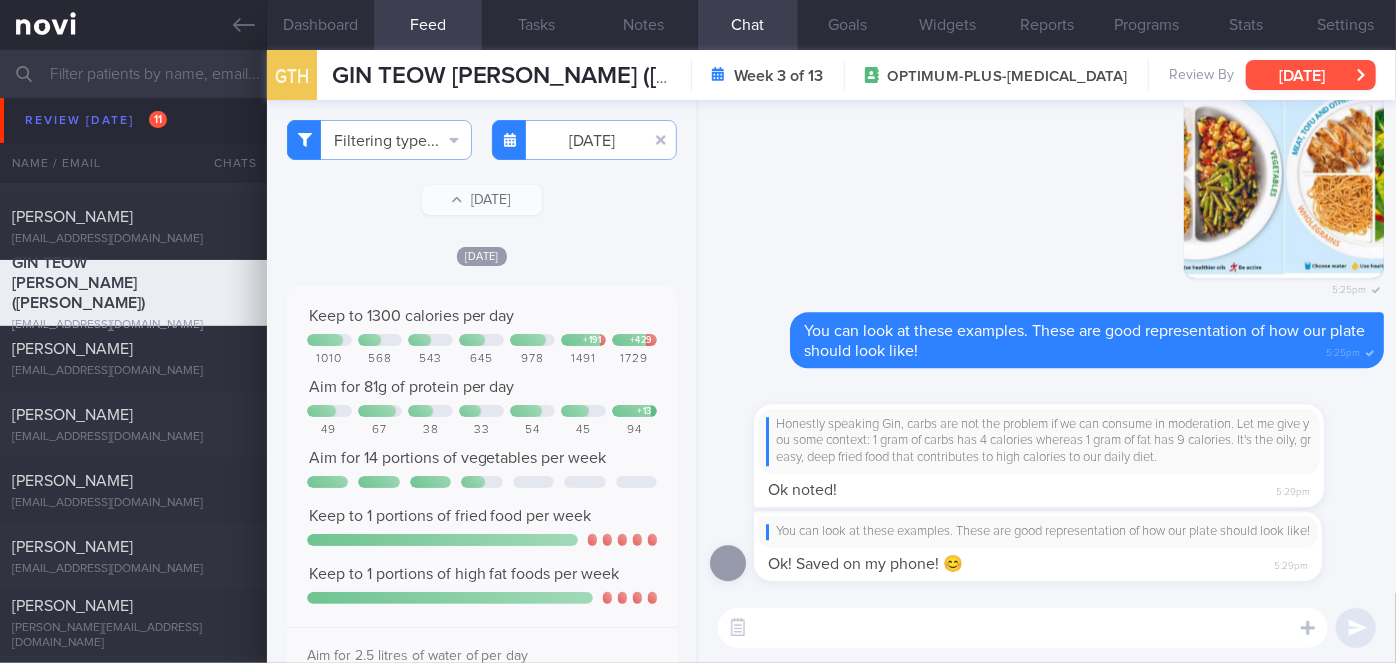 click on "[DATE]" at bounding box center (1311, 75) 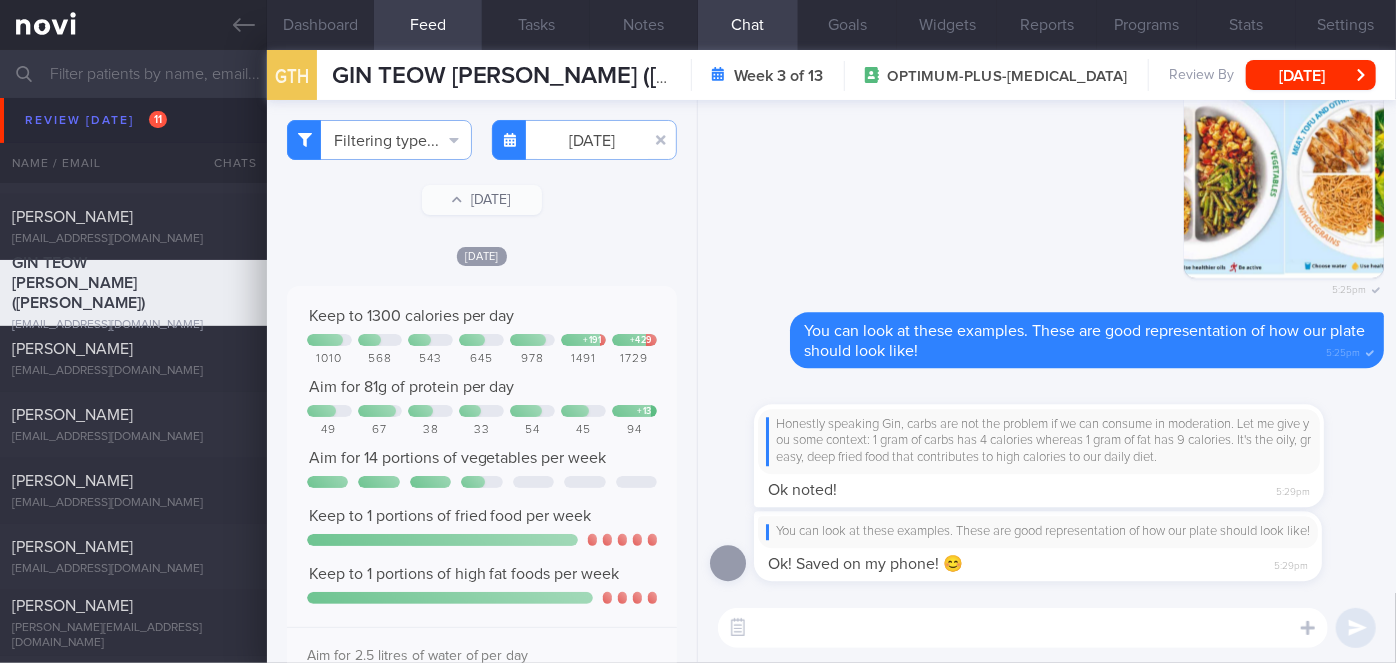 click on "​
​" at bounding box center (1047, 628) 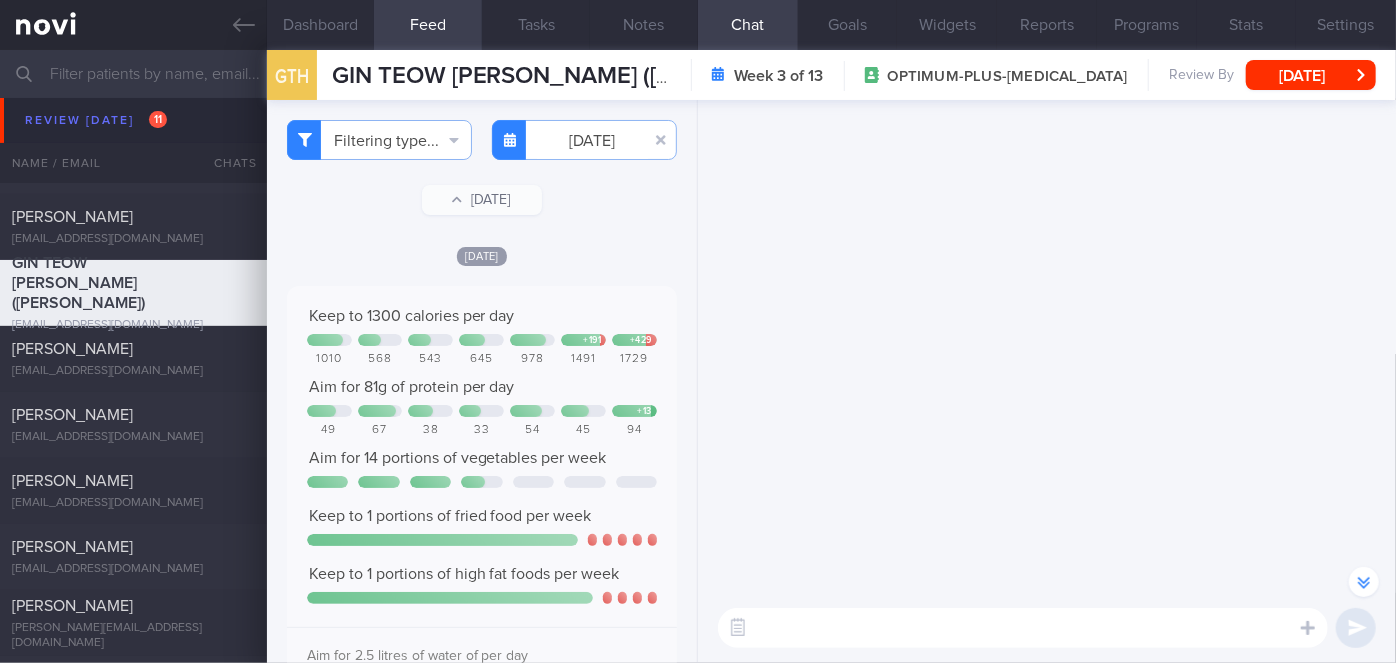 scroll, scrollTop: 0, scrollLeft: 0, axis: both 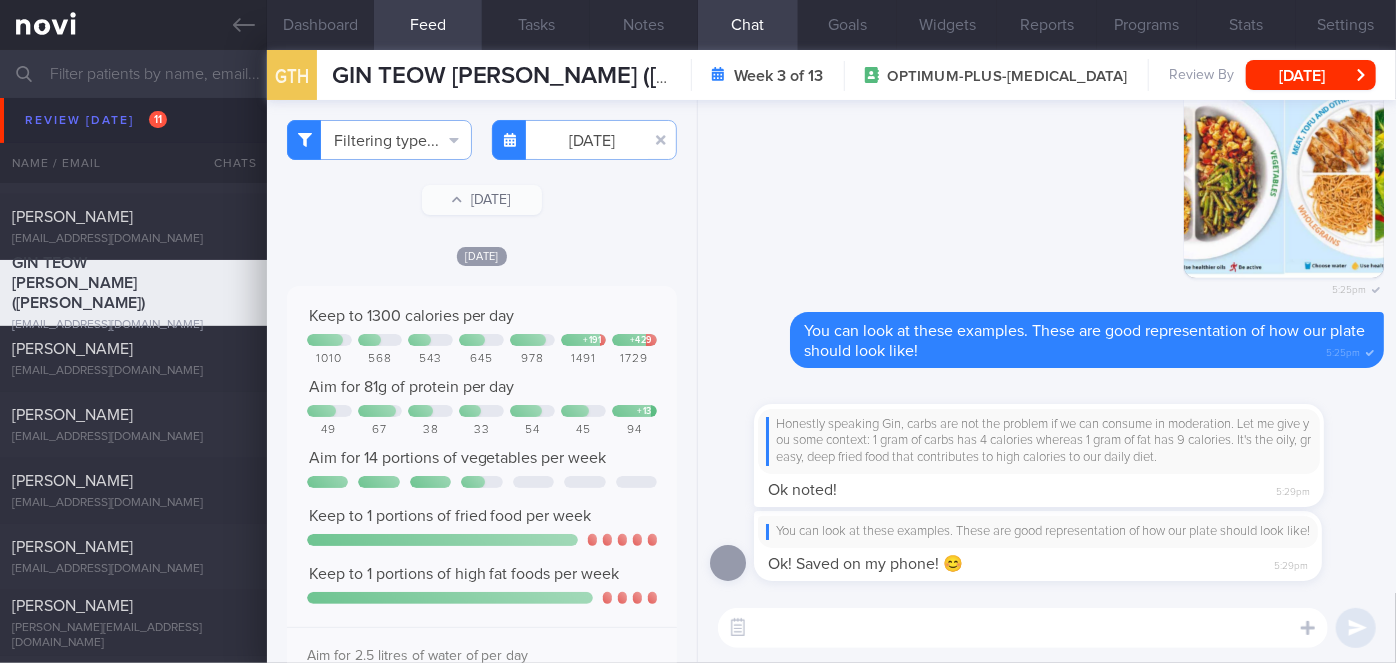 click at bounding box center [1023, 628] 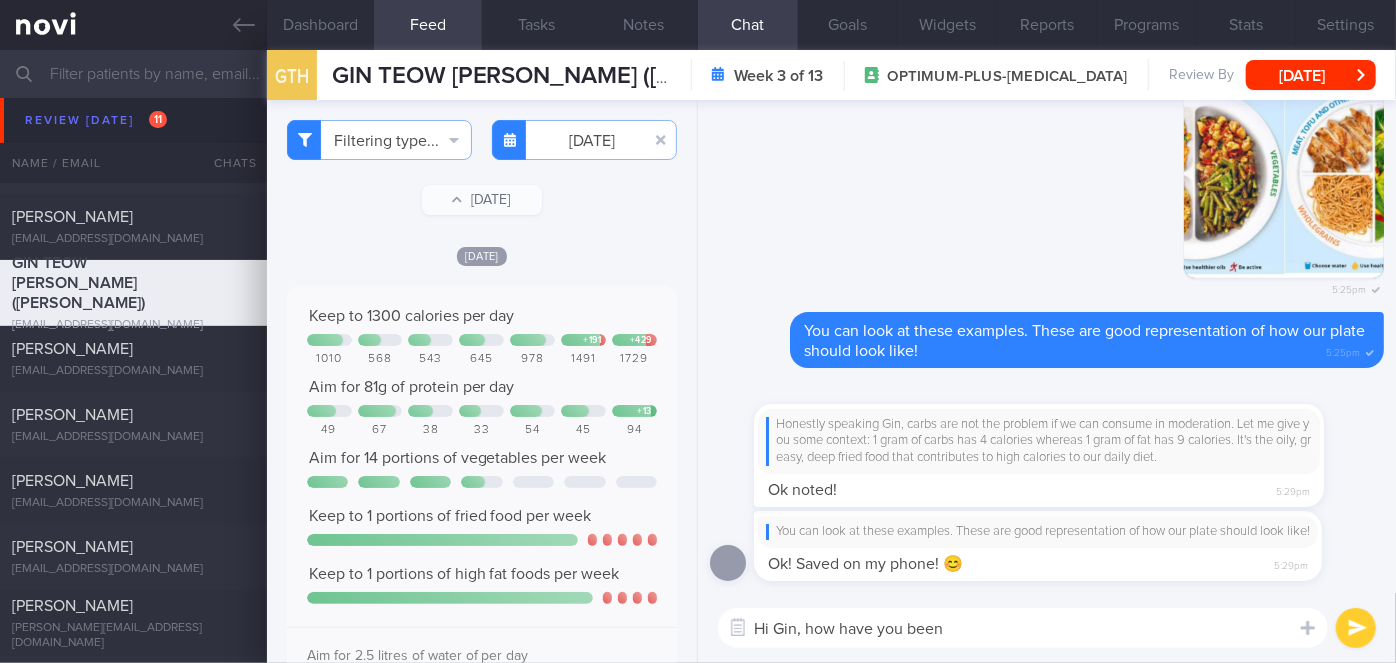 type on "Hi Gin, how have you been?" 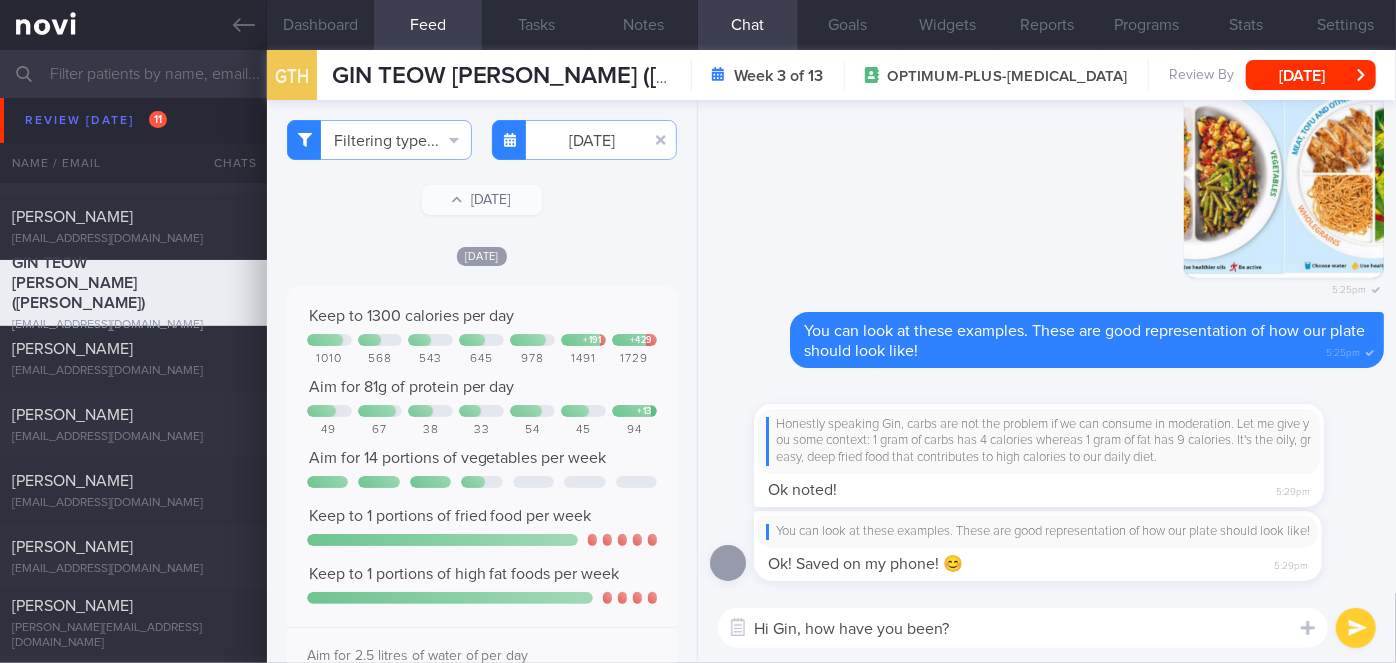 type 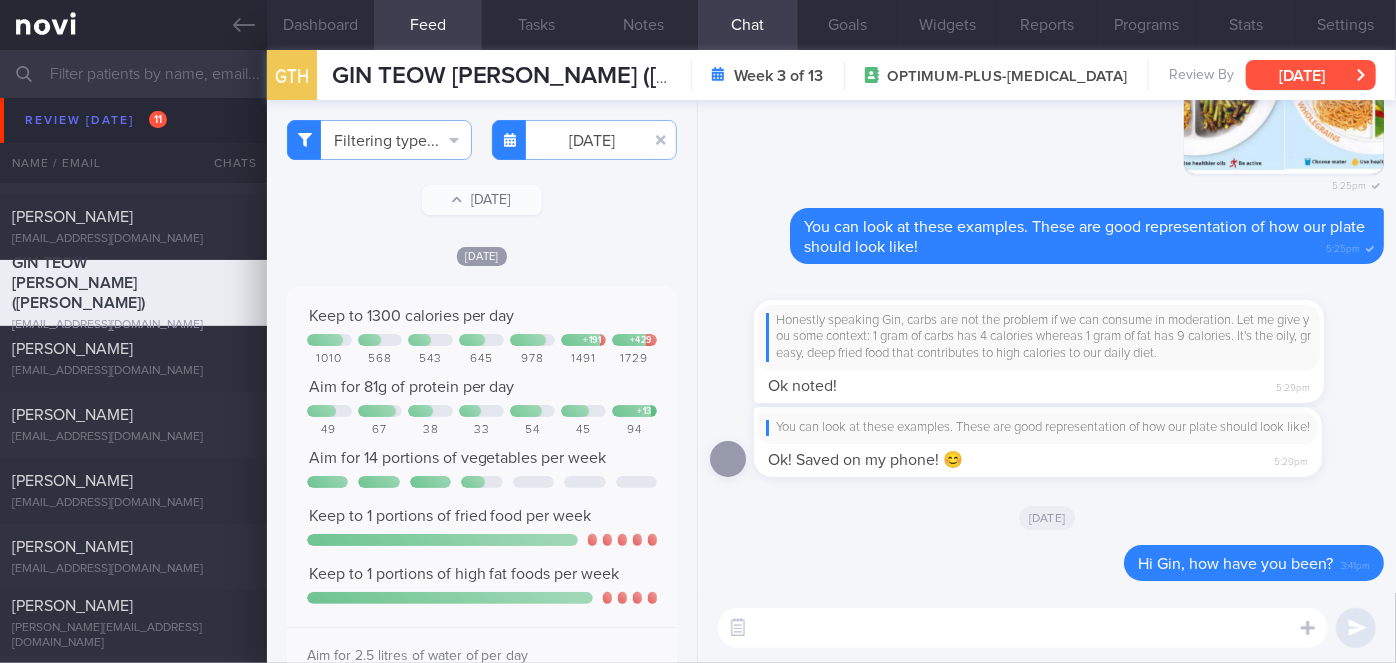 click on "[DATE]" at bounding box center [1311, 75] 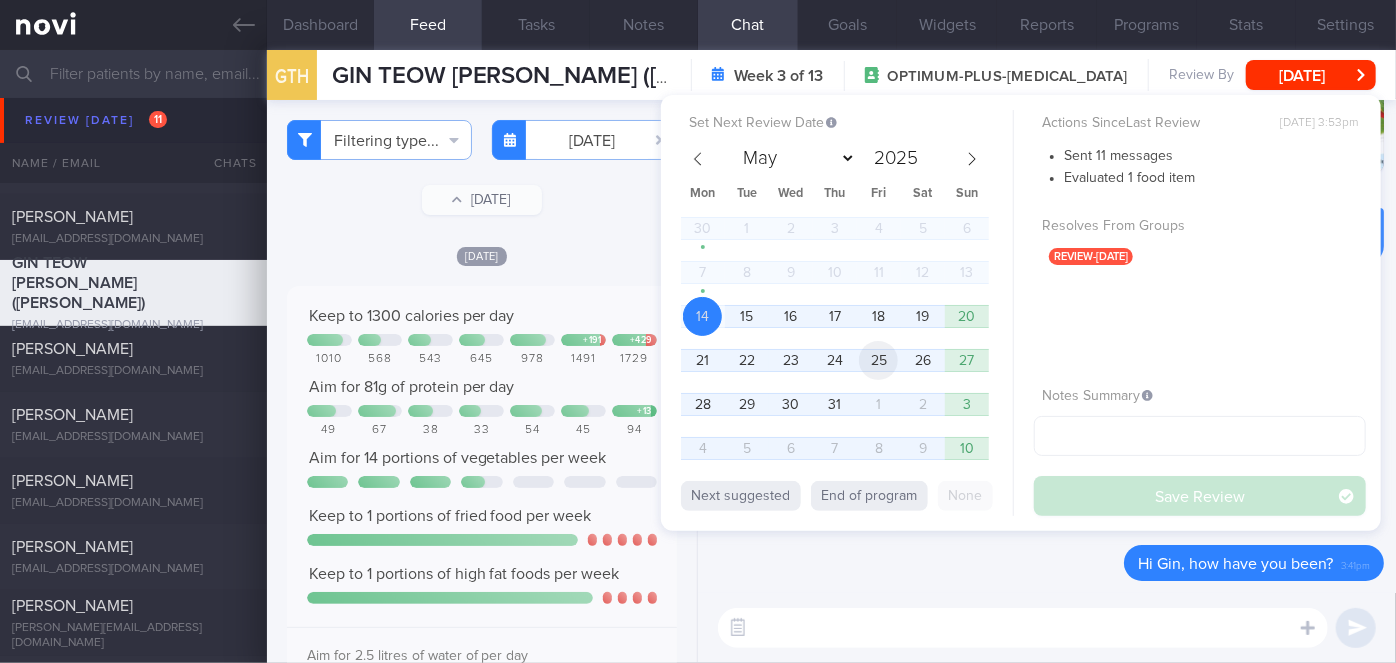click on "25" at bounding box center [878, 360] 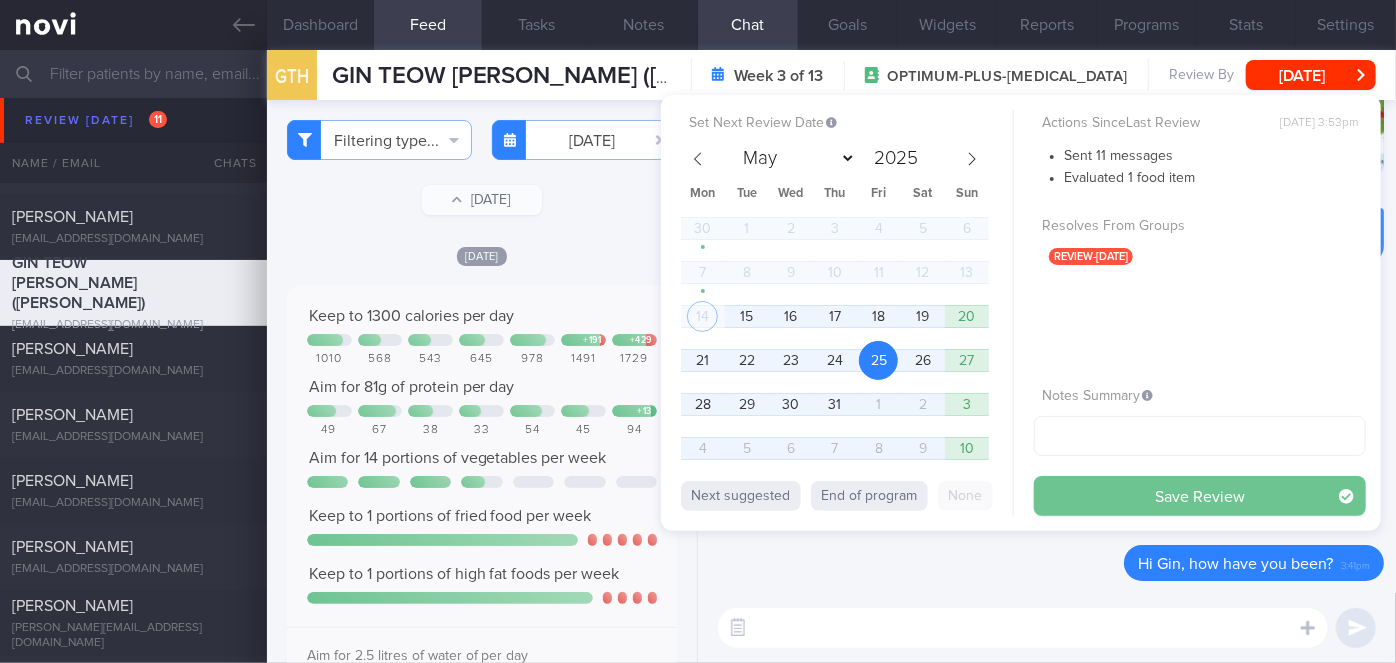 click on "Save Review" at bounding box center [1200, 496] 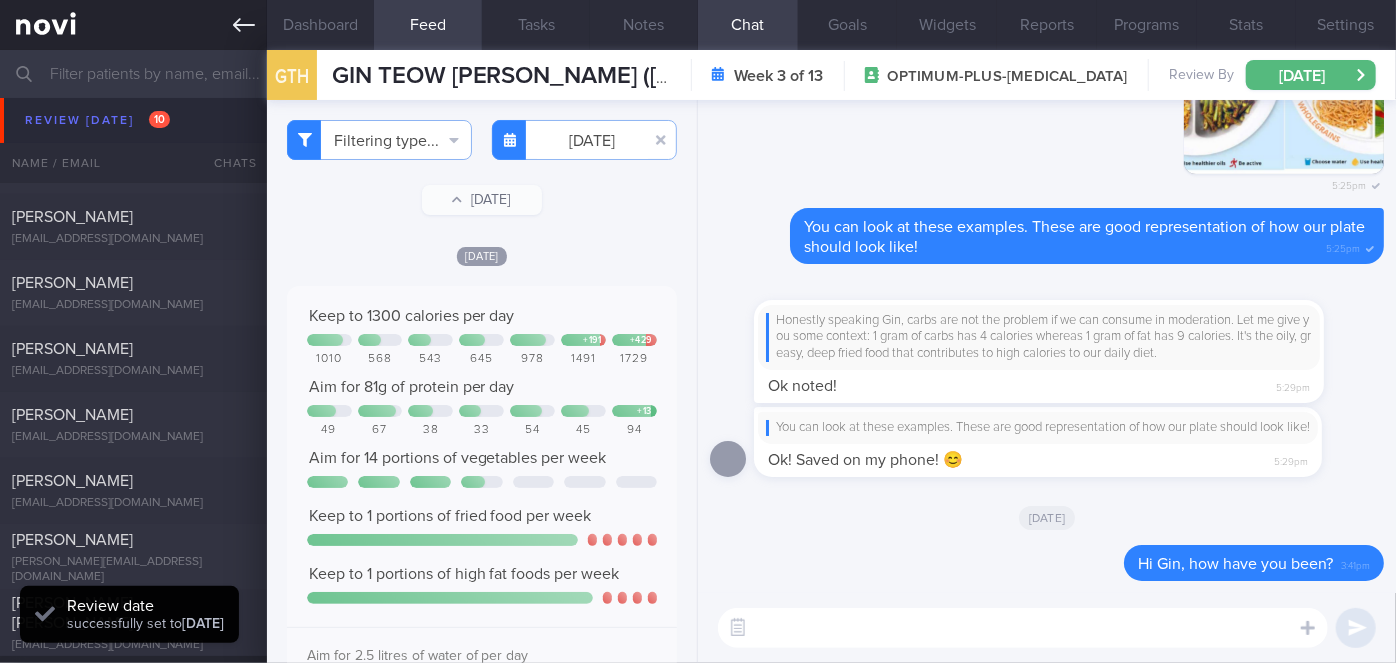 click on "[PERSON_NAME]" at bounding box center [72, 415] 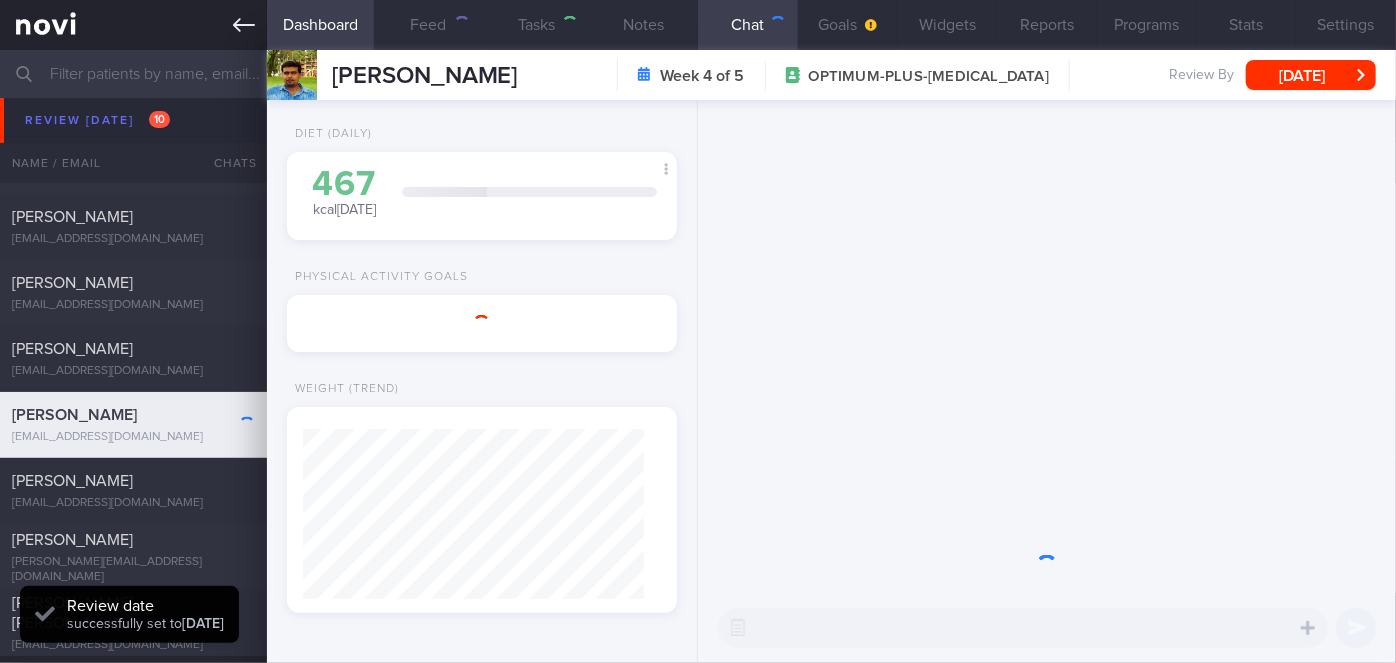 scroll, scrollTop: 56, scrollLeft: 0, axis: vertical 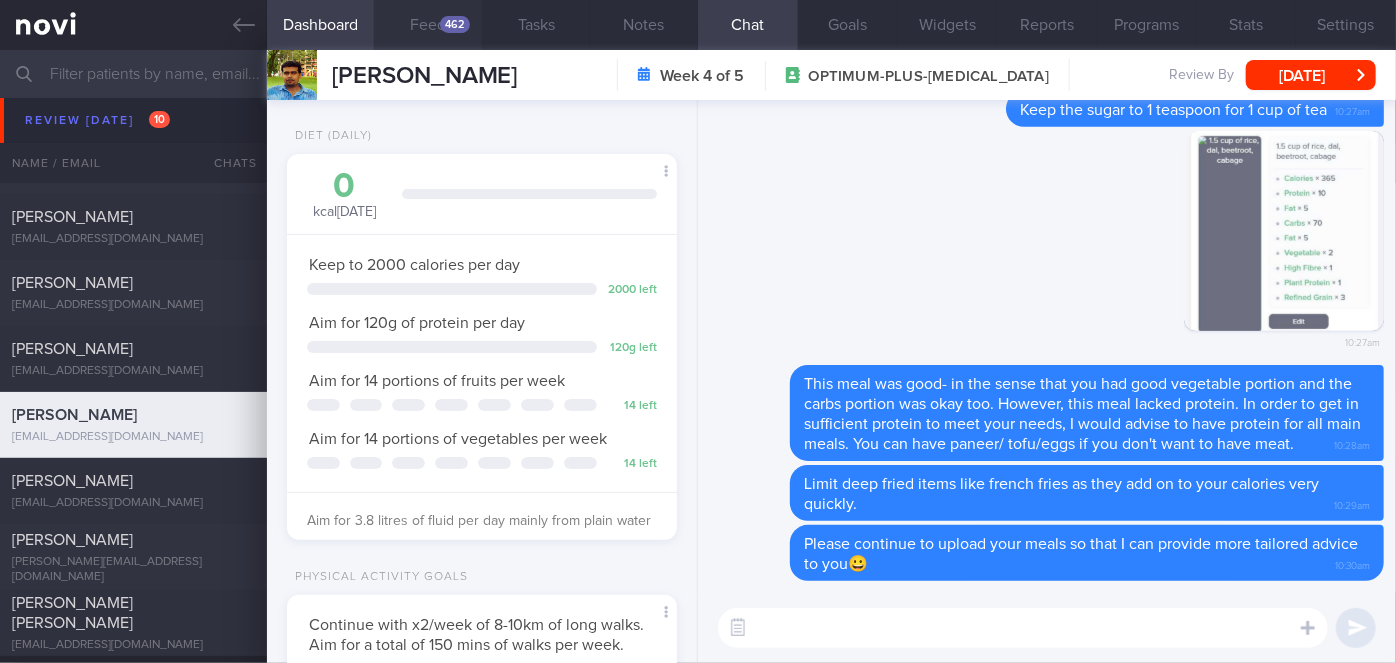 click on "462" at bounding box center [455, 24] 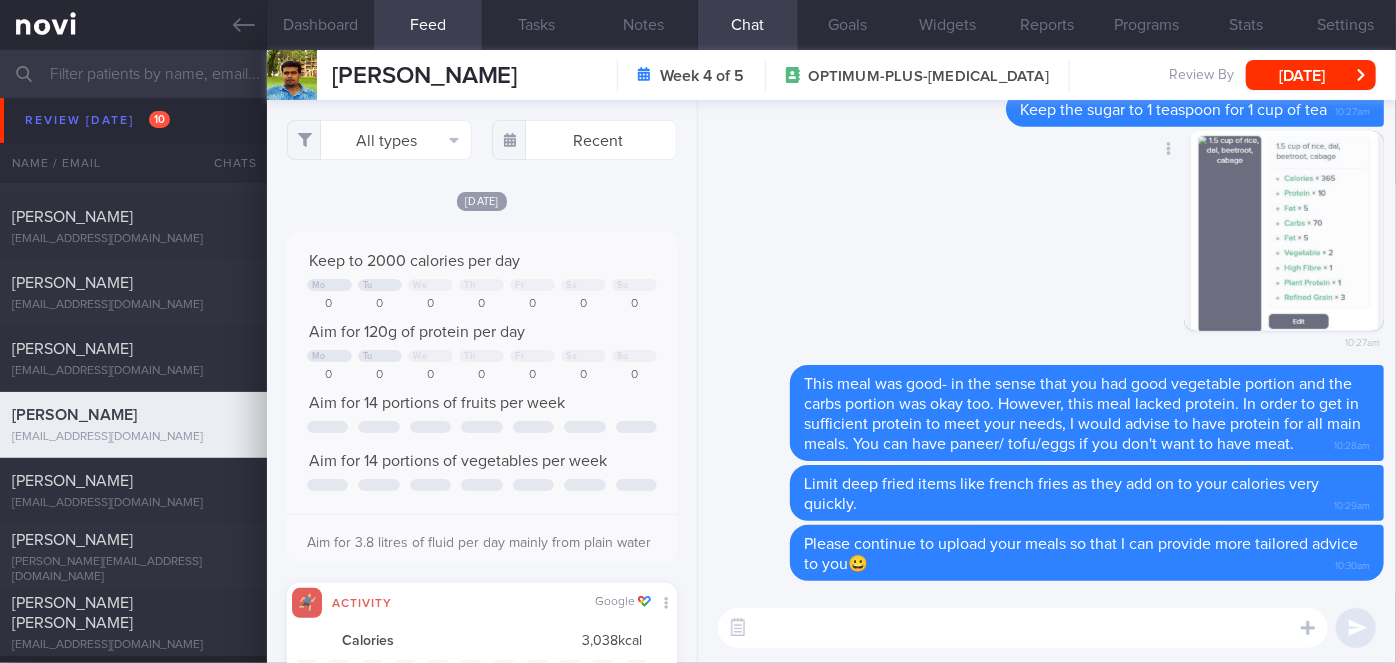 scroll, scrollTop: 999912, scrollLeft: 999648, axis: both 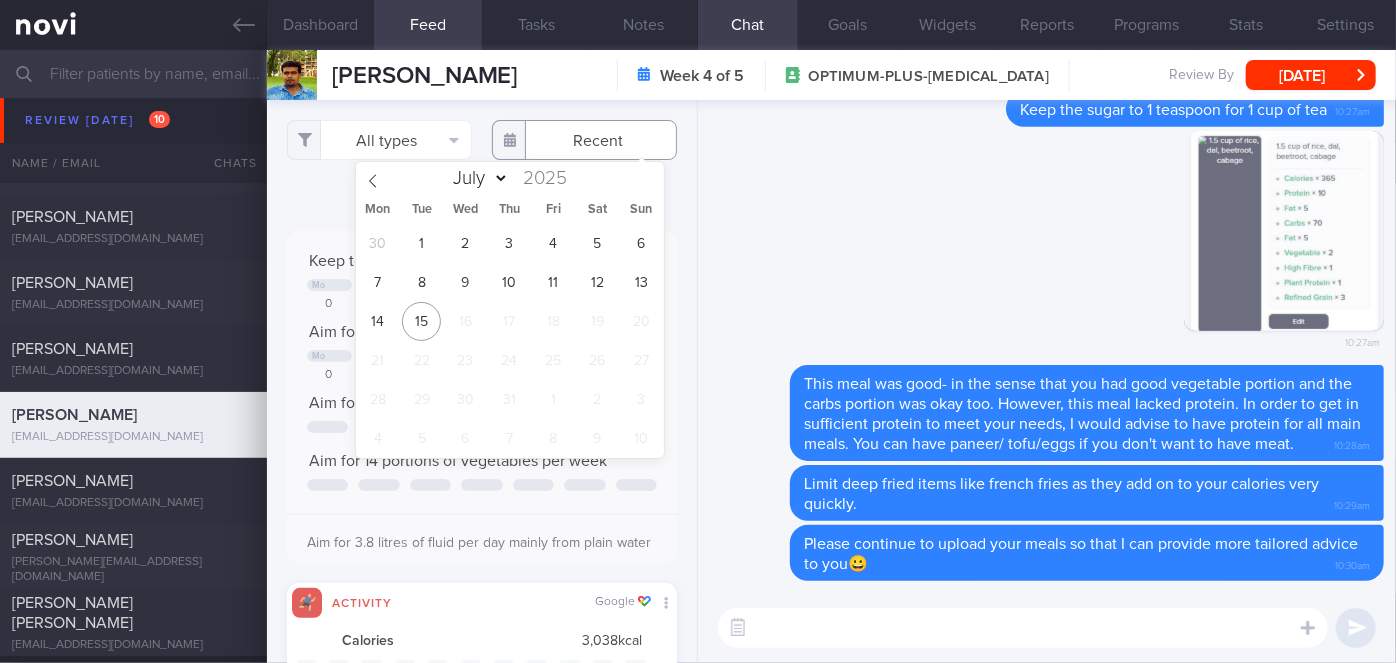 click at bounding box center (584, 140) 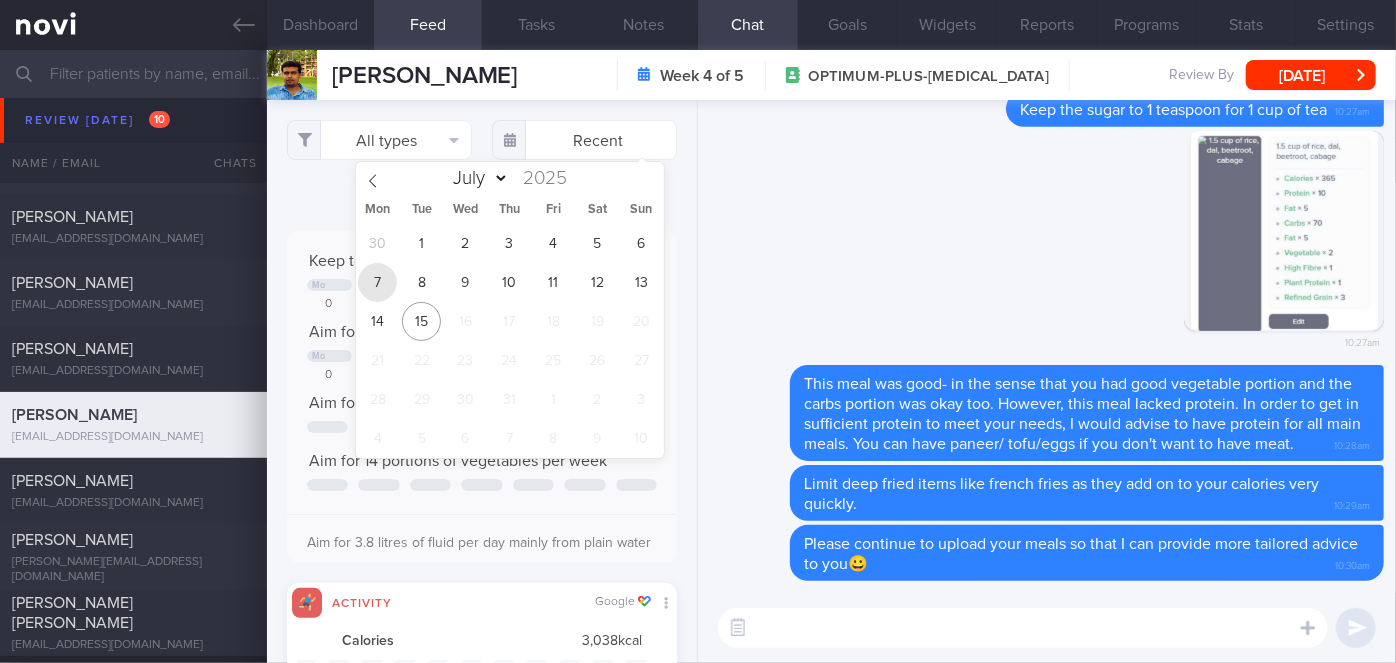 click on "7" at bounding box center [377, 282] 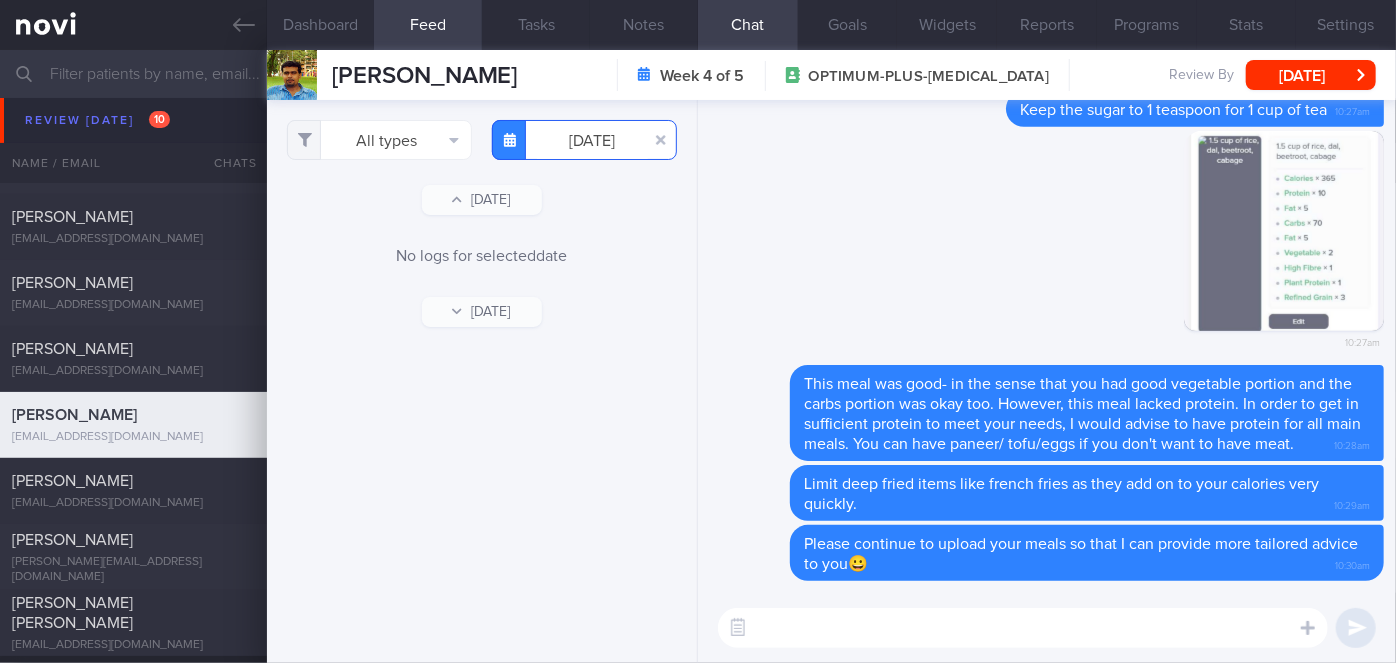 click on "[DATE]" at bounding box center [584, 140] 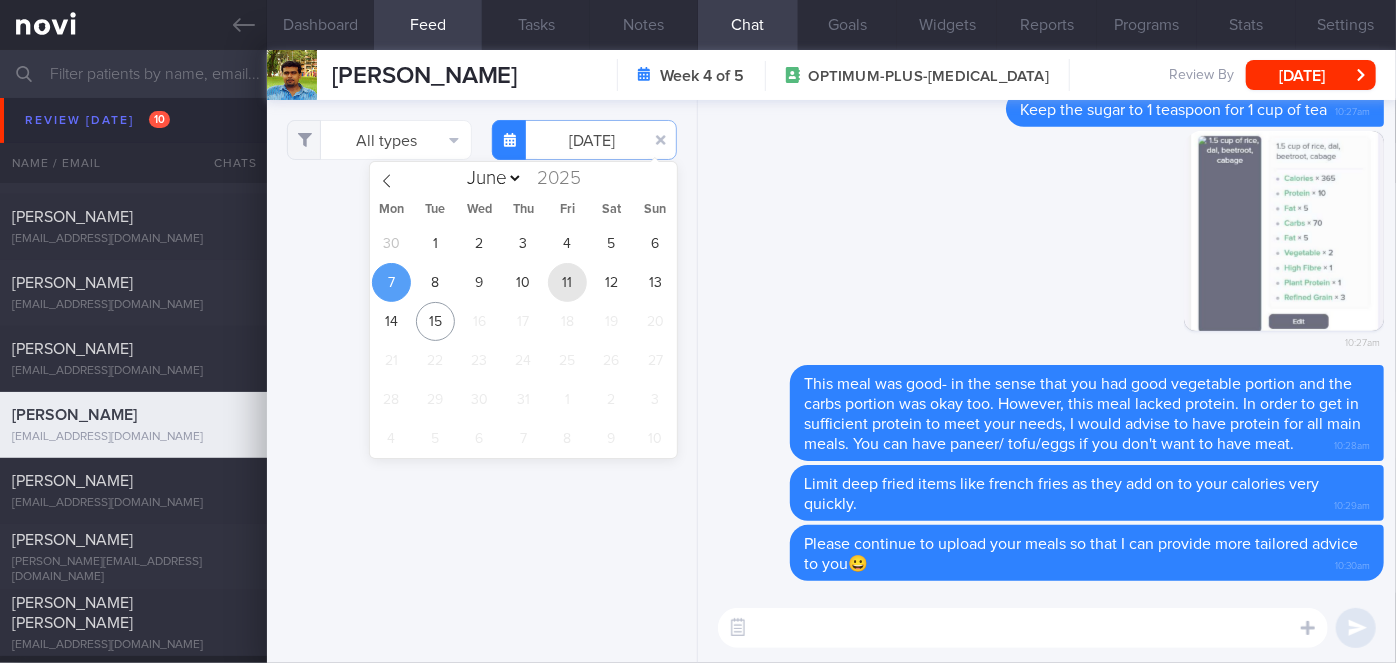 click on "11" at bounding box center [567, 282] 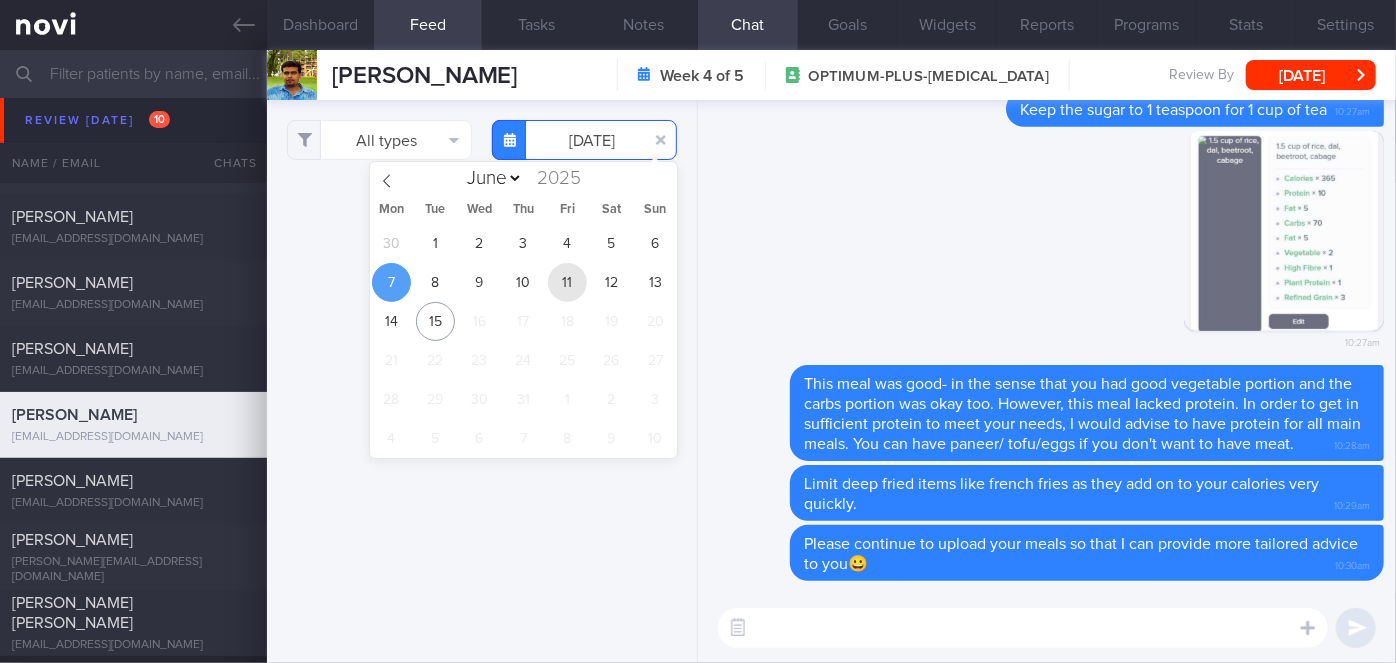 type on "[DATE]" 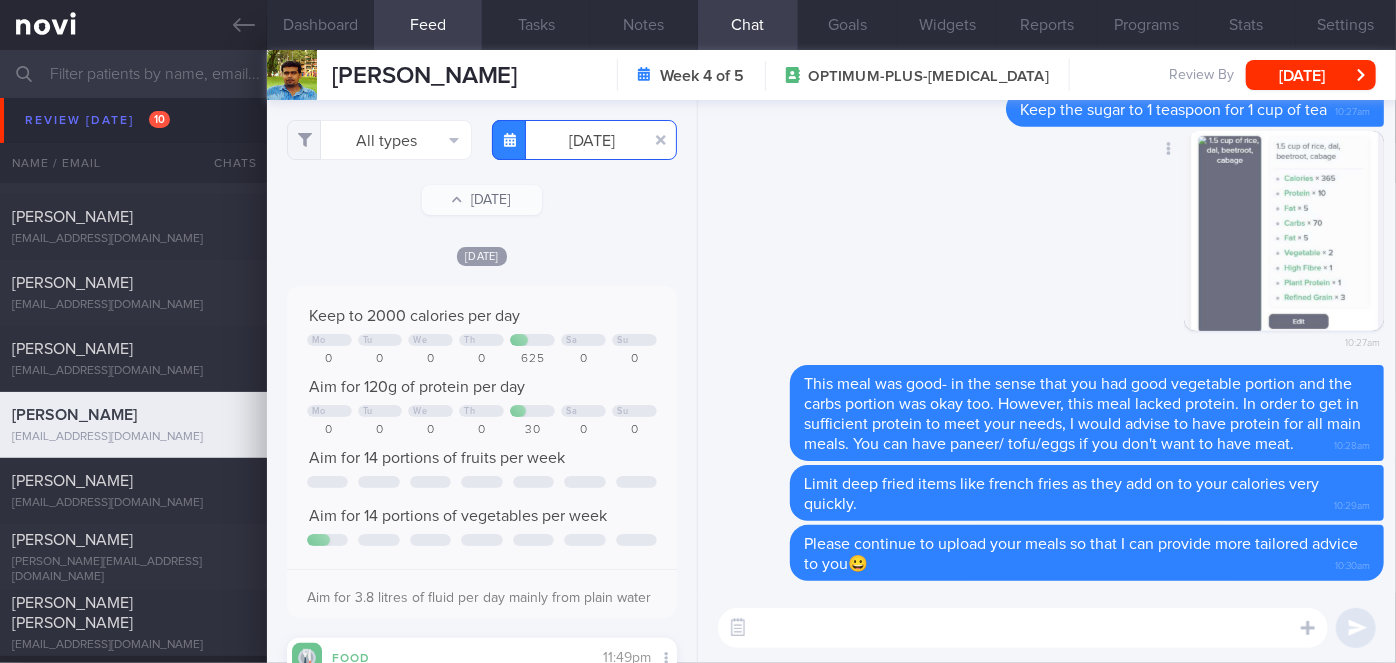 scroll, scrollTop: 999912, scrollLeft: 999648, axis: both 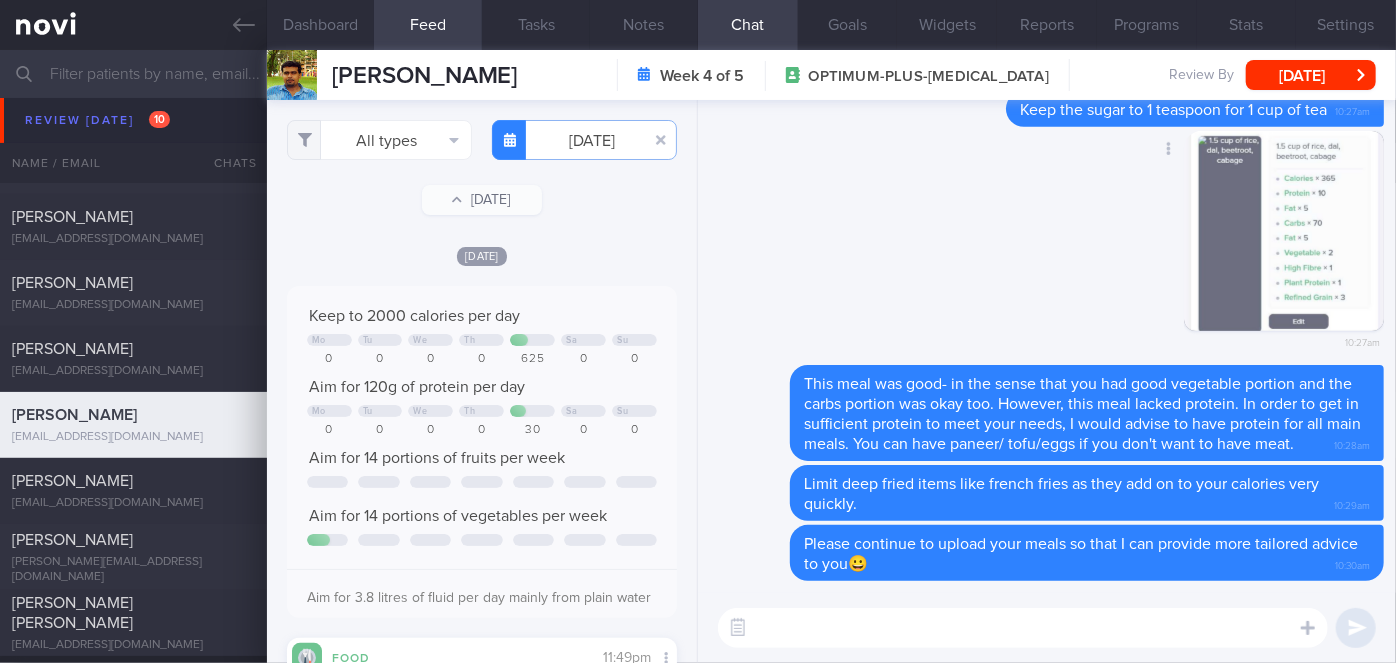 click on "Delete
10:27am" at bounding box center (1047, 248) 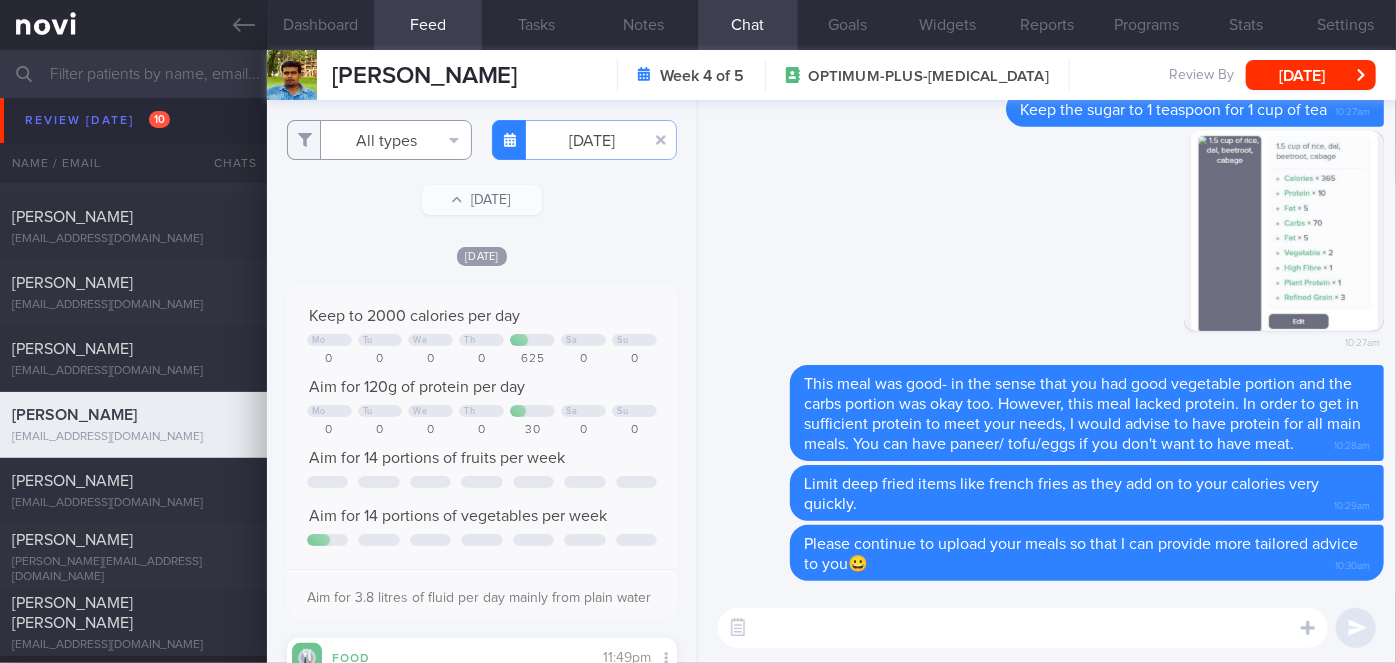 click on "All types" at bounding box center (379, 140) 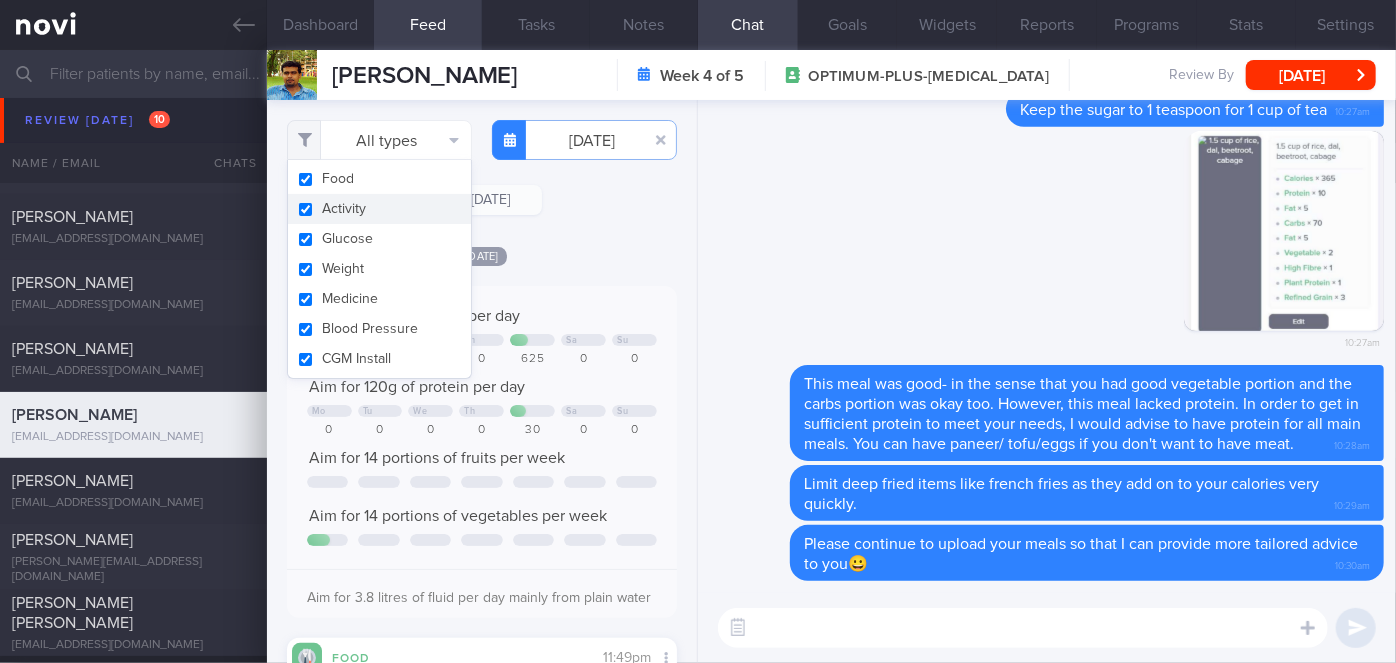 click on "Activity" at bounding box center [379, 209] 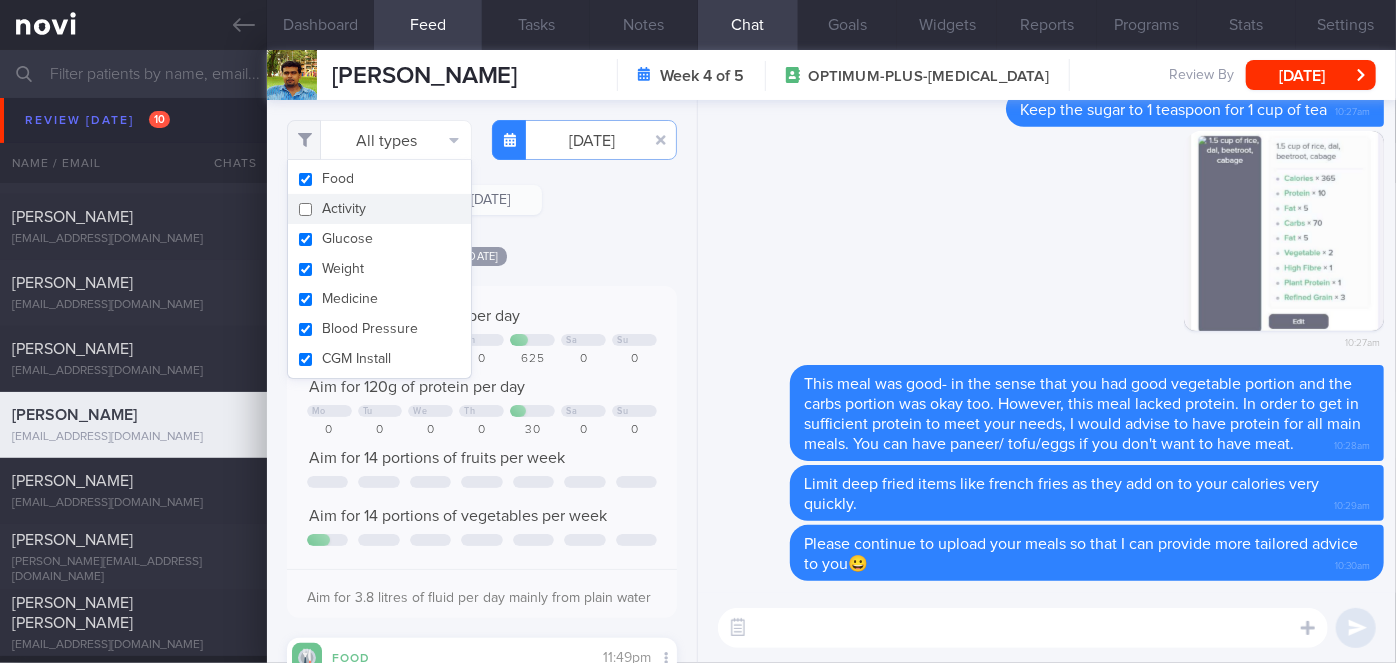 checkbox on "false" 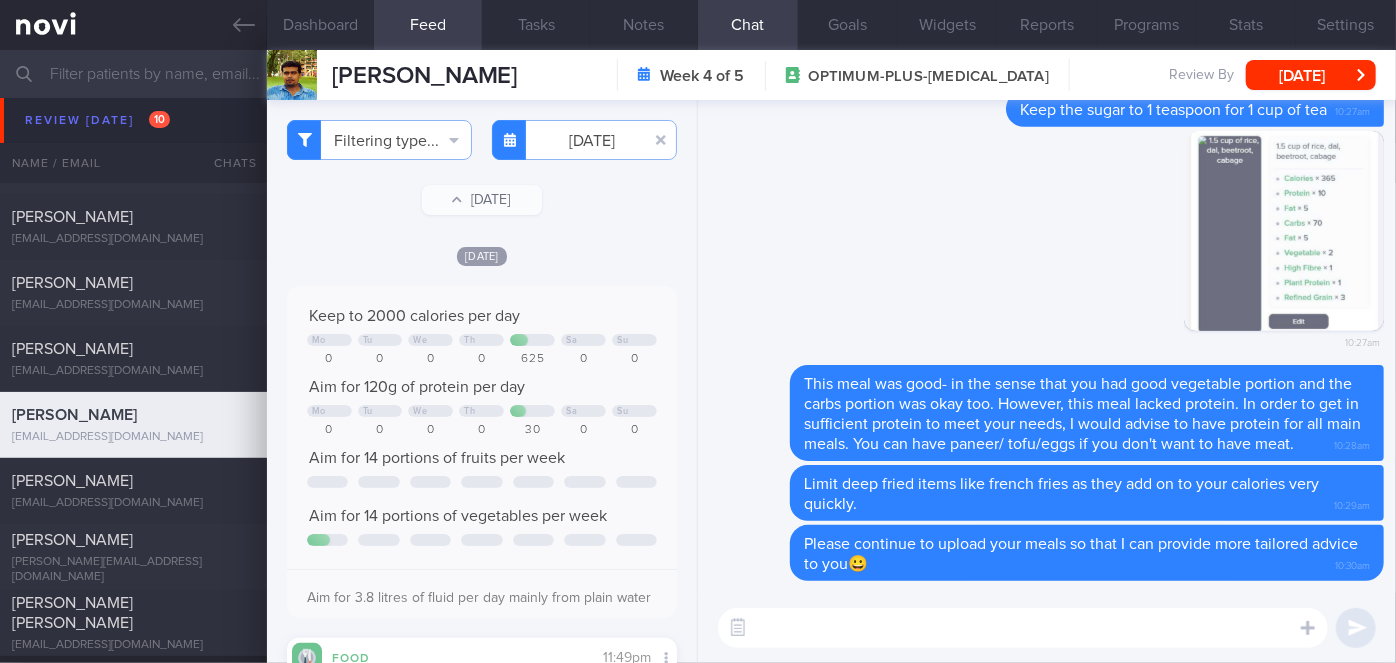 click on "[DATE]" at bounding box center [482, 255] 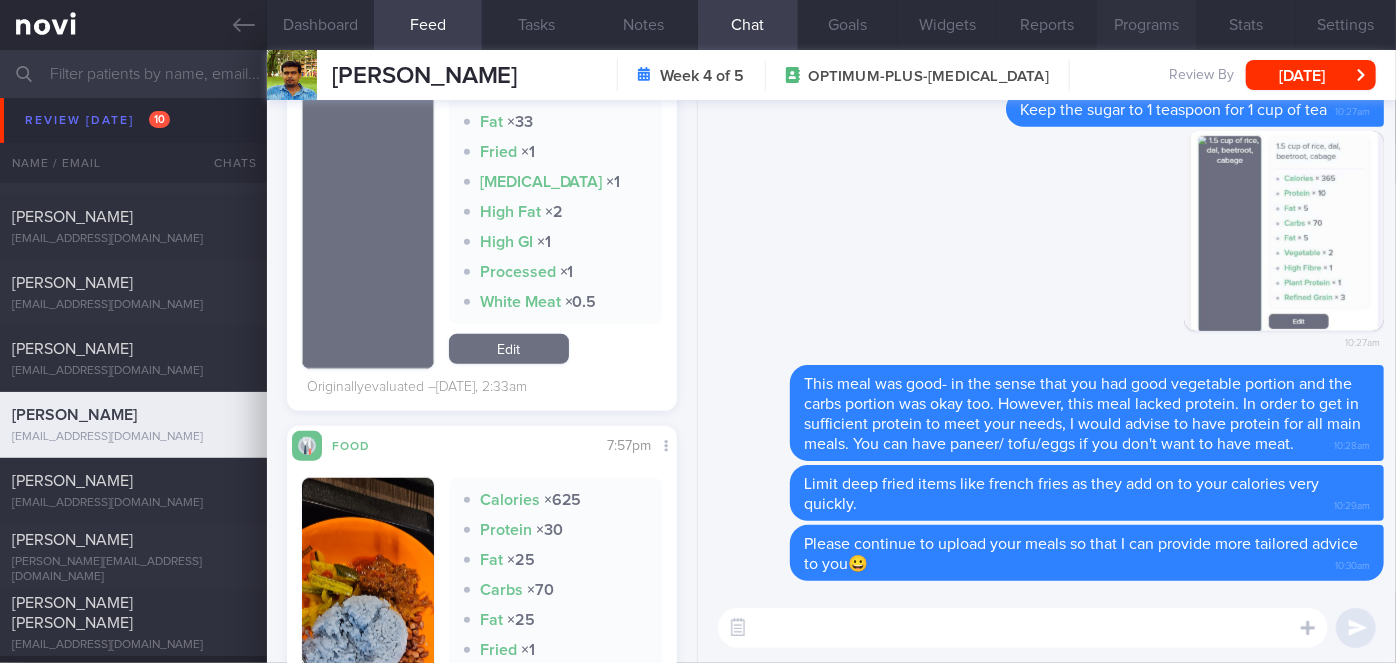 click on "Programs" at bounding box center (1147, 25) 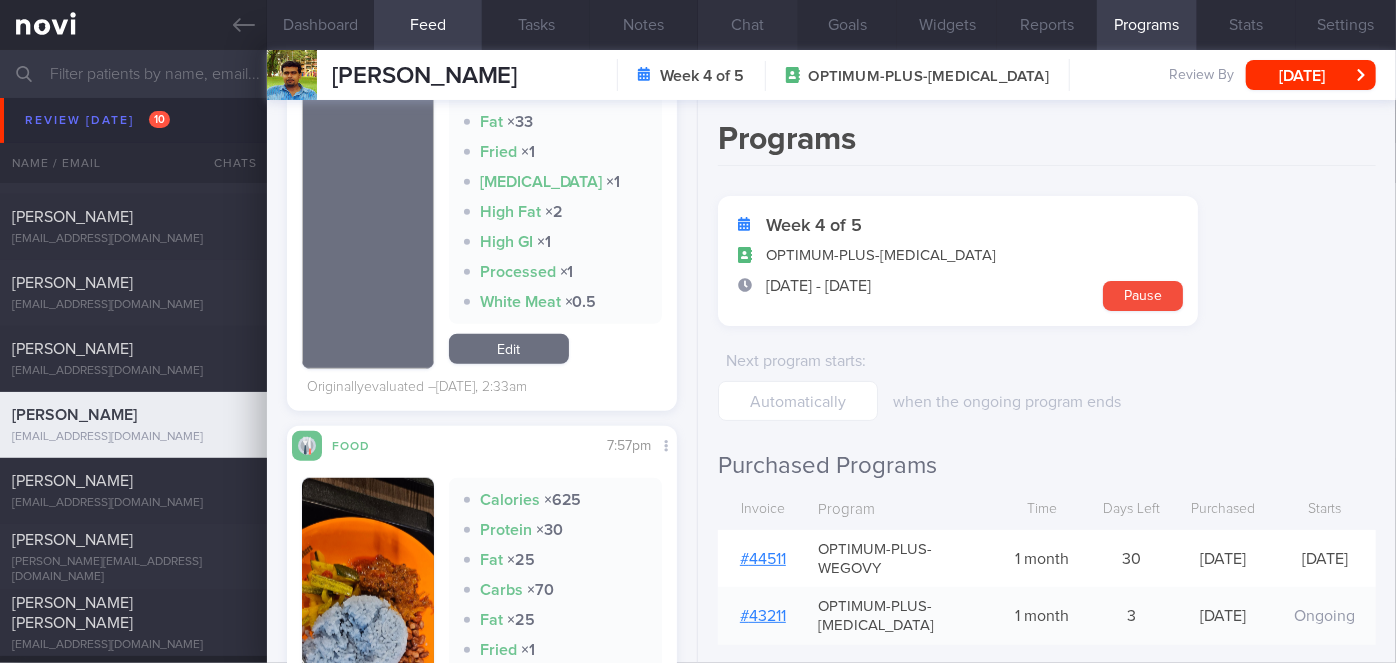 click on "Chat" at bounding box center [748, 25] 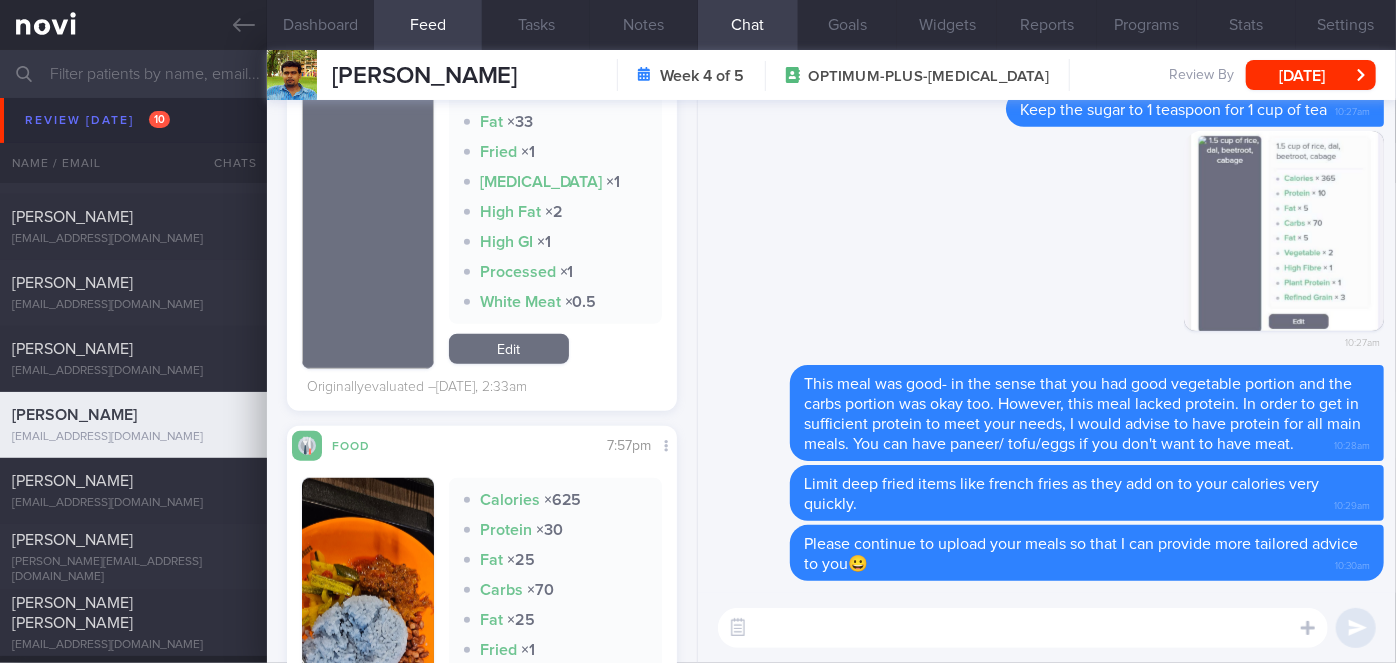 click at bounding box center (1023, 628) 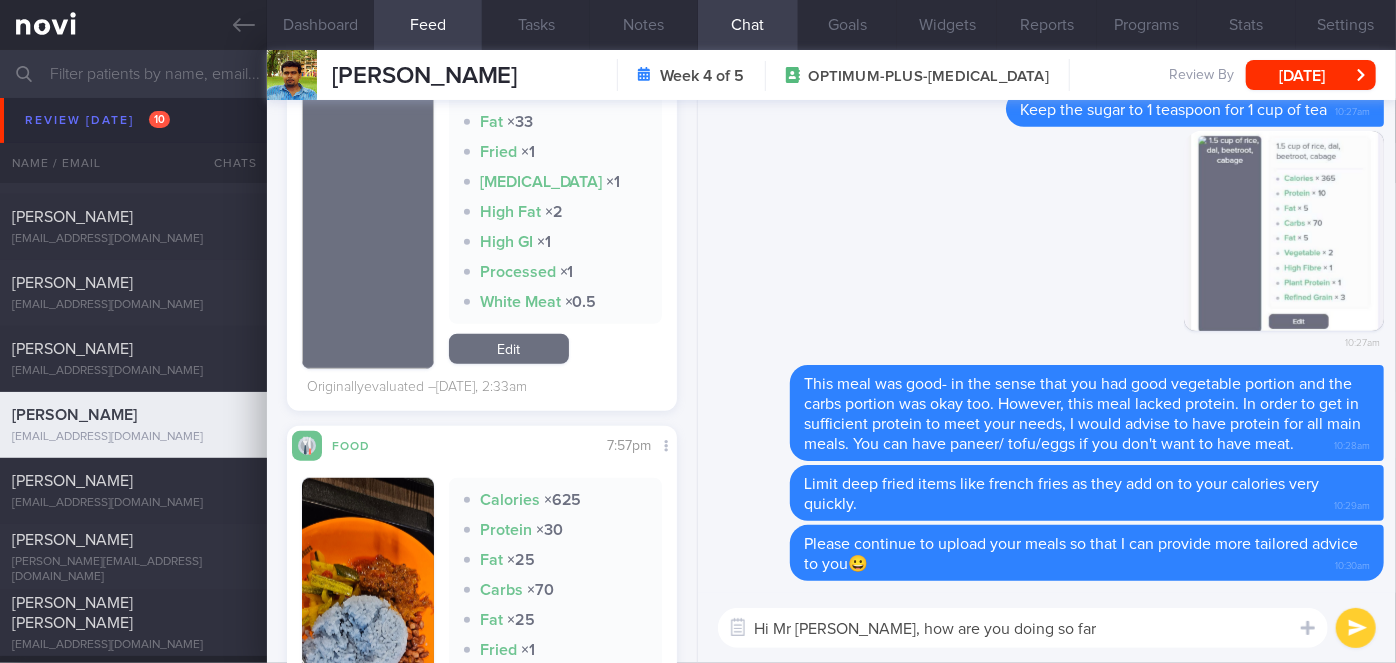 type on "Hi Mr [PERSON_NAME], how are you doing so far?" 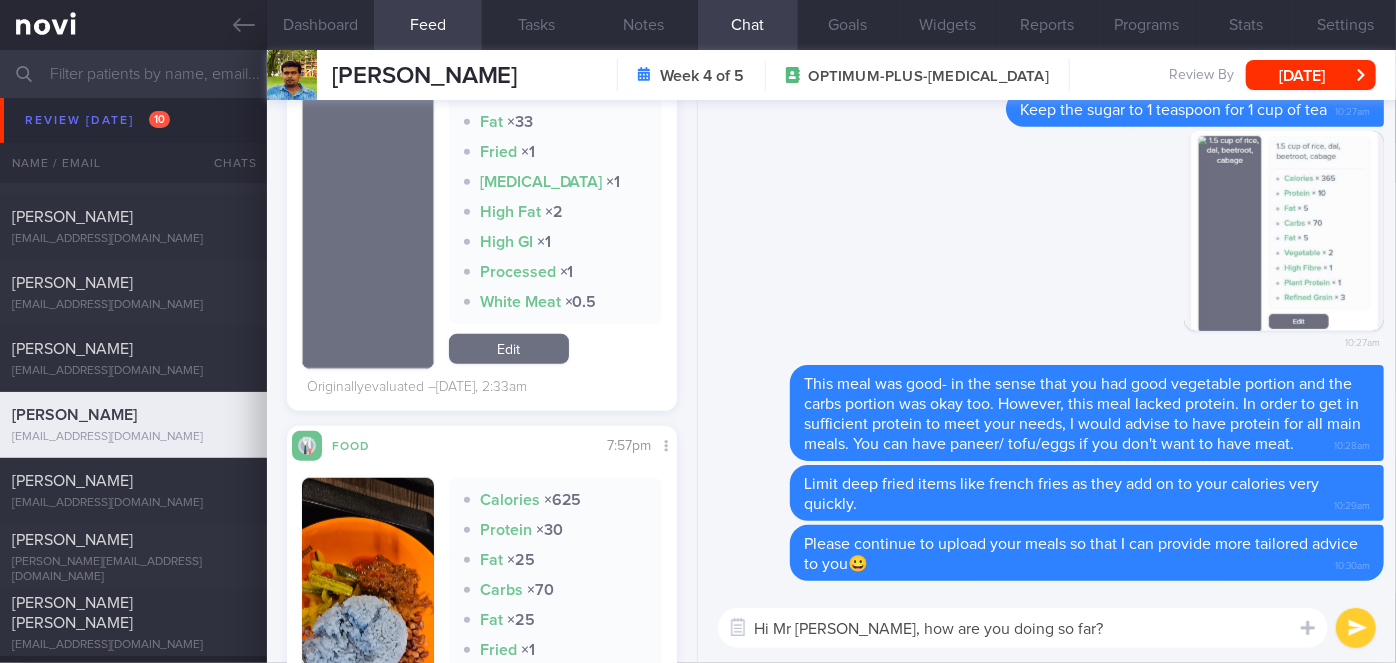 type 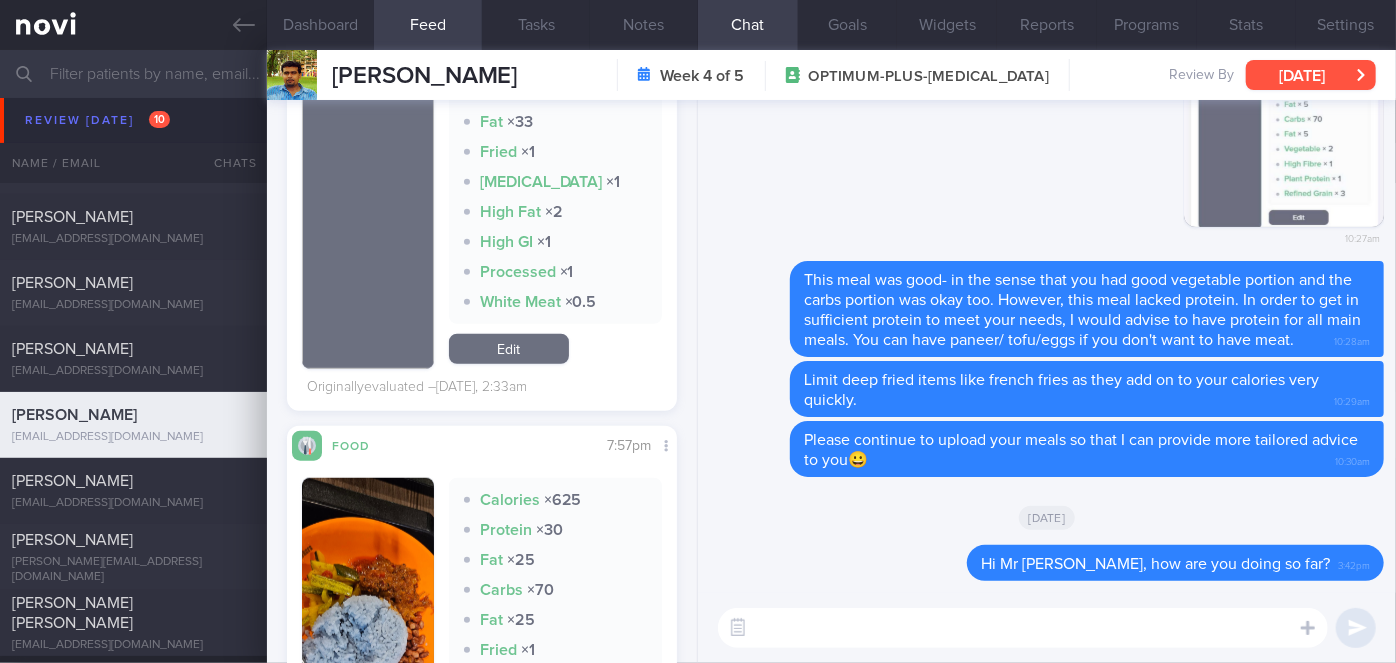 click on "[DATE]" at bounding box center (1311, 75) 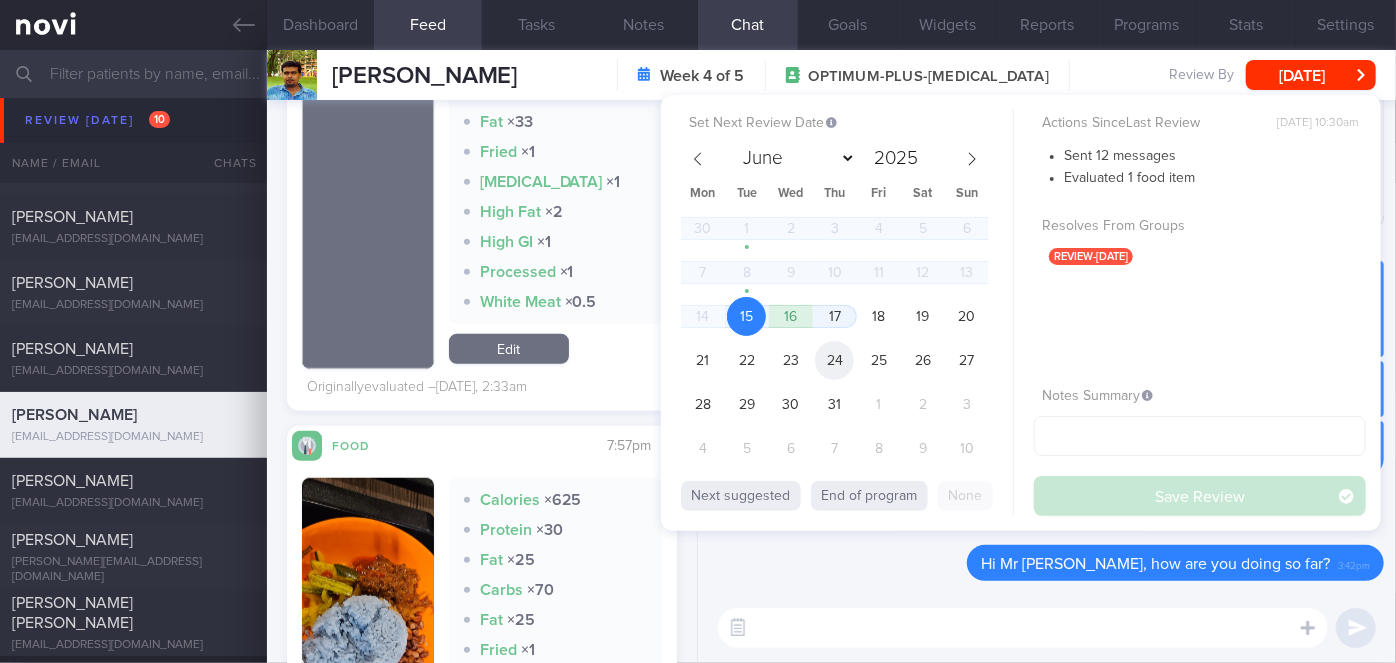 click on "24" at bounding box center [834, 360] 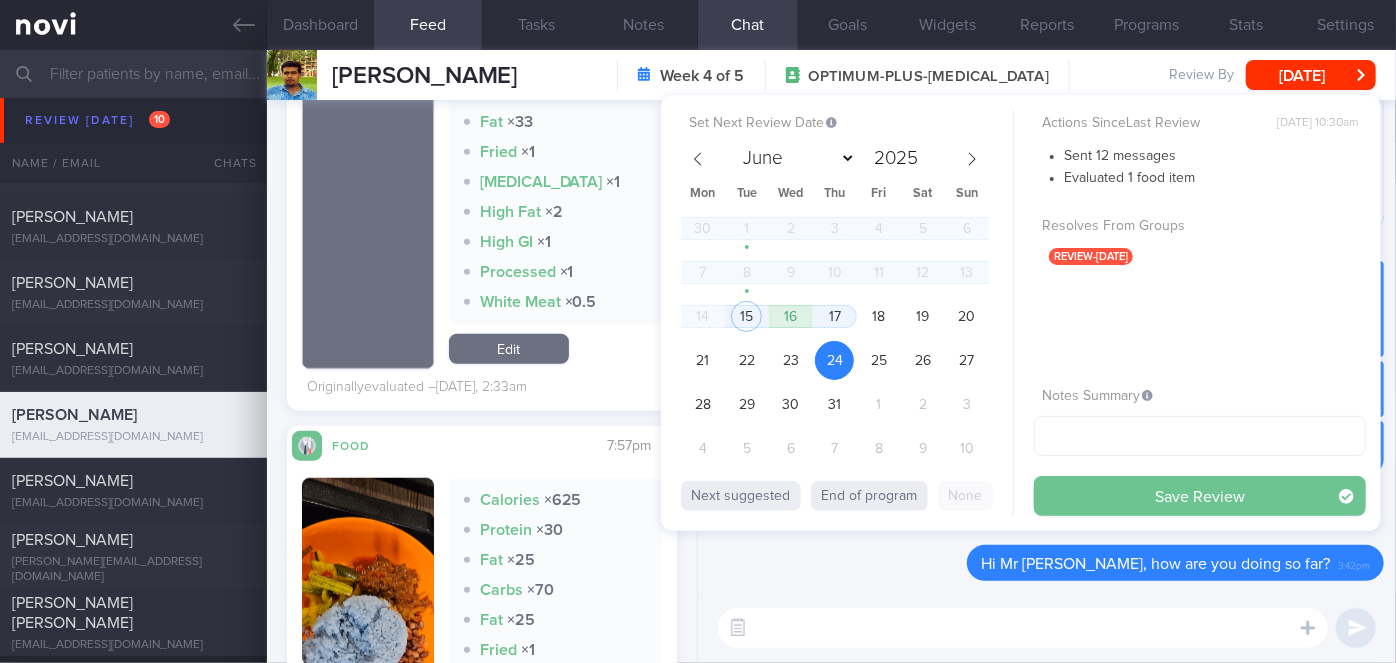 click on "Save Review" at bounding box center (1200, 496) 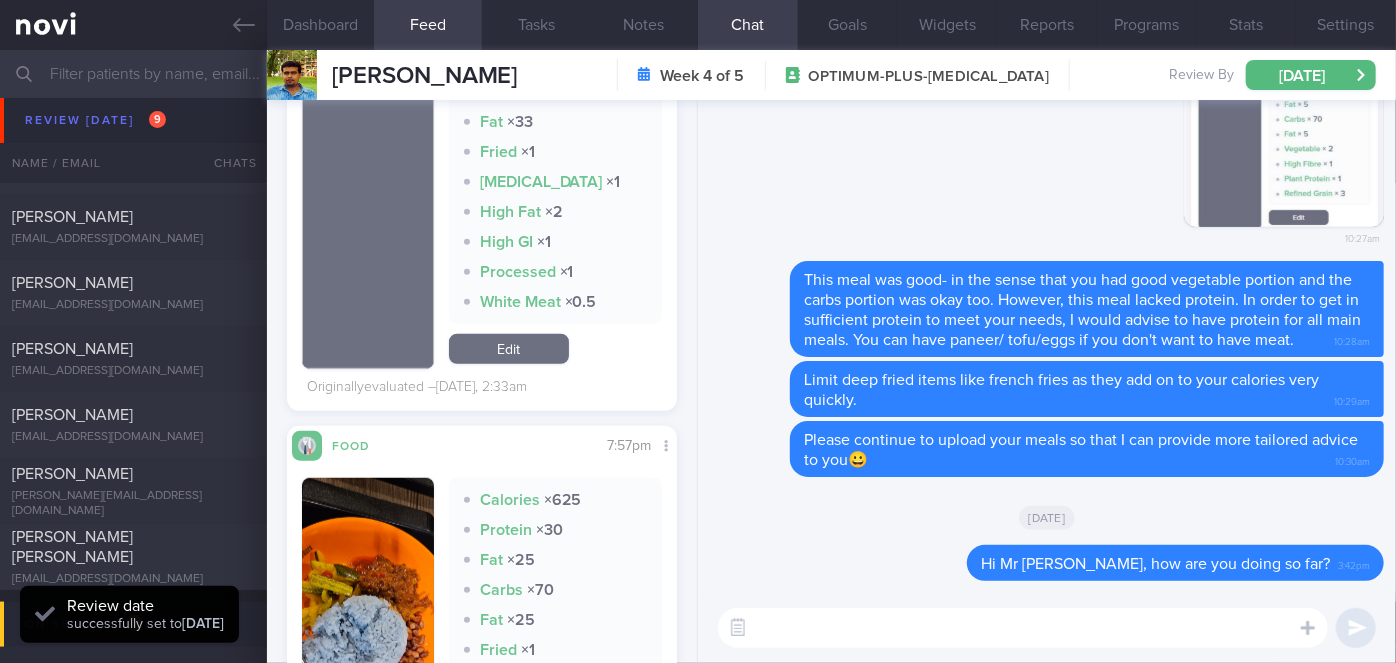 click on "Protein
×  30" at bounding box center (555, 530) 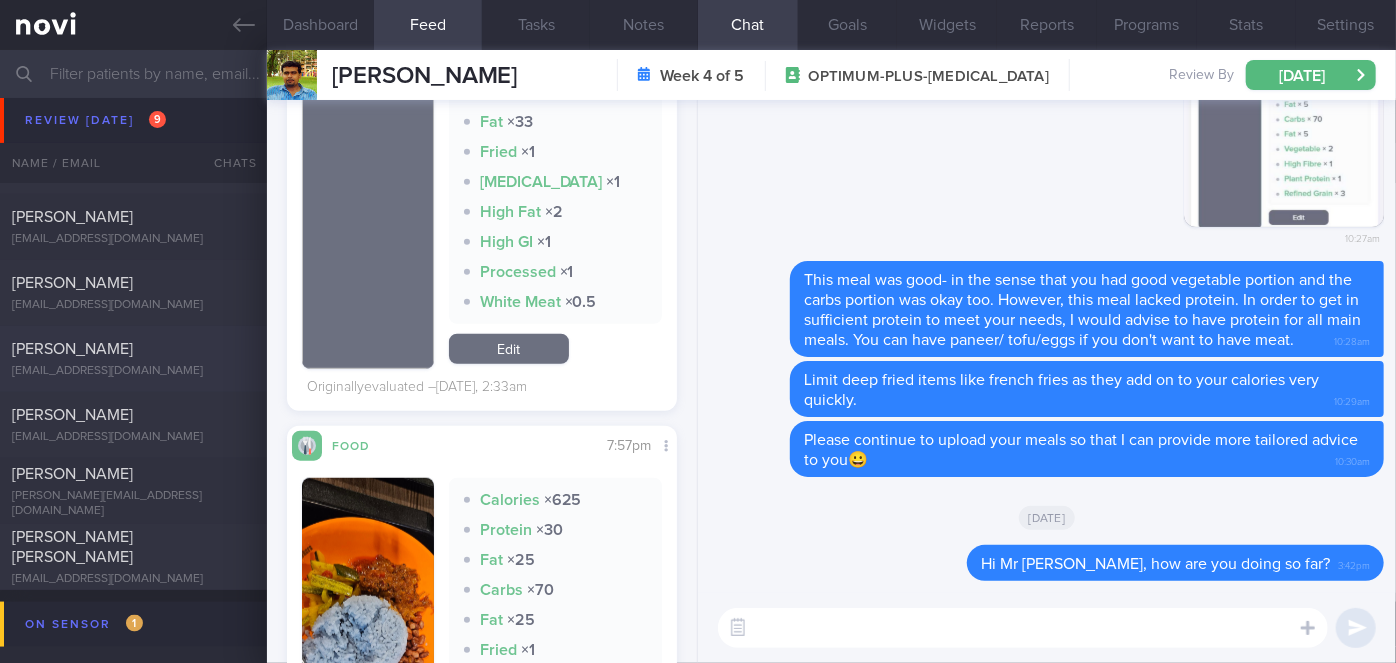 click on "[PERSON_NAME]" at bounding box center (131, 349) 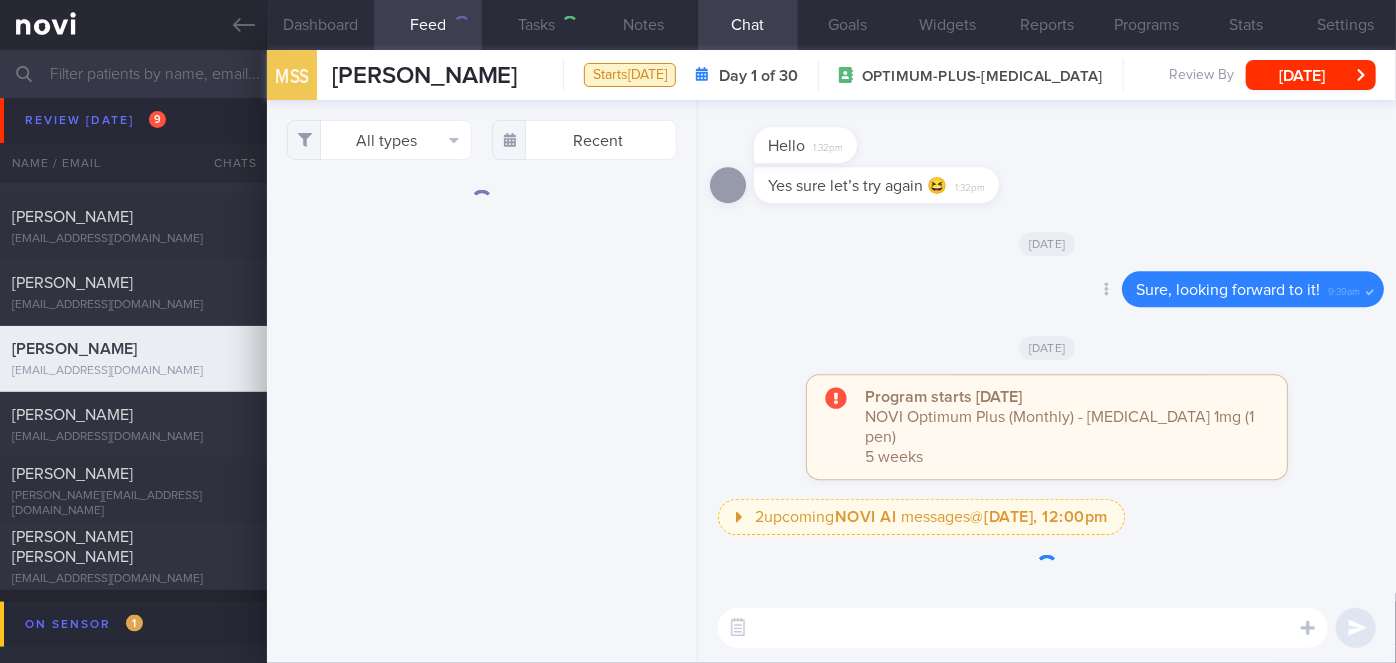 scroll, scrollTop: 0, scrollLeft: 0, axis: both 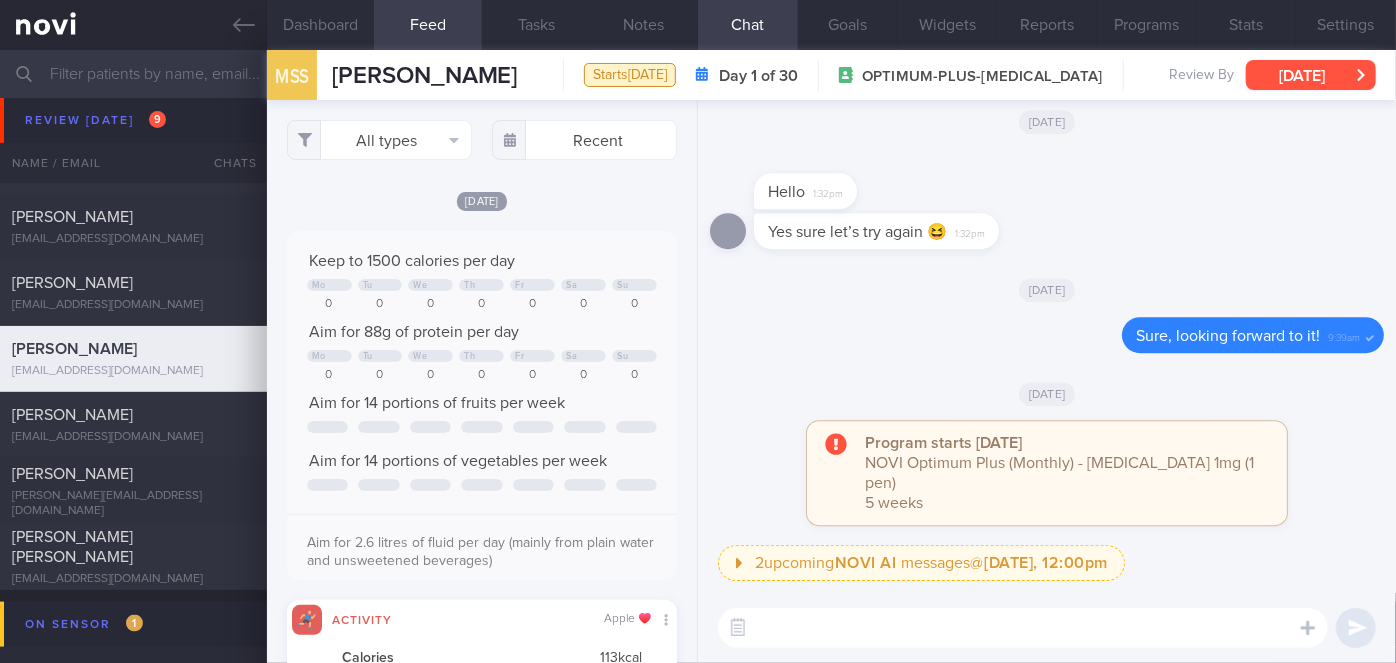 click on "[DATE]" at bounding box center [1311, 75] 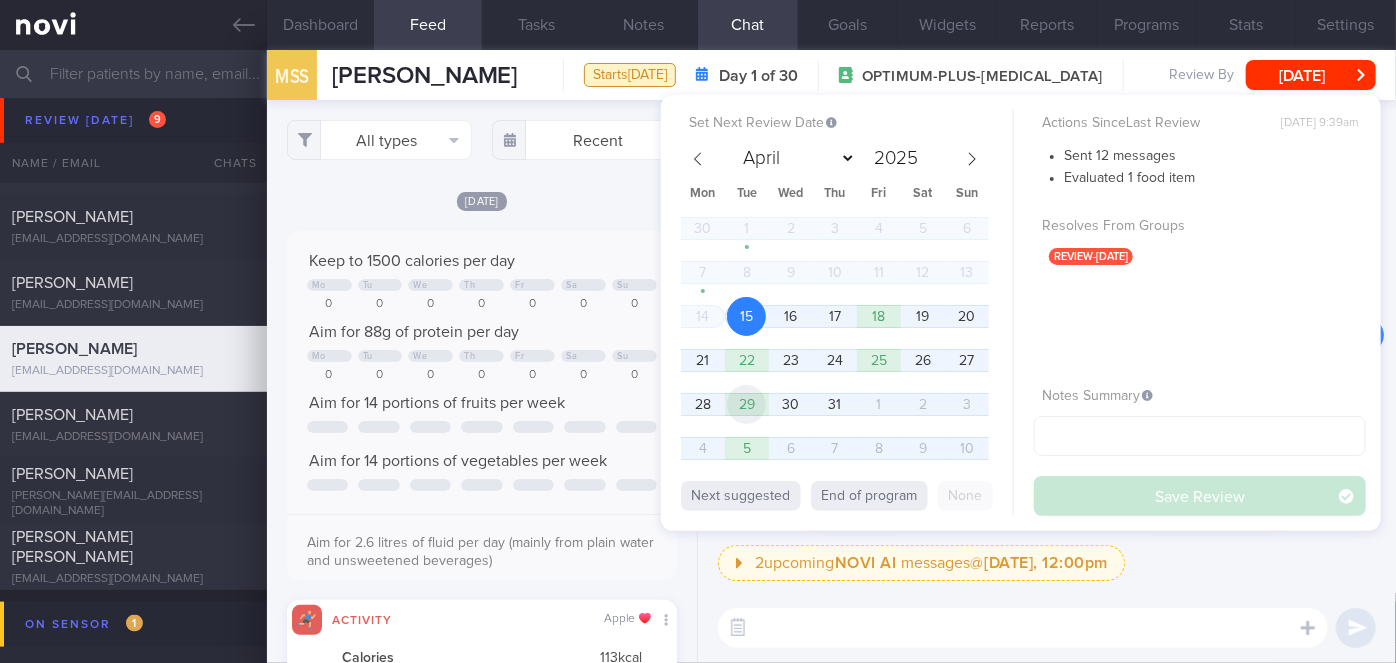 click on "29" at bounding box center (746, 404) 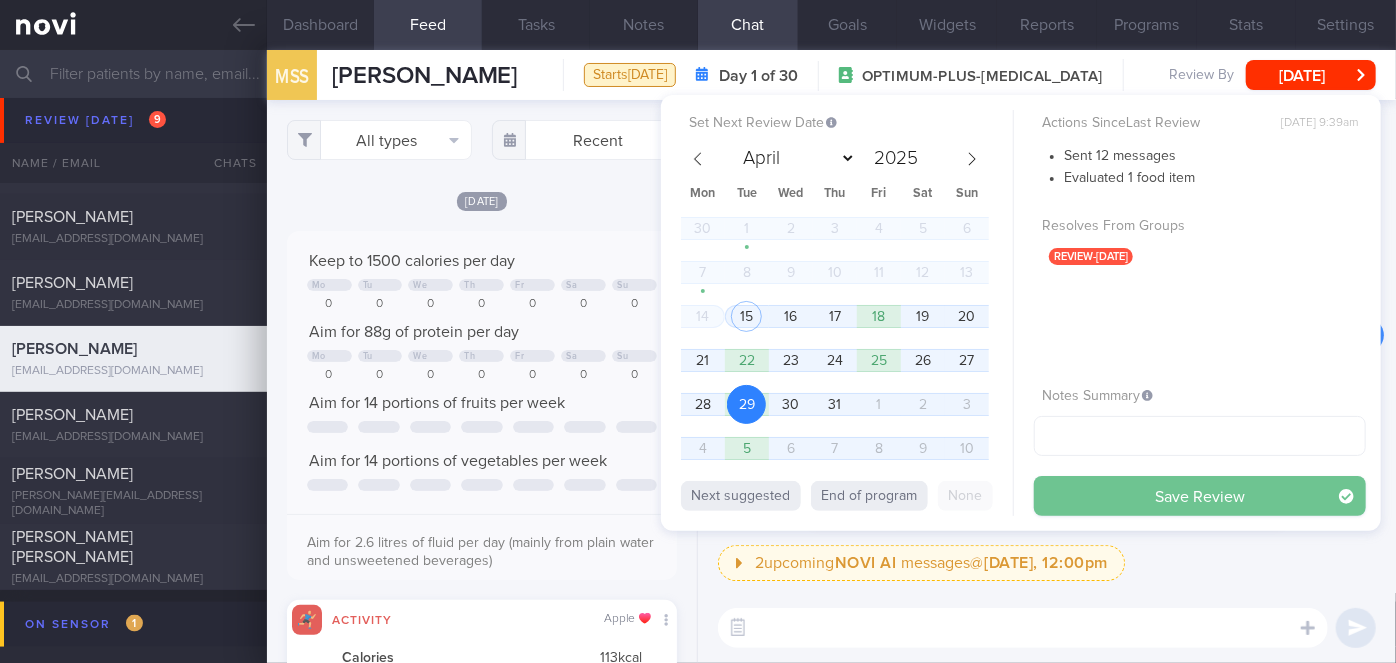 click on "Save Review" at bounding box center [1200, 496] 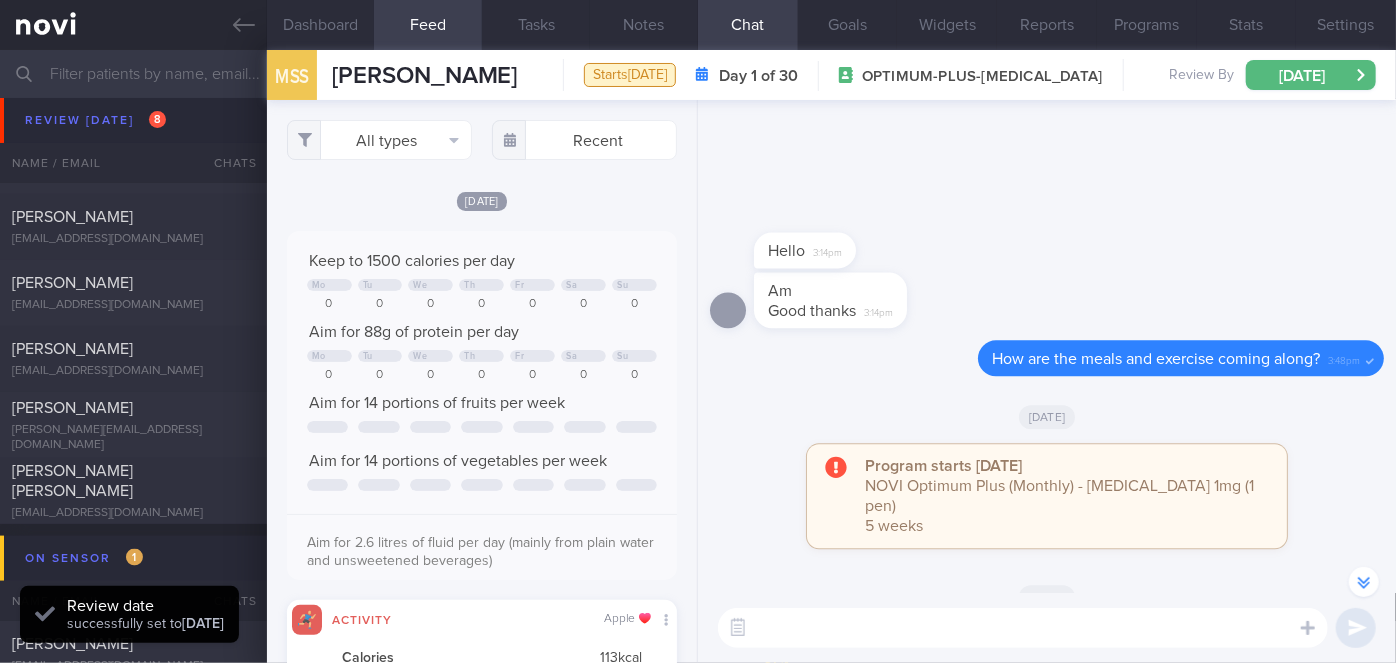 scroll, scrollTop: 0, scrollLeft: 0, axis: both 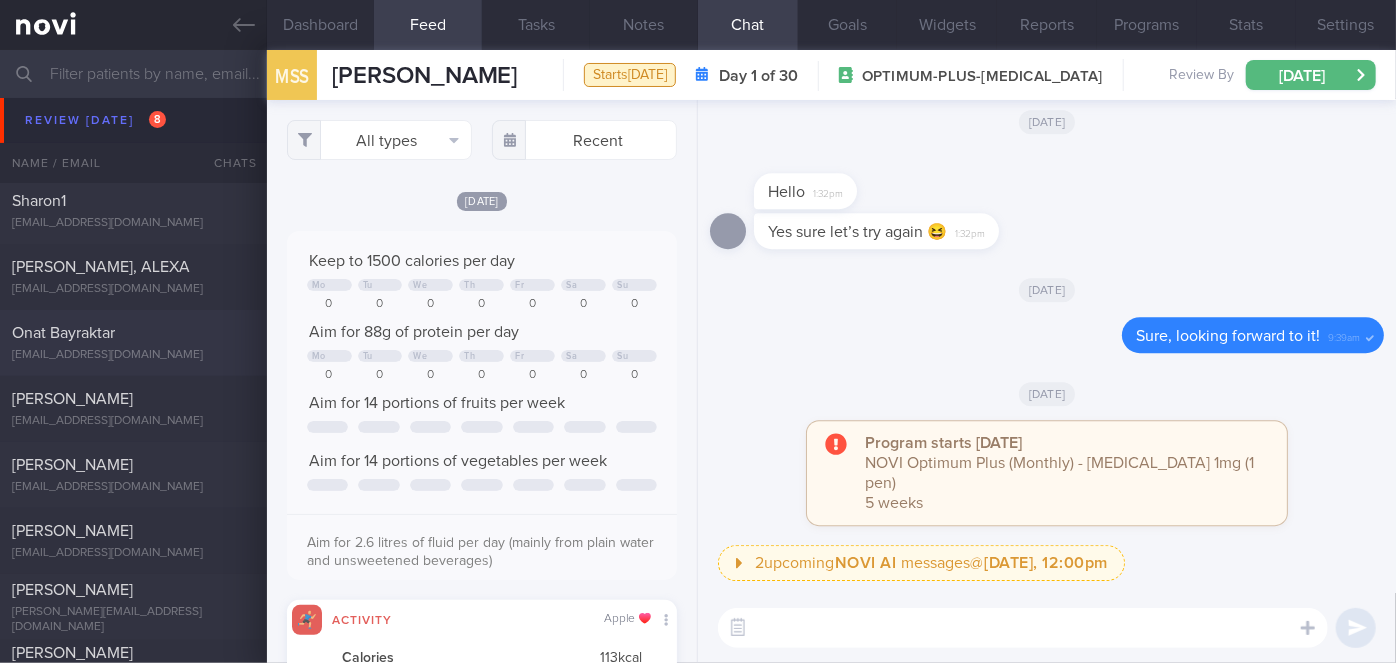 click on "[EMAIL_ADDRESS][DOMAIN_NAME]" at bounding box center [133, 355] 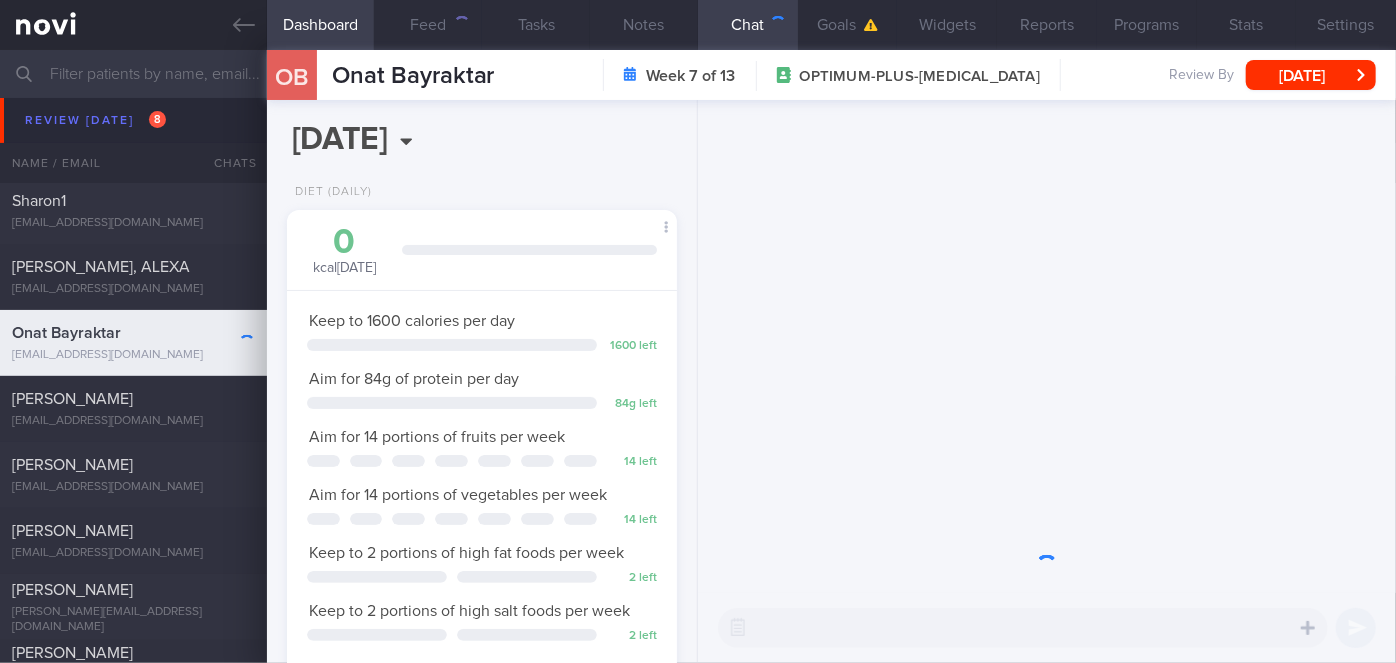 scroll, scrollTop: 999800, scrollLeft: 999658, axis: both 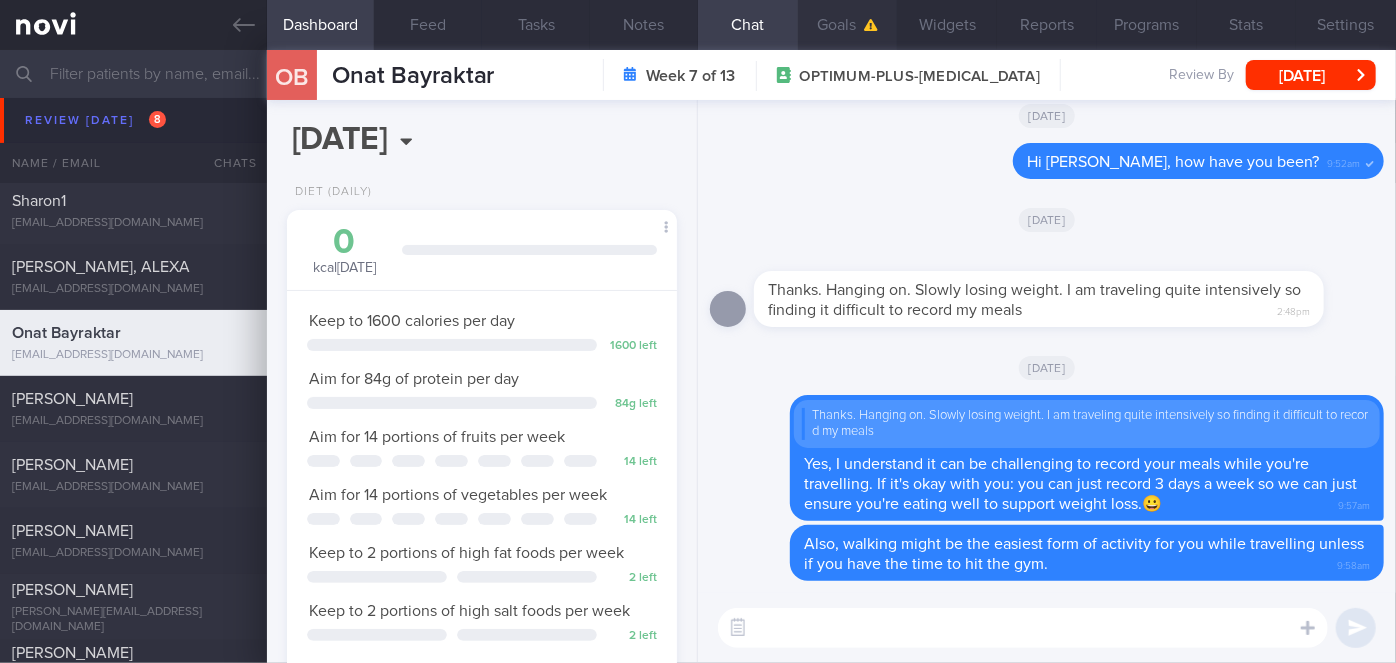 click 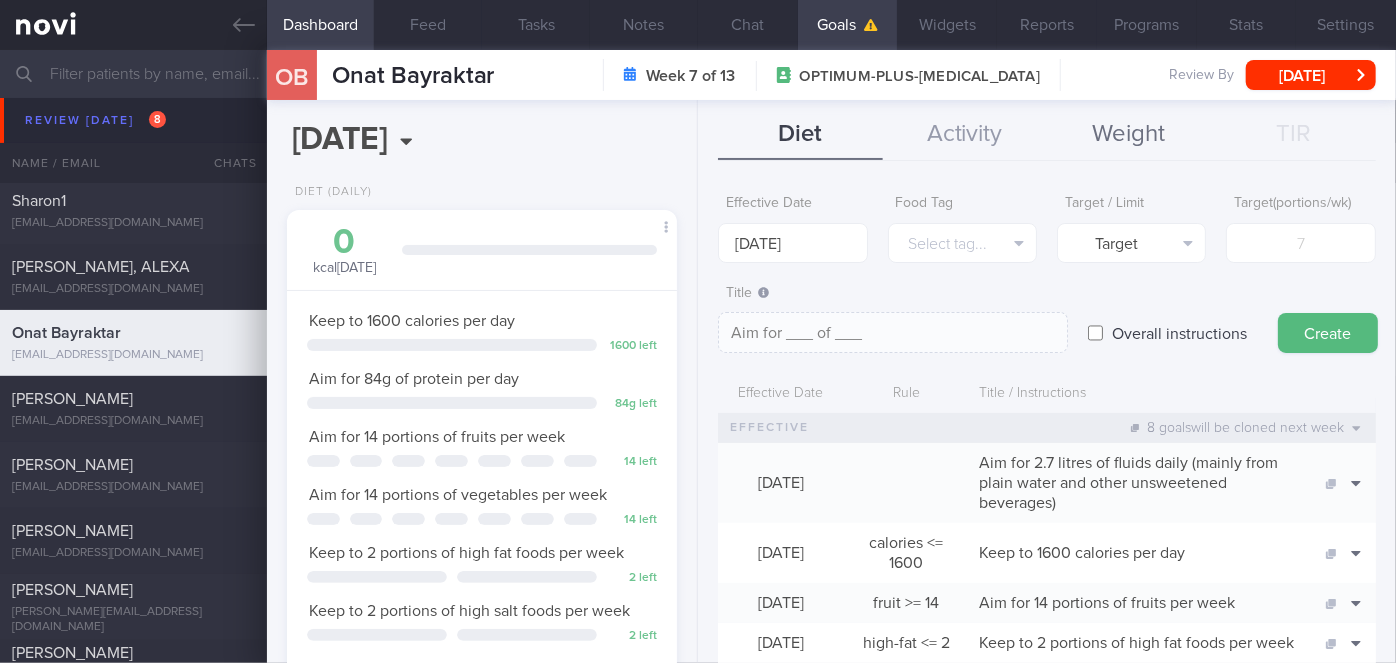 click on "Weight" at bounding box center [1129, 135] 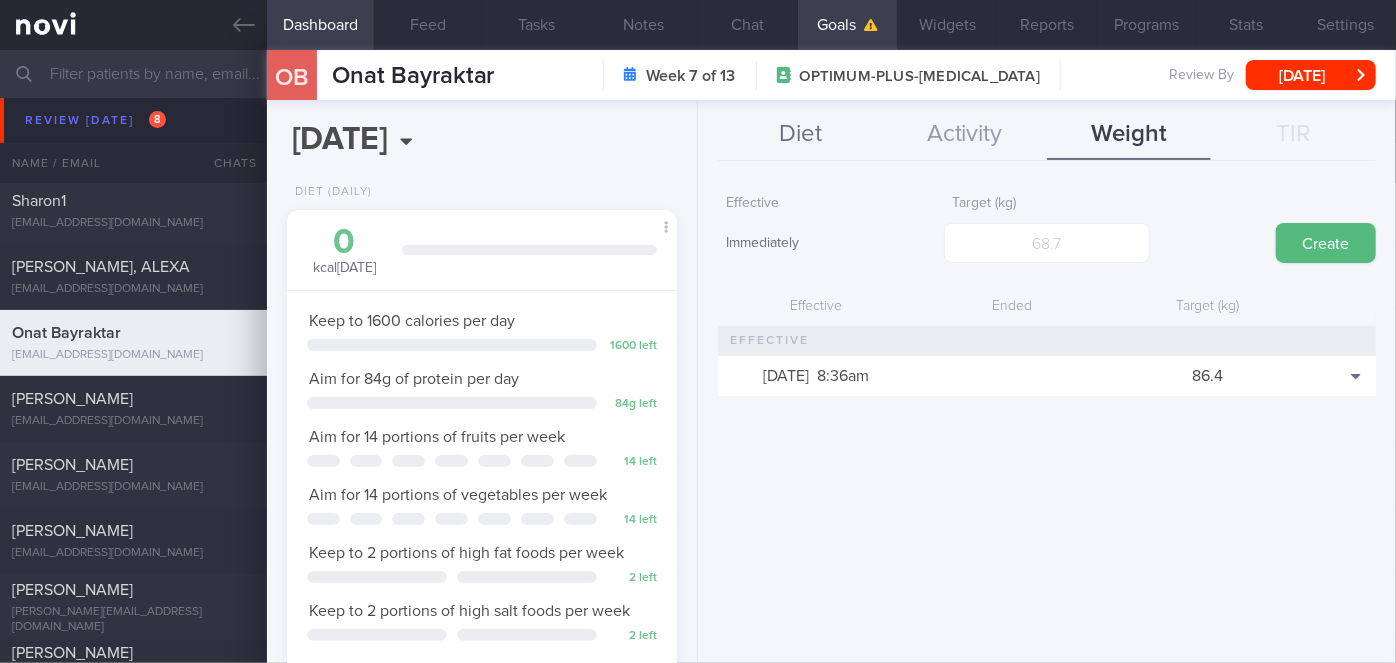 click on "Diet" at bounding box center (800, 135) 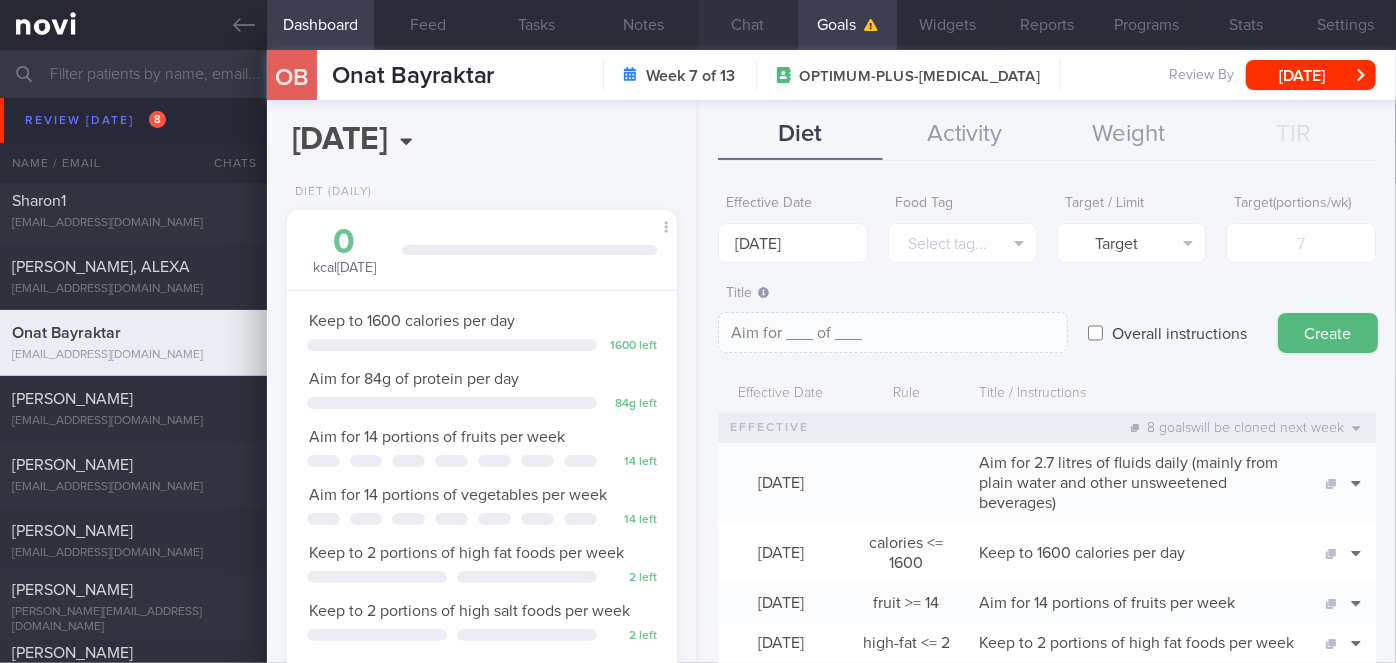 click on "Chat" at bounding box center (748, 25) 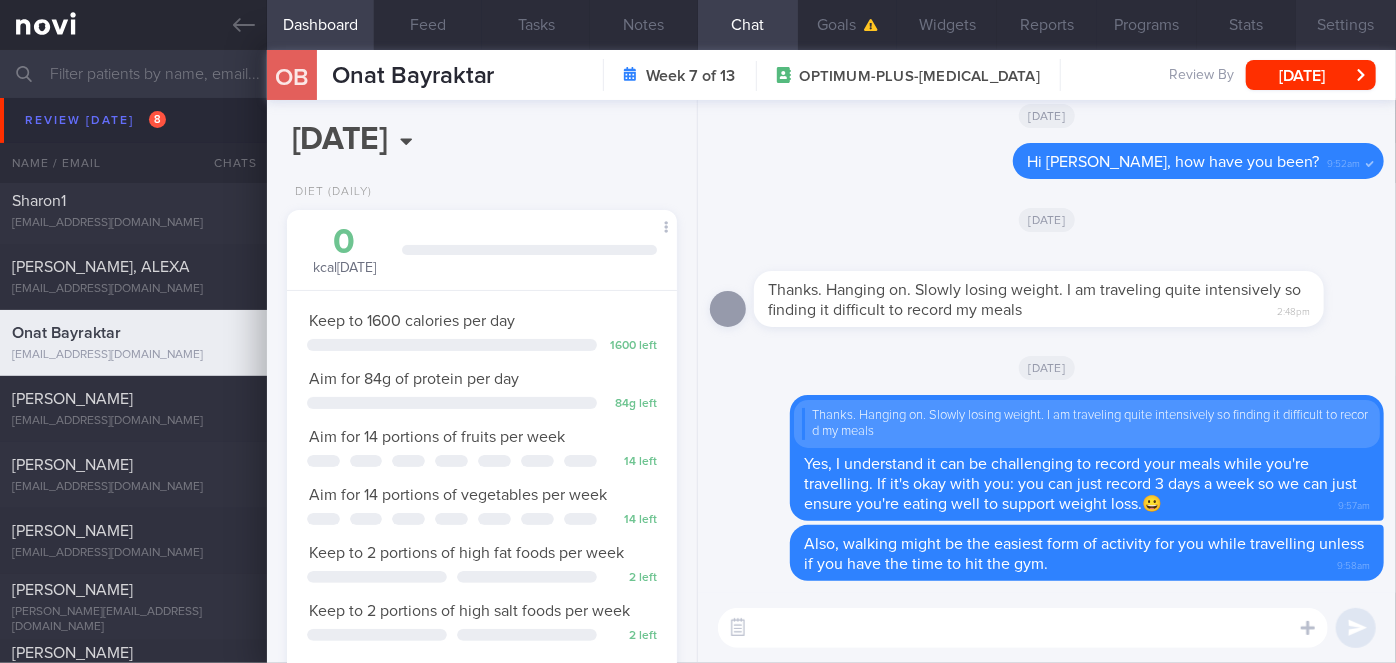 click on "Settings" at bounding box center [1346, 25] 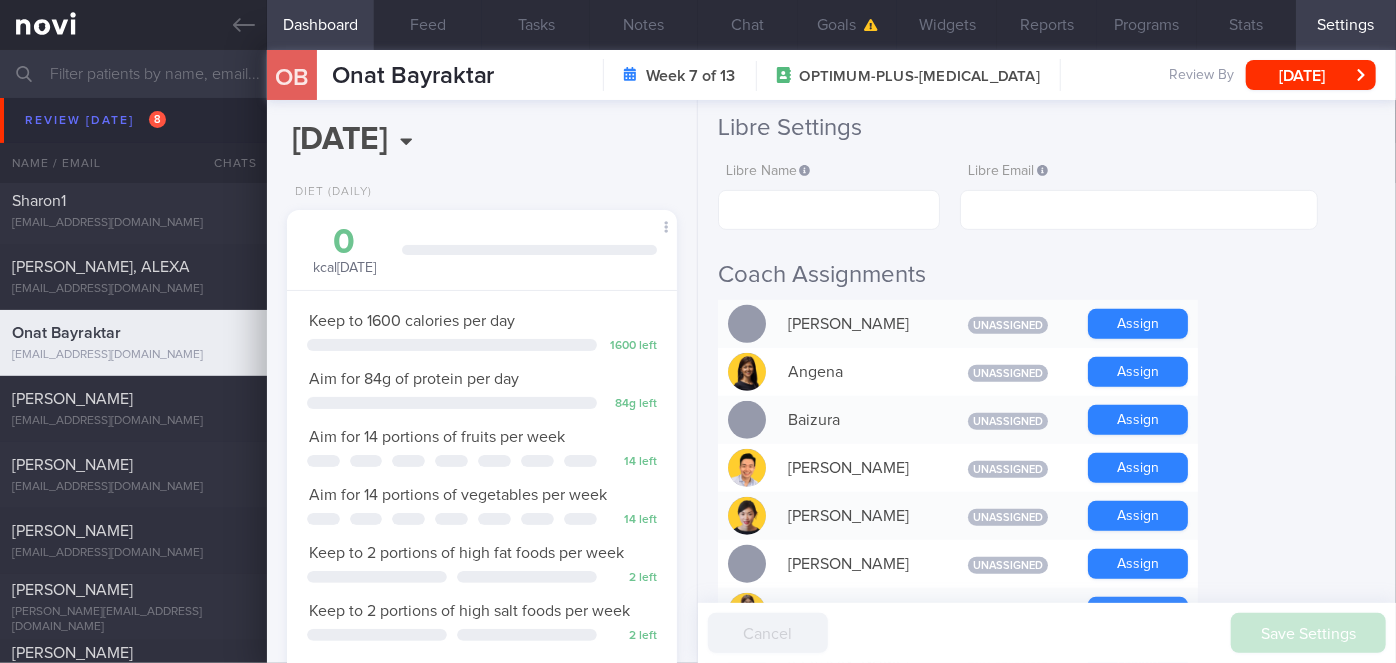 scroll, scrollTop: 0, scrollLeft: 0, axis: both 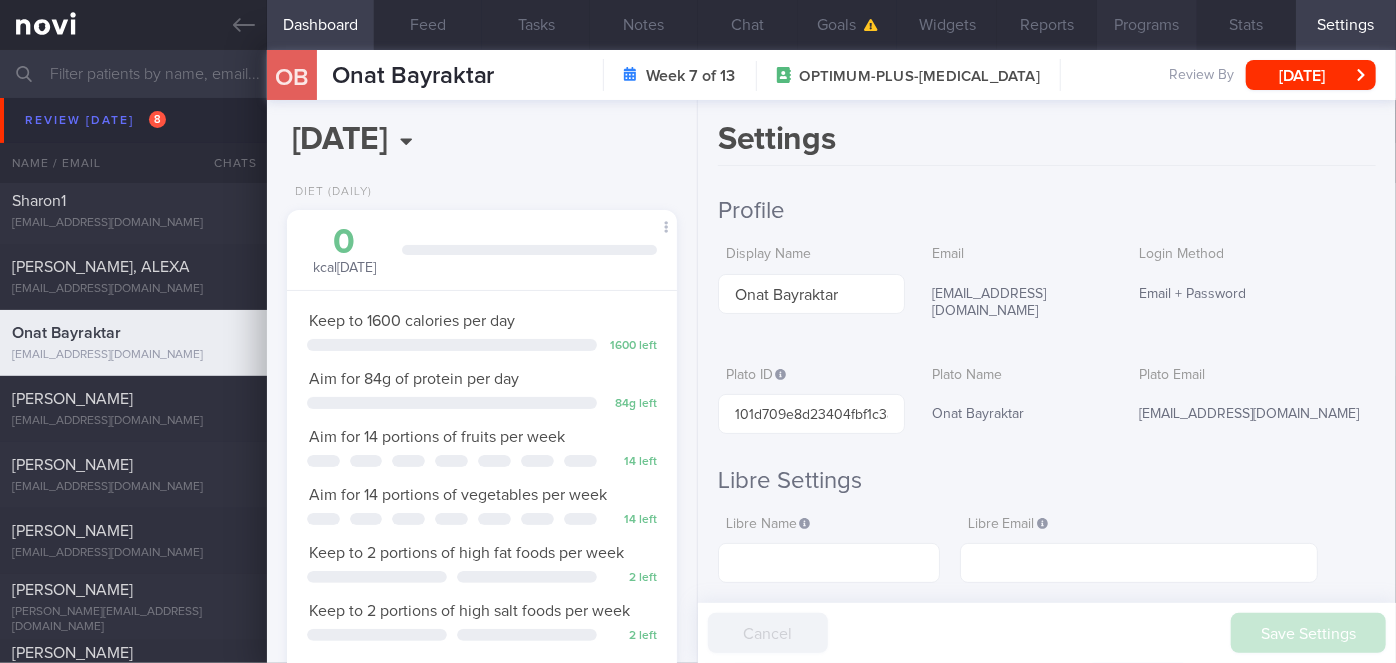 click on "Programs" at bounding box center [1147, 25] 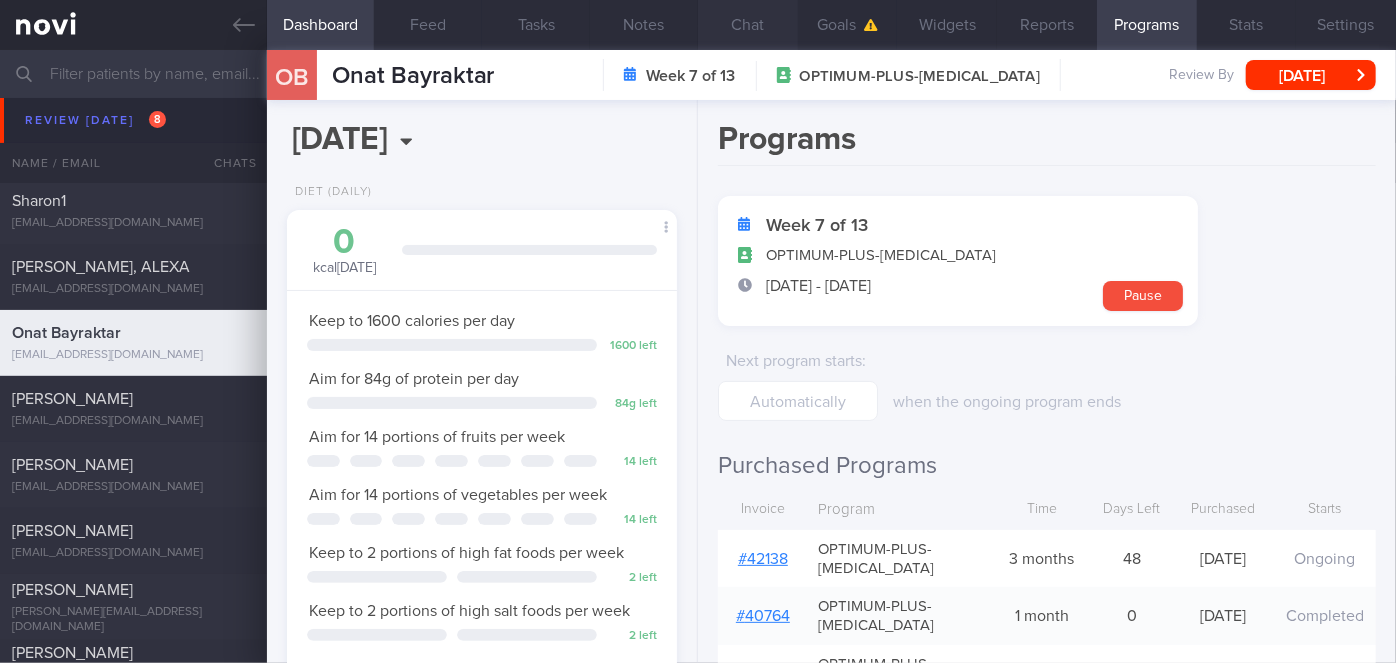 click on "Chat" at bounding box center [748, 25] 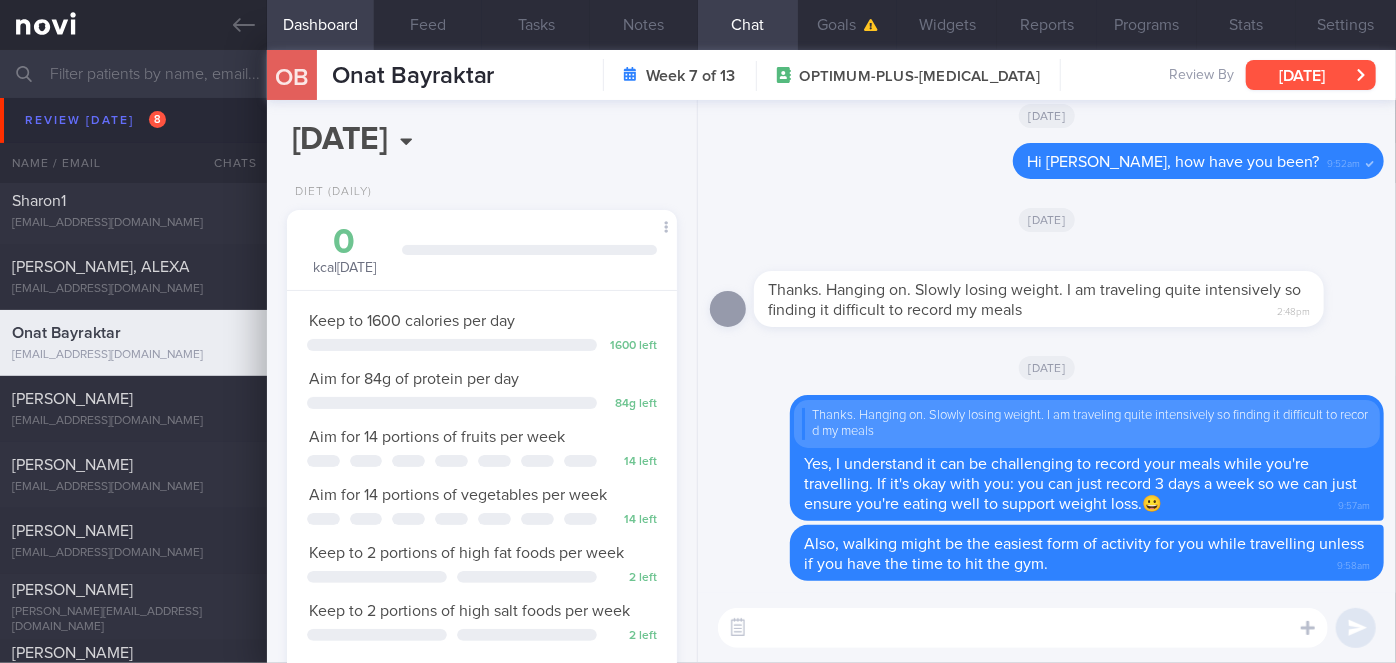 click on "[DATE]" at bounding box center (1311, 75) 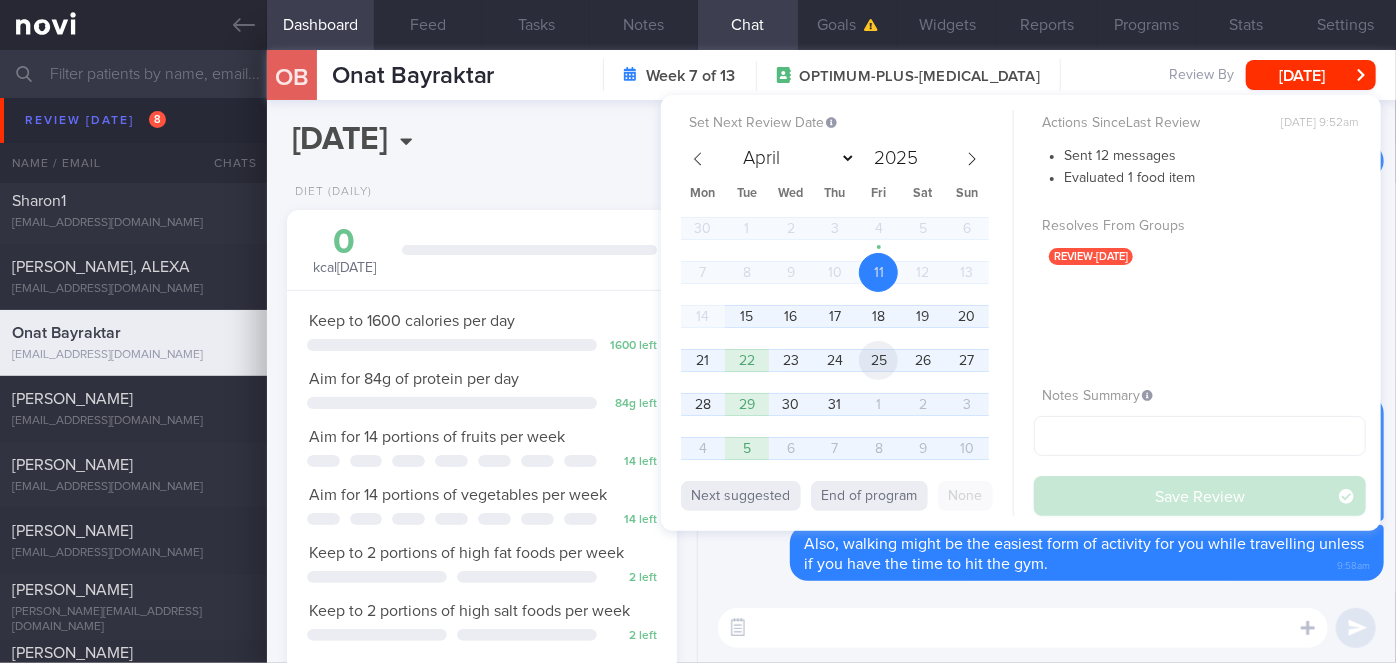 click on "25" at bounding box center (878, 360) 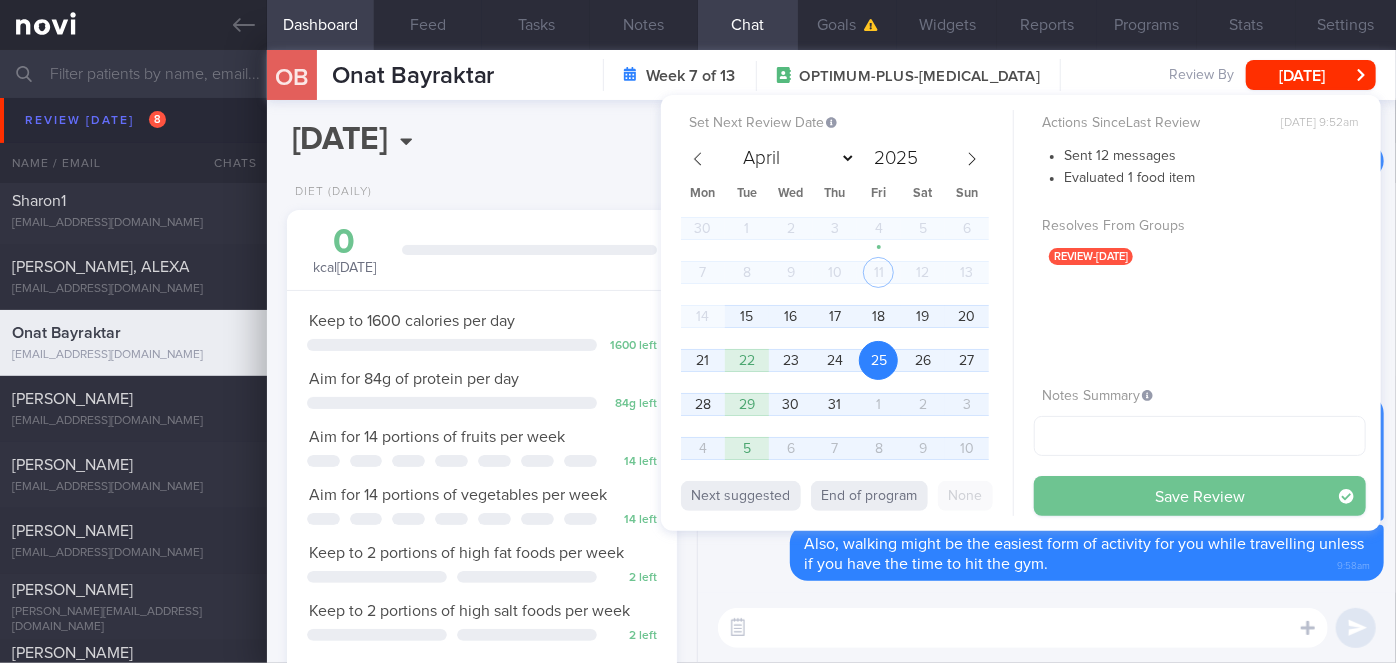 click on "Save Review" at bounding box center (1200, 496) 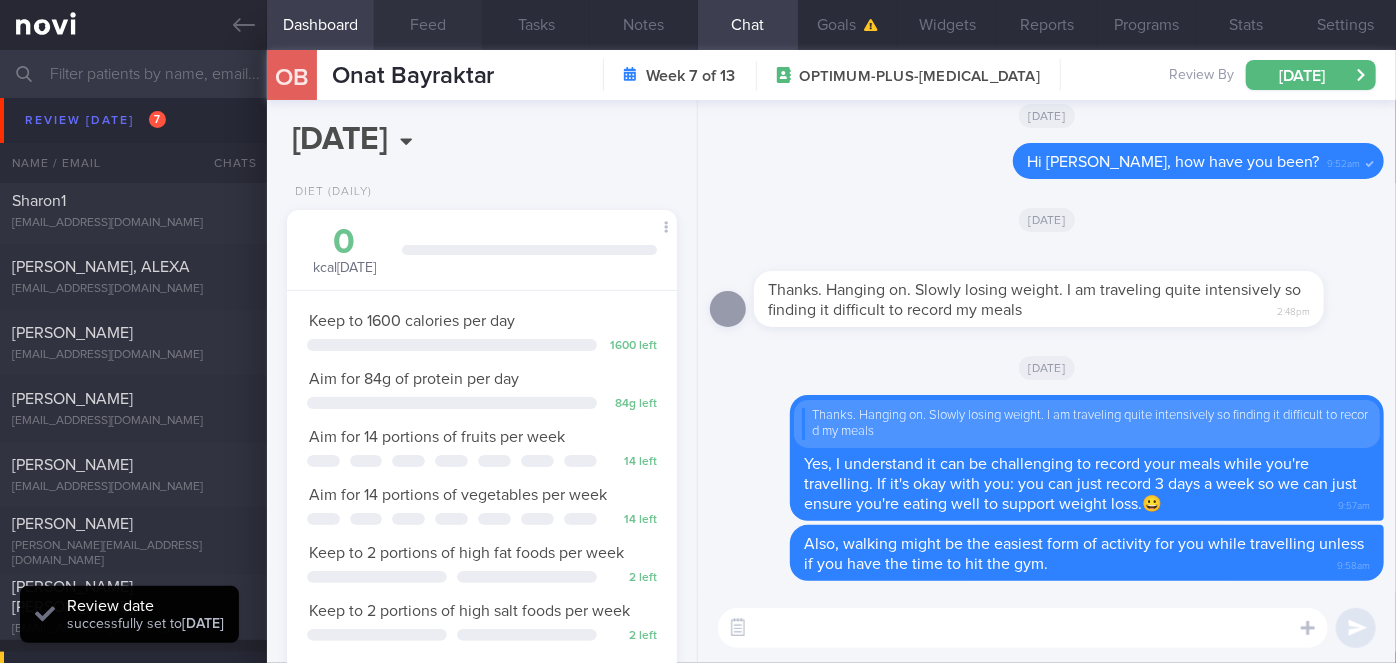 click on "Feed" at bounding box center (428, 25) 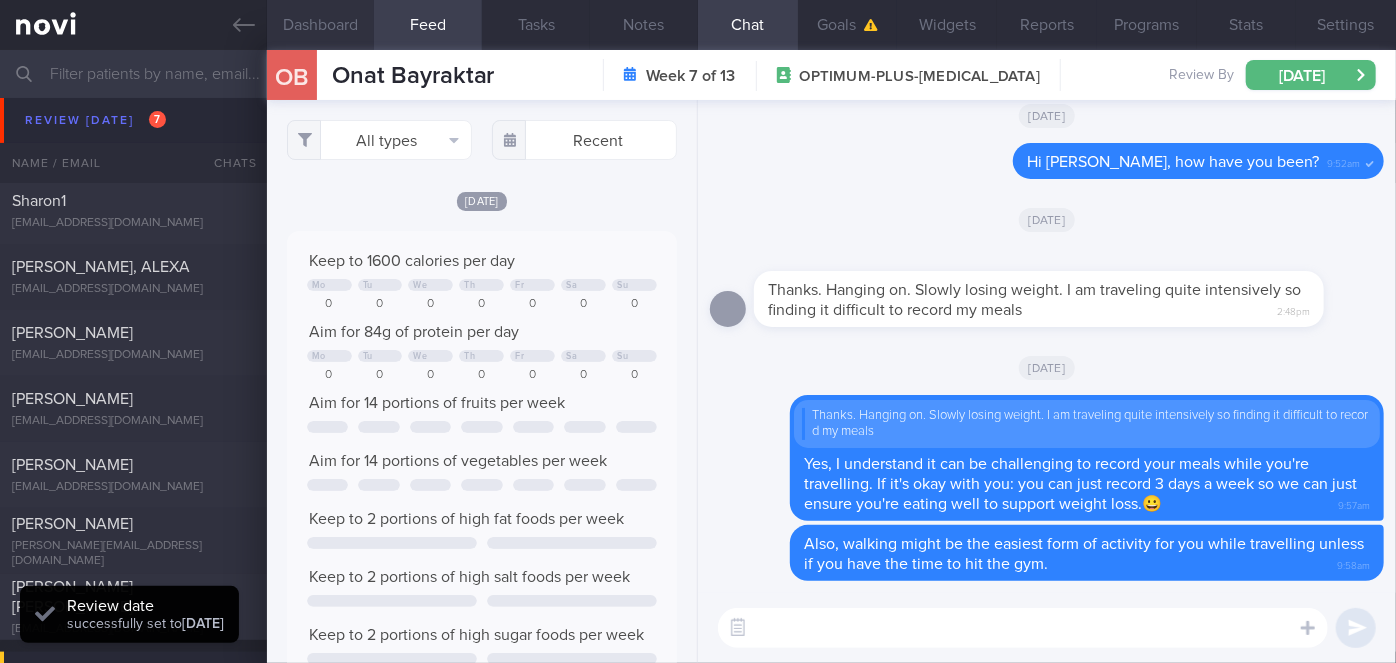 click on "Dashboard" at bounding box center (321, 25) 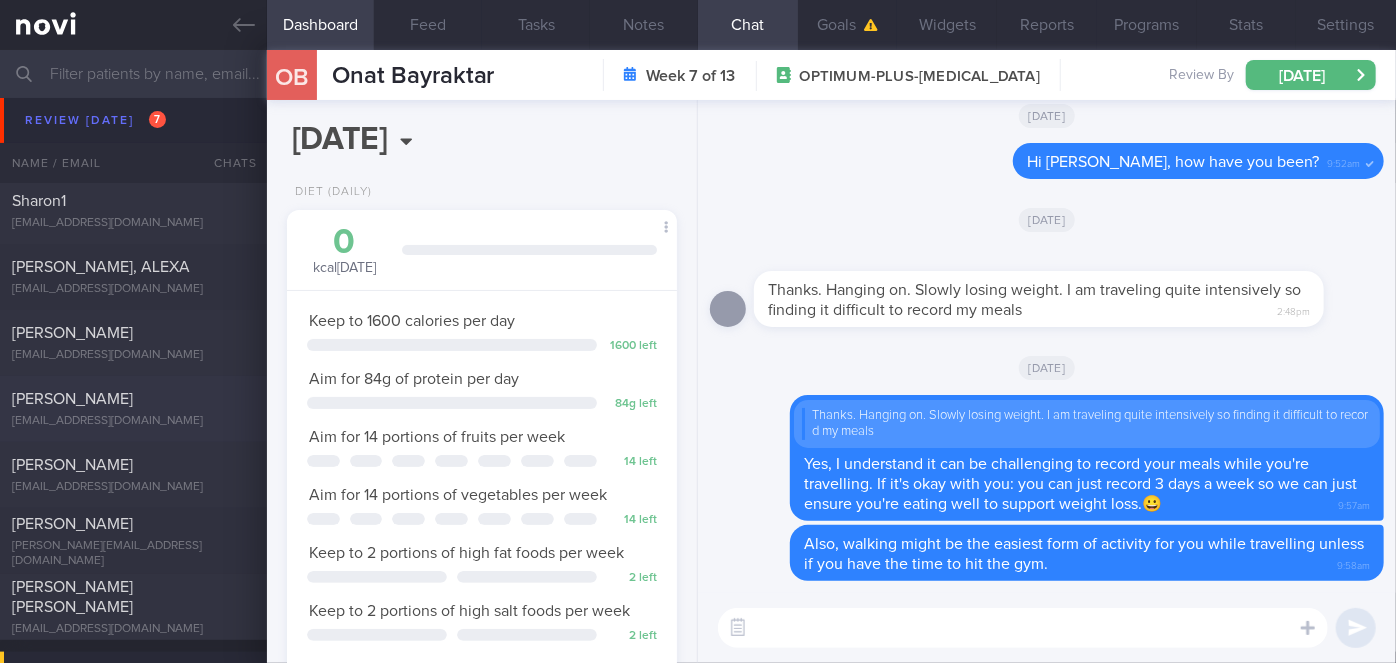 click on "[PERSON_NAME]" at bounding box center (131, 399) 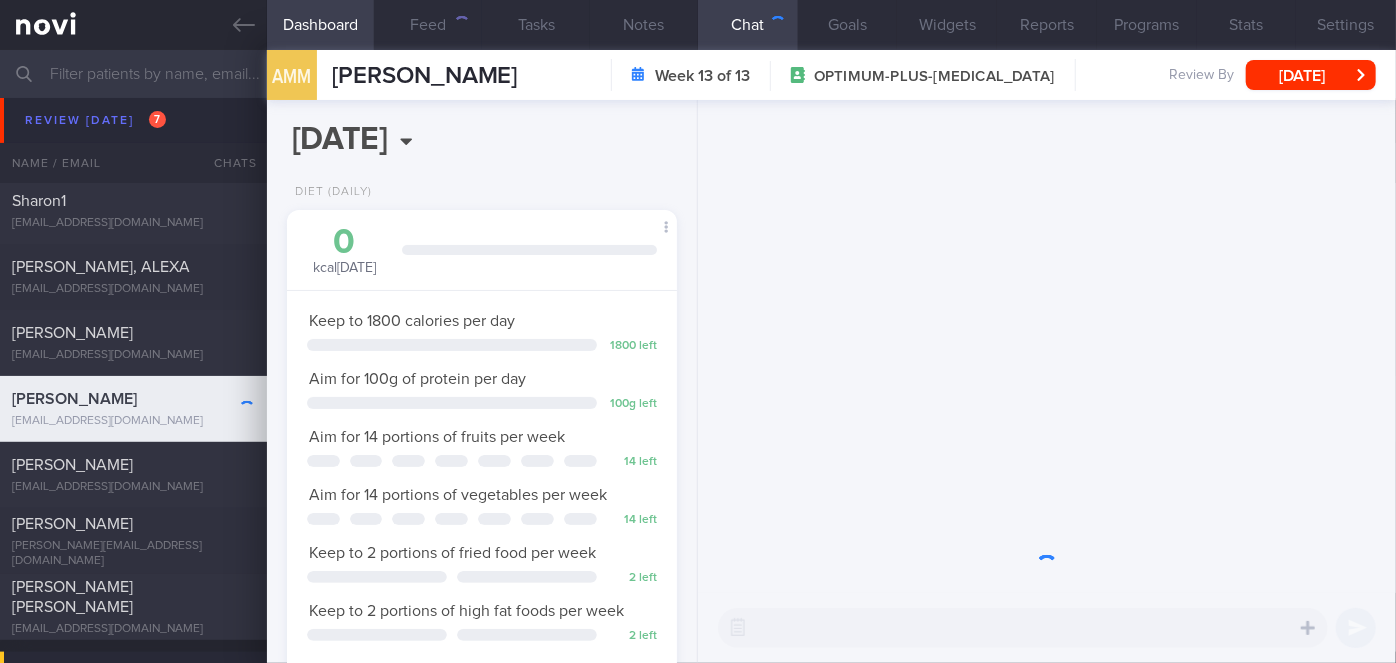 scroll, scrollTop: 999800, scrollLeft: 999658, axis: both 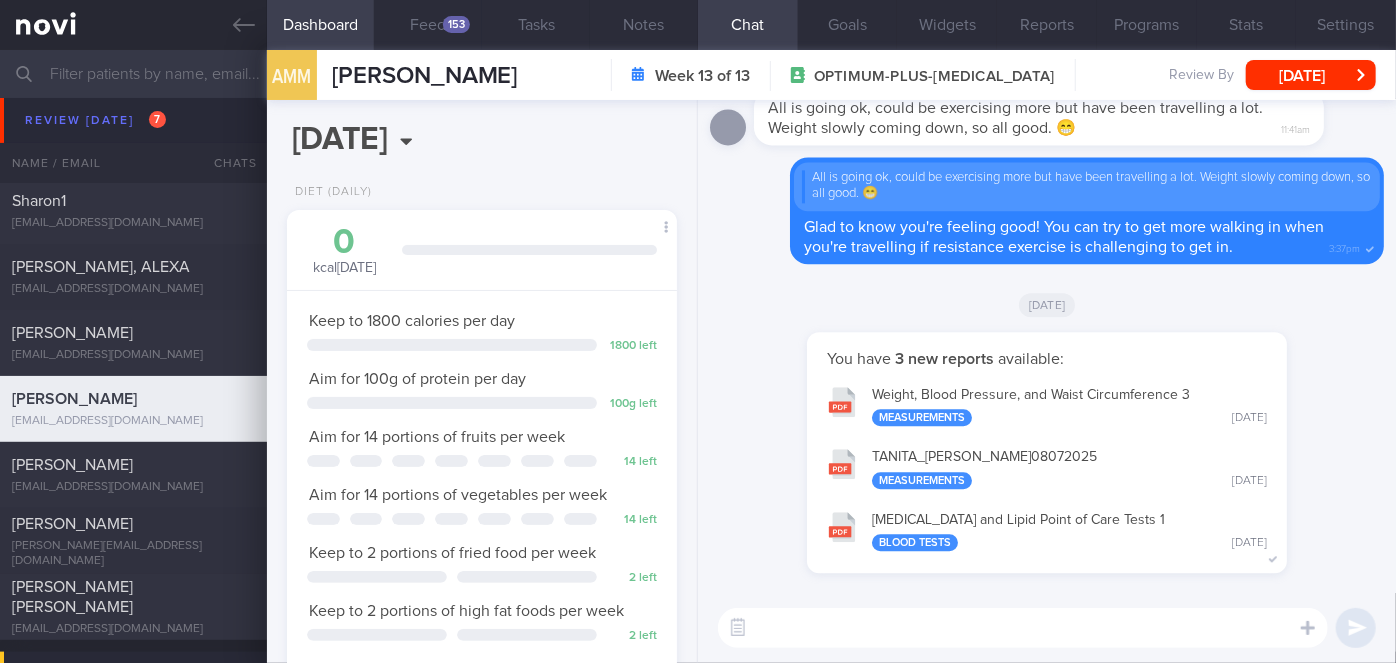 click on "TANITA_ [PERSON_NAME] 08072025
Measurements
[DATE]" at bounding box center (1047, 467) 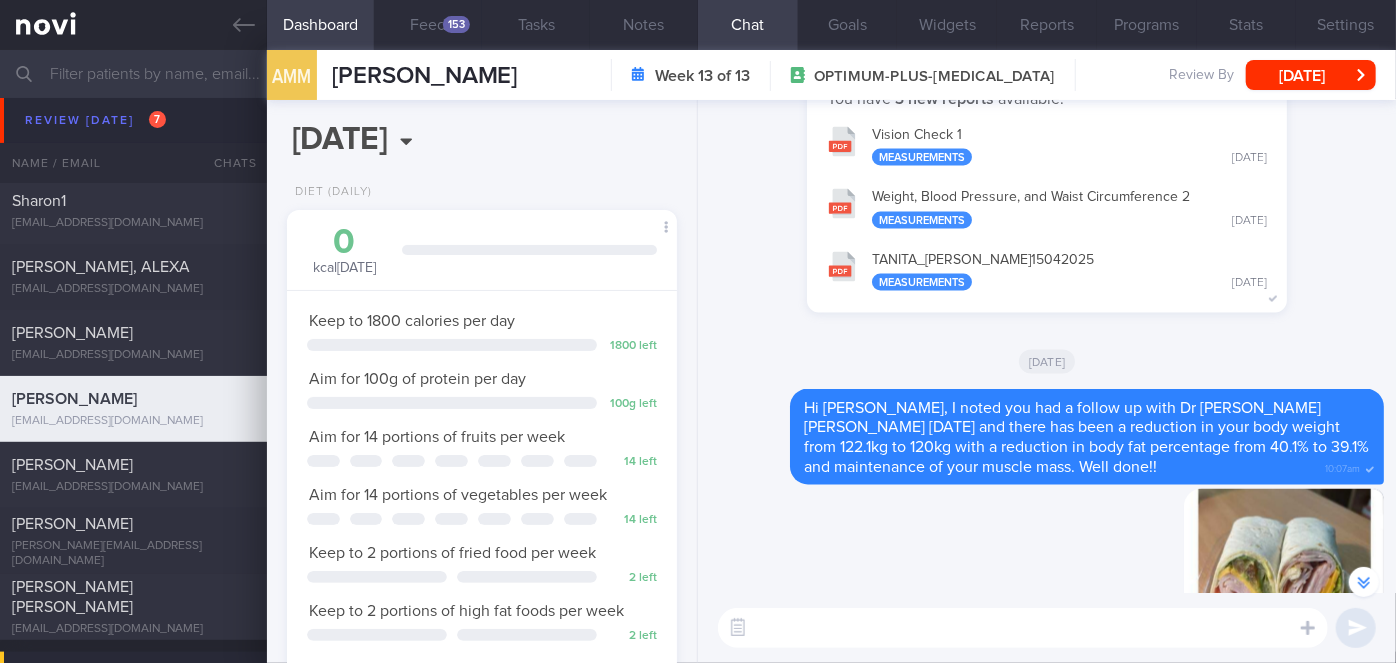 scroll, scrollTop: -5354, scrollLeft: 0, axis: vertical 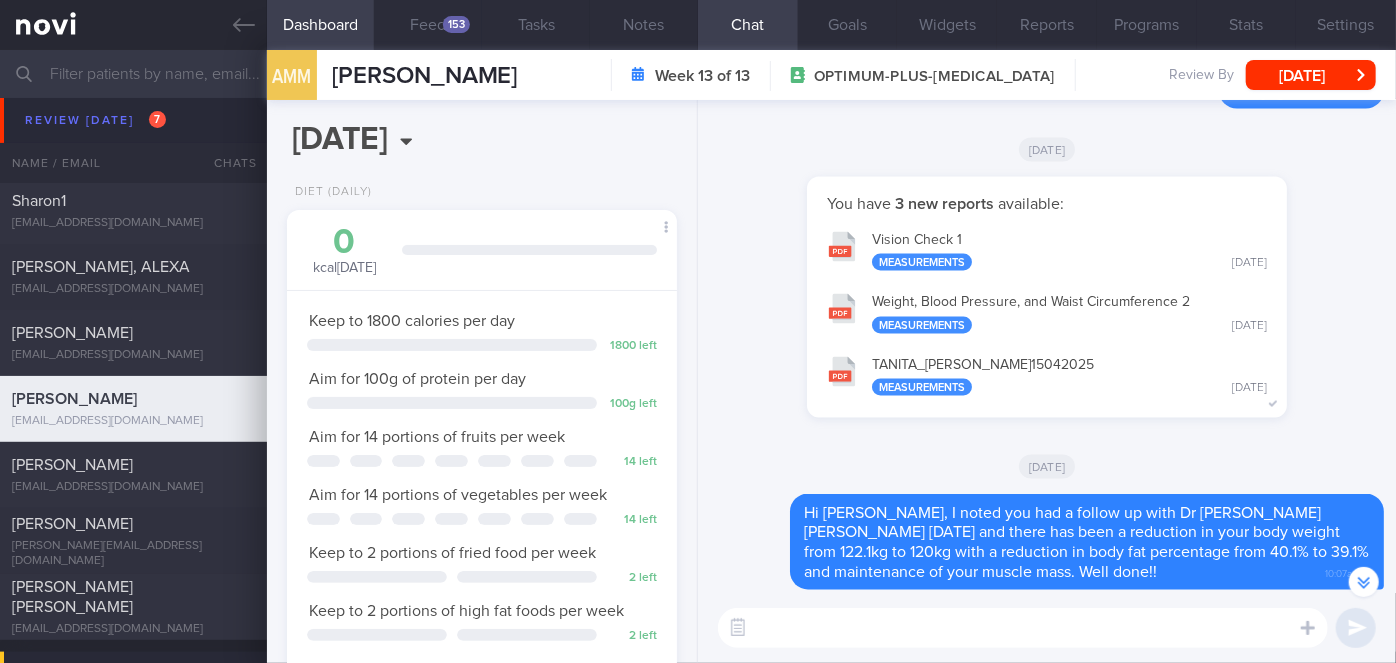 click on "TANITA_ [PERSON_NAME] 15042025
Measurements
[DATE]" at bounding box center (1047, 375) 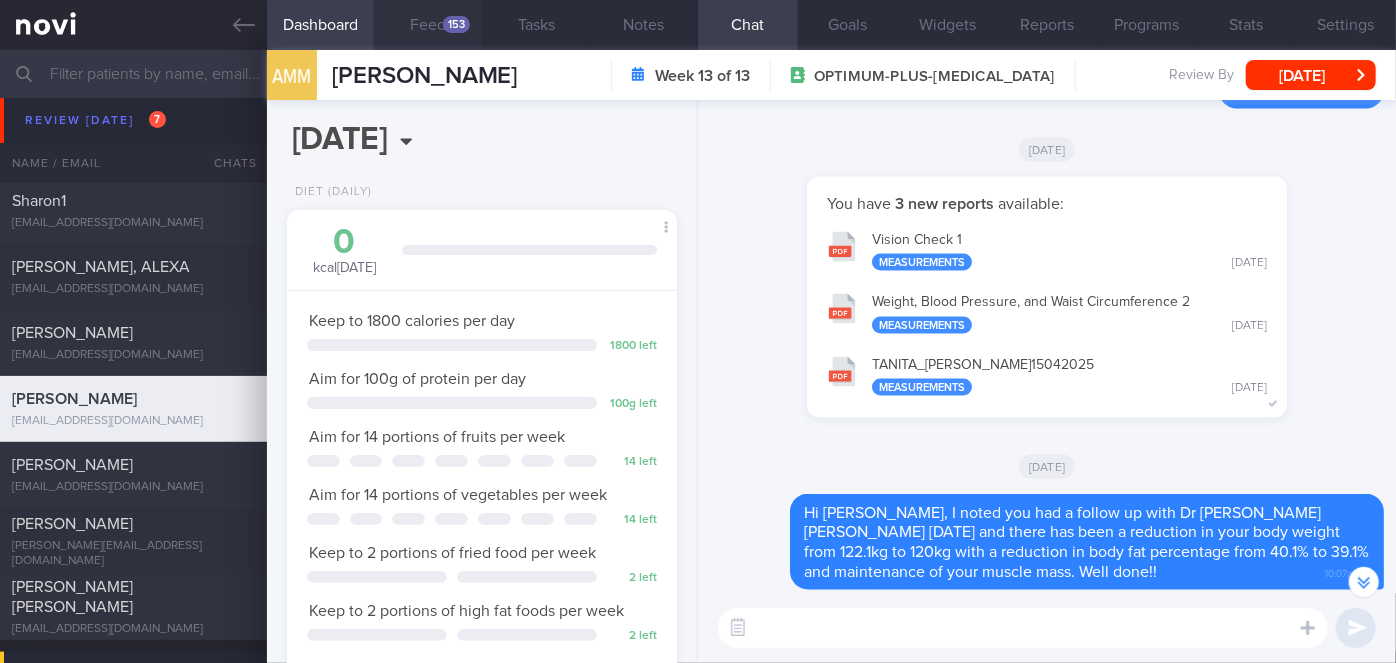 click on "Feed
153" at bounding box center [428, 25] 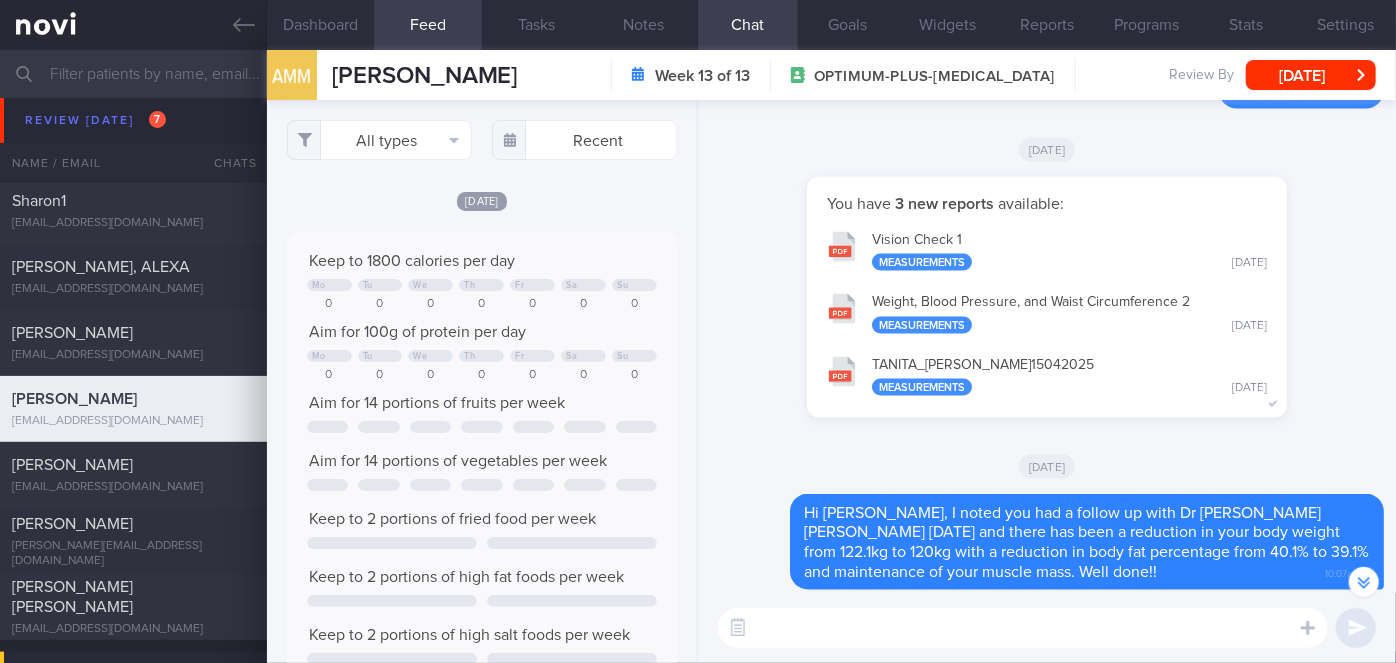 scroll, scrollTop: 999912, scrollLeft: 999648, axis: both 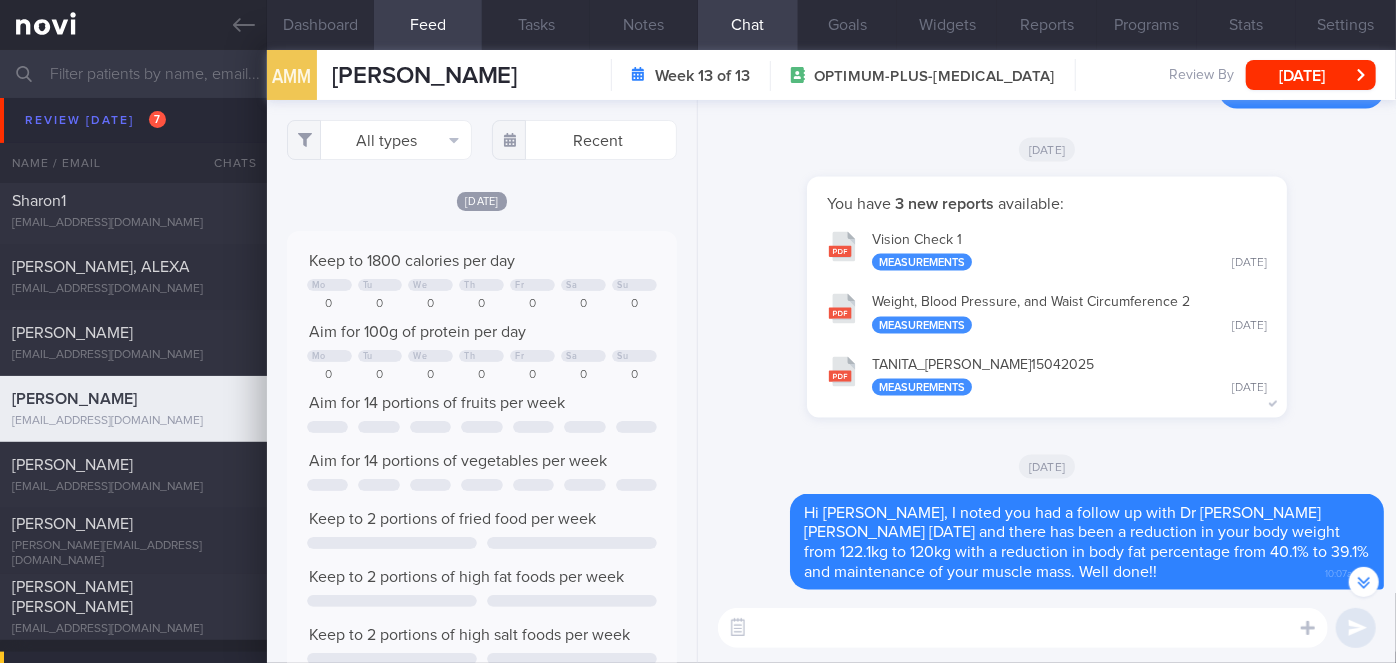click at bounding box center [1023, 628] 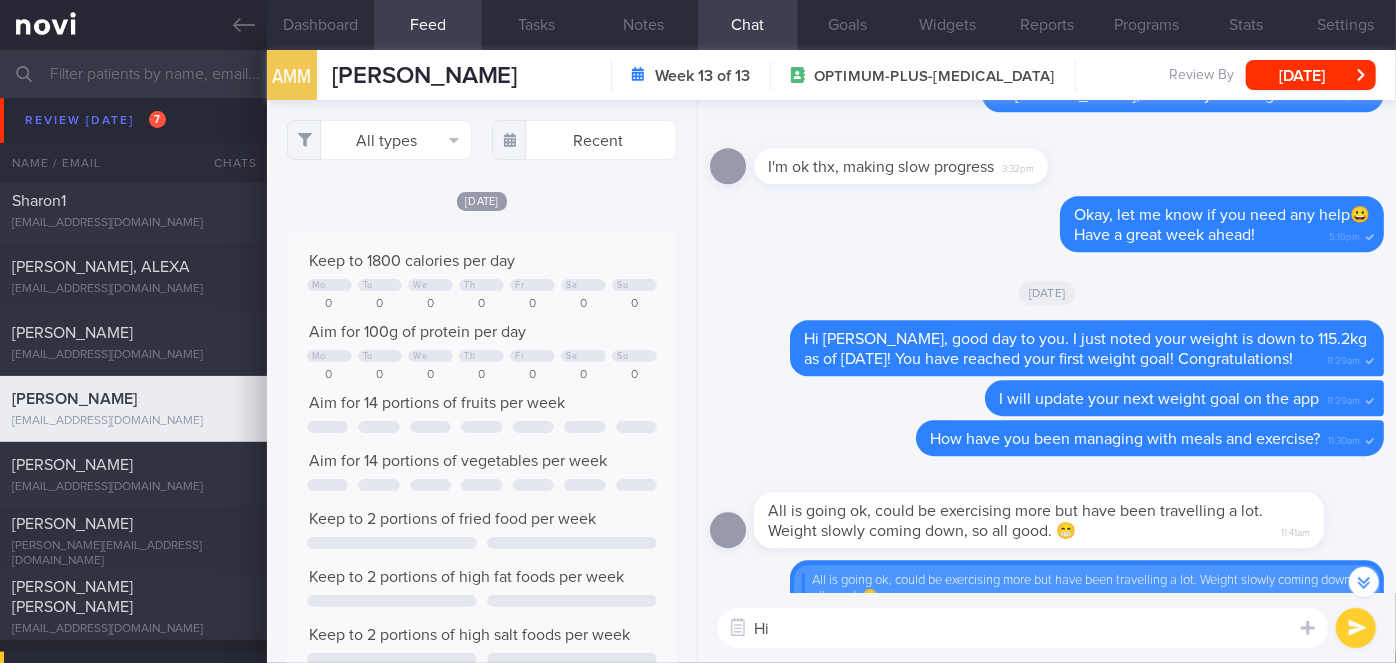 scroll, scrollTop: 0, scrollLeft: 0, axis: both 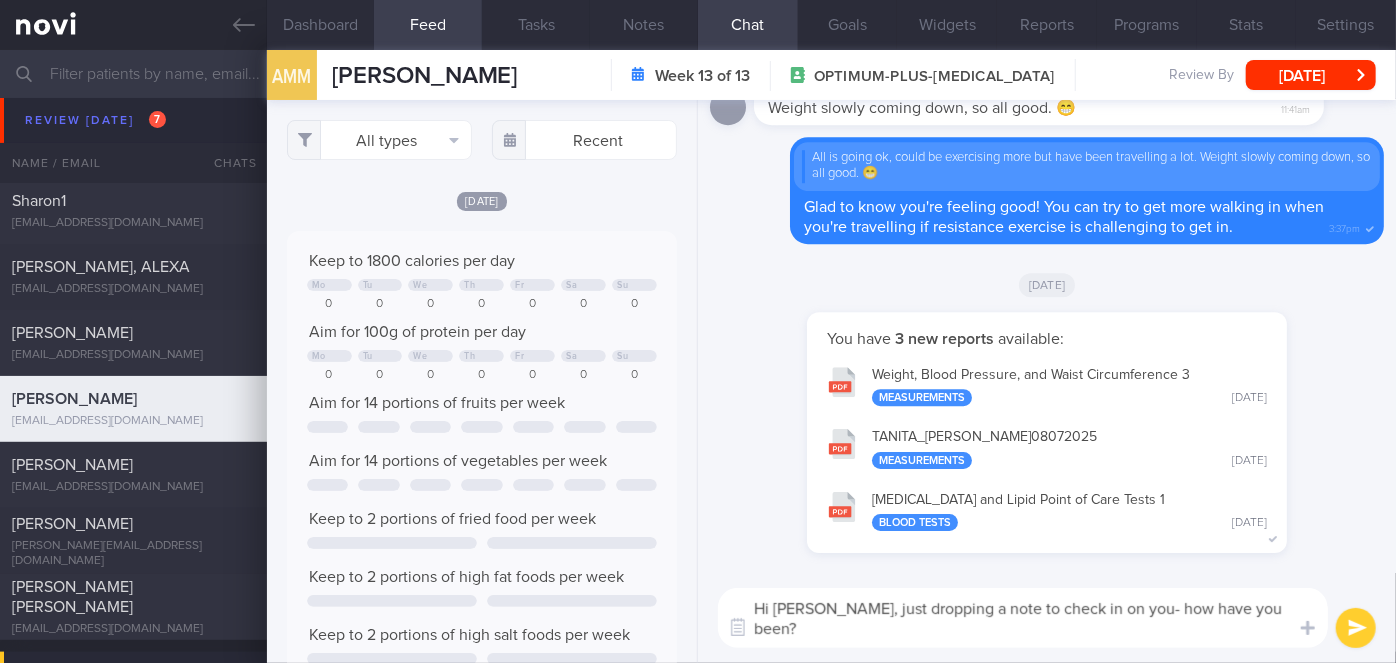 type on "Hi [PERSON_NAME], just dropping a note to check in on you- how have you been?
Coping okay with meals and exercise?" 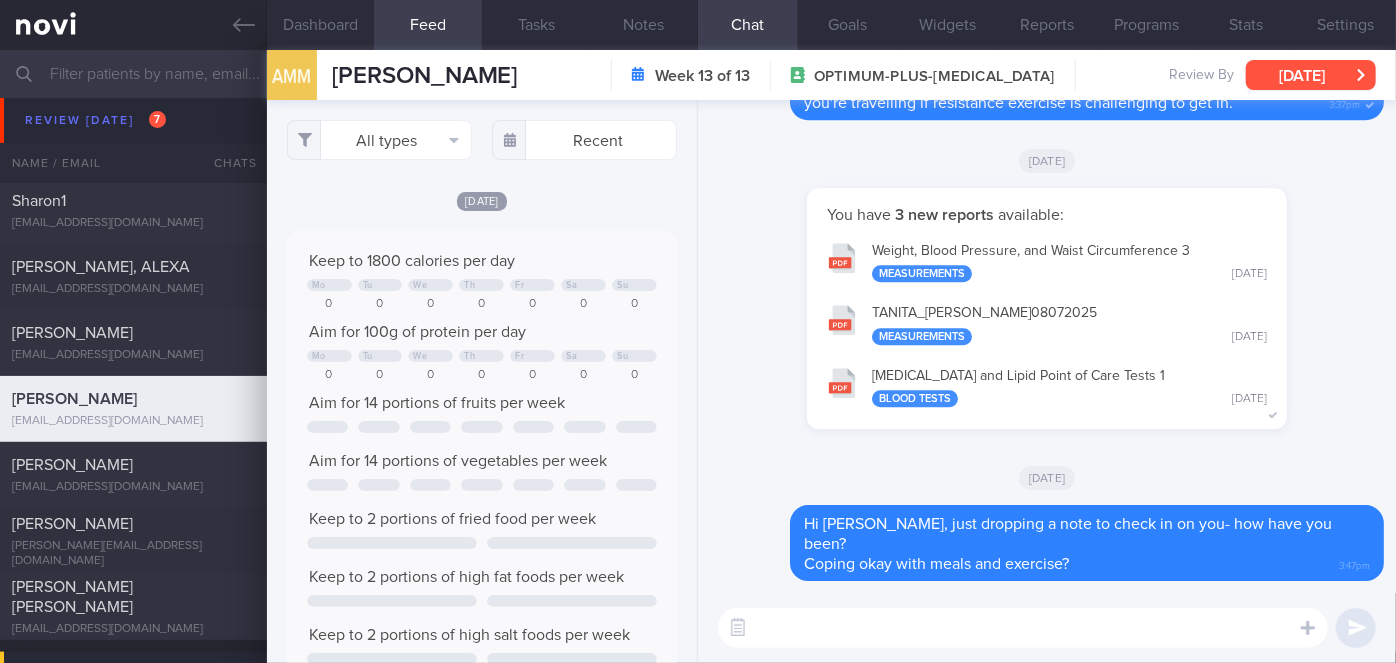 click on "[DATE]" at bounding box center (1311, 75) 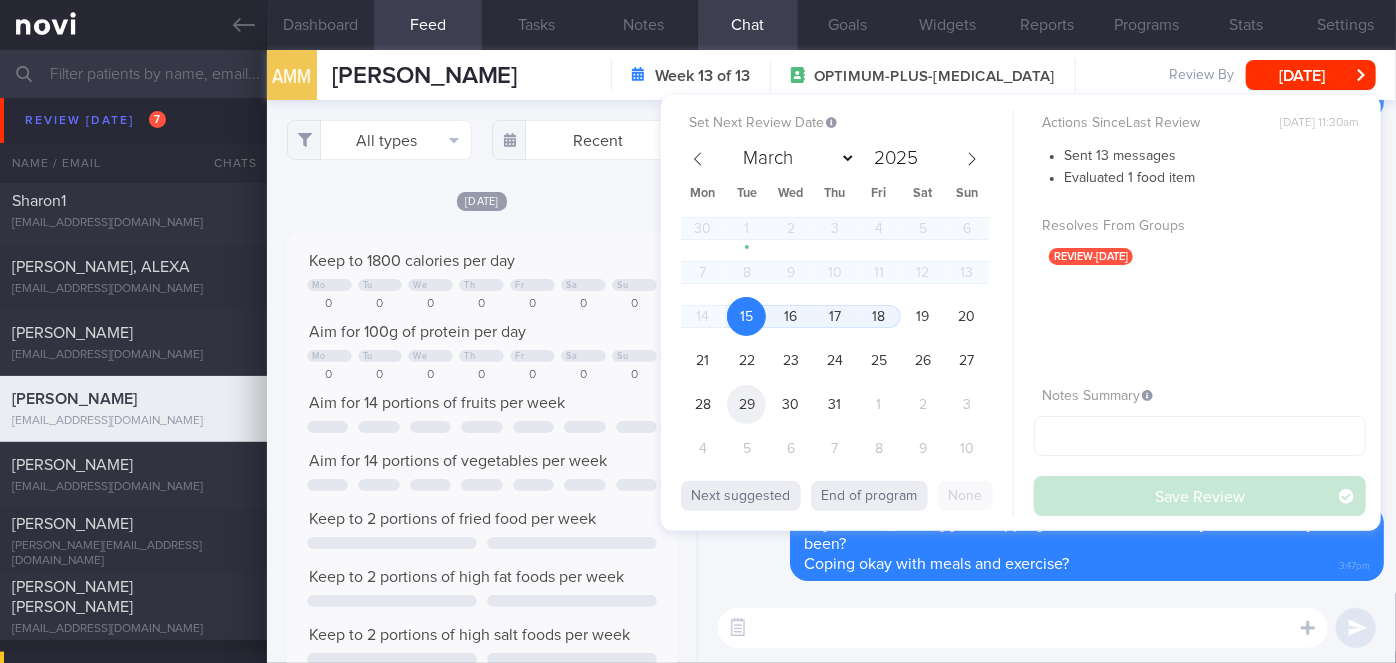 click on "29" at bounding box center [746, 404] 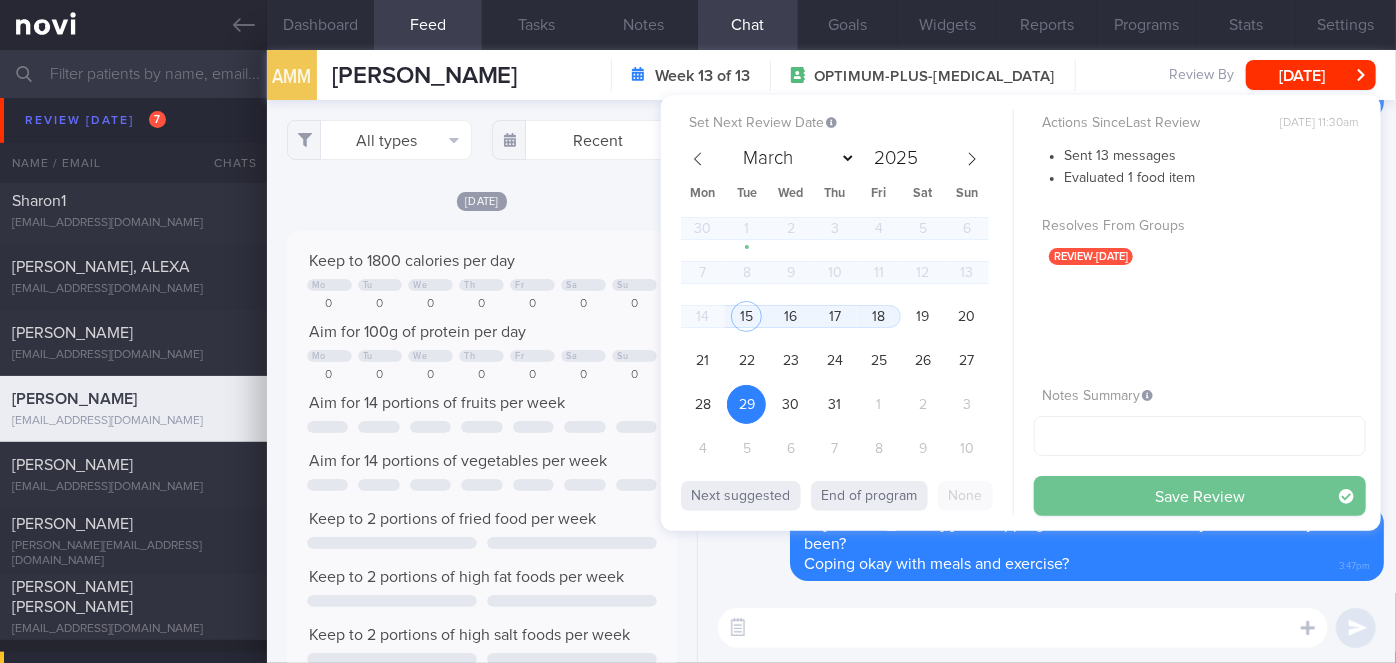 click on "Save Review" at bounding box center [1200, 496] 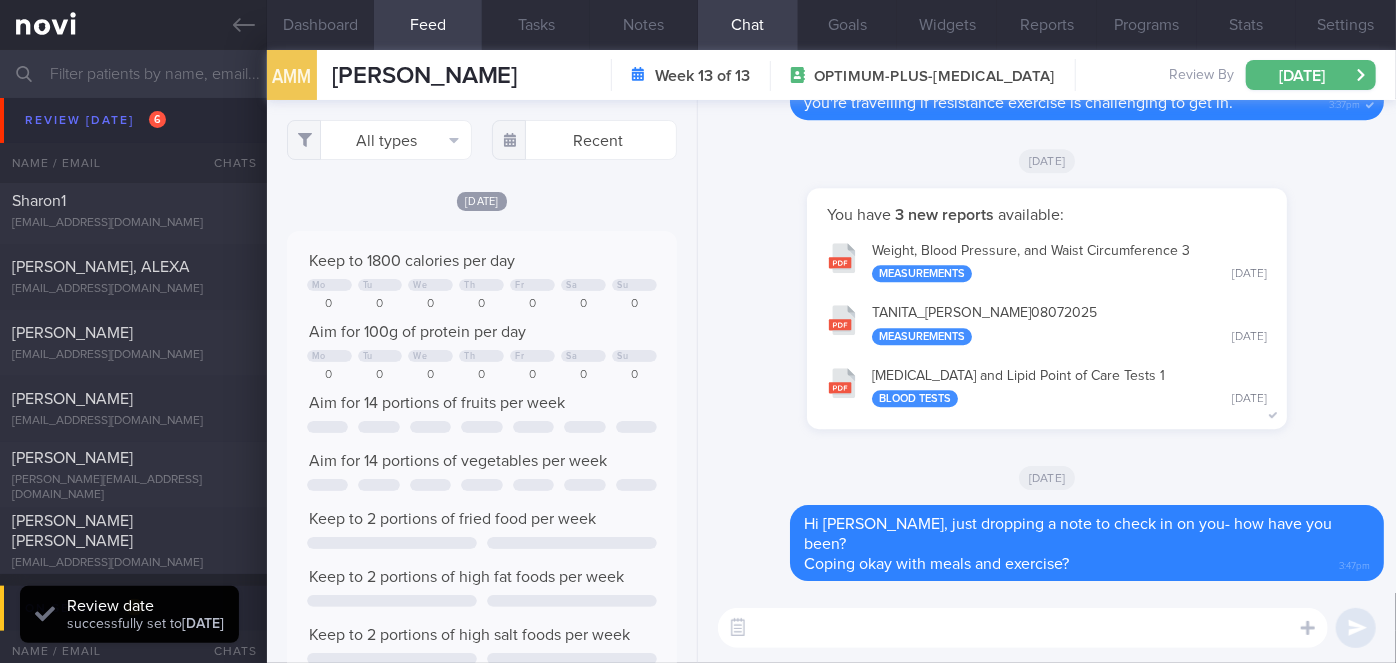 click on "[MEDICAL_DATA] and Lipid Point of Care Tests 1
Blood Tests
[DATE]" at bounding box center (1047, 386) 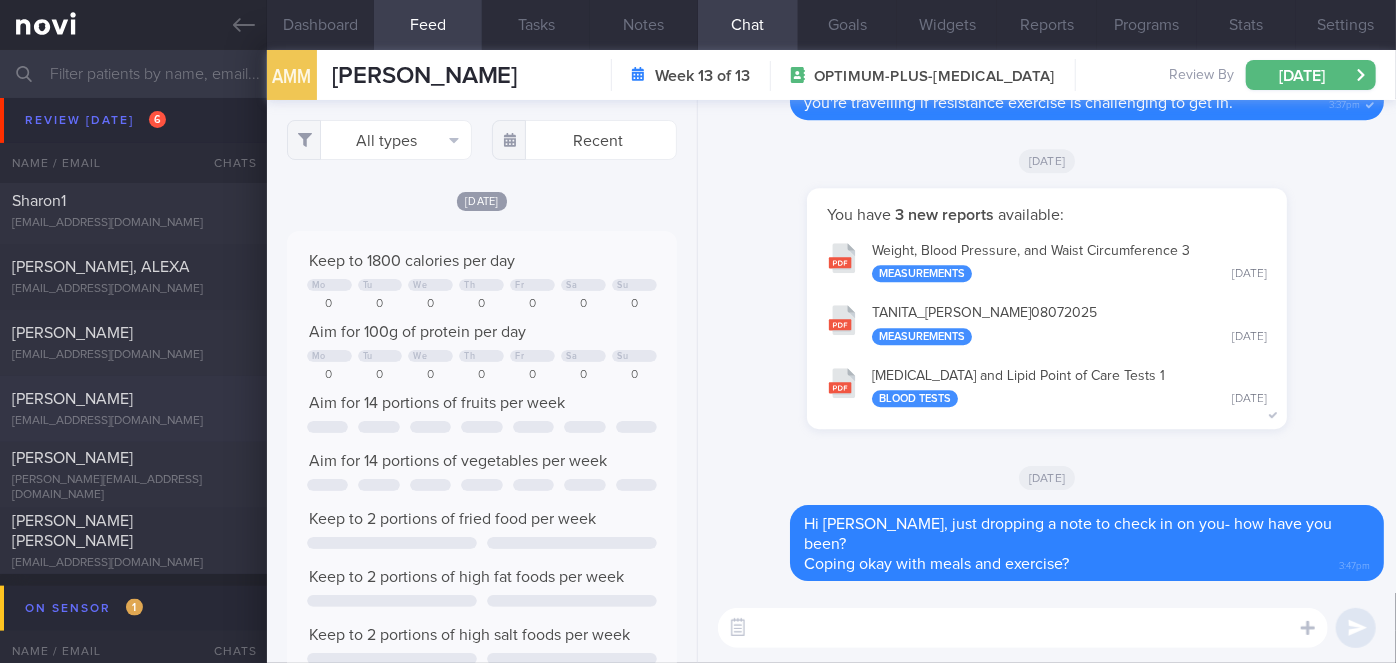 click on "[PERSON_NAME]
[EMAIL_ADDRESS][DOMAIN_NAME]" at bounding box center (133, 409) 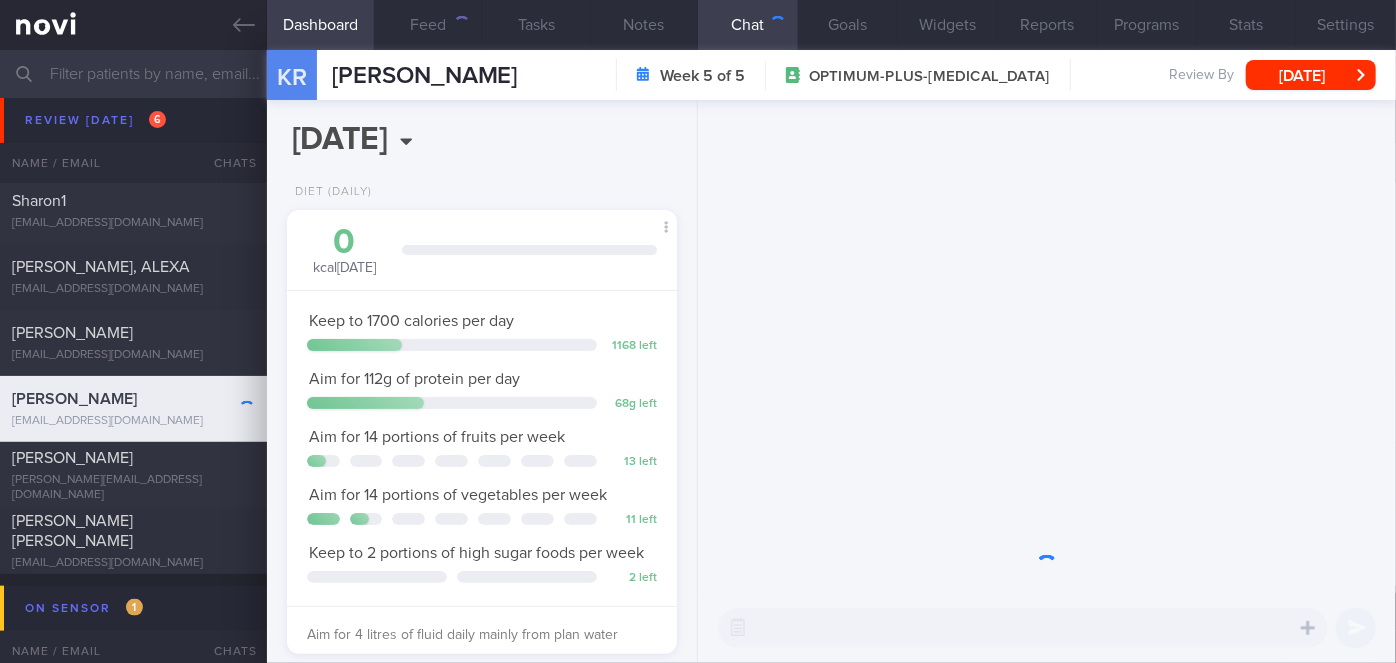 scroll, scrollTop: 999800, scrollLeft: 999658, axis: both 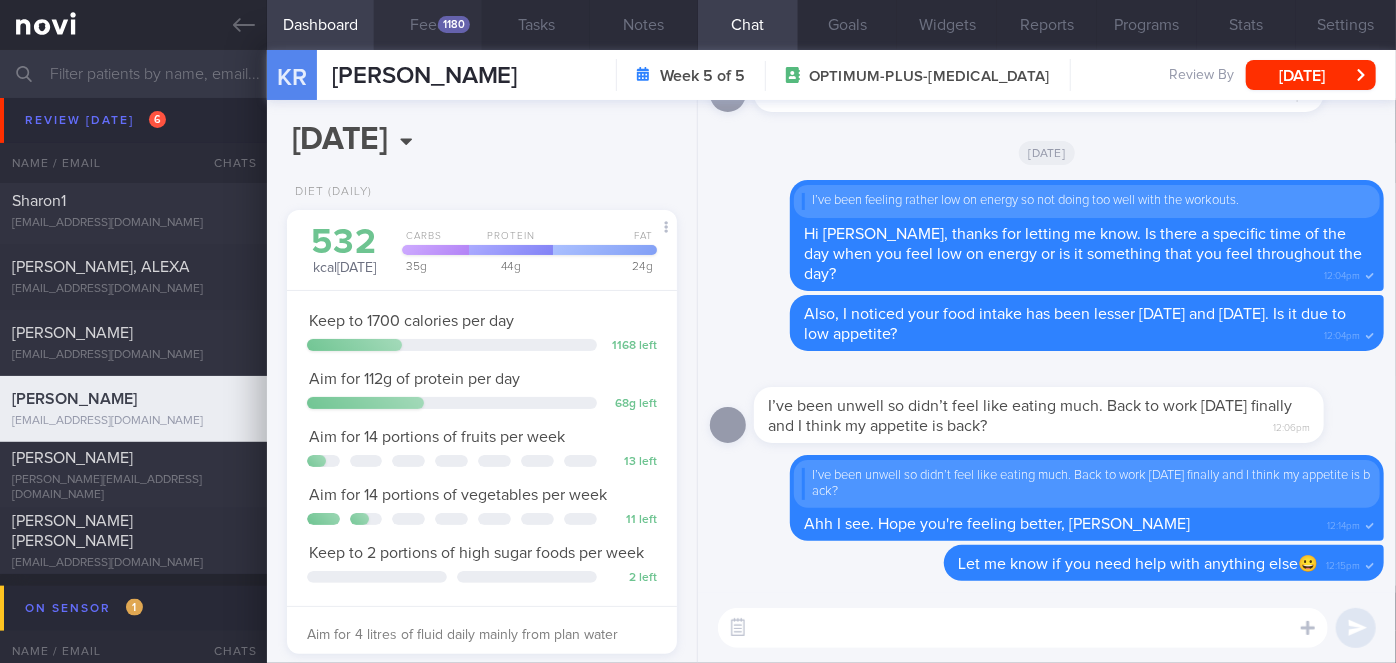 click on "Feed
1180" at bounding box center (428, 25) 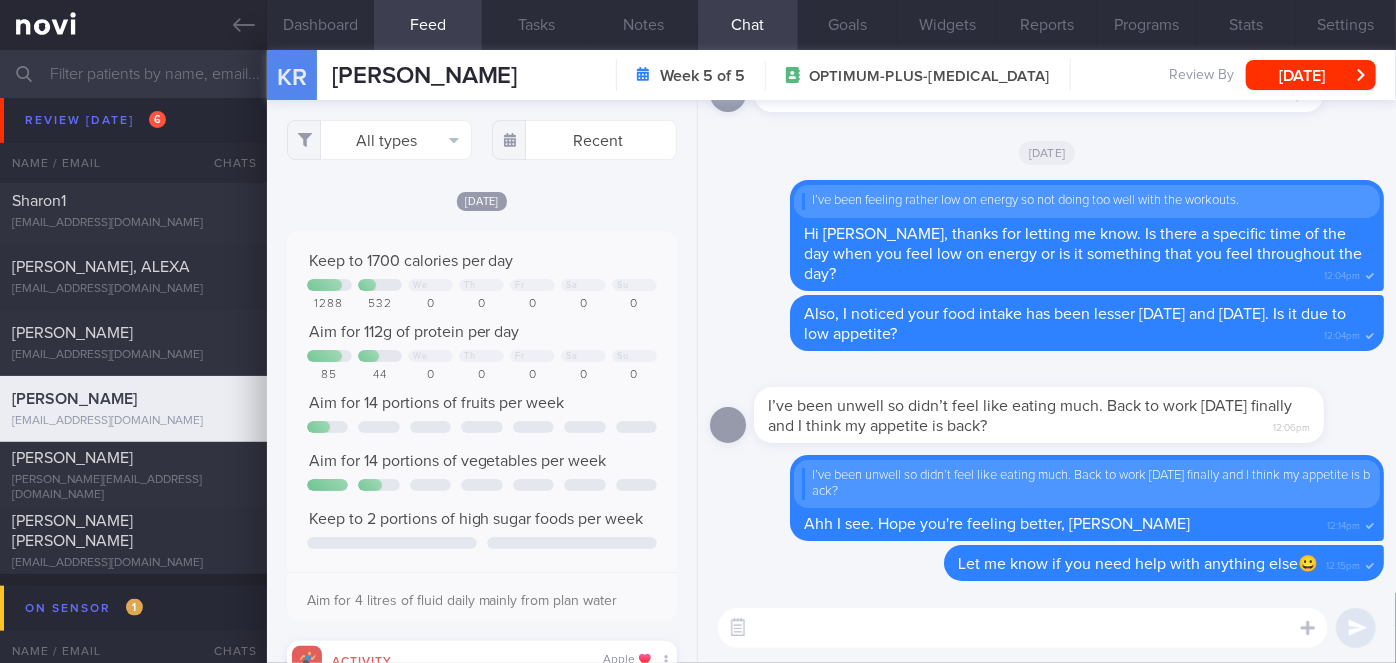 scroll, scrollTop: 999912, scrollLeft: 999648, axis: both 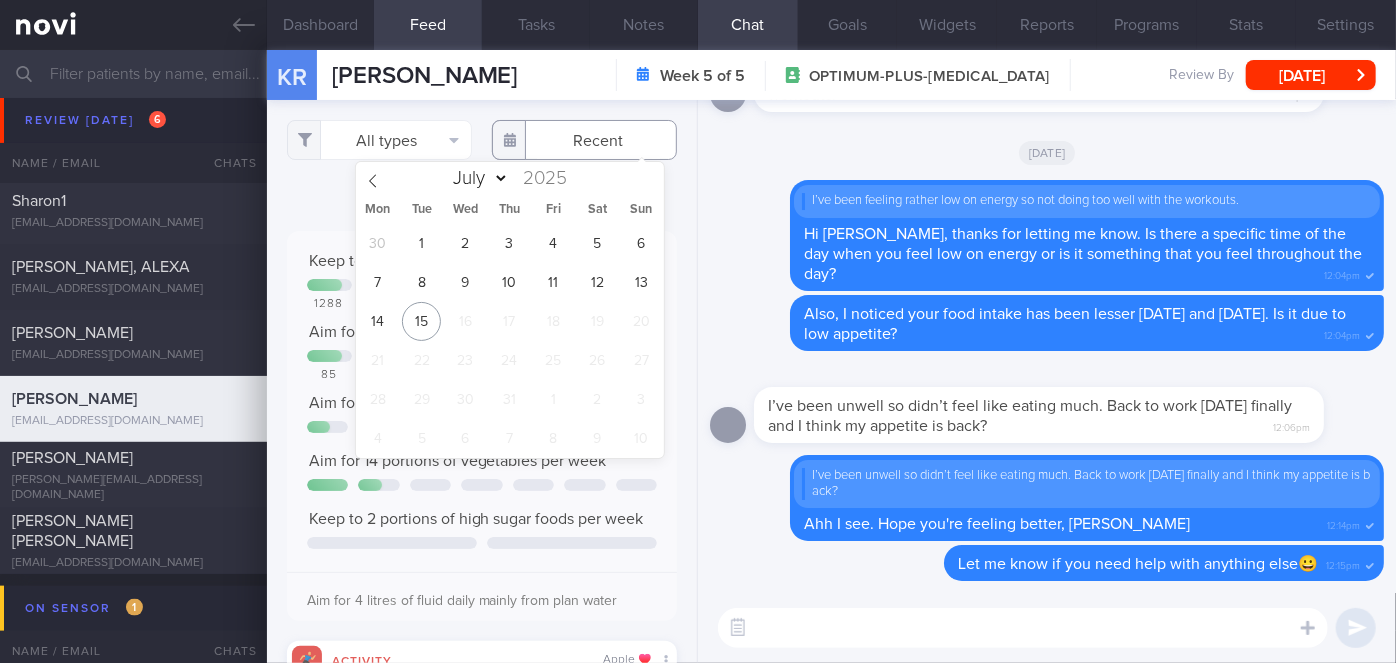 click at bounding box center (584, 140) 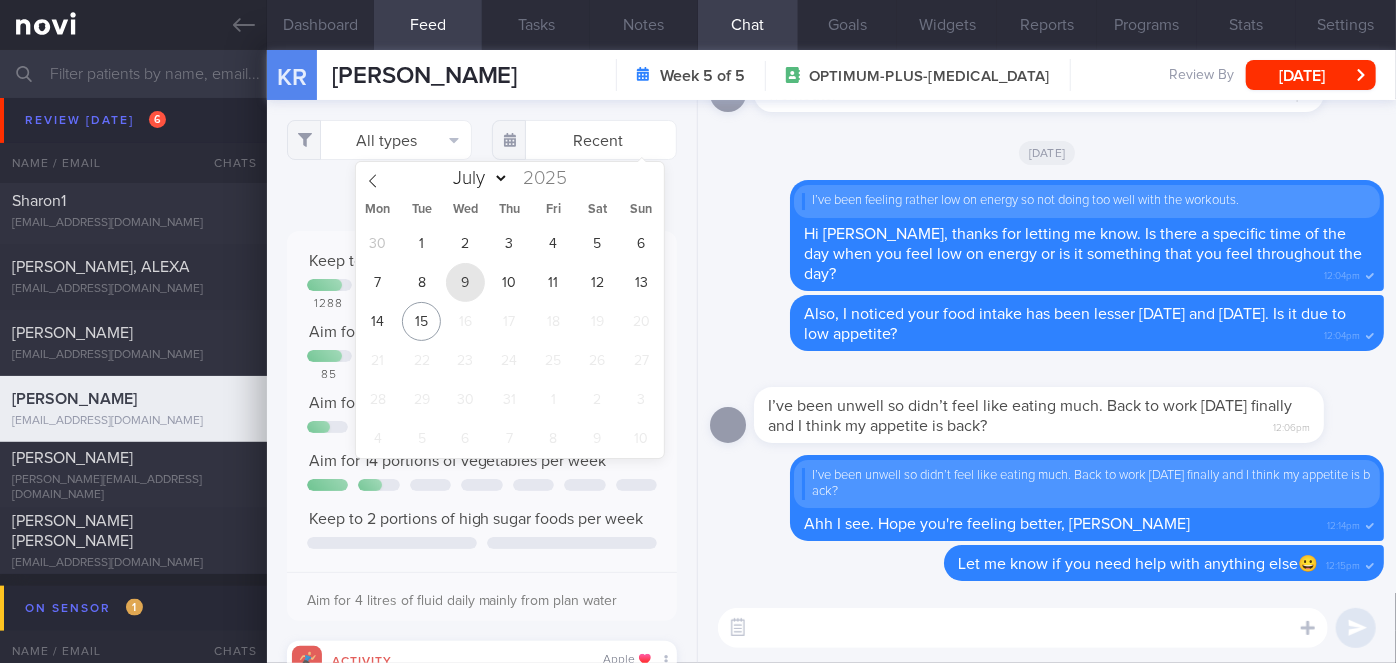 click on "9" at bounding box center [465, 282] 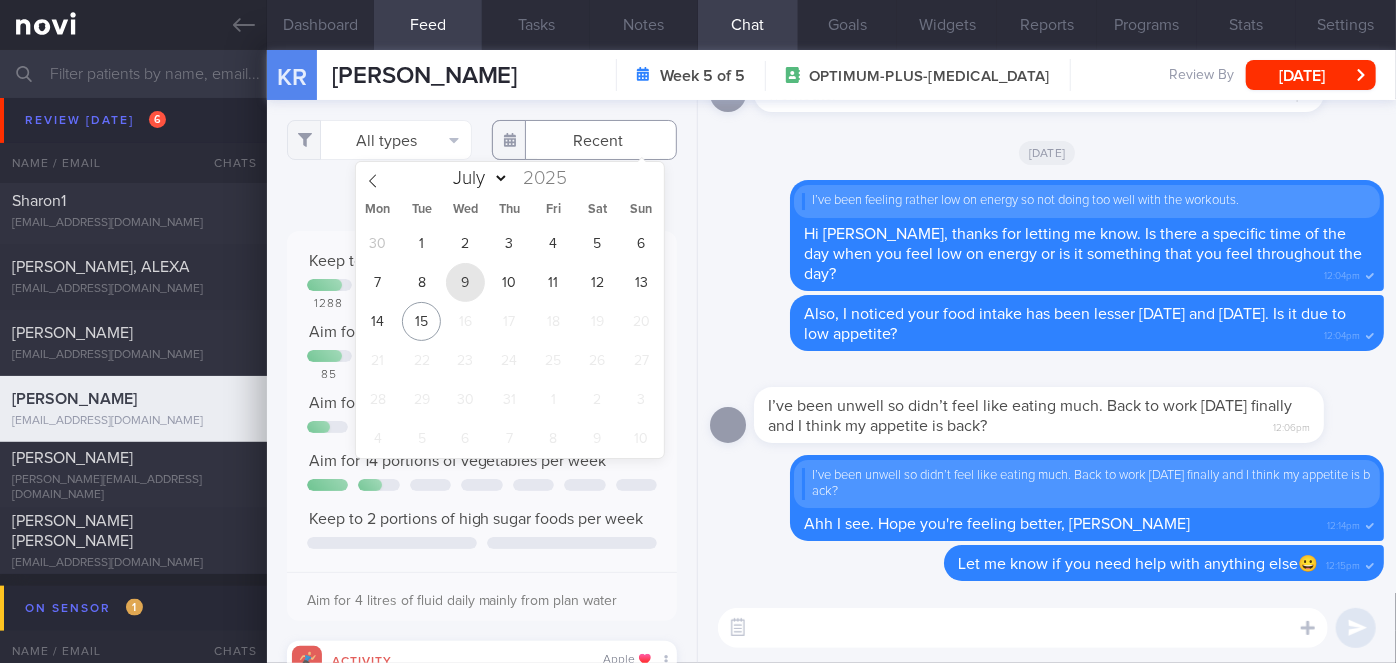 type on "[DATE]" 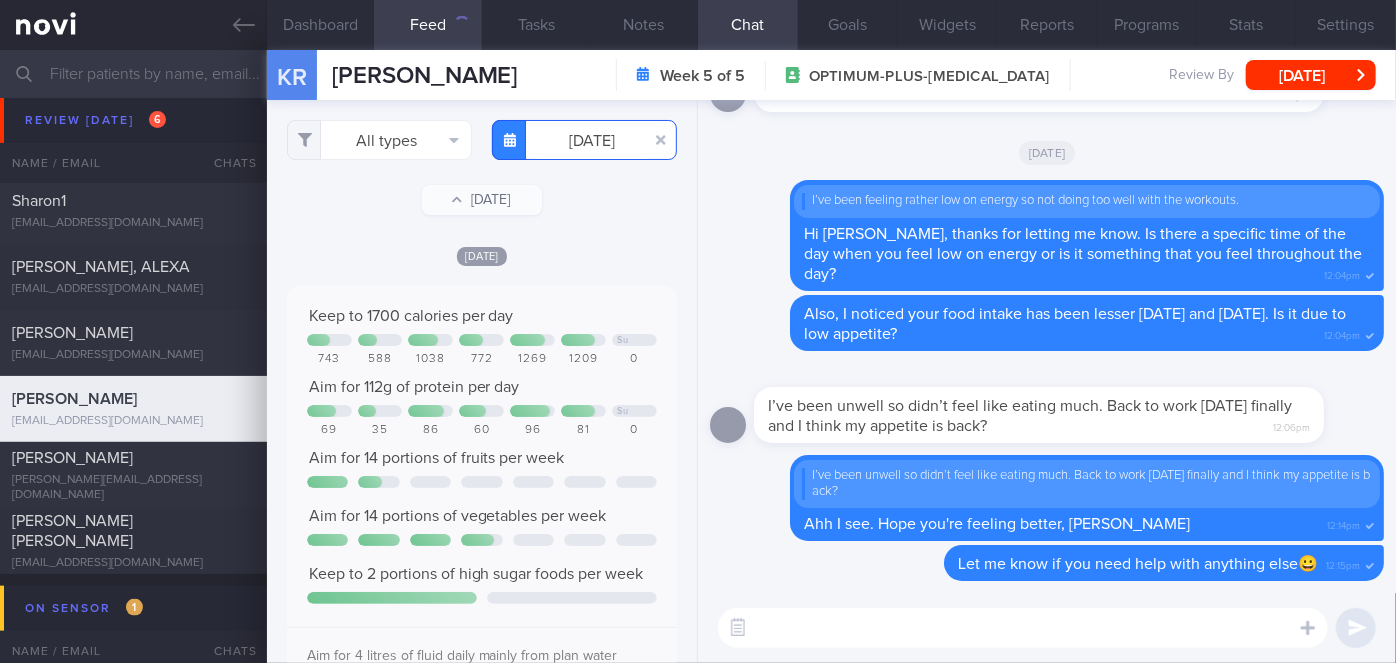 scroll, scrollTop: 999912, scrollLeft: 999648, axis: both 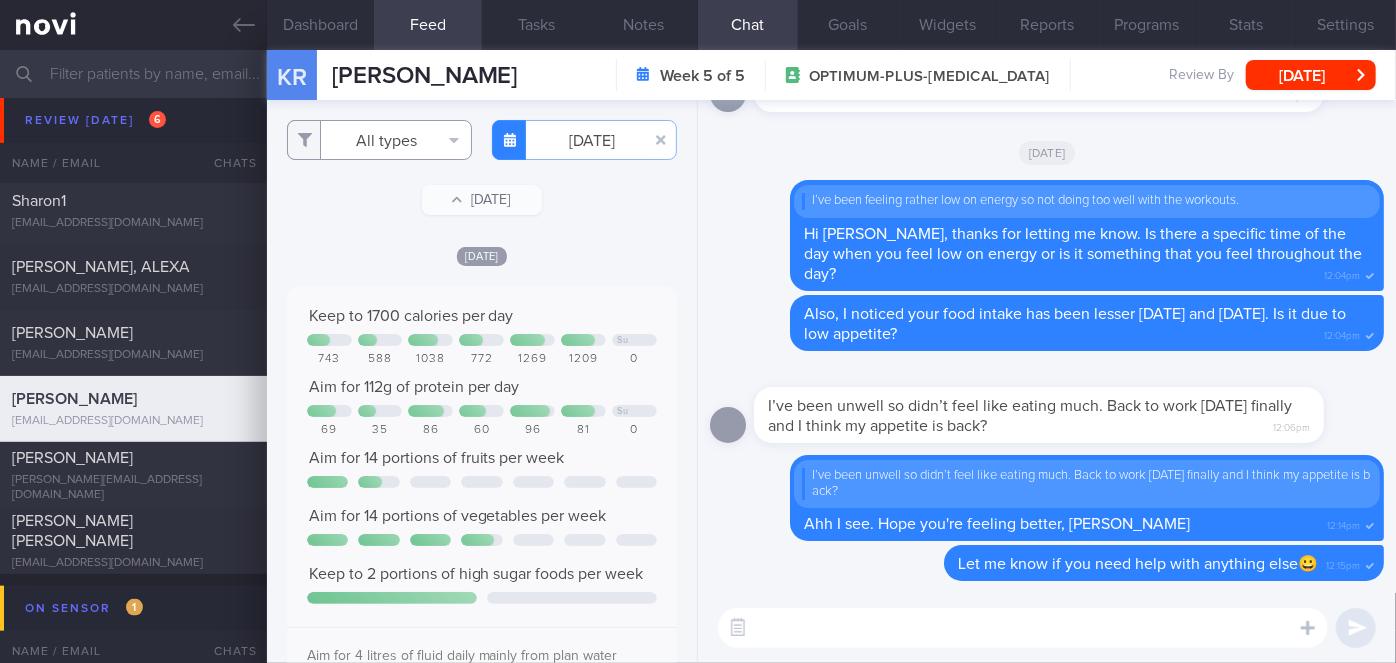 click on "All types" at bounding box center [379, 140] 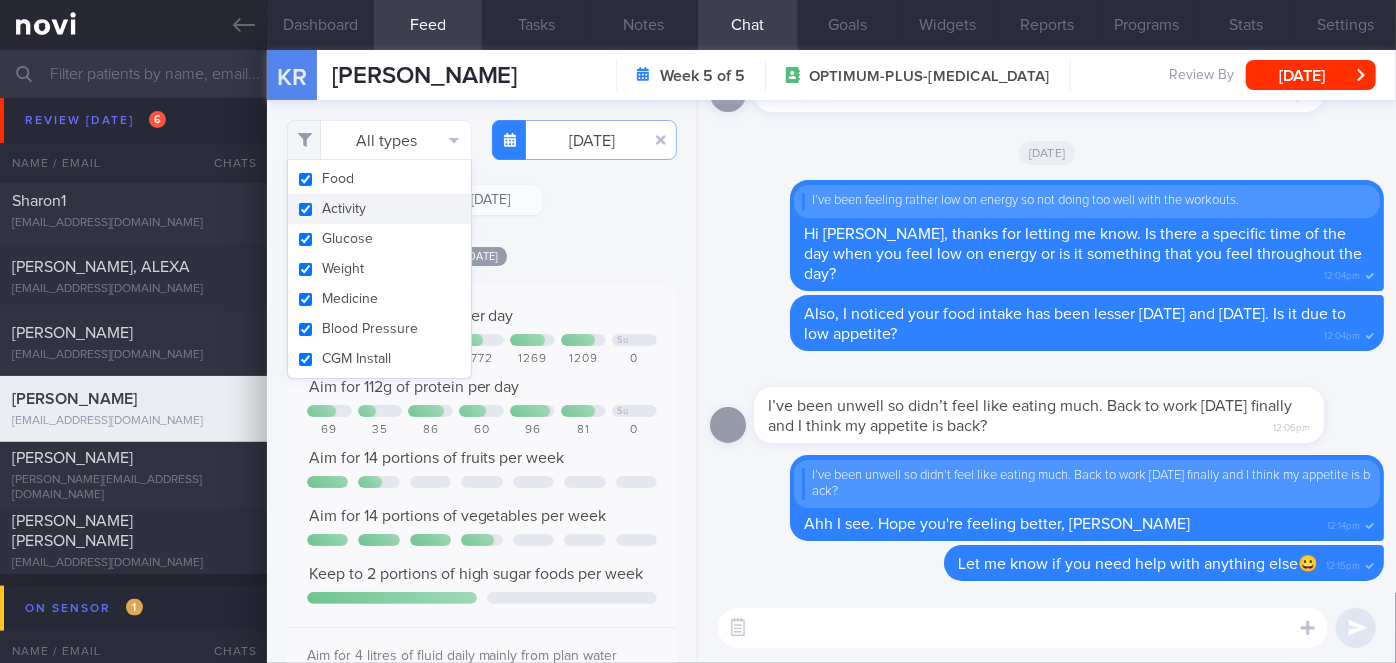 click on "Activity" at bounding box center (379, 209) 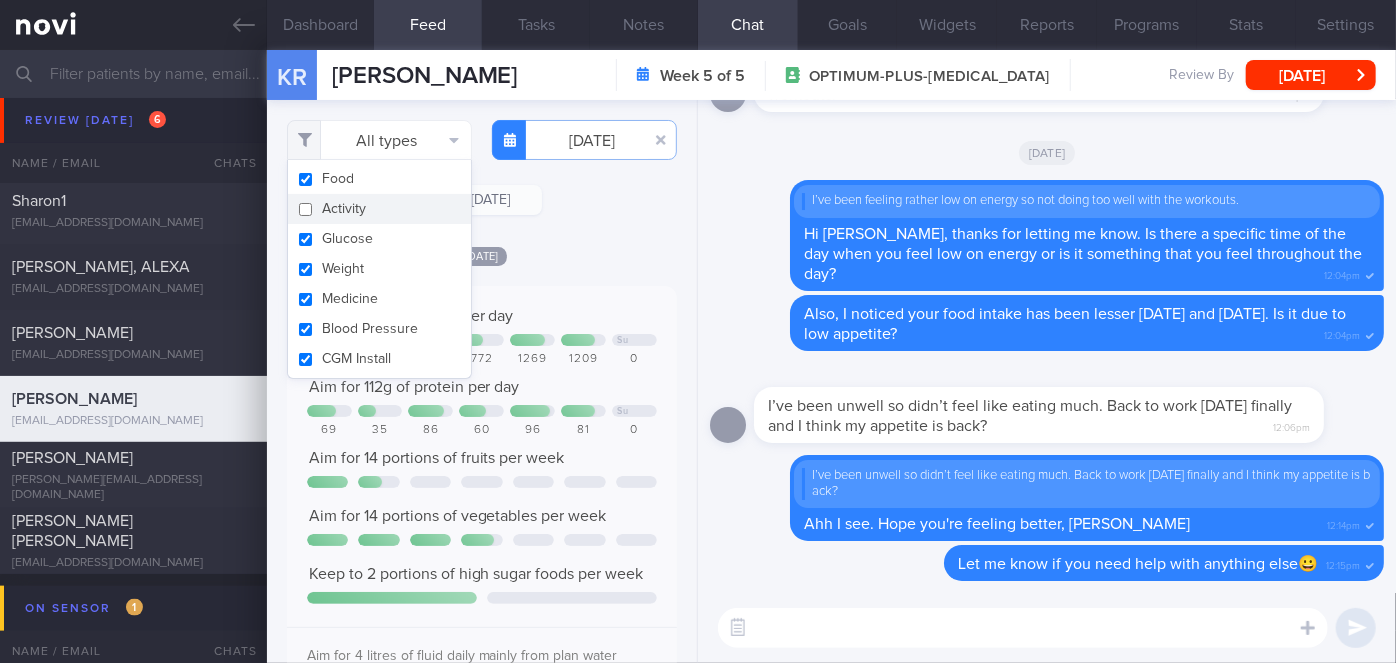 checkbox on "false" 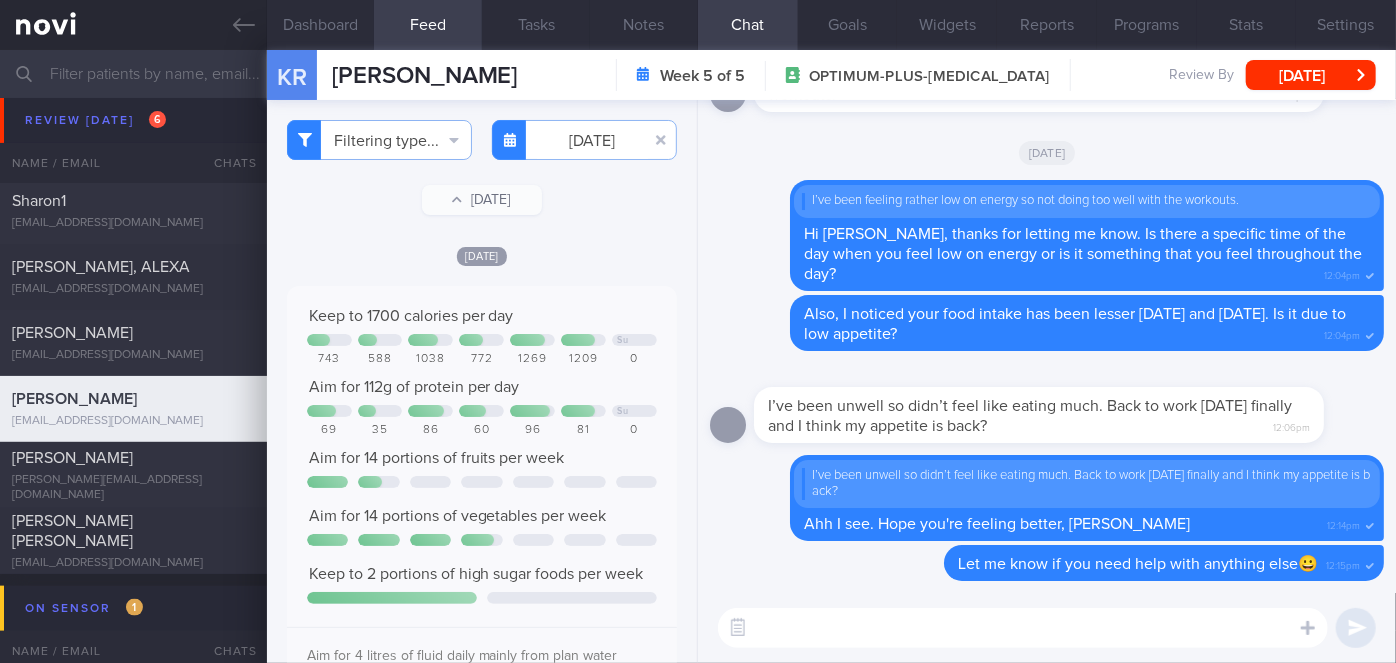 click on "[DATE]" at bounding box center (482, 255) 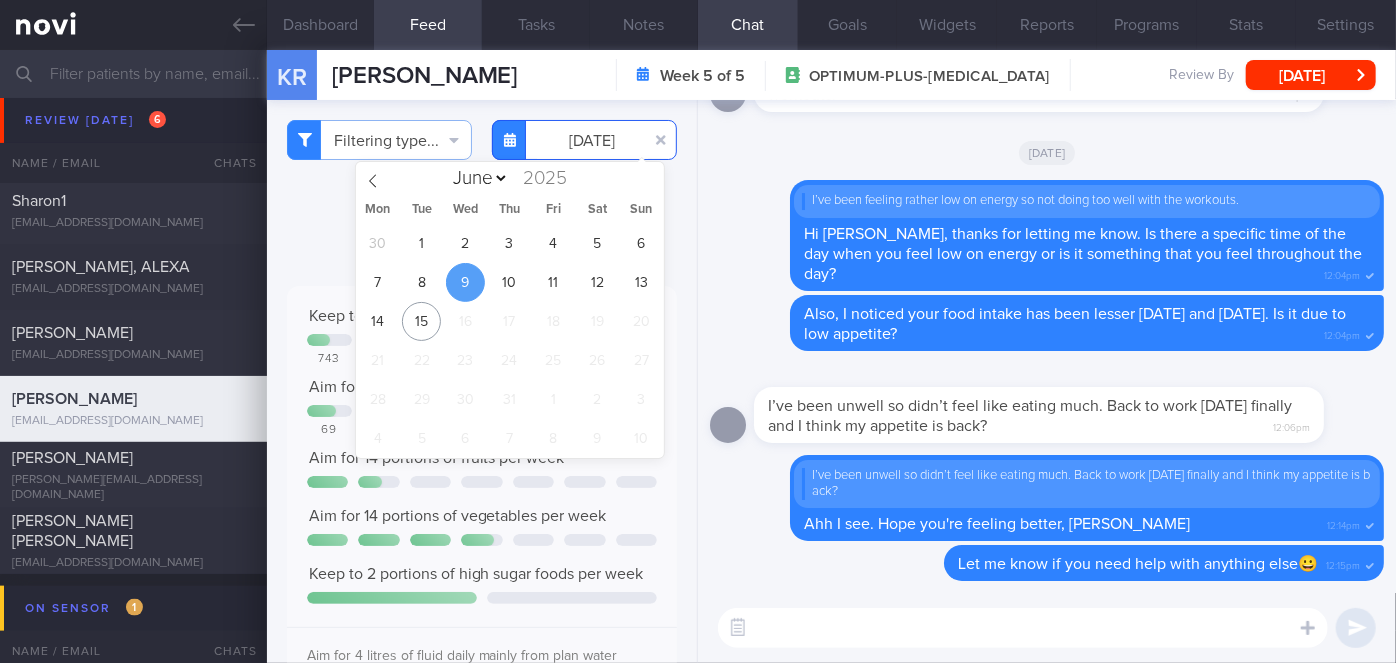 click on "[DATE]" at bounding box center (584, 140) 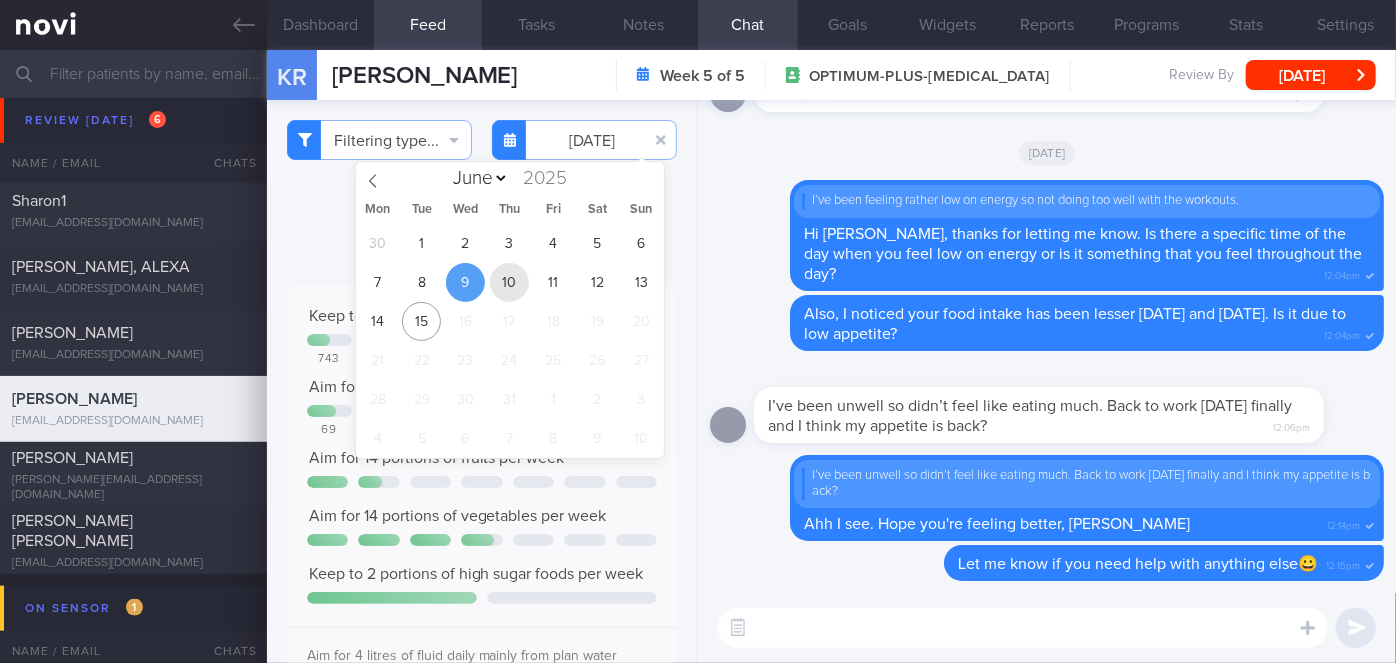 click on "10" at bounding box center (509, 282) 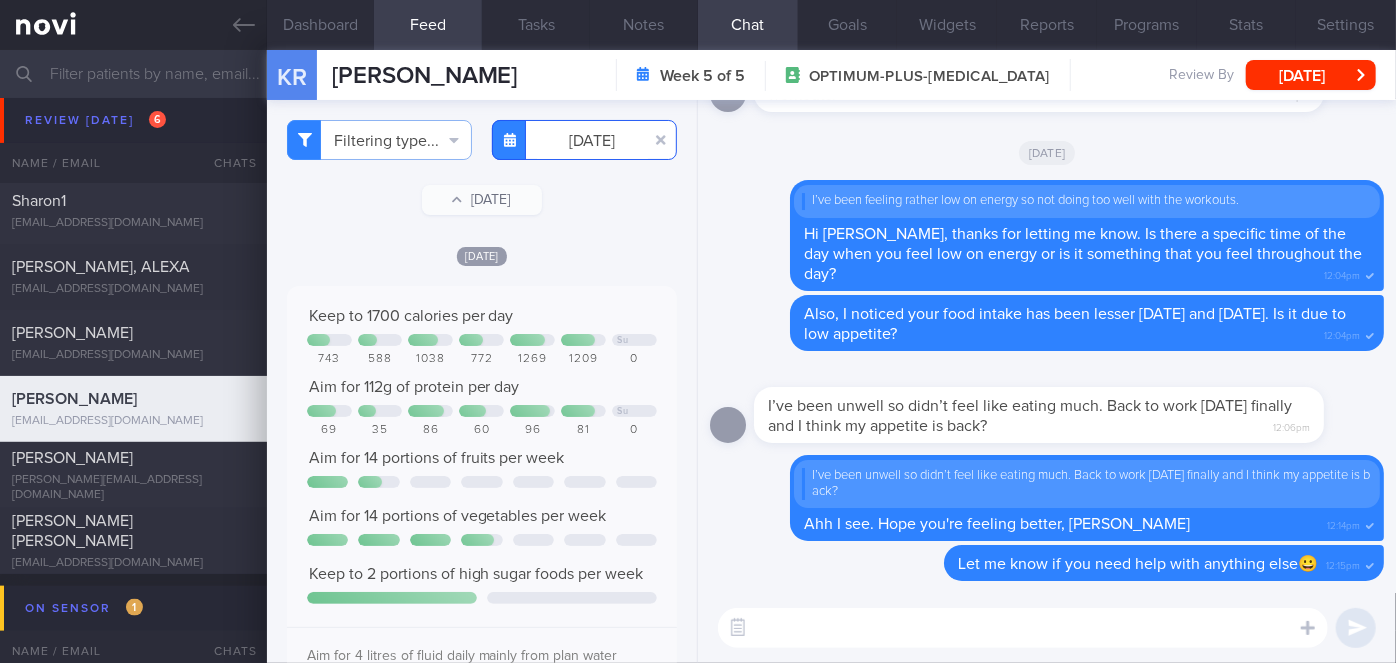 click on "[DATE]" at bounding box center [584, 140] 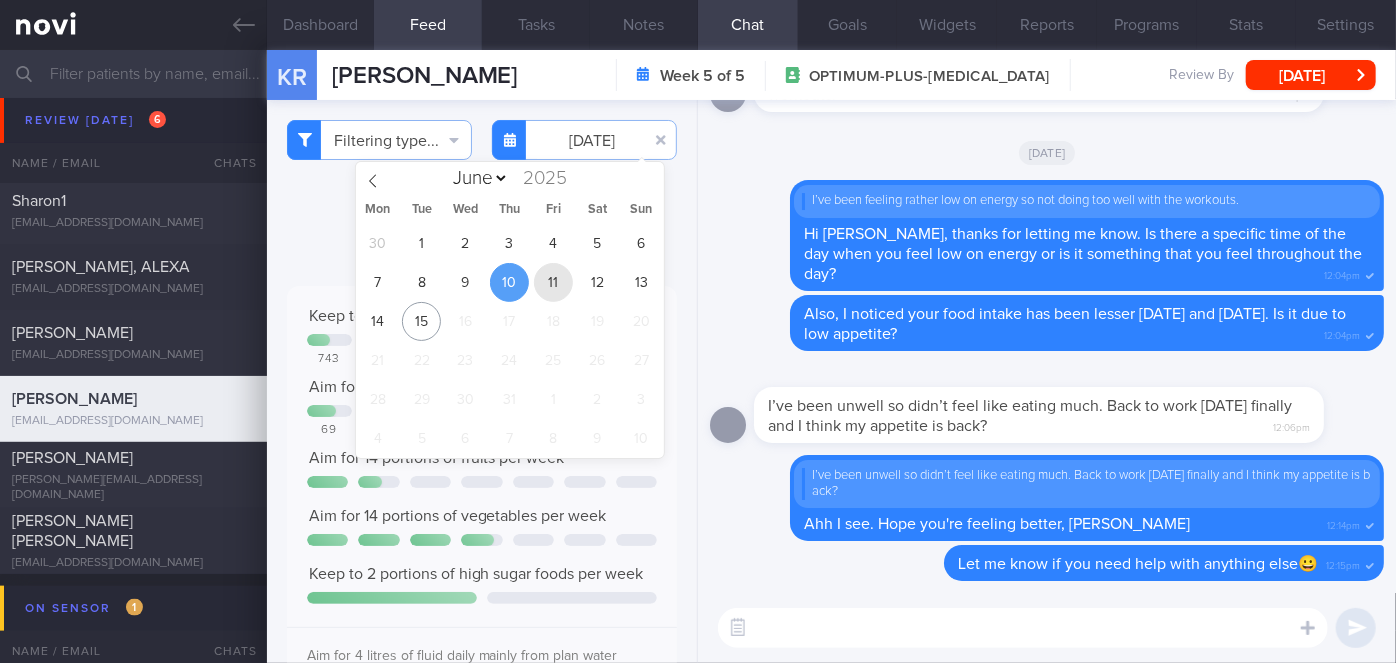 click on "11" at bounding box center (553, 282) 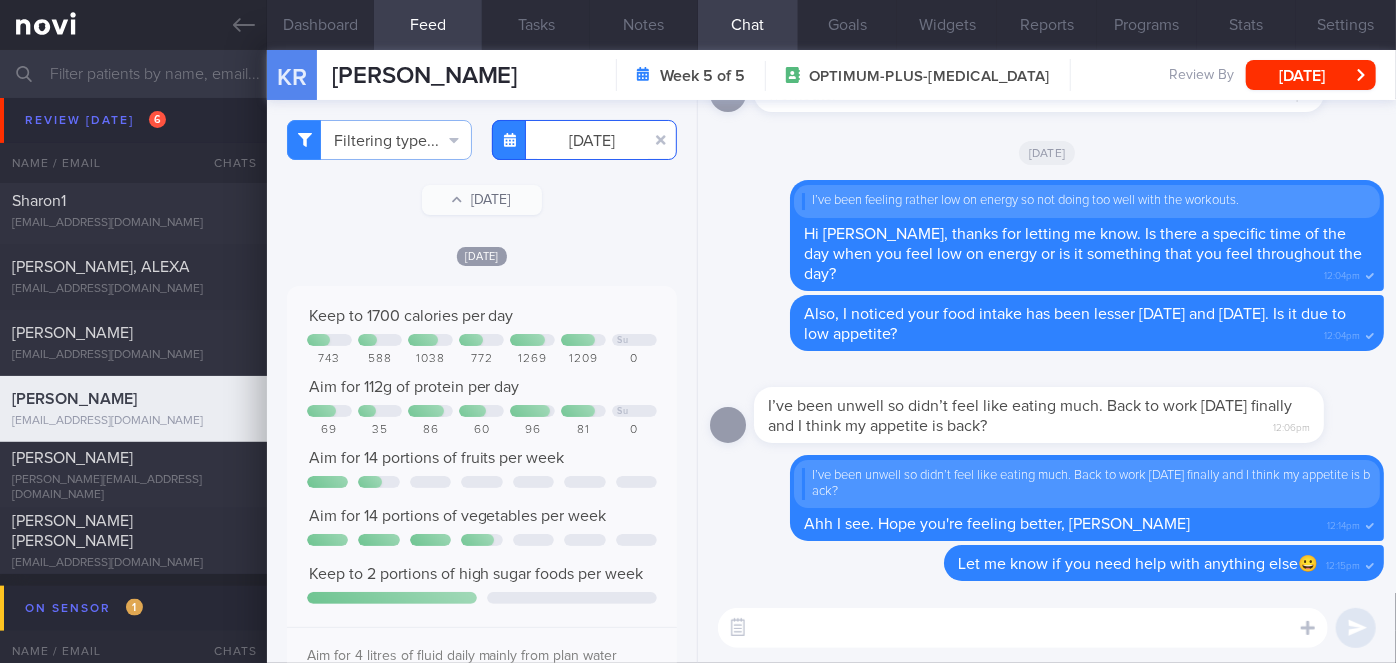 click on "[DATE]" at bounding box center (584, 140) 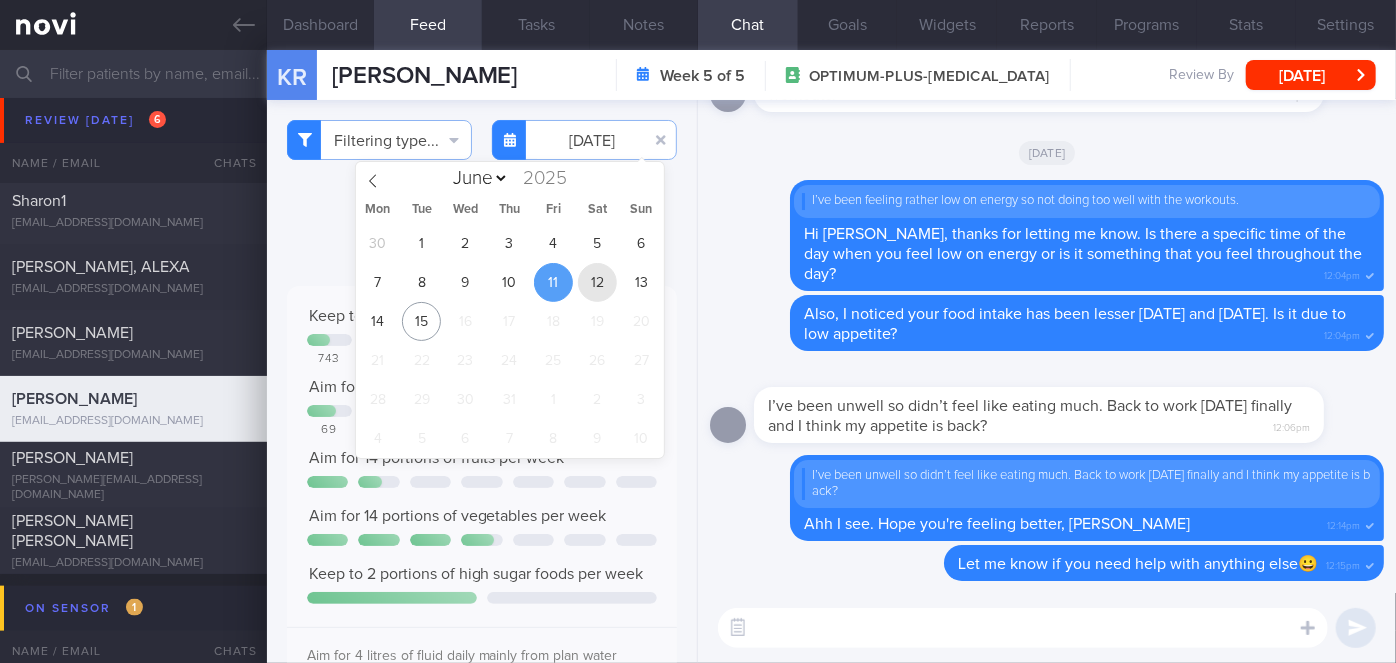 click on "12" at bounding box center (597, 282) 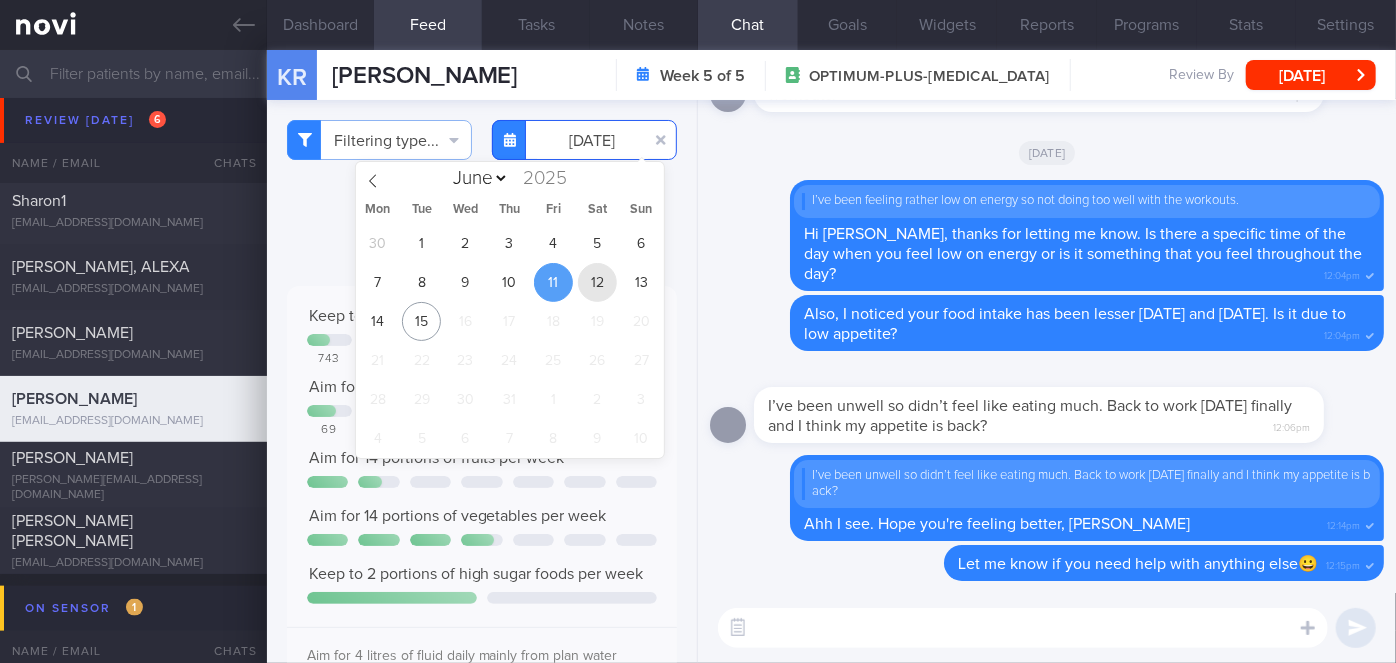 type on "[DATE]" 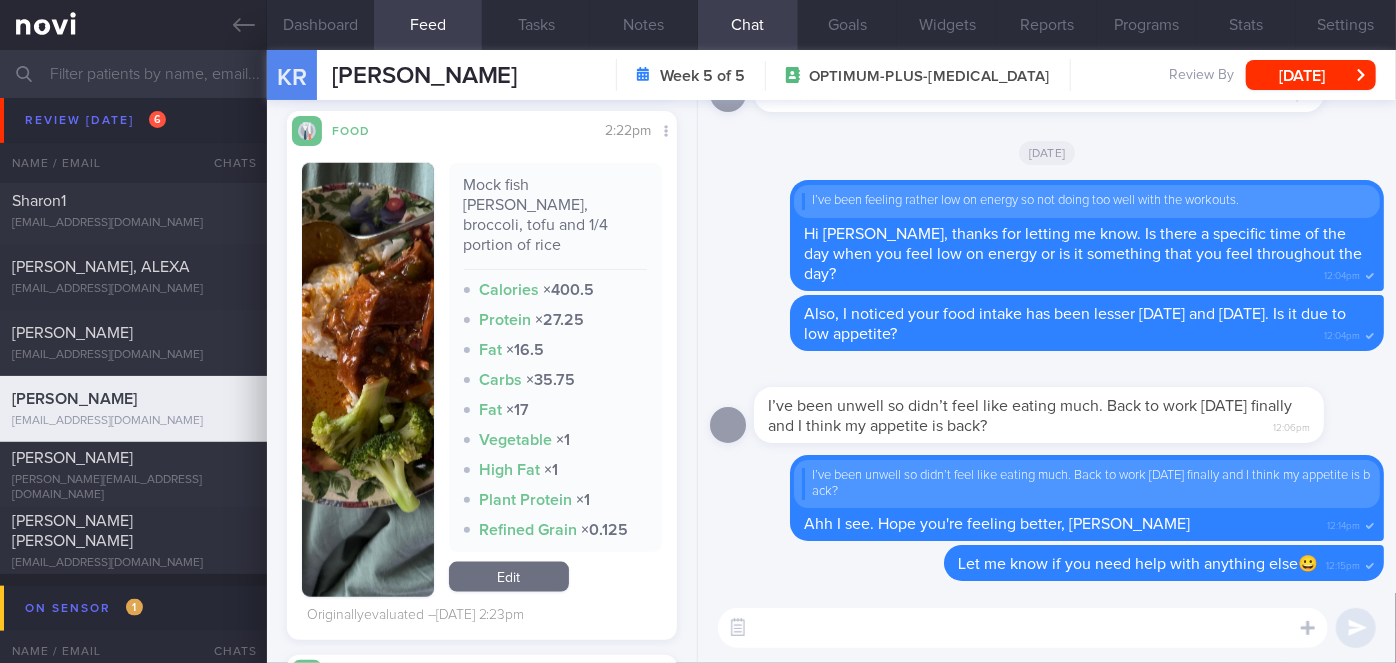 click at bounding box center (368, 380) 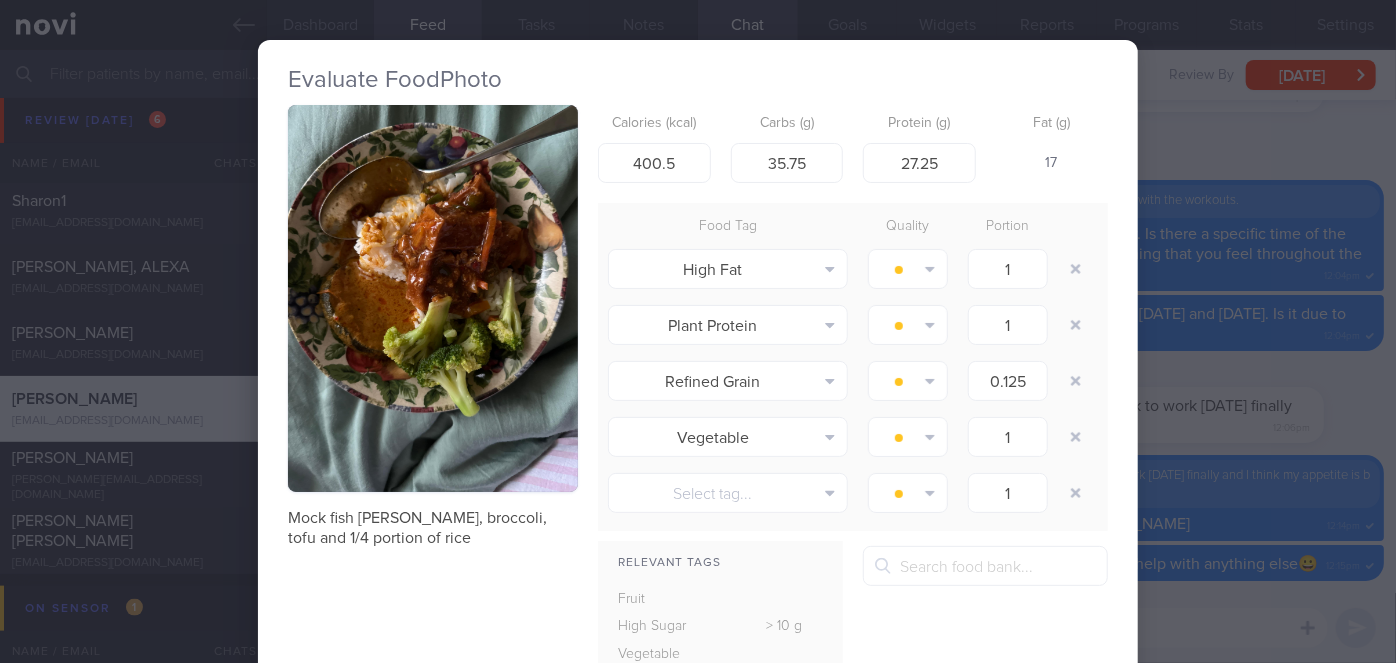 click on "Evaluate Food  Photo
Mock fish [PERSON_NAME], broccoli, tofu and 1/4 portion of rice
Calories (kcal)
400.5
Carbs (g)
35.75
Protein (g)
27.25
Fat (g)
17
Food Tag
Quality
Portion
High Fat
Alcohol
Fried
Fruit
Healthy Fats
High Calcium
[MEDICAL_DATA]" at bounding box center [698, 331] 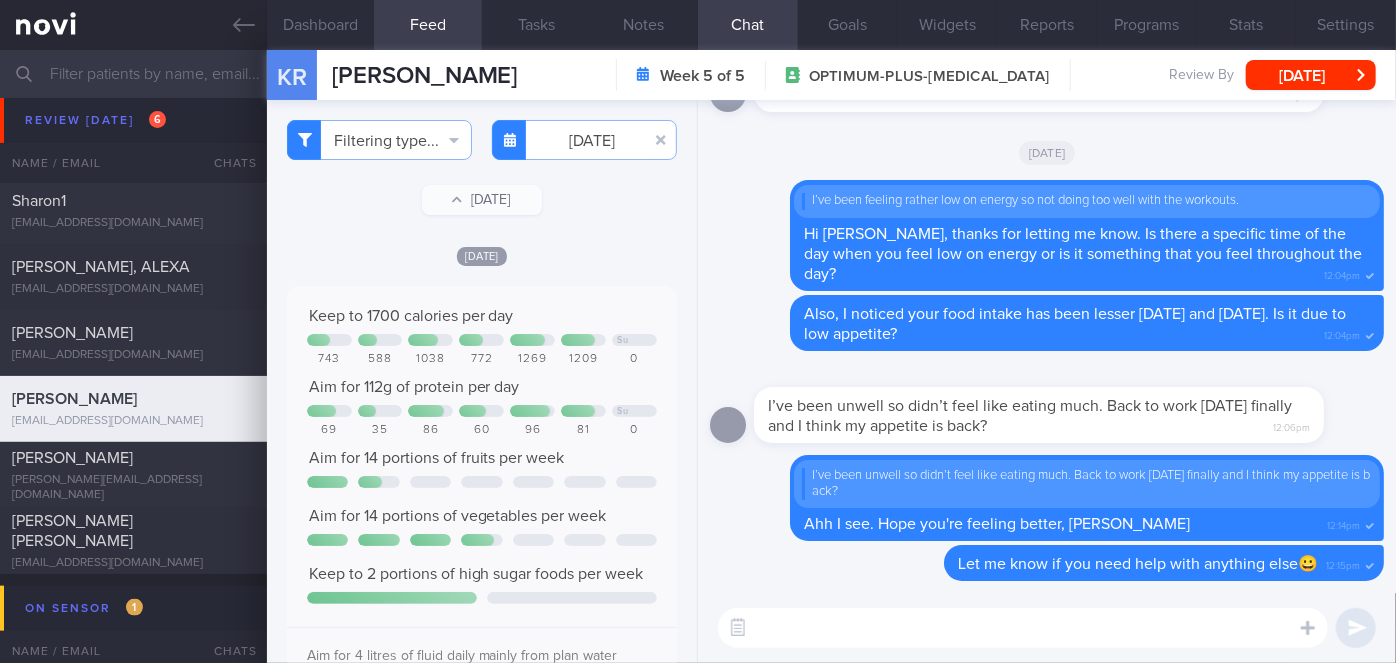 click at bounding box center (1023, 628) 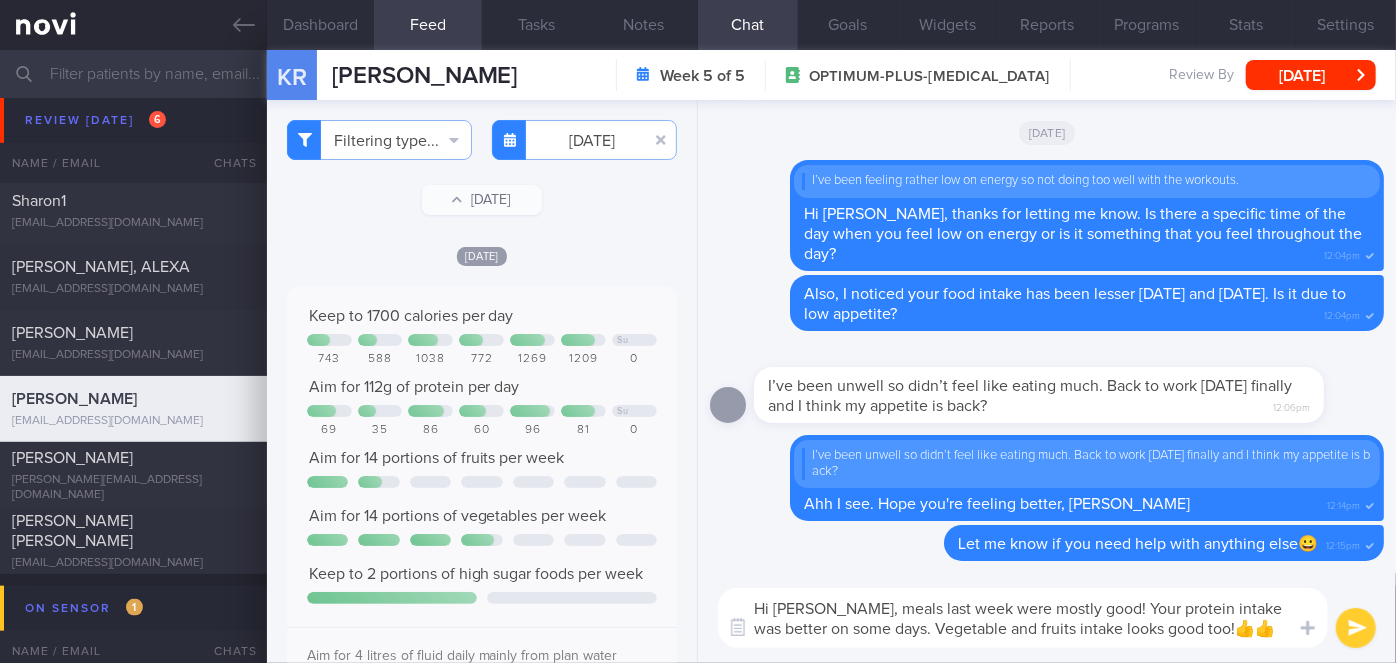 click on "Hi [PERSON_NAME], meals last week were mostly good! Your protein intake was better on some days. Vegetable and fruits intake looks good too!👍👍" at bounding box center (1023, 618) 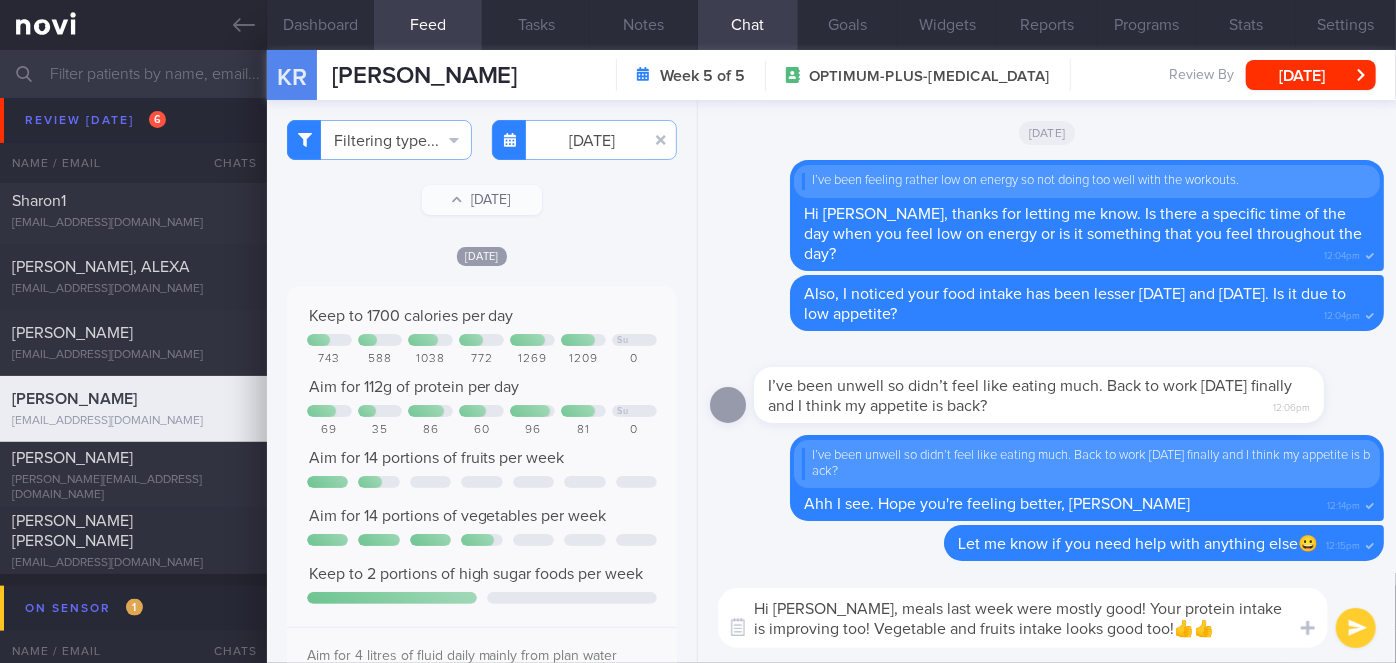 type on "Hi [PERSON_NAME], meals last week were mostly good! Your protein intake is improving too! Vegetable and fruits intake looks good too!👍👍" 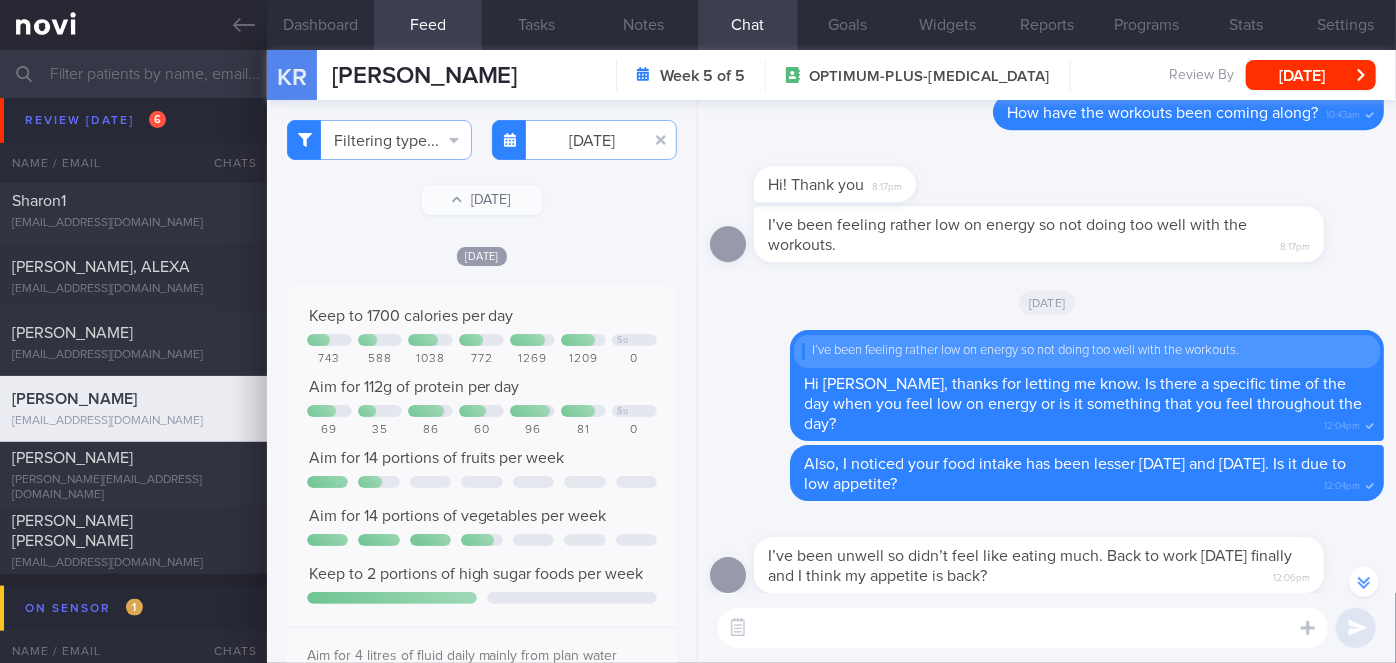 scroll, scrollTop: 0, scrollLeft: 0, axis: both 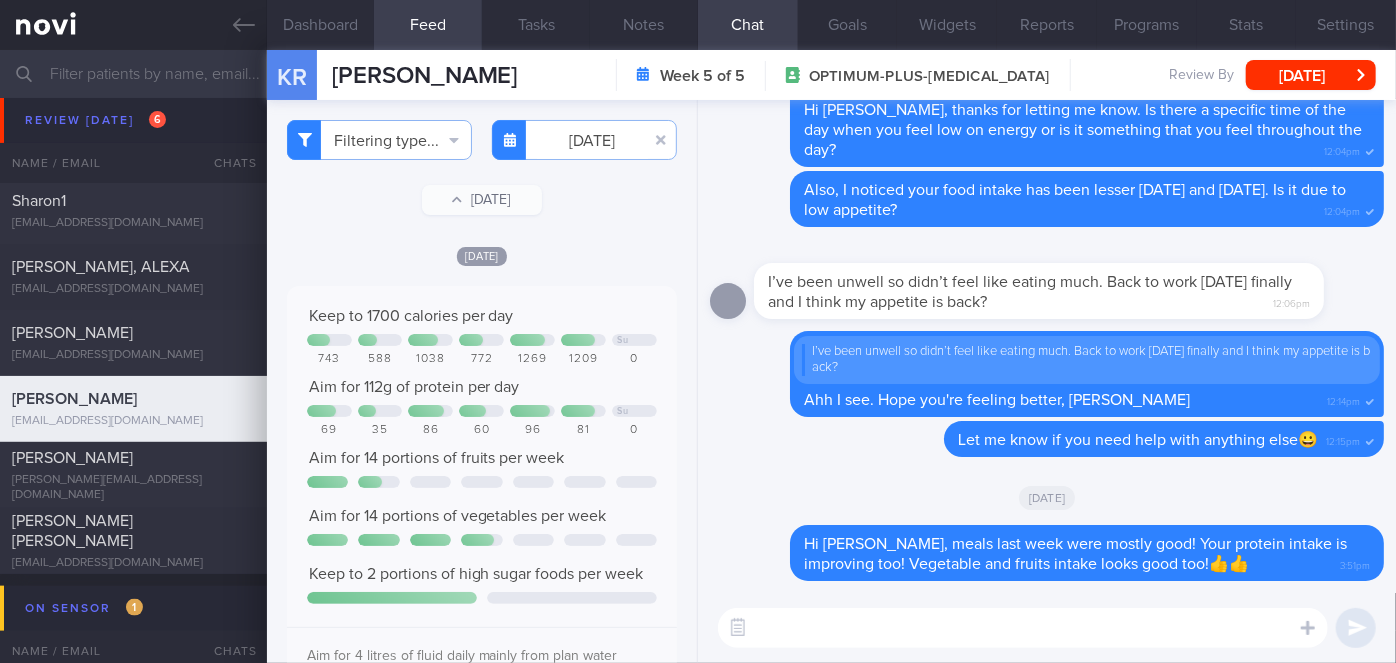 click at bounding box center [1023, 628] 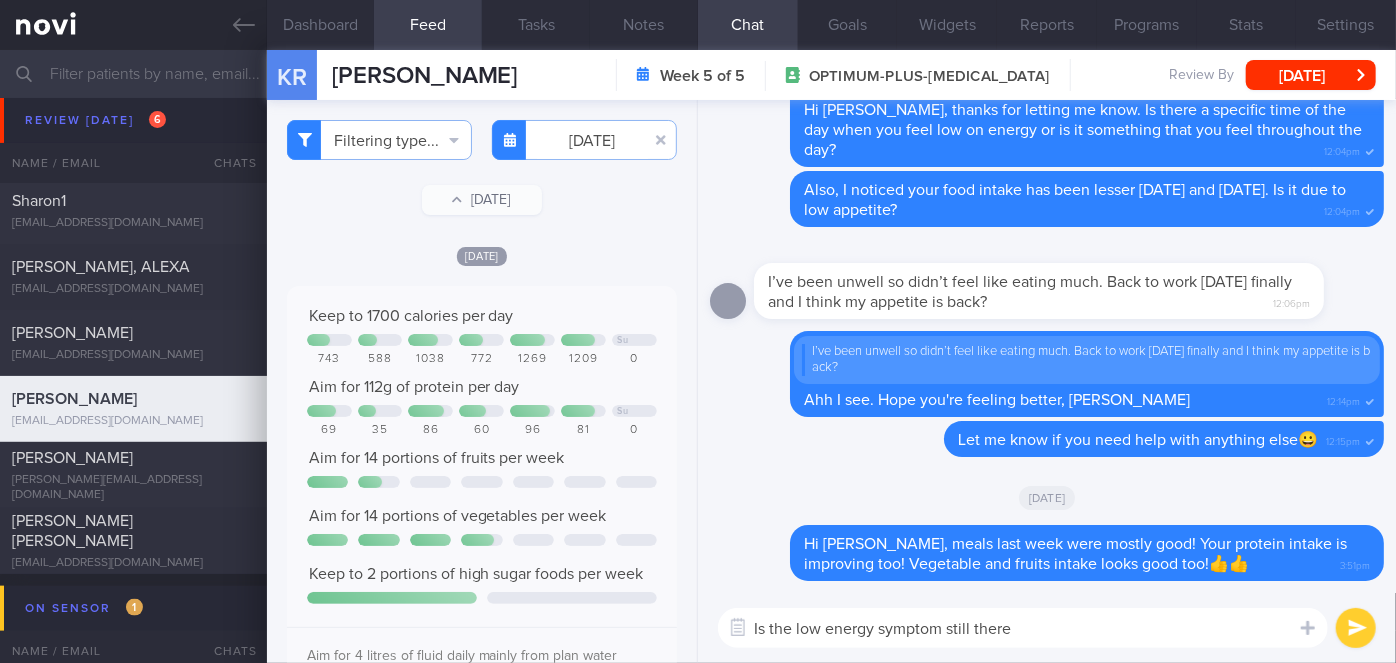 type on "Is the low energy symptom still there?" 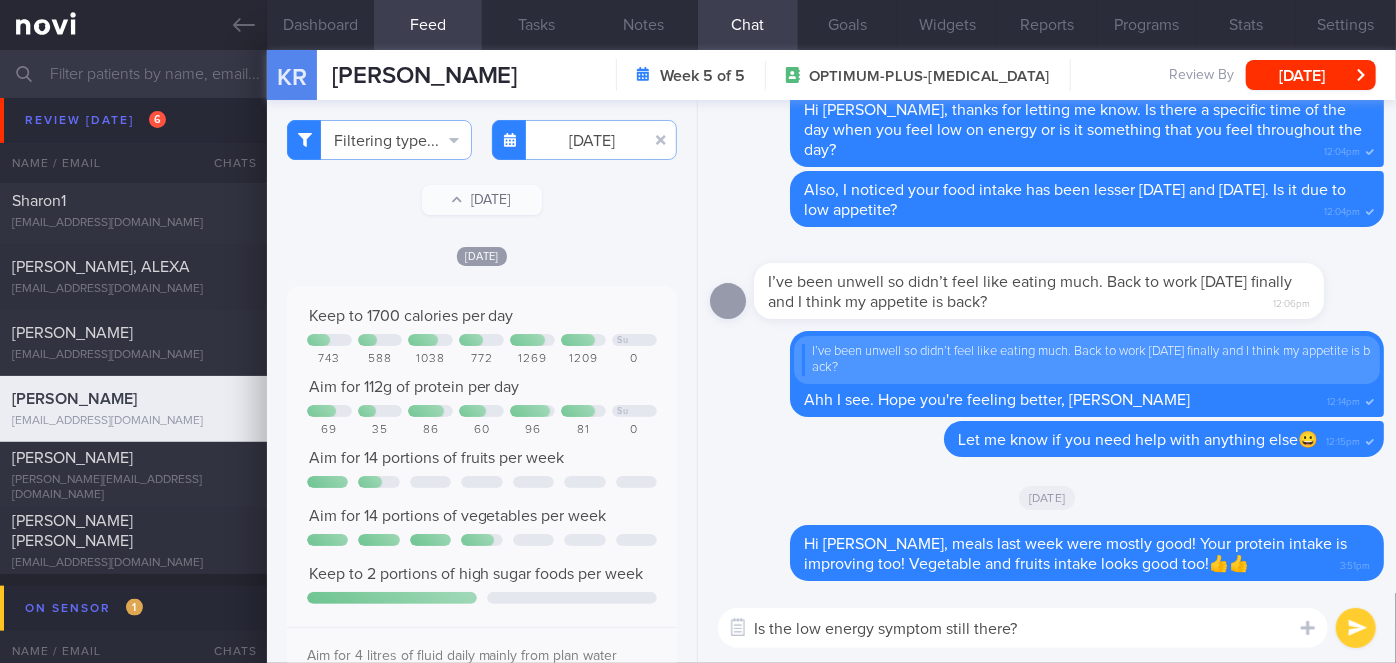 type 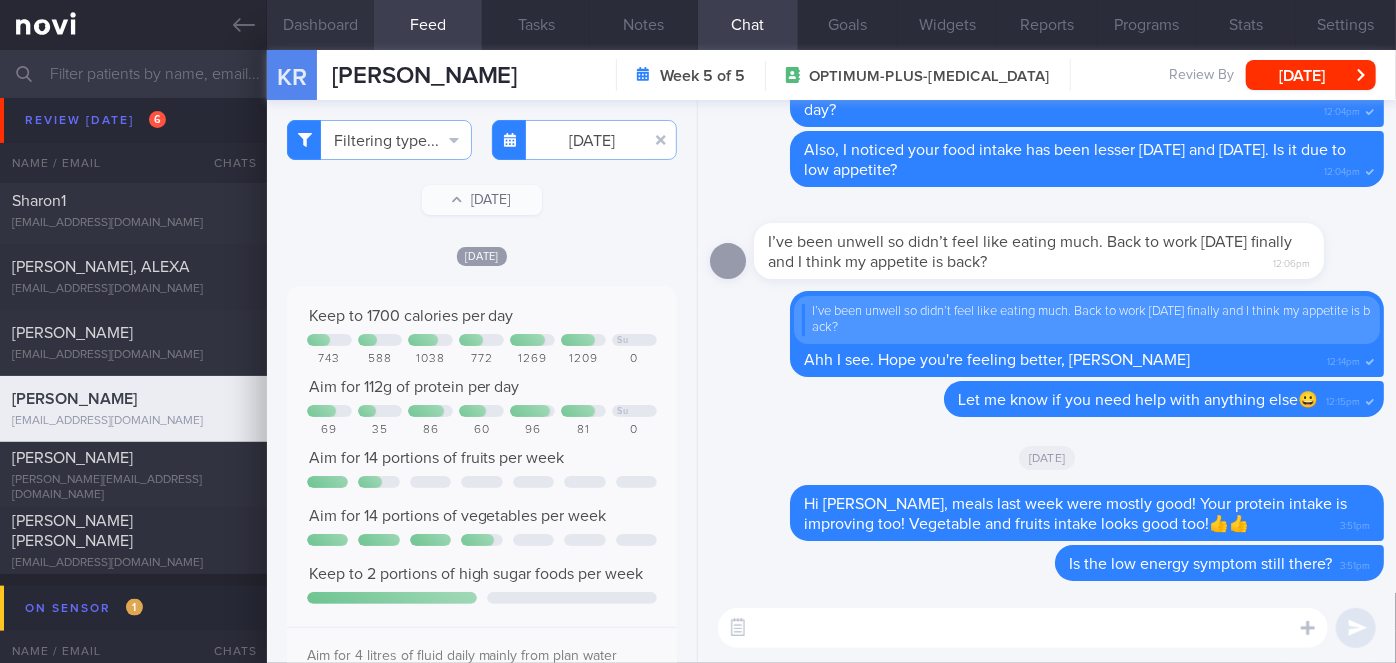click on "Dashboard" at bounding box center [321, 25] 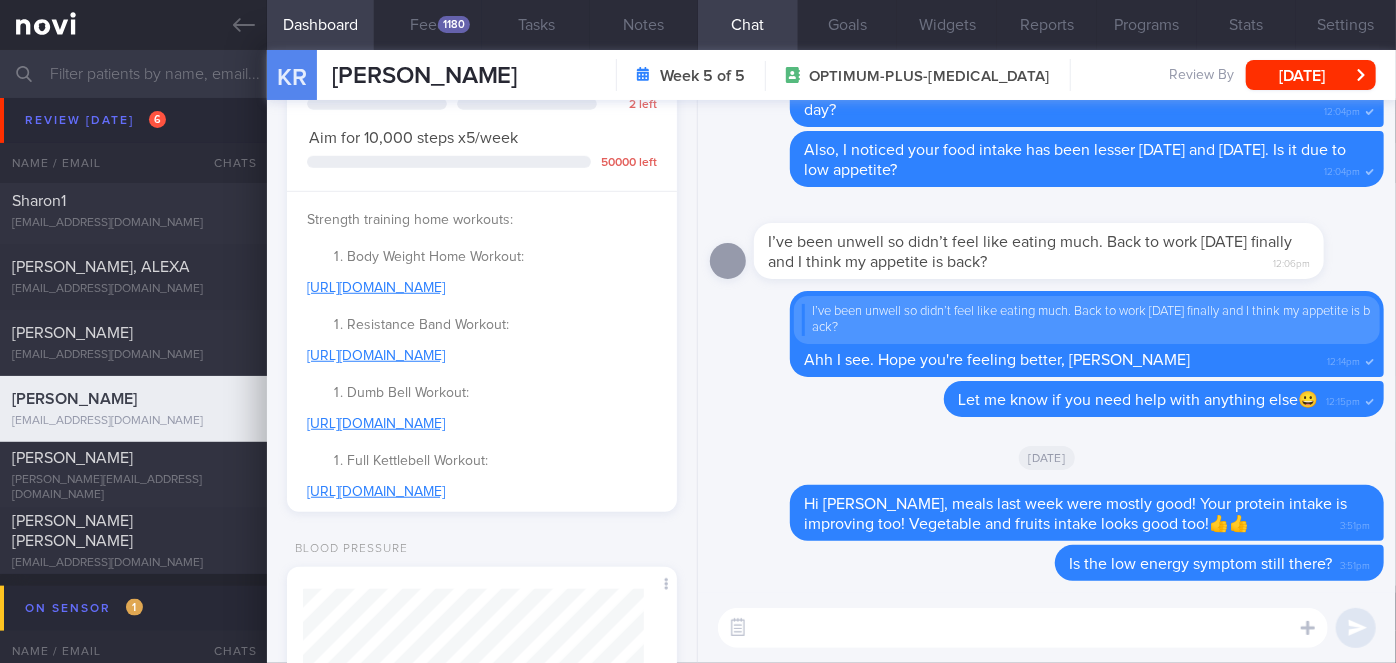 scroll, scrollTop: 1144, scrollLeft: 0, axis: vertical 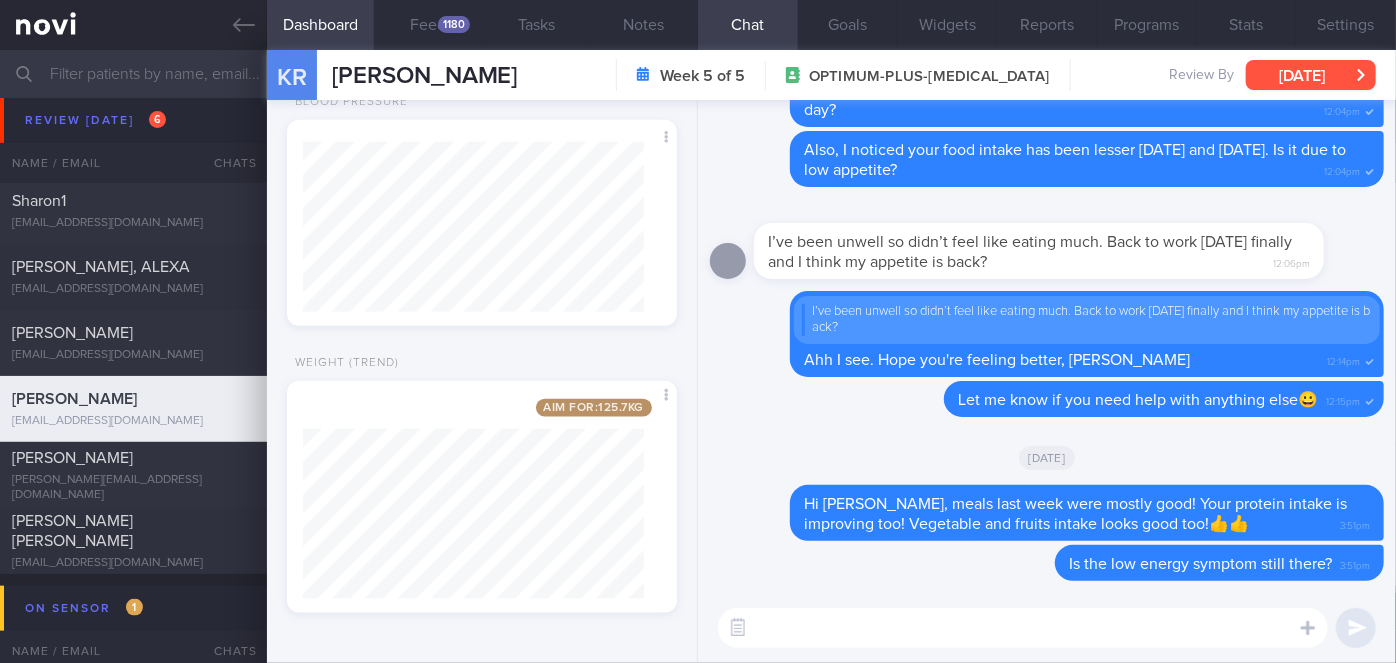 click on "[DATE]" at bounding box center (1311, 75) 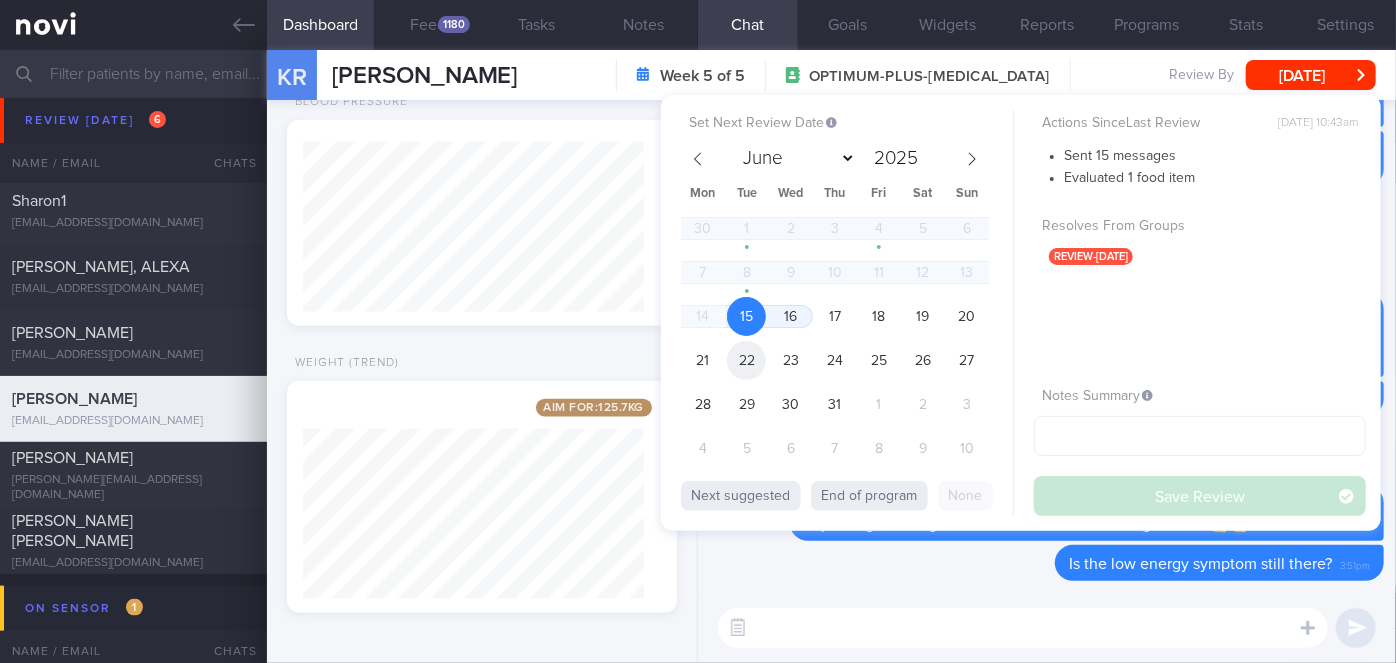 click on "22" at bounding box center (746, 360) 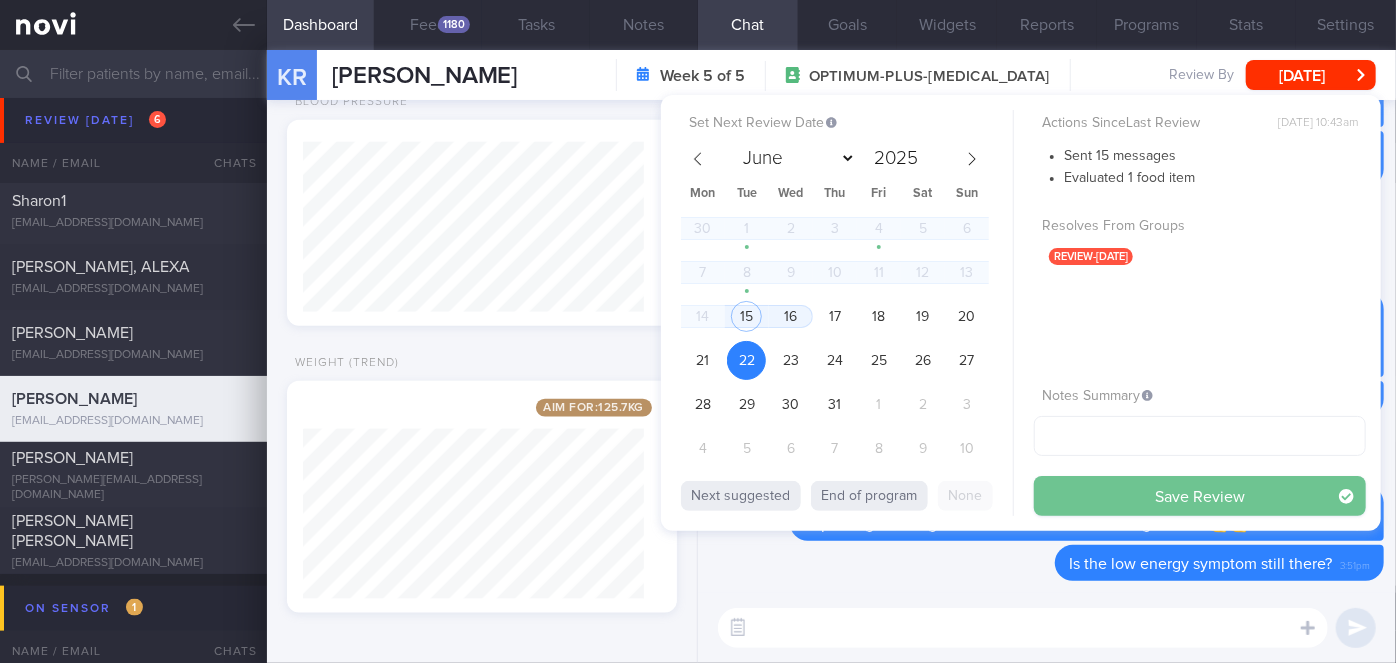 click on "Save Review" at bounding box center (1200, 496) 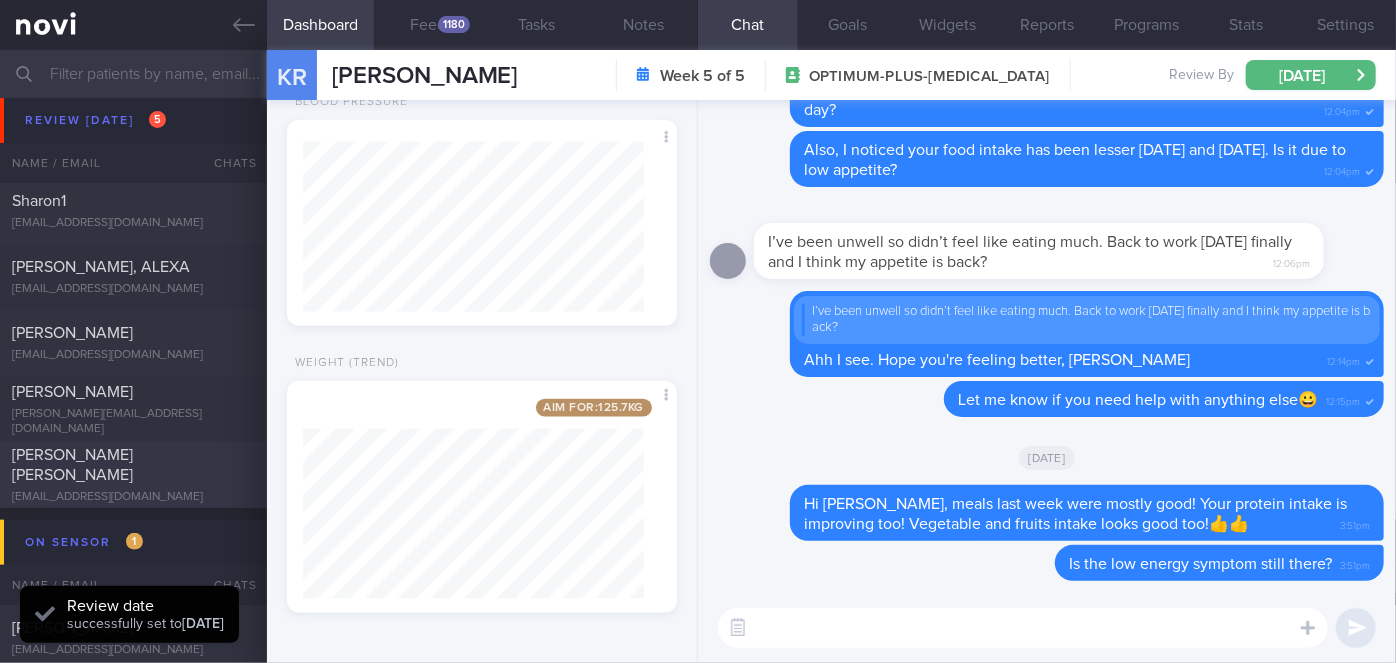 click on "[PERSON_NAME] [PERSON_NAME]" at bounding box center [131, 465] 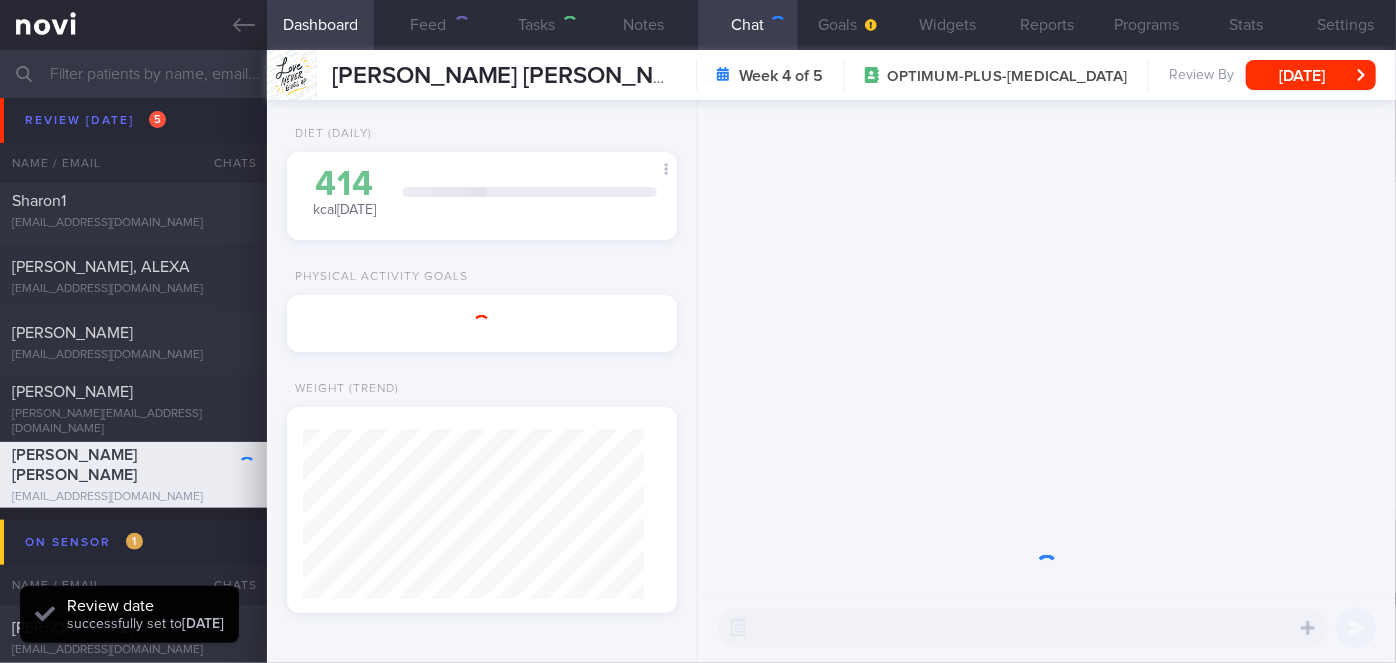 scroll, scrollTop: 0, scrollLeft: 0, axis: both 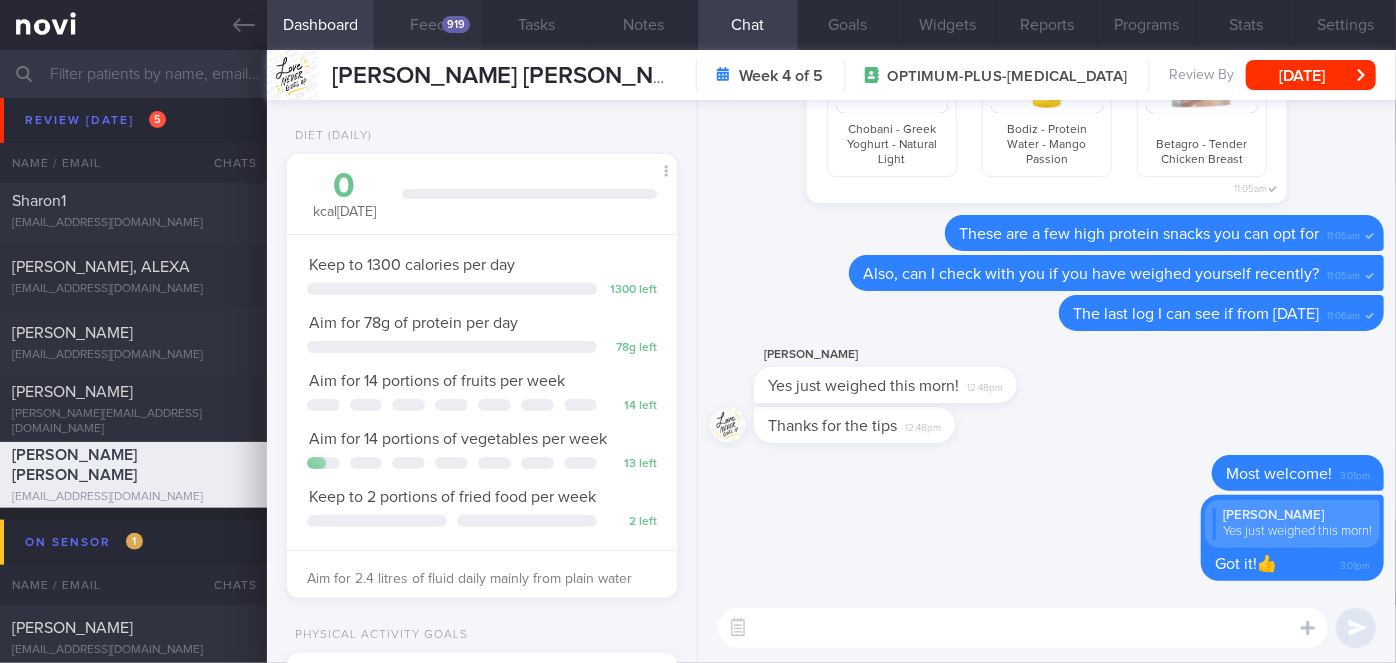 click on "Feed
919" at bounding box center [428, 25] 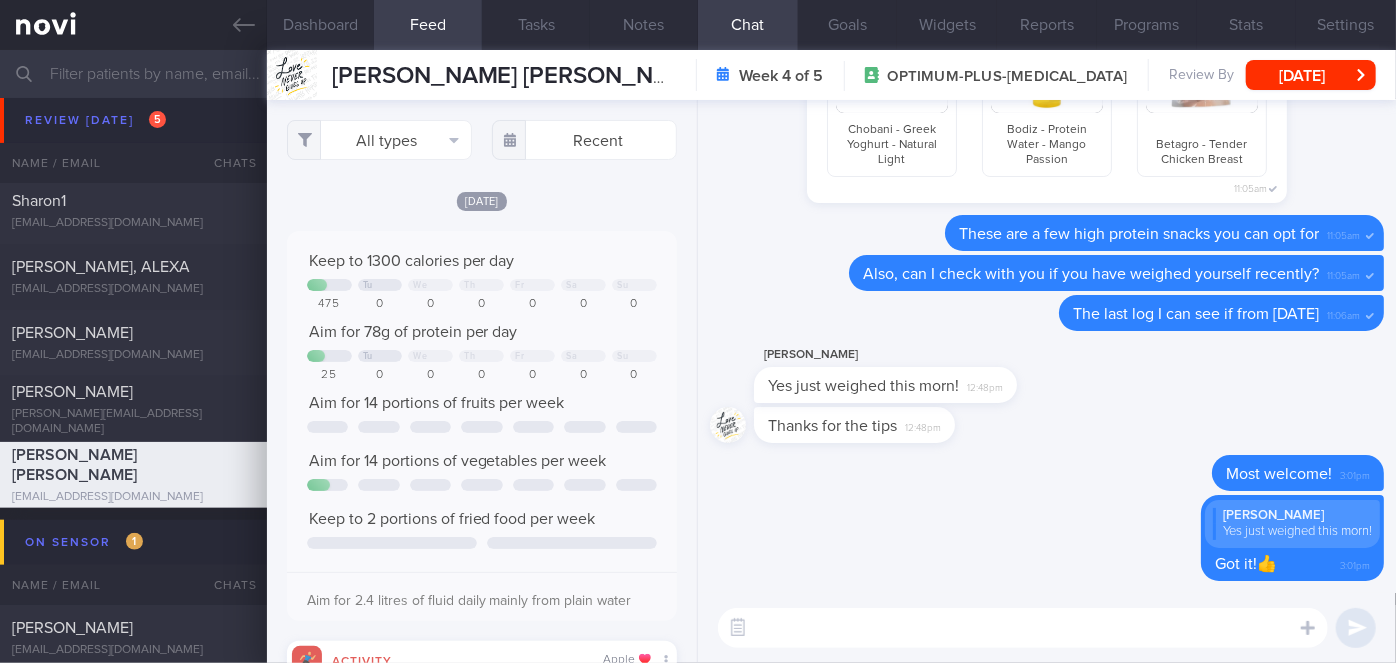 scroll, scrollTop: 999912, scrollLeft: 999648, axis: both 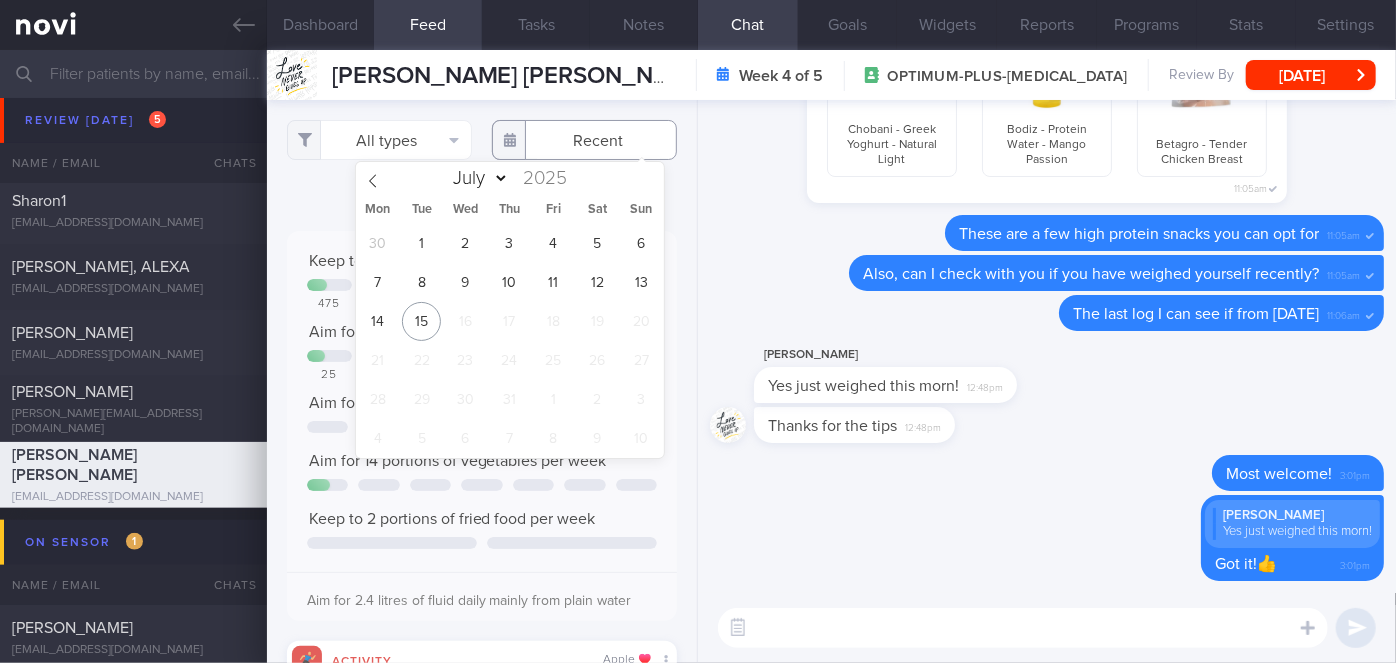 click at bounding box center [584, 140] 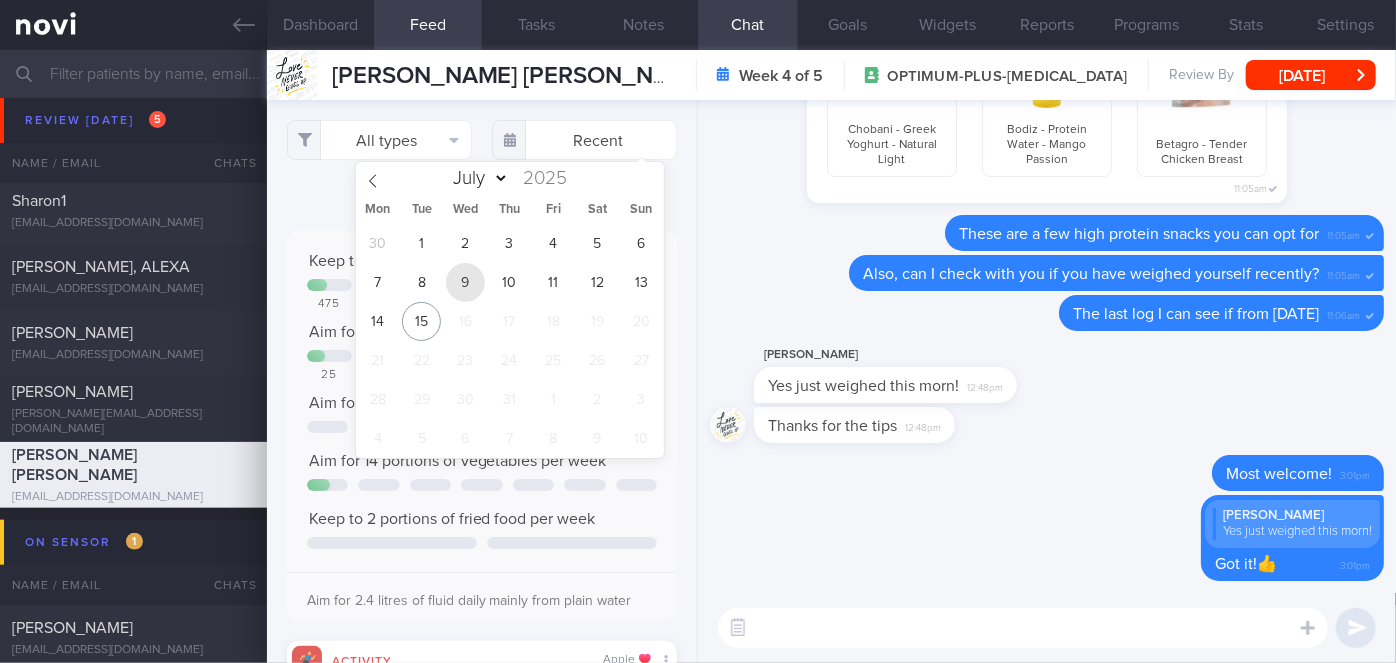 click on "9" at bounding box center (465, 282) 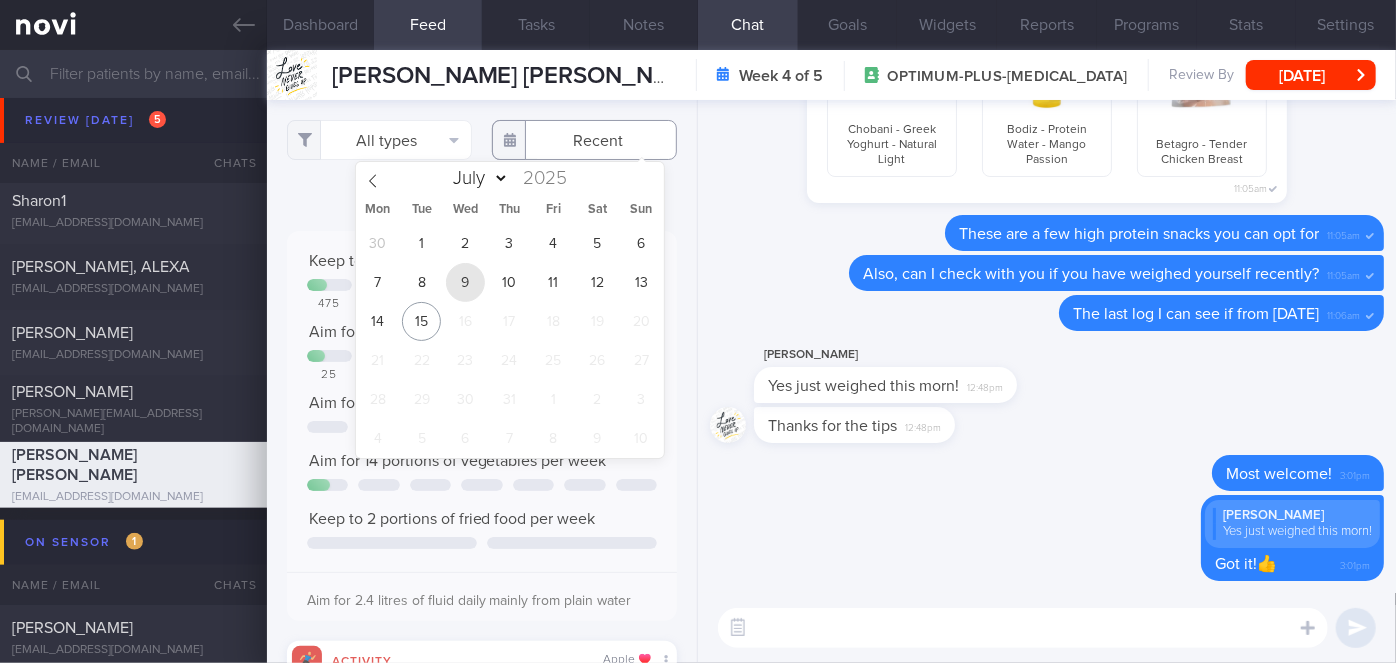 type on "[DATE]" 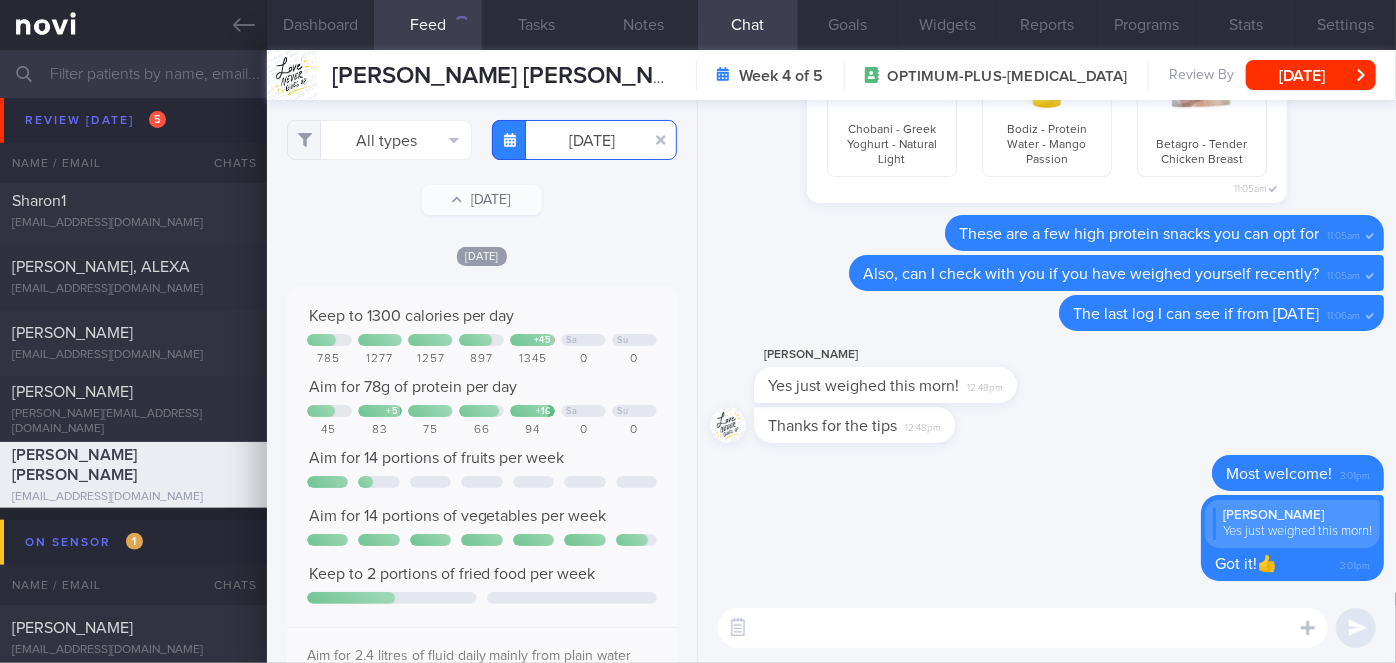 scroll, scrollTop: 999912, scrollLeft: 999648, axis: both 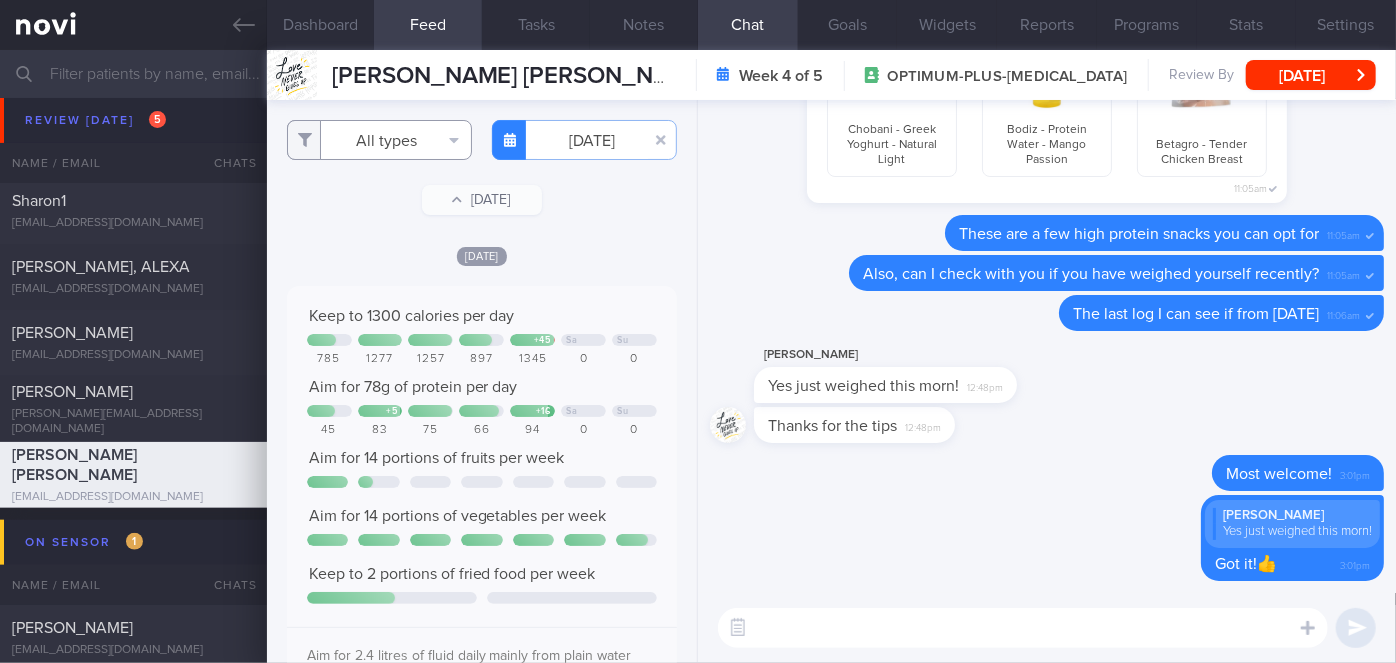 click on "All types" at bounding box center (379, 140) 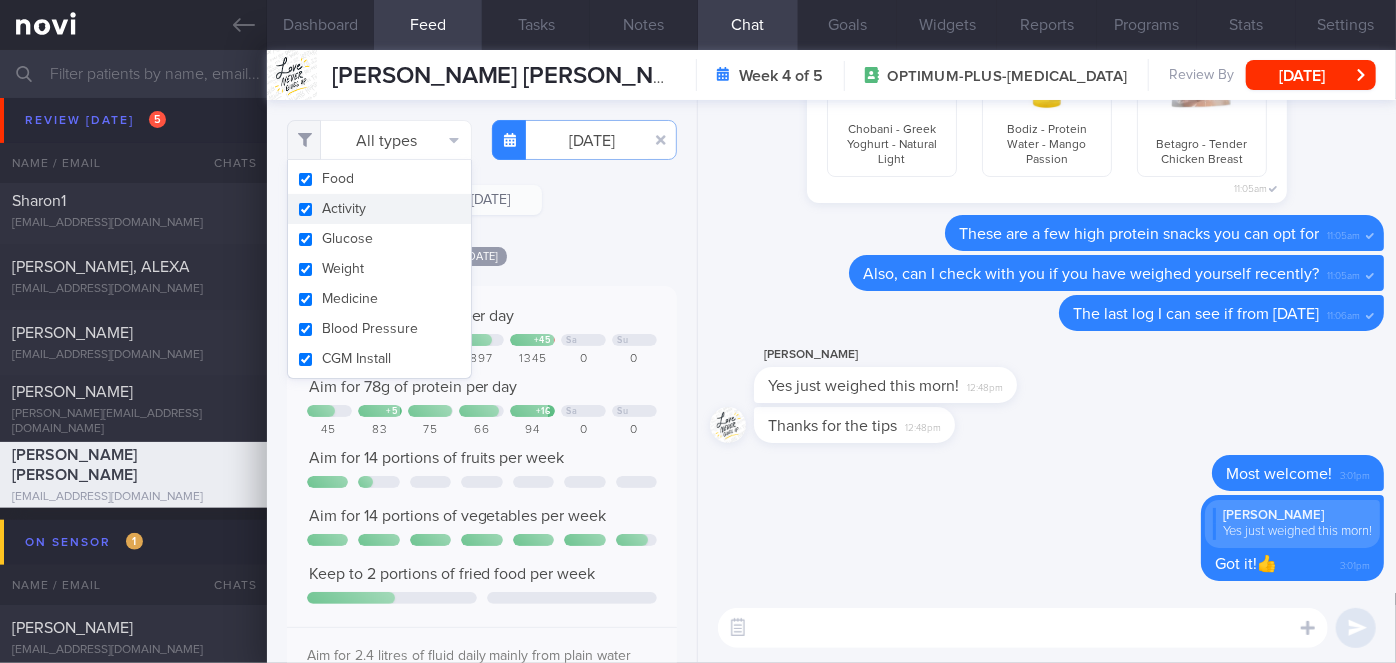 click on "Activity" at bounding box center (379, 209) 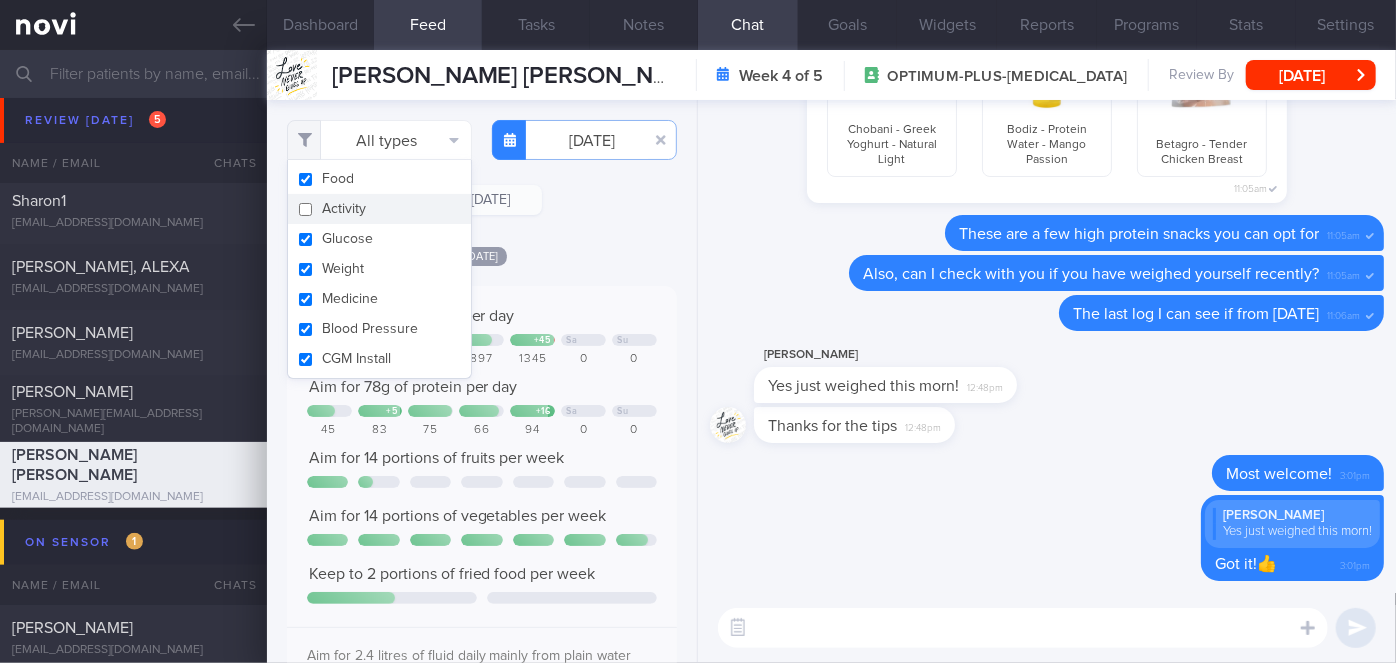 checkbox on "false" 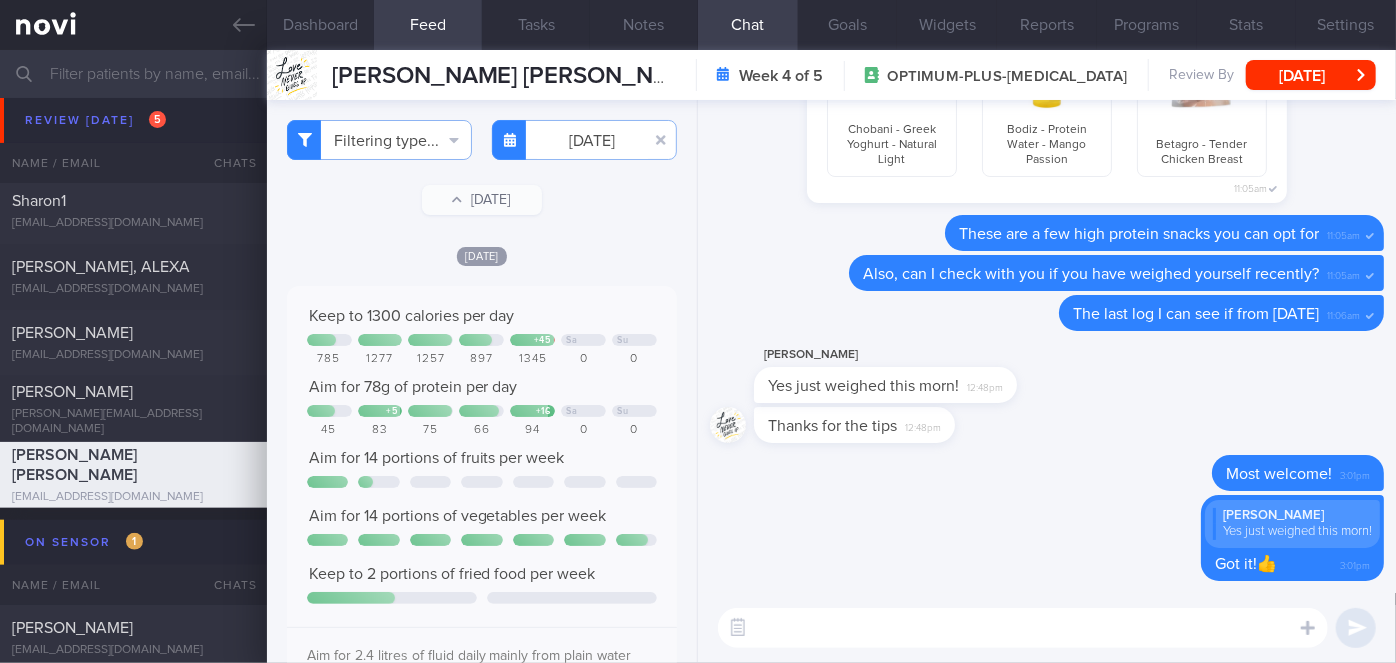 click on "[DATE]" at bounding box center [482, 255] 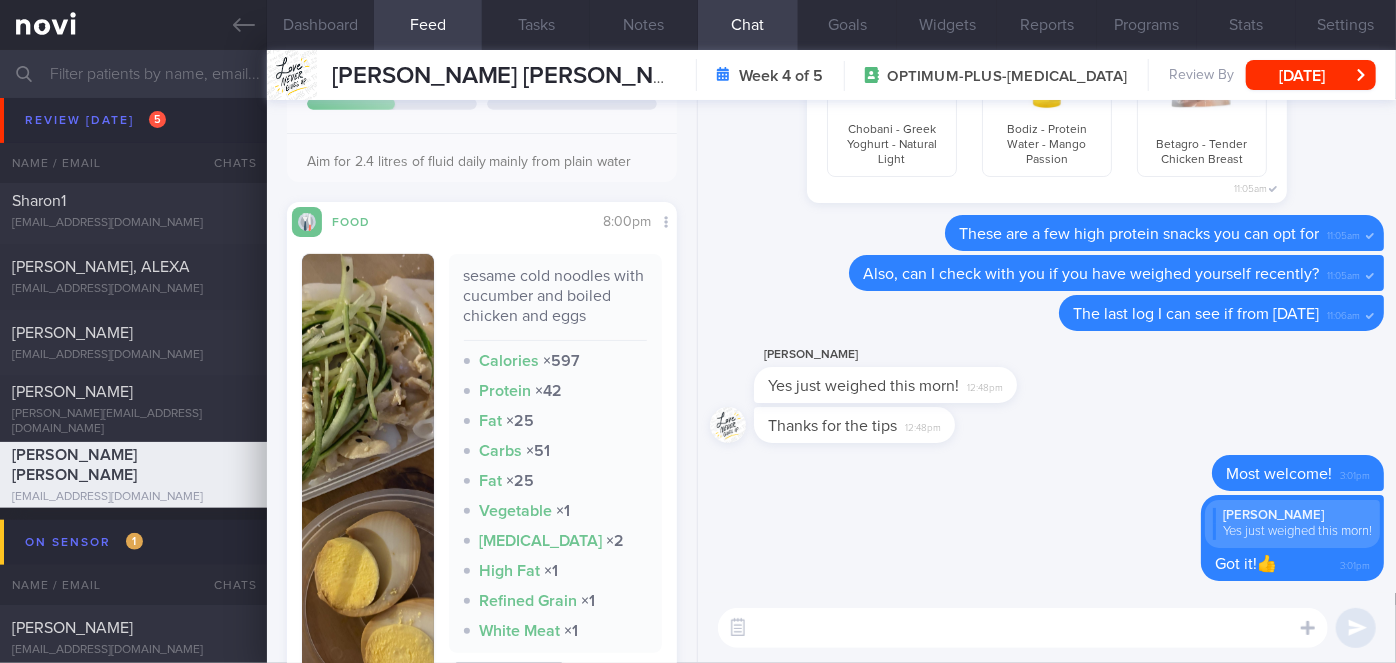 click at bounding box center [368, 476] 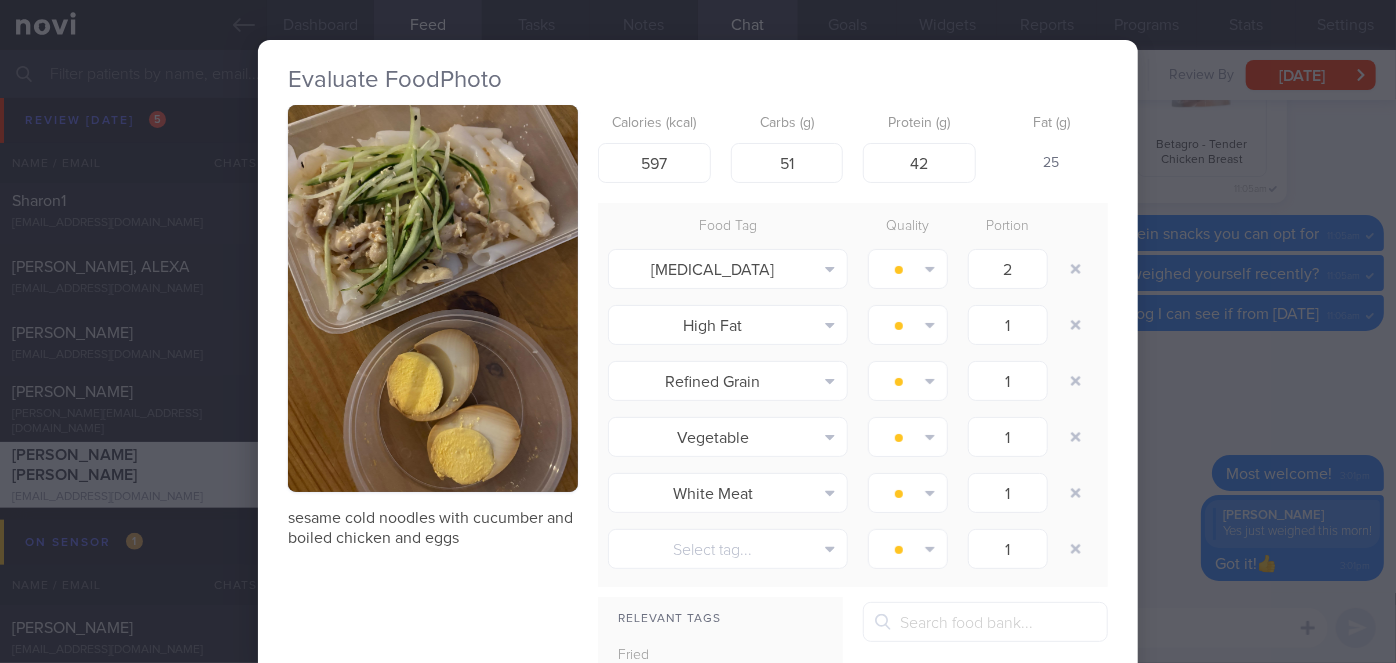 click on "Evaluate Food  Photo
sesame cold noodles with cucumber and boiled chicken and eggs
Calories (kcal)
597
Carbs (g)
51
Protein (g)
42
Fat (g)
25
Food Tag
Quality
Portion
[MEDICAL_DATA]
Alcohol
Fried
Fruit
Healthy Fats
High Calcium
[MEDICAL_DATA]" at bounding box center [698, 331] 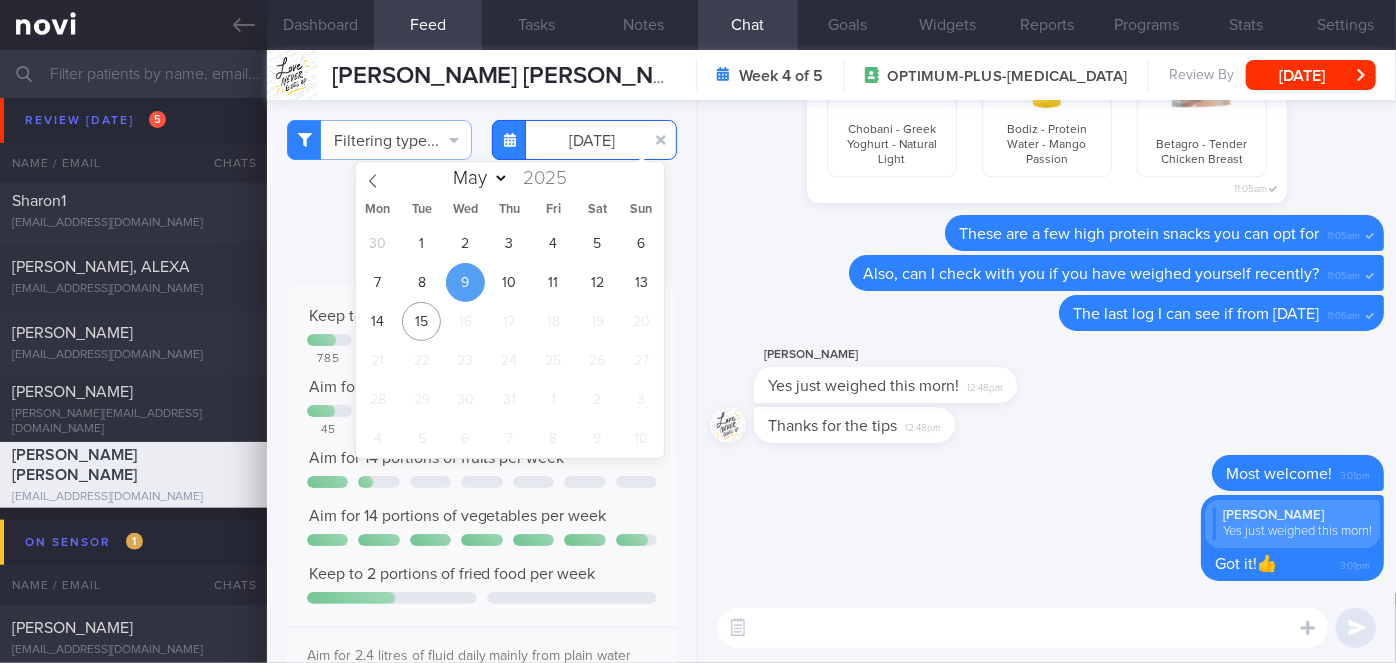click on "[DATE]" at bounding box center (584, 140) 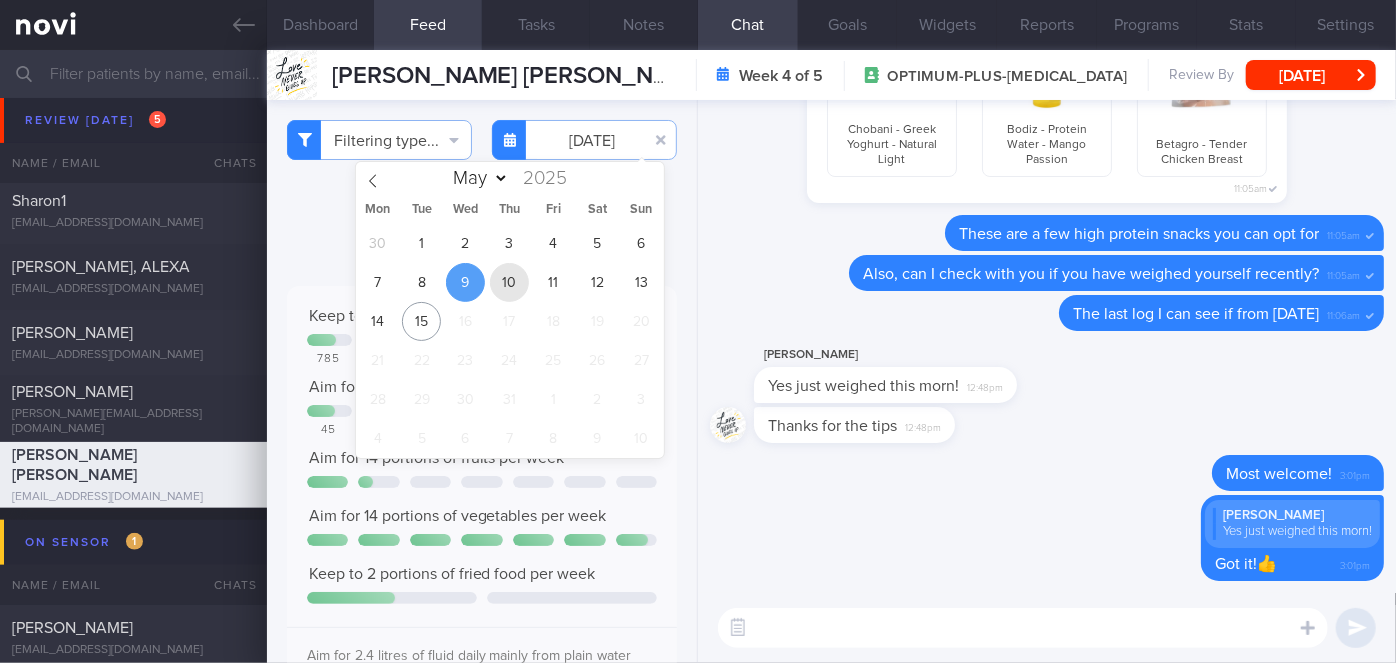 click on "10" at bounding box center [509, 282] 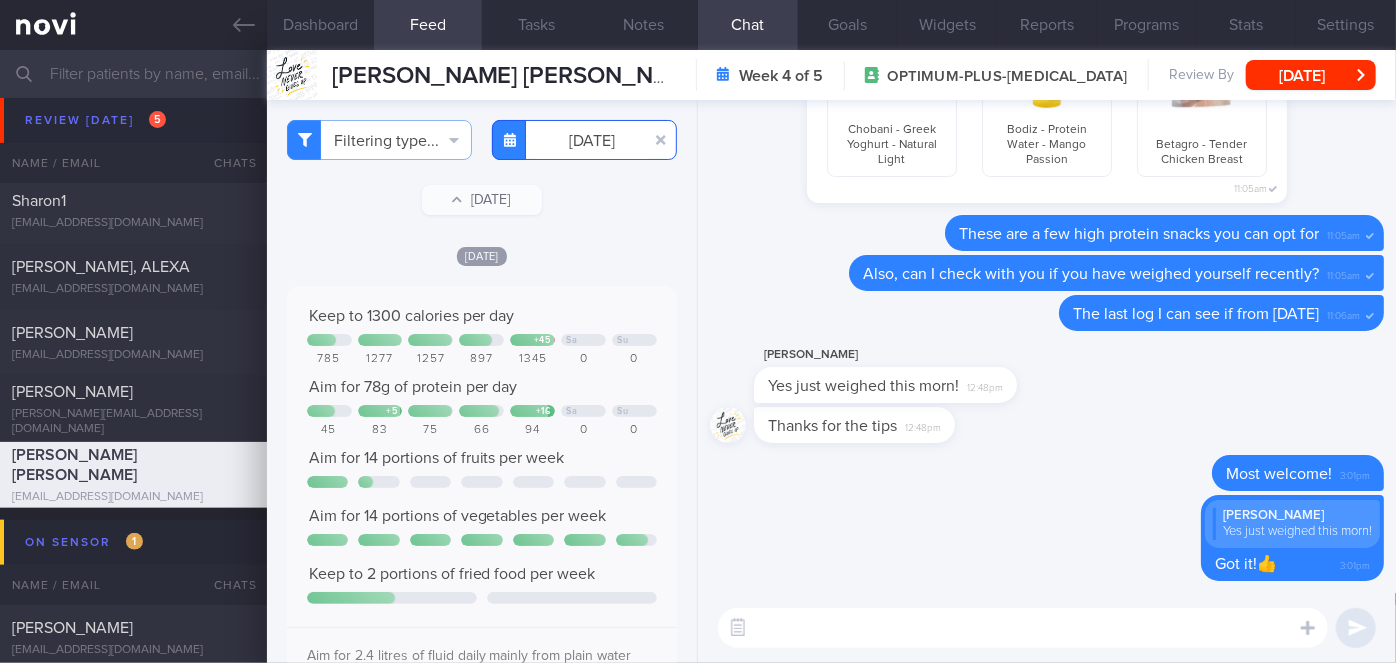 click on "[DATE]" at bounding box center [584, 140] 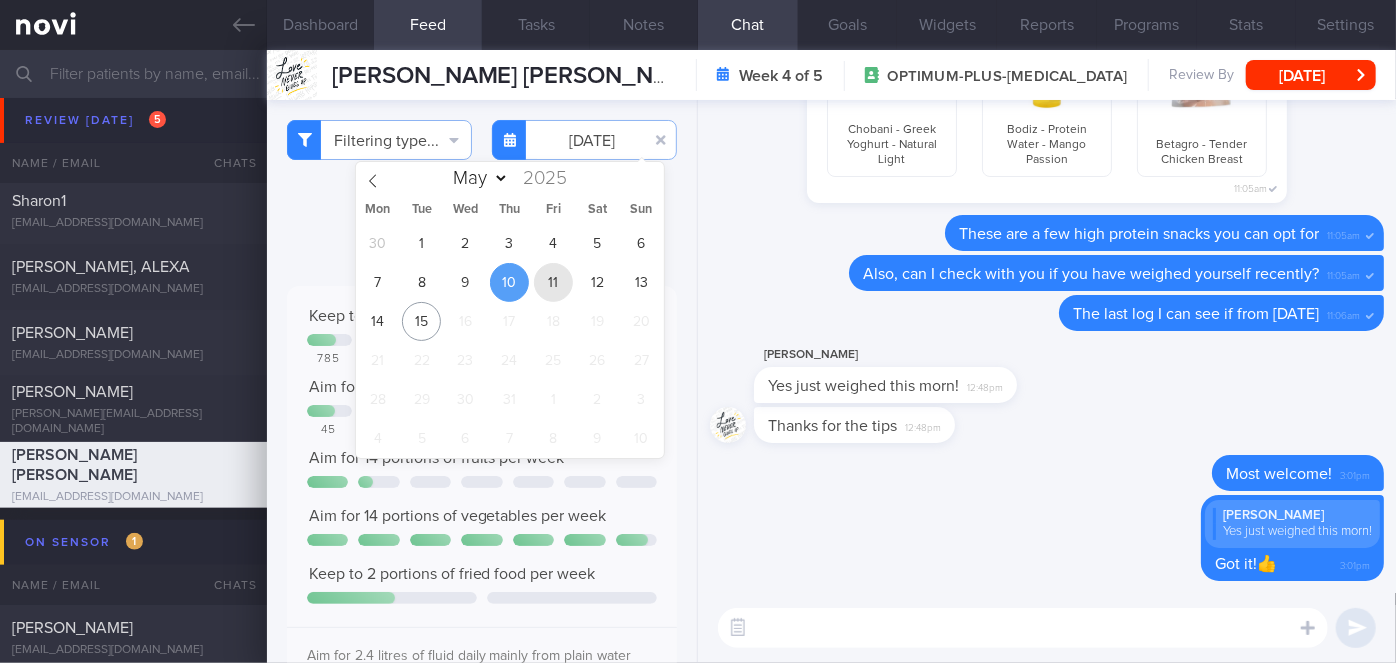 click on "11" at bounding box center (553, 282) 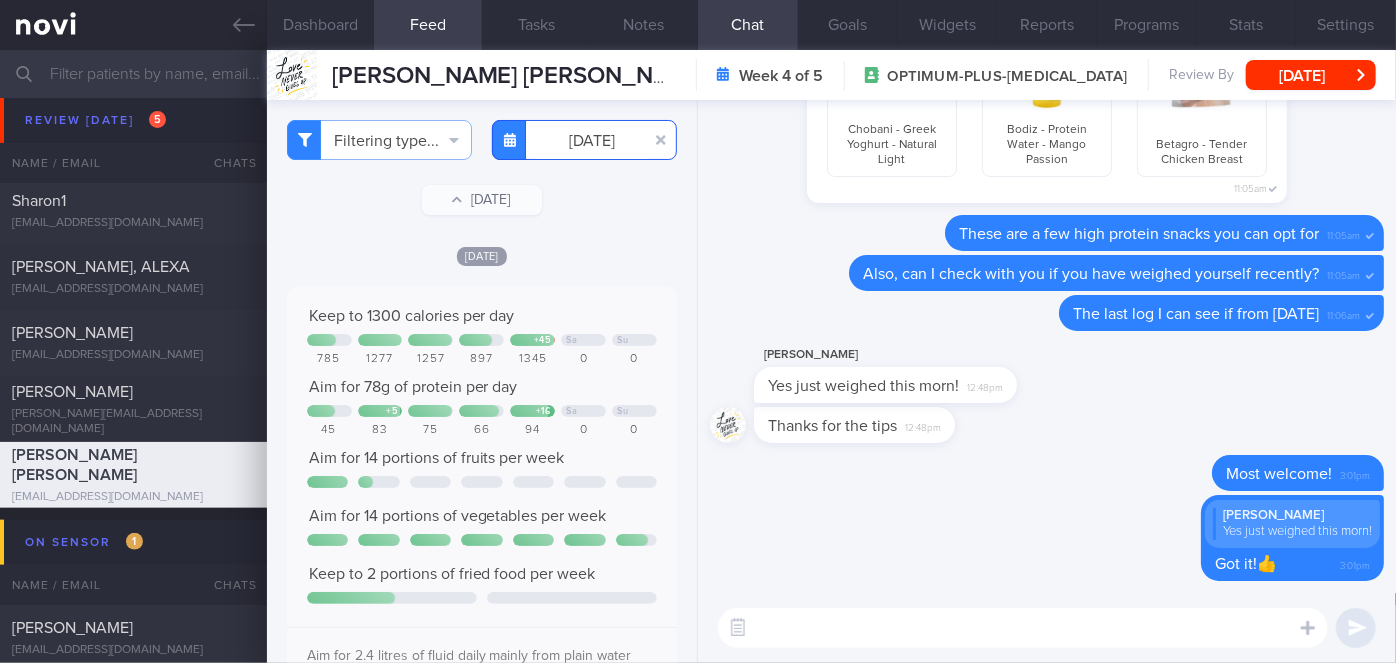 click on "[DATE]" at bounding box center [584, 140] 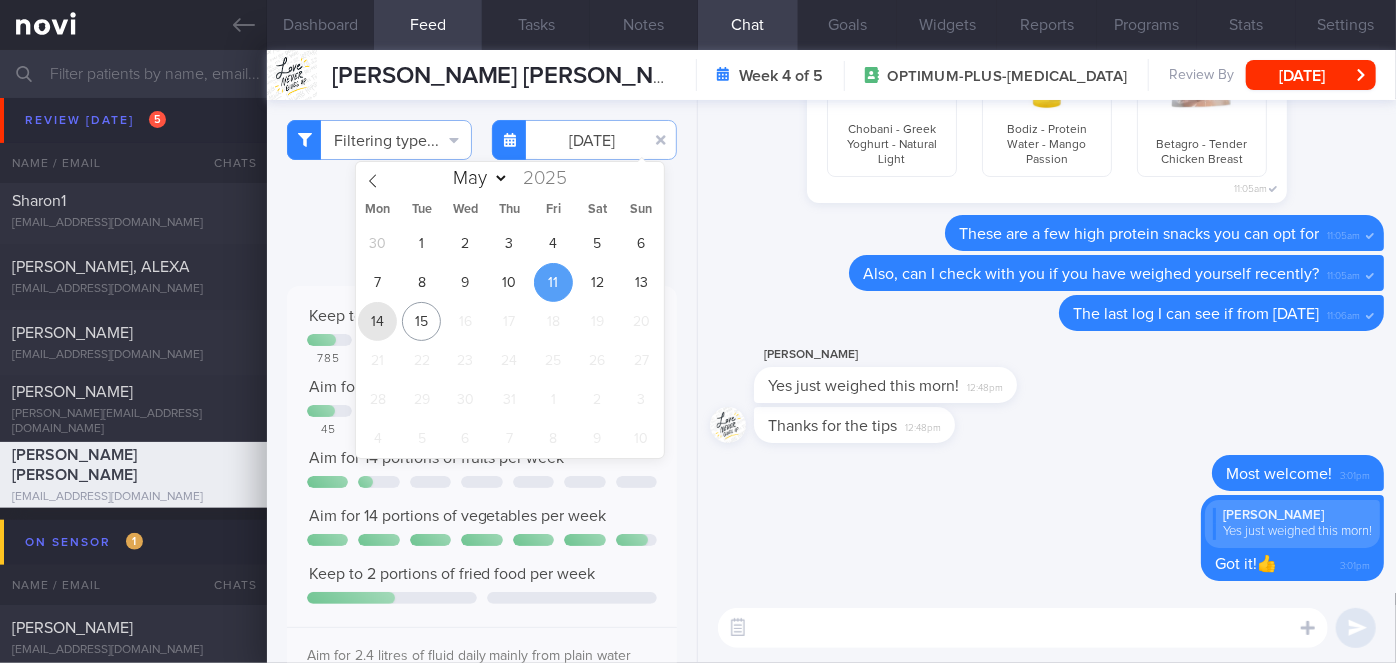 click on "14" at bounding box center (377, 321) 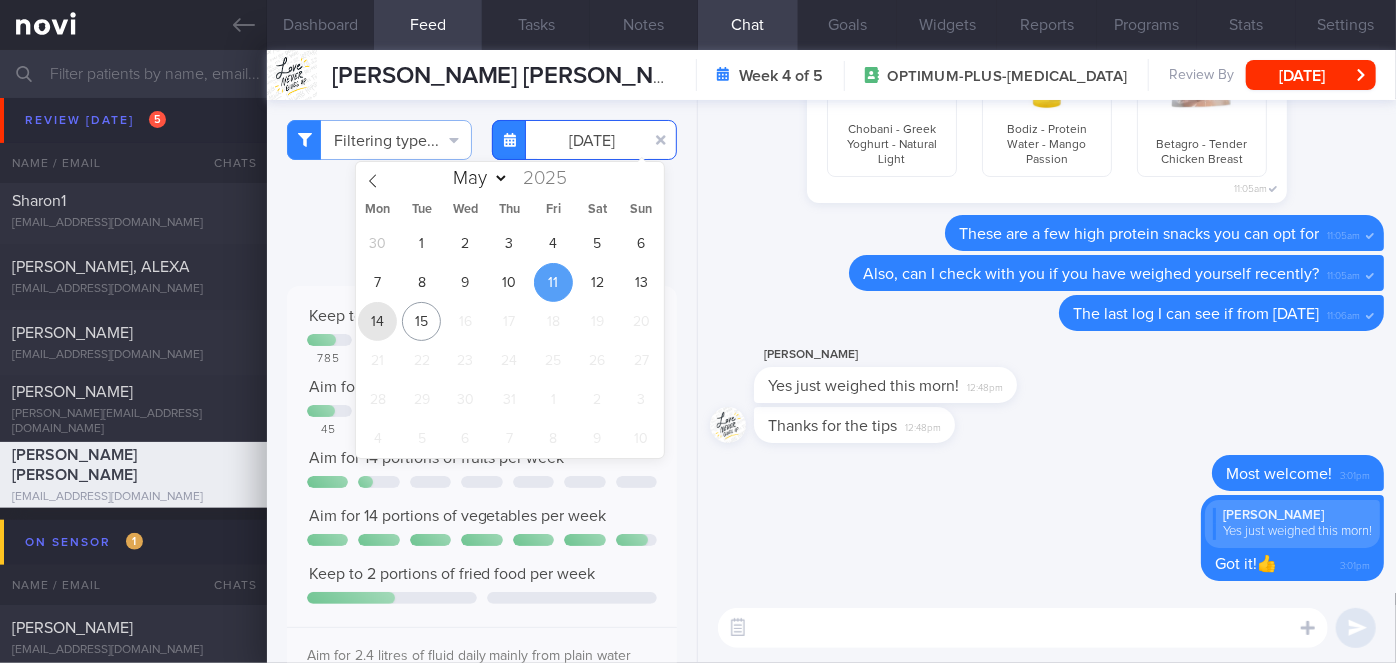 type on "[DATE]" 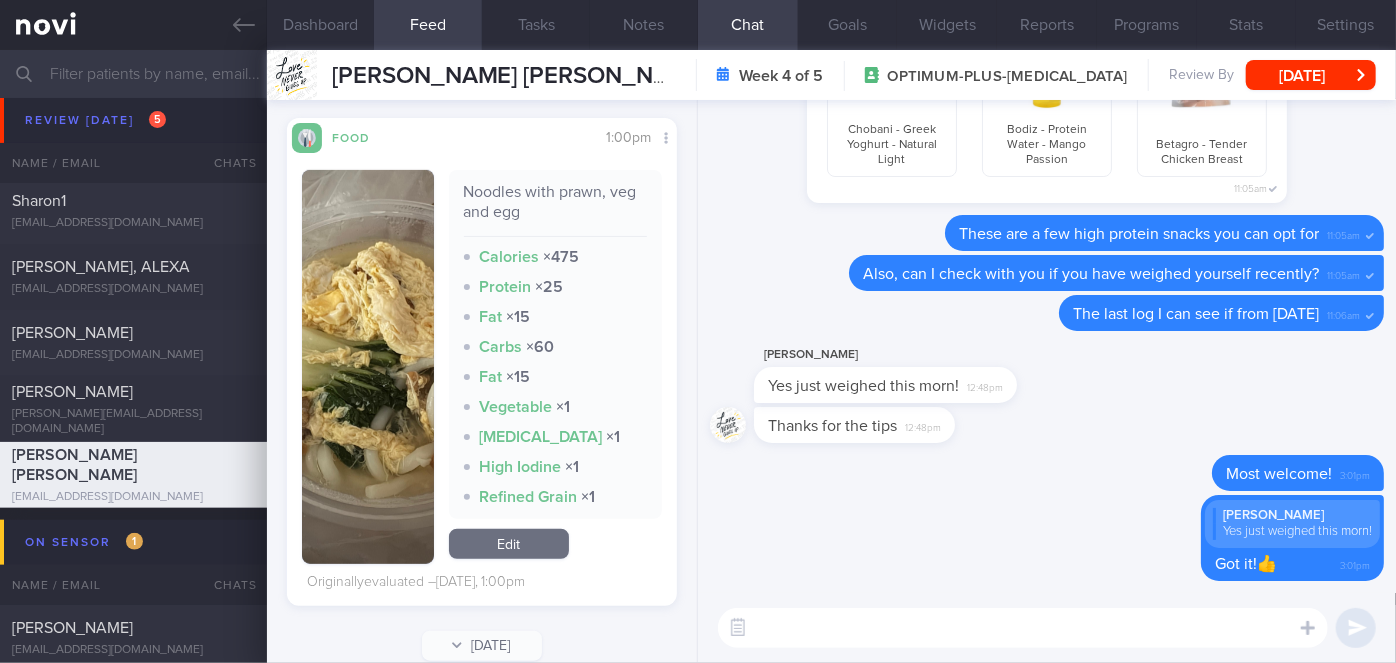 click at bounding box center [1023, 628] 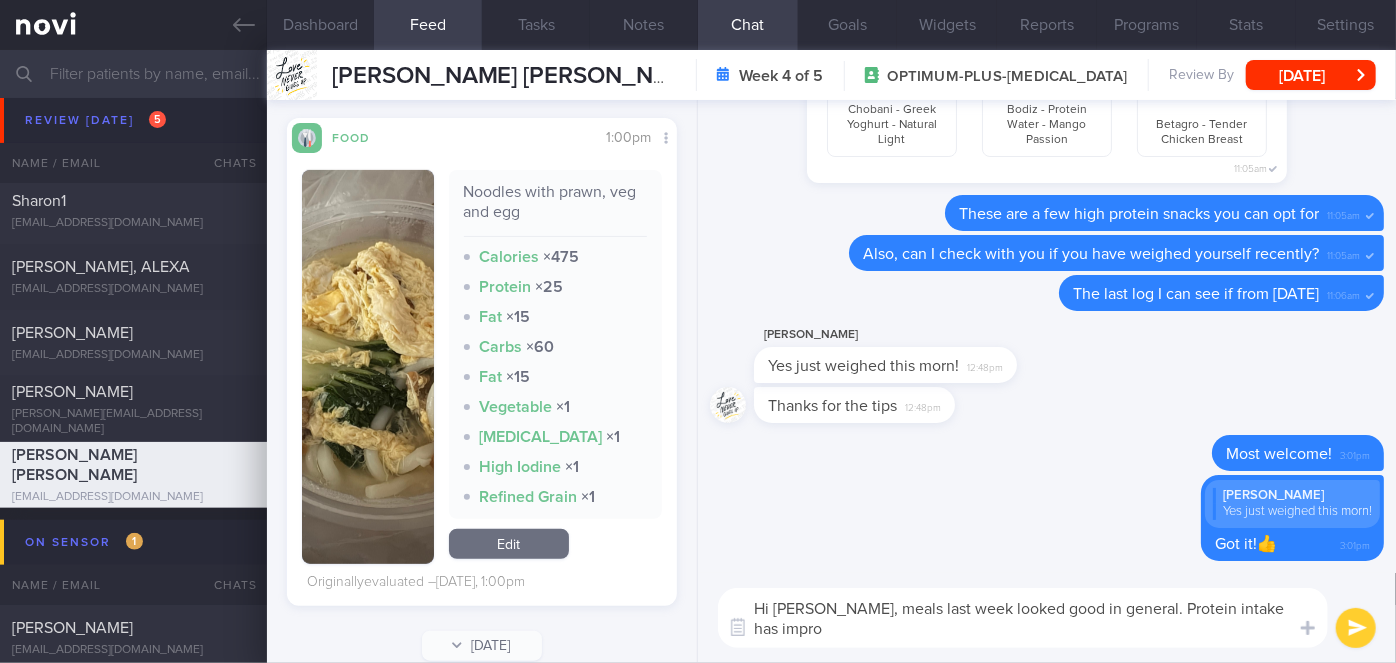scroll, scrollTop: 0, scrollLeft: 0, axis: both 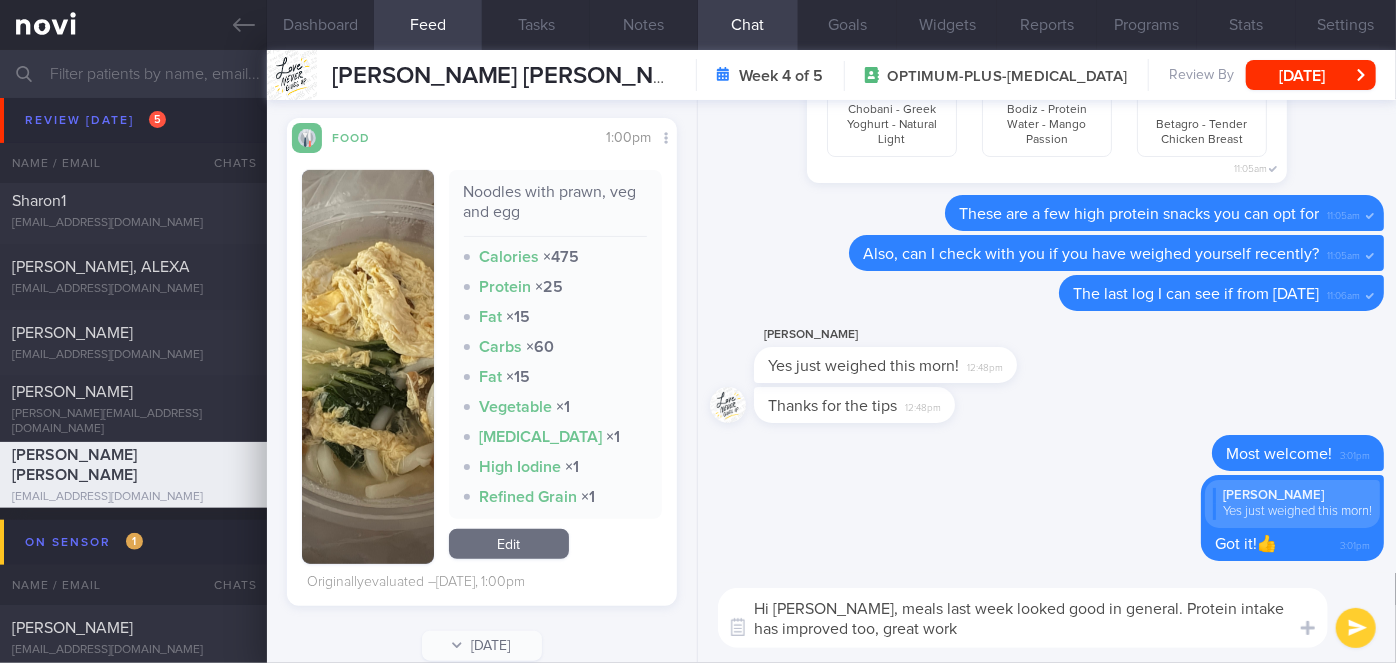 type on "Hi [PERSON_NAME], meals last week looked good in general. Protein intake has improved too, great work!" 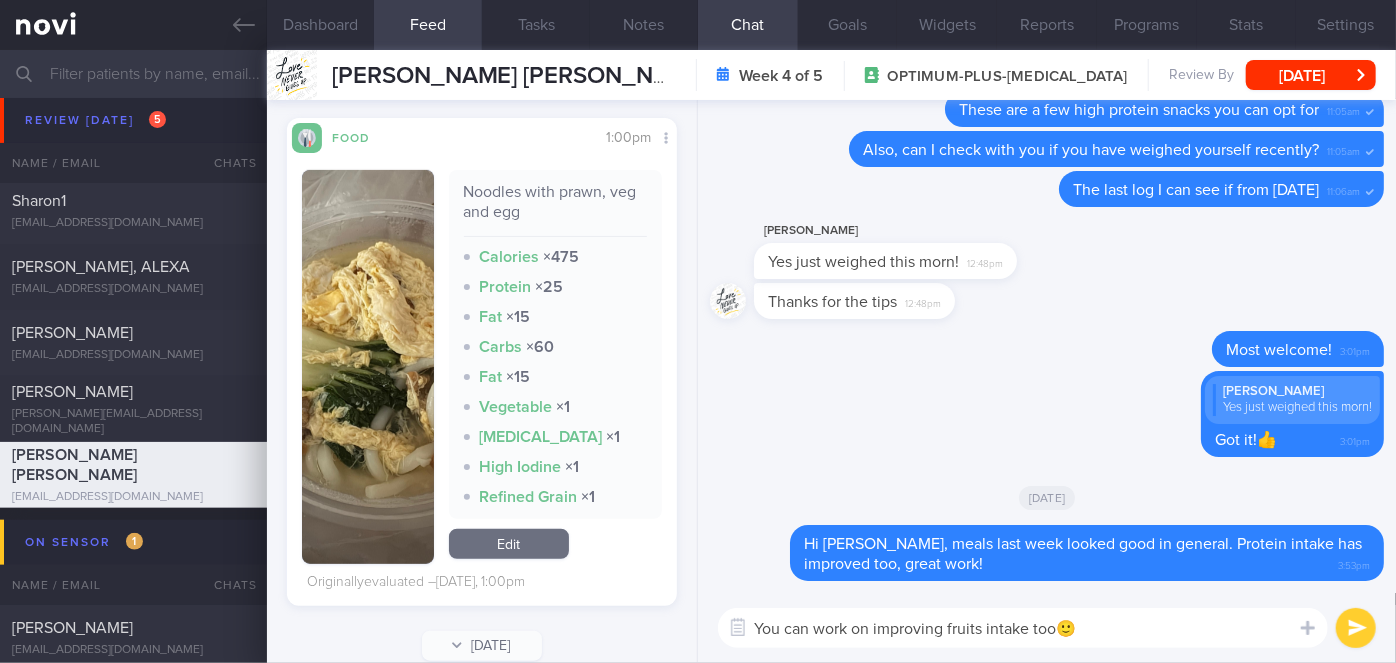 type on "You can work on improving fruits intake too🙂" 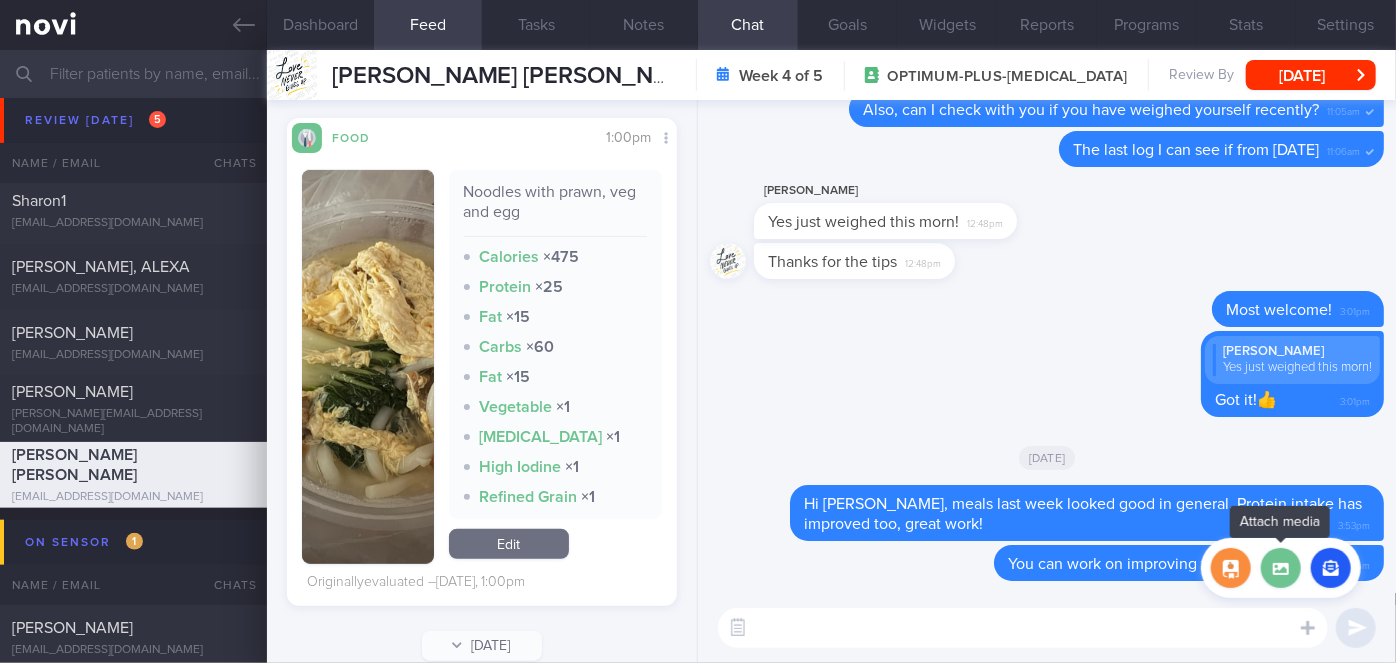 click at bounding box center [1281, 568] 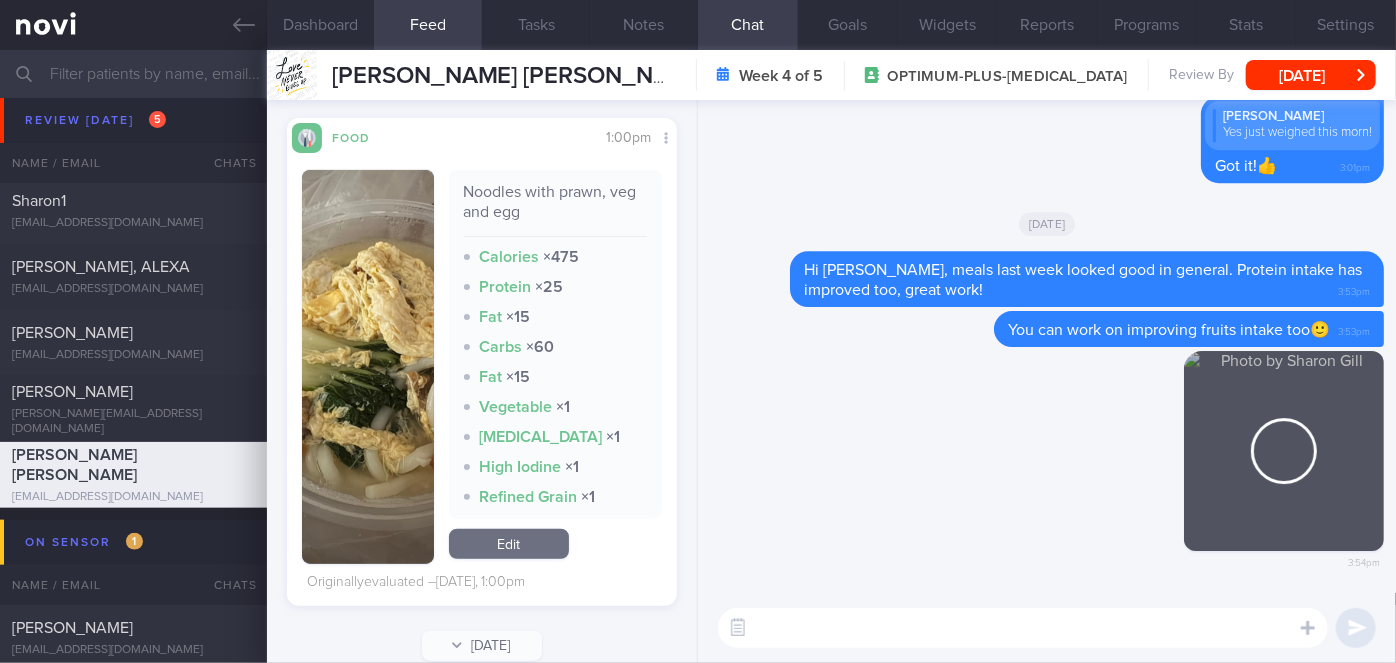 click at bounding box center (1023, 628) 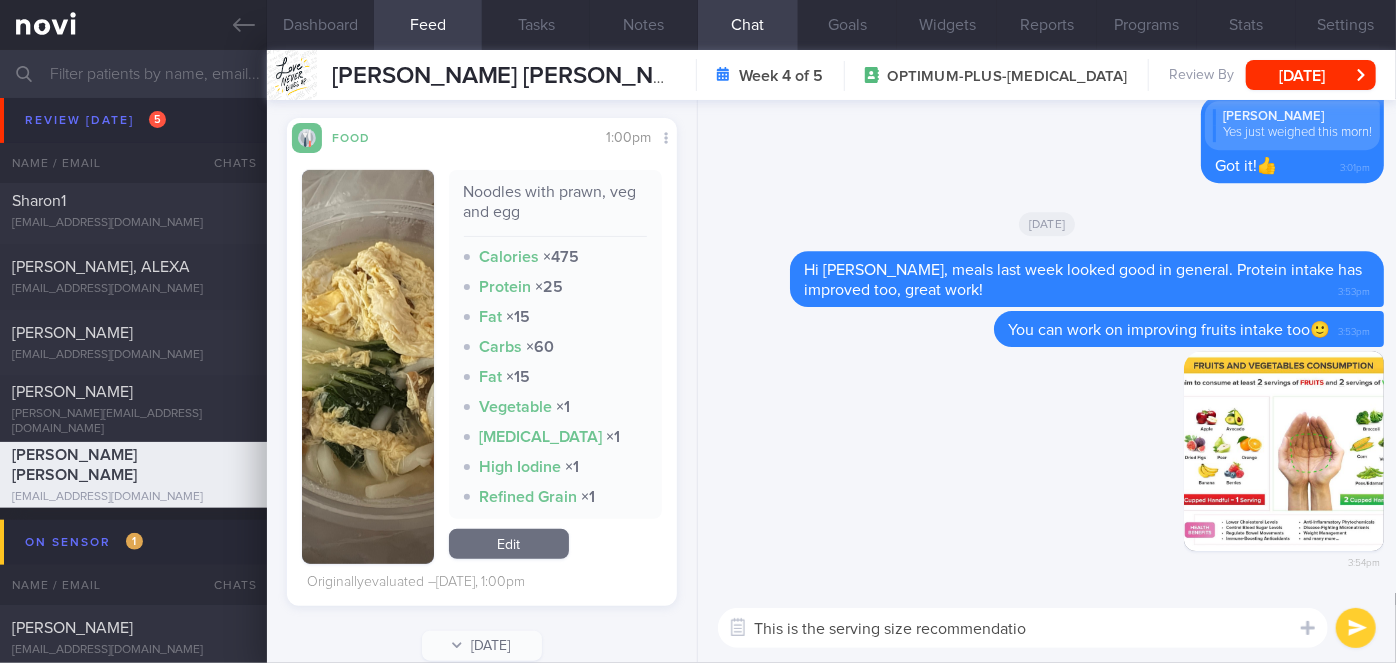 type on "This is the serving size recommendation" 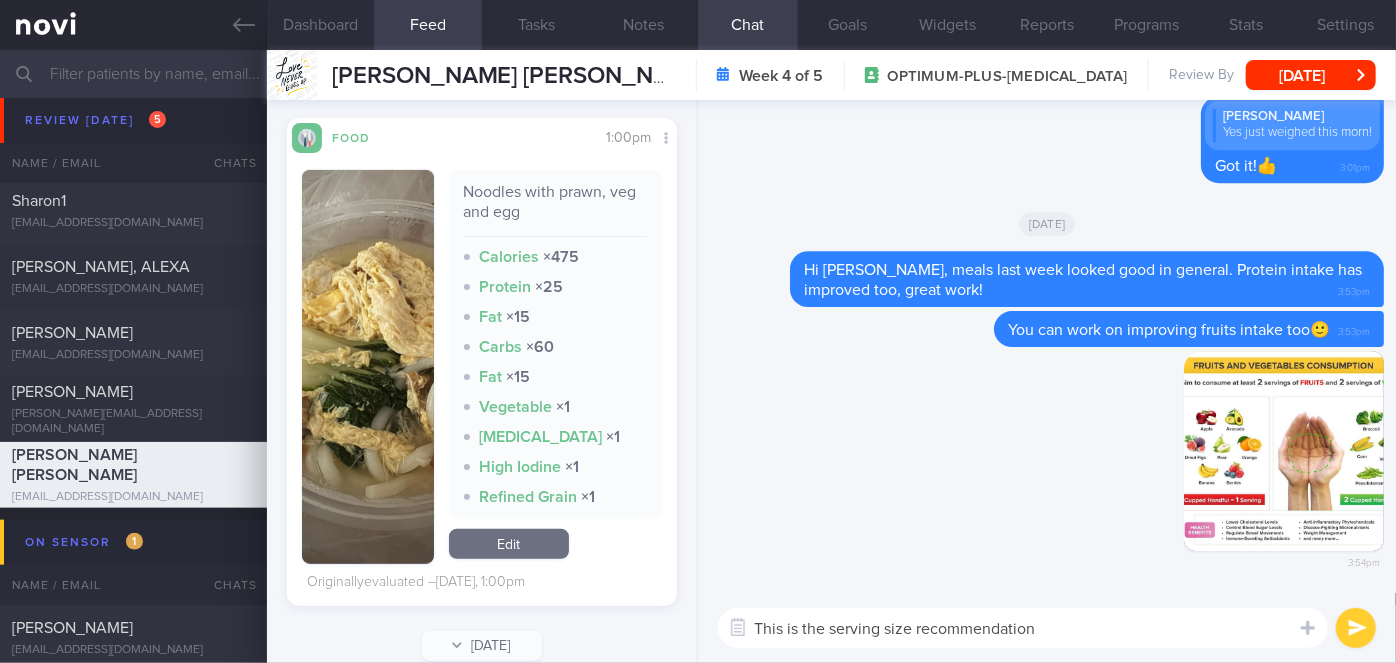 type 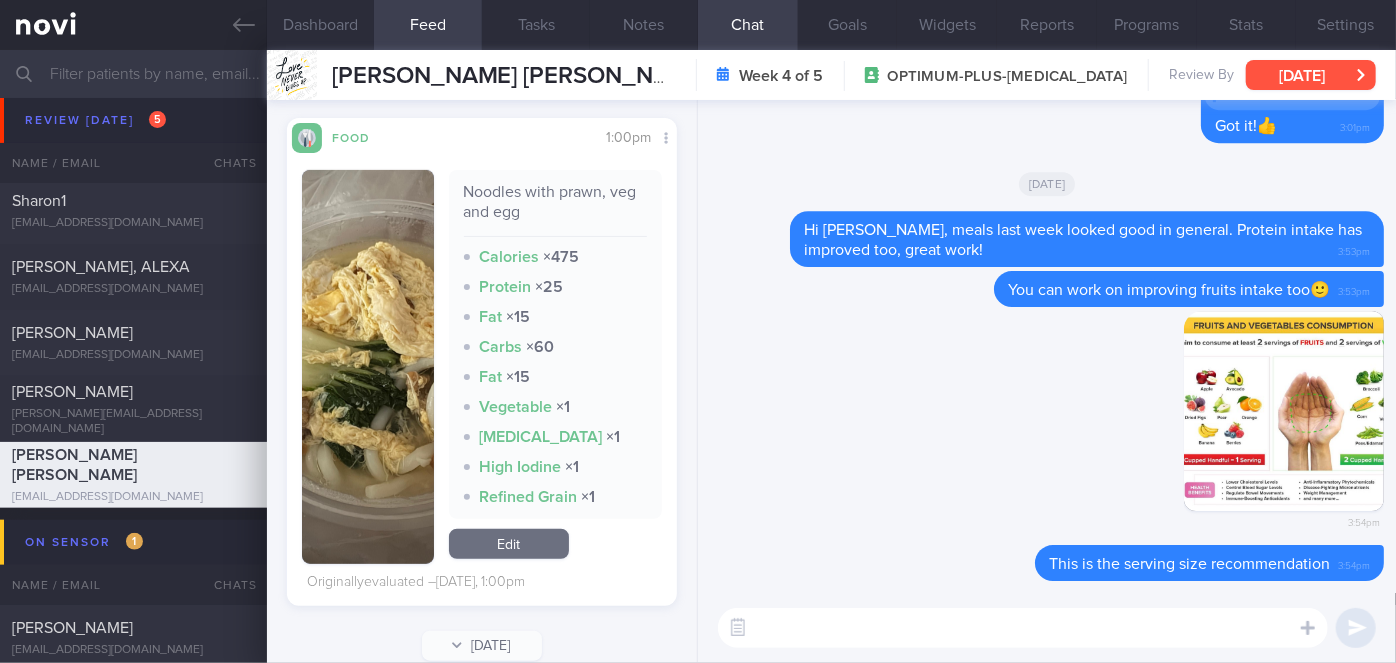 click on "[DATE]" at bounding box center [1311, 75] 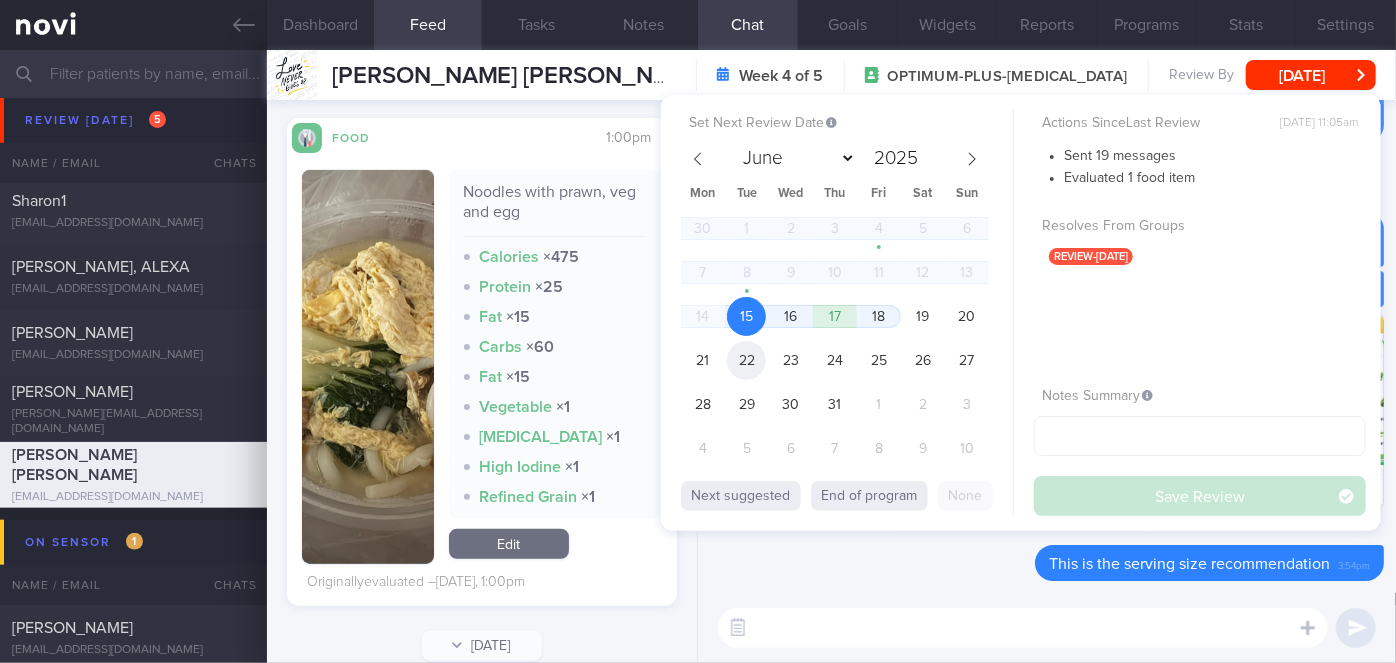 click on "22" at bounding box center (746, 360) 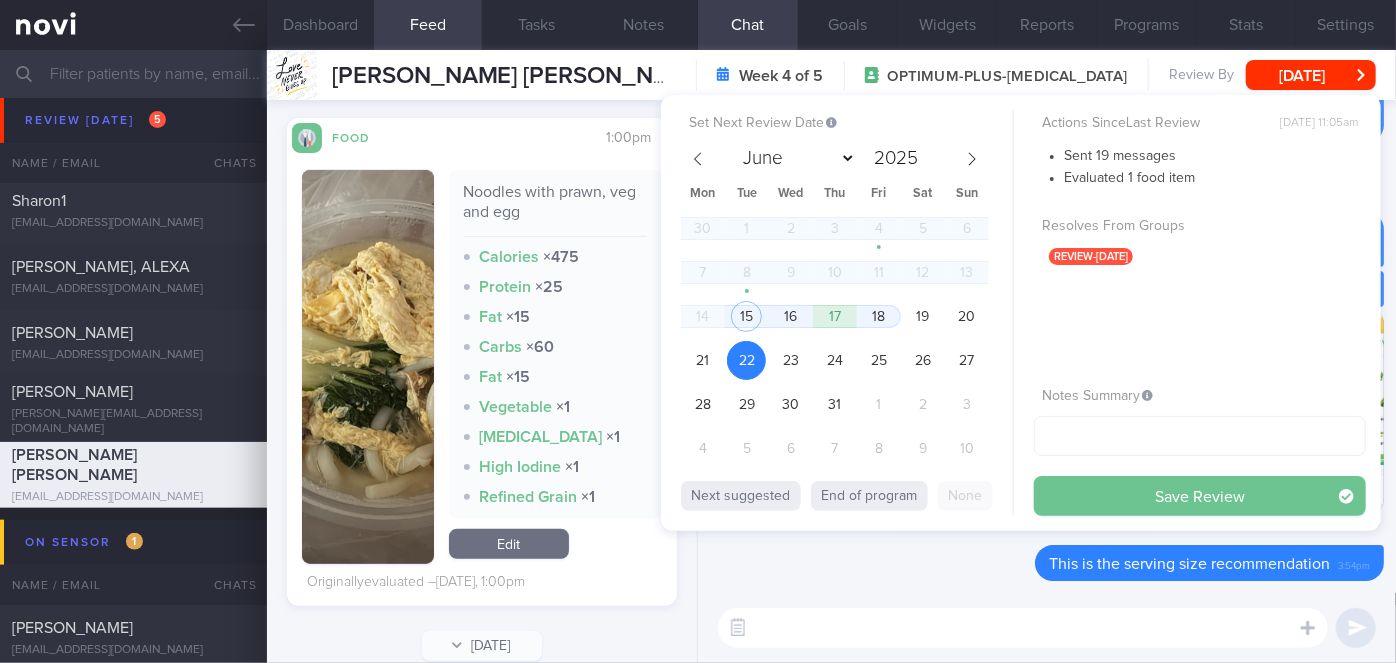 click on "Save Review" at bounding box center (1200, 496) 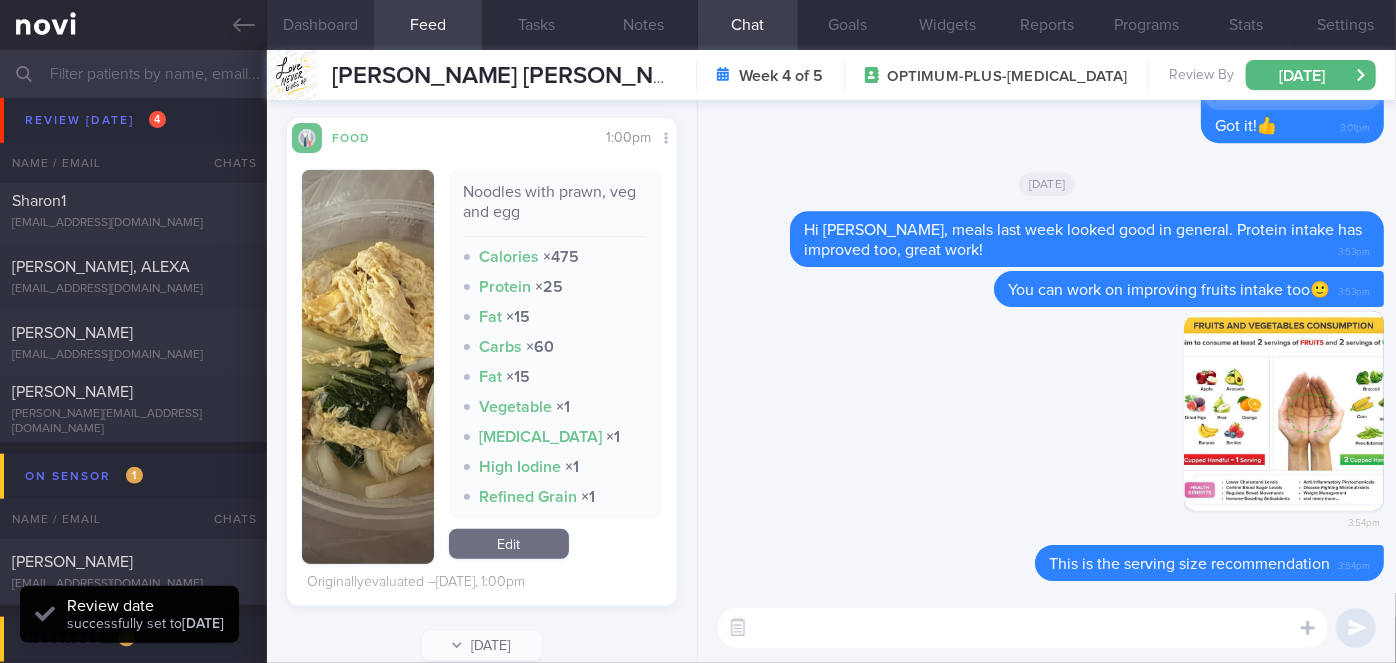 click on "Dashboard" at bounding box center (321, 25) 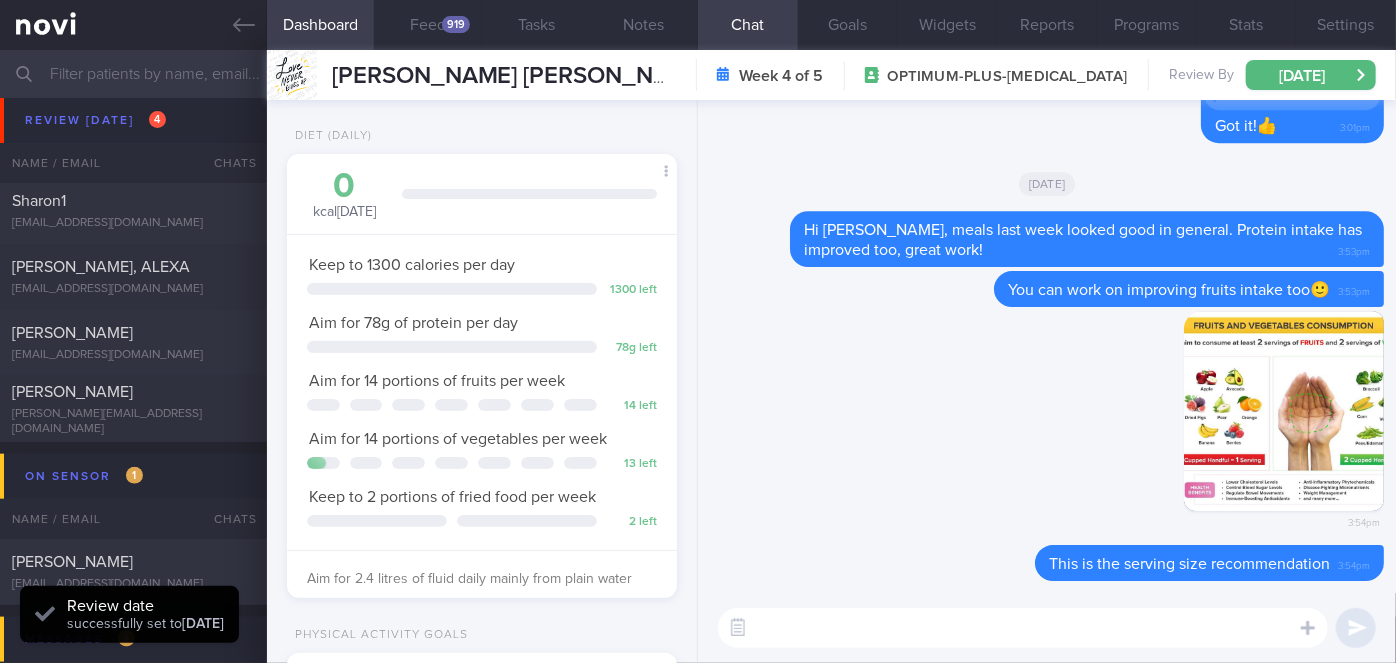 scroll, scrollTop: 542, scrollLeft: 0, axis: vertical 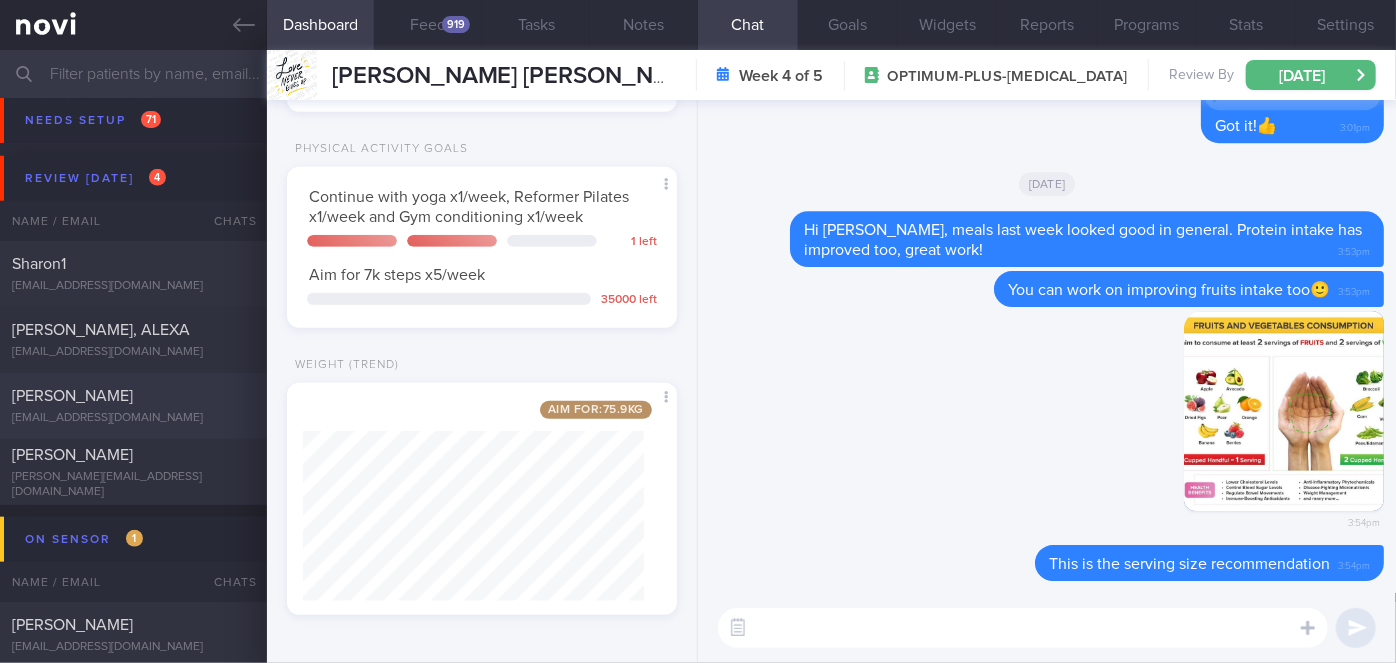 click on "[PERSON_NAME], ALEXA" at bounding box center [131, 330] 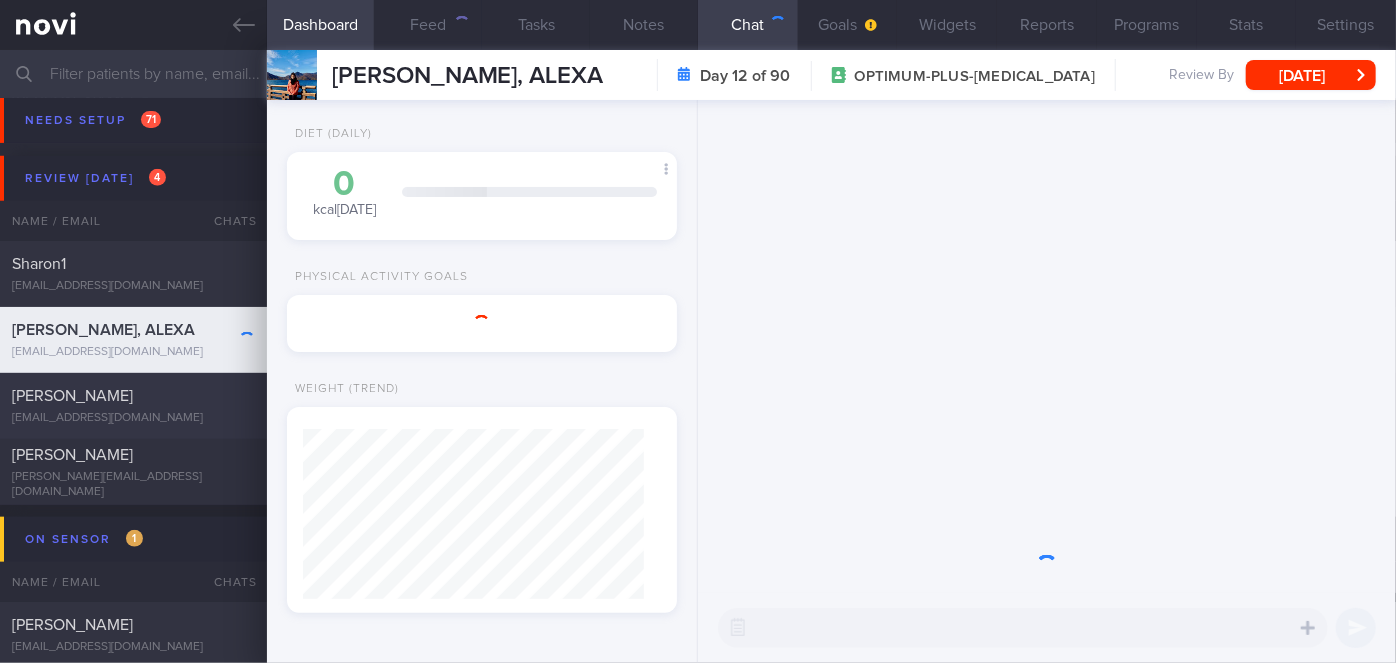 scroll, scrollTop: 56, scrollLeft: 0, axis: vertical 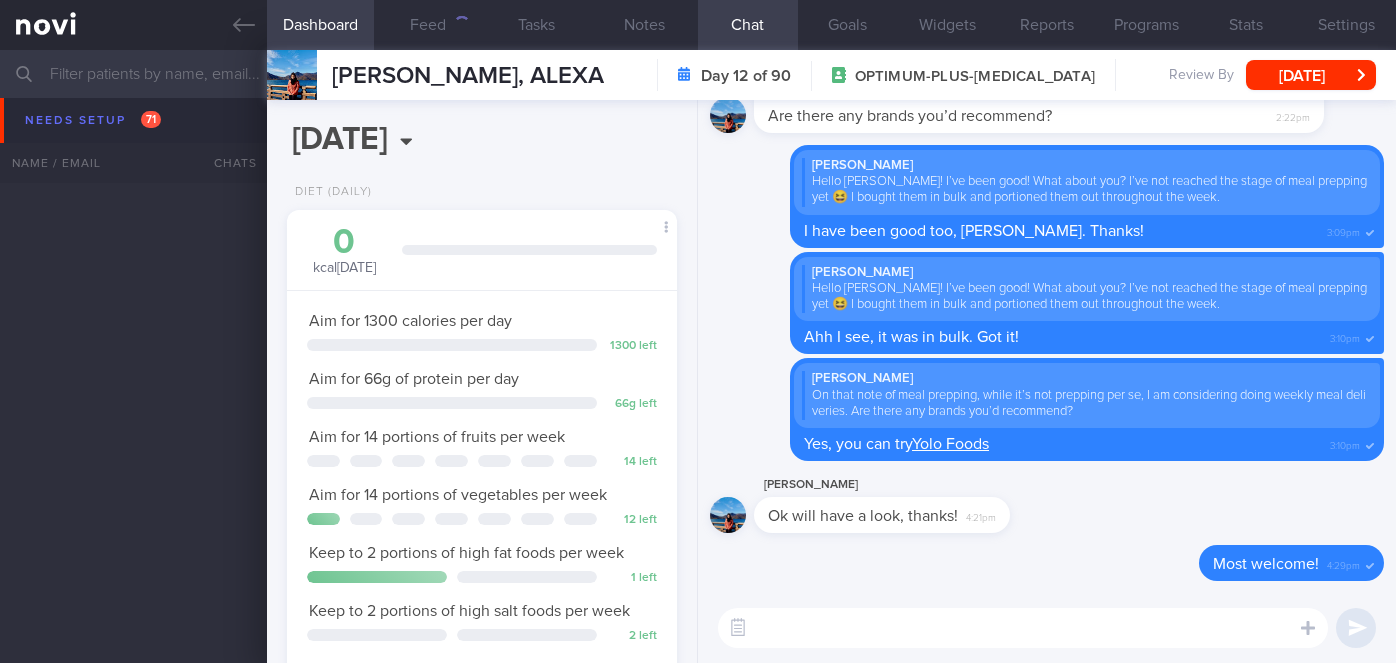 select on "6" 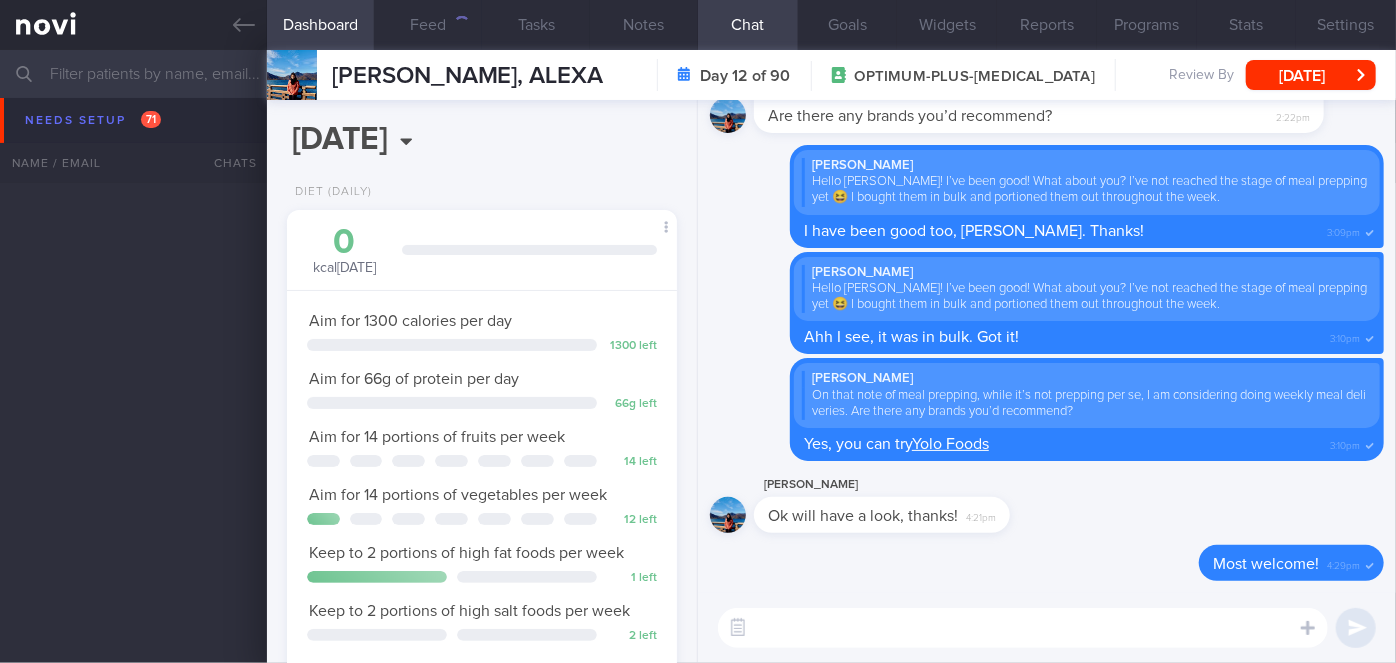 scroll, scrollTop: 4737, scrollLeft: 0, axis: vertical 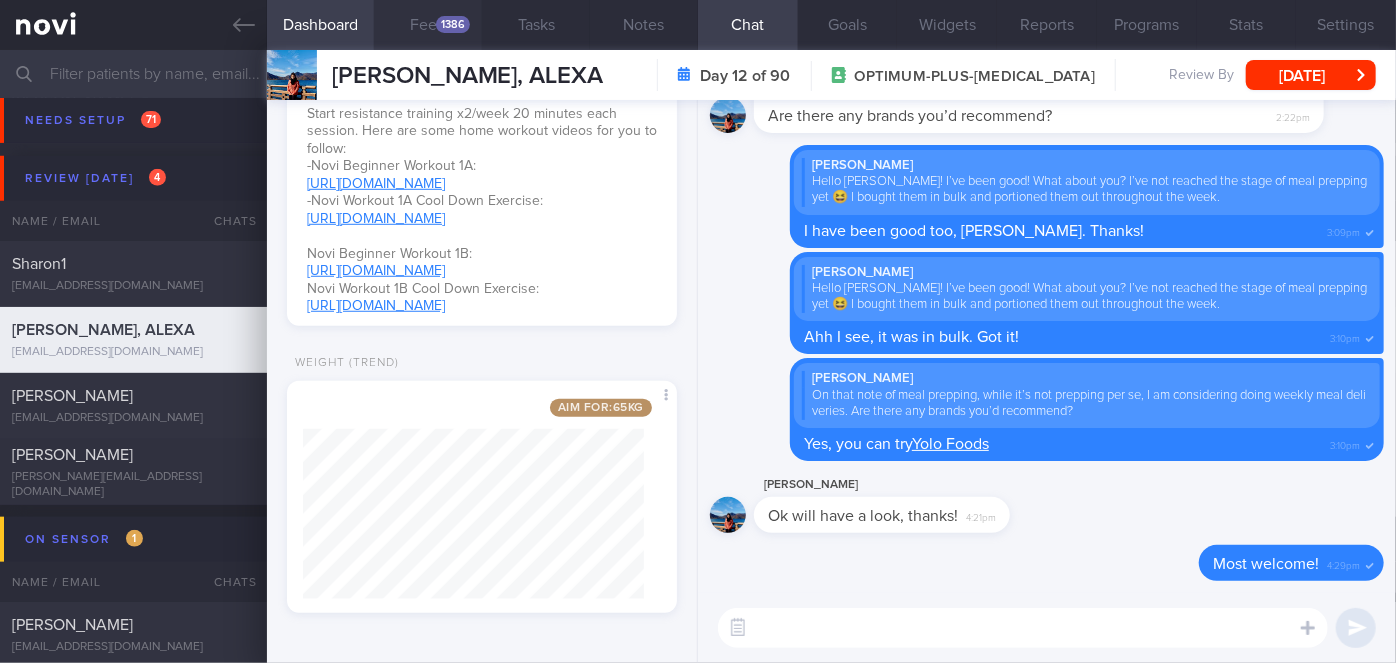 click on "Feed
1386" at bounding box center [428, 25] 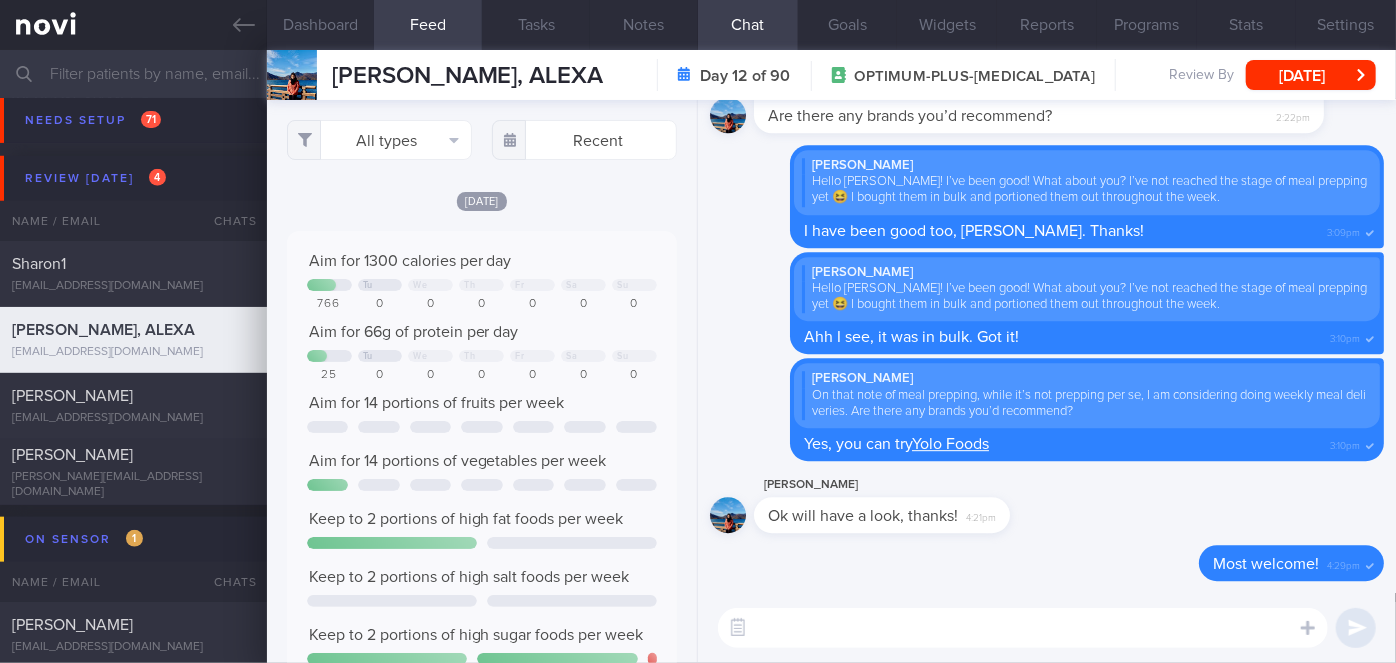 scroll, scrollTop: 999912, scrollLeft: 999648, axis: both 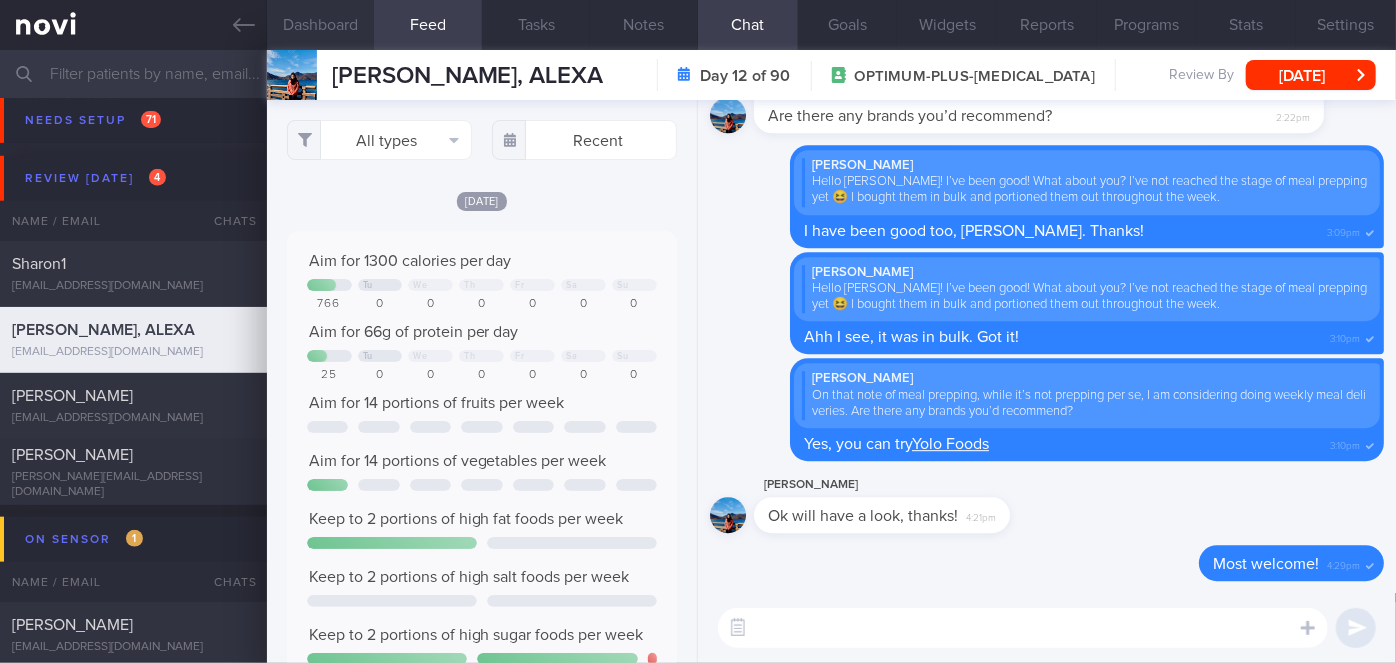 click on "Dashboard" at bounding box center (321, 25) 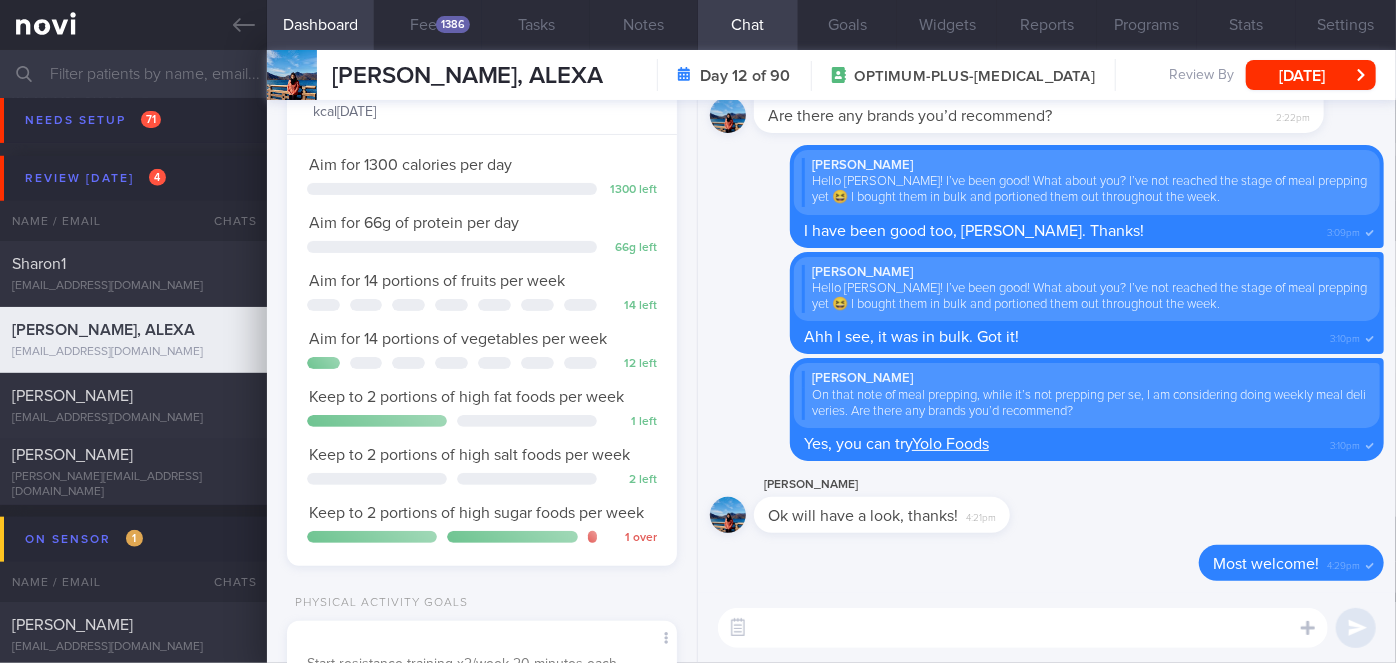 scroll, scrollTop: 0, scrollLeft: 0, axis: both 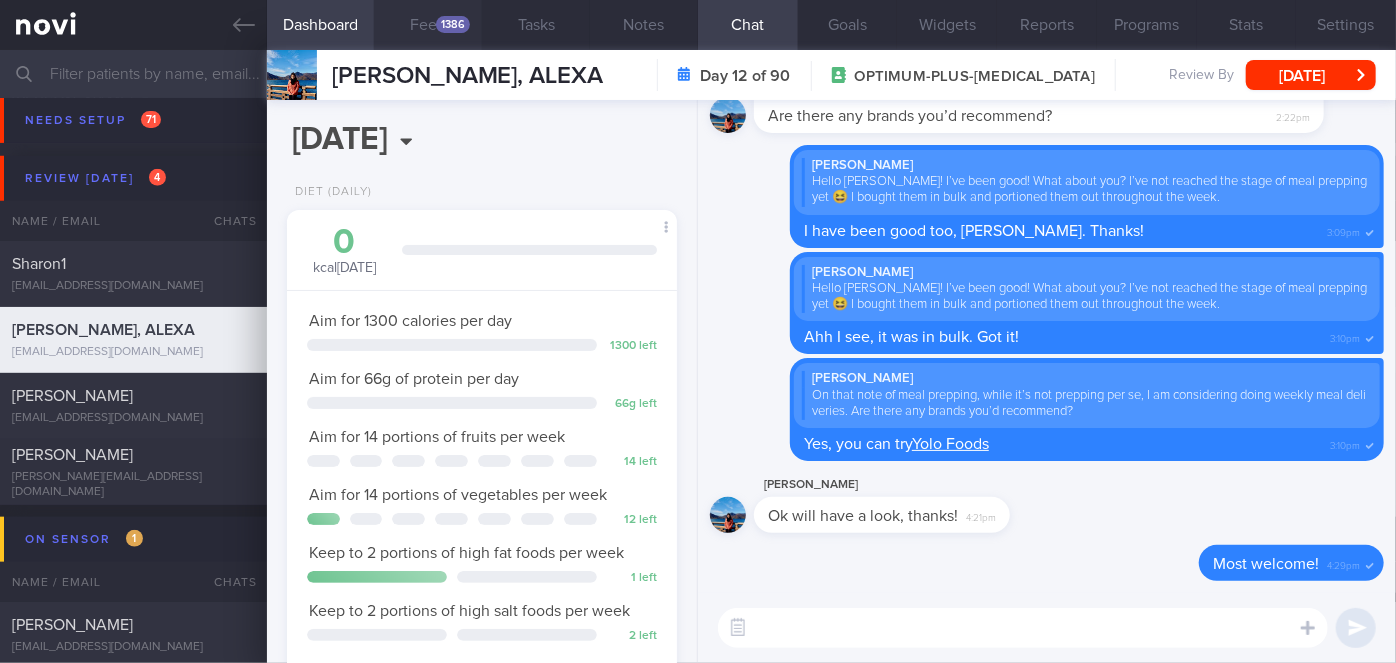 click on "Feed
1386" at bounding box center (428, 25) 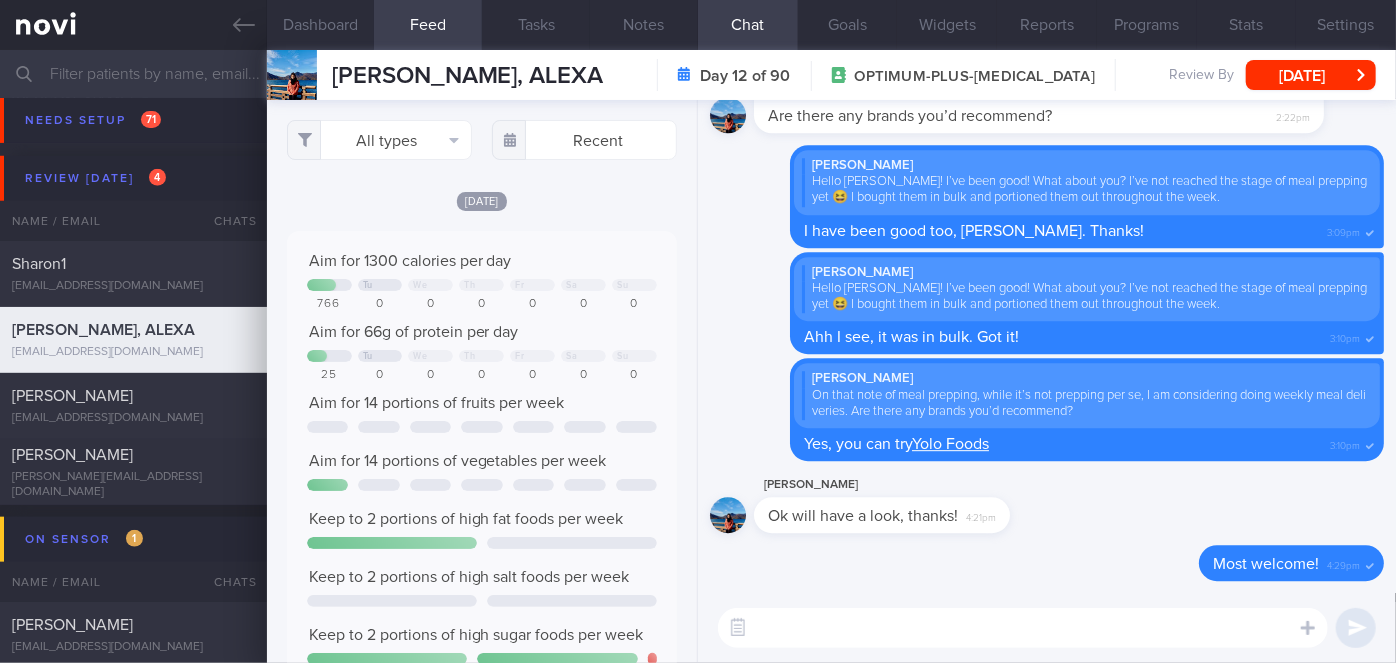 click at bounding box center [1023, 628] 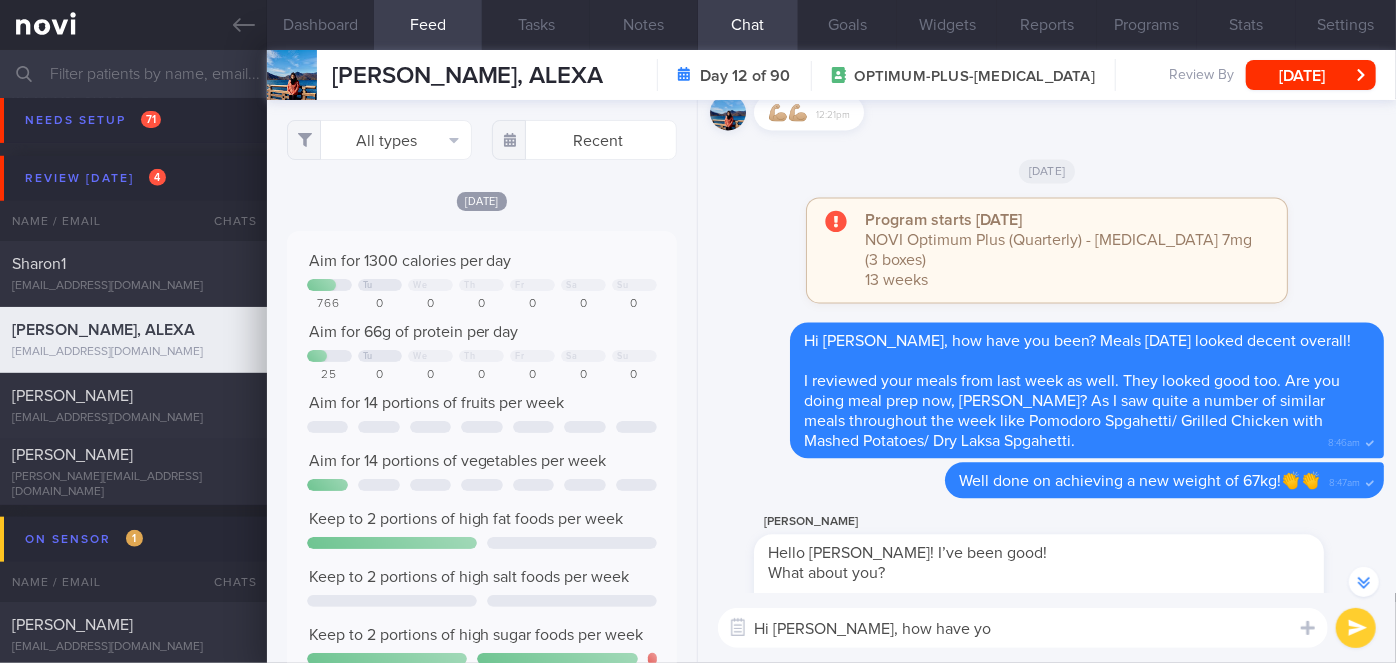 scroll, scrollTop: -688, scrollLeft: 0, axis: vertical 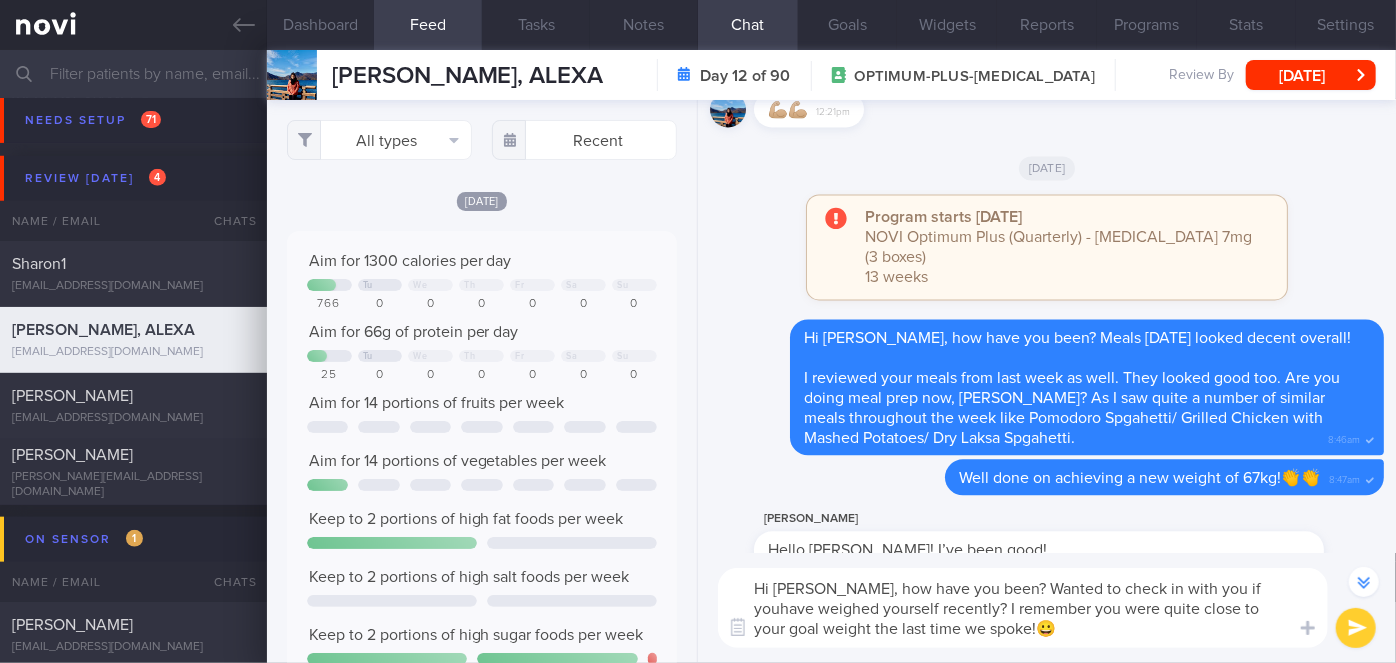 click on "Hi Alexa, how have you been? Wanted to check in with you if youhave weighed yourself recently? I remember you were quite close to your goal weight the last time we spoke!😀" at bounding box center (1023, 608) 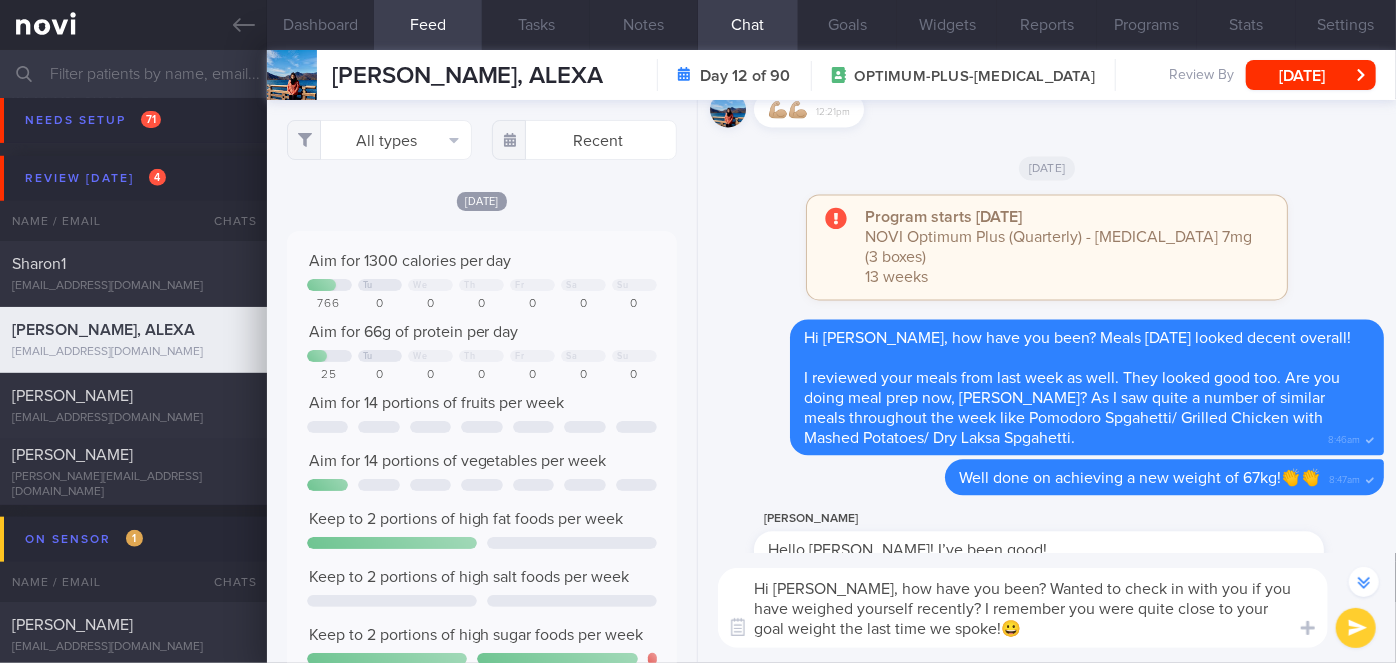 type on "Hi Alexa, how have you been? Wanted to check in with you if you have weighed yourself recently? I remember you were quite close to your goal weight the last time we spoke!😀" 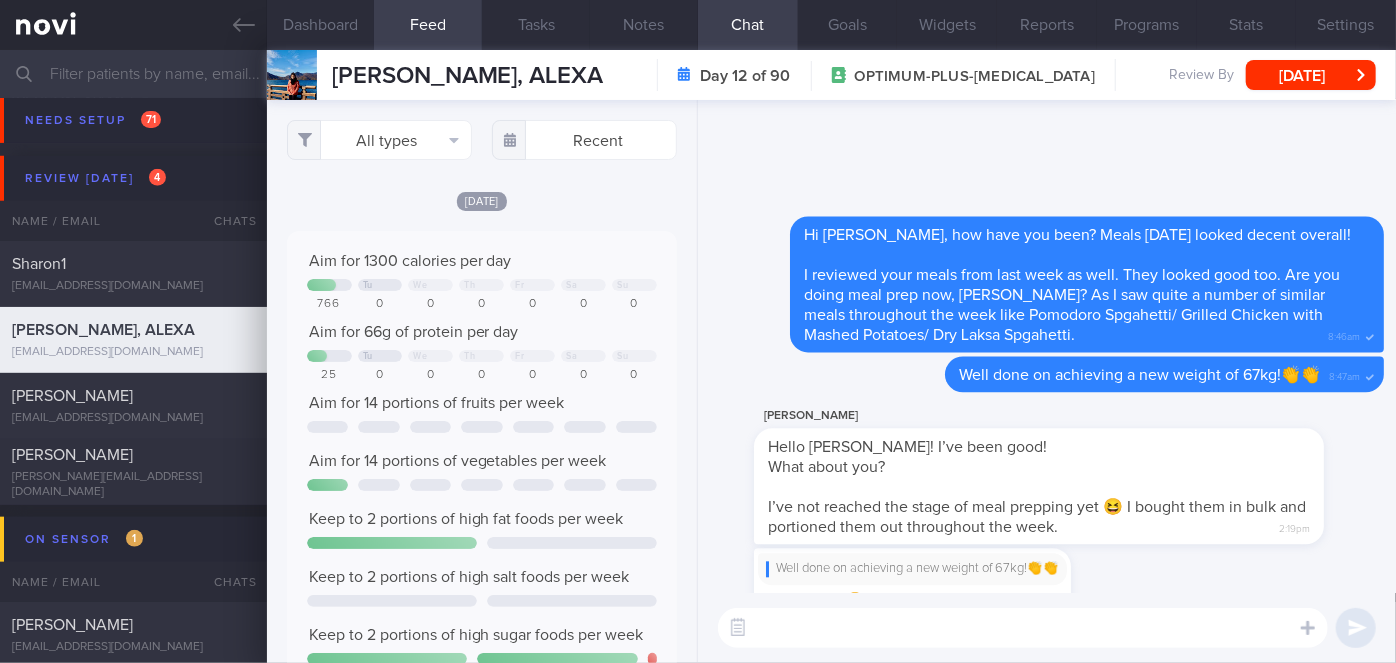 scroll, scrollTop: 0, scrollLeft: 0, axis: both 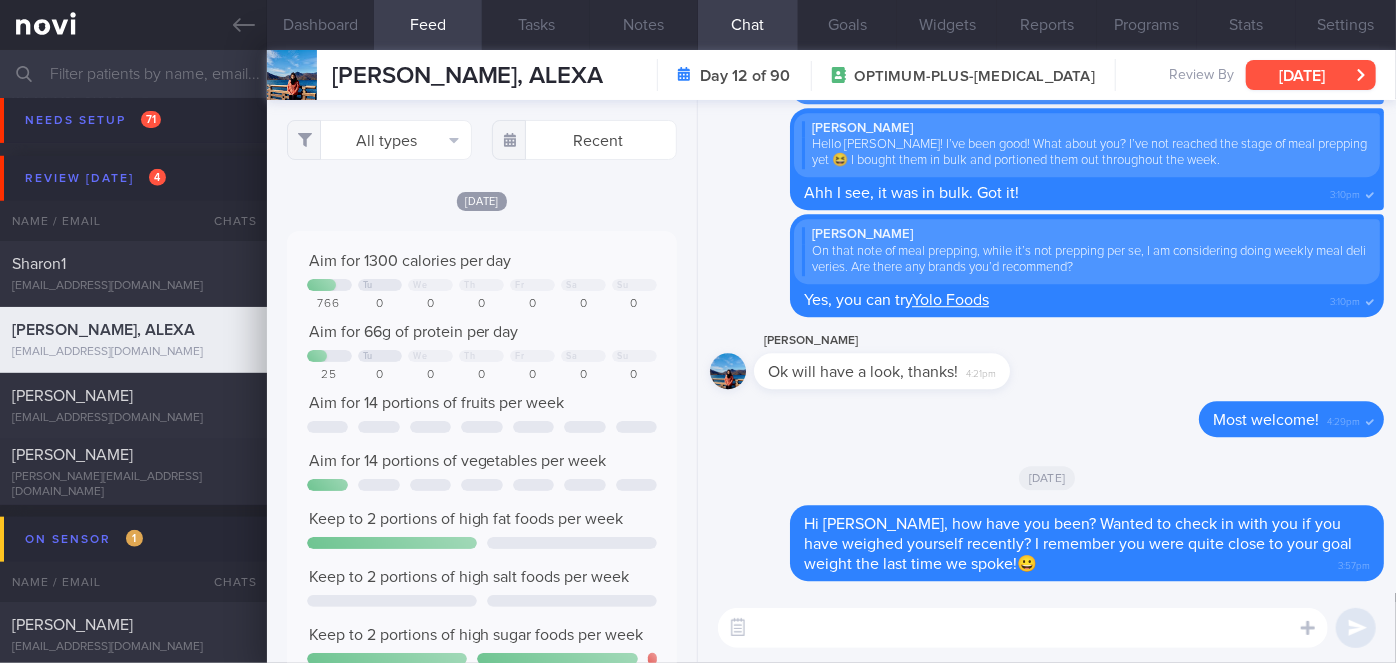 click on "[DATE]" at bounding box center [1311, 75] 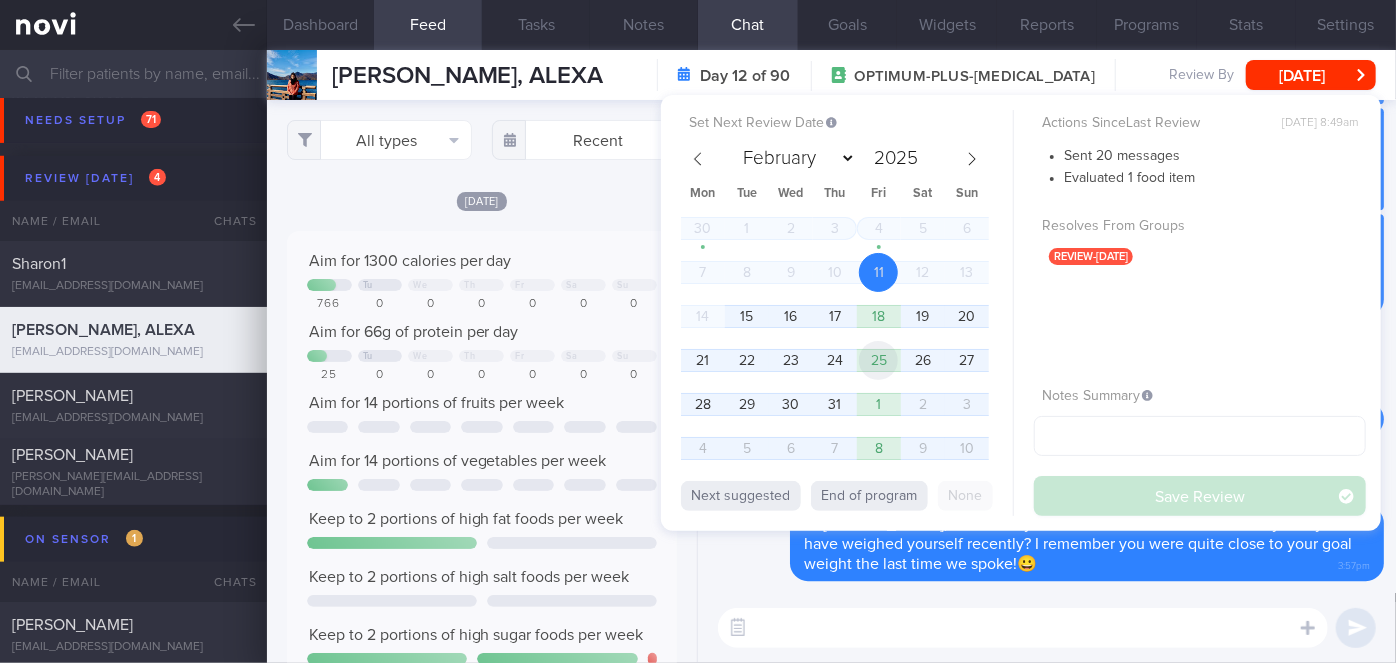 click on "25" at bounding box center [878, 360] 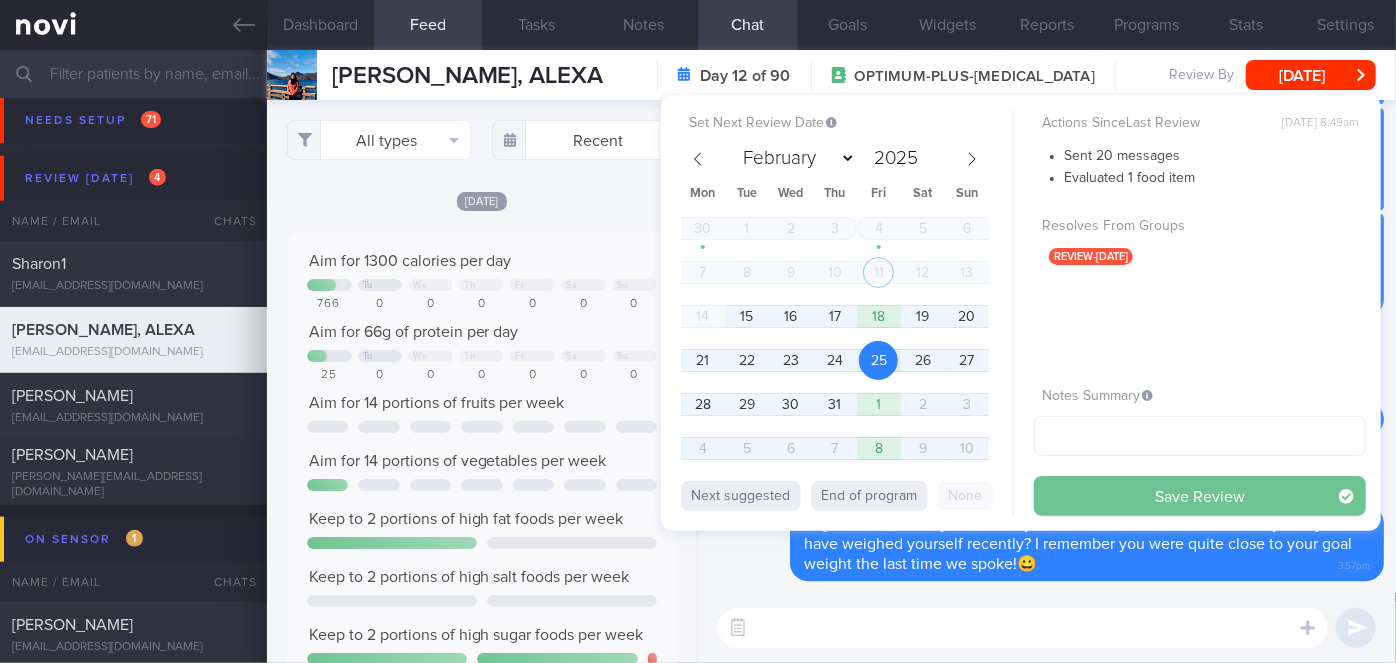 click on "Save Review" at bounding box center (1200, 496) 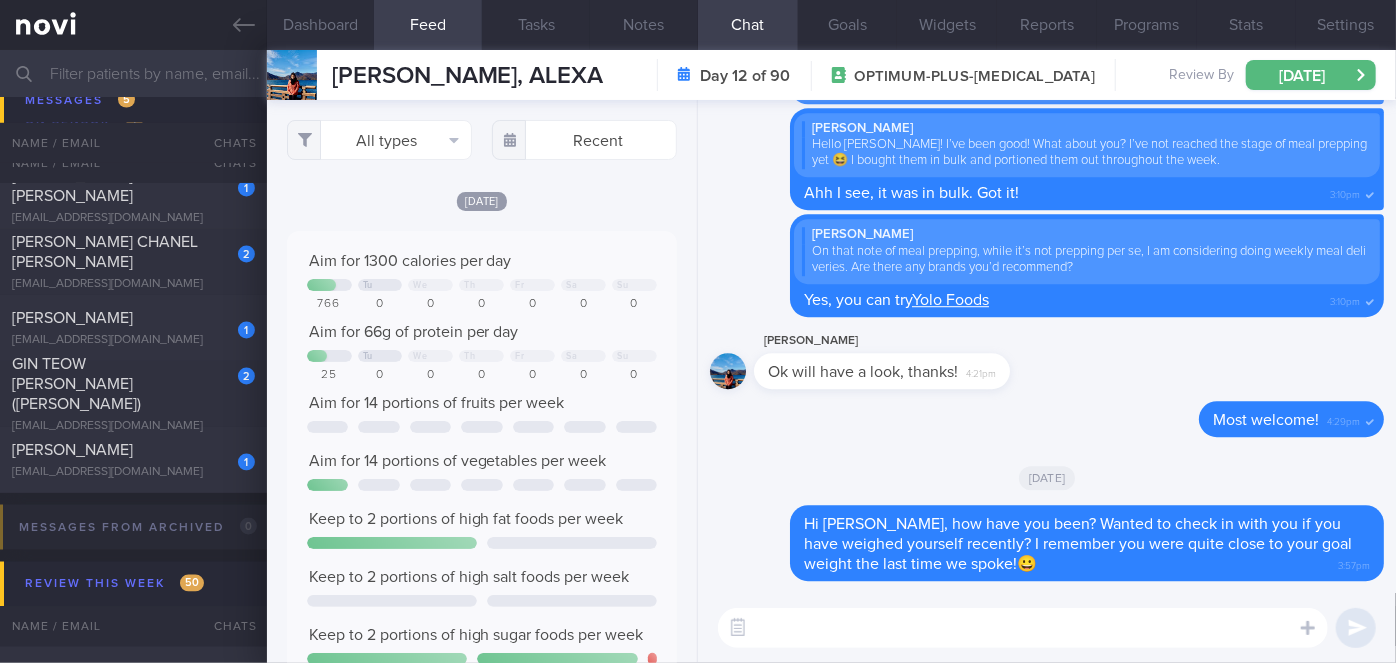 scroll, scrollTop: 5232, scrollLeft: 0, axis: vertical 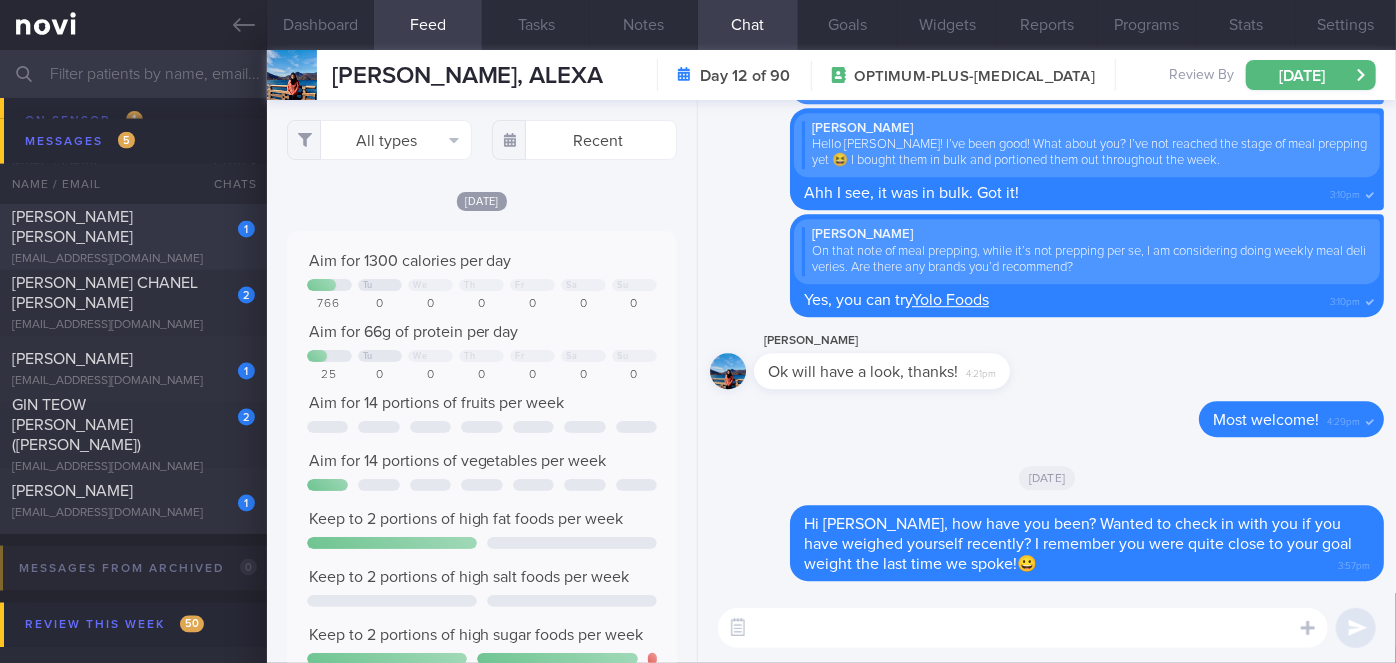 click on "[EMAIL_ADDRESS][DOMAIN_NAME]" at bounding box center [133, 259] 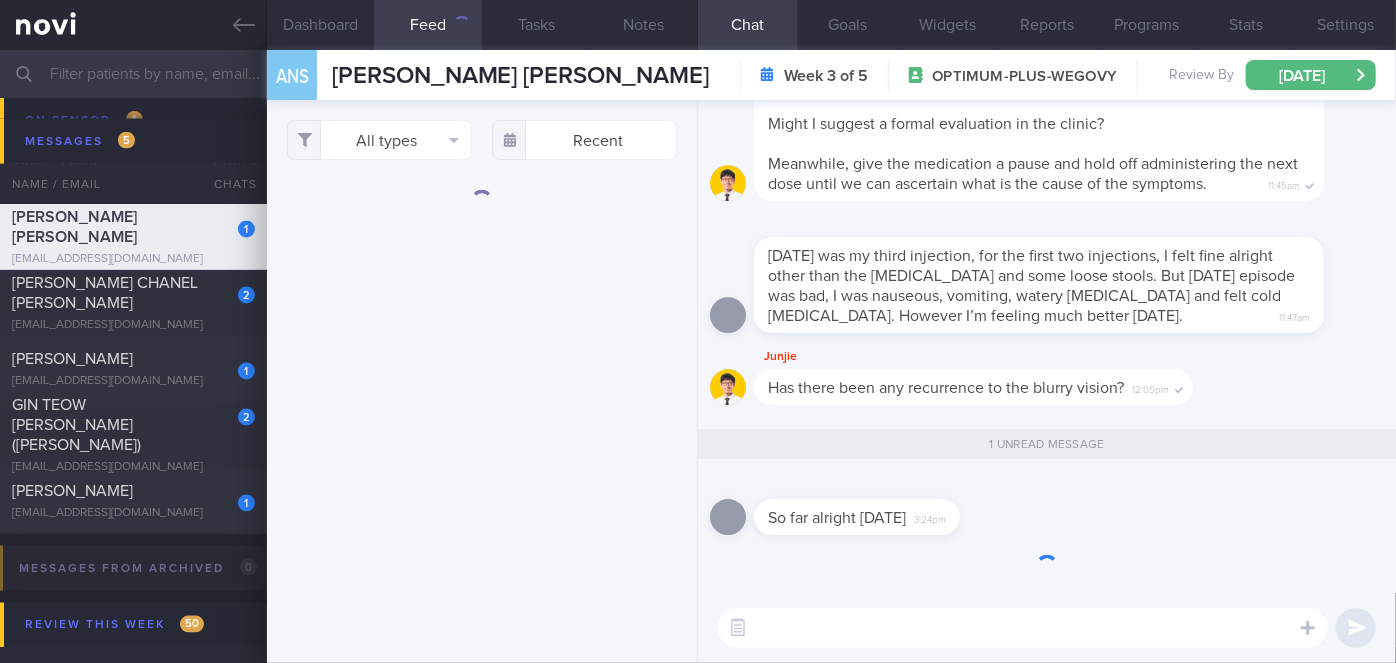 scroll, scrollTop: 0, scrollLeft: 0, axis: both 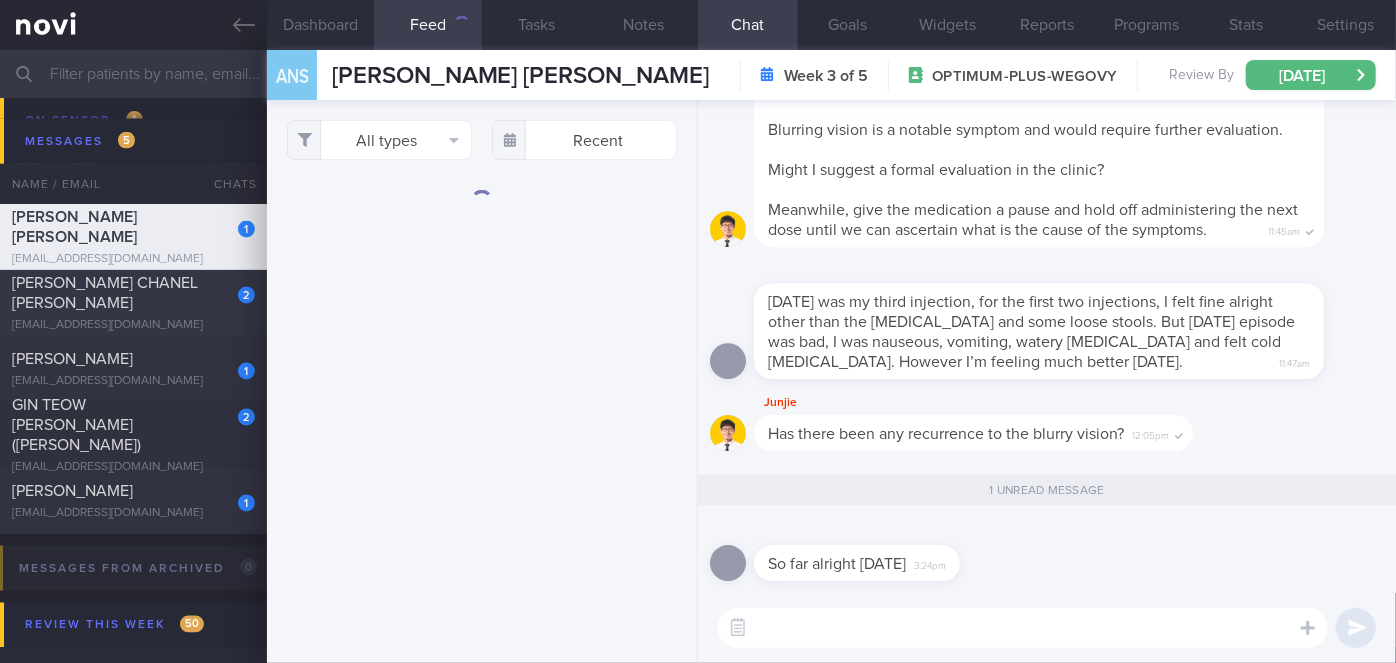 click on "2" at bounding box center [233, 288] 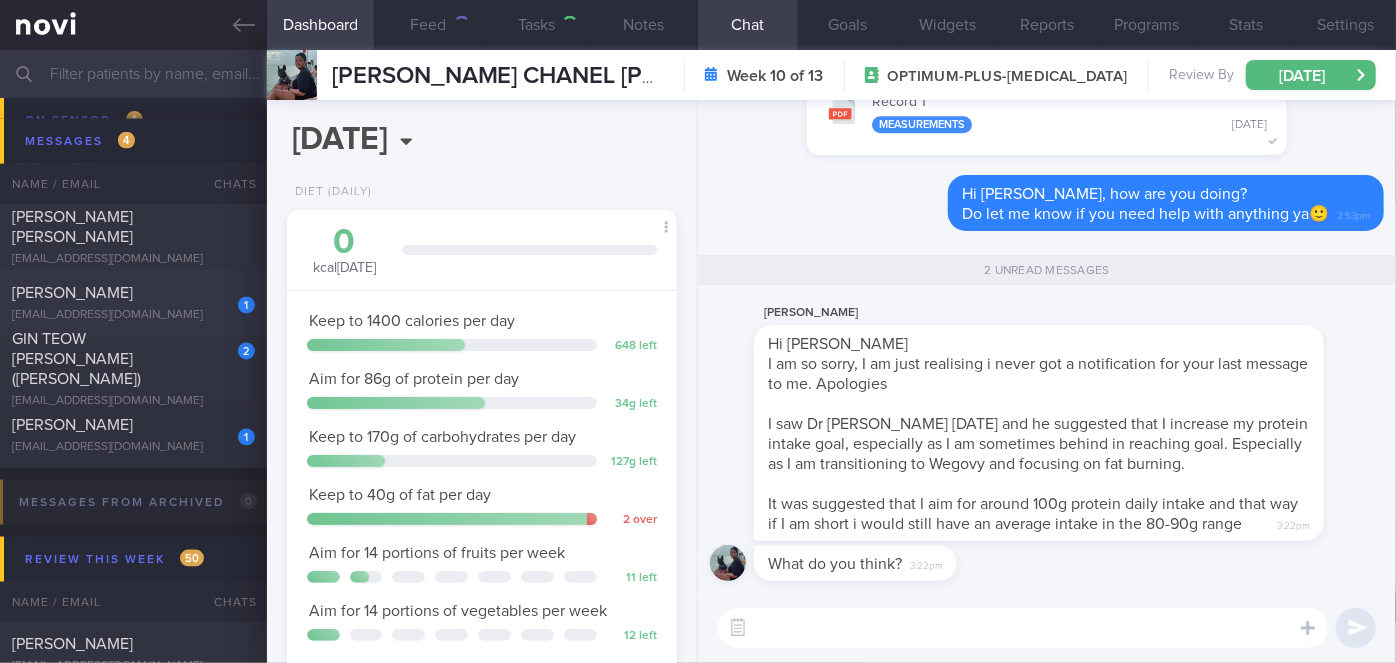 scroll, scrollTop: 999800, scrollLeft: 999658, axis: both 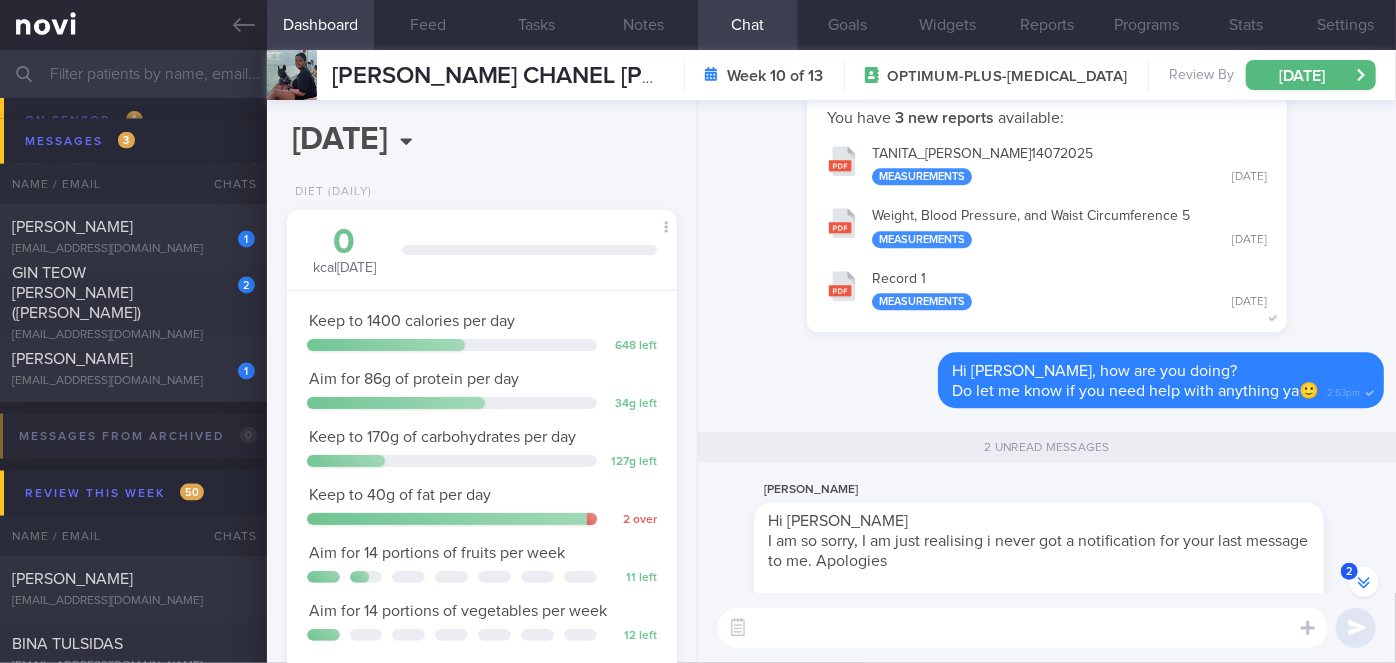 click on "TANITA_ SAM CHANEL LEVI_ 14072025
Measurements
Yesterday" at bounding box center (1047, 164) 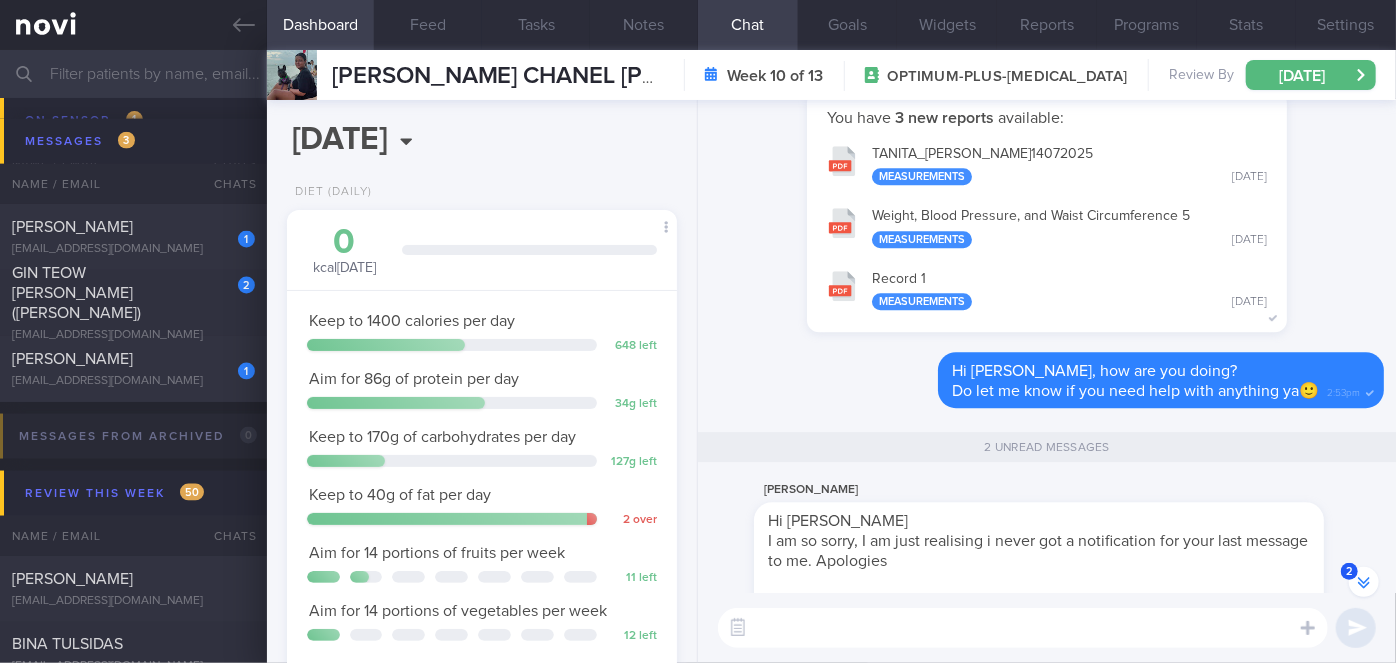 scroll, scrollTop: -274, scrollLeft: 0, axis: vertical 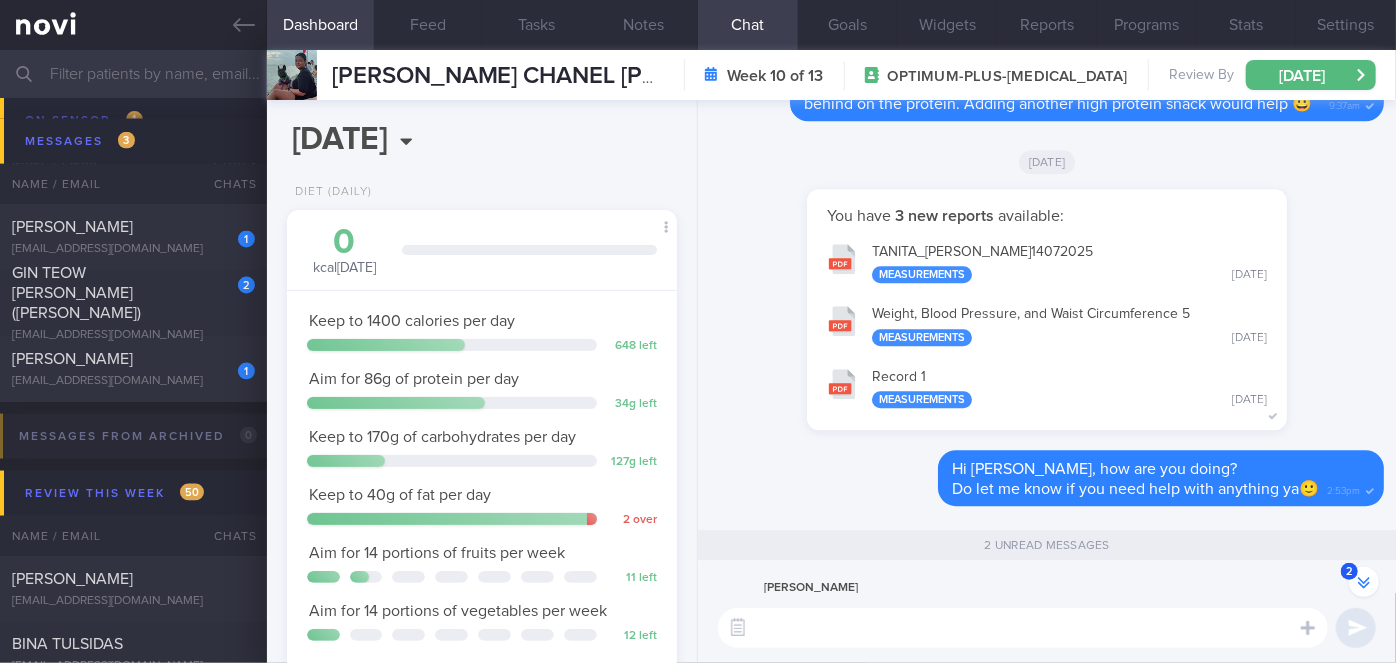 click on "TANITA_ SAM CHANEL LEVI_ 14072025
Measurements
Yesterday" at bounding box center [1047, 262] 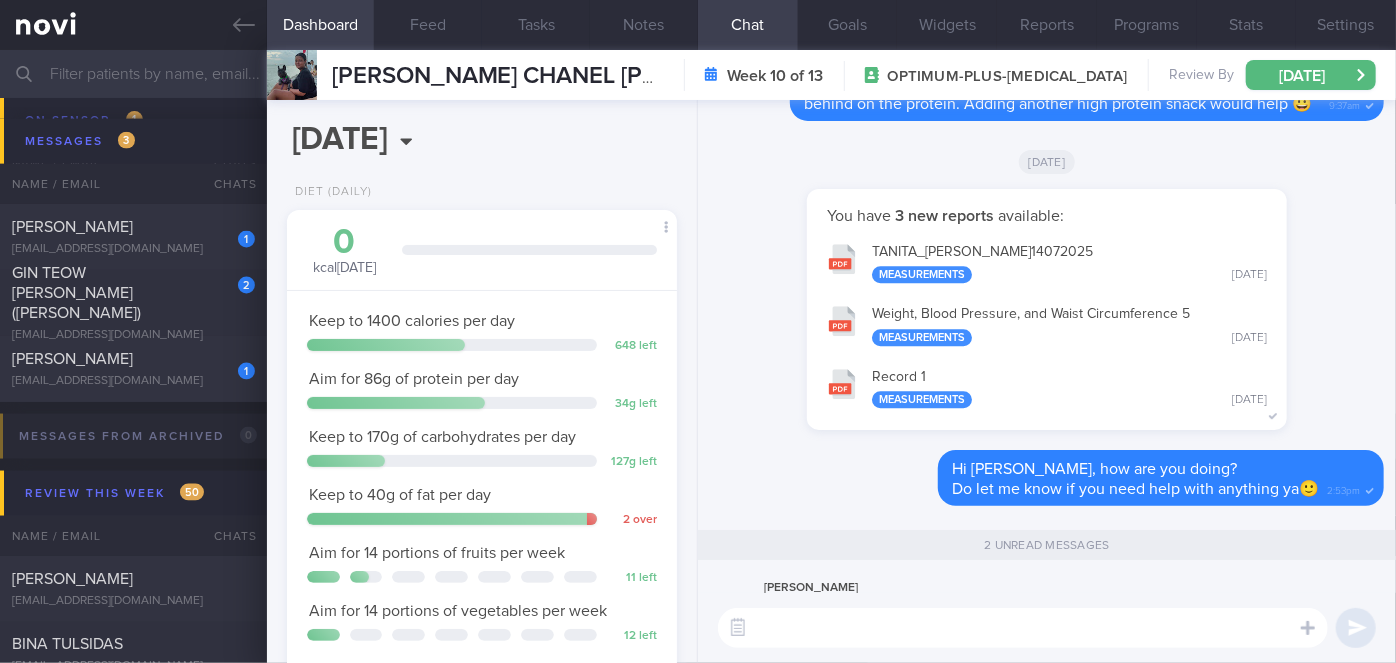 scroll, scrollTop: 0, scrollLeft: 0, axis: both 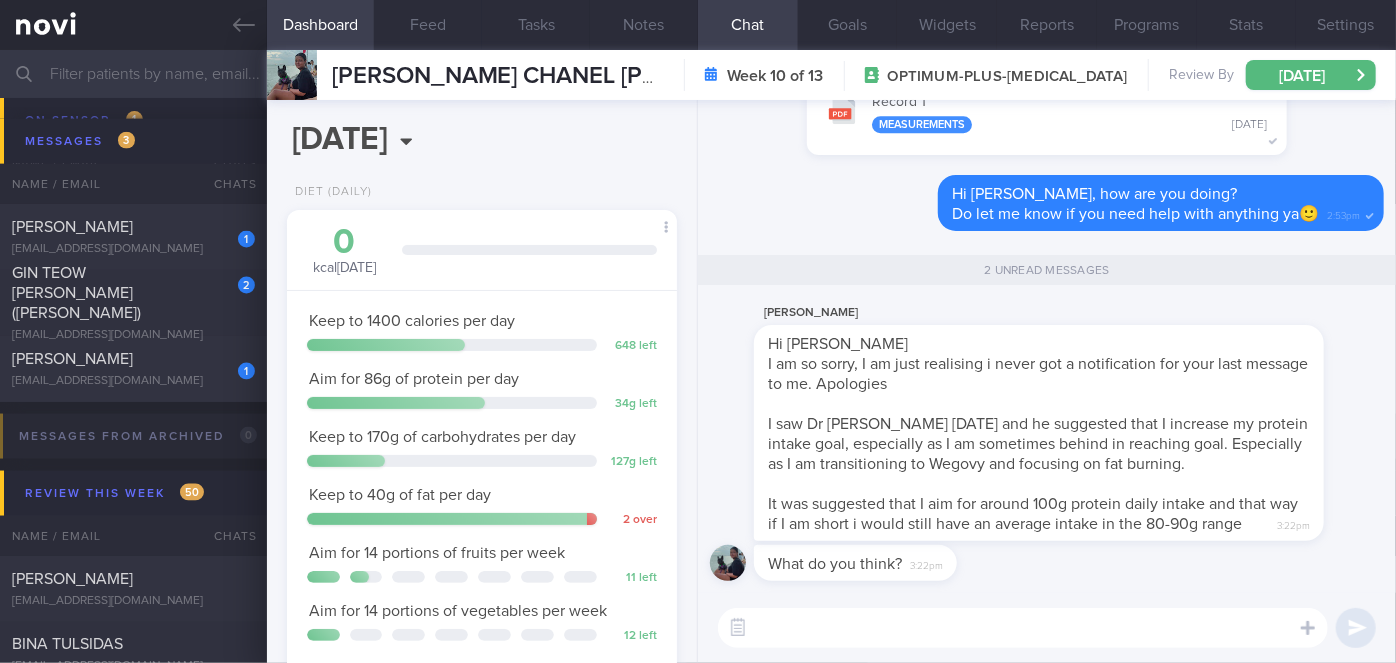 click at bounding box center (1023, 628) 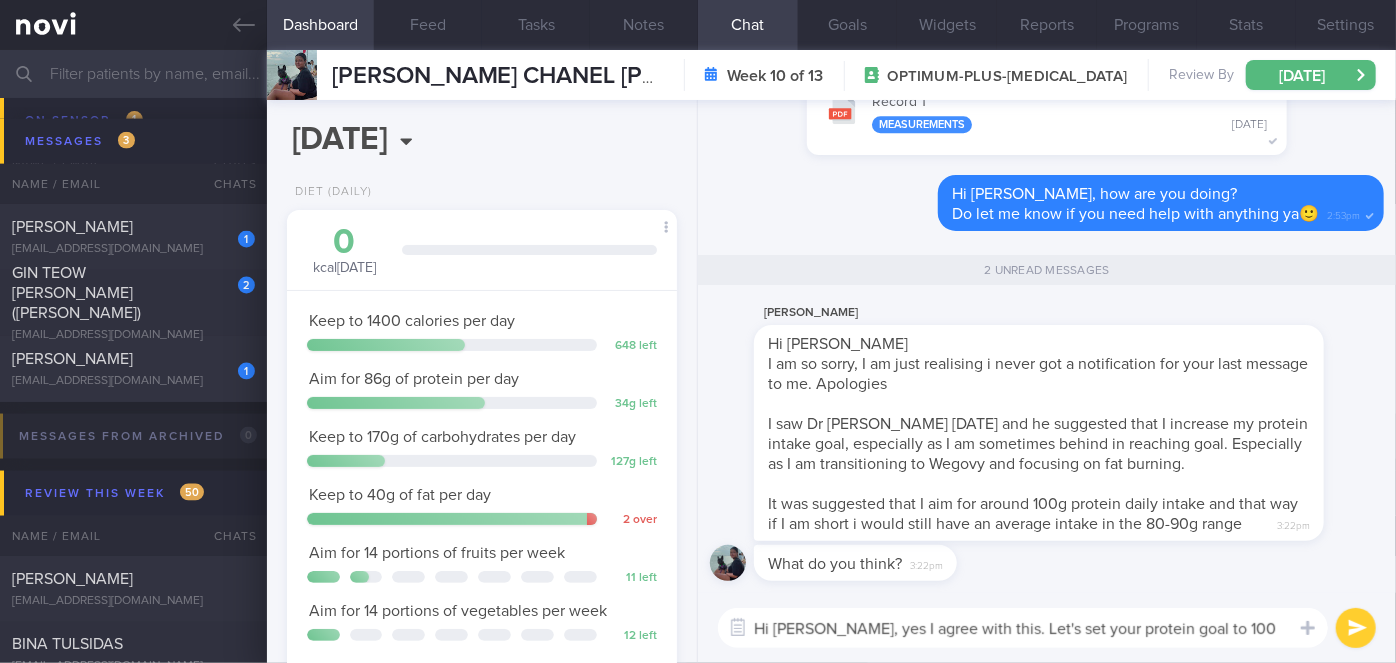 scroll, scrollTop: 0, scrollLeft: 0, axis: both 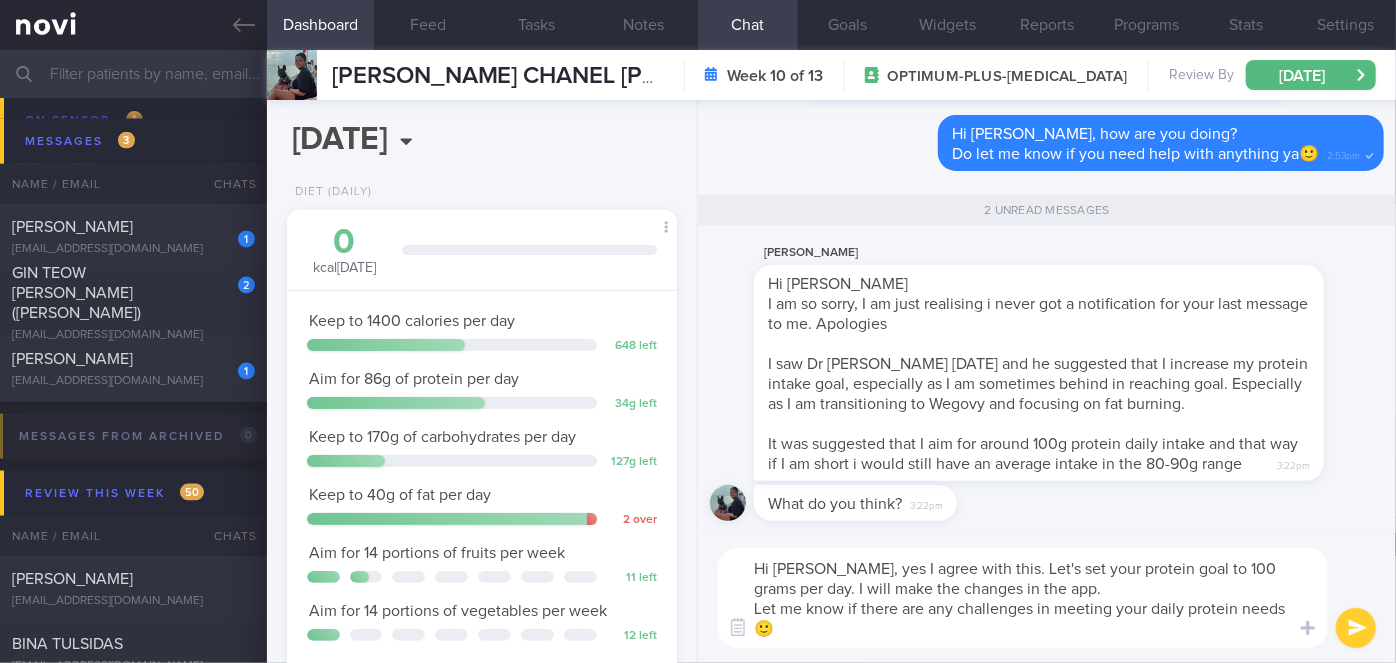 click on "Hi Chanel, yes I agree with this. Let's set your protein goal to 100 grams per day. I will make the changes in the app.
Let me know if there are any challenges in meeting your daily protein needs🙂" at bounding box center [1023, 598] 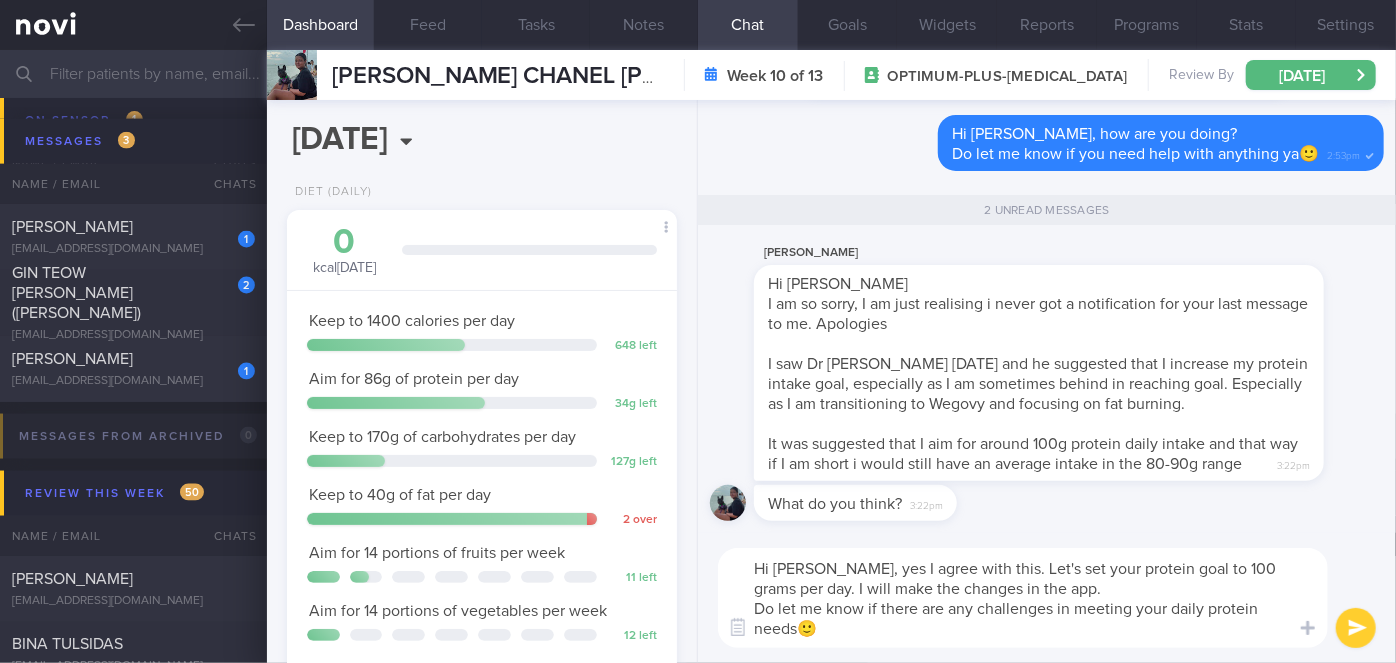 type on "Hi Chanel, yes I agree with this. Let's set your protein goal to 100 grams per day. I will make the changes in the app.
Do let me know if there are any challenges in meeting your daily protein needs🙂" 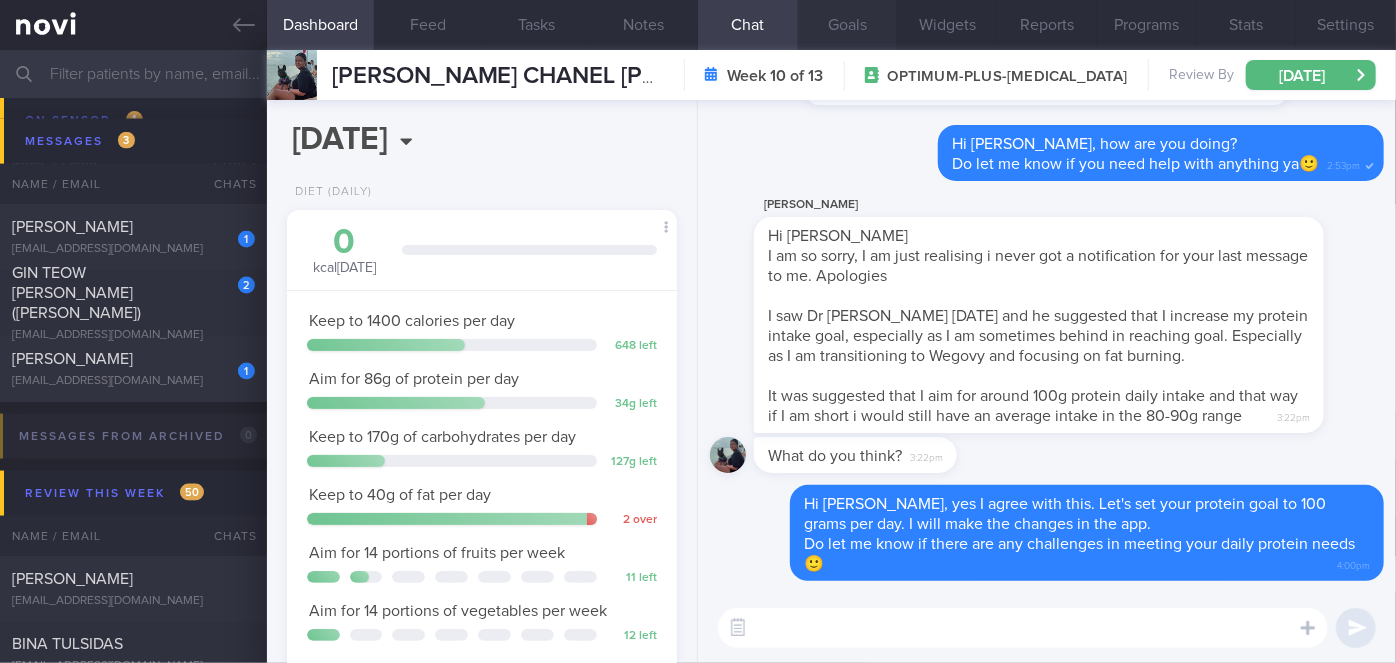 click on "Goals" at bounding box center [848, 25] 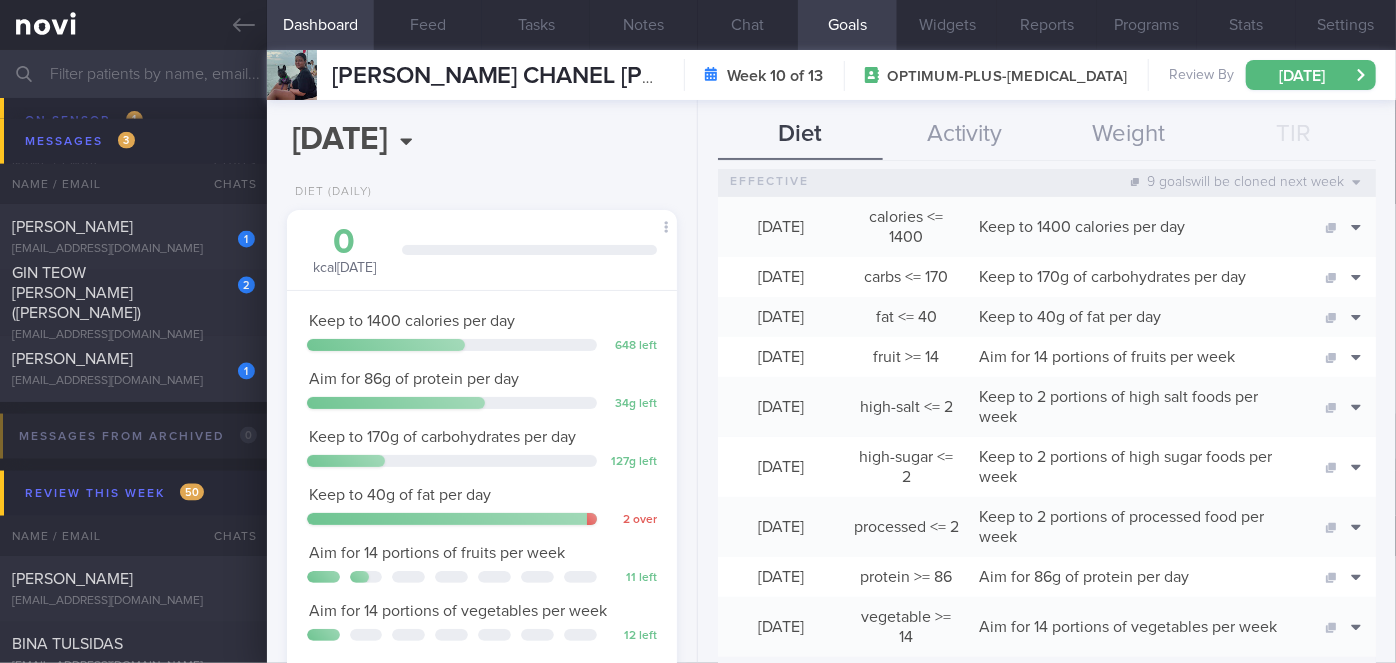 scroll, scrollTop: 248, scrollLeft: 0, axis: vertical 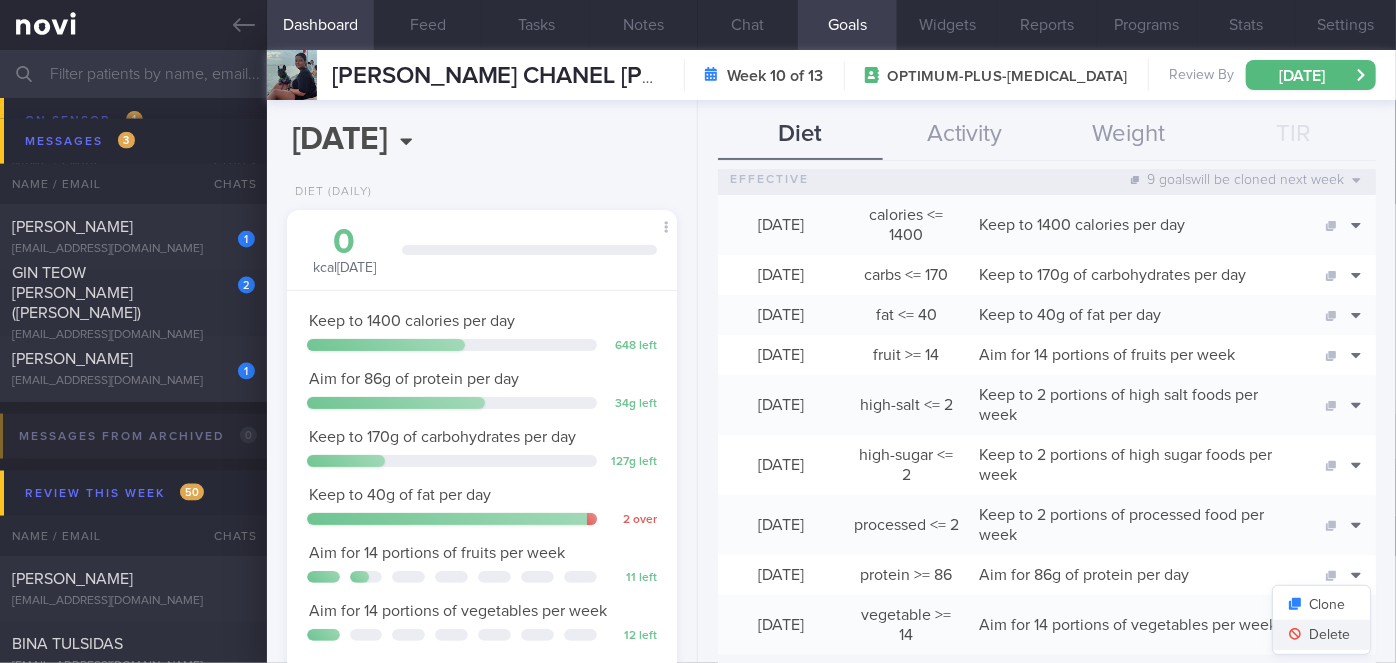 click on "Delete" at bounding box center (1321, 635) 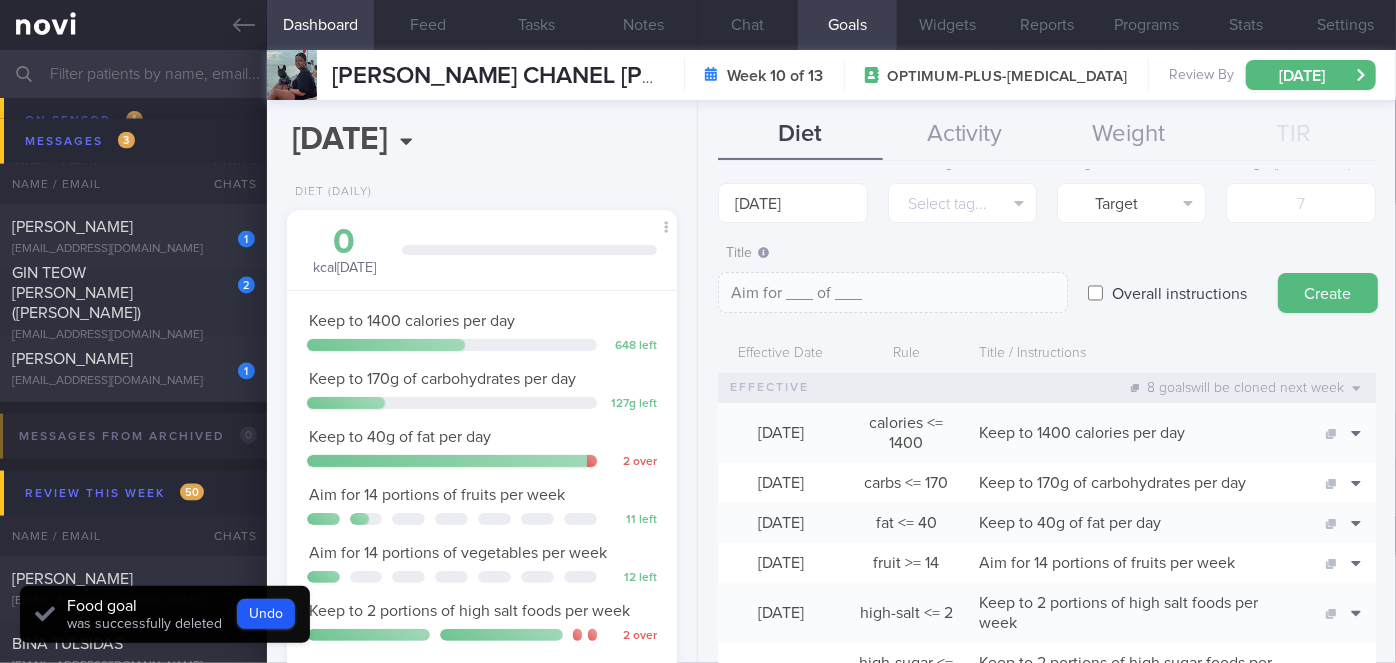 scroll, scrollTop: 39, scrollLeft: 0, axis: vertical 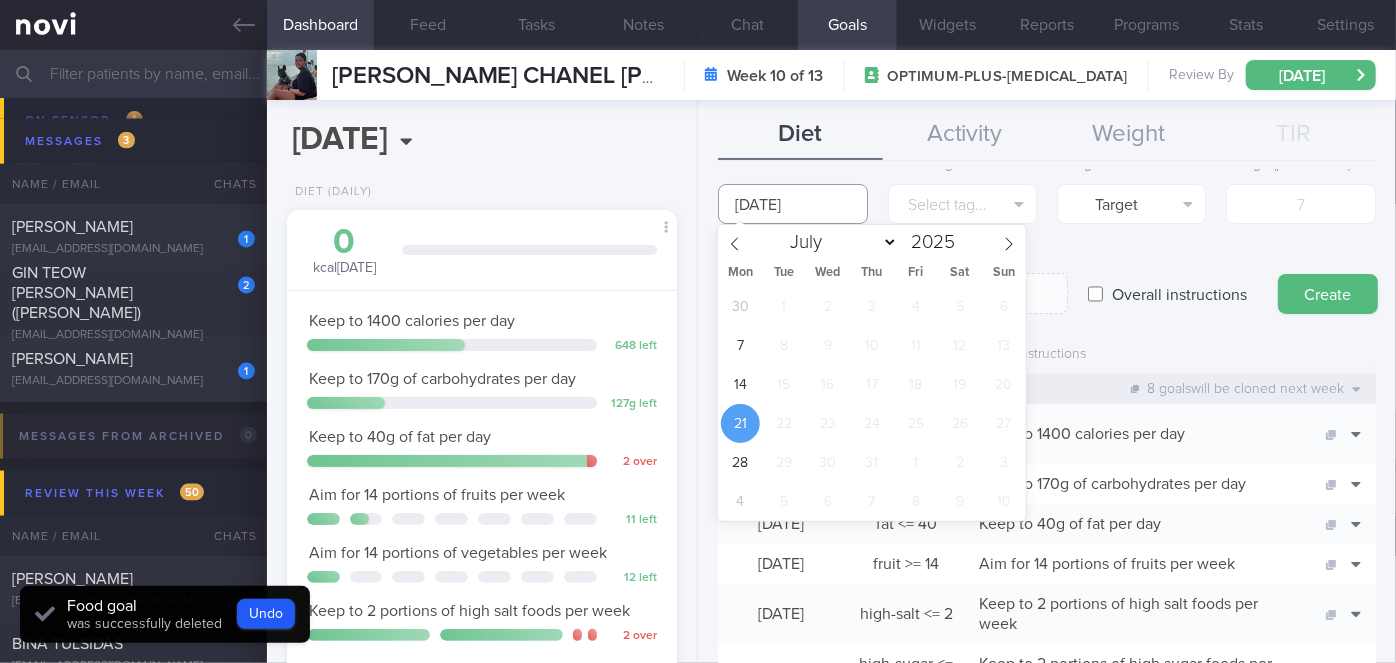 click on "[DATE]" at bounding box center [792, 204] 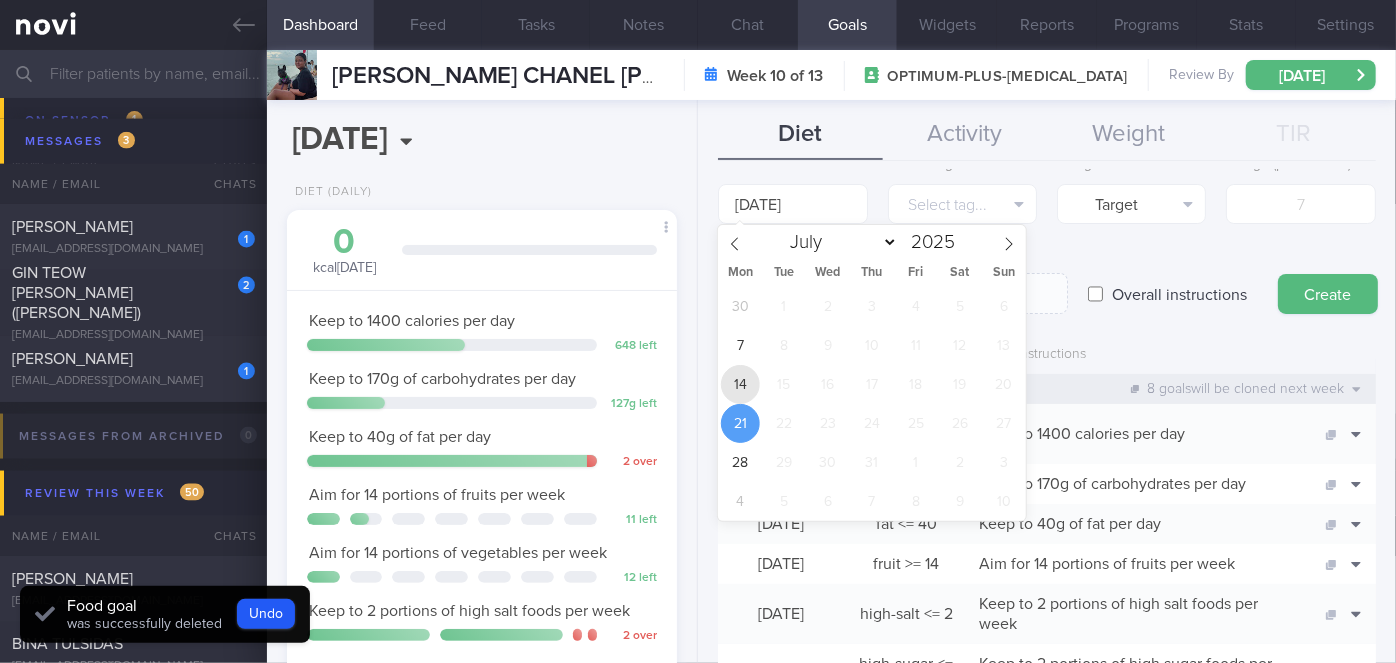 click on "14" at bounding box center (740, 384) 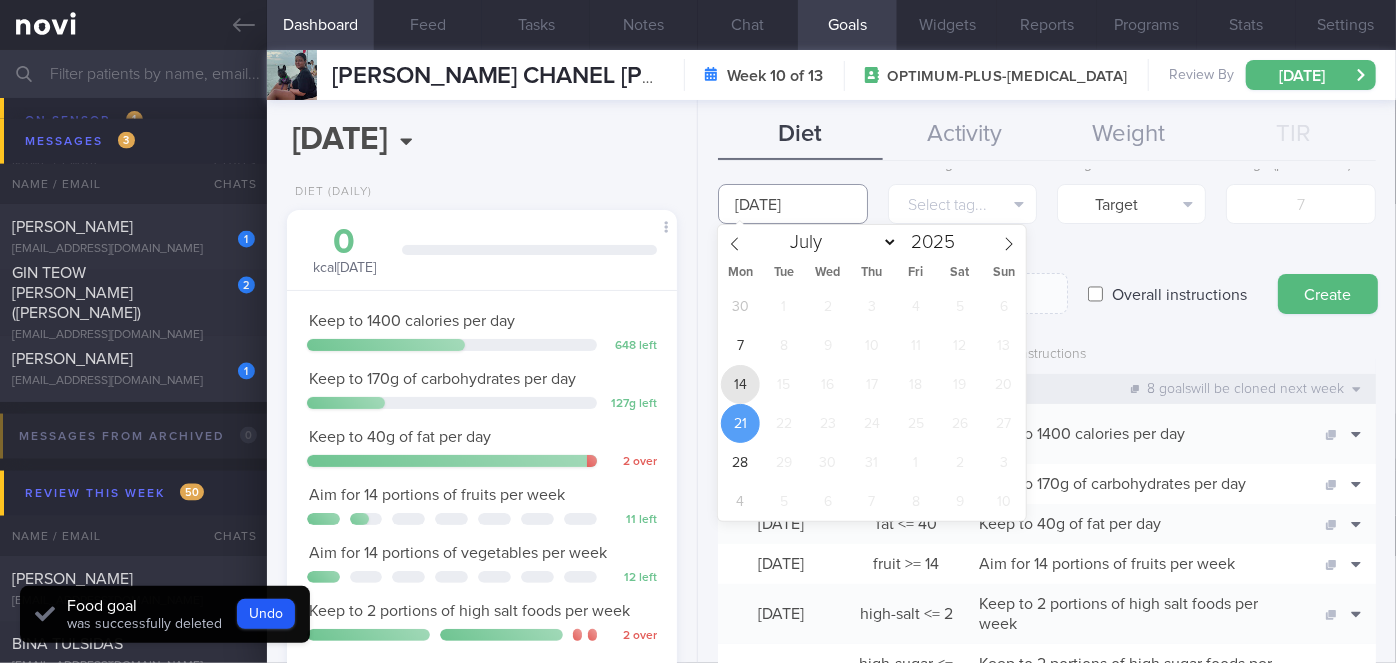 type on "[DATE]" 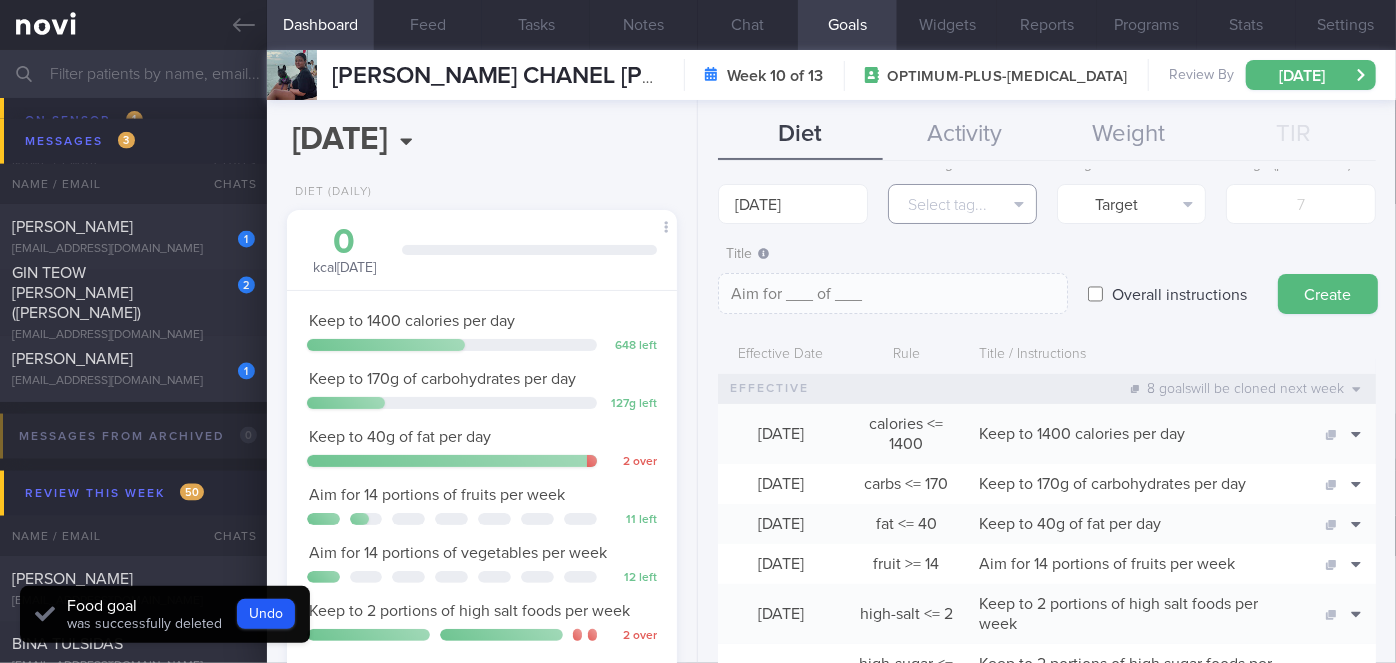click on "Select tag..." at bounding box center [962, 204] 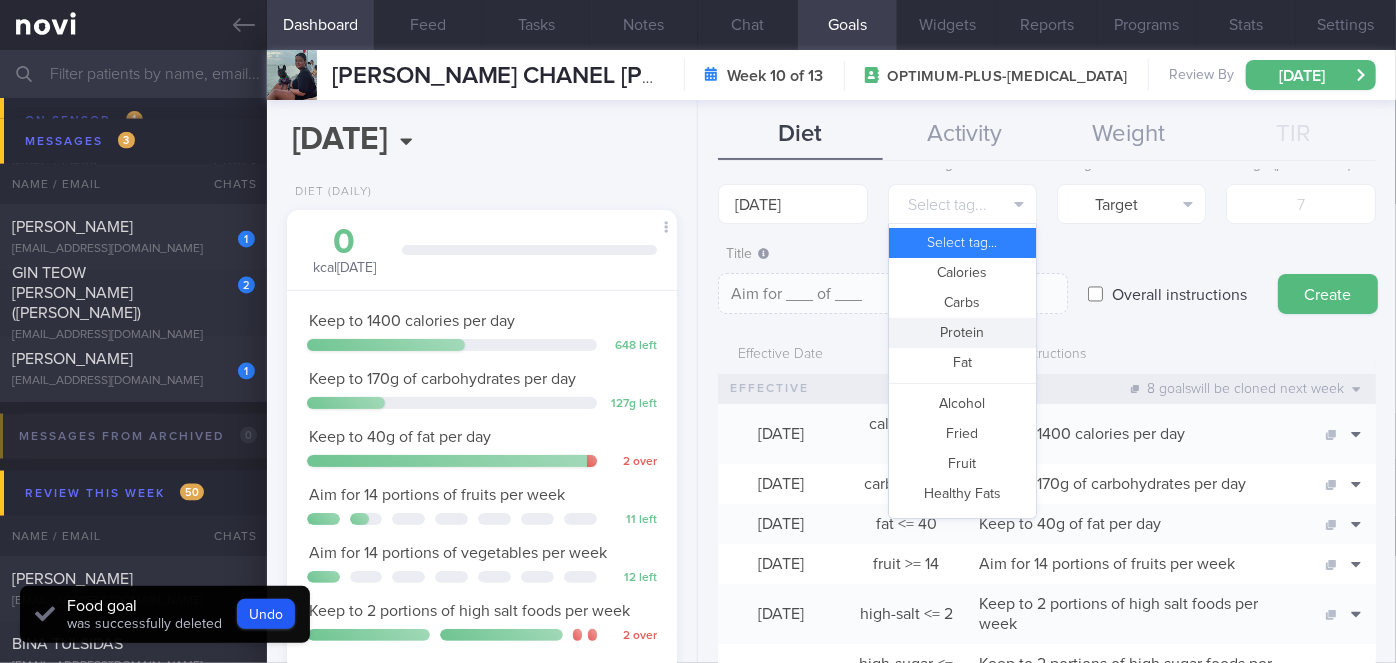 click on "Protein" at bounding box center (962, 333) 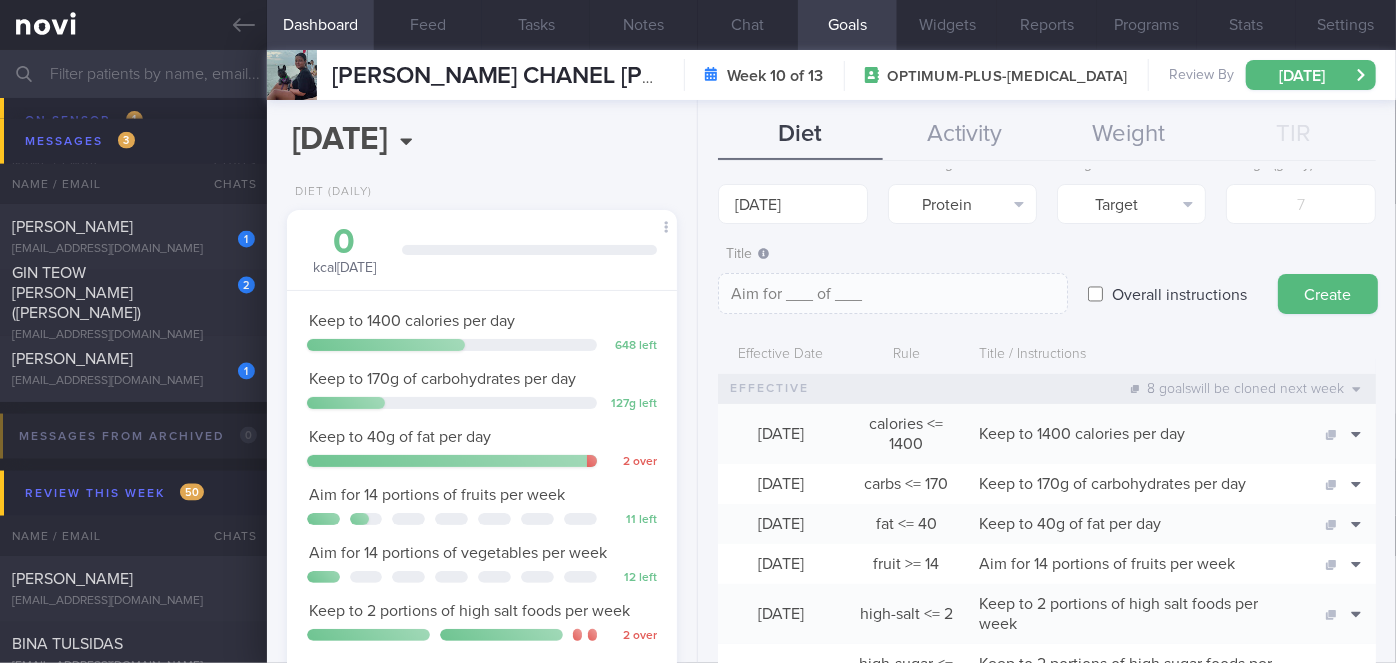 type on "Aim for __g of protein per day" 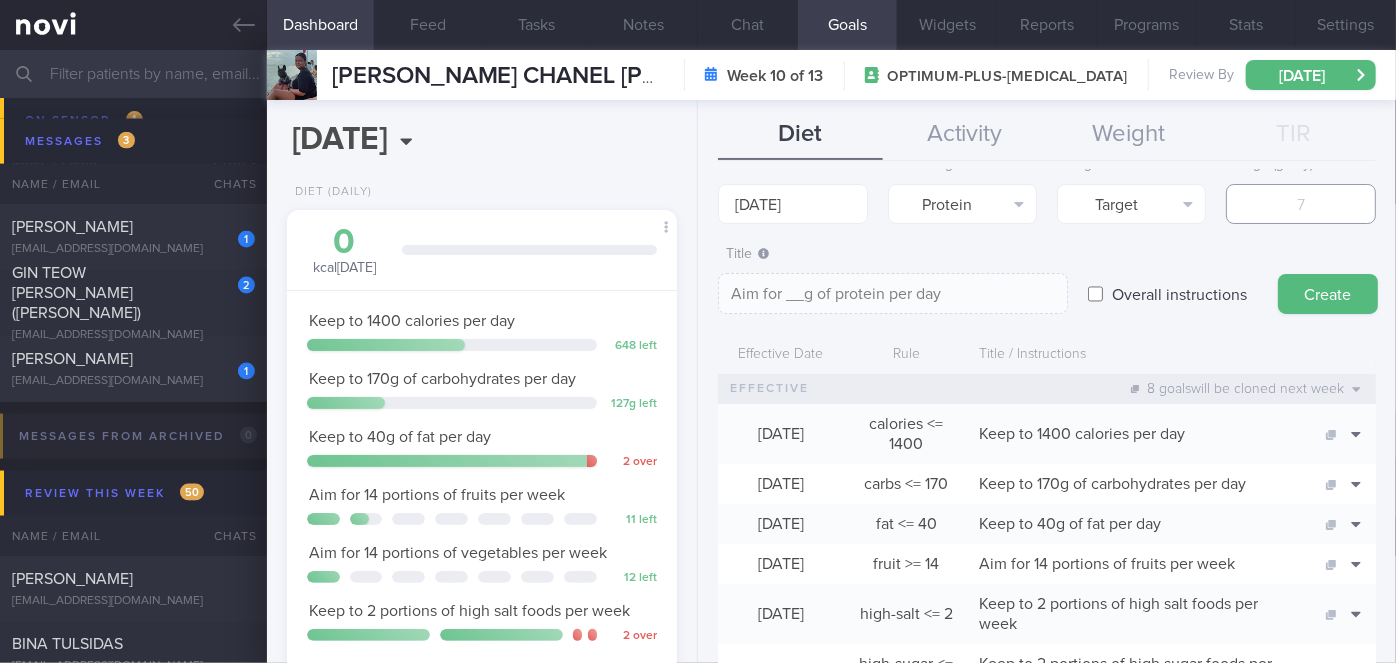 type on "1" 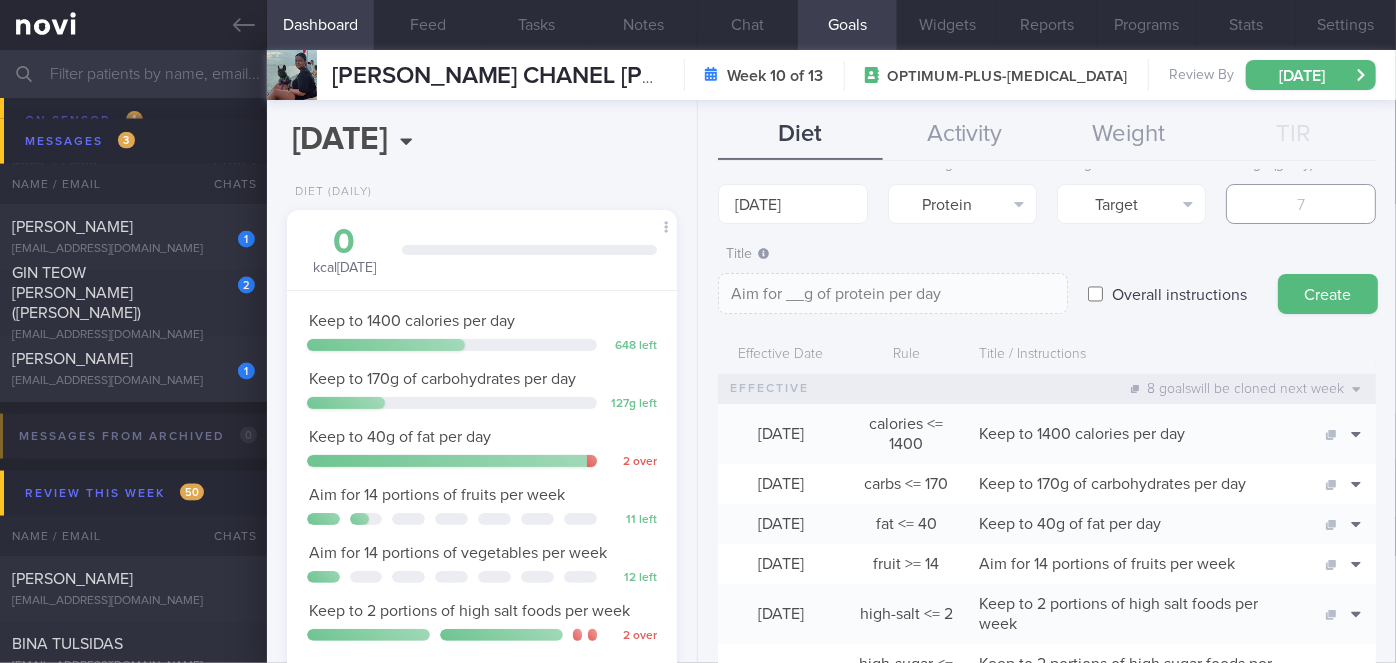 type on "Aim for 1g of protein per day" 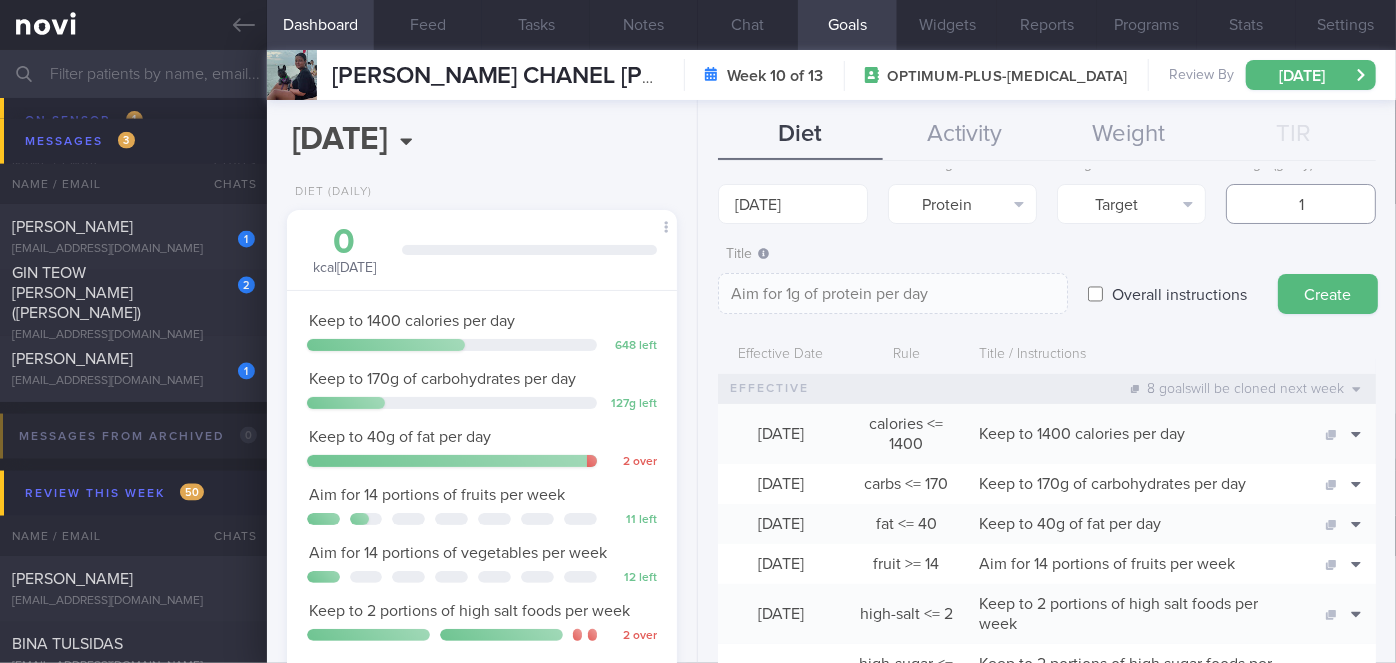 click on "1" at bounding box center (1300, 204) 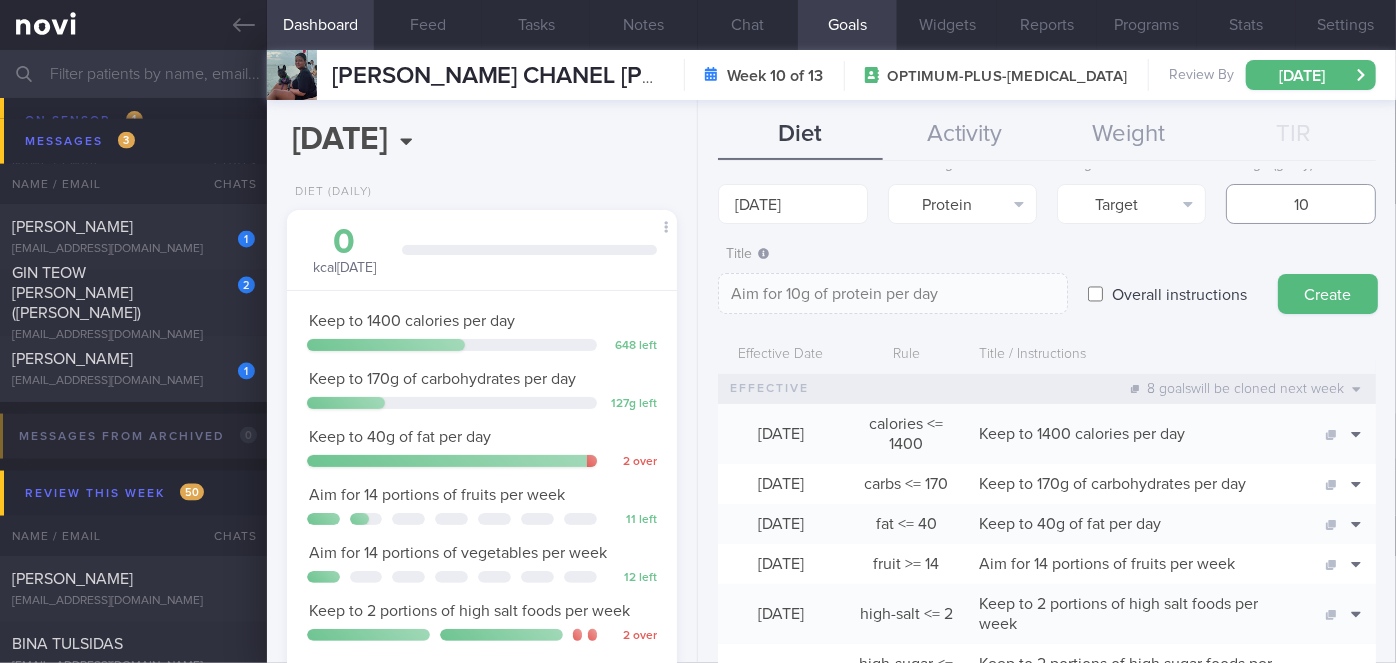 type on "100" 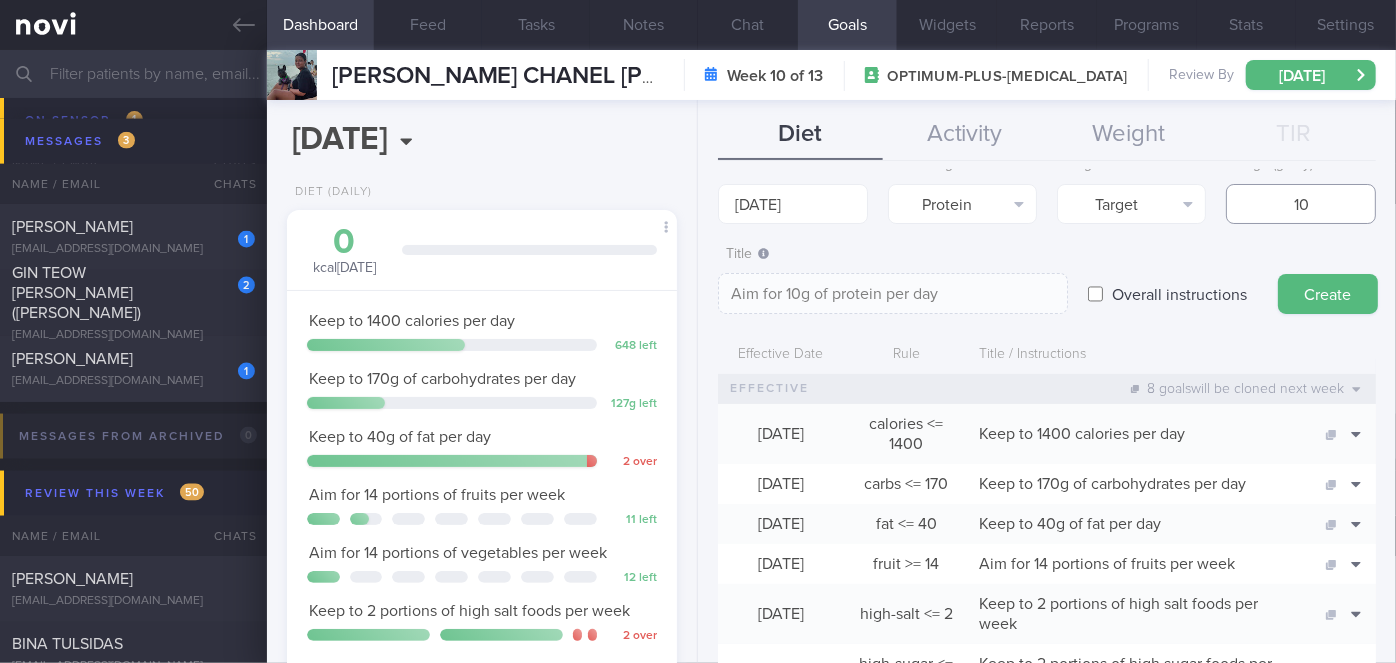 type on "Aim for 100g of protein per day" 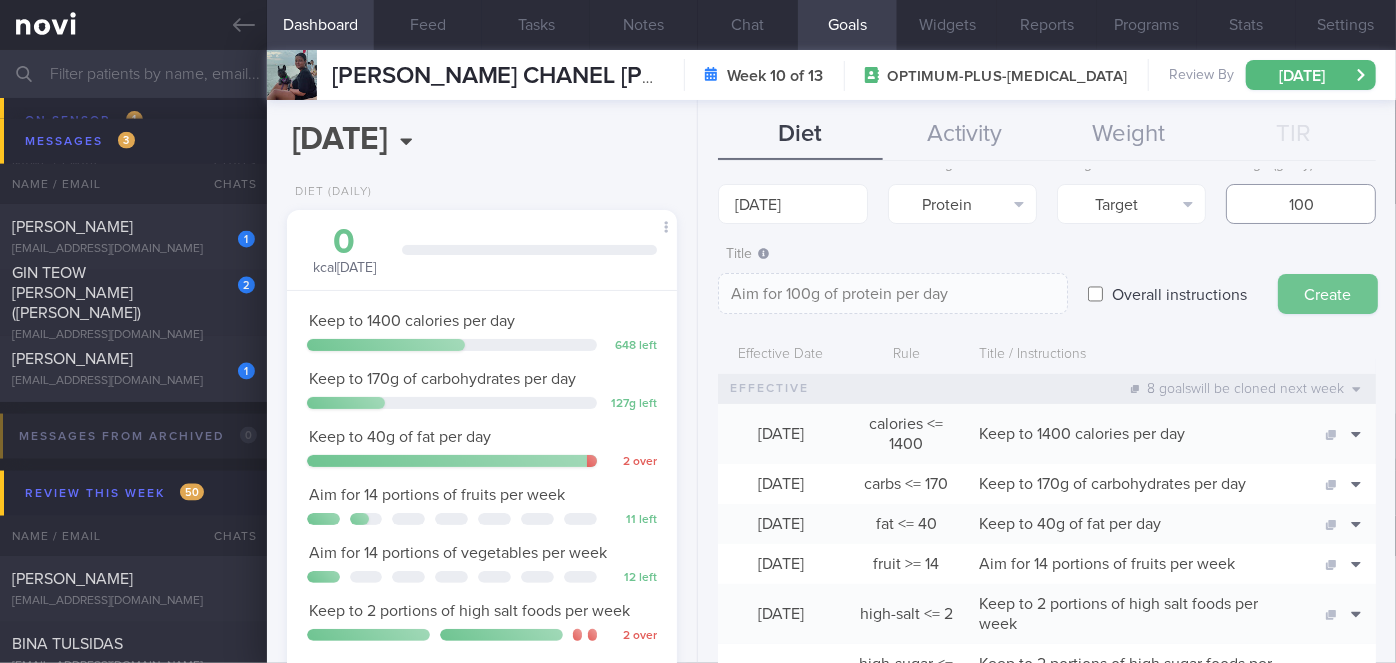 type on "100" 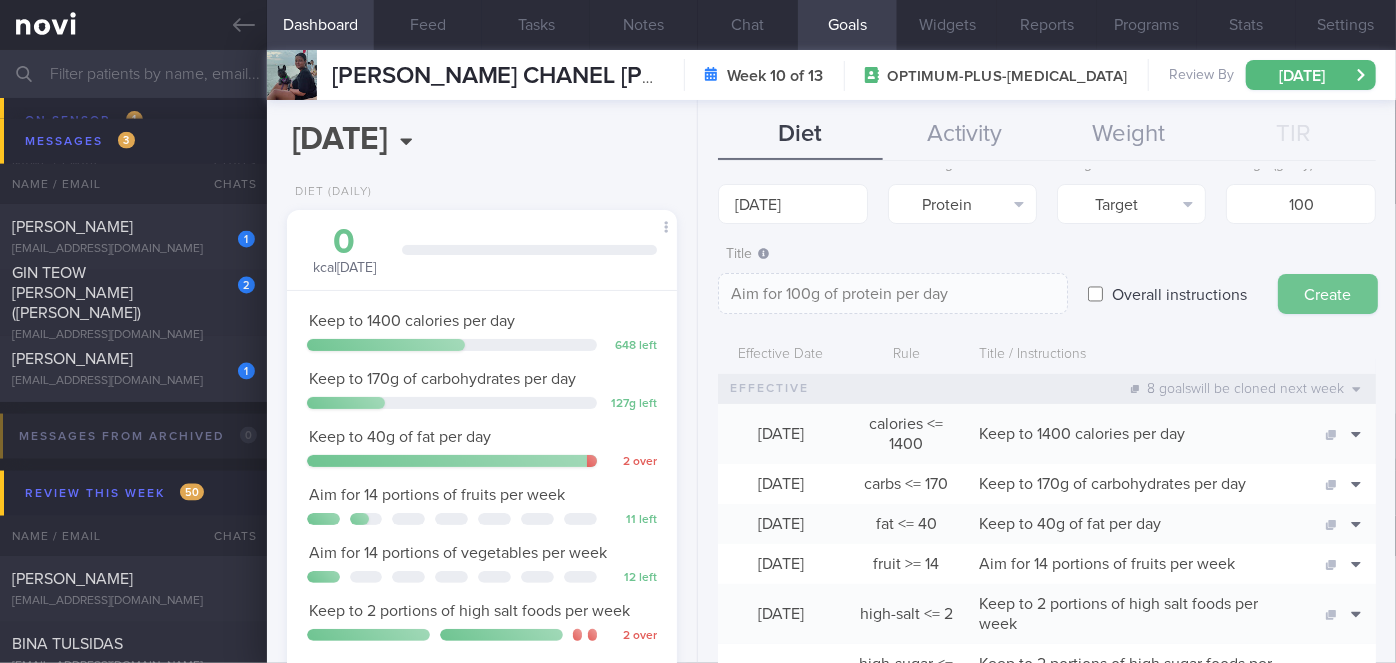 click on "Create" at bounding box center [1328, 294] 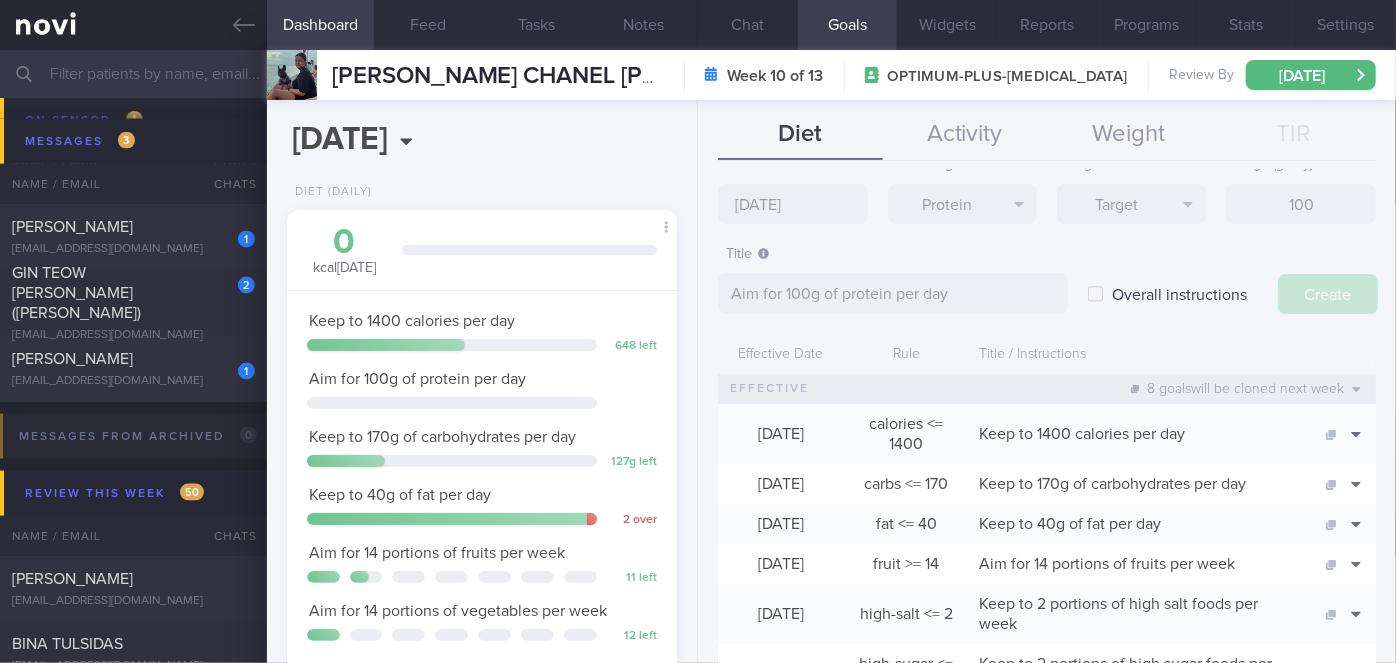 type on "[DATE]" 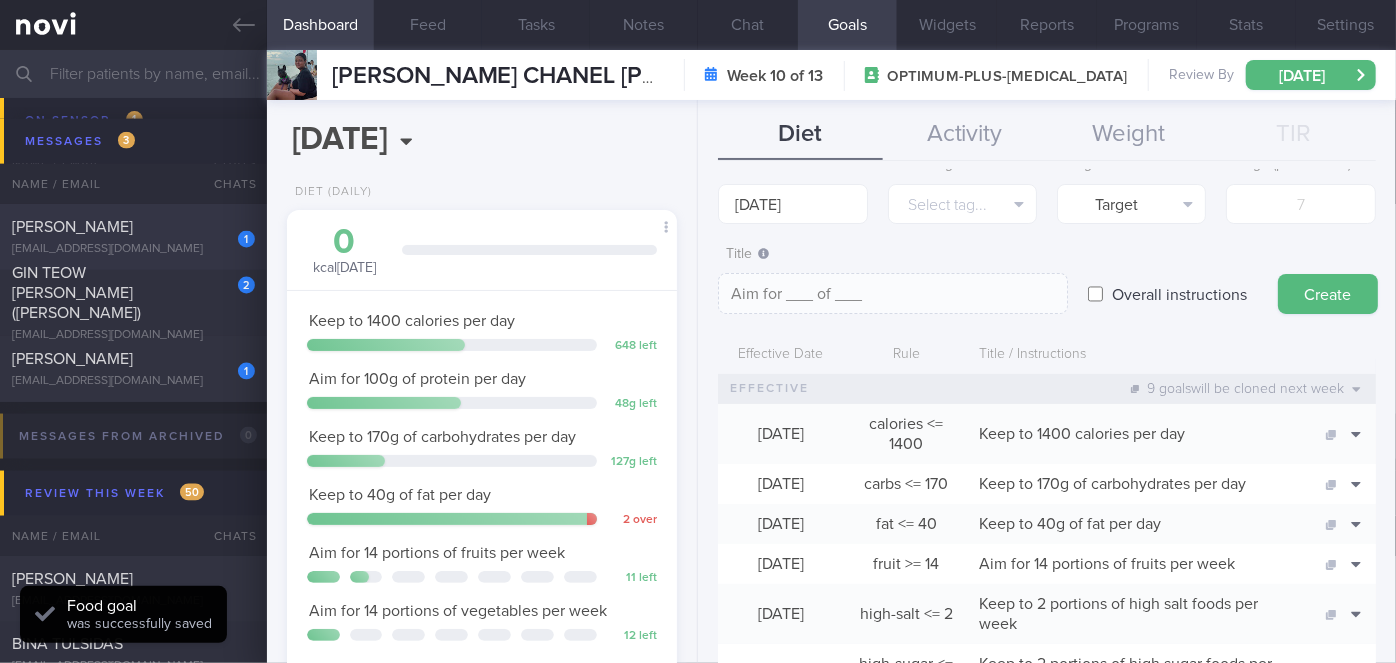 click on "1
CHUA KAH MENG, ADRIAN
email.adrianchua@gmail.com" at bounding box center [133, 237] 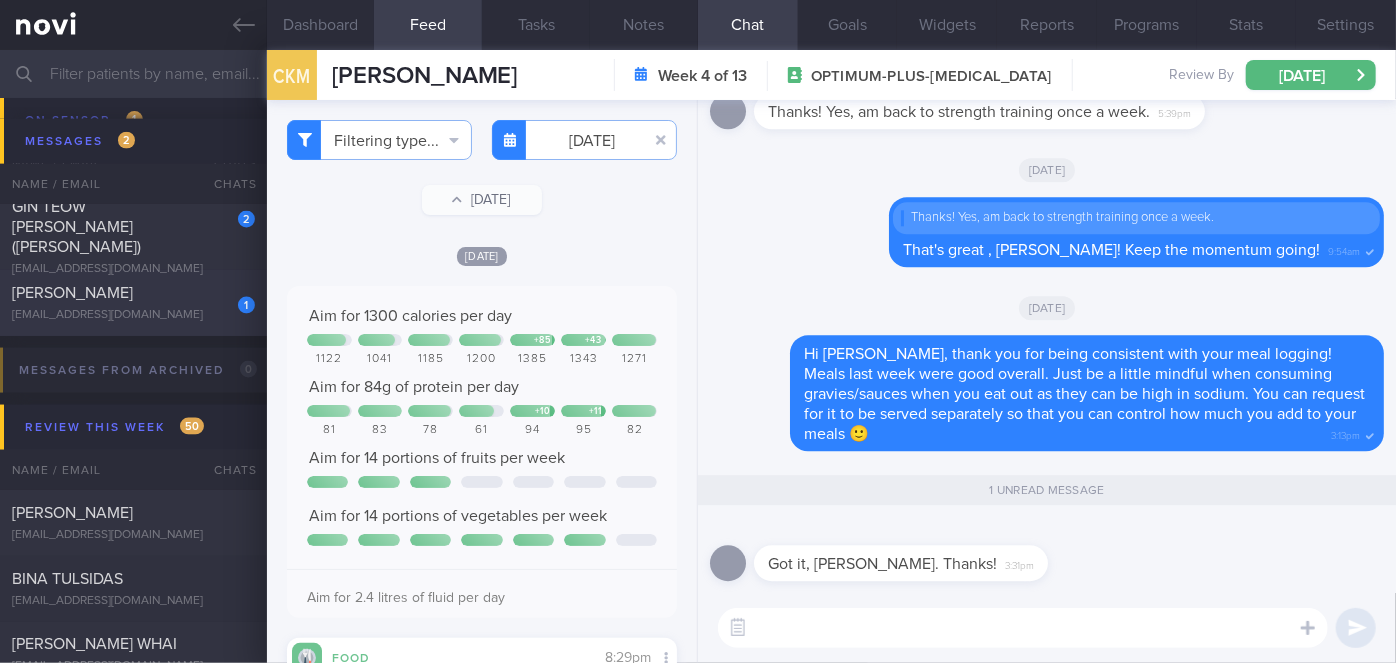 click on "1" at bounding box center [233, 298] 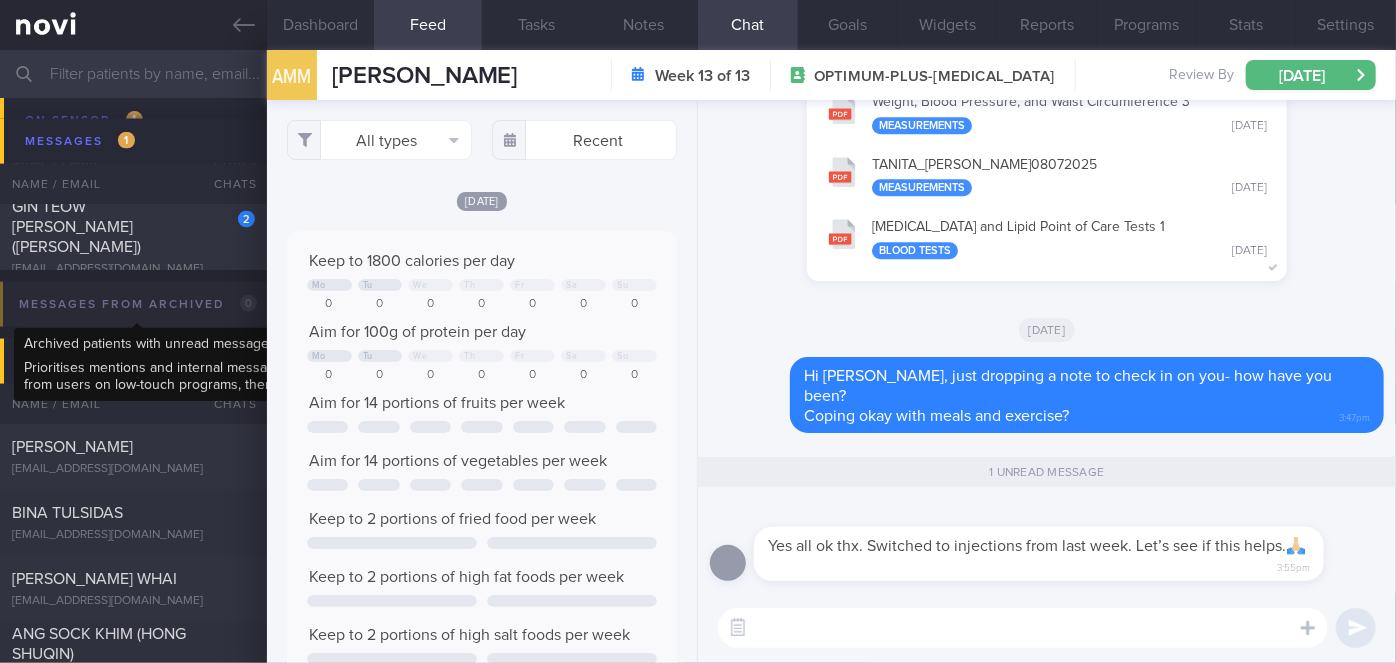 scroll, scrollTop: 999912, scrollLeft: 999648, axis: both 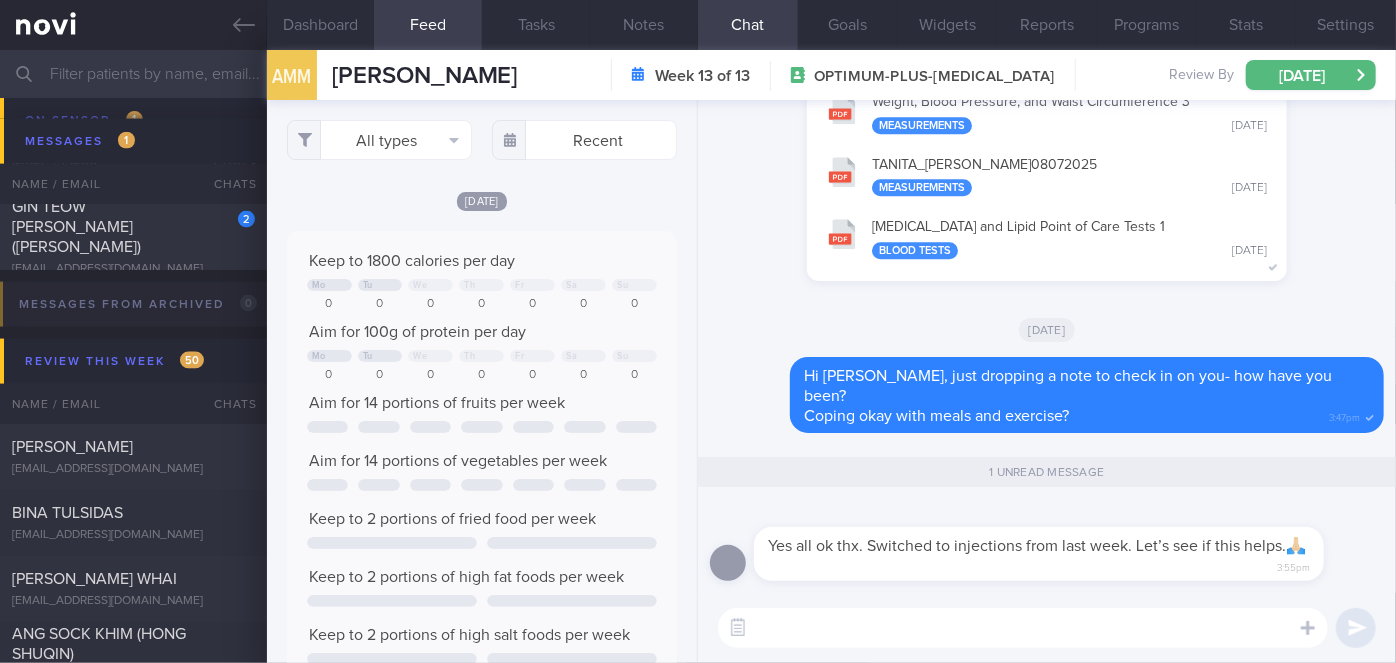 click at bounding box center (1023, 628) 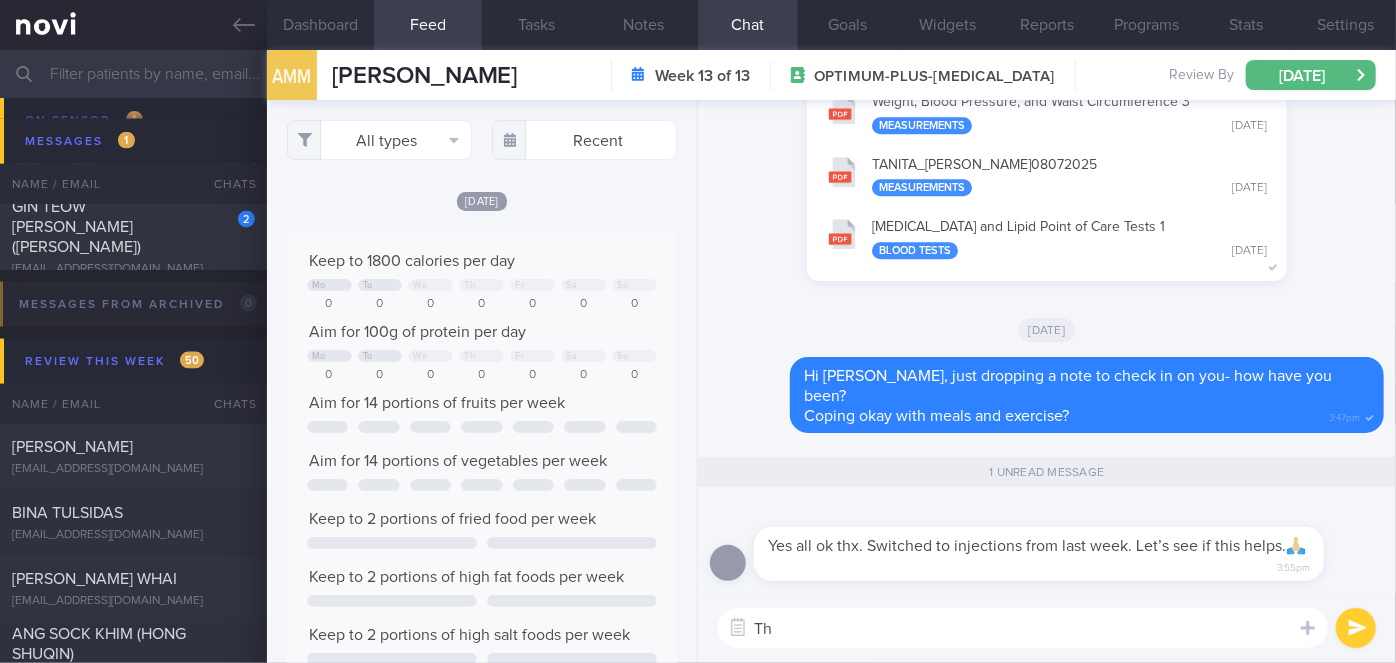 type on "T" 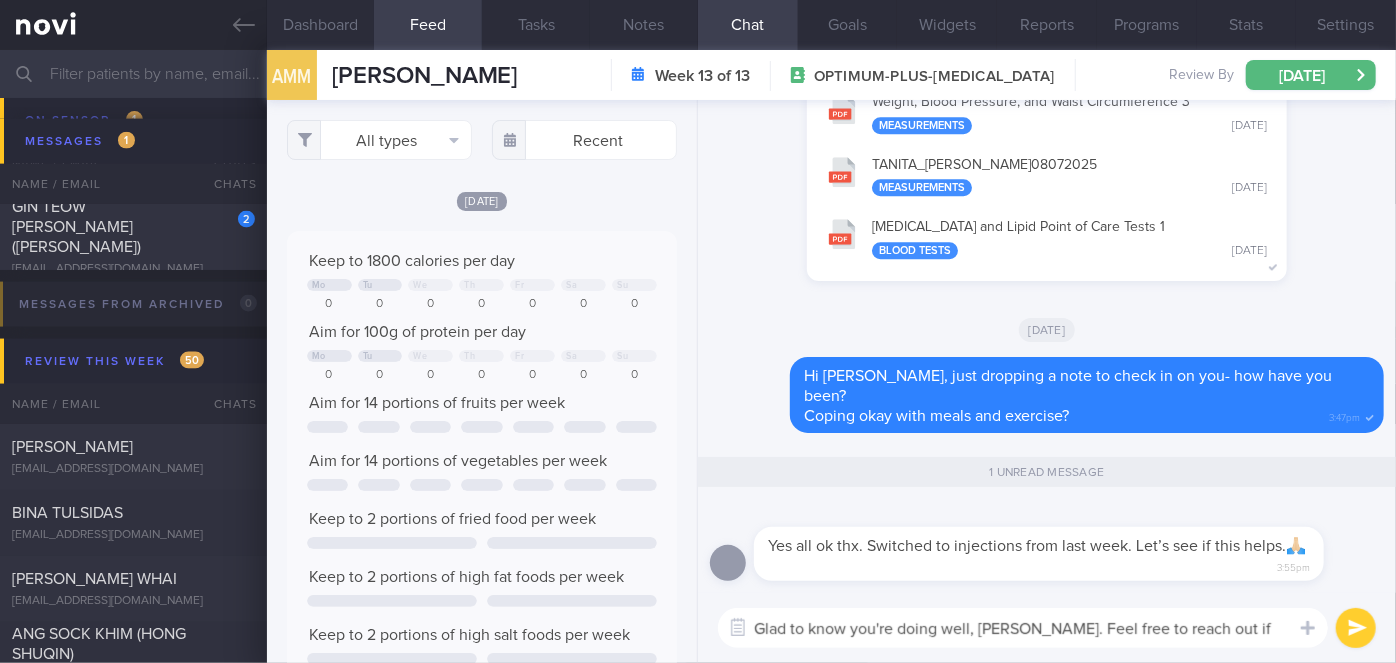 scroll, scrollTop: 0, scrollLeft: 0, axis: both 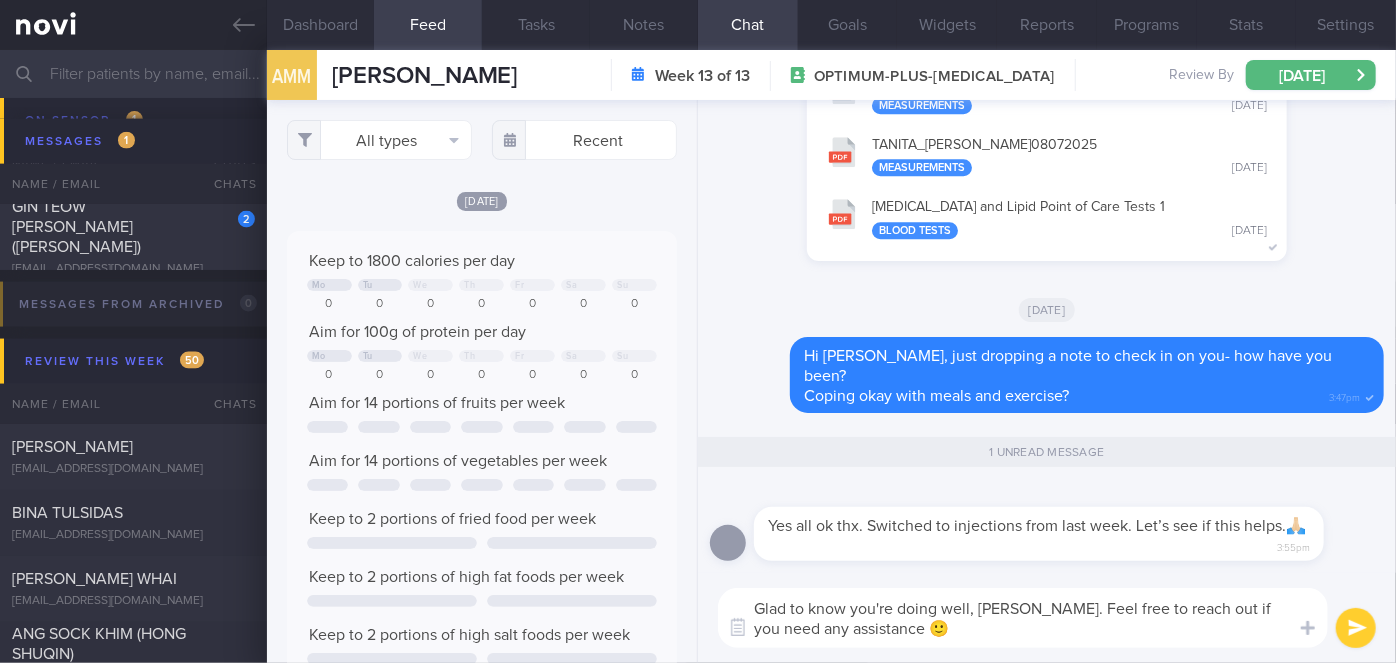 type on "Glad to know you're doing well, Adrian. Feel free to reach out if you need any assistance 🙂" 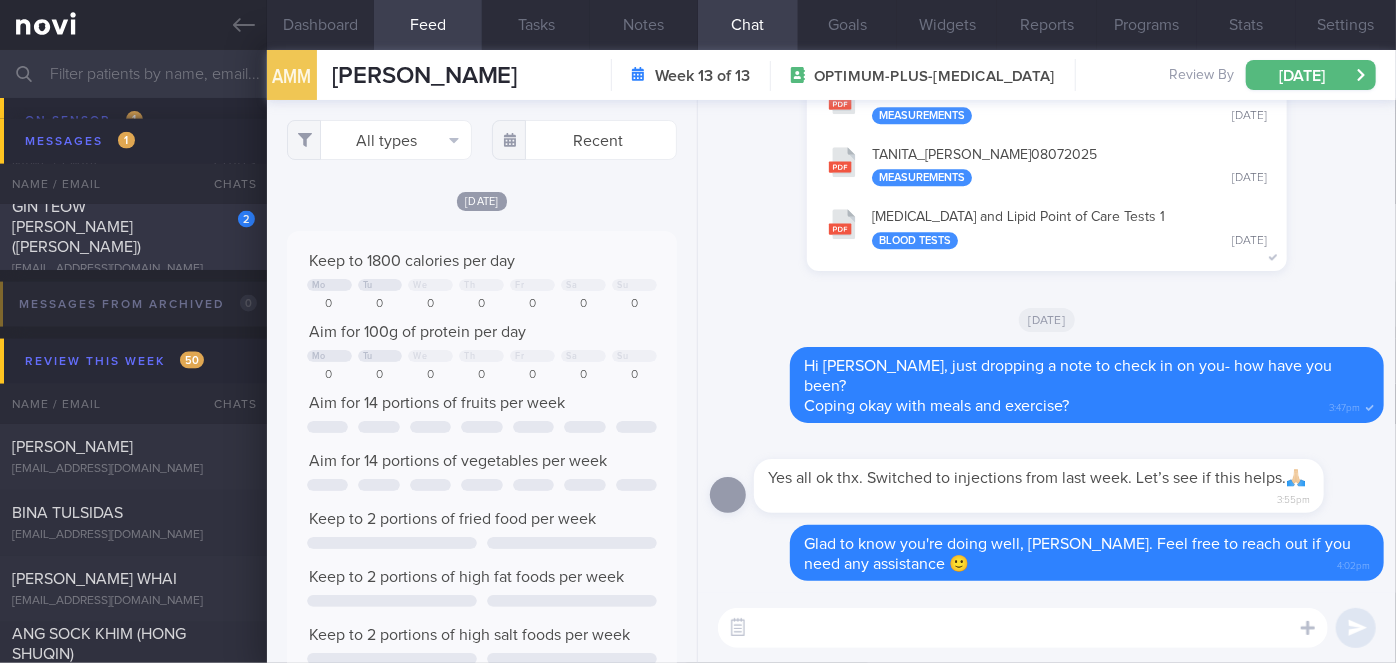 click on "[EMAIL_ADDRESS][DOMAIN_NAME]" at bounding box center (133, 269) 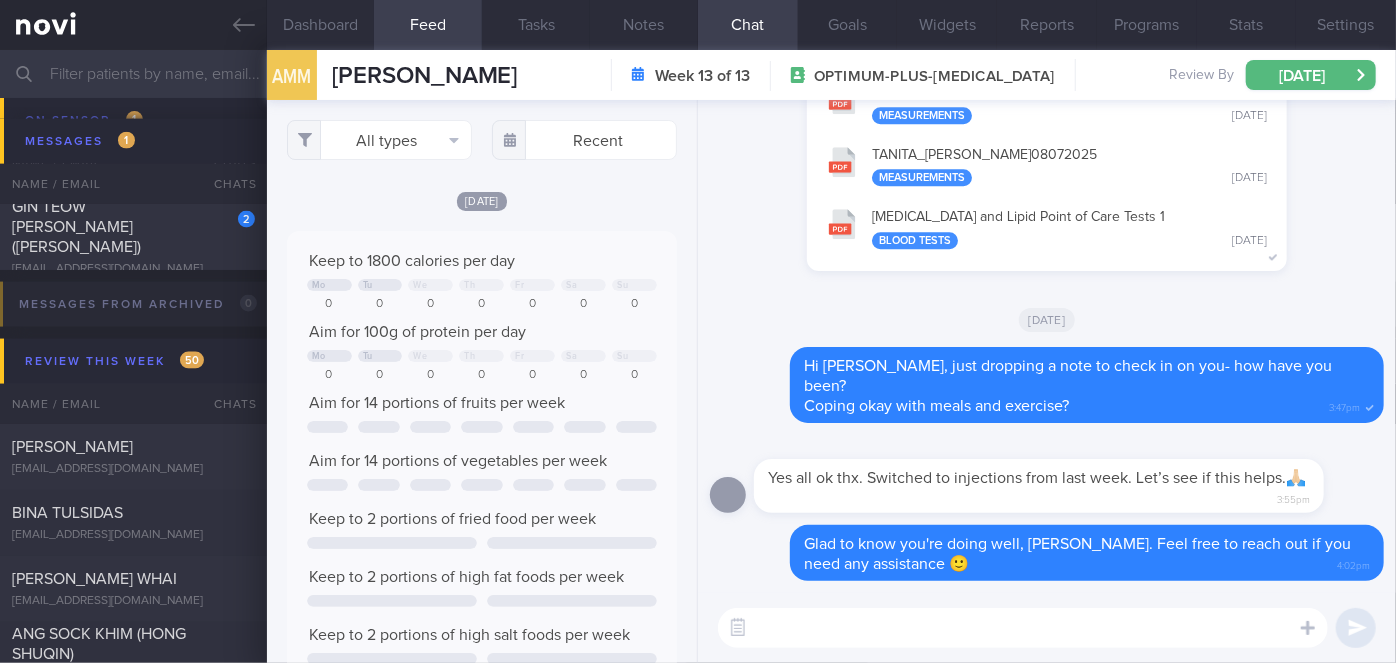 checkbox on "false" 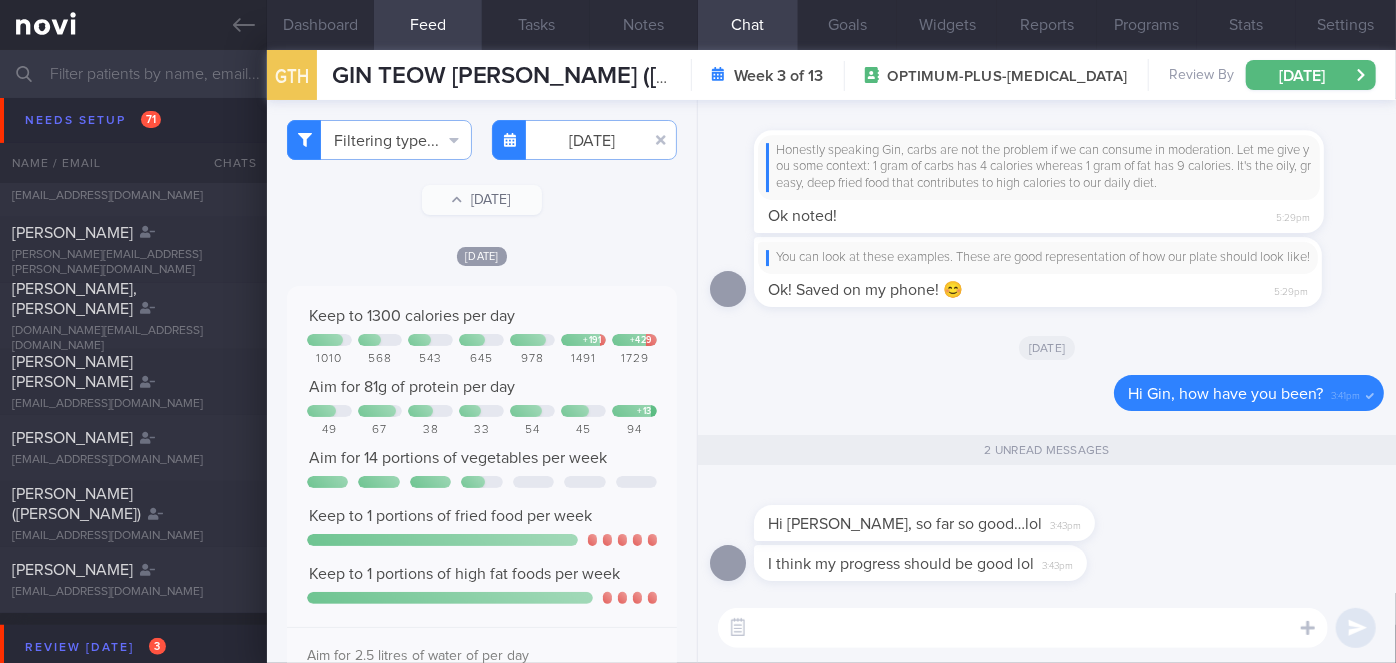 scroll, scrollTop: 4264, scrollLeft: 0, axis: vertical 